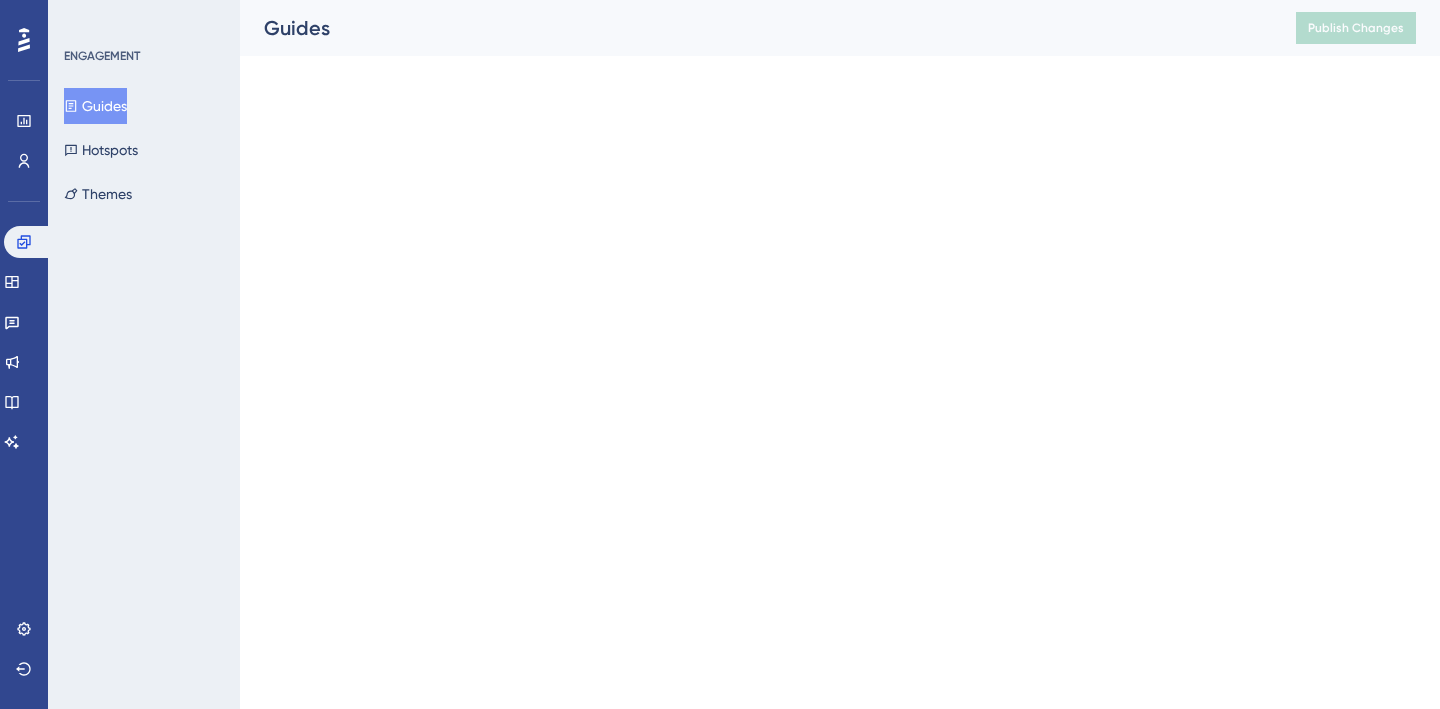 scroll, scrollTop: 0, scrollLeft: 0, axis: both 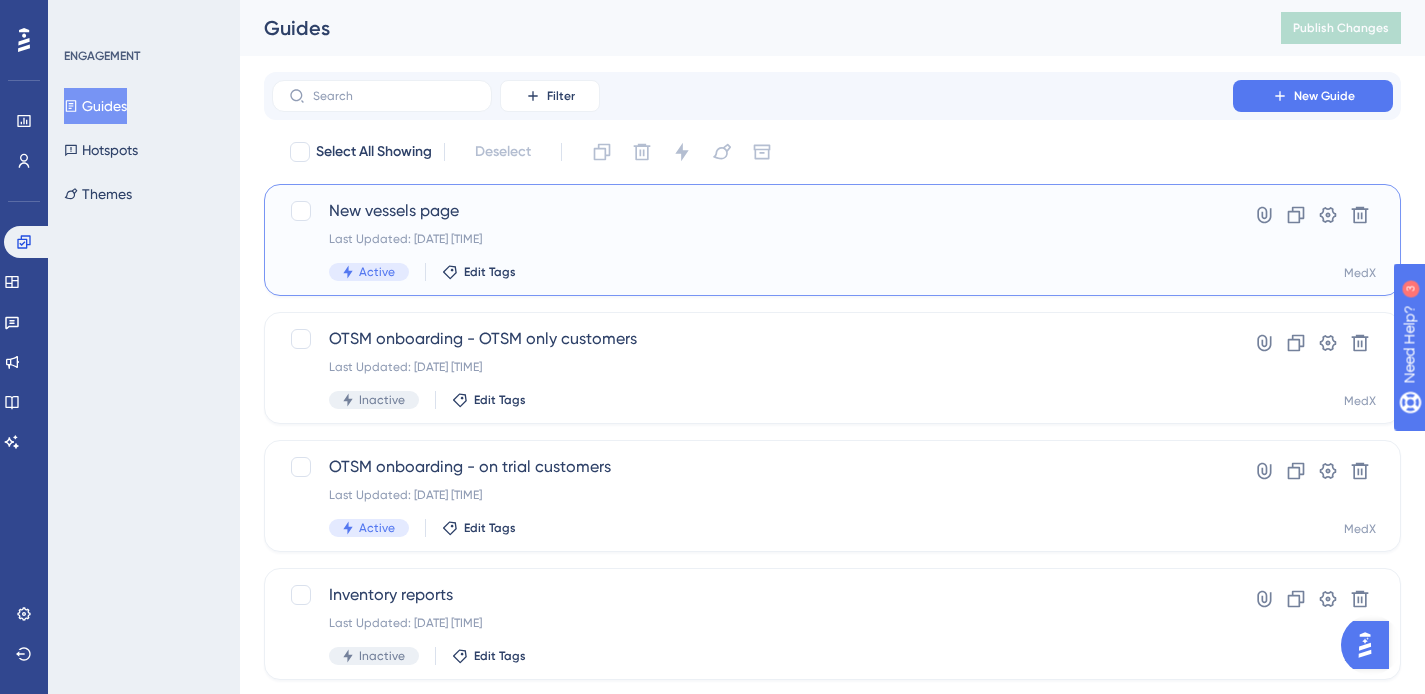 click on "Last Updated: [DATE] [TIME]" at bounding box center [752, 239] 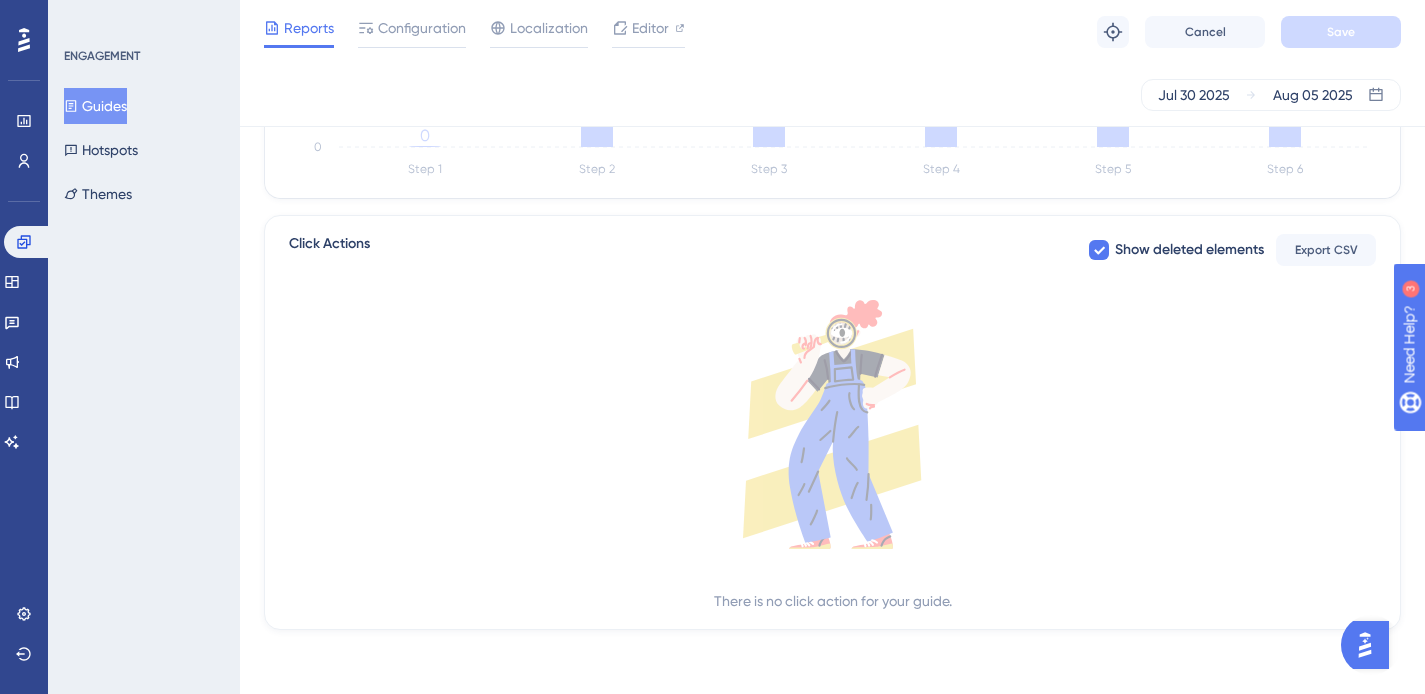 scroll, scrollTop: 0, scrollLeft: 0, axis: both 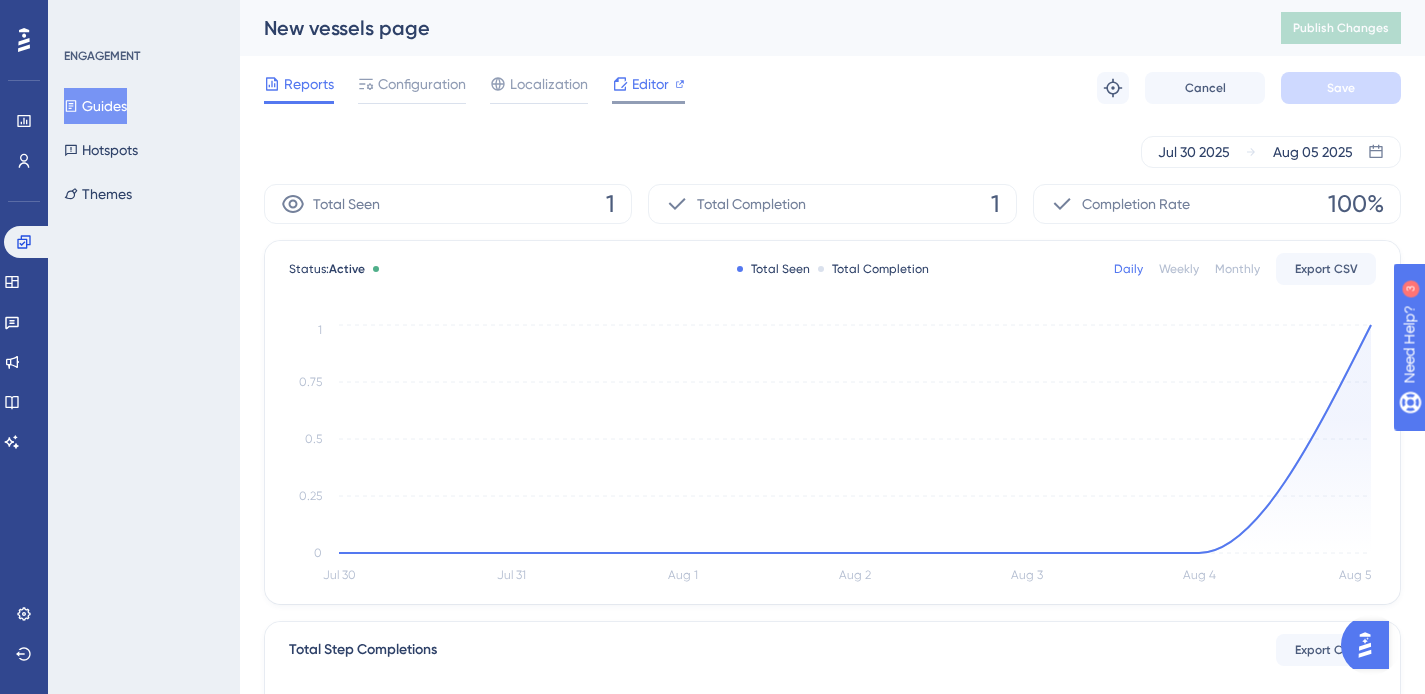 click on "Editor" at bounding box center (650, 84) 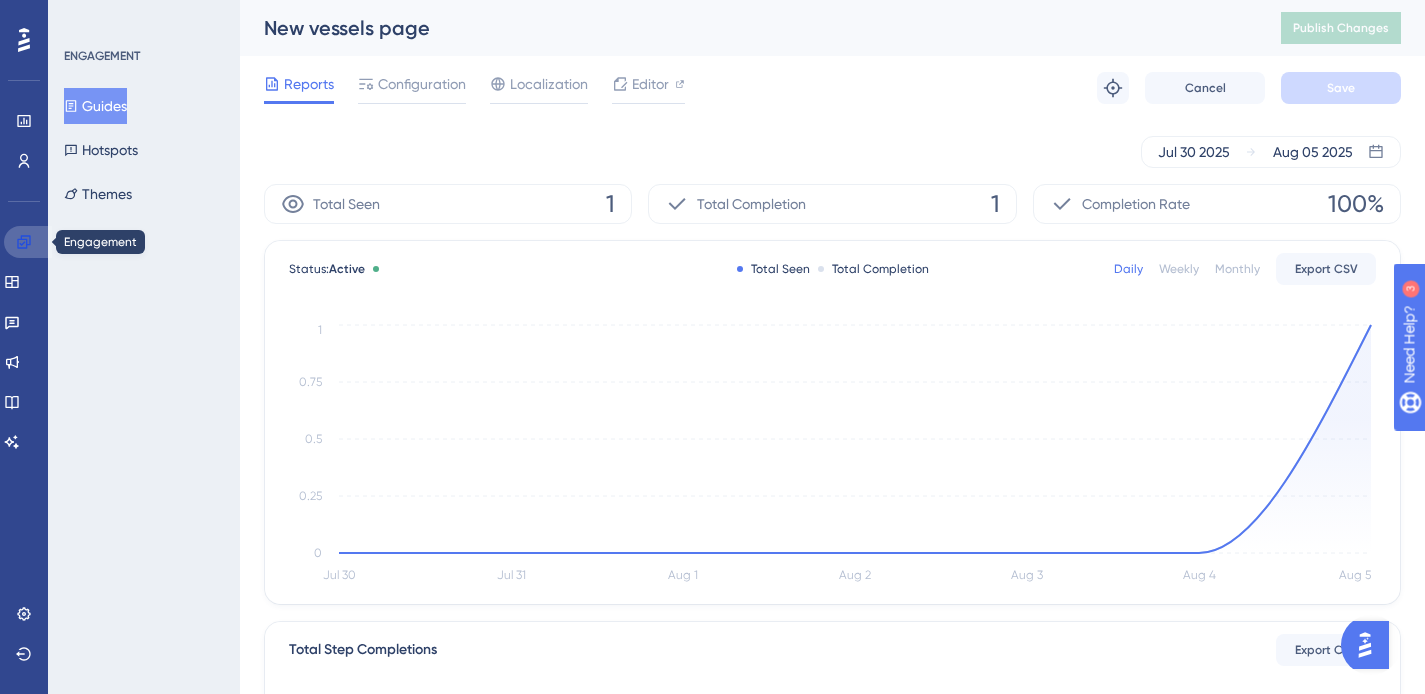 click 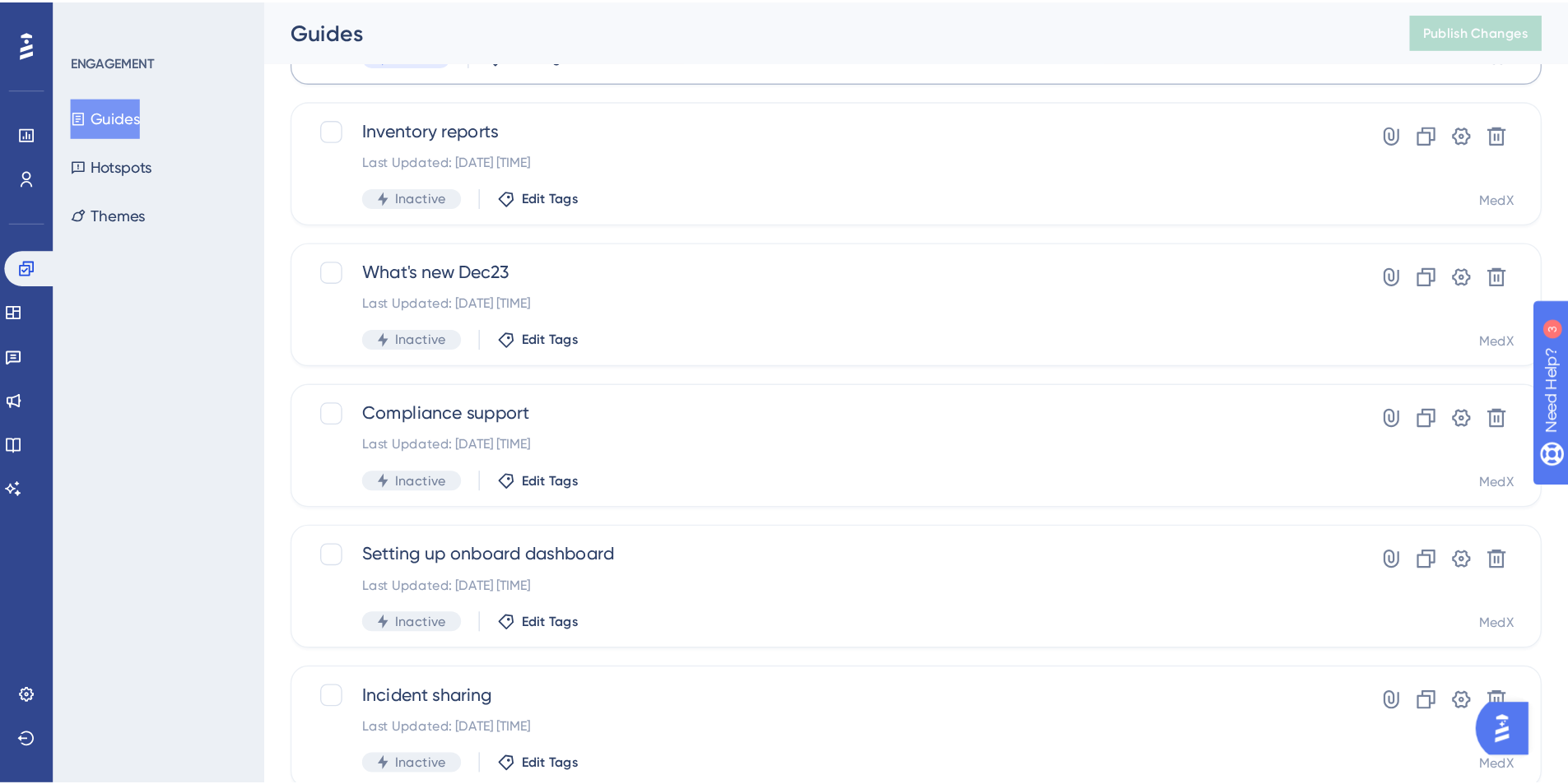scroll, scrollTop: 0, scrollLeft: 0, axis: both 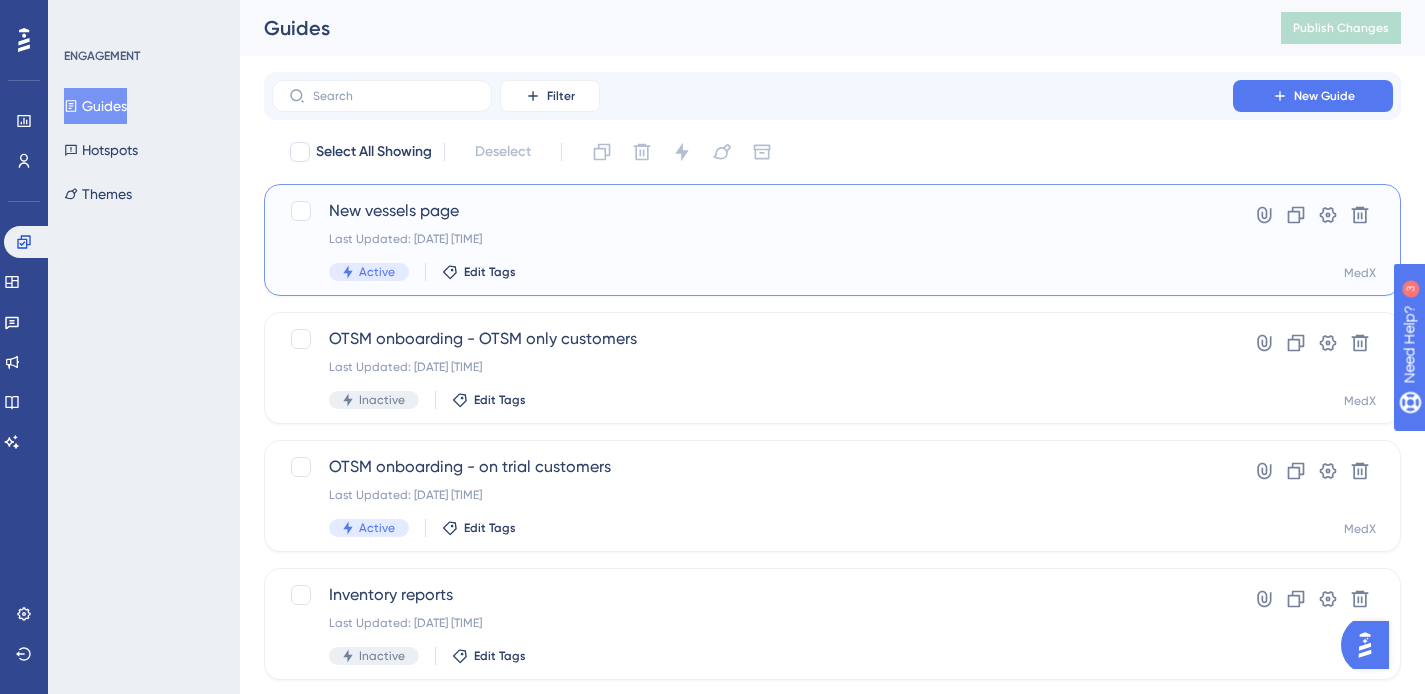 click on "Last Updated: [DATE] [TIME]" at bounding box center [752, 239] 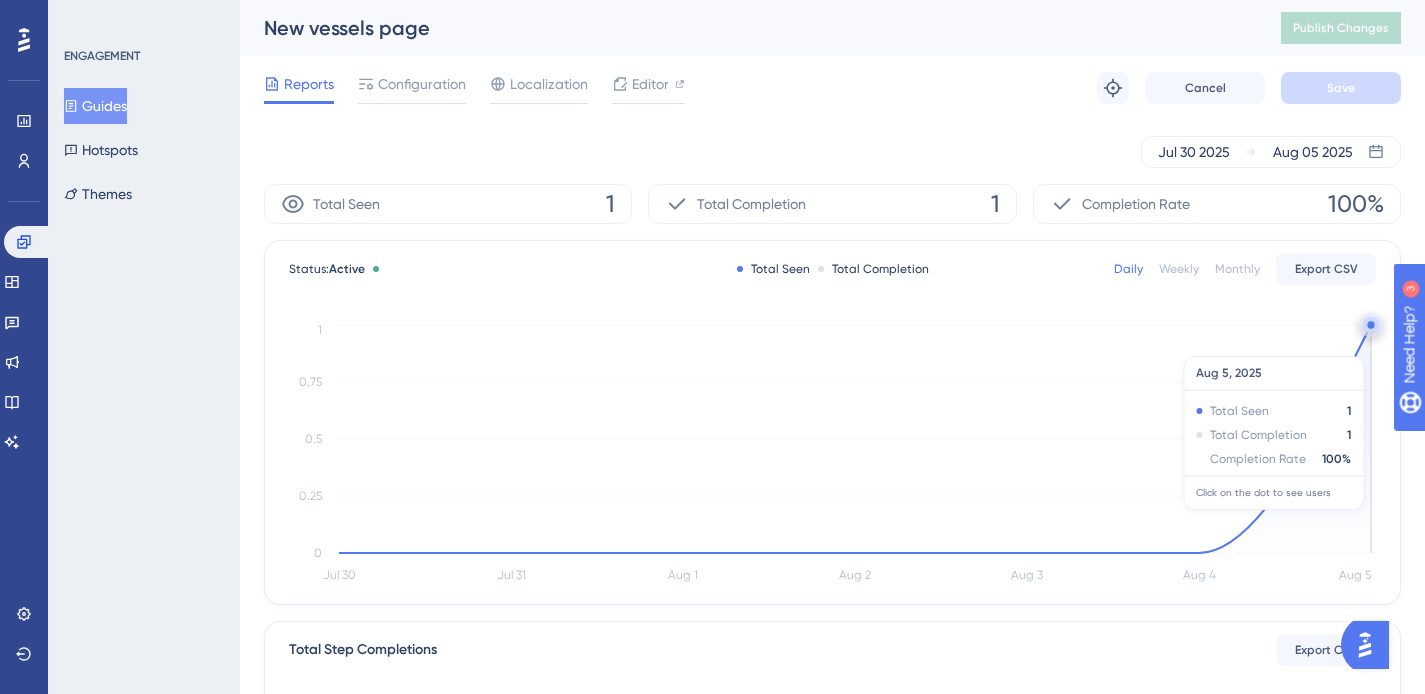 click 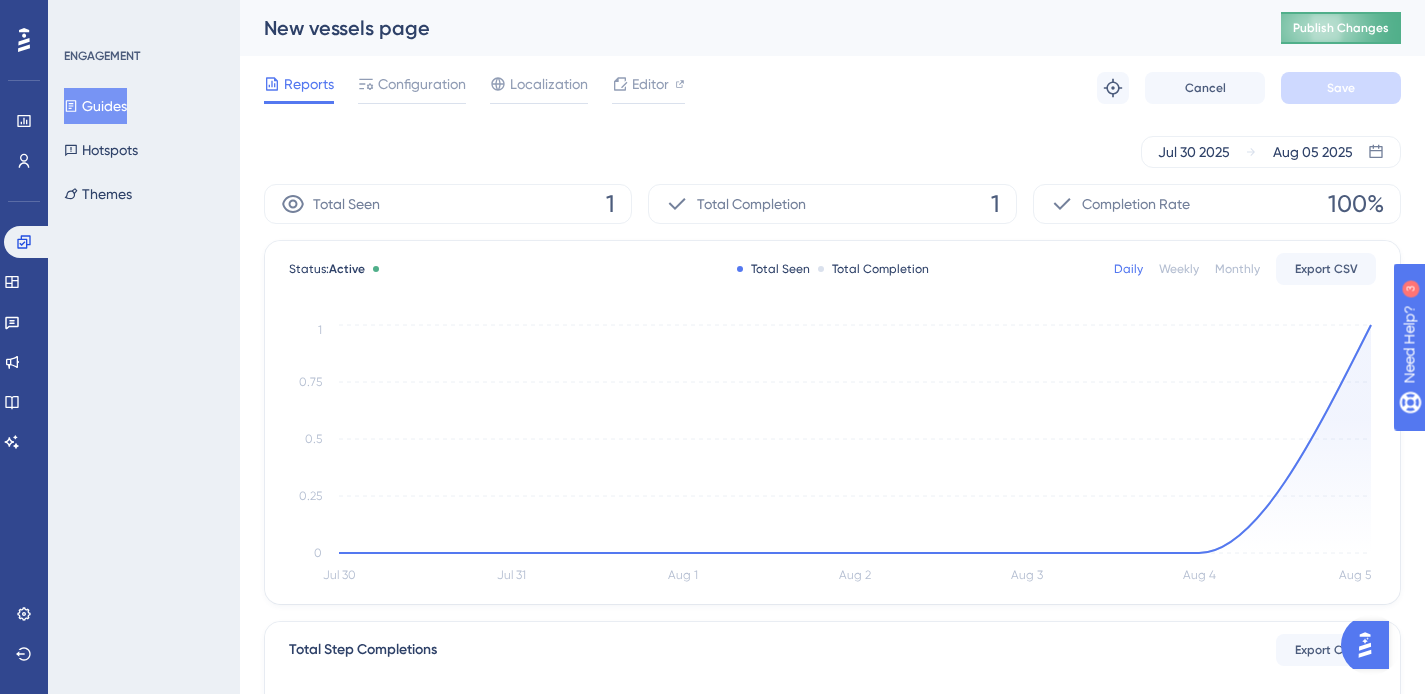 click on "Publish Changes" at bounding box center (1341, 28) 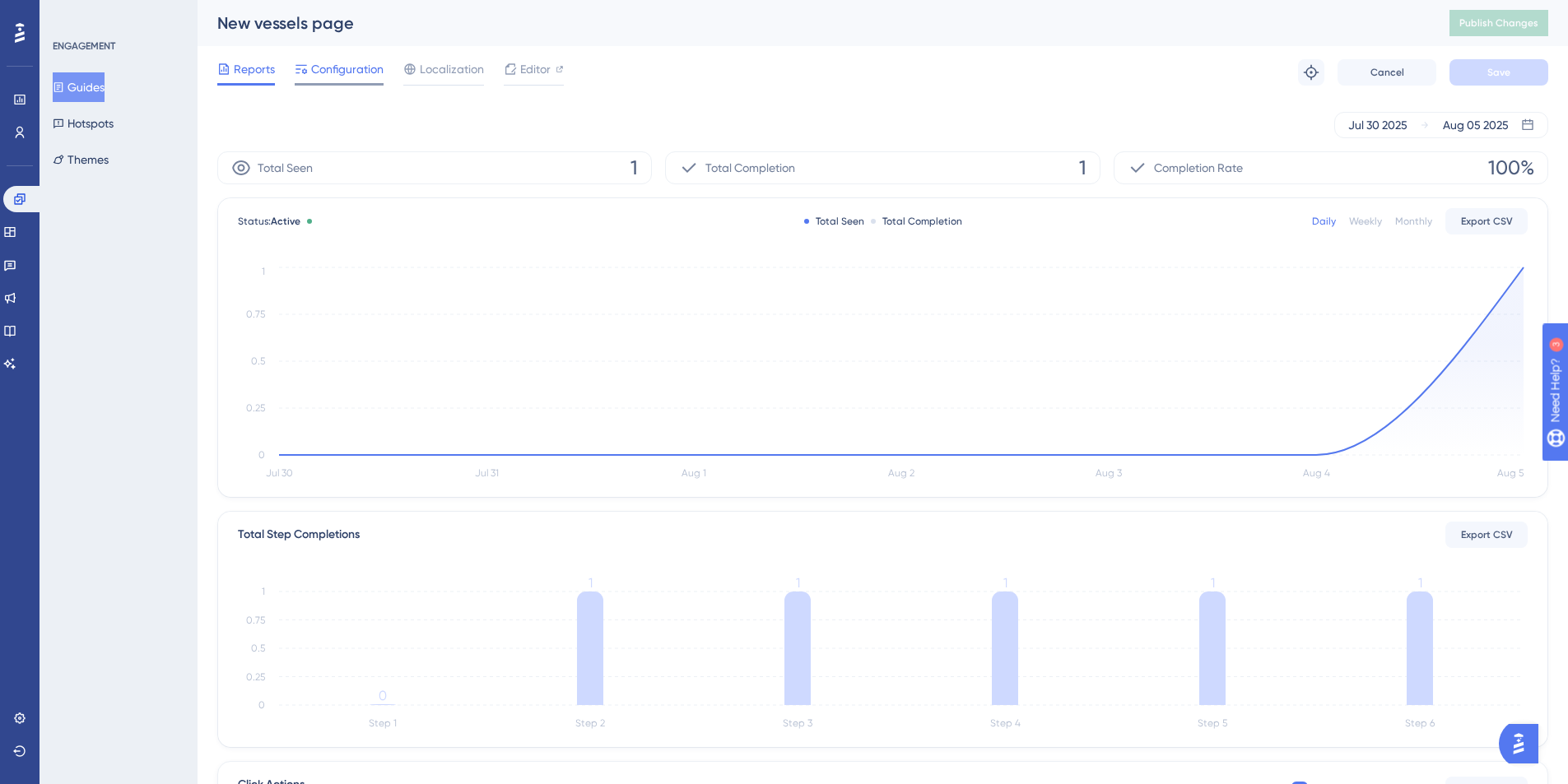 click on "Configuration" at bounding box center [347, 69] 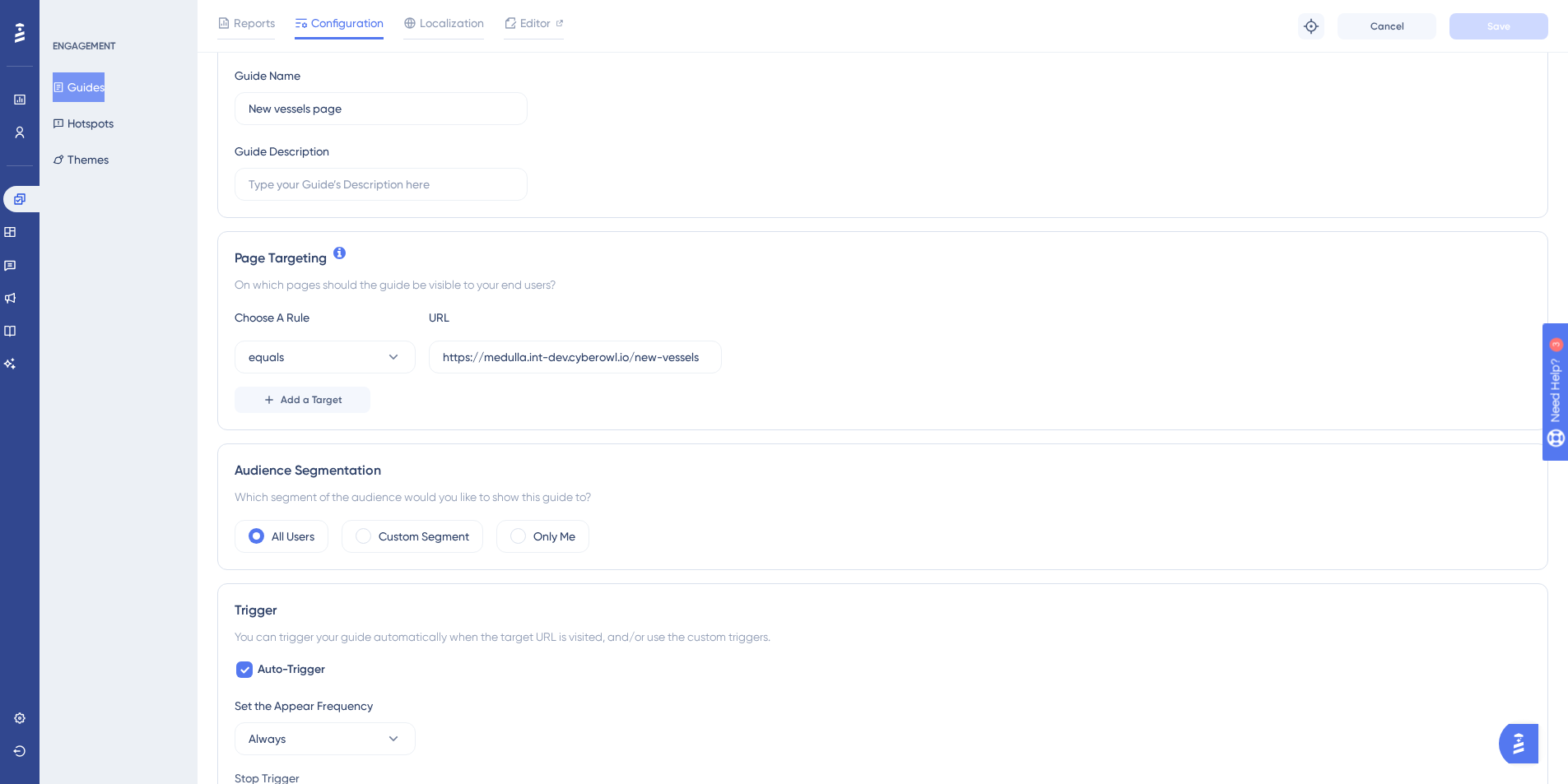 scroll, scrollTop: 364, scrollLeft: 0, axis: vertical 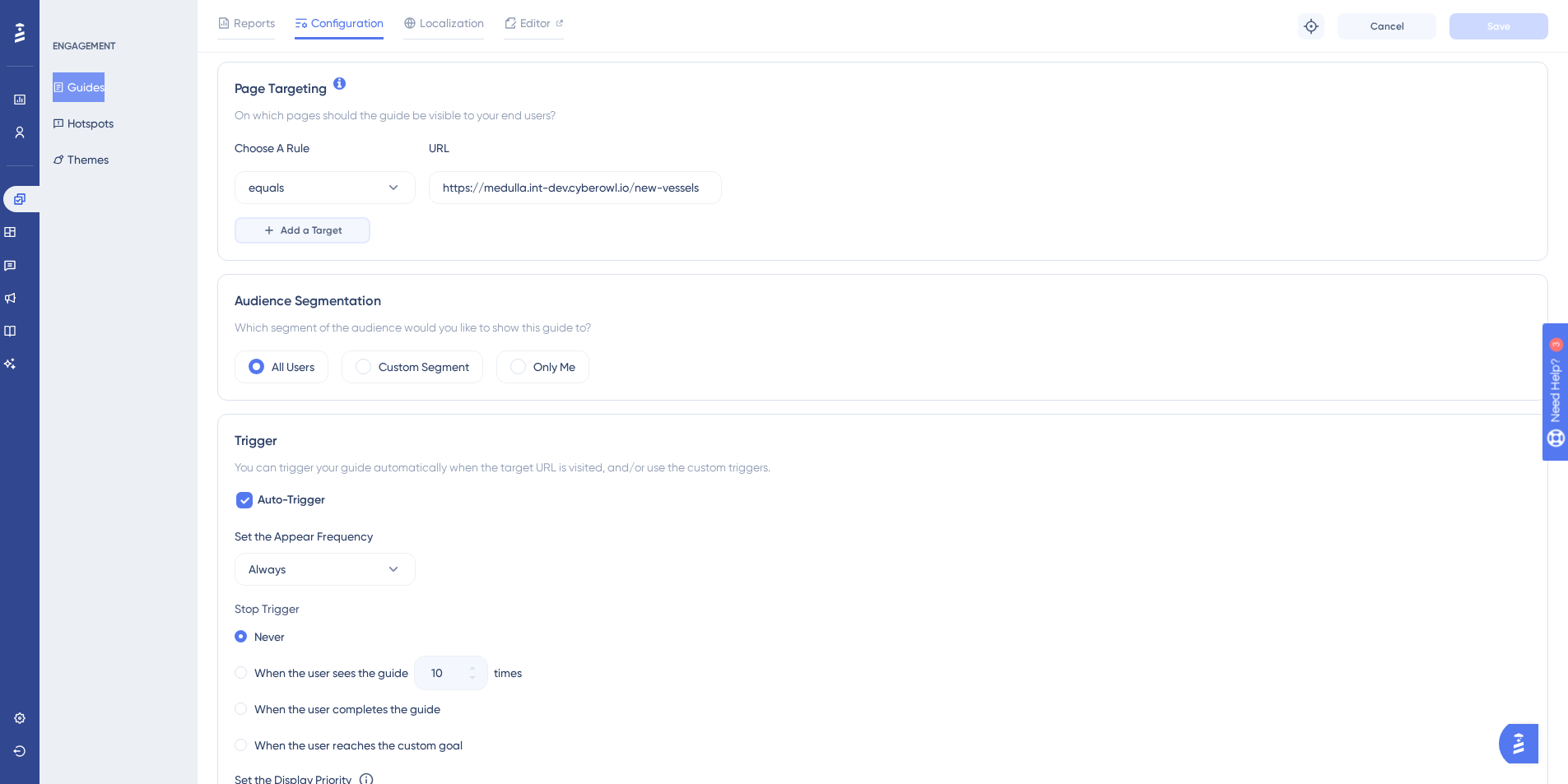 click on "Add a Target" at bounding box center (311, 230) 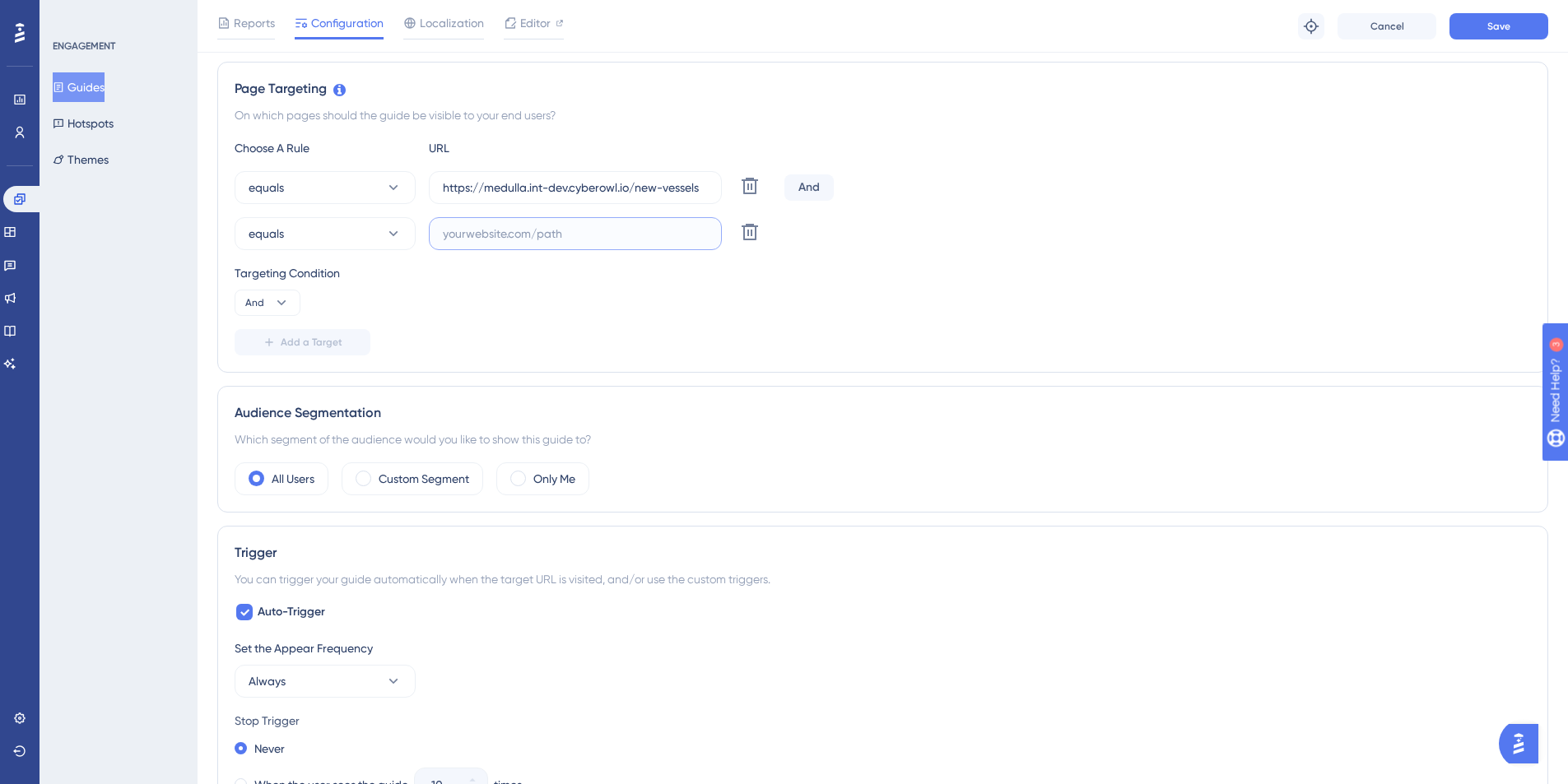 click at bounding box center (575, 234) 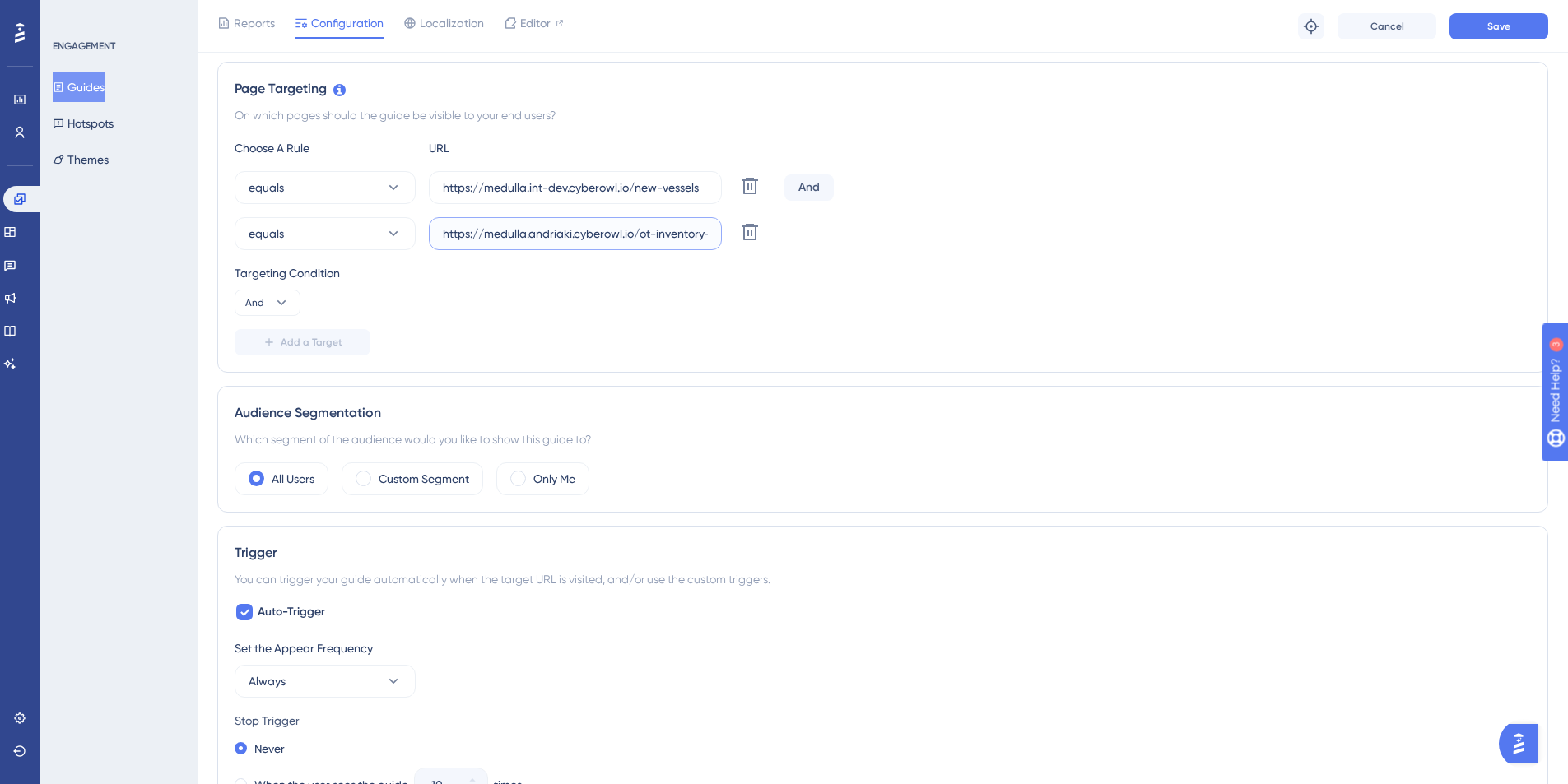 scroll, scrollTop: 0, scrollLeft: 41, axis: horizontal 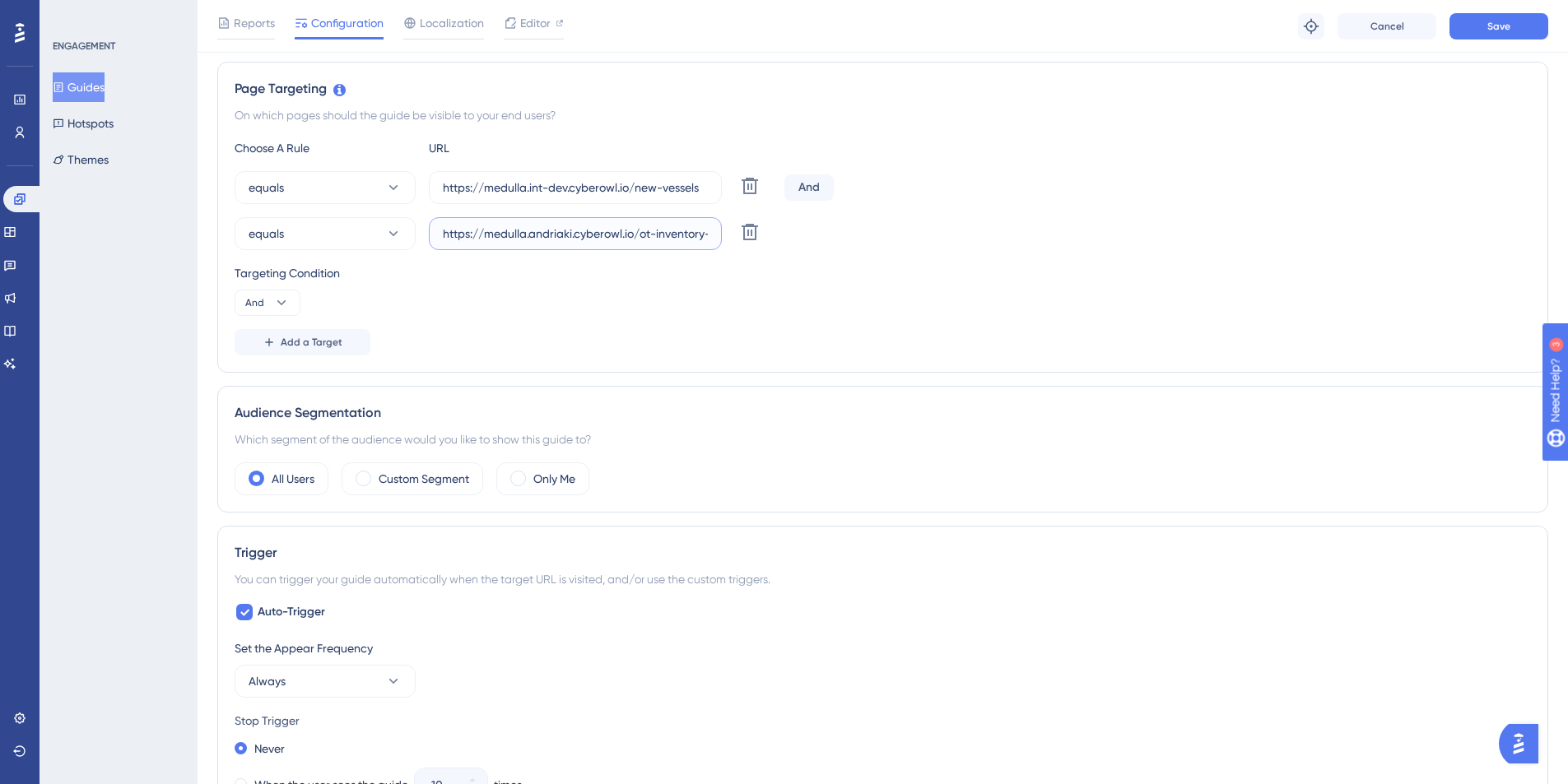 click on "https://medulla.andriaki.cyberowl.io/ot-inventory-vessels" at bounding box center [575, 234] 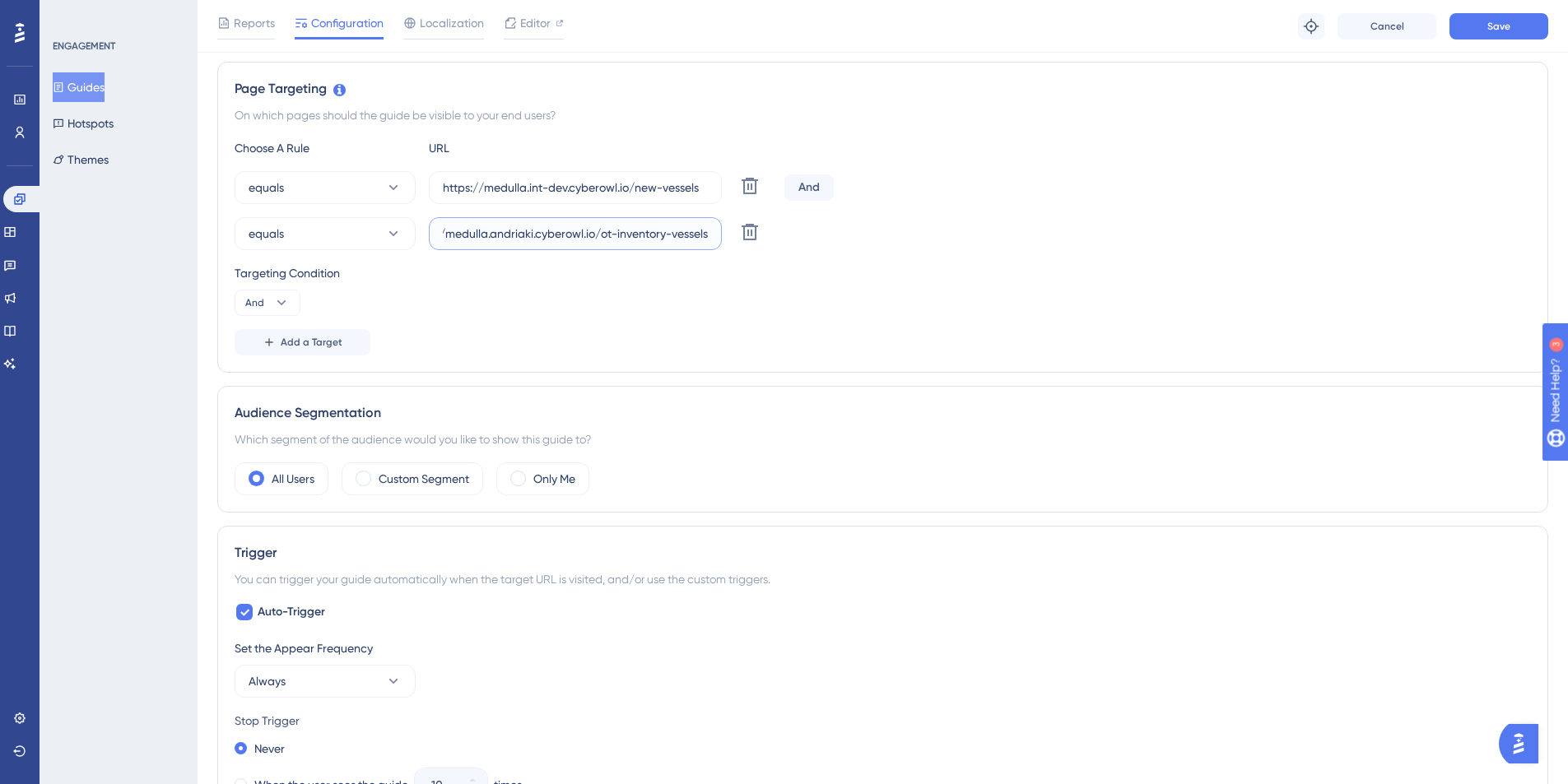 drag, startPoint x: 644, startPoint y: 234, endPoint x: 824, endPoint y: 242, distance: 180.1777 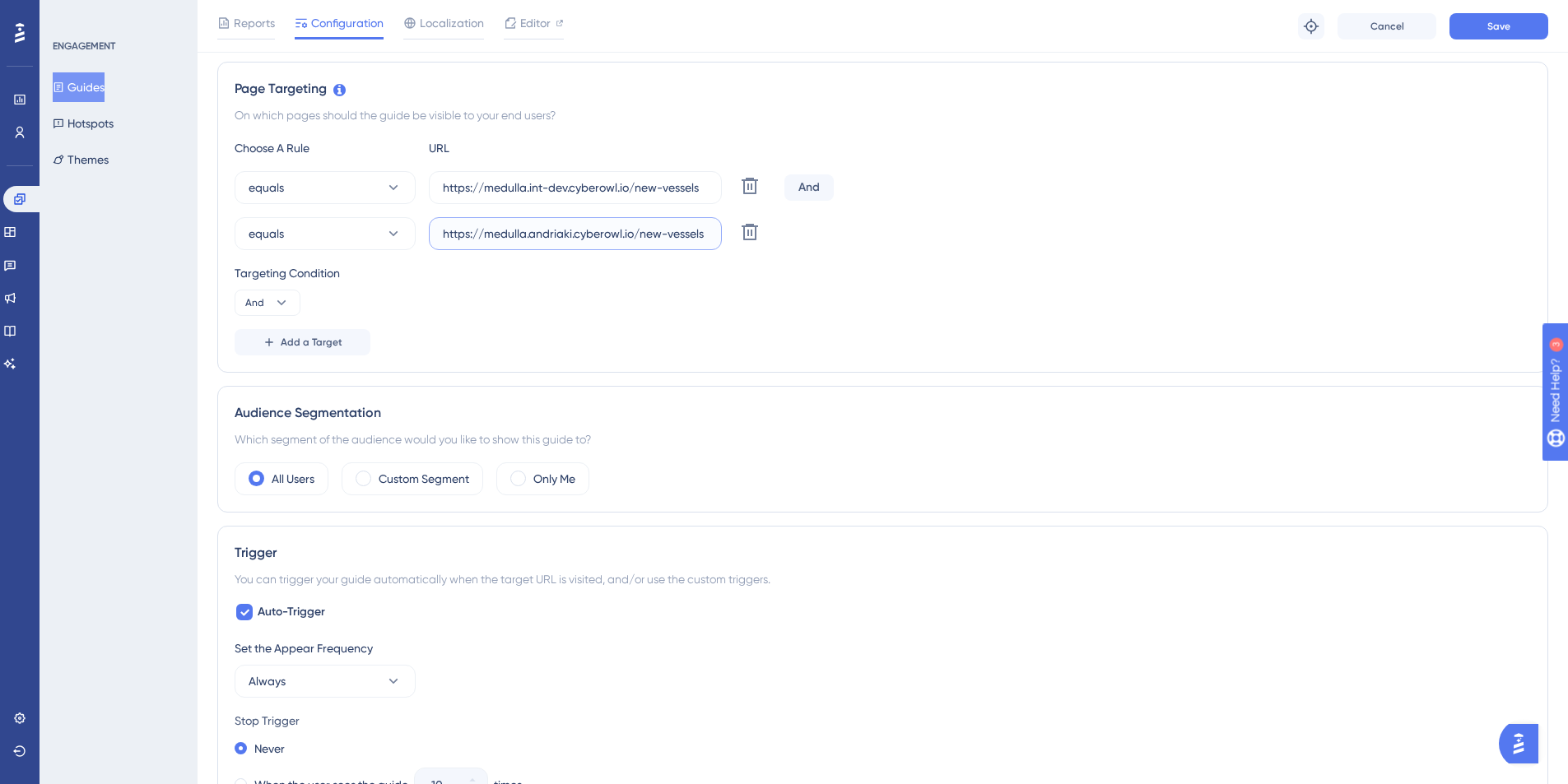 scroll, scrollTop: 0, scrollLeft: 0, axis: both 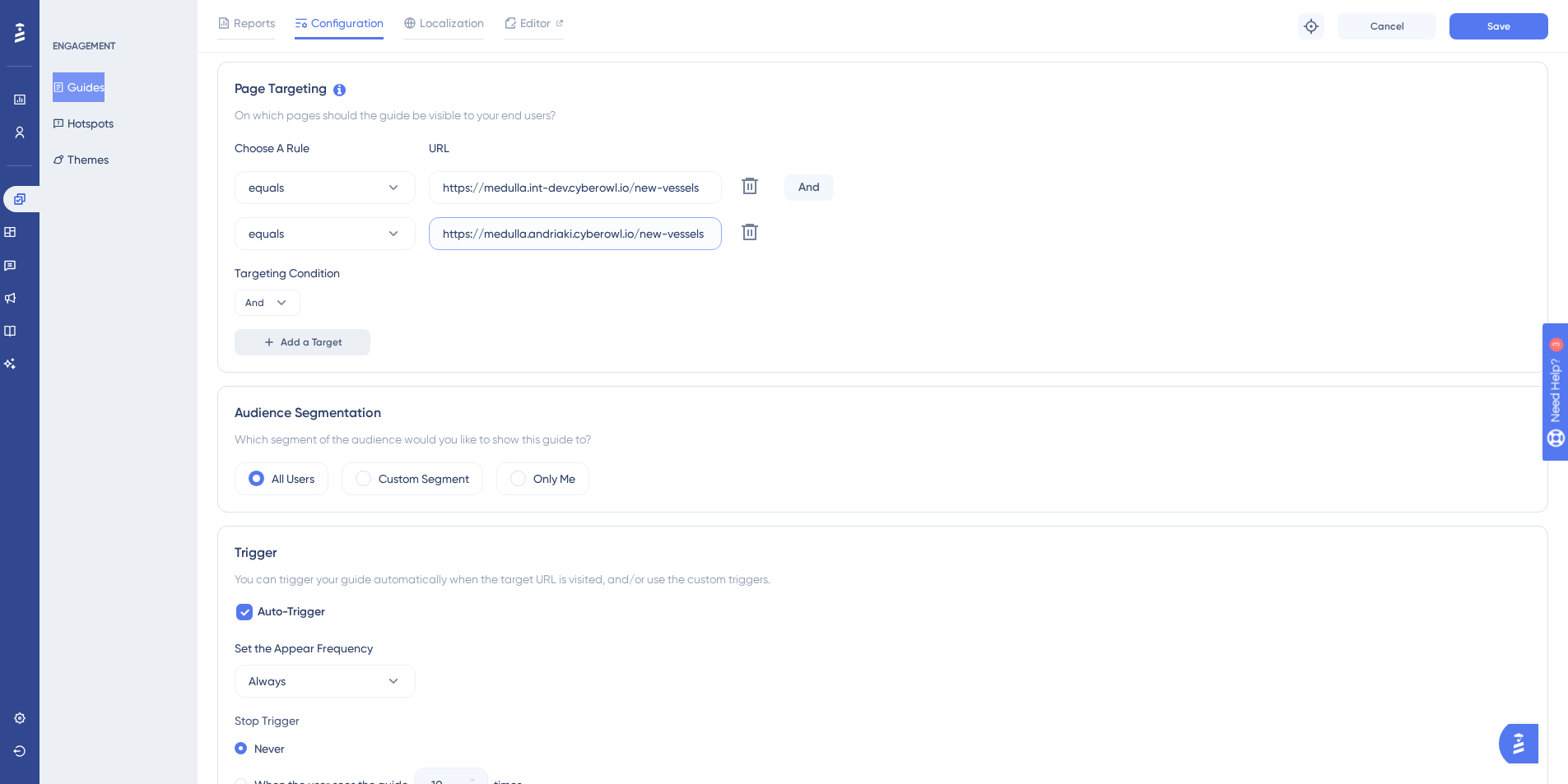 type on "https://medulla.andriaki.cyberowl.io/new-vessels" 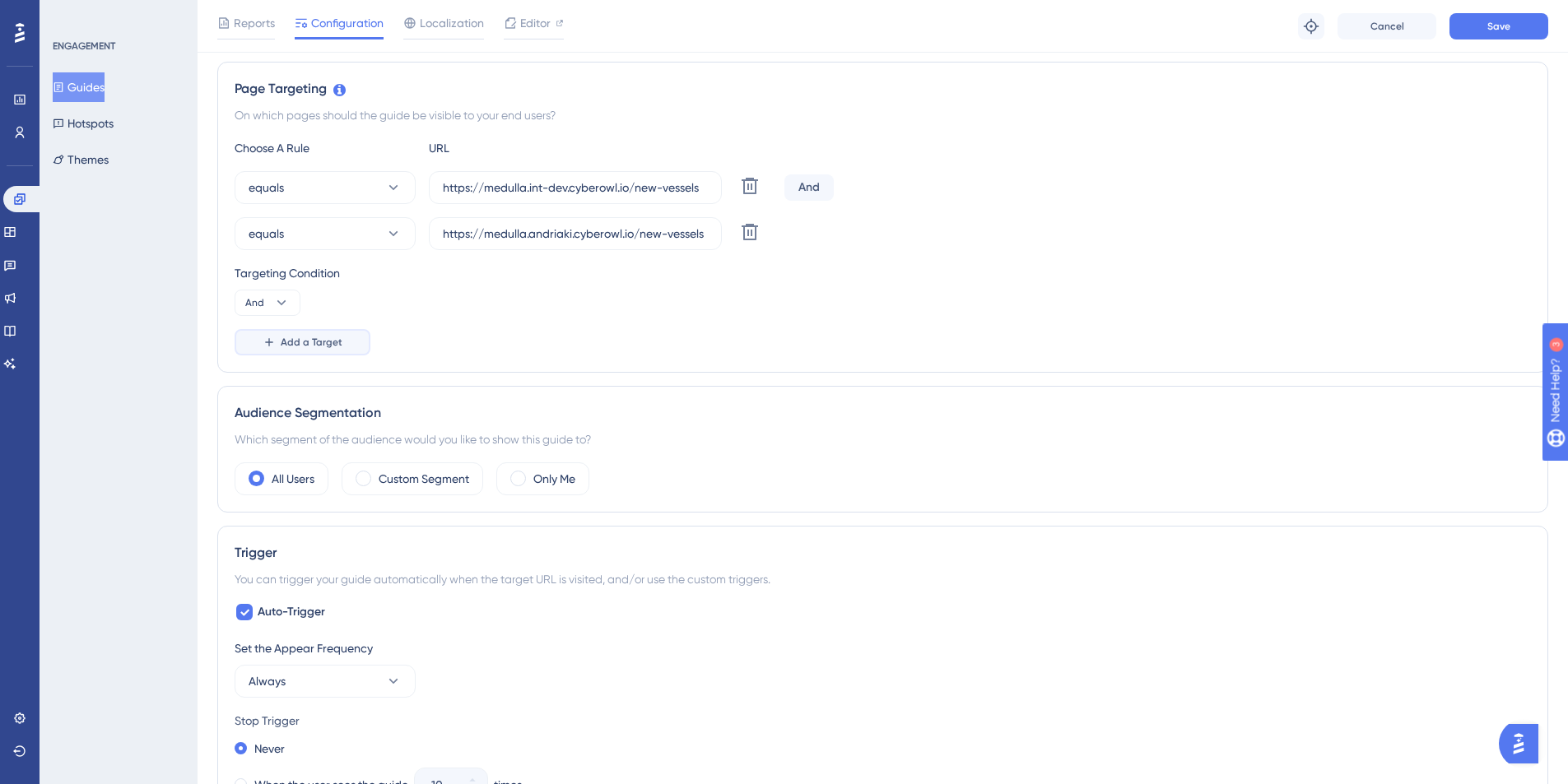 click on "Add a Target" at bounding box center (311, 342) 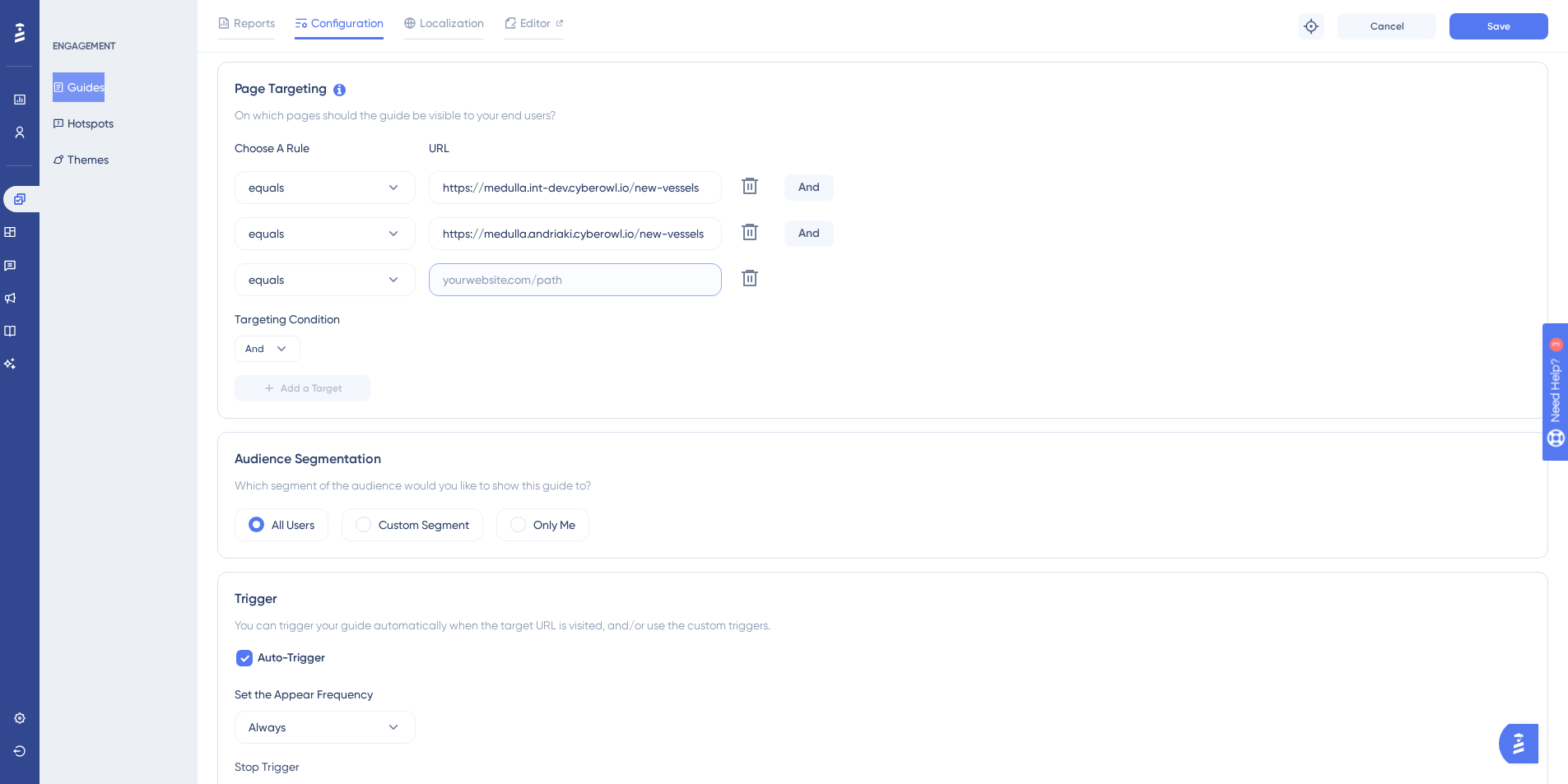 click at bounding box center (575, 280) 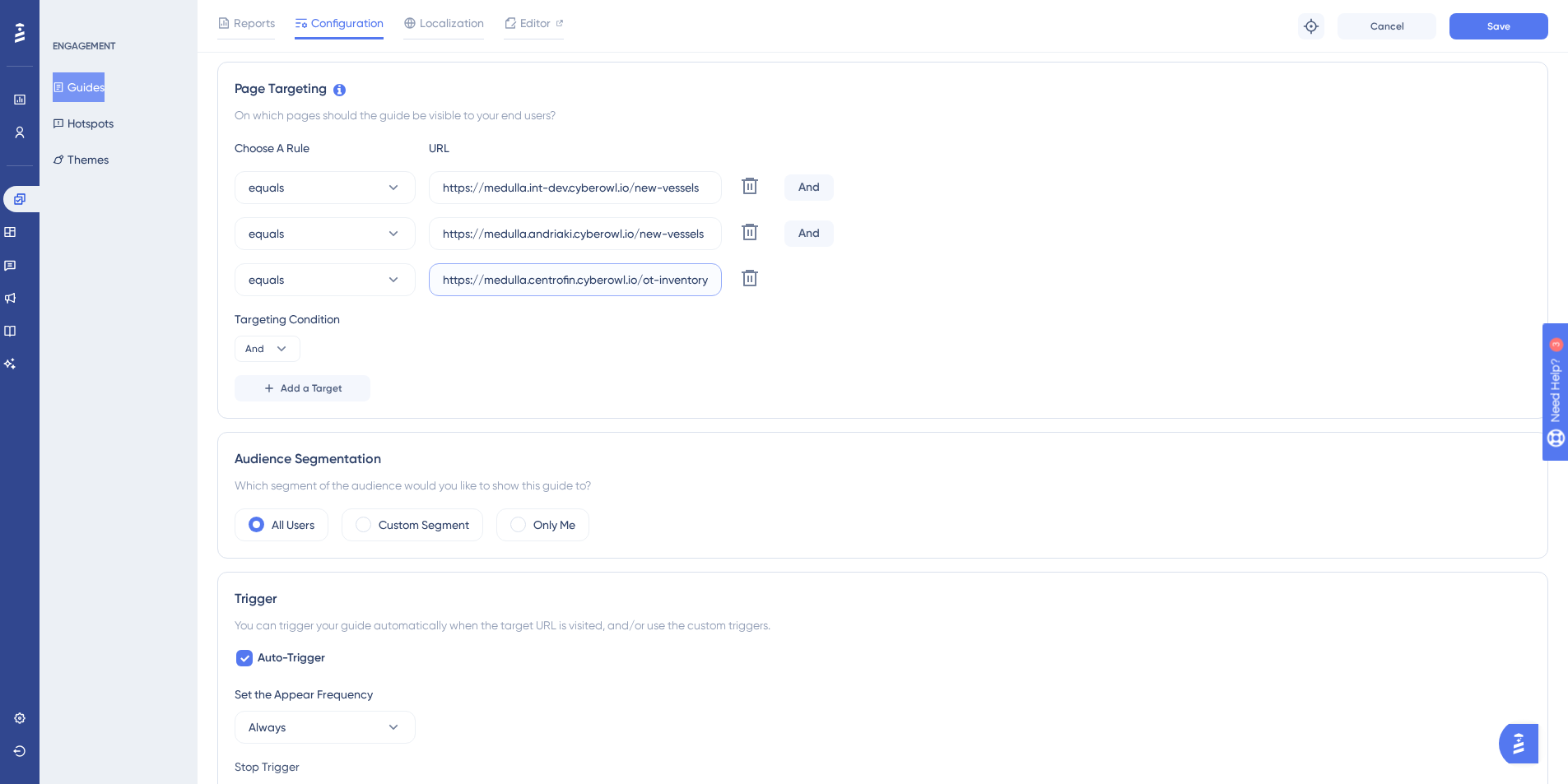 scroll, scrollTop: 0, scrollLeft: 45, axis: horizontal 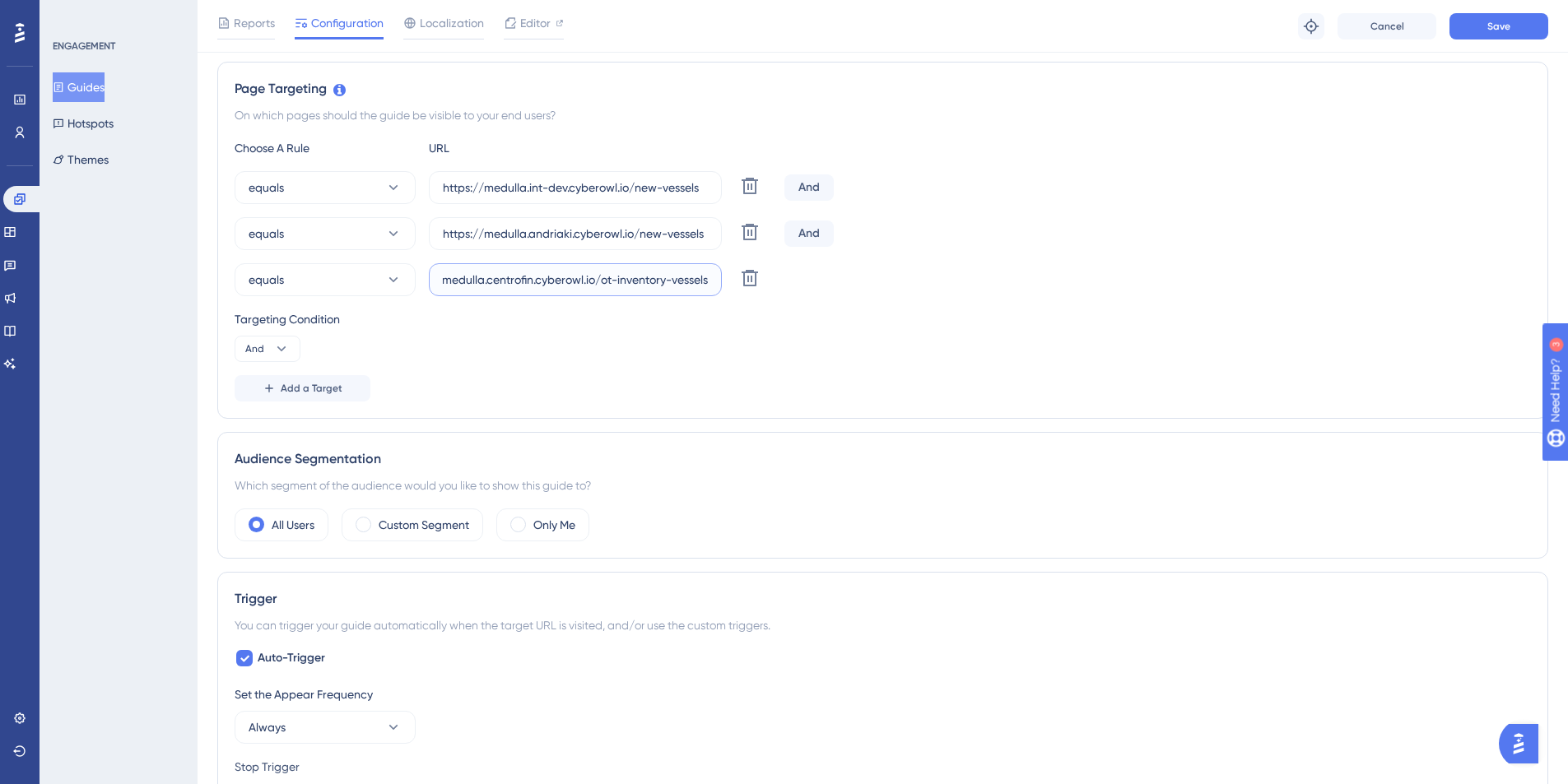 drag, startPoint x: 602, startPoint y: 281, endPoint x: 666, endPoint y: 281, distance: 64 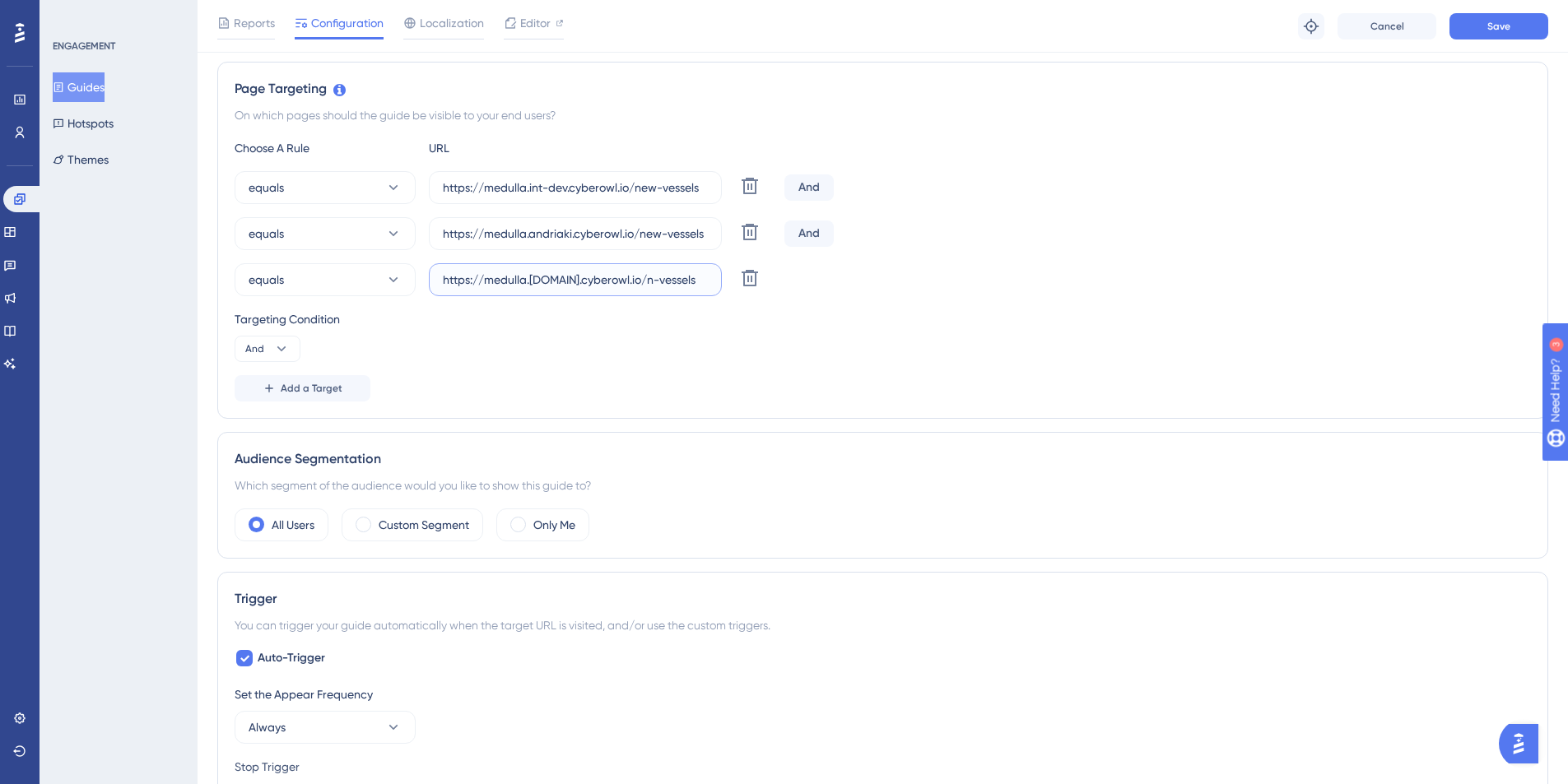 scroll, scrollTop: 0, scrollLeft: 0, axis: both 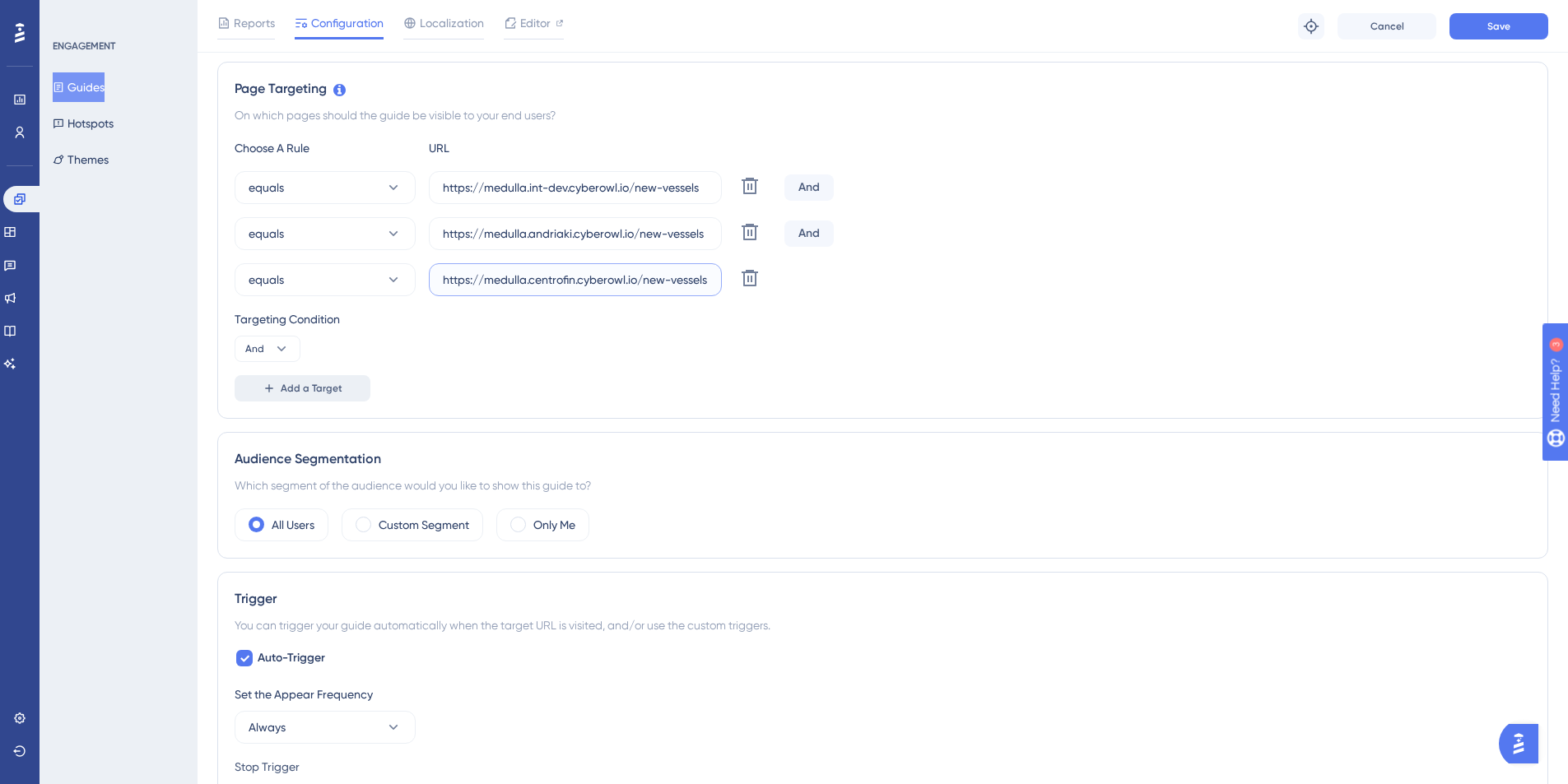 type on "https://medulla.centrofin.cyberowl.io/new-vessels" 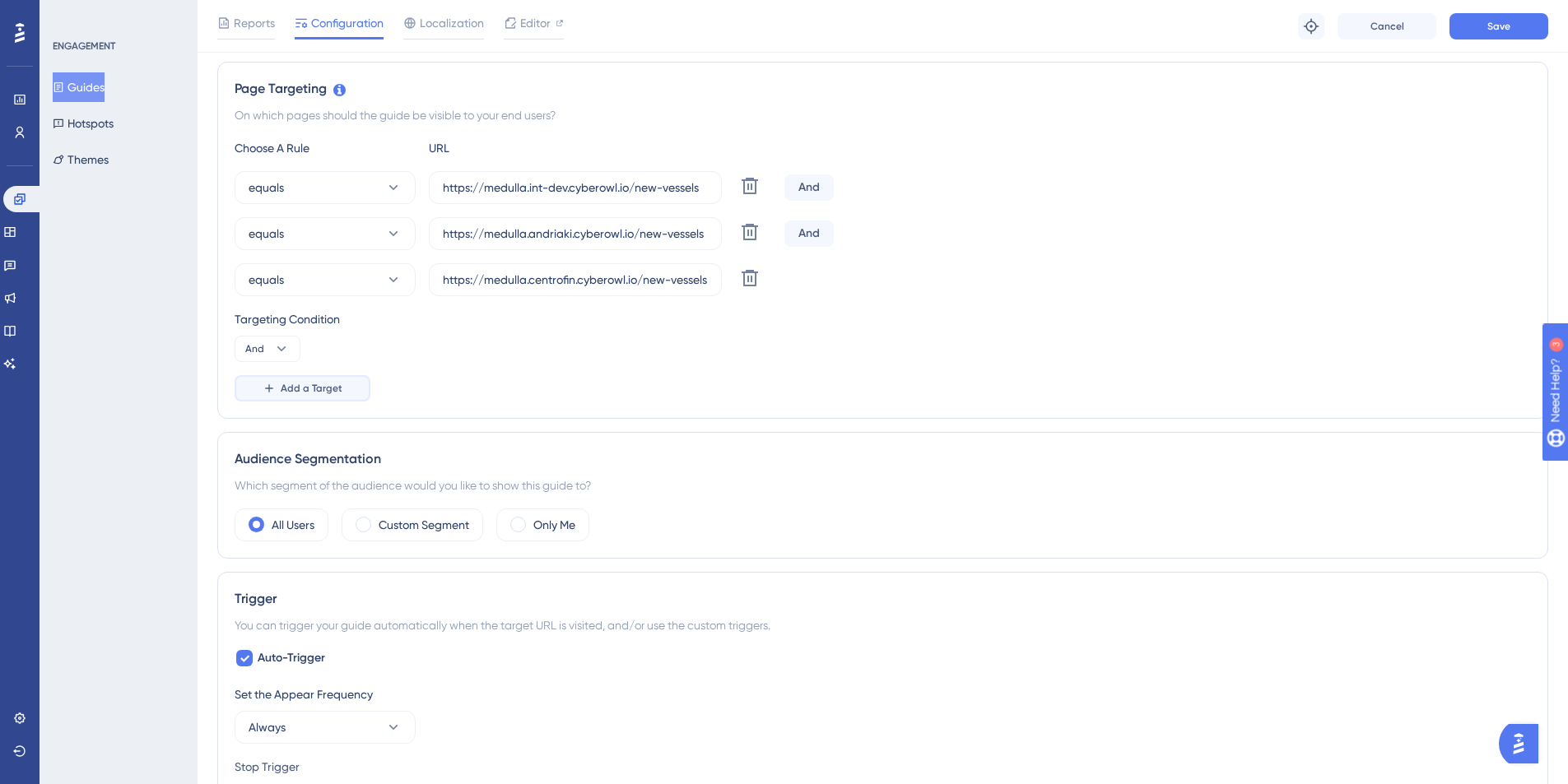 click on "Add a Target" at bounding box center (311, 388) 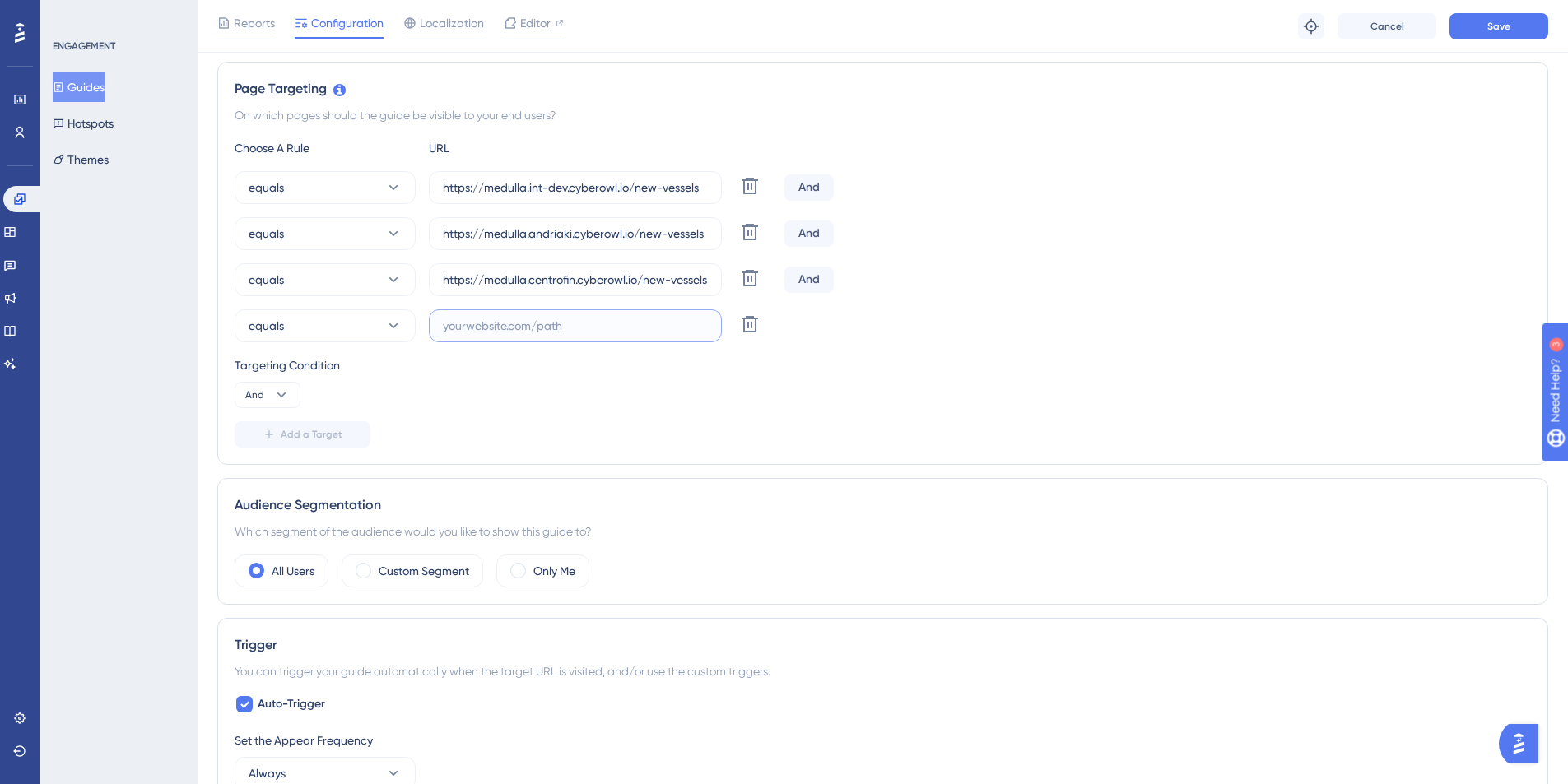 click at bounding box center (575, 326) 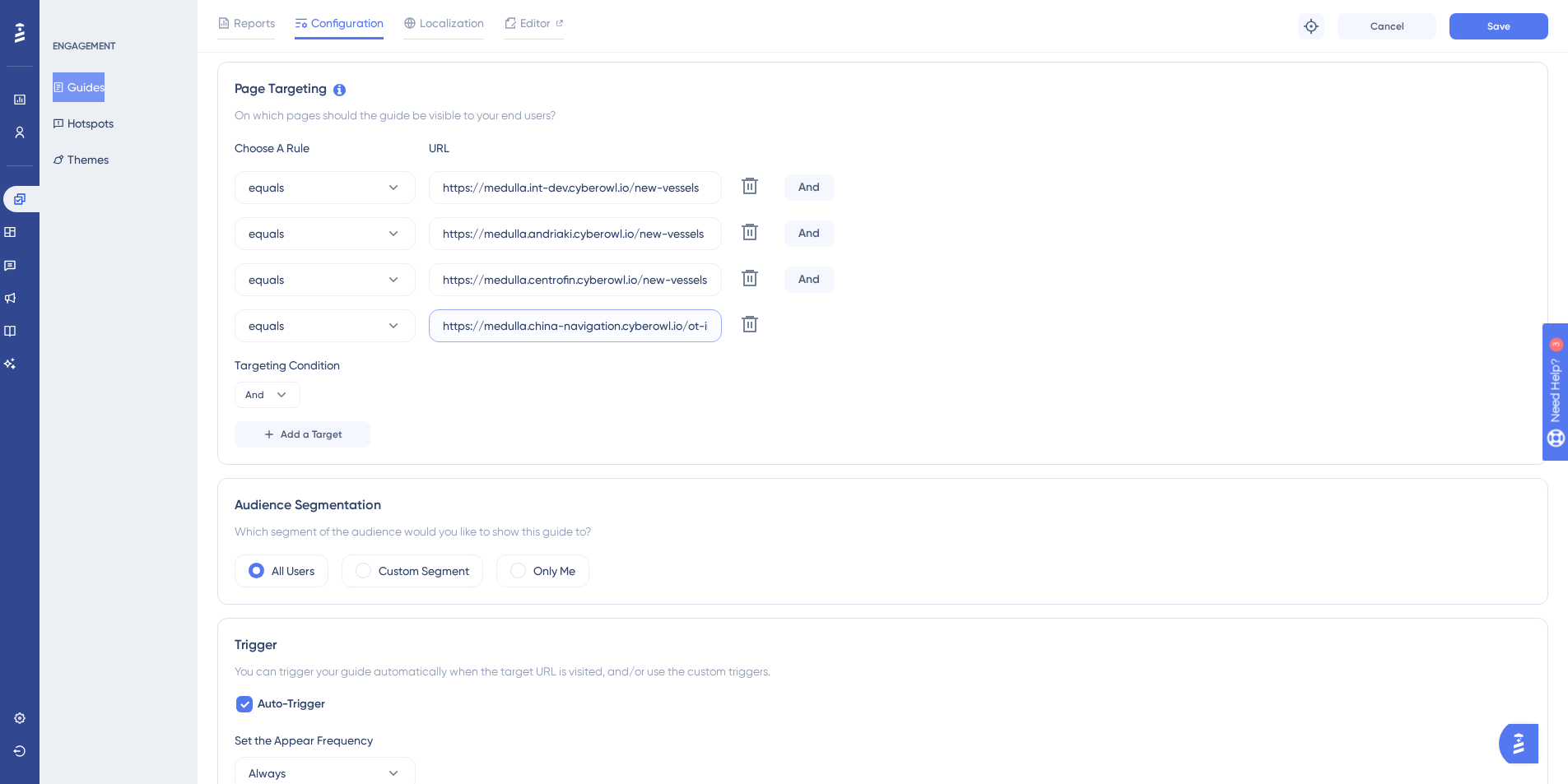 scroll, scrollTop: 0, scrollLeft: 91, axis: horizontal 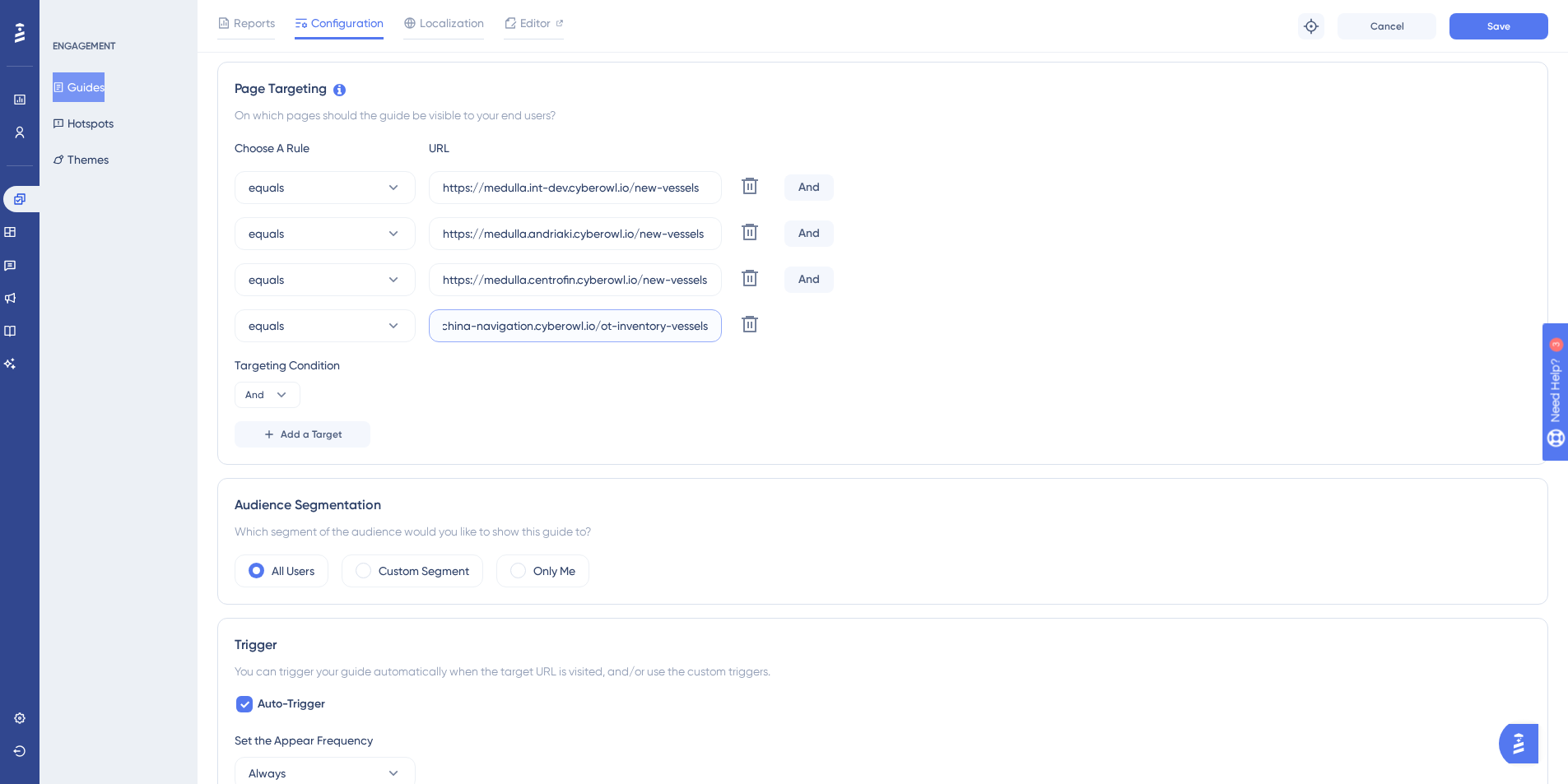 drag, startPoint x: 666, startPoint y: 328, endPoint x: 598, endPoint y: 331, distance: 68.06614 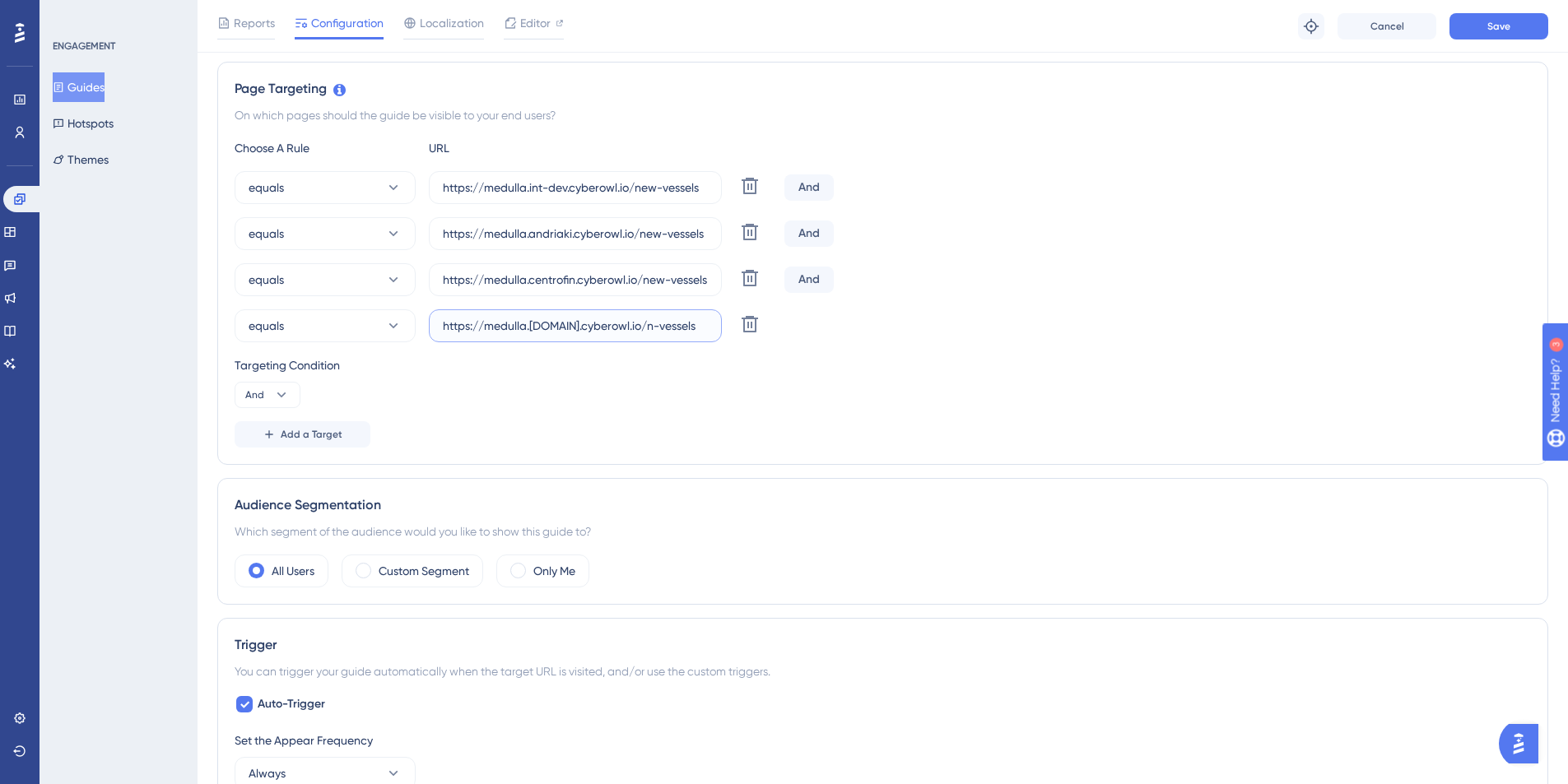scroll, scrollTop: 0, scrollLeft: 32, axis: horizontal 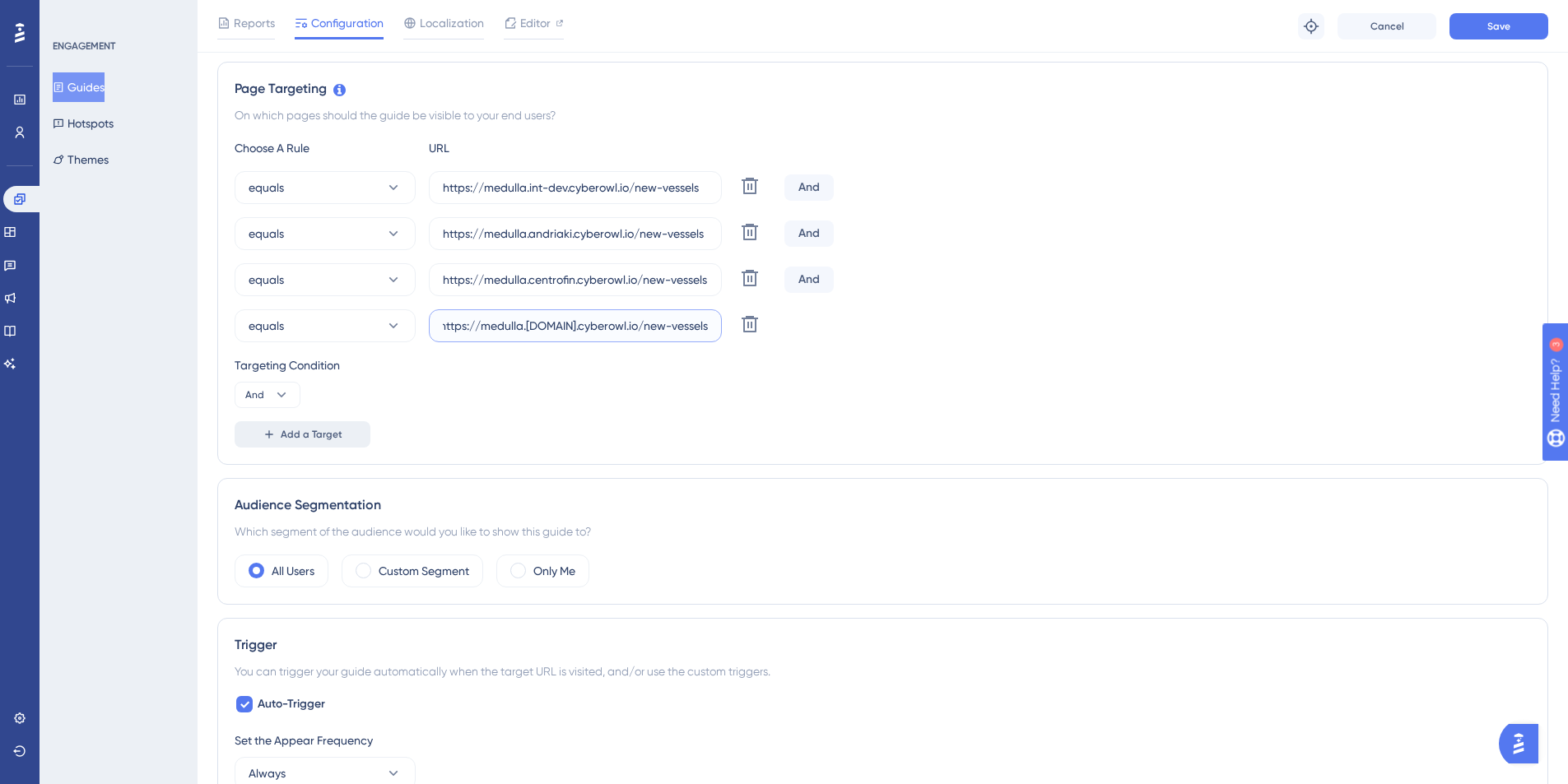 type on "https://medulla.[DOMAIN].cyberowl.io/new-vessels" 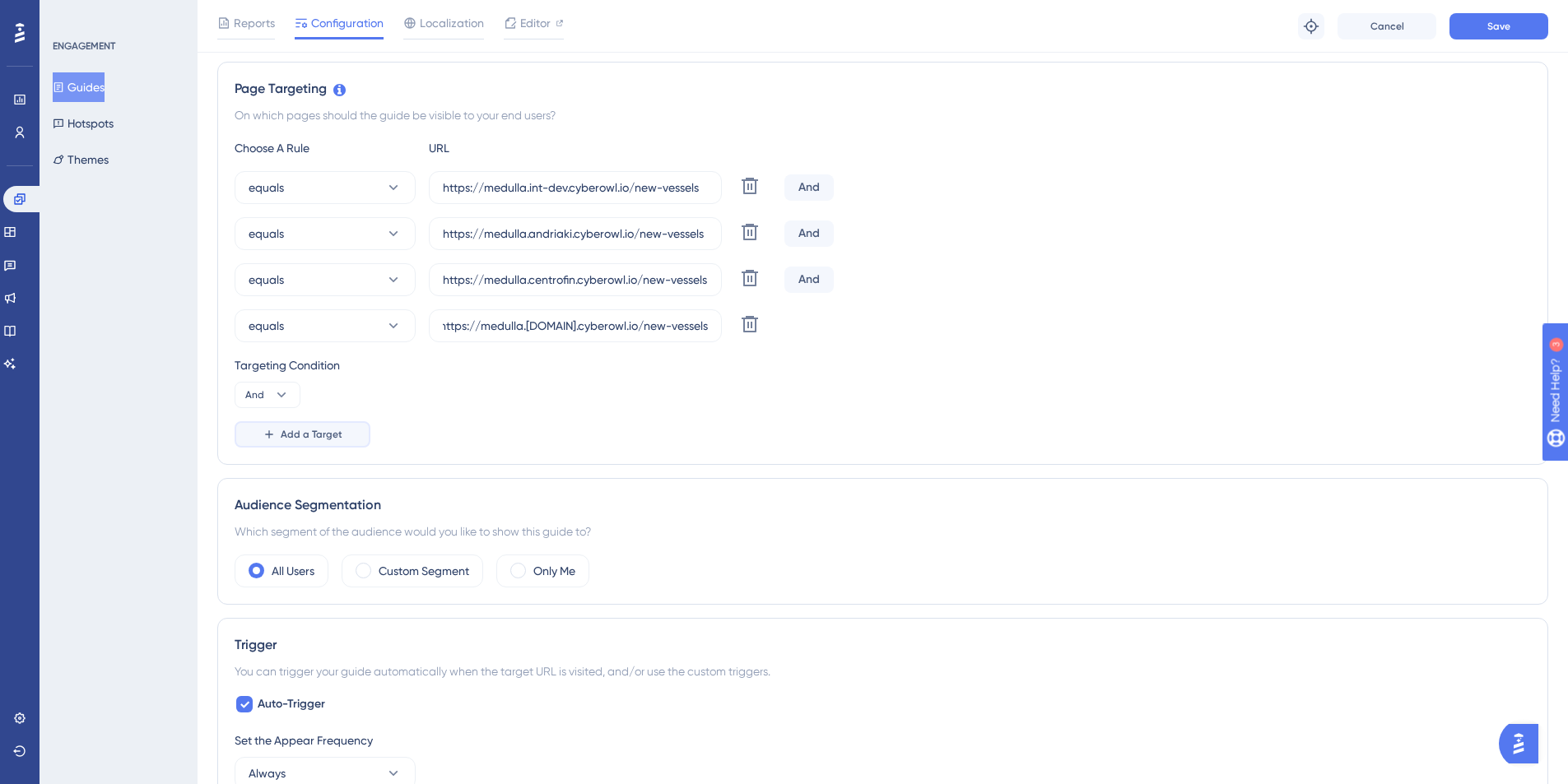 click on "Add a Target" at bounding box center [311, 434] 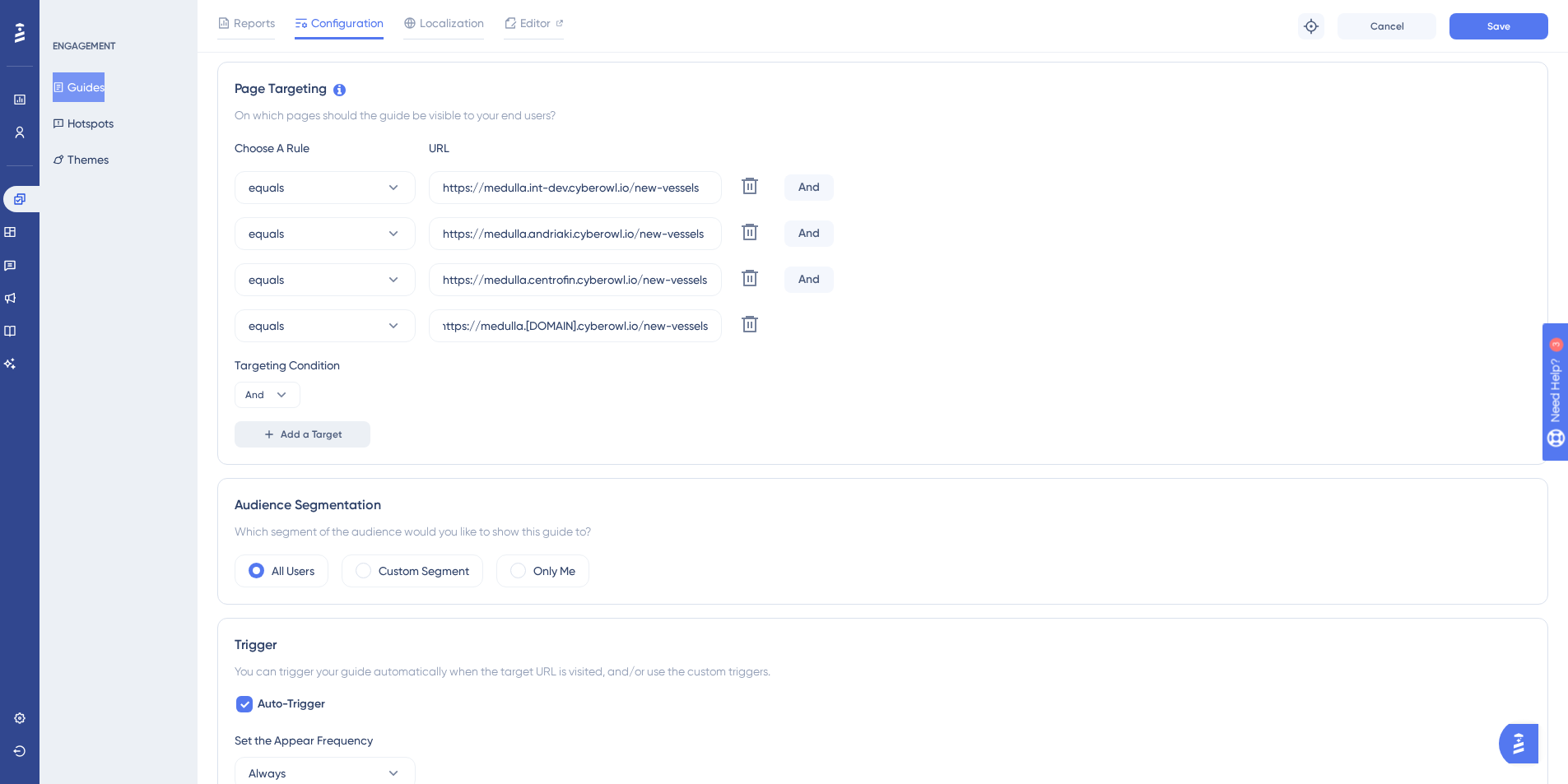 scroll, scrollTop: 0, scrollLeft: 0, axis: both 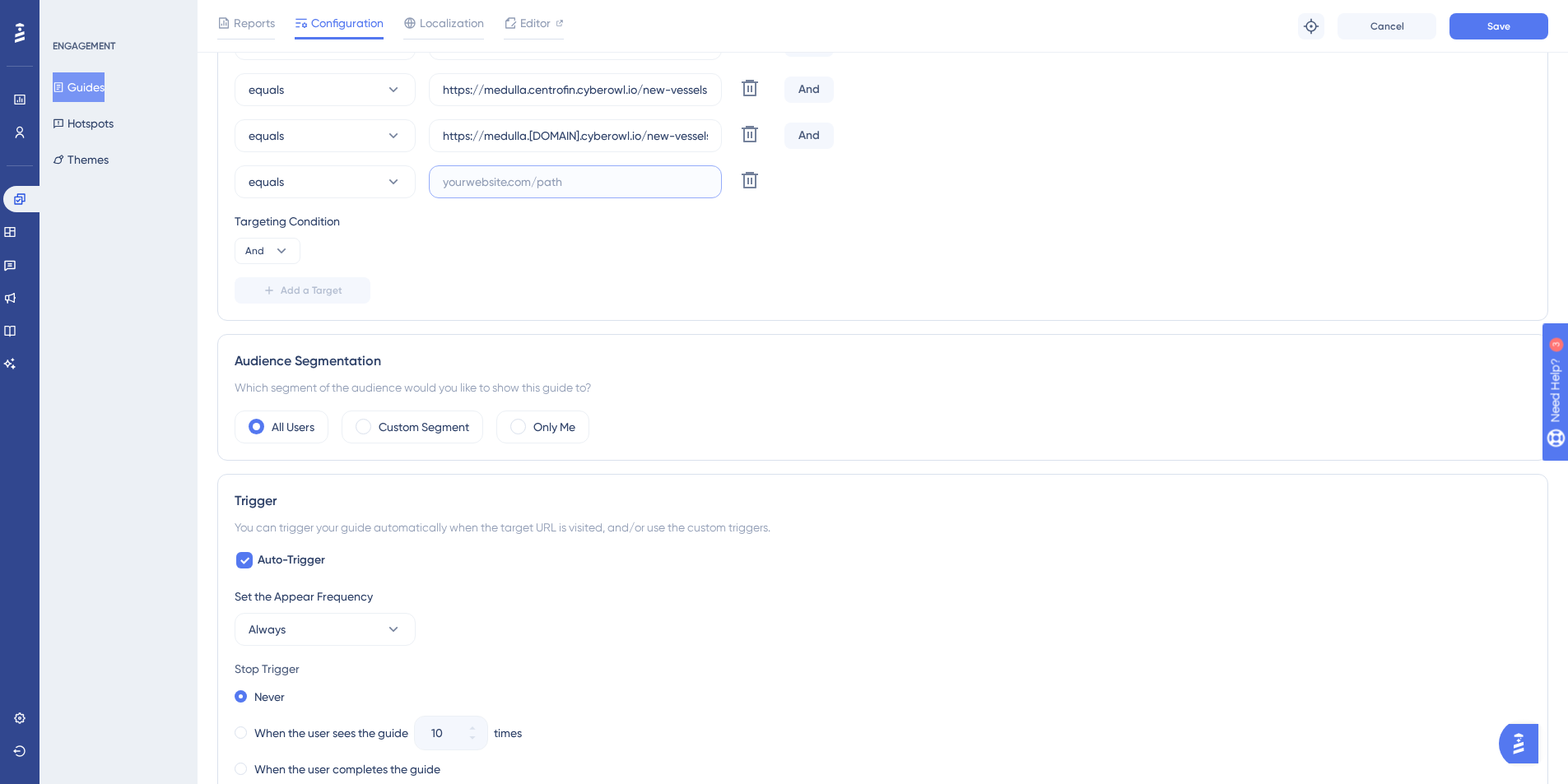 click at bounding box center (575, 182) 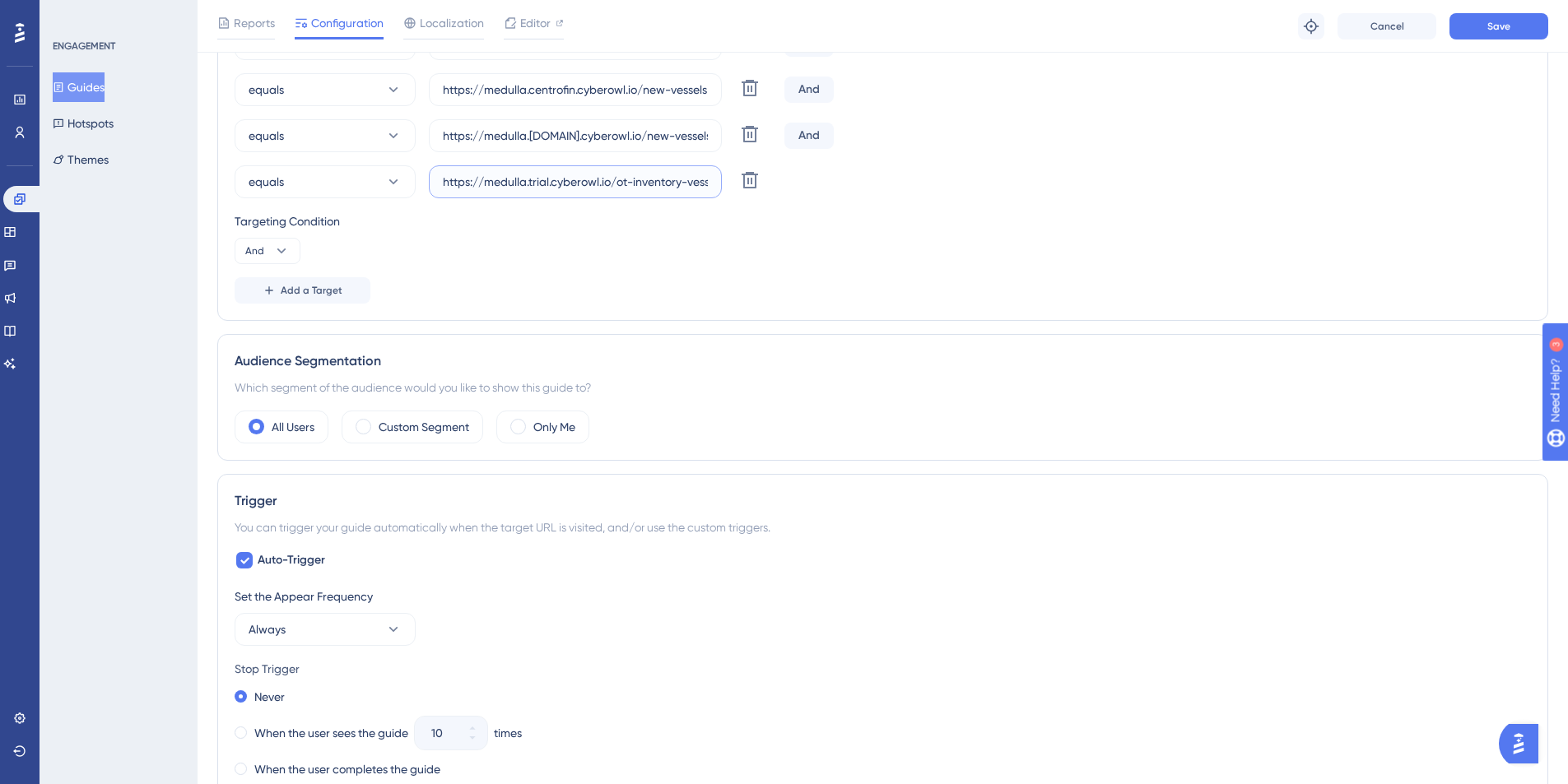 scroll, scrollTop: 0, scrollLeft: 19, axis: horizontal 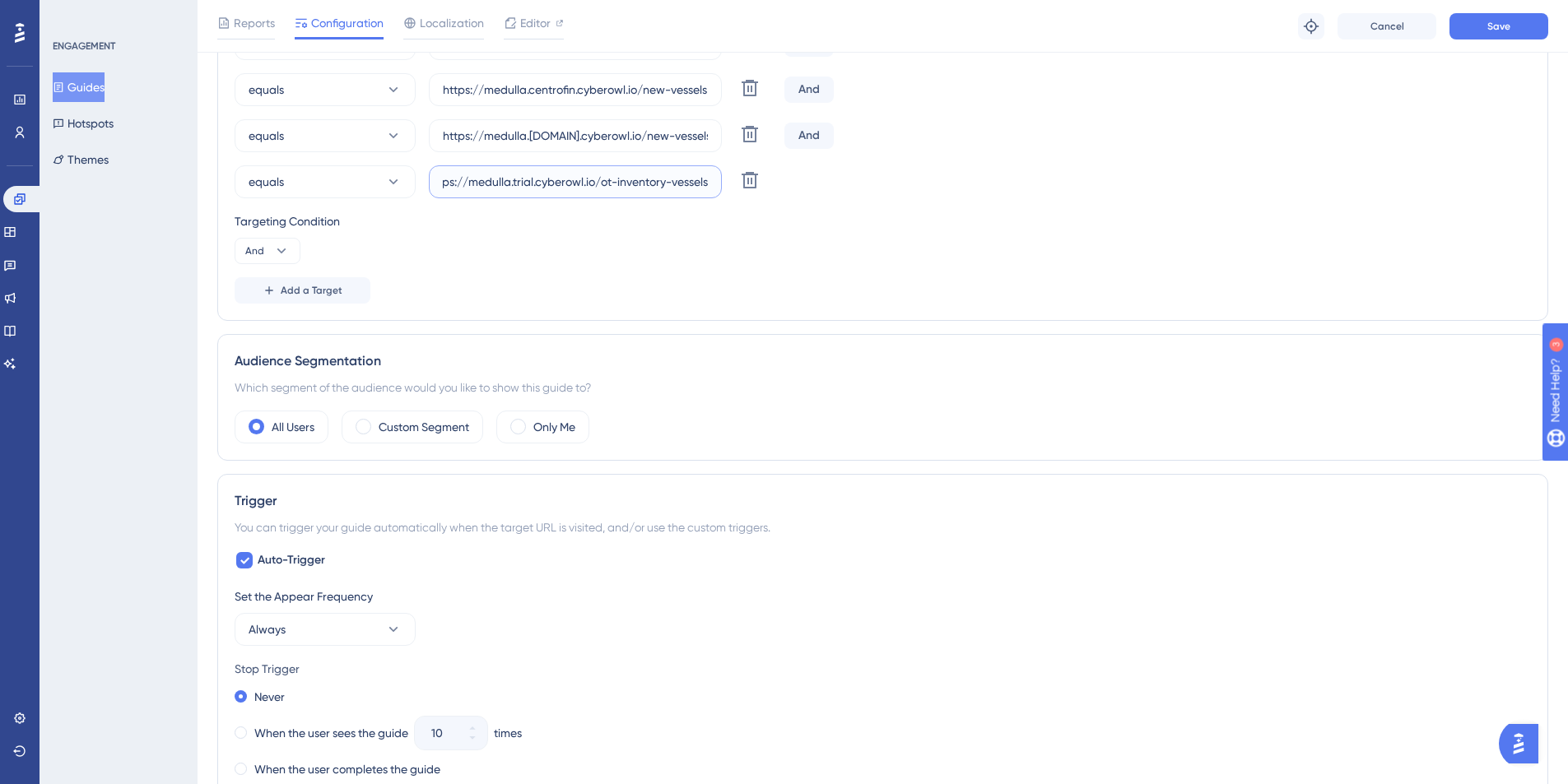 drag, startPoint x: 665, startPoint y: 184, endPoint x: 600, endPoint y: 183, distance: 65.007692 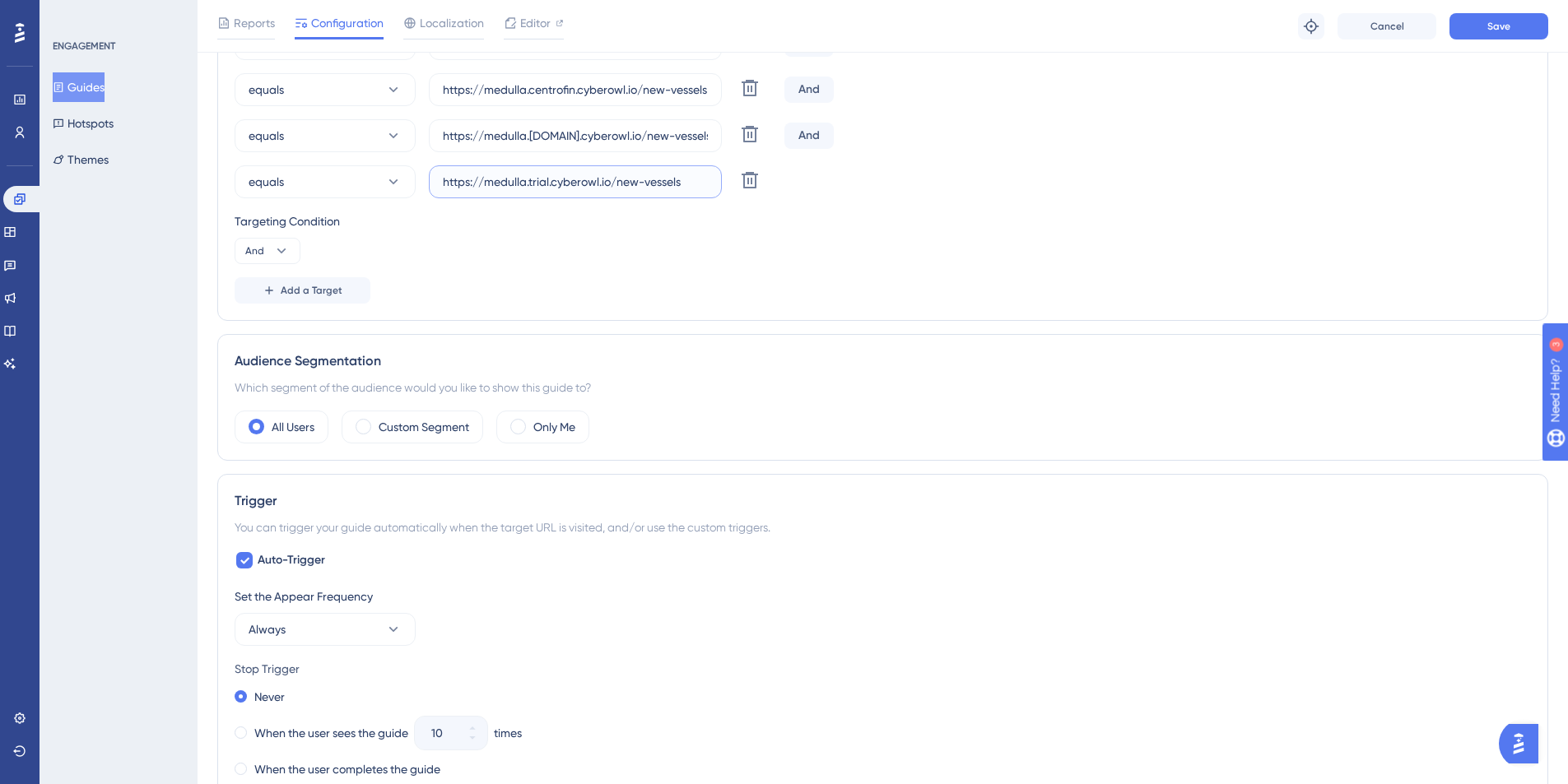 scroll, scrollTop: 0, scrollLeft: 0, axis: both 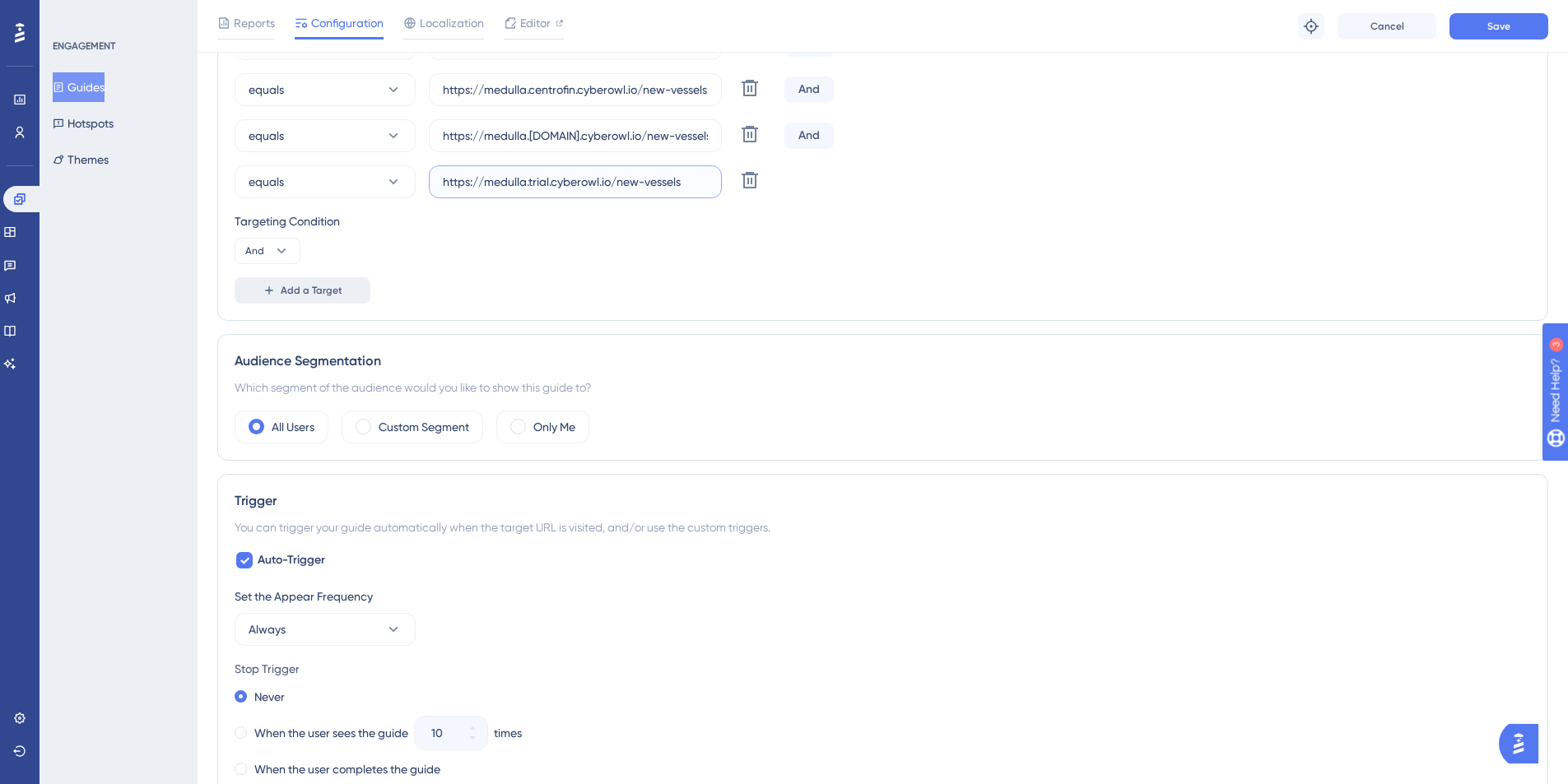 type on "https://medulla.trial.cyberowl.io/new-vessels" 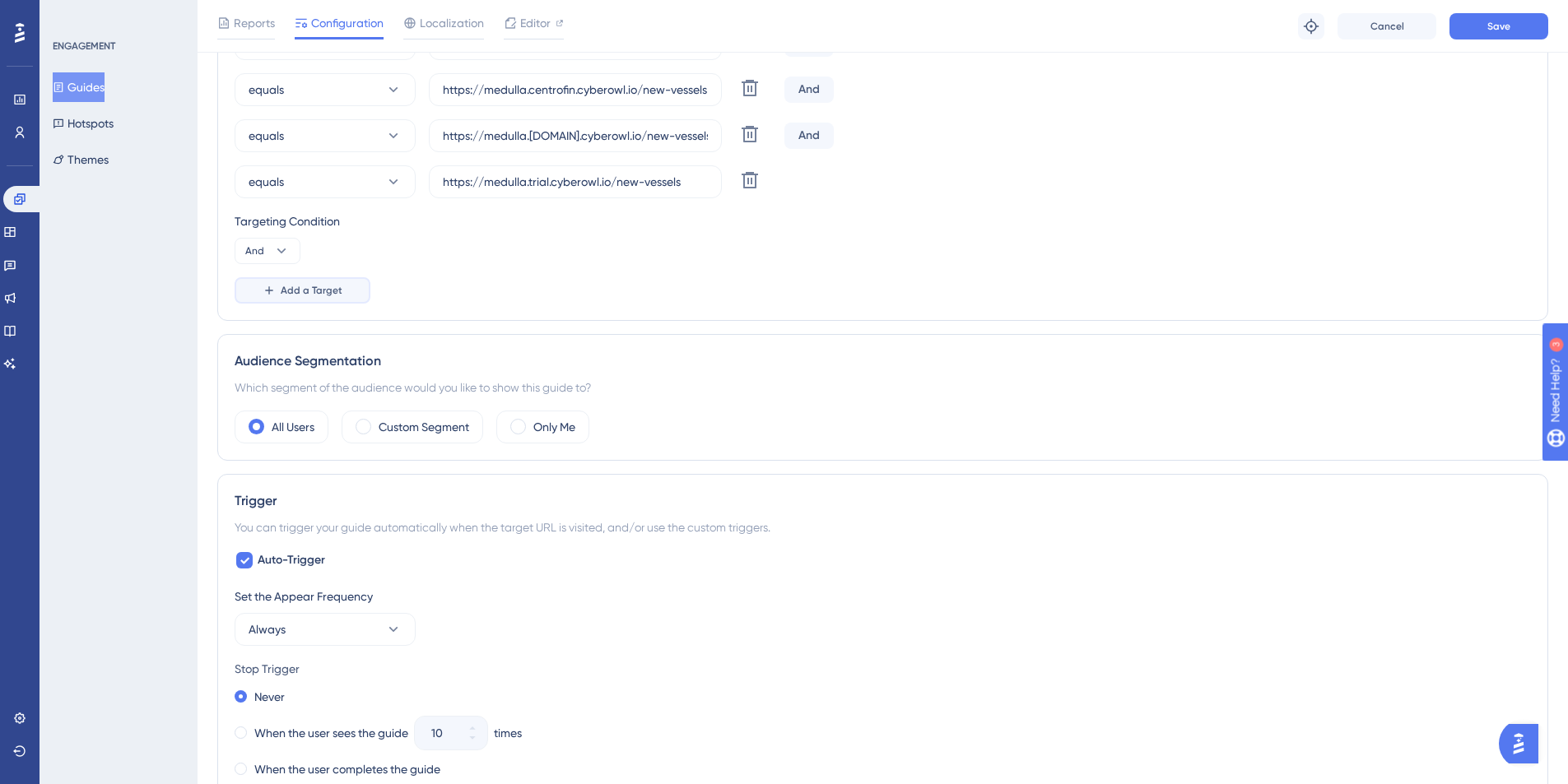 click on "Add a Target" at bounding box center (302, 290) 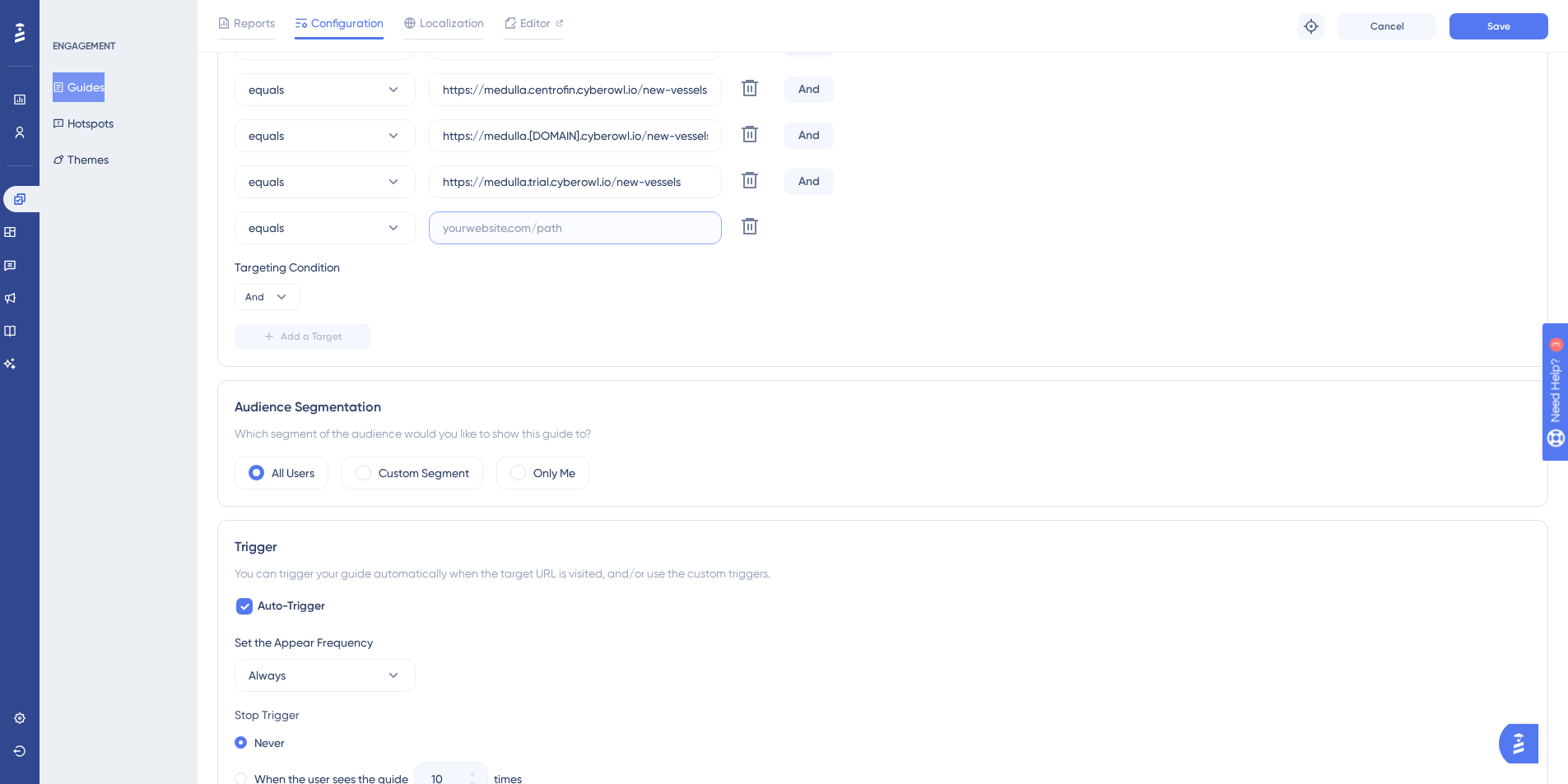 click at bounding box center [575, 228] 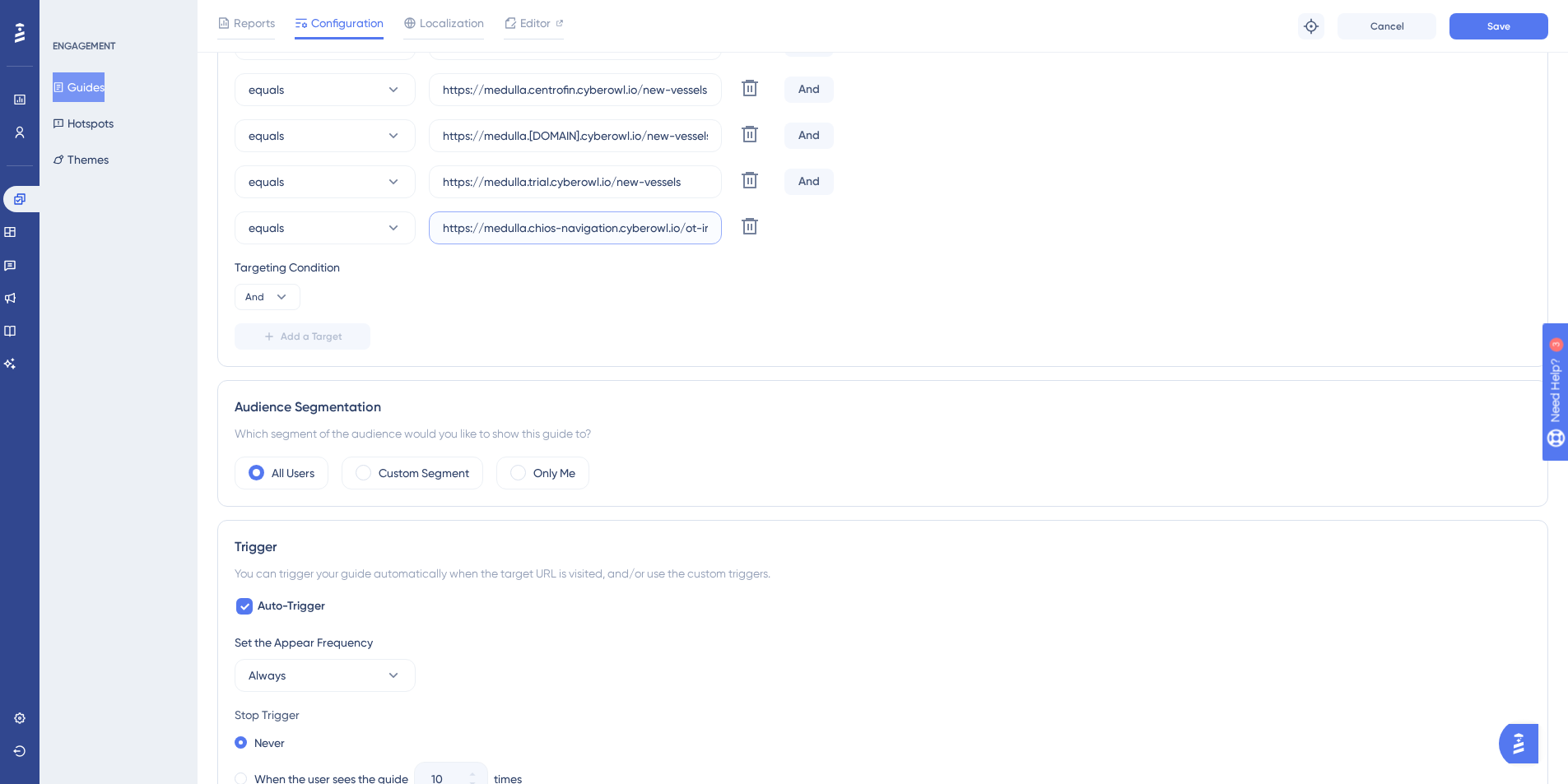 scroll, scrollTop: 0, scrollLeft: 89, axis: horizontal 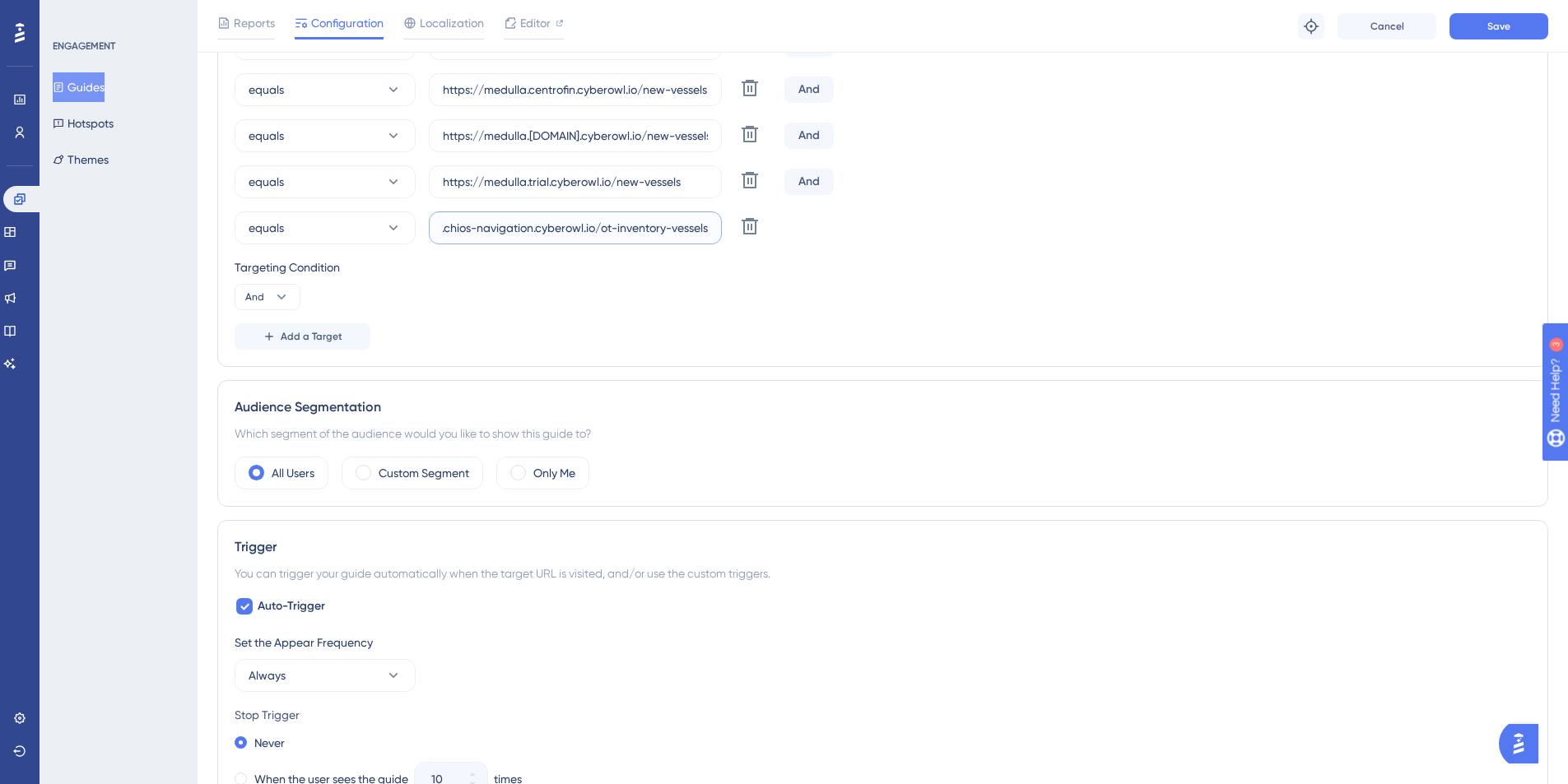 drag, startPoint x: 665, startPoint y: 228, endPoint x: 600, endPoint y: 230, distance: 65.030762 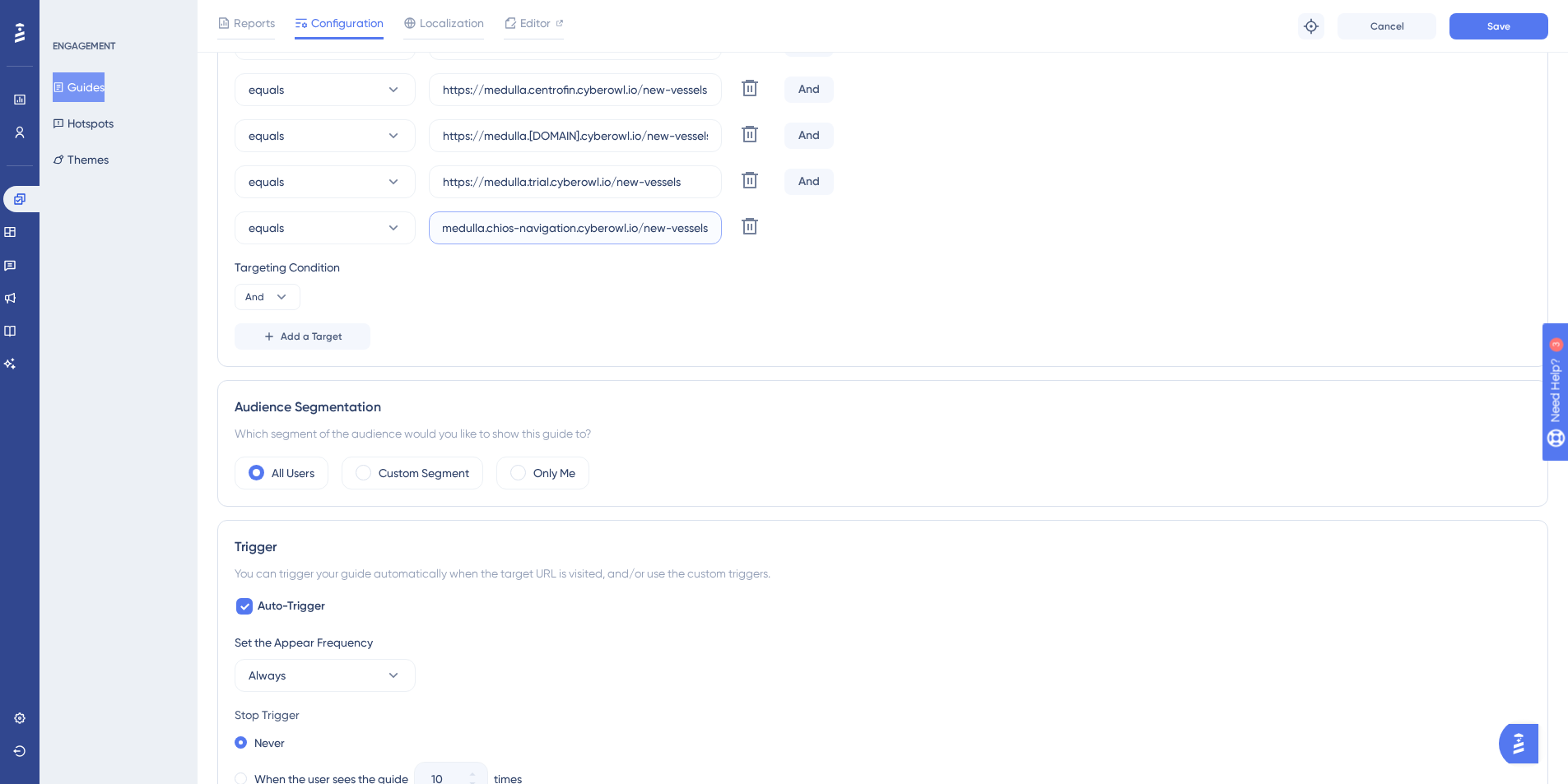 scroll, scrollTop: 0, scrollLeft: 30, axis: horizontal 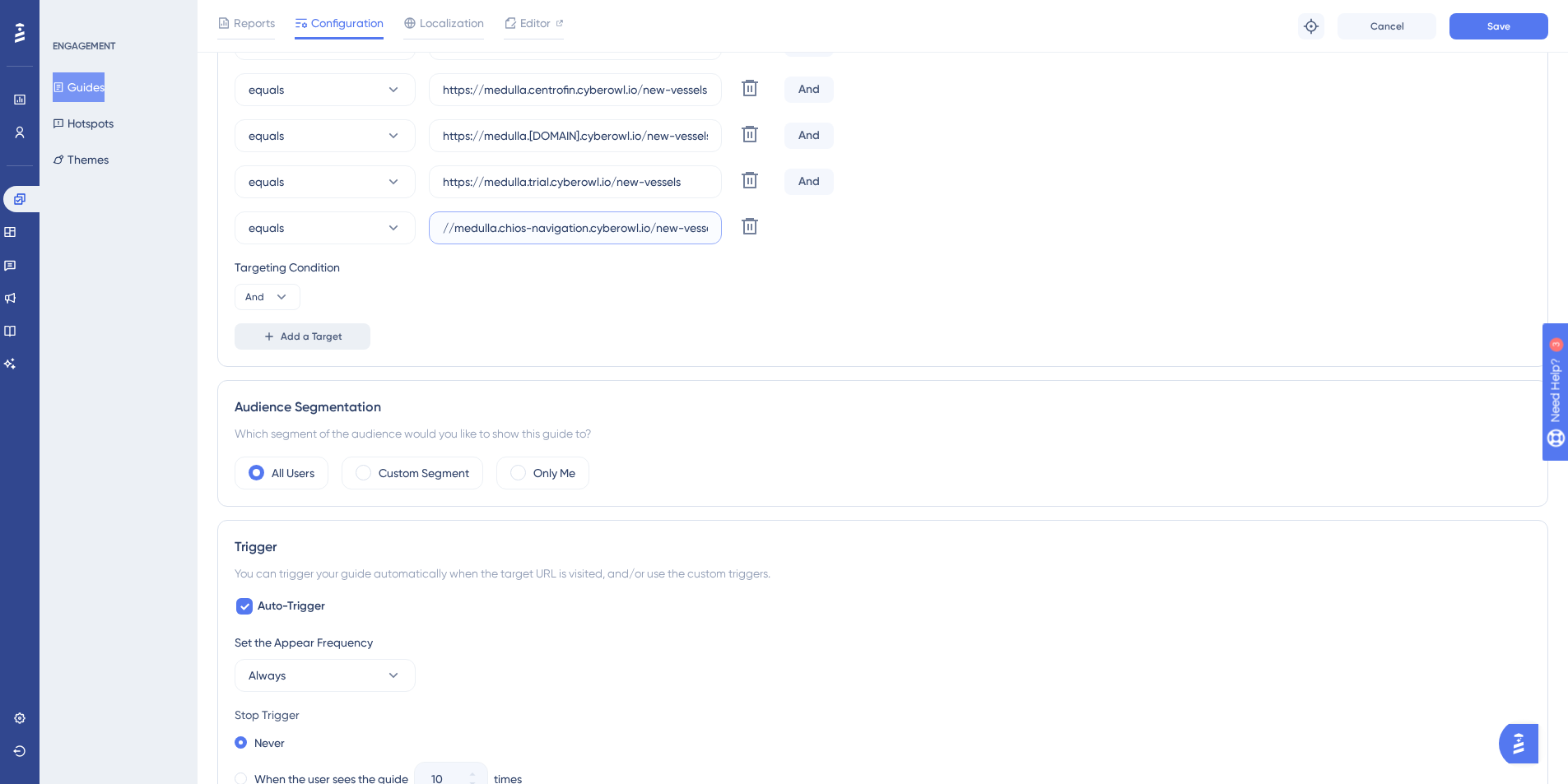 type on "https://medulla.chios-navigation.cyberowl.io/new-vessels" 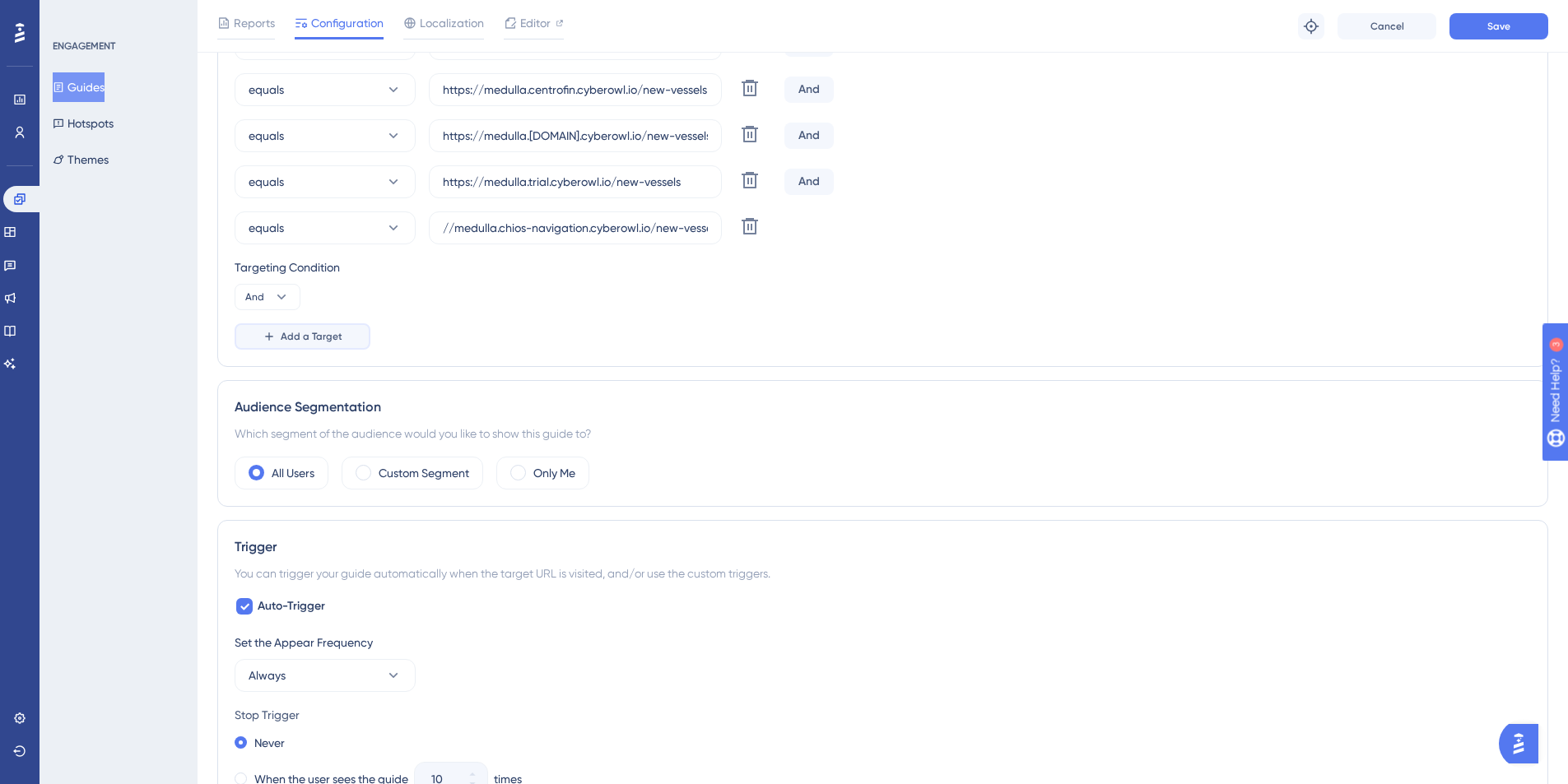 click on "Add a Target" at bounding box center [311, 336] 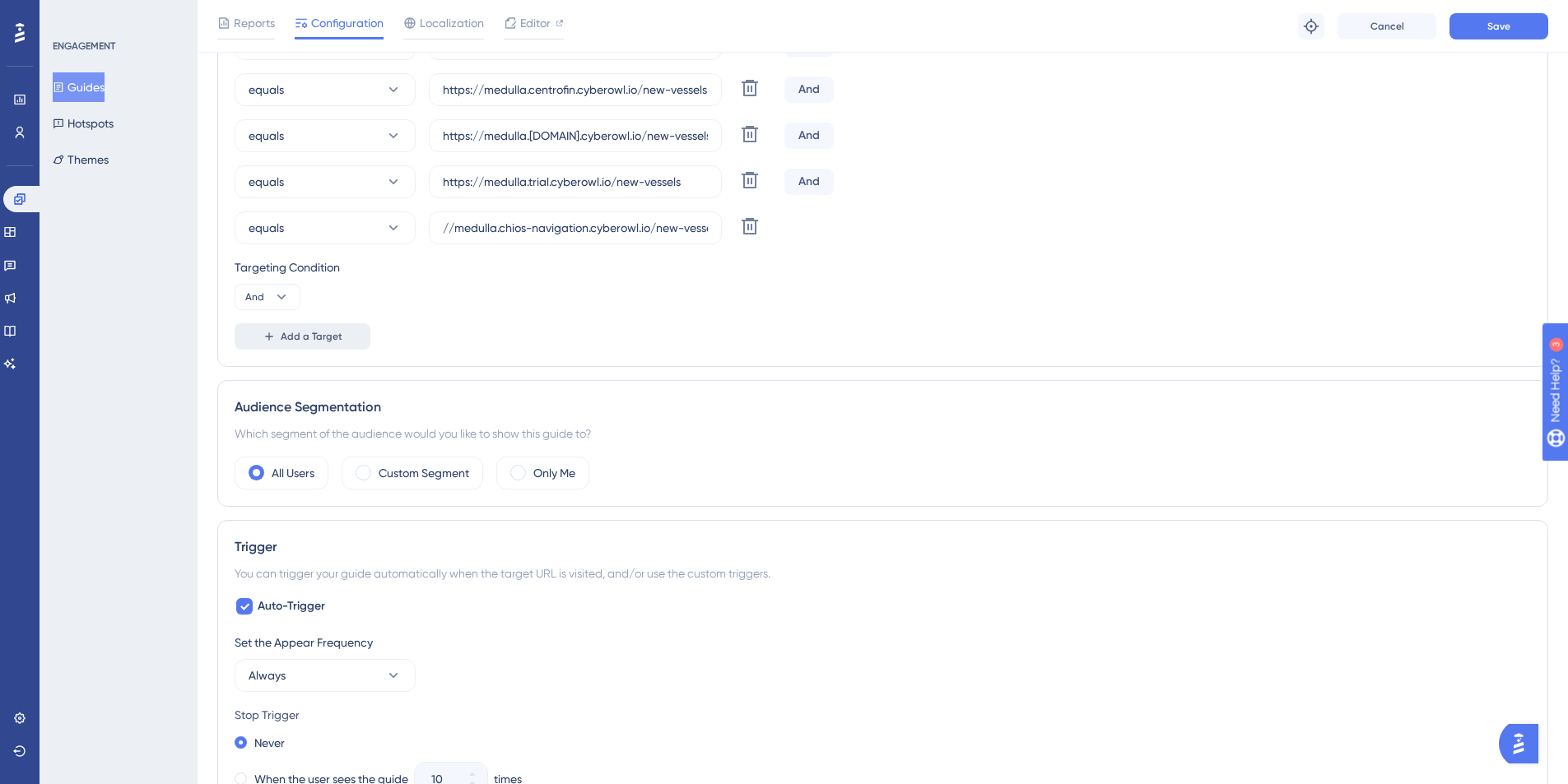 scroll, scrollTop: 0, scrollLeft: 0, axis: both 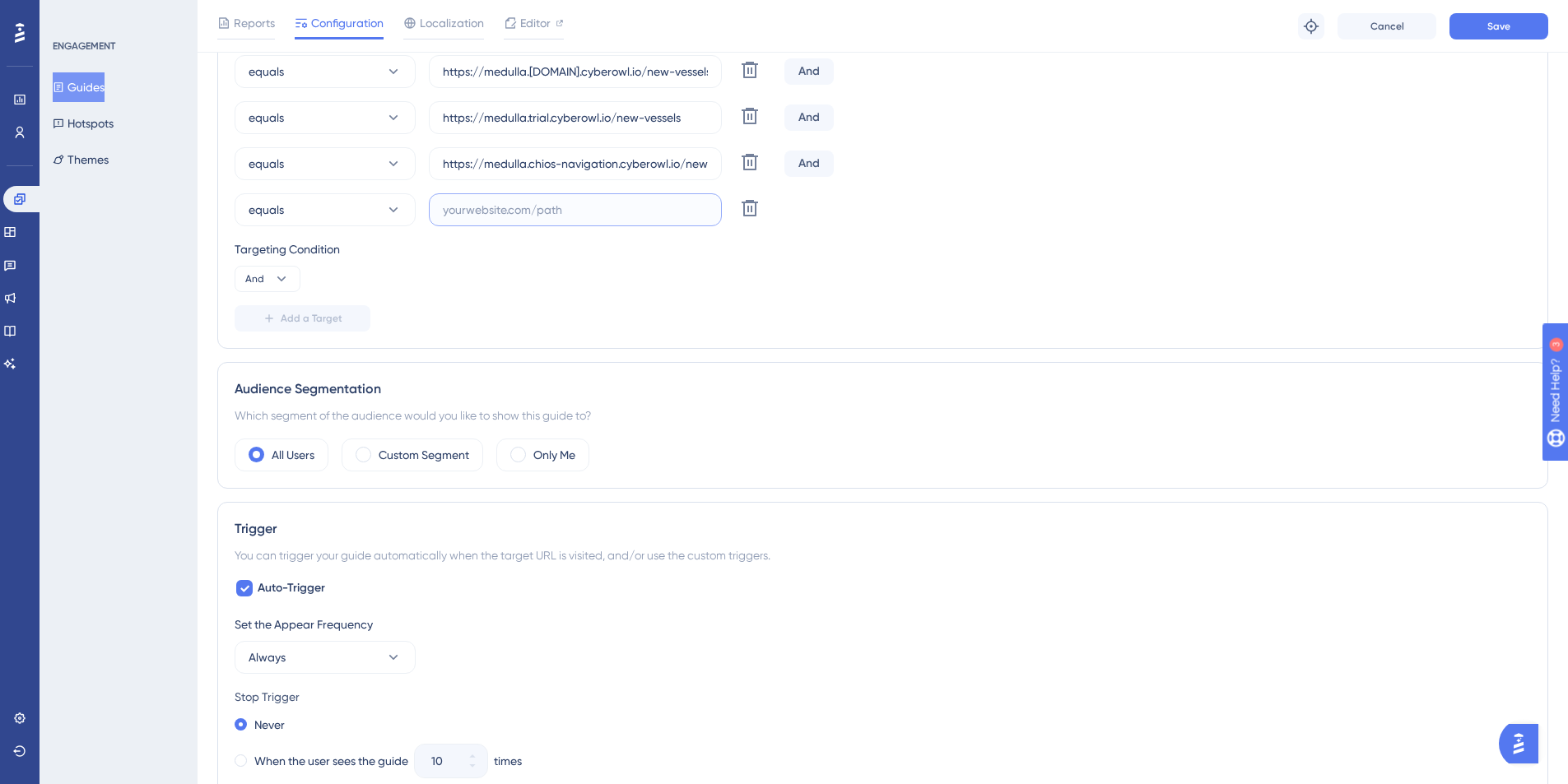 click at bounding box center [575, 210] 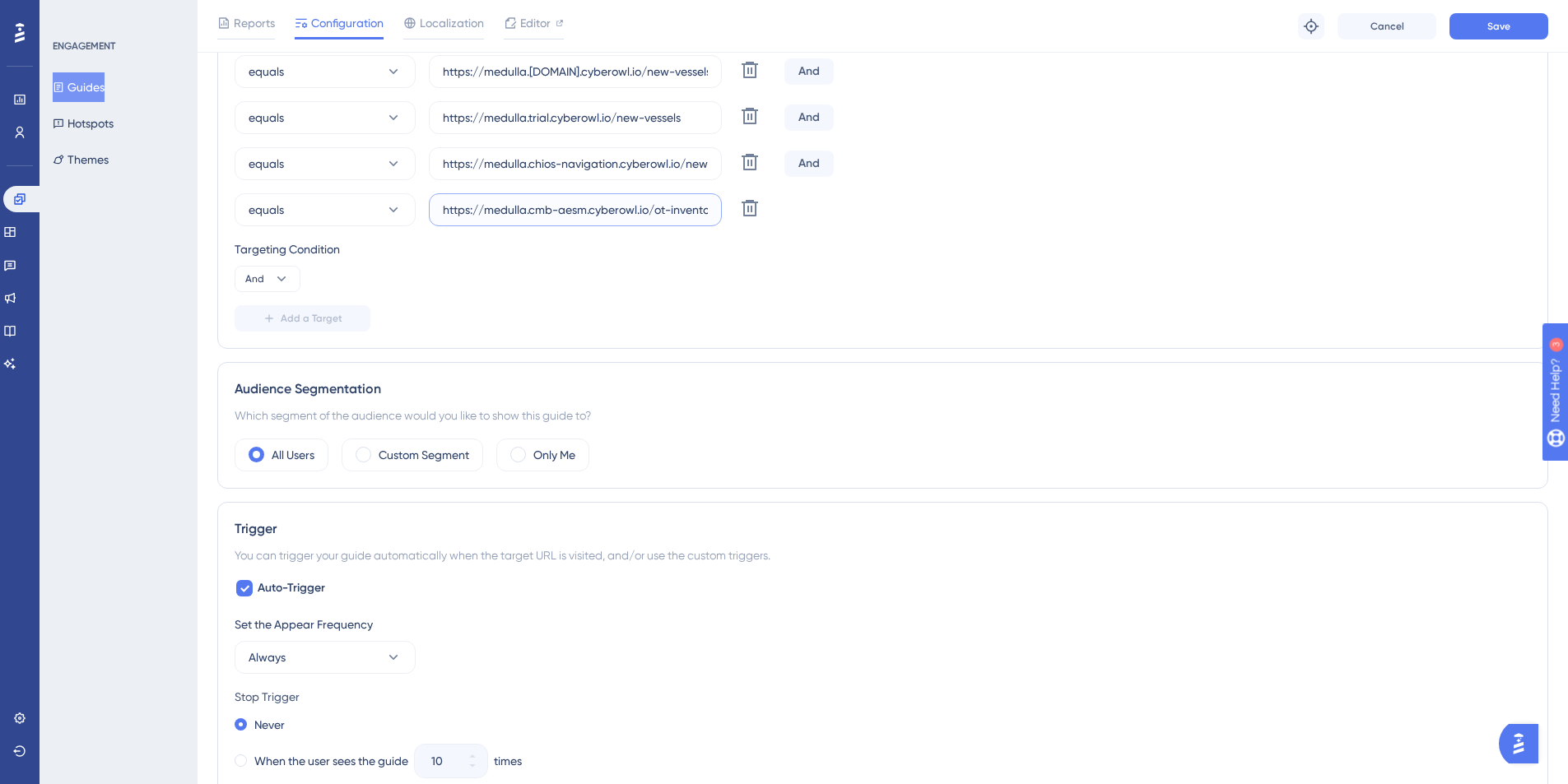 scroll, scrollTop: 0, scrollLeft: 57, axis: horizontal 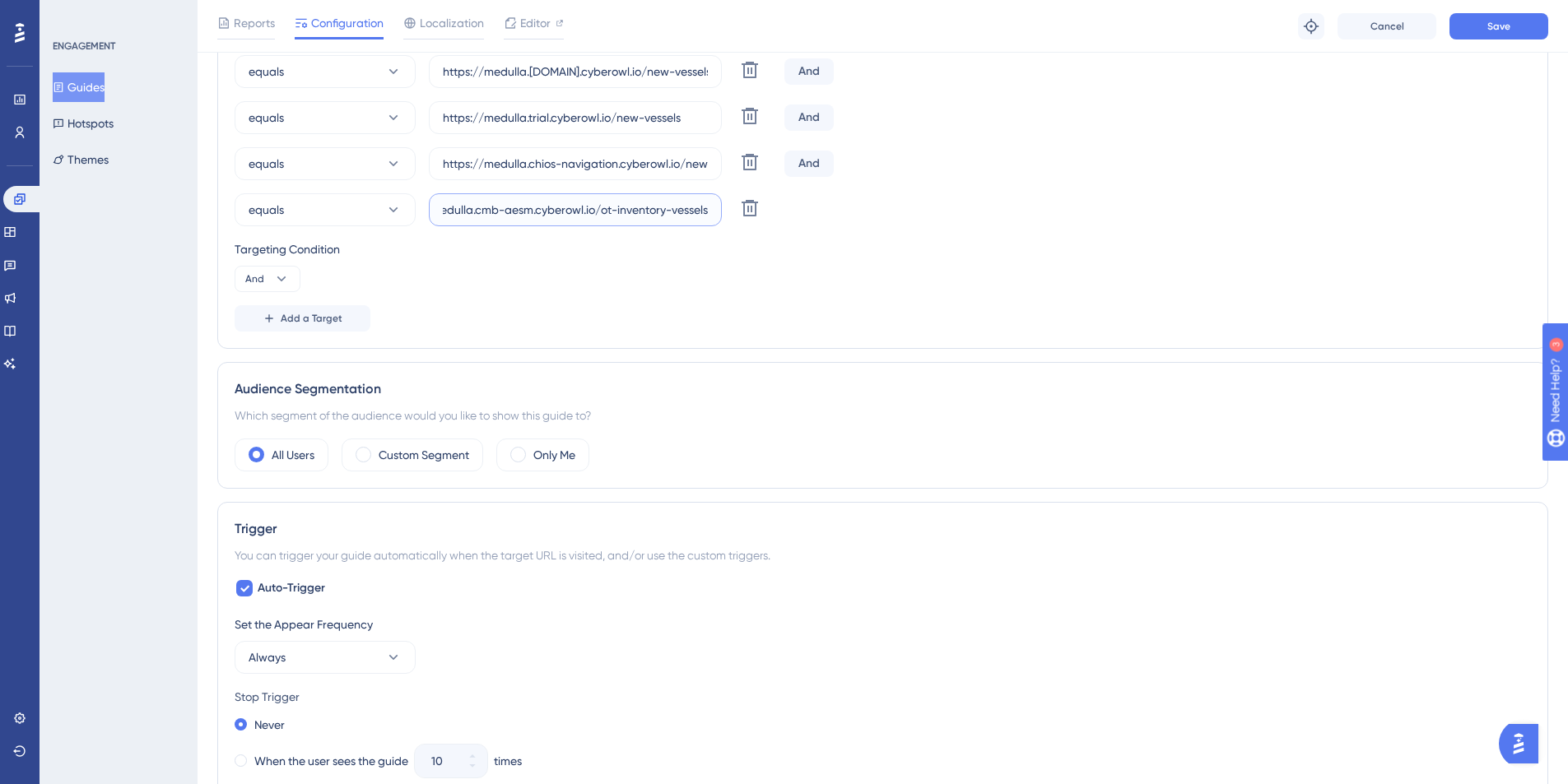 drag, startPoint x: 664, startPoint y: 211, endPoint x: 600, endPoint y: 212, distance: 64.007812 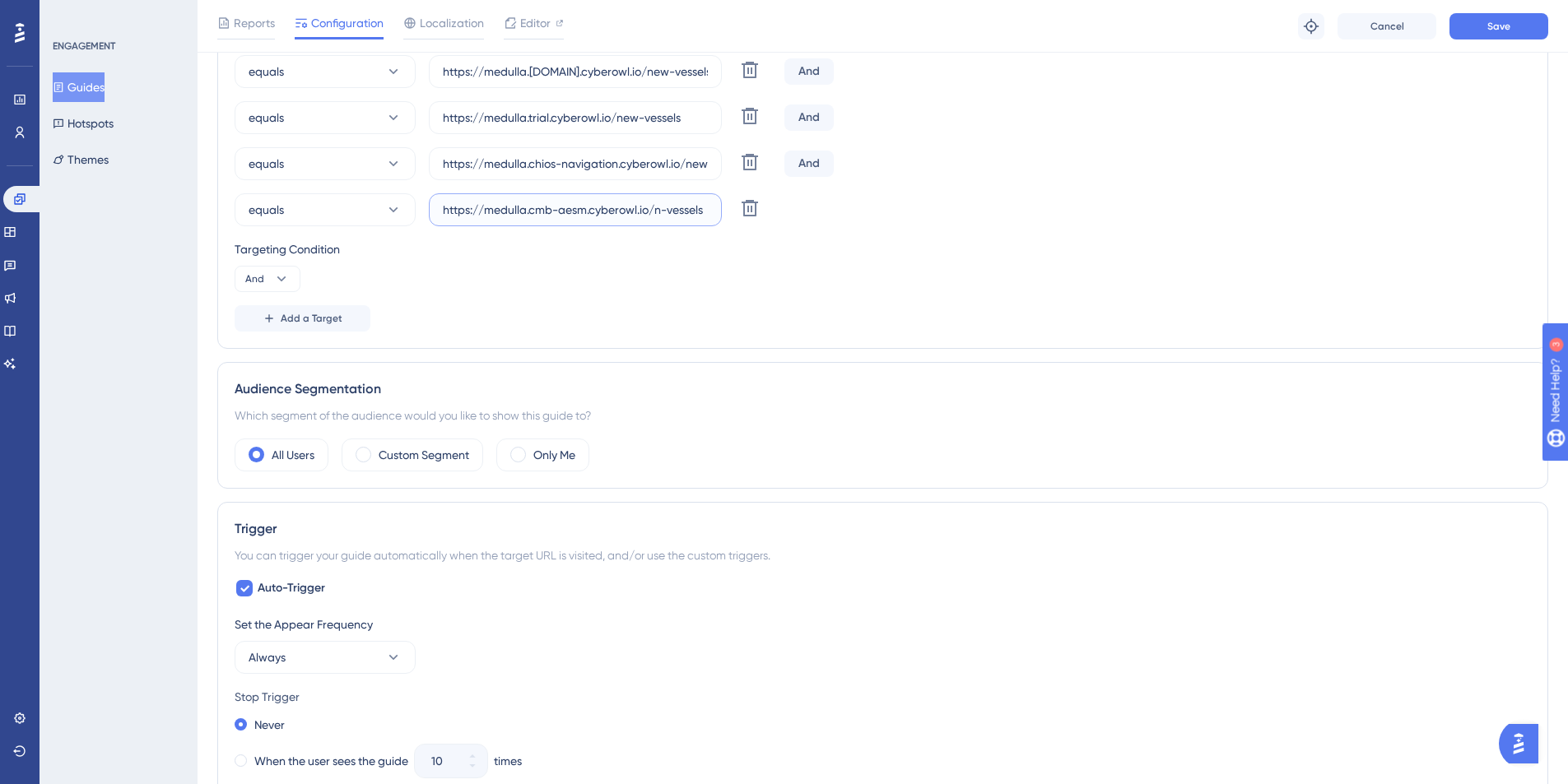 scroll, scrollTop: 0, scrollLeft: 0, axis: both 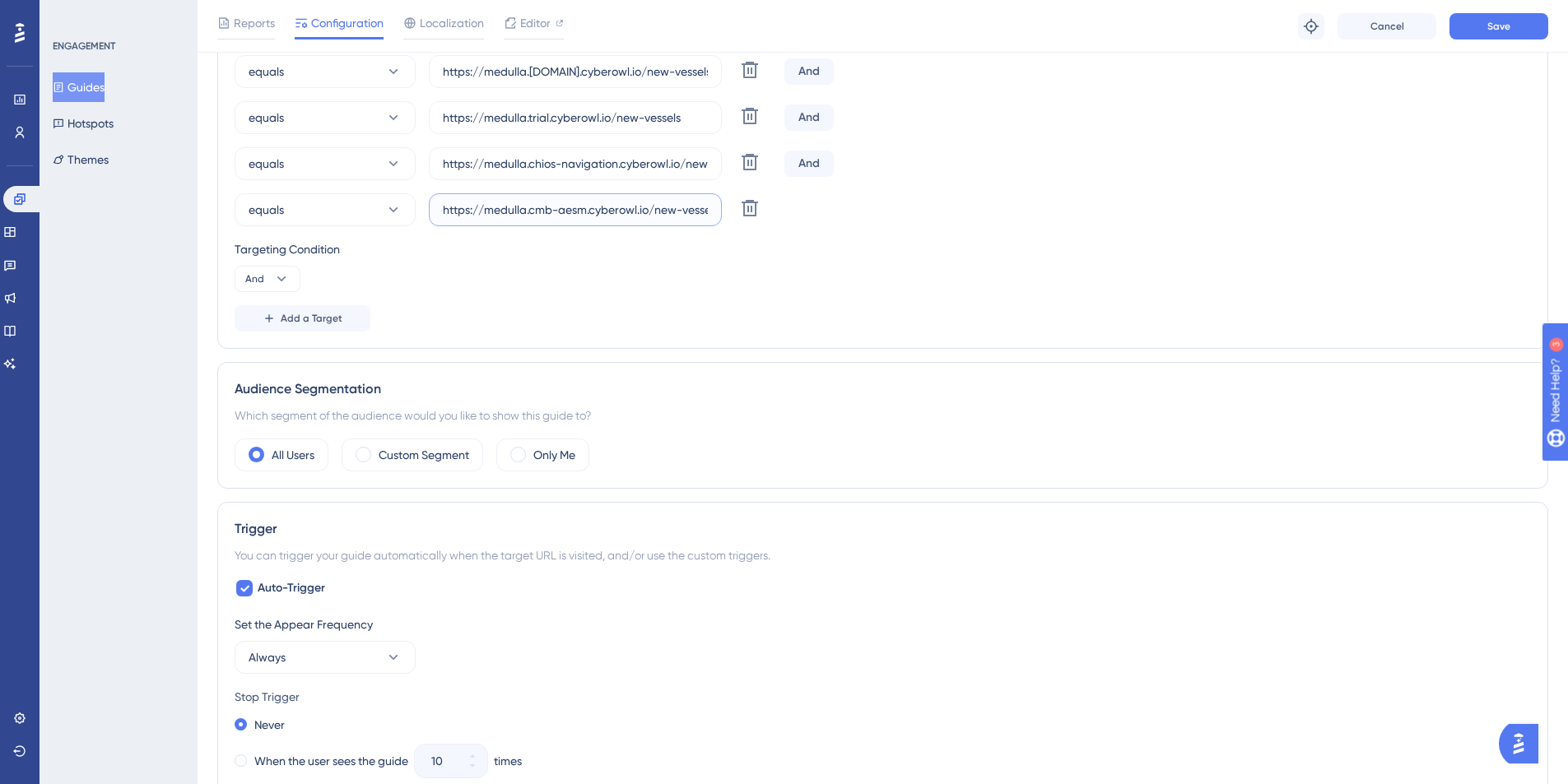type on "https://medulla.cmb-aesm.cyberowl.io/new-vessels" 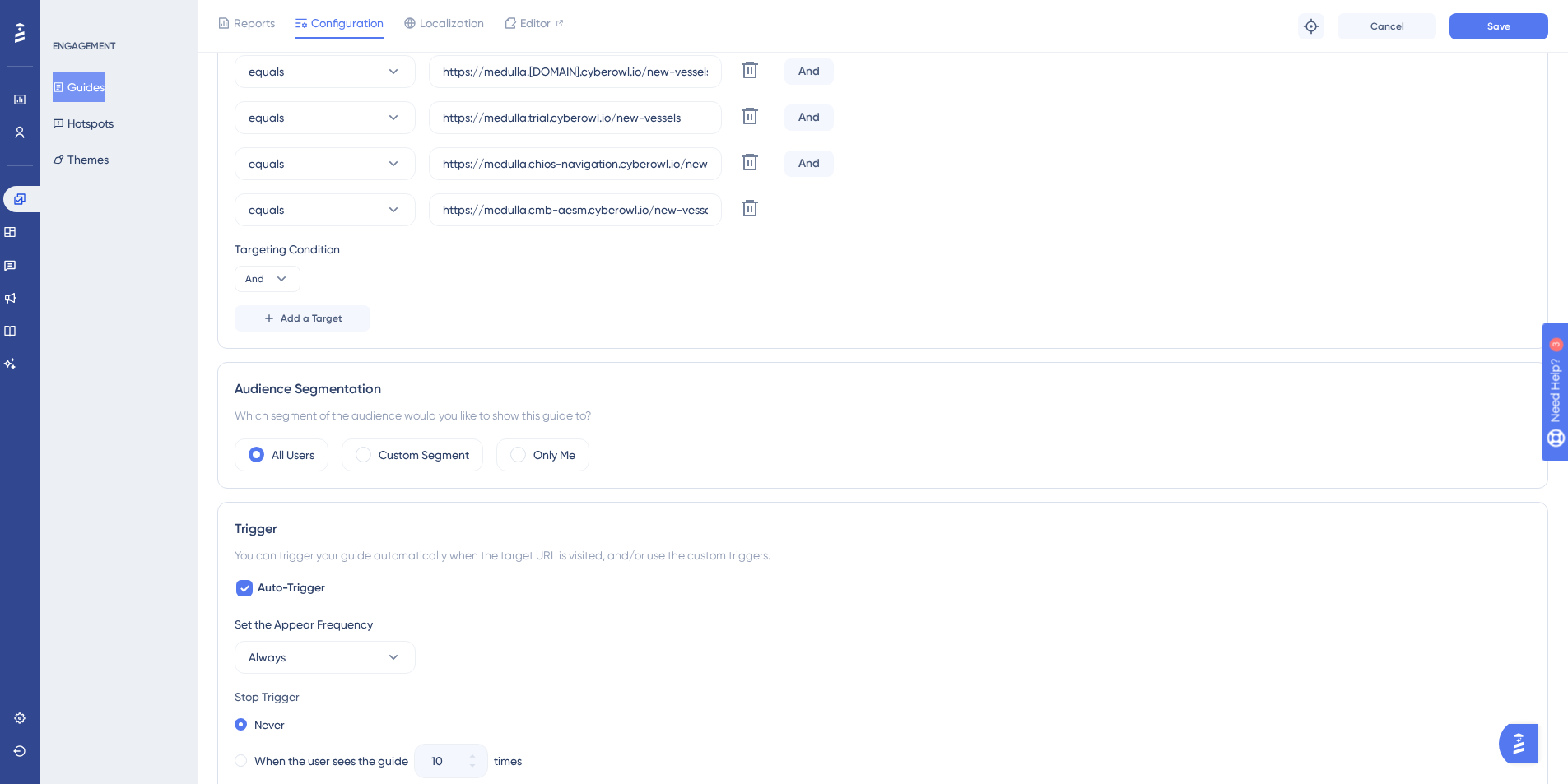 click on "Targeting Condition And" at bounding box center [882, 266] 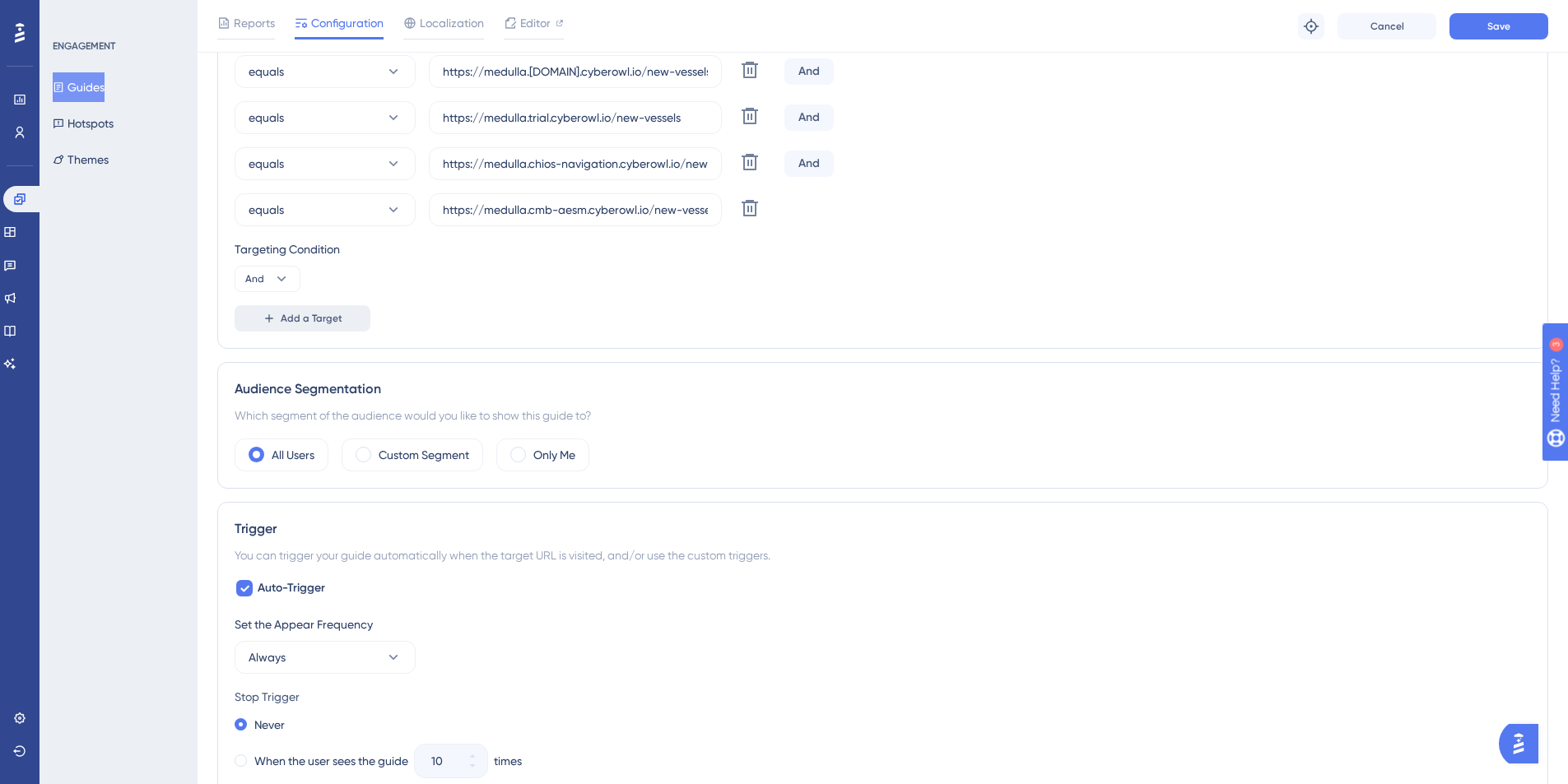 click on "Add a Target" at bounding box center [311, 318] 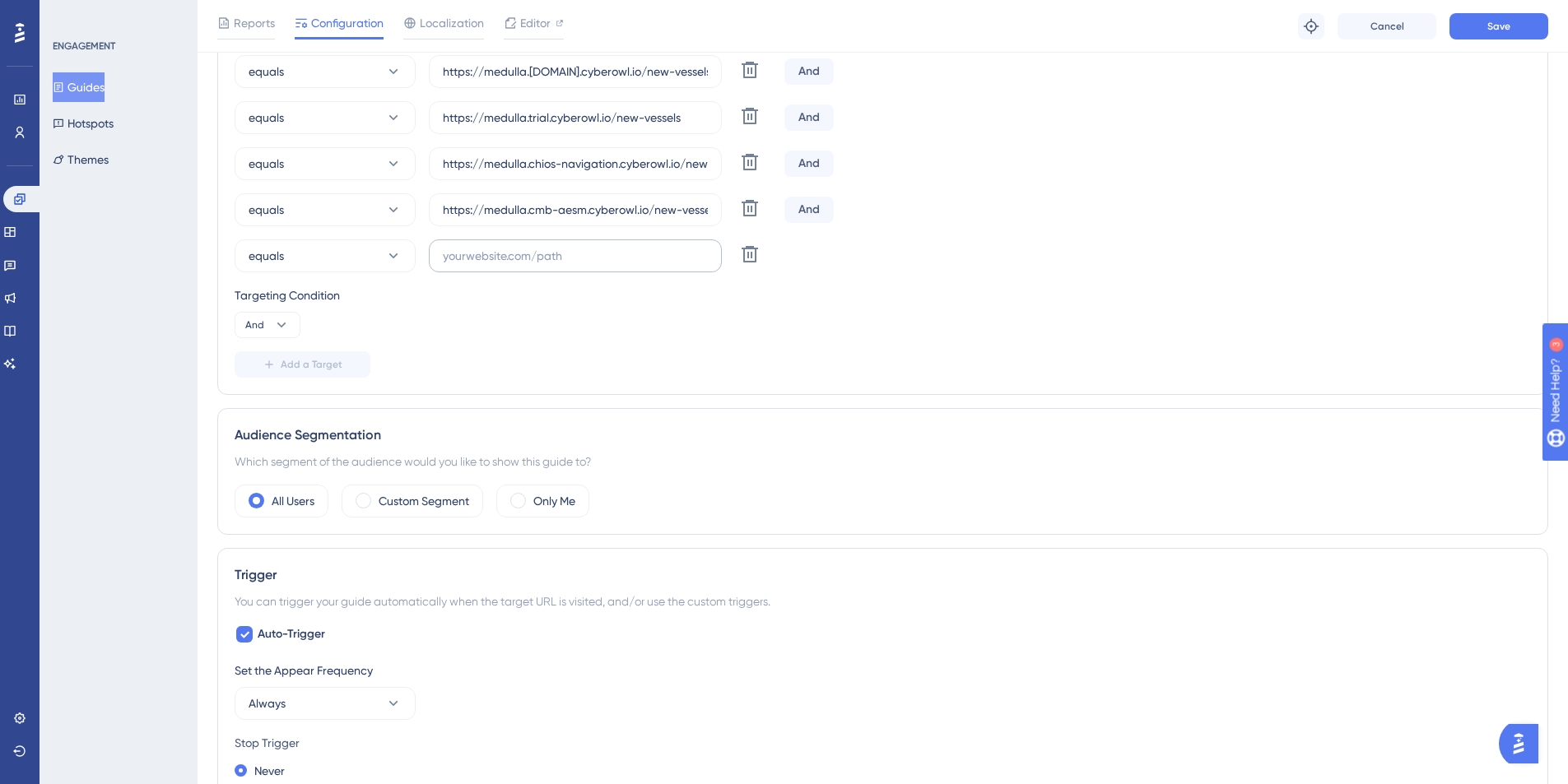 click at bounding box center [575, 256] 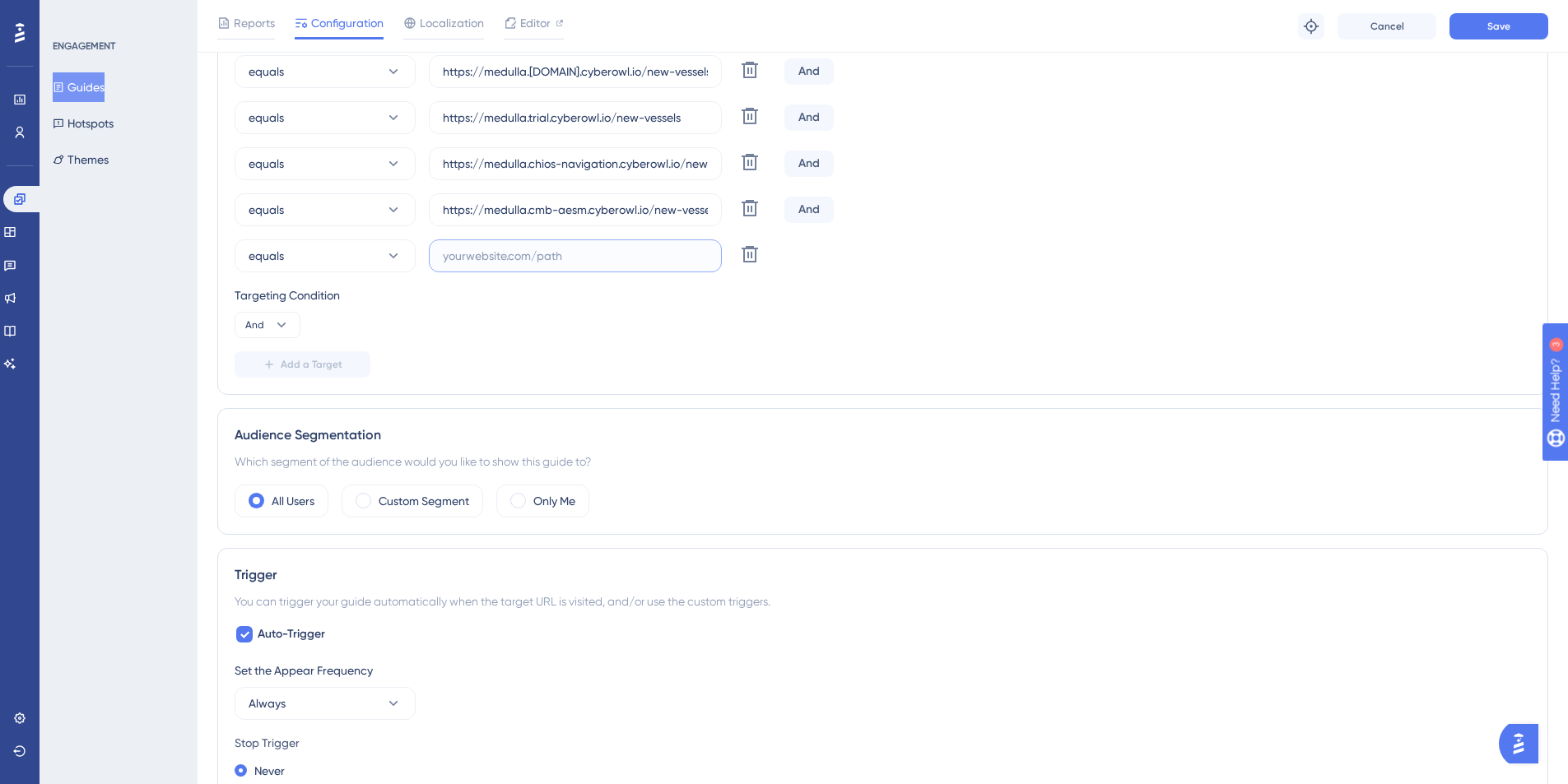 paste on "https://medulla.dalex-shipping.cyberowl.io/ot-inventory-vessels" 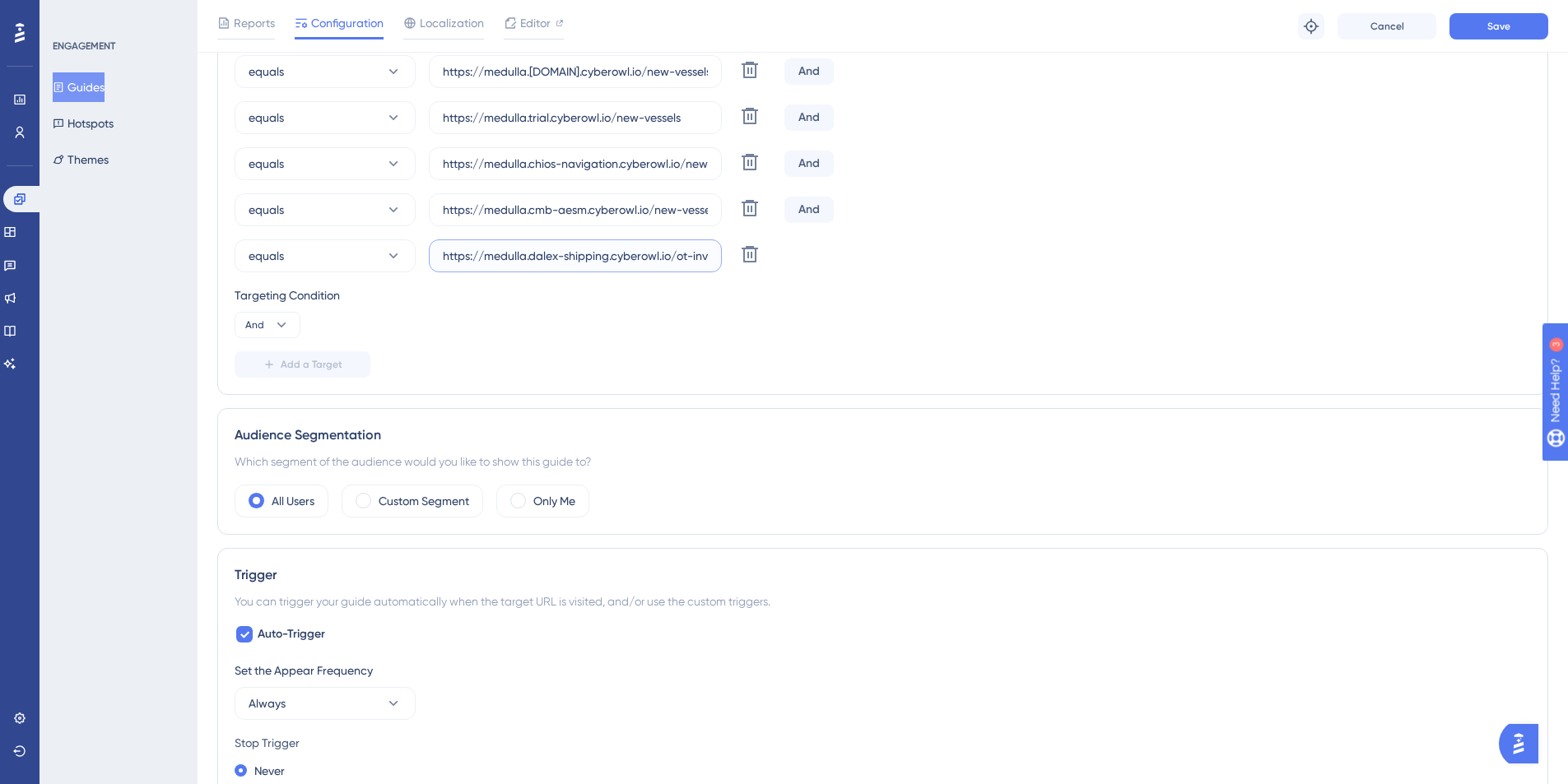 scroll, scrollTop: 0, scrollLeft: 79, axis: horizontal 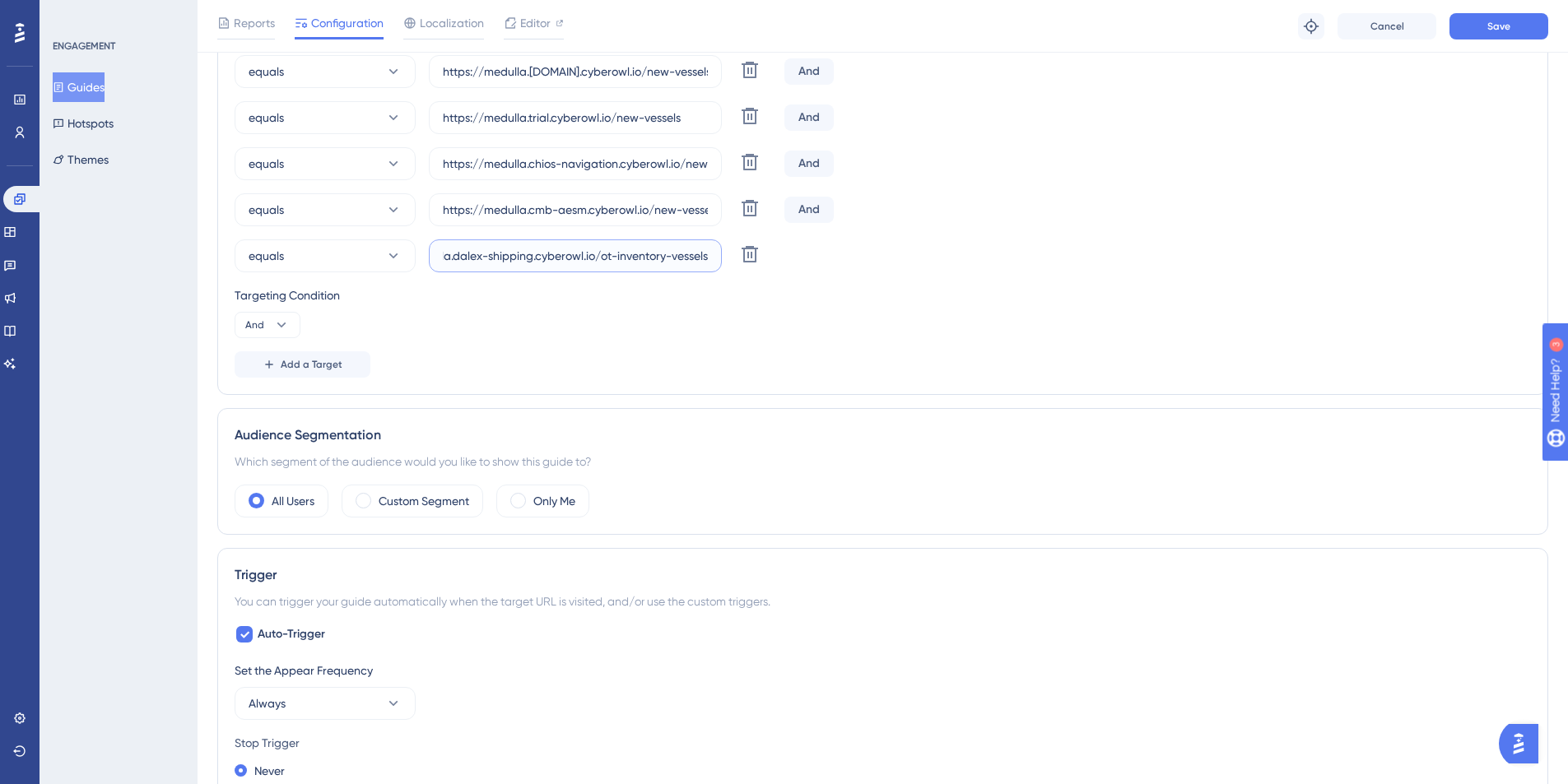drag, startPoint x: 663, startPoint y: 257, endPoint x: 598, endPoint y: 253, distance: 65.12296 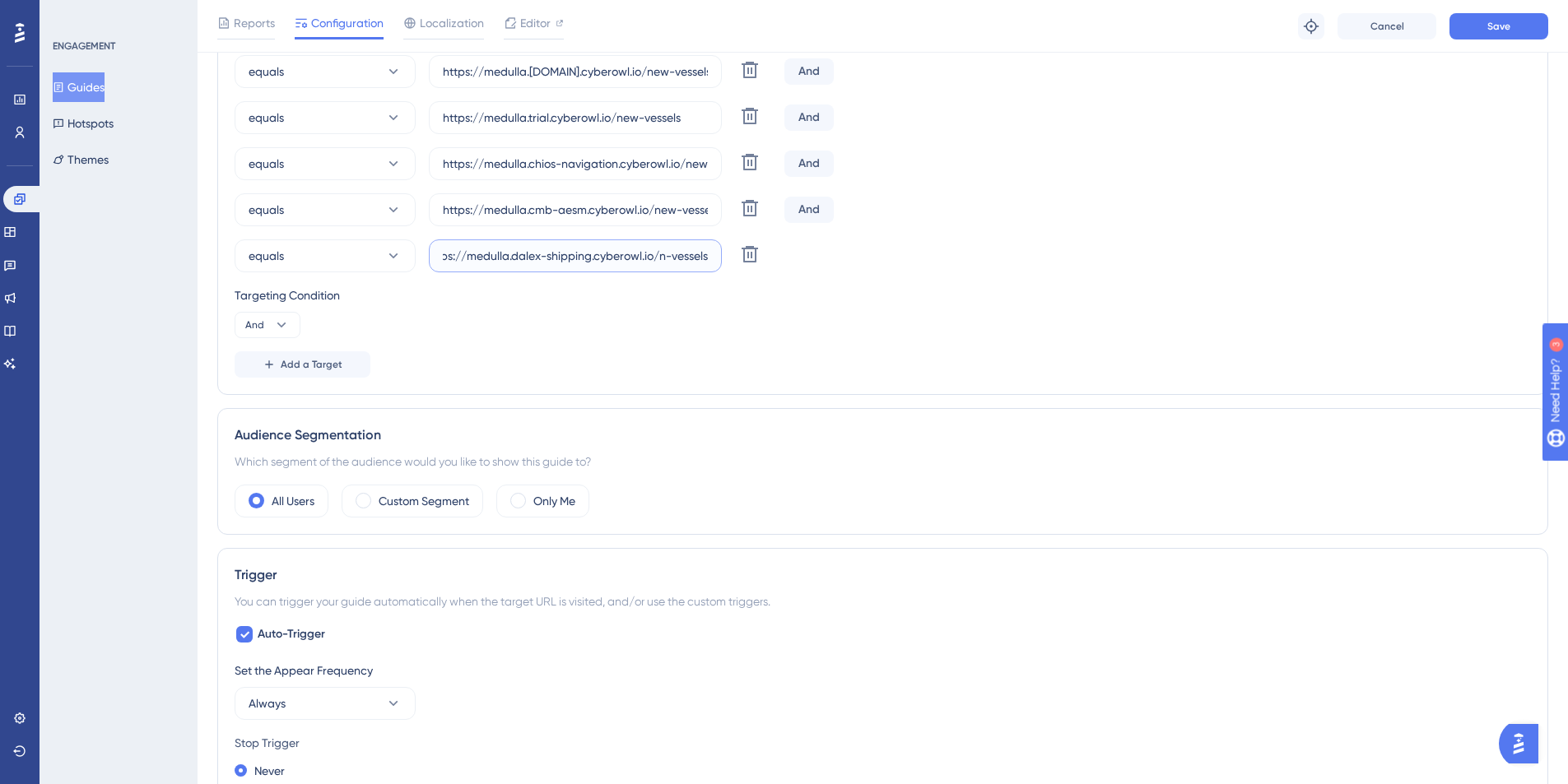 scroll, scrollTop: 0, scrollLeft: 20, axis: horizontal 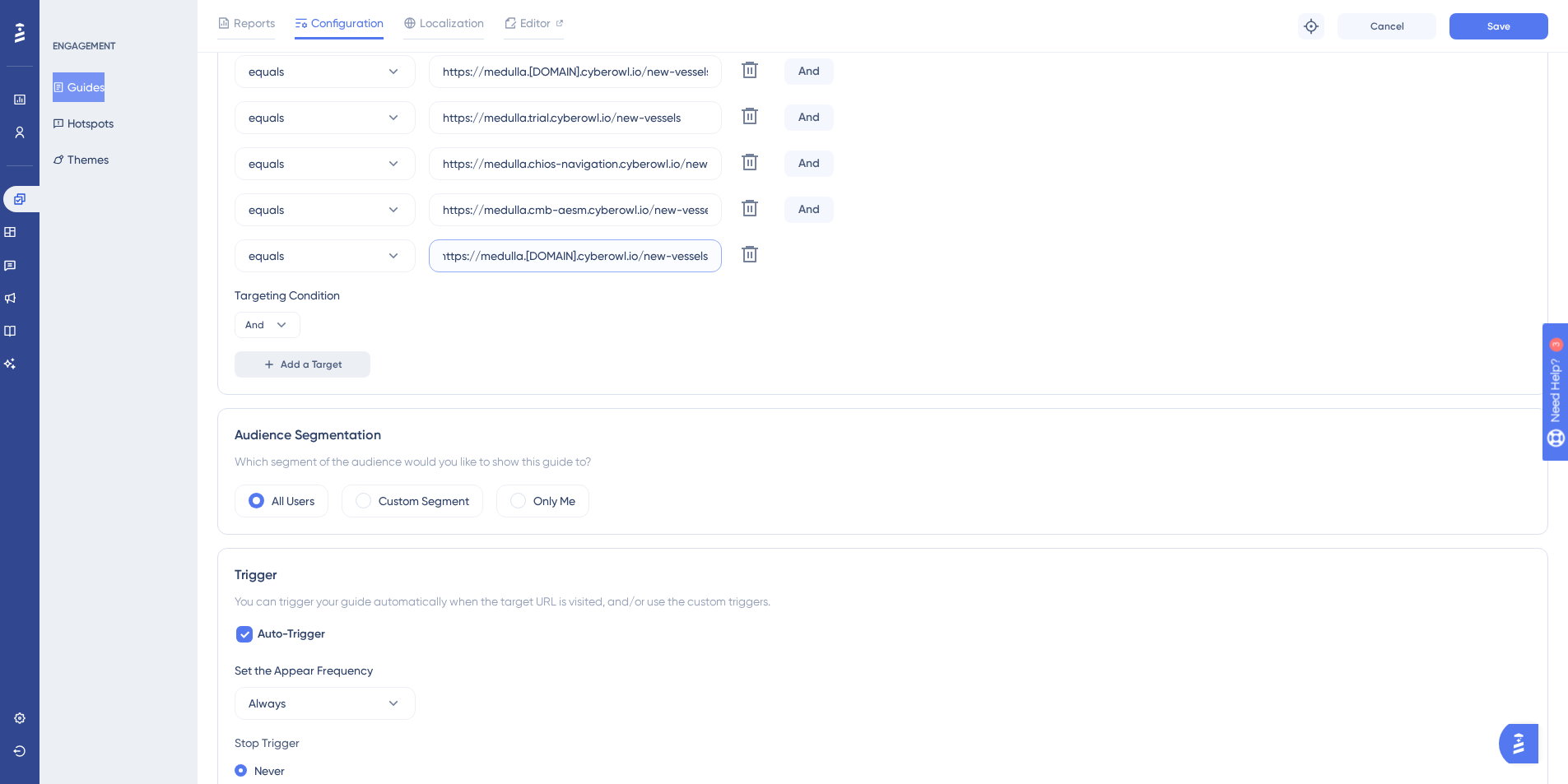 type on "https://medulla.[DOMAIN].cyberowl.io/new-vessels" 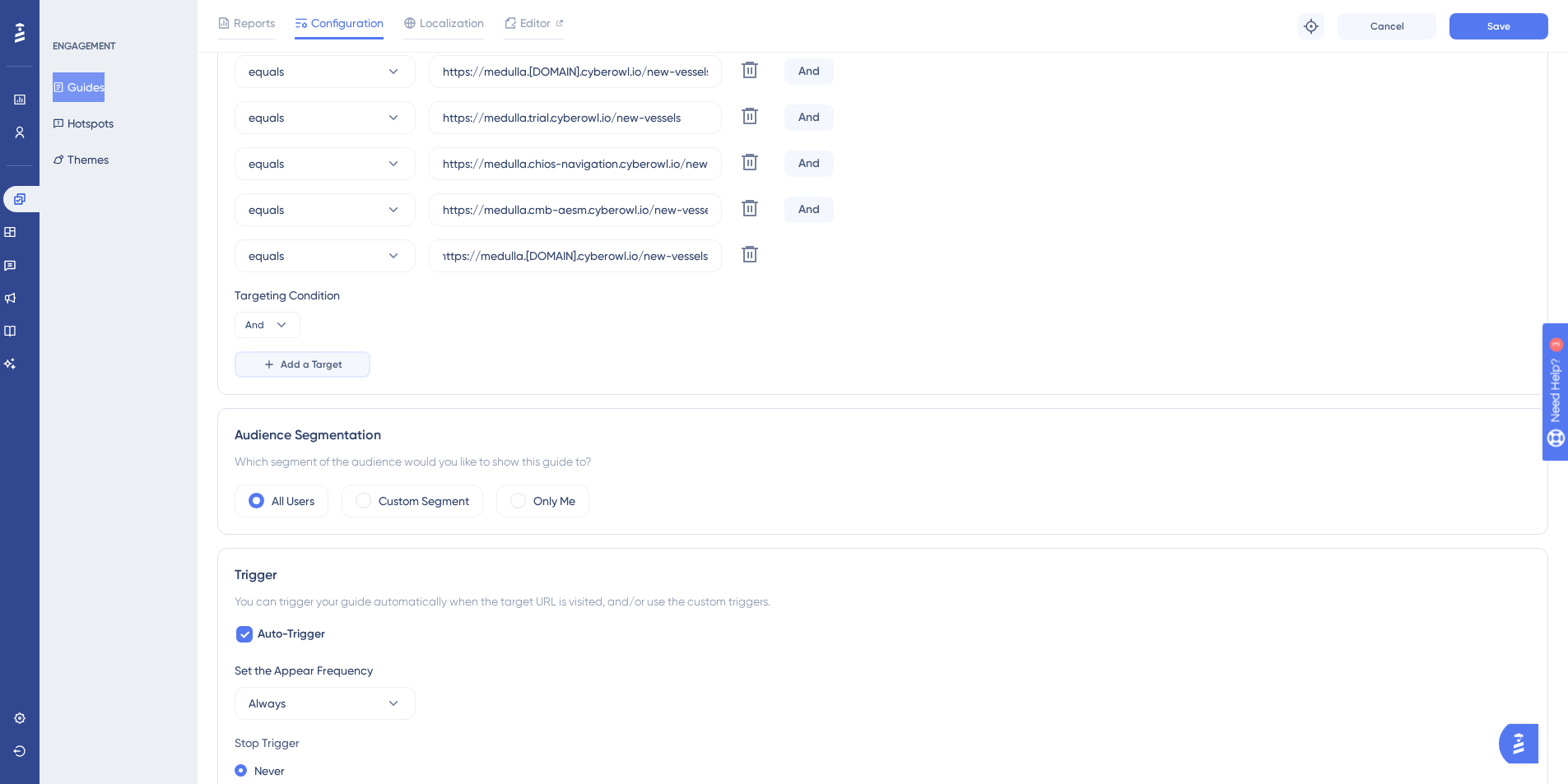 scroll, scrollTop: 0, scrollLeft: 0, axis: both 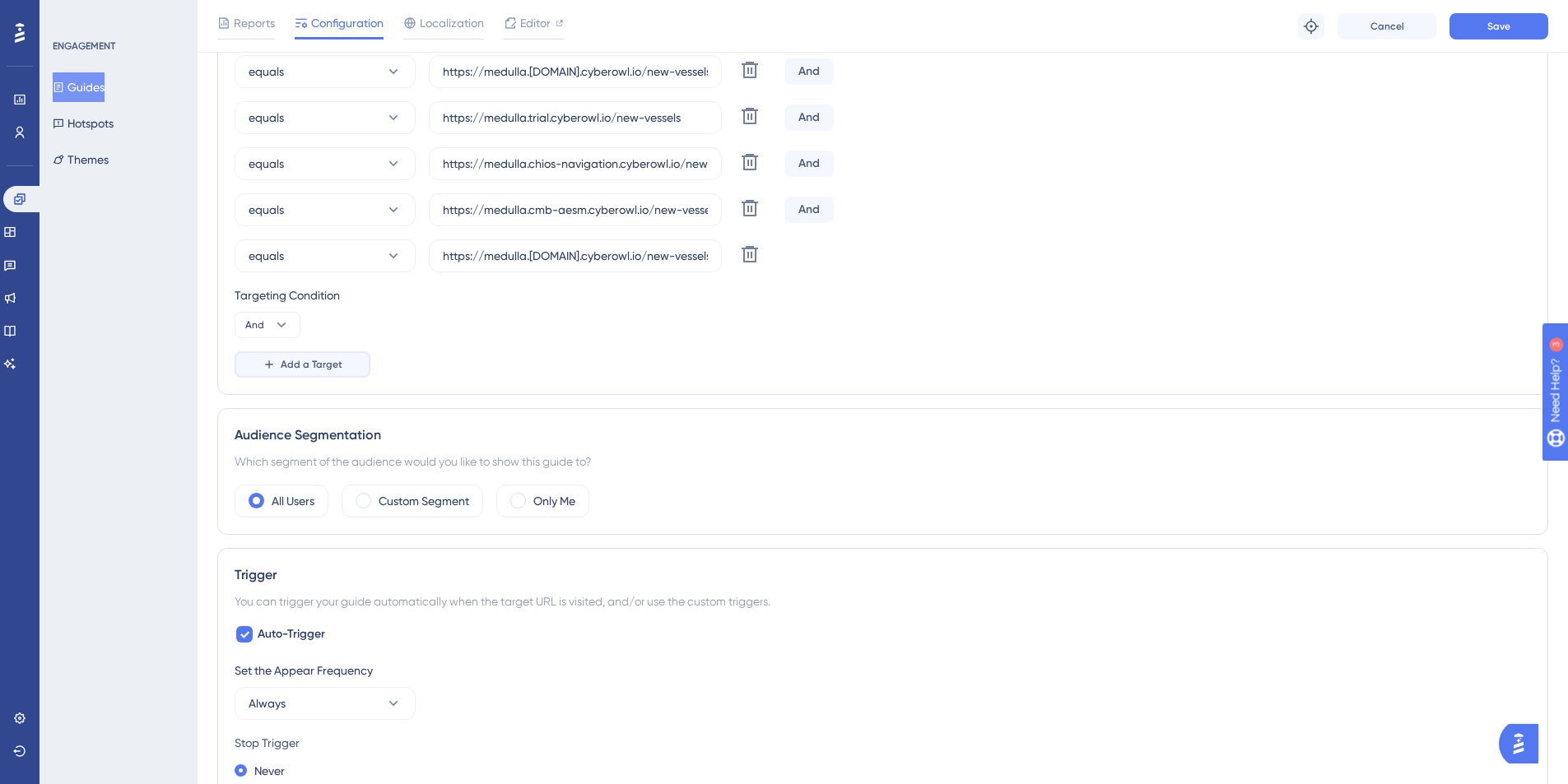 click 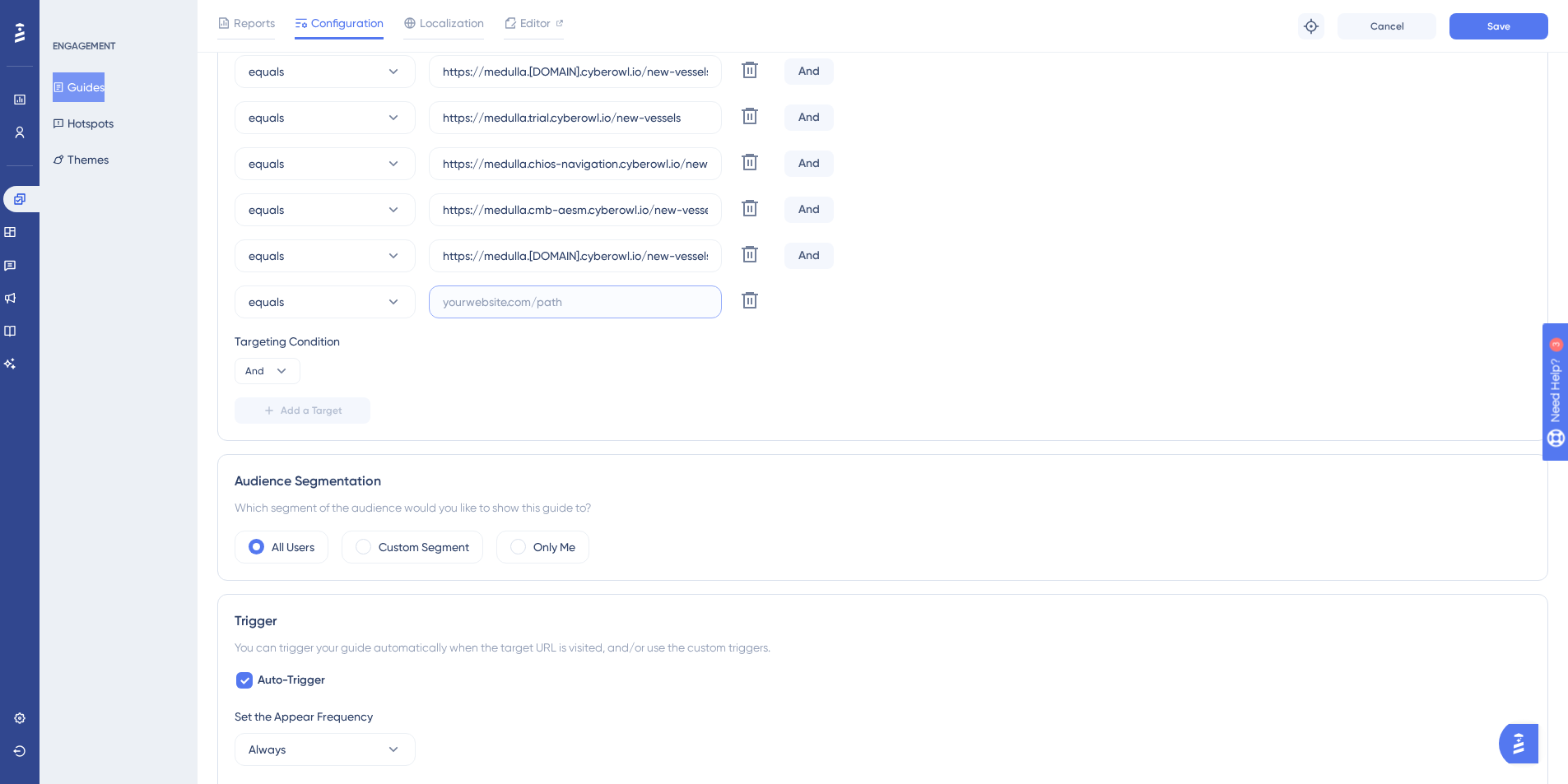 click at bounding box center [575, 302] 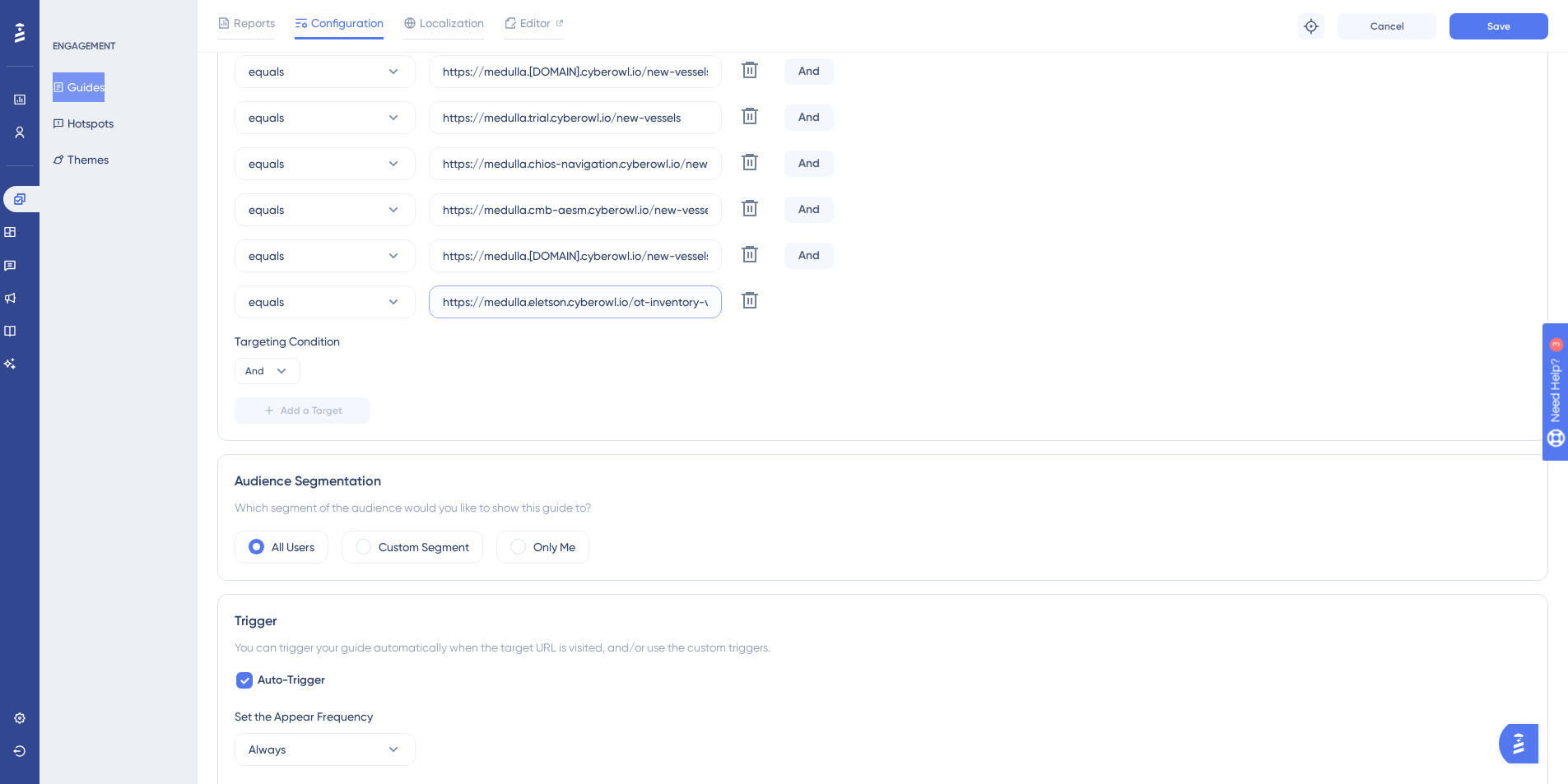 scroll, scrollTop: 0, scrollLeft: 37, axis: horizontal 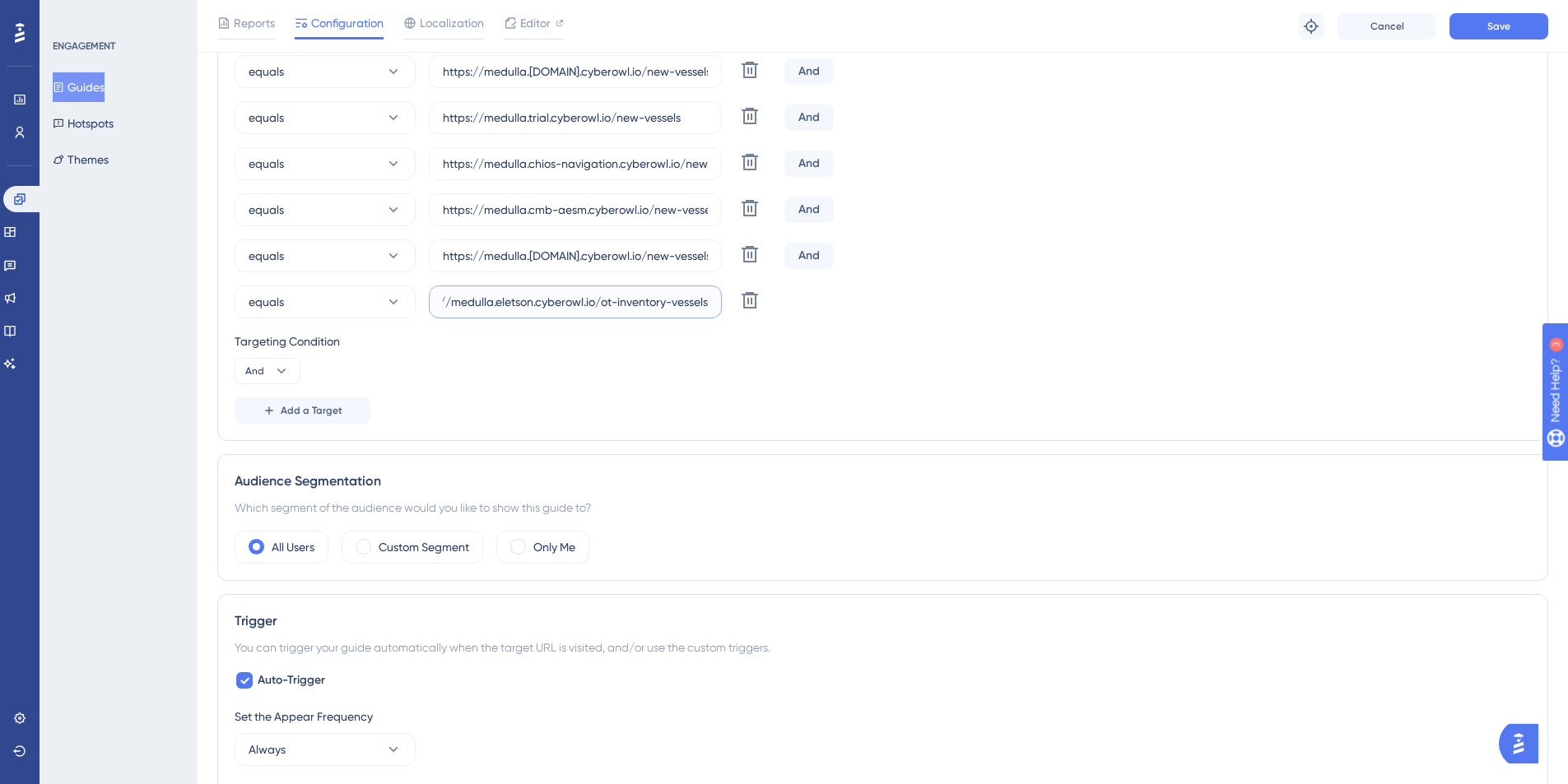 drag, startPoint x: 665, startPoint y: 302, endPoint x: 601, endPoint y: 300, distance: 64.031242 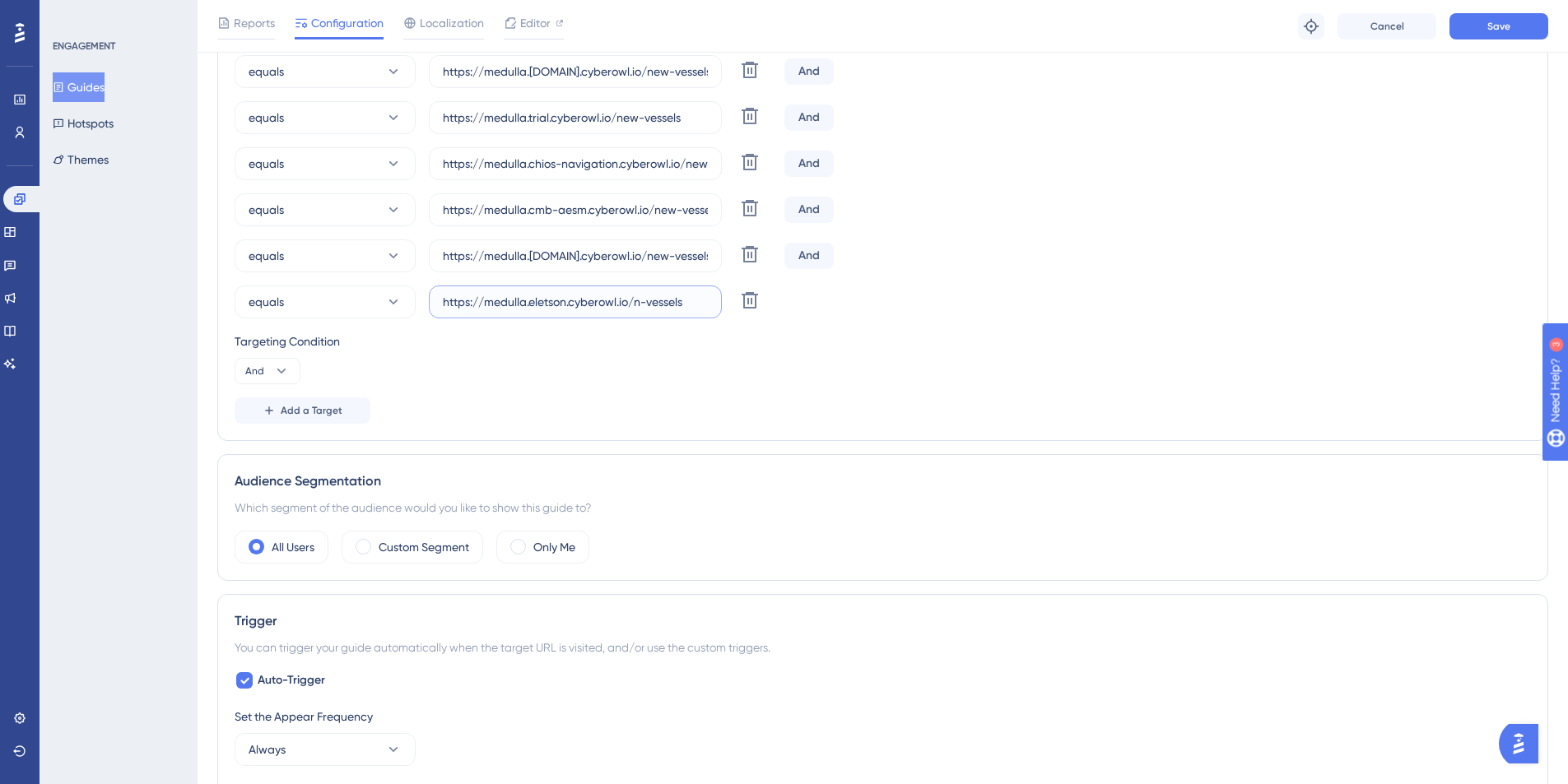 scroll, scrollTop: 0, scrollLeft: 0, axis: both 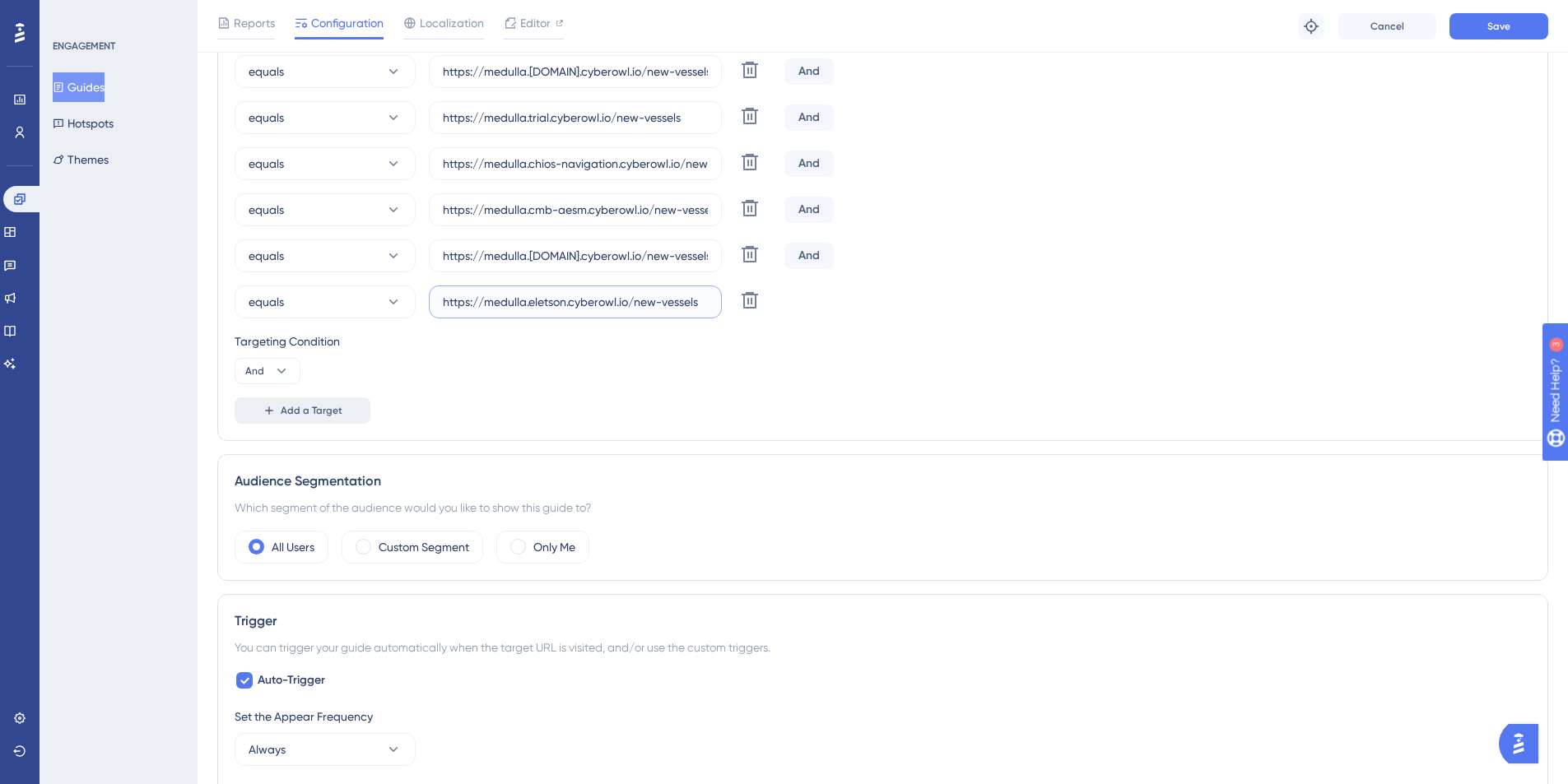 type on "https://medulla.eletson.cyberowl.io/new-vessels" 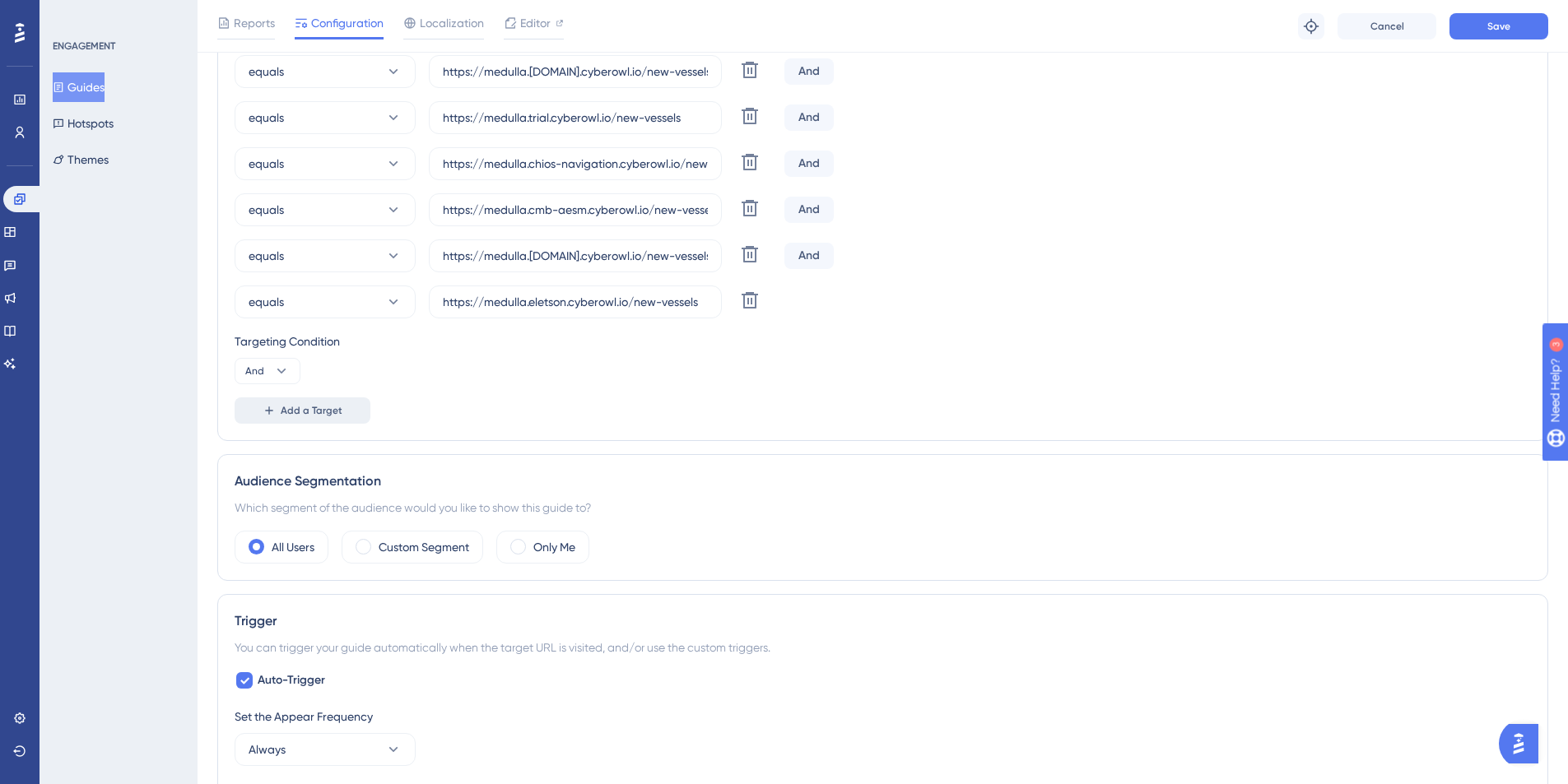 click on "Add a Target" at bounding box center (302, 411) 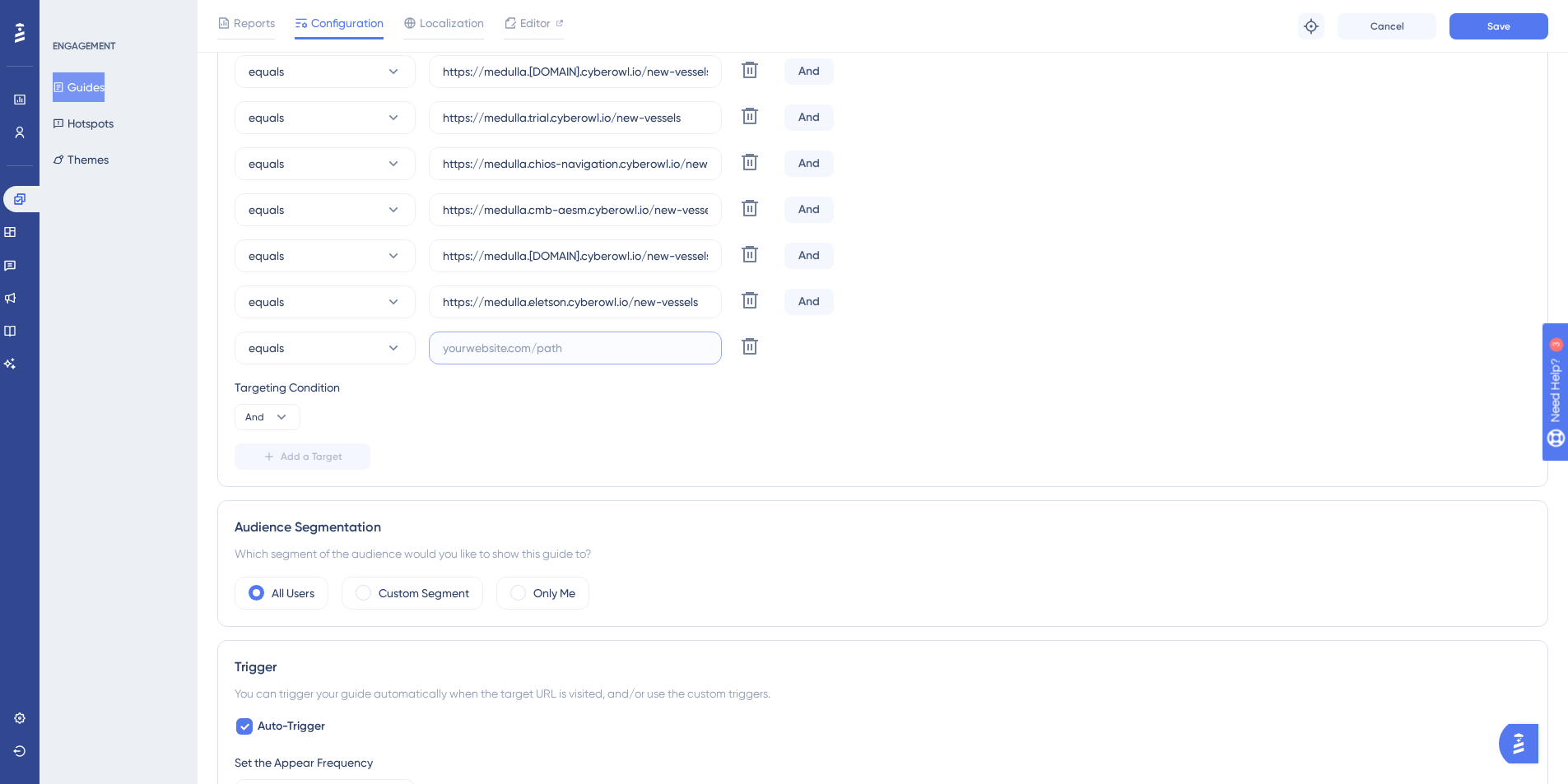 click at bounding box center (575, 348) 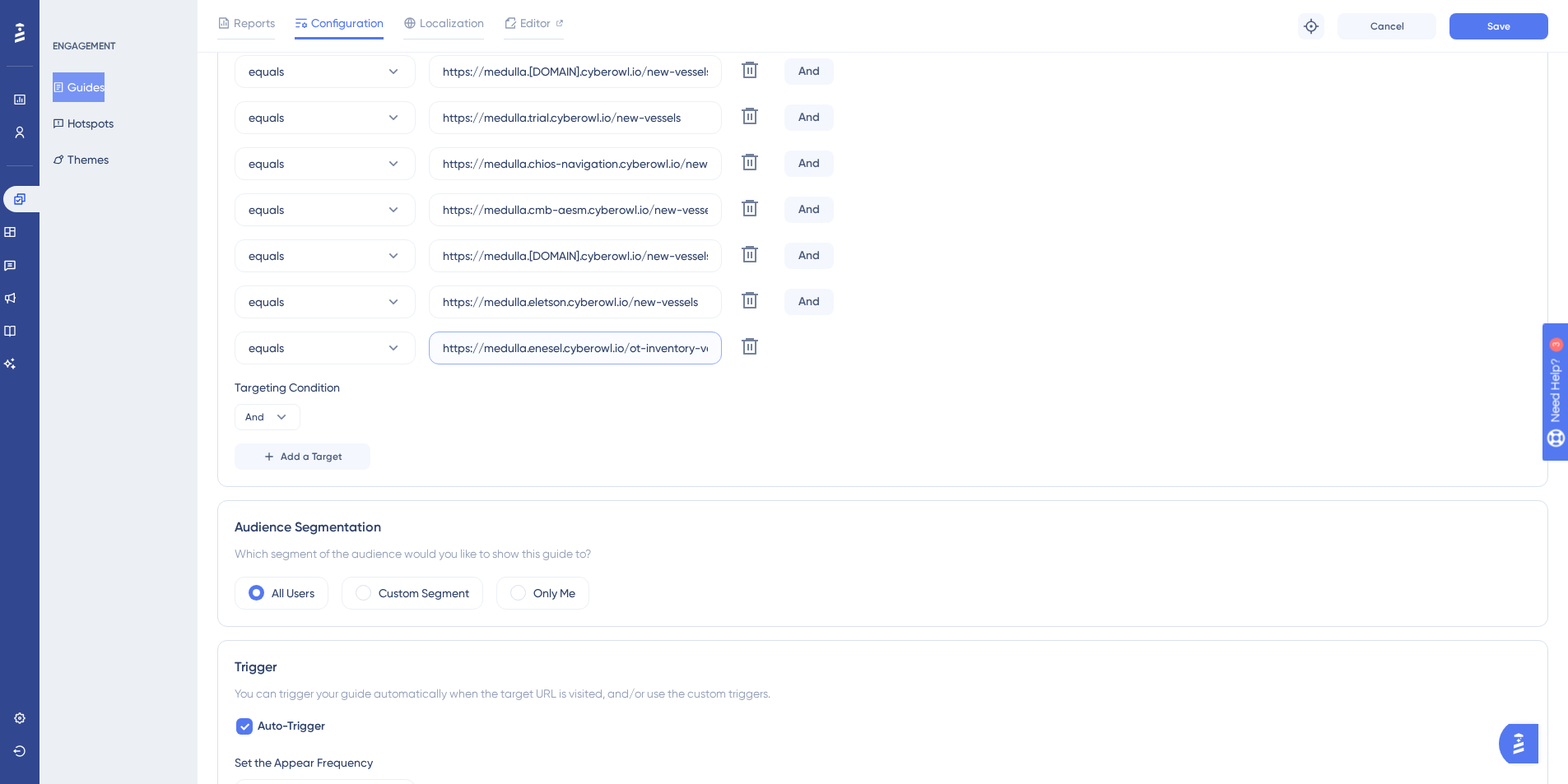 scroll, scrollTop: 0, scrollLeft: 32, axis: horizontal 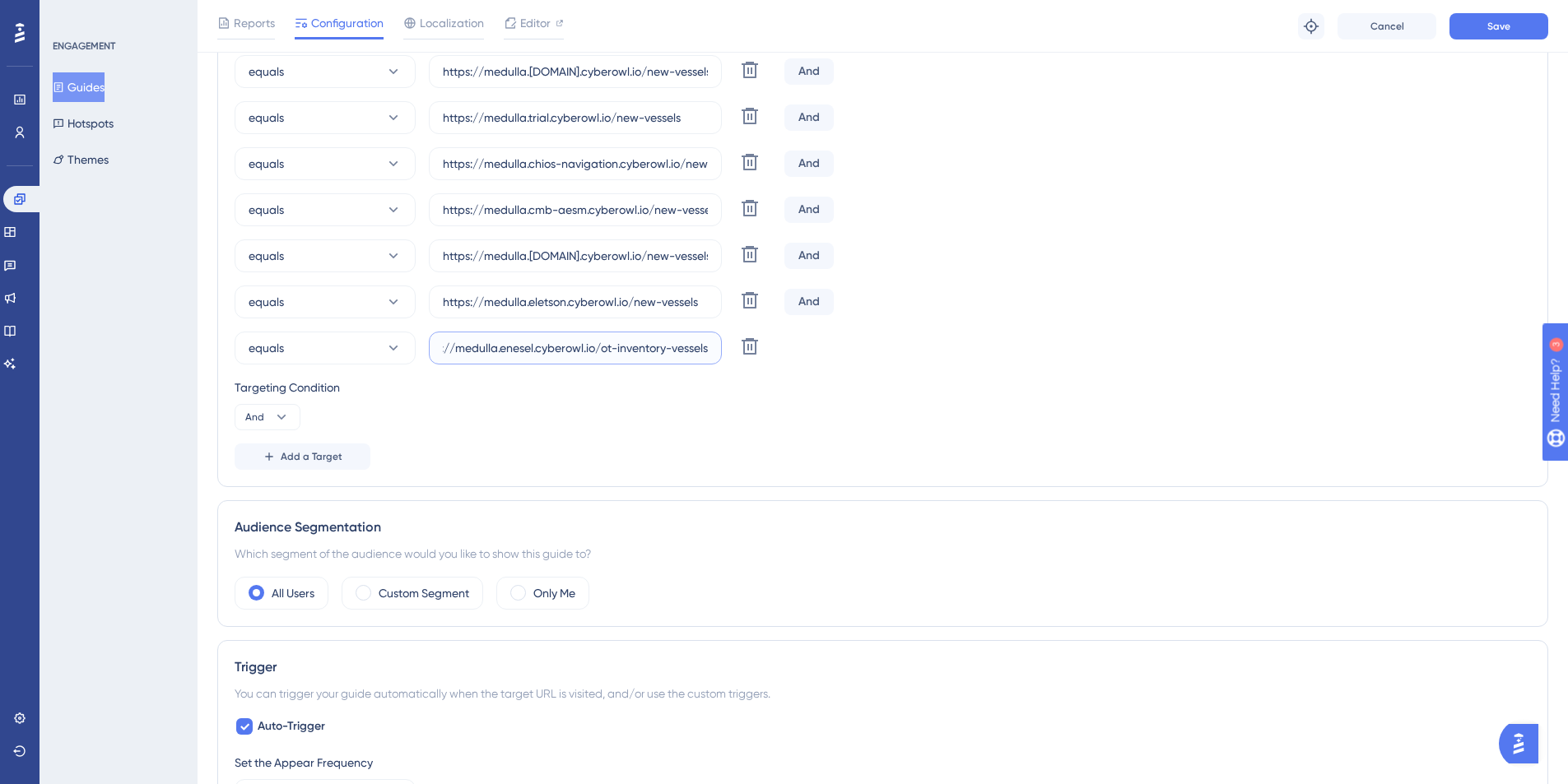 drag, startPoint x: 666, startPoint y: 347, endPoint x: 601, endPoint y: 347, distance: 65 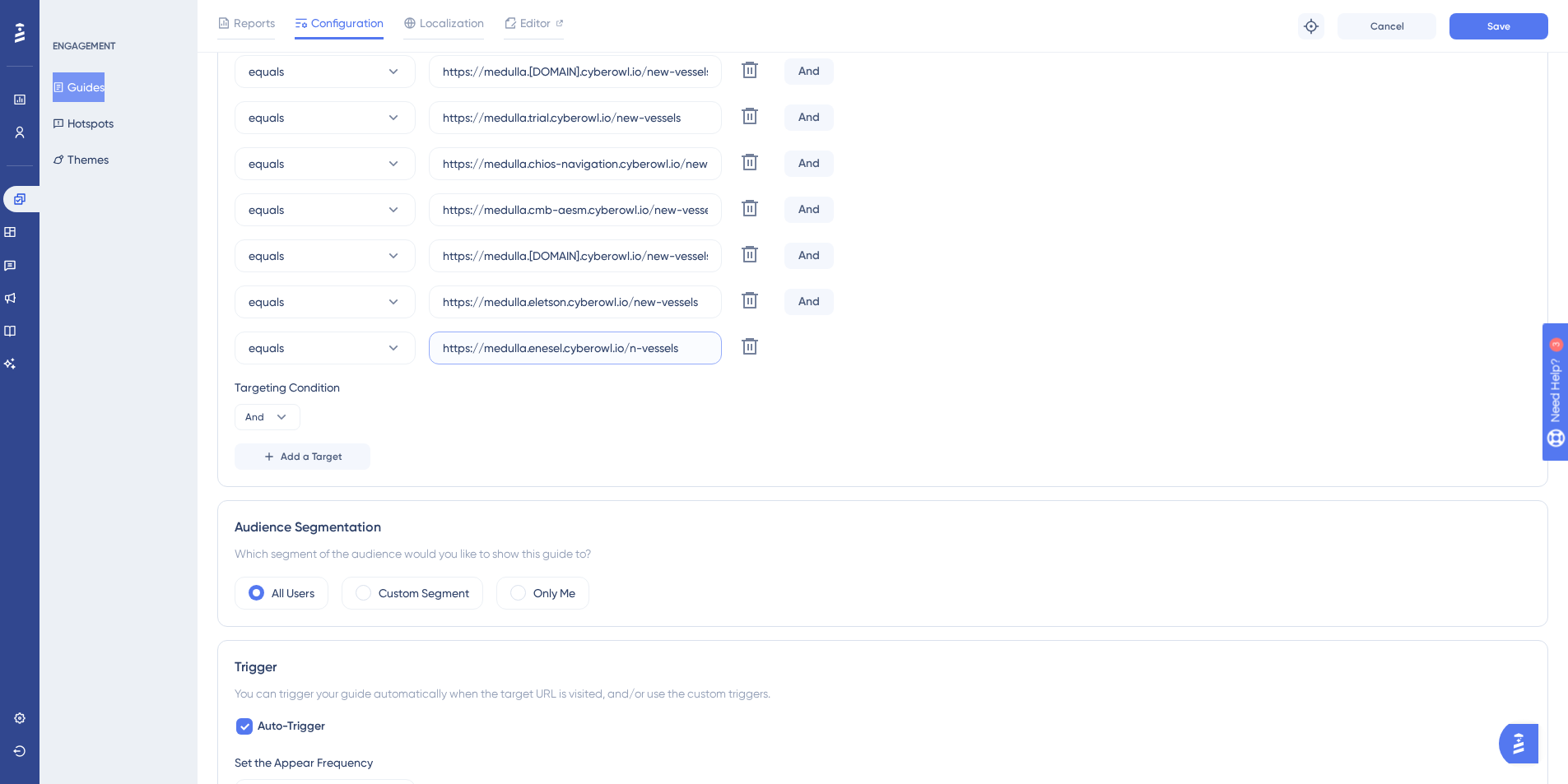 scroll, scrollTop: 0, scrollLeft: 0, axis: both 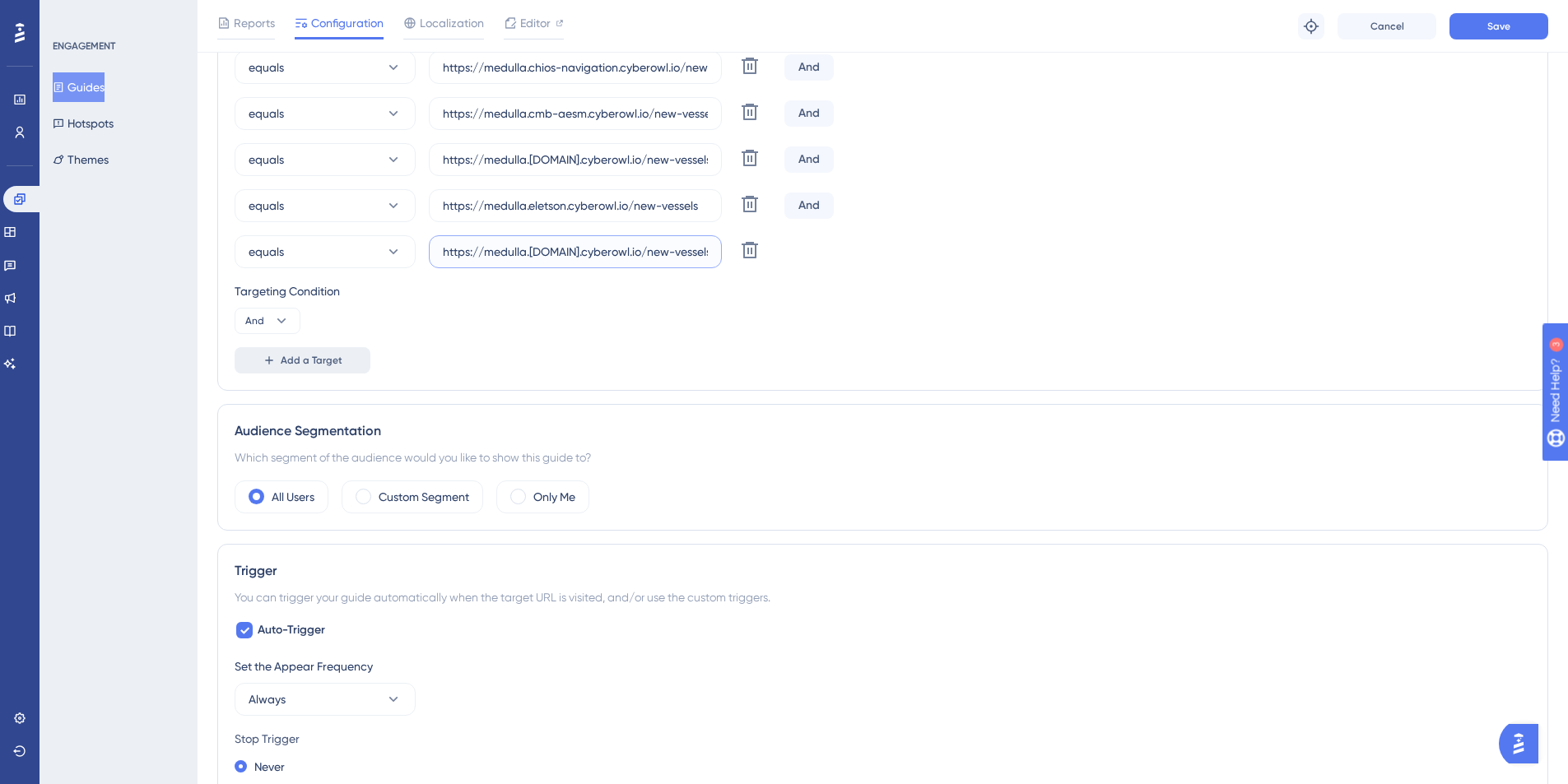 type on "https://medulla.[DOMAIN].cyberowl.io/new-vessels" 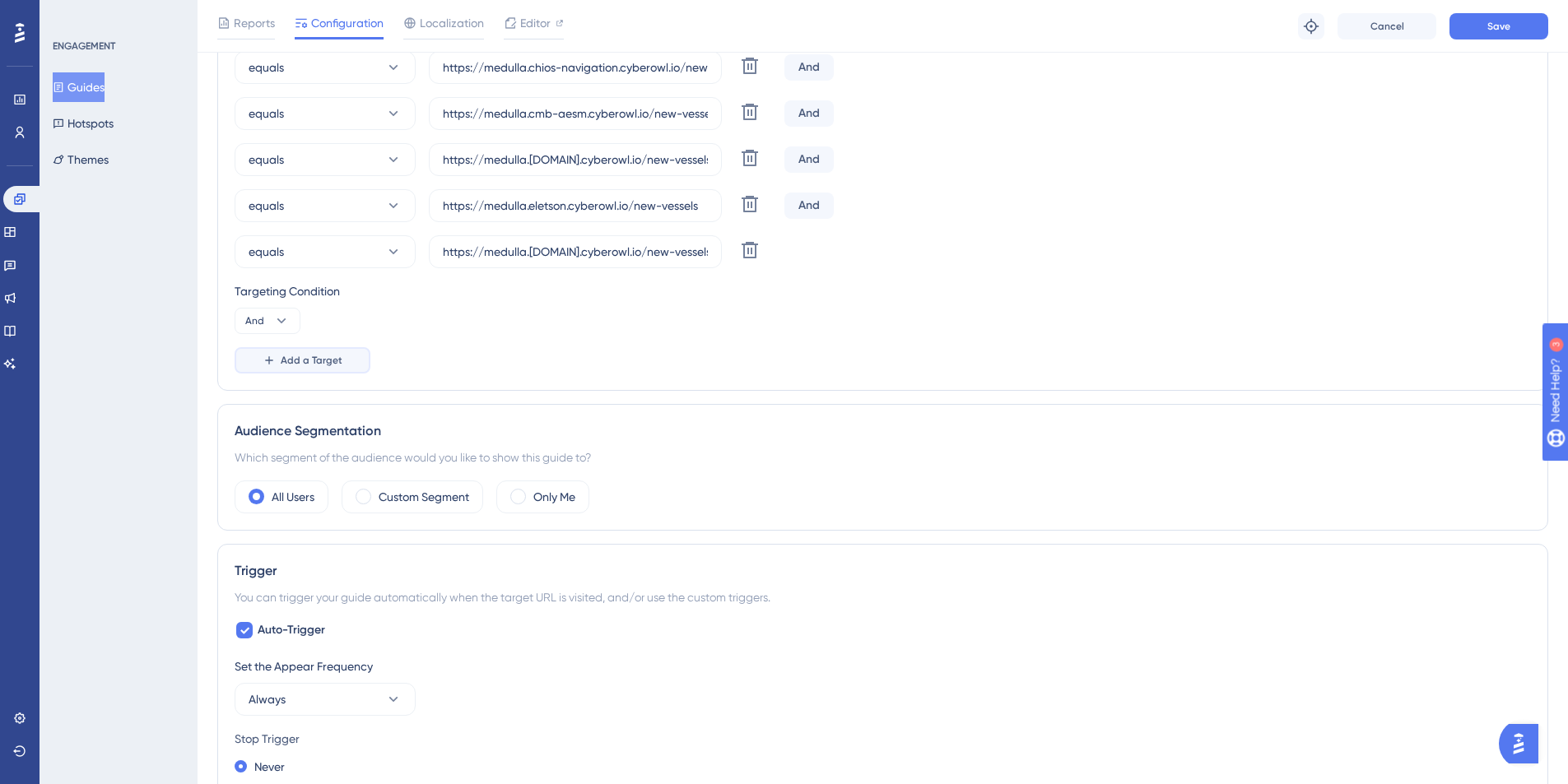 click 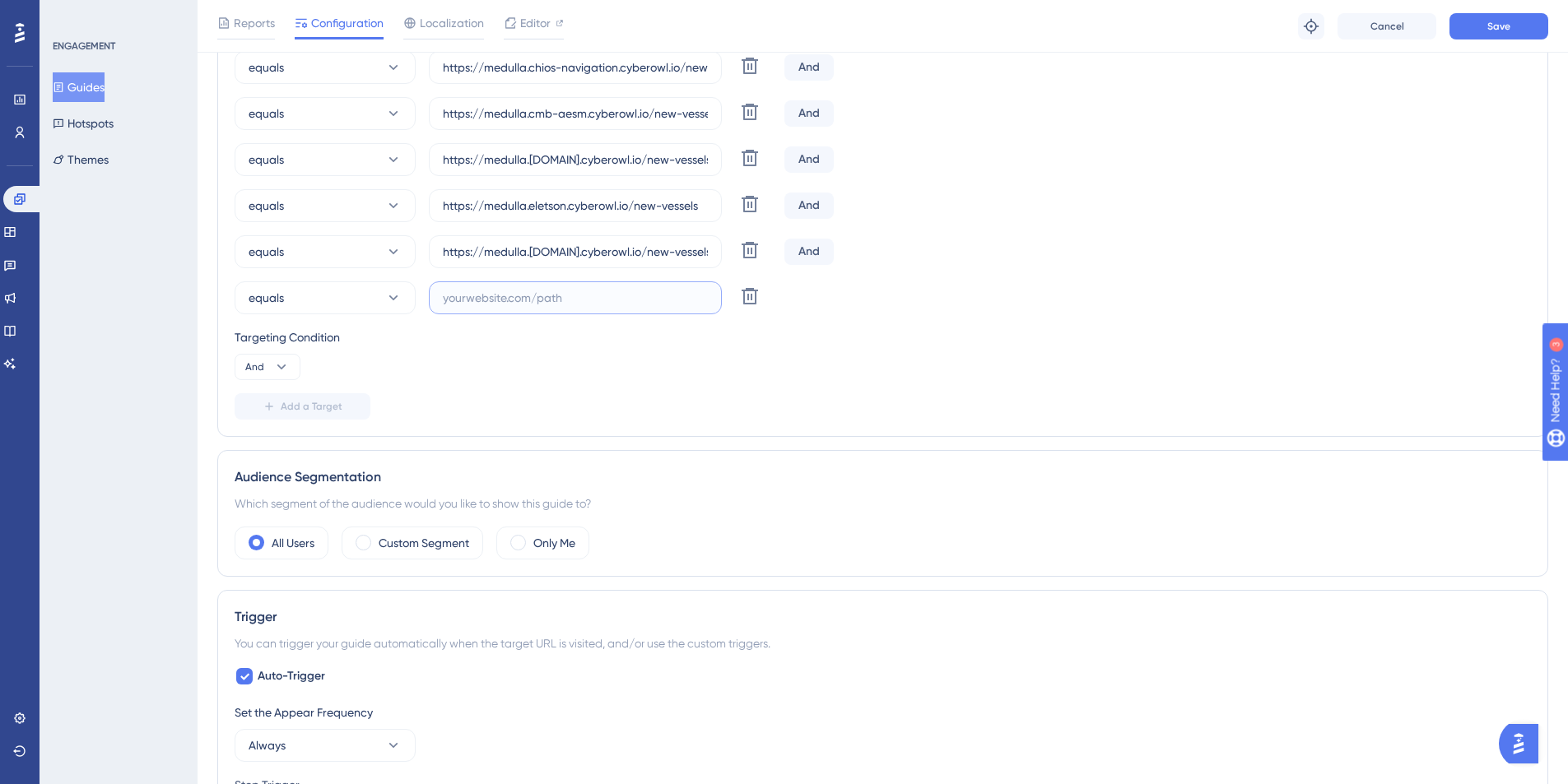 click at bounding box center (575, 298) 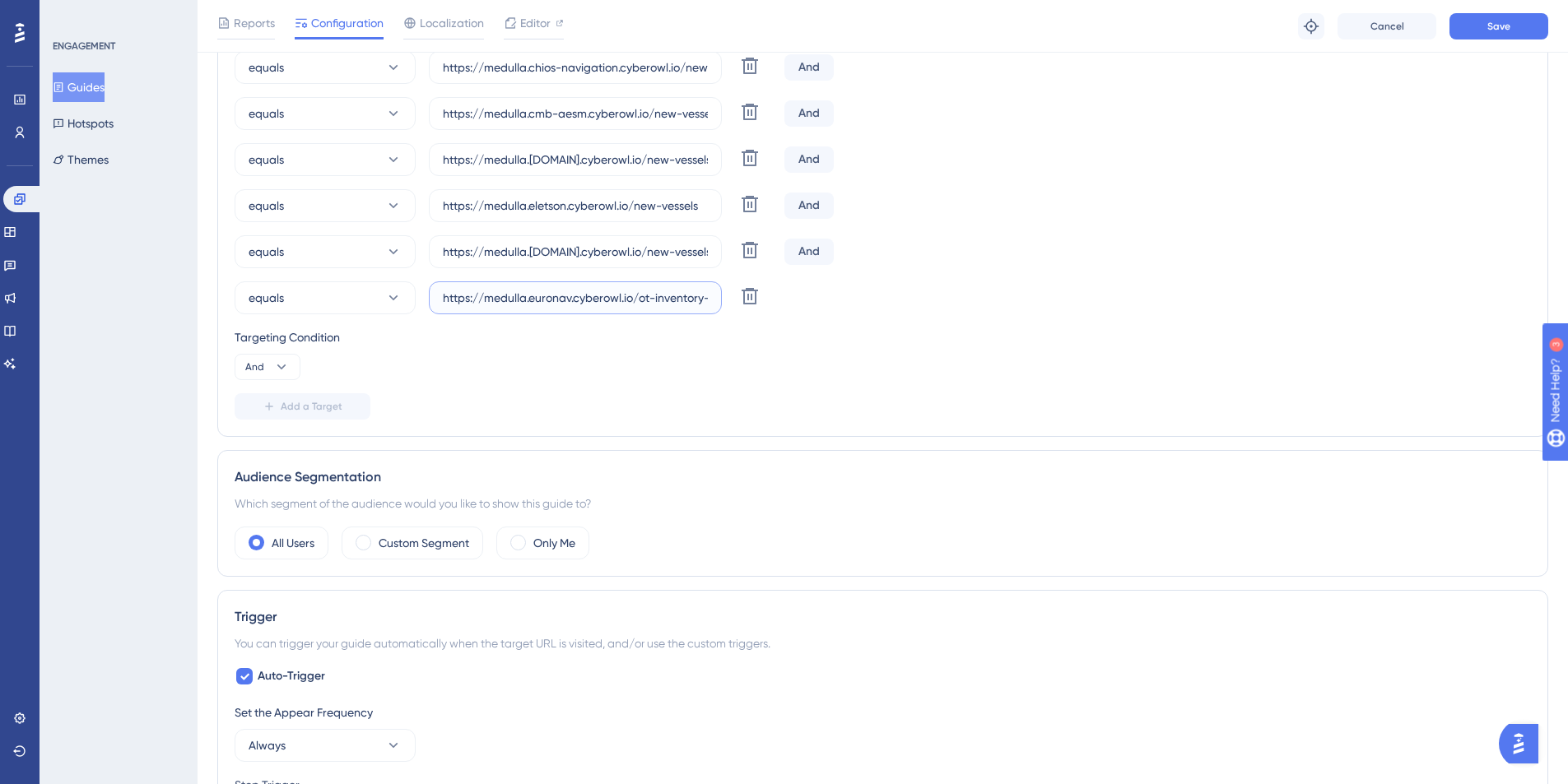 scroll, scrollTop: 0, scrollLeft: 40, axis: horizontal 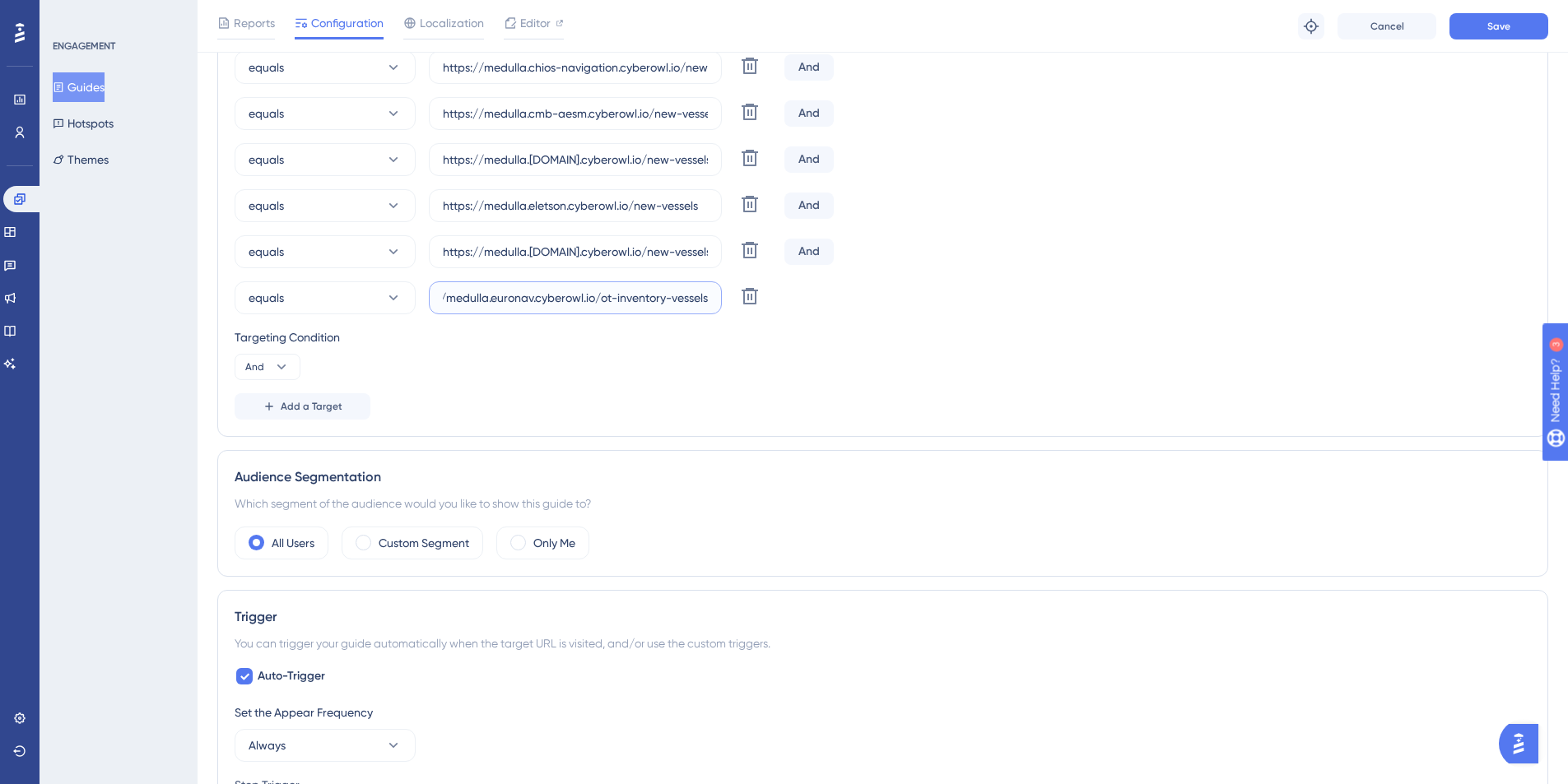 drag, startPoint x: 667, startPoint y: 299, endPoint x: 600, endPoint y: 300, distance: 67.00746 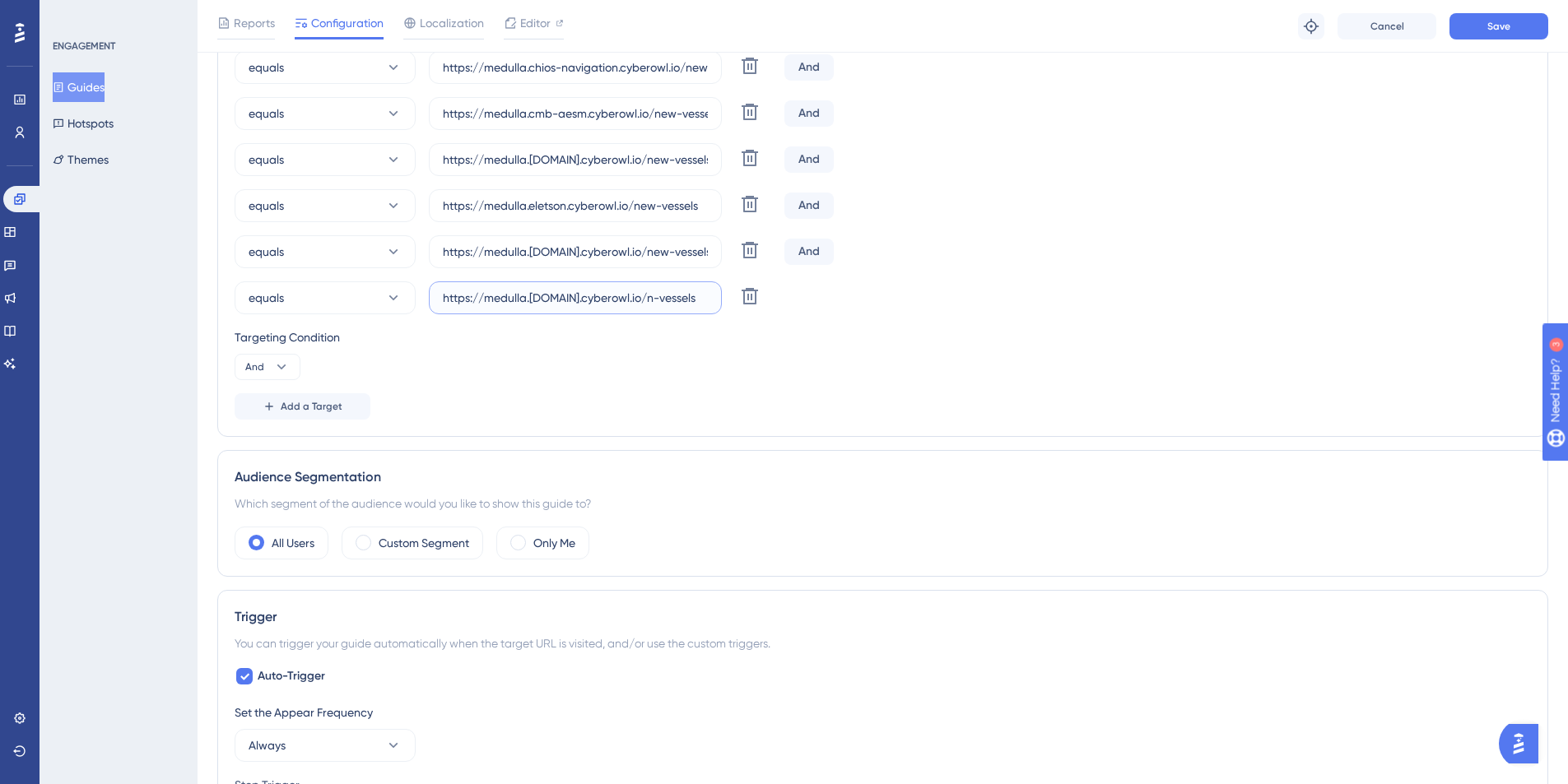 scroll, scrollTop: 0, scrollLeft: 0, axis: both 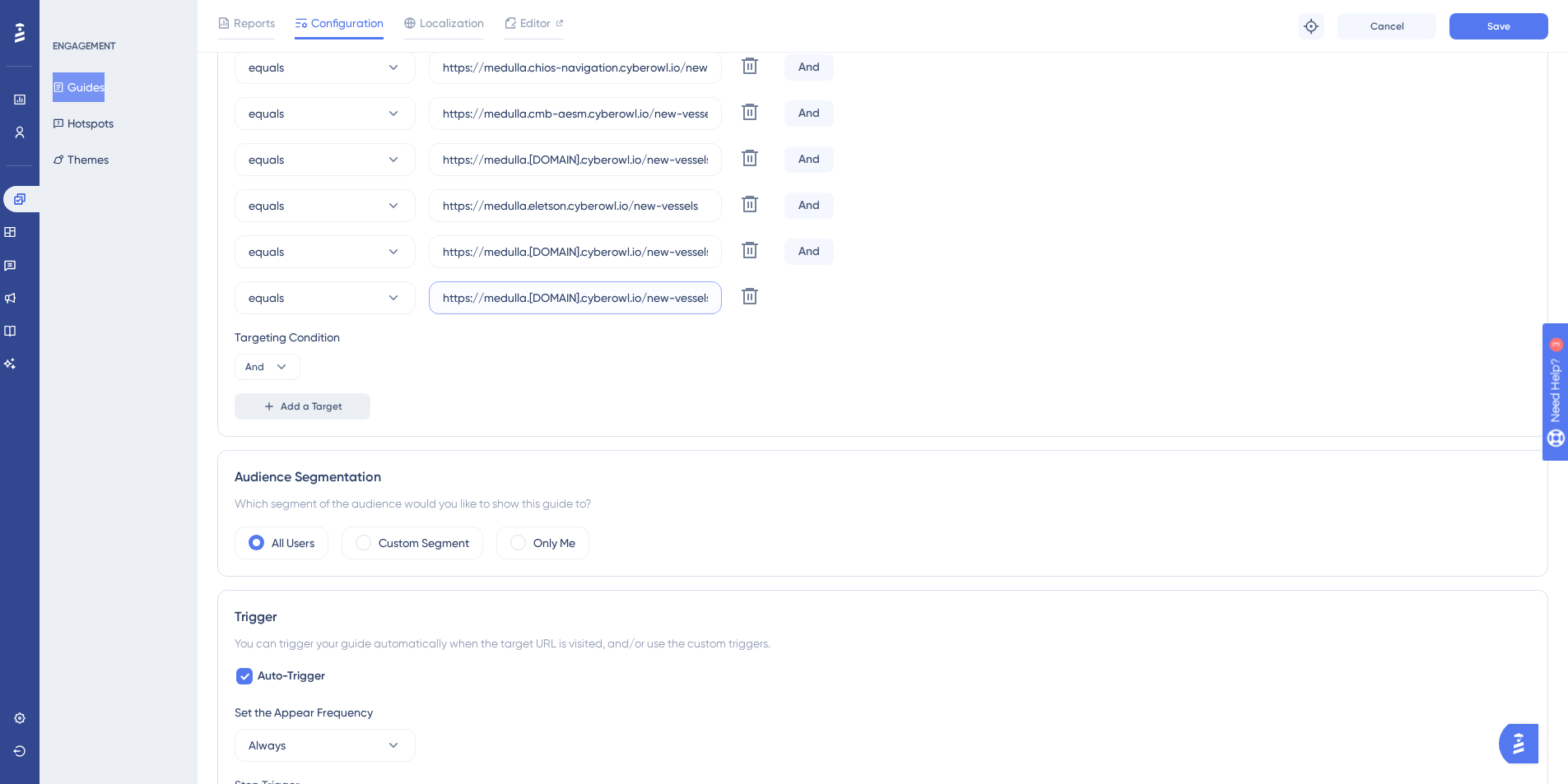 type on "https://medulla.[DOMAIN].cyberowl.io/new-vessels" 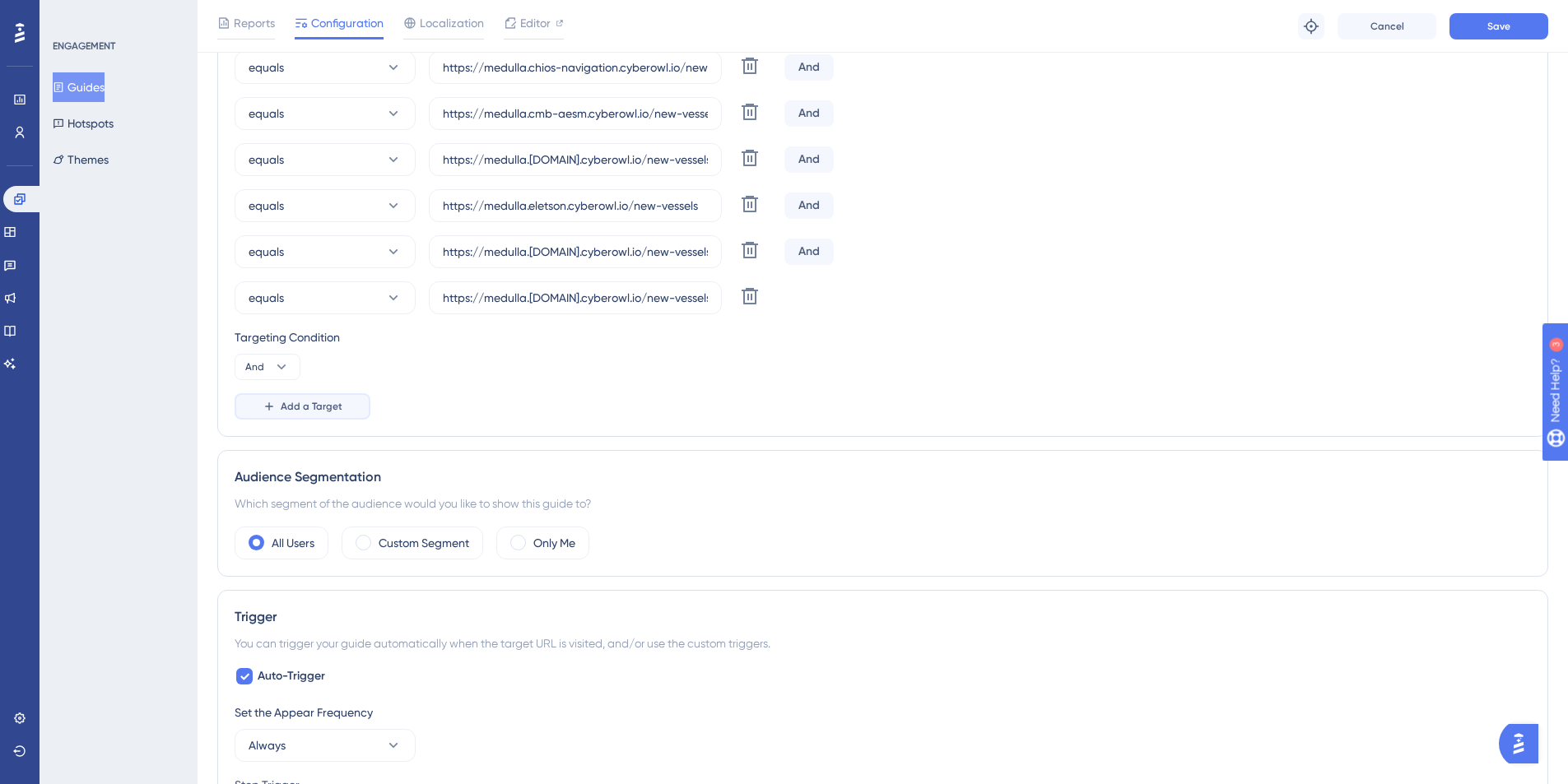 click on "Add a Target" at bounding box center (302, 406) 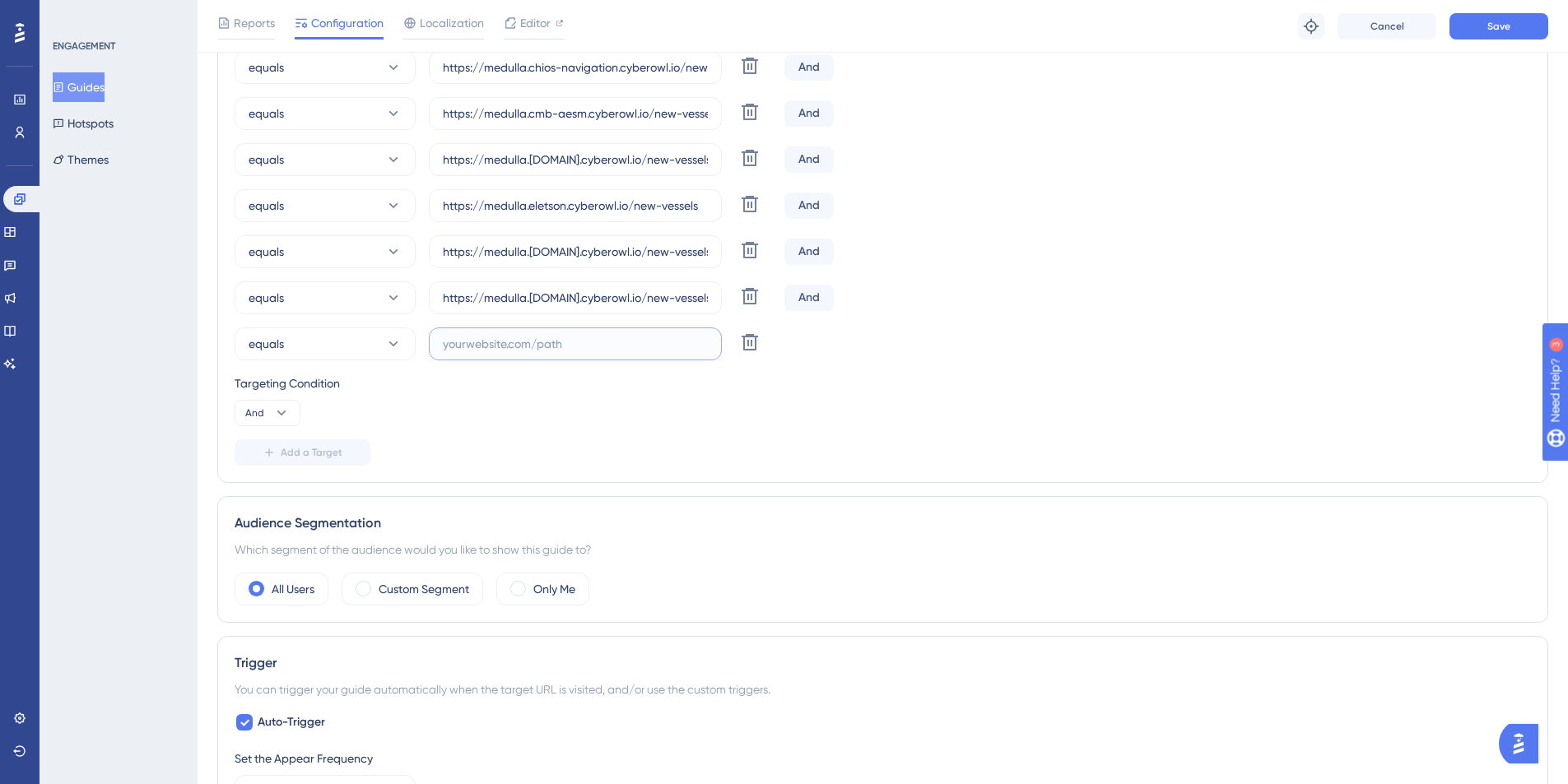 click at bounding box center (575, 344) 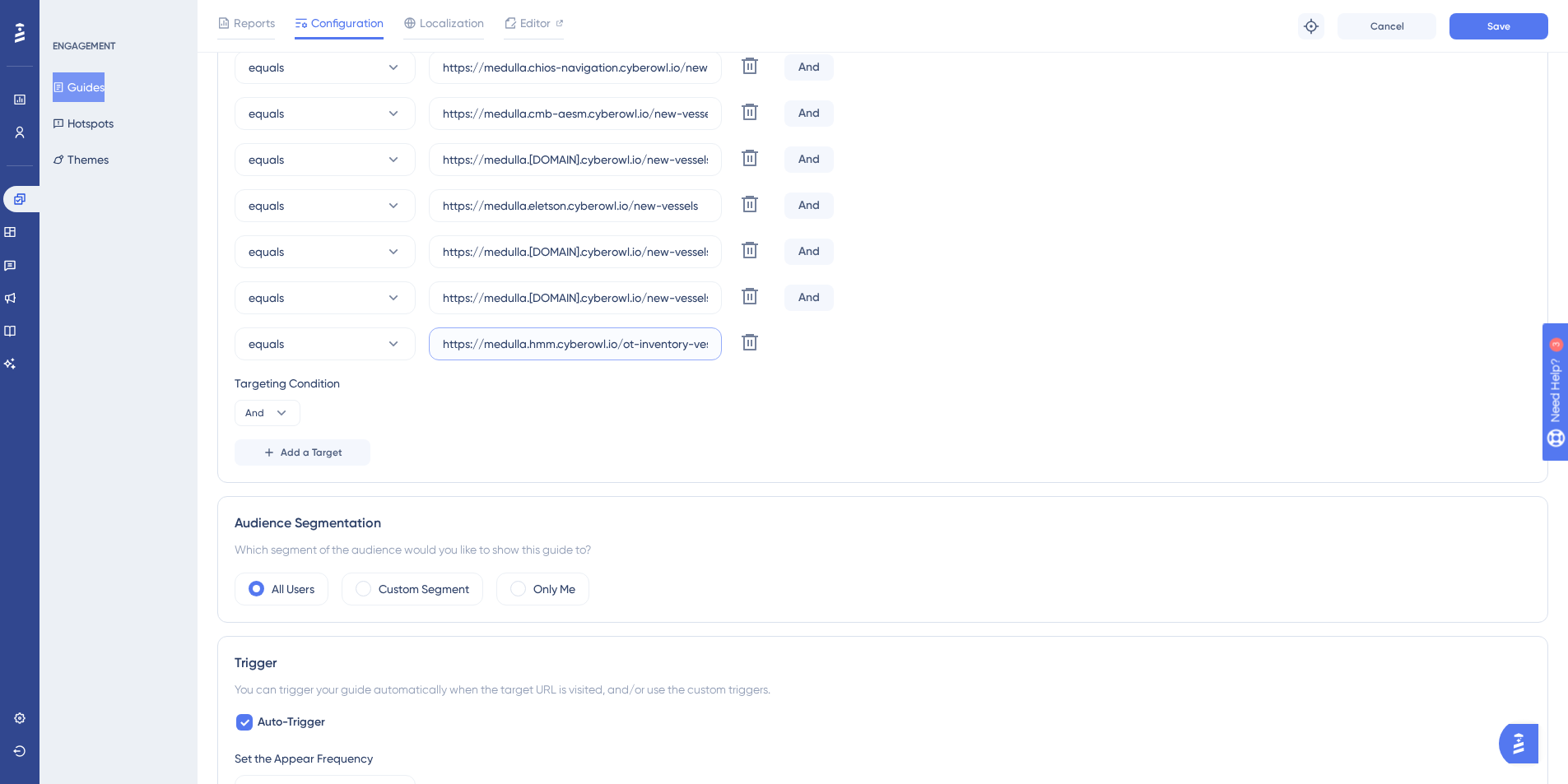 scroll, scrollTop: 0, scrollLeft: 25, axis: horizontal 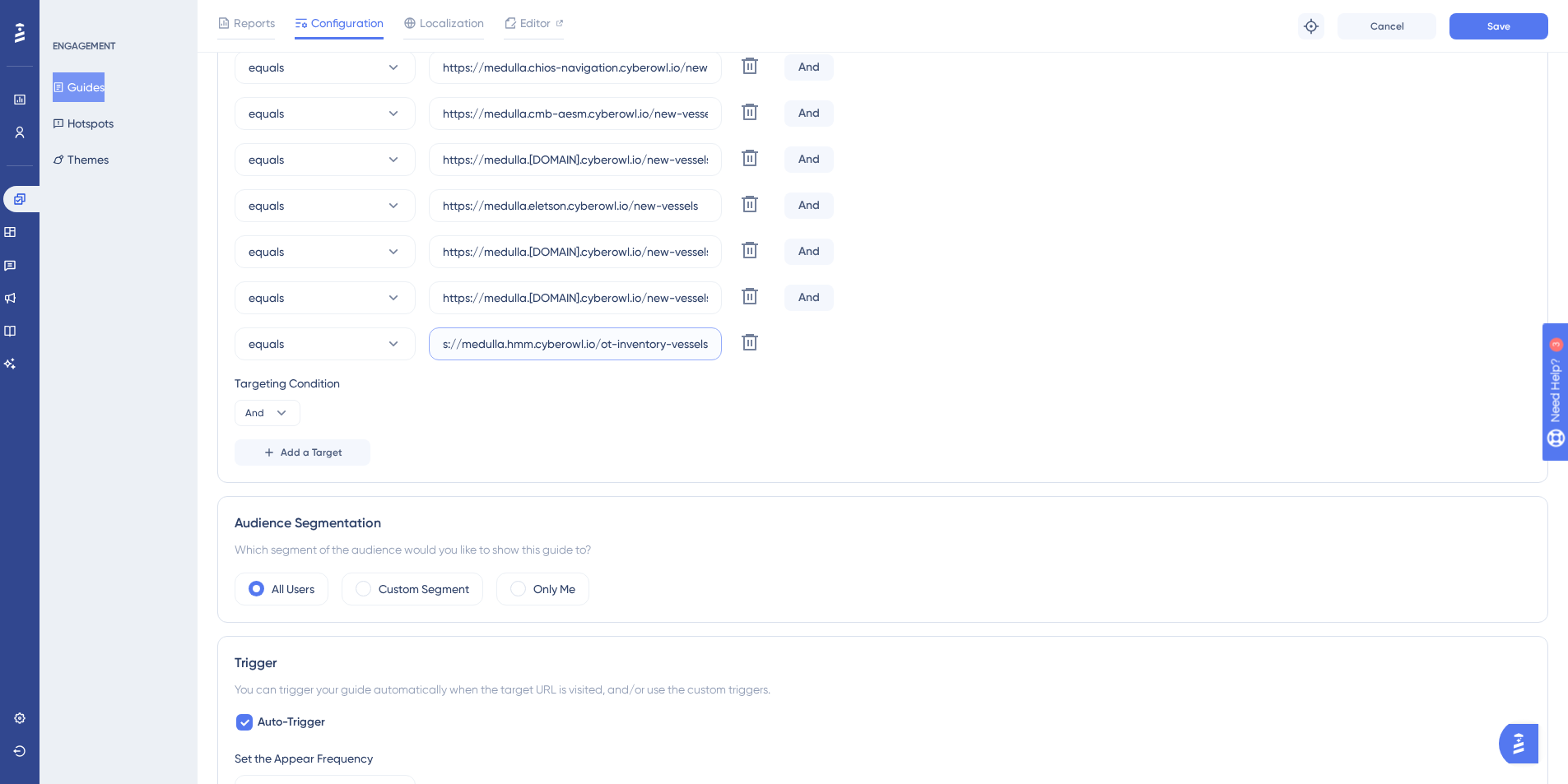 drag, startPoint x: 664, startPoint y: 347, endPoint x: 601, endPoint y: 346, distance: 63.00794 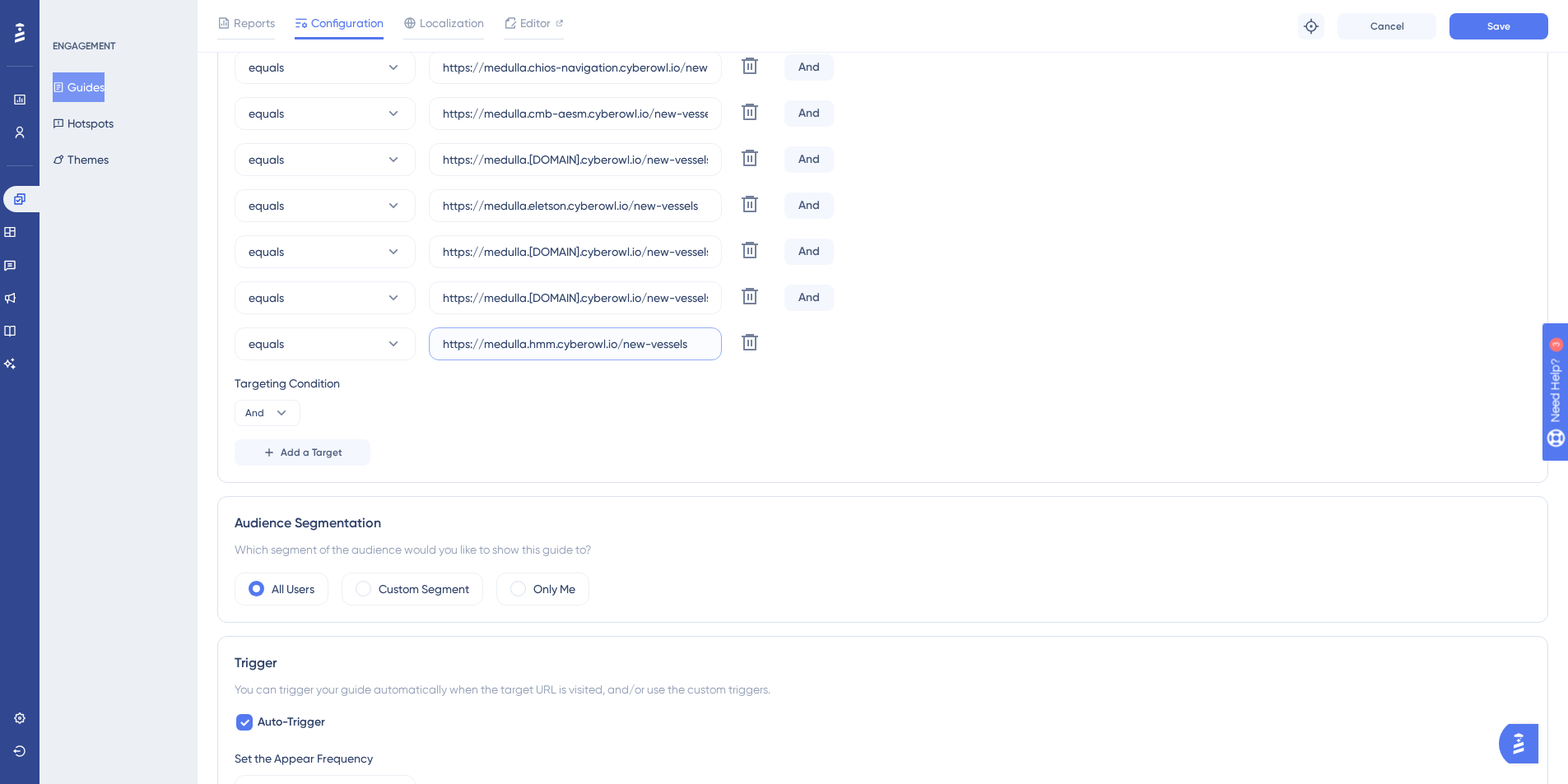 scroll, scrollTop: 0, scrollLeft: 0, axis: both 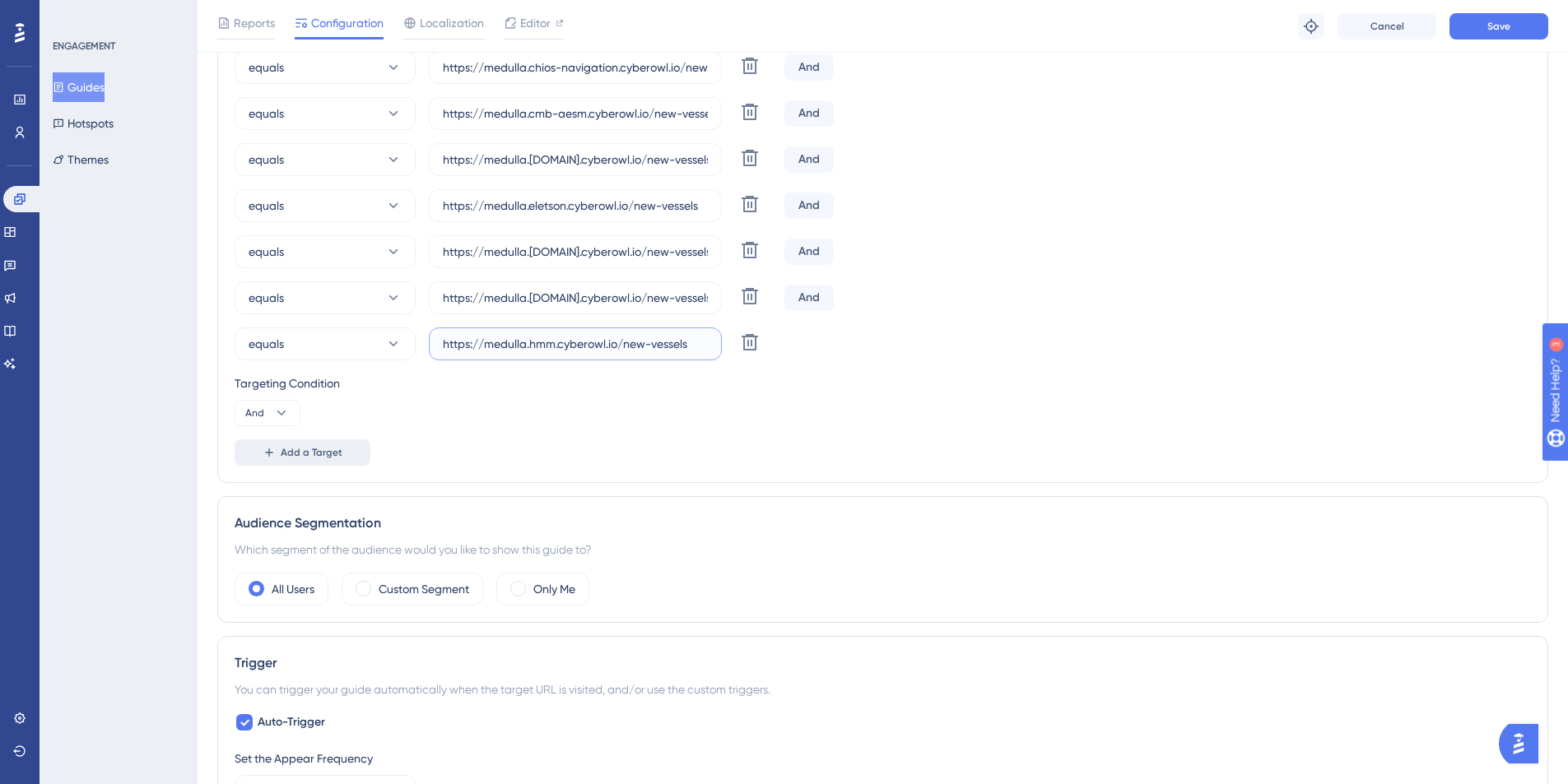 type on "https://medulla.hmm.cyberowl.io/new-vessels" 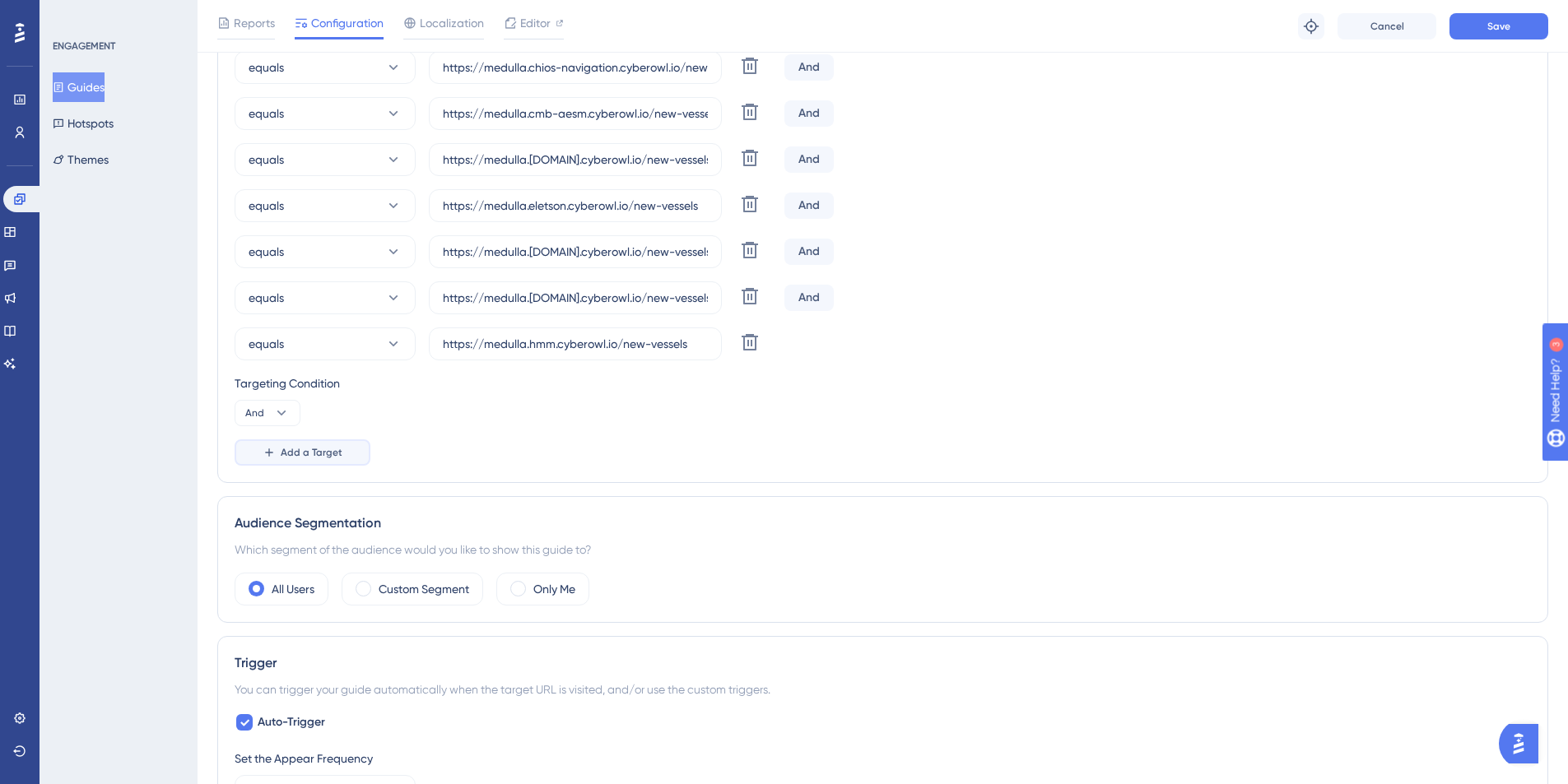 click on "Add a Target" at bounding box center [302, 452] 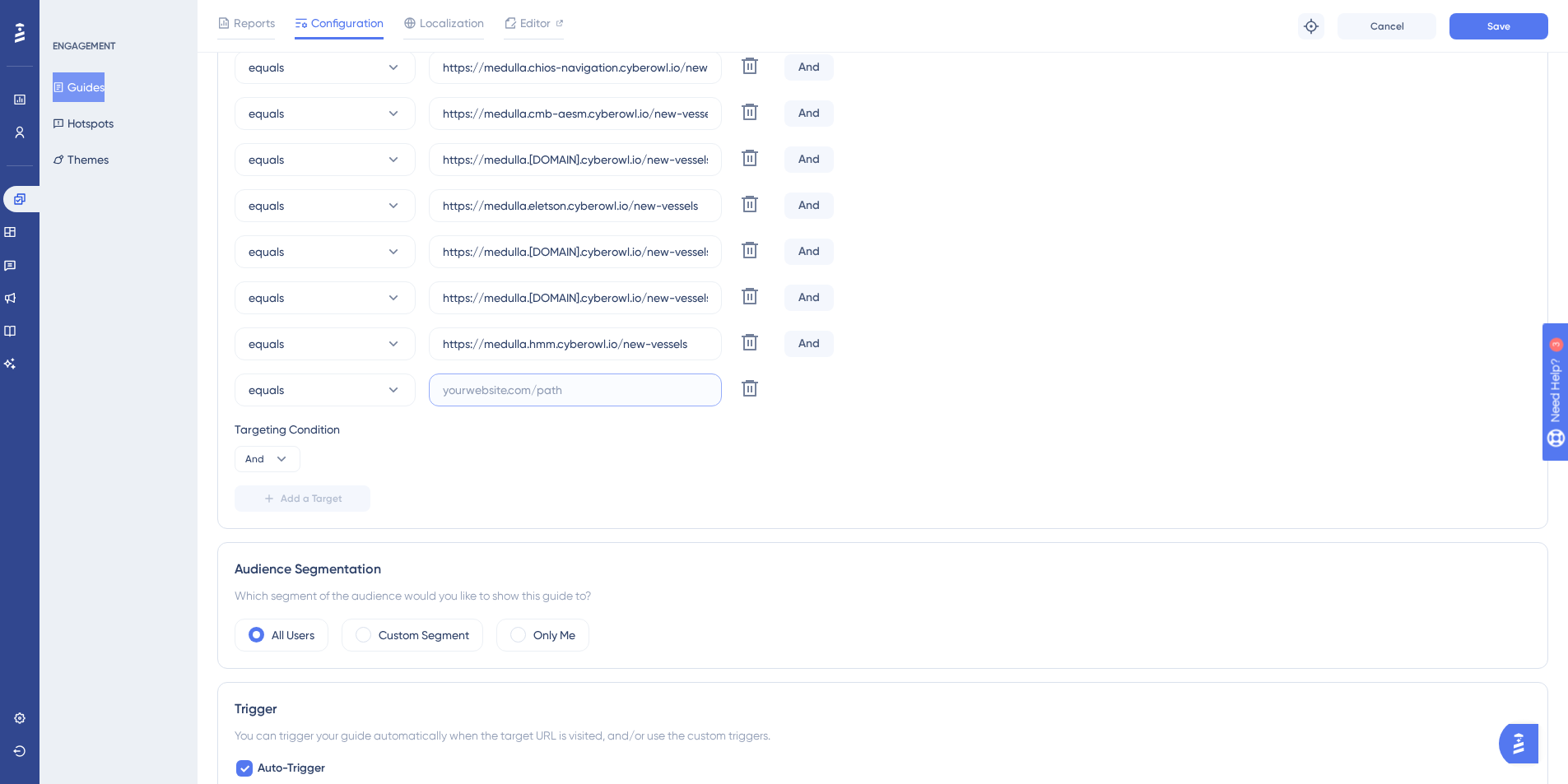 click at bounding box center [575, 390] 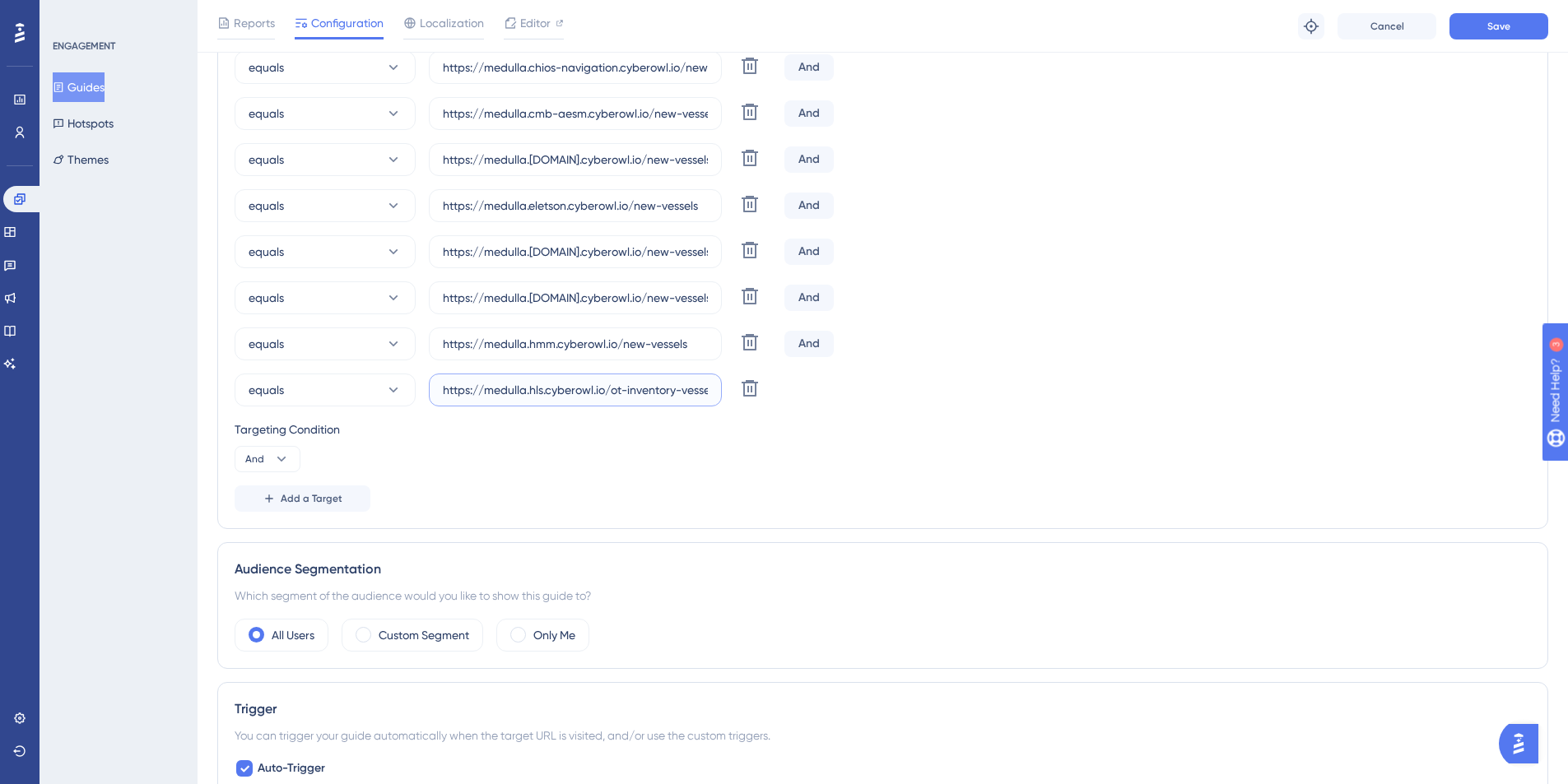scroll, scrollTop: 0, scrollLeft: 13, axis: horizontal 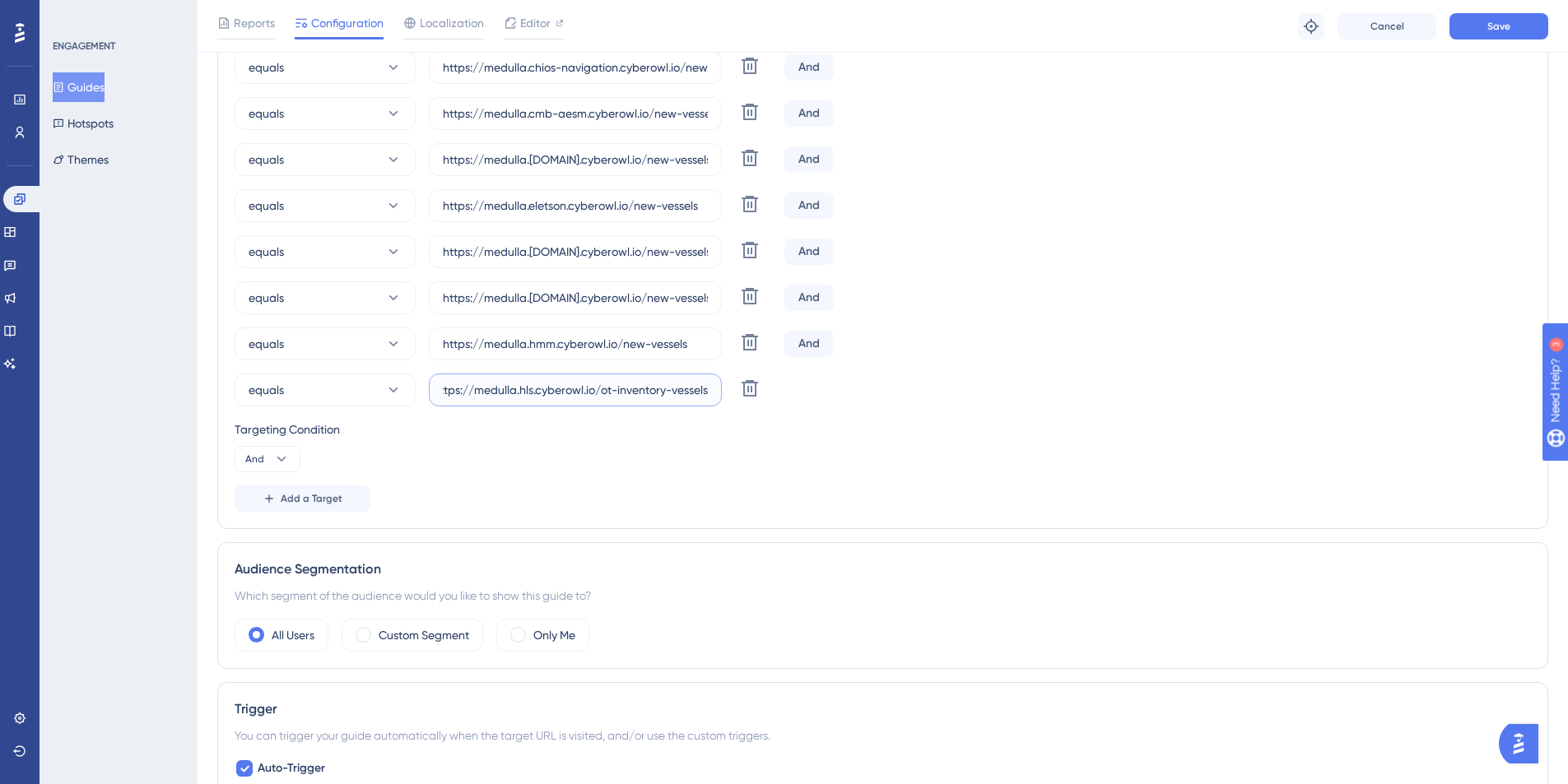 drag, startPoint x: 665, startPoint y: 392, endPoint x: 599, endPoint y: 392, distance: 66 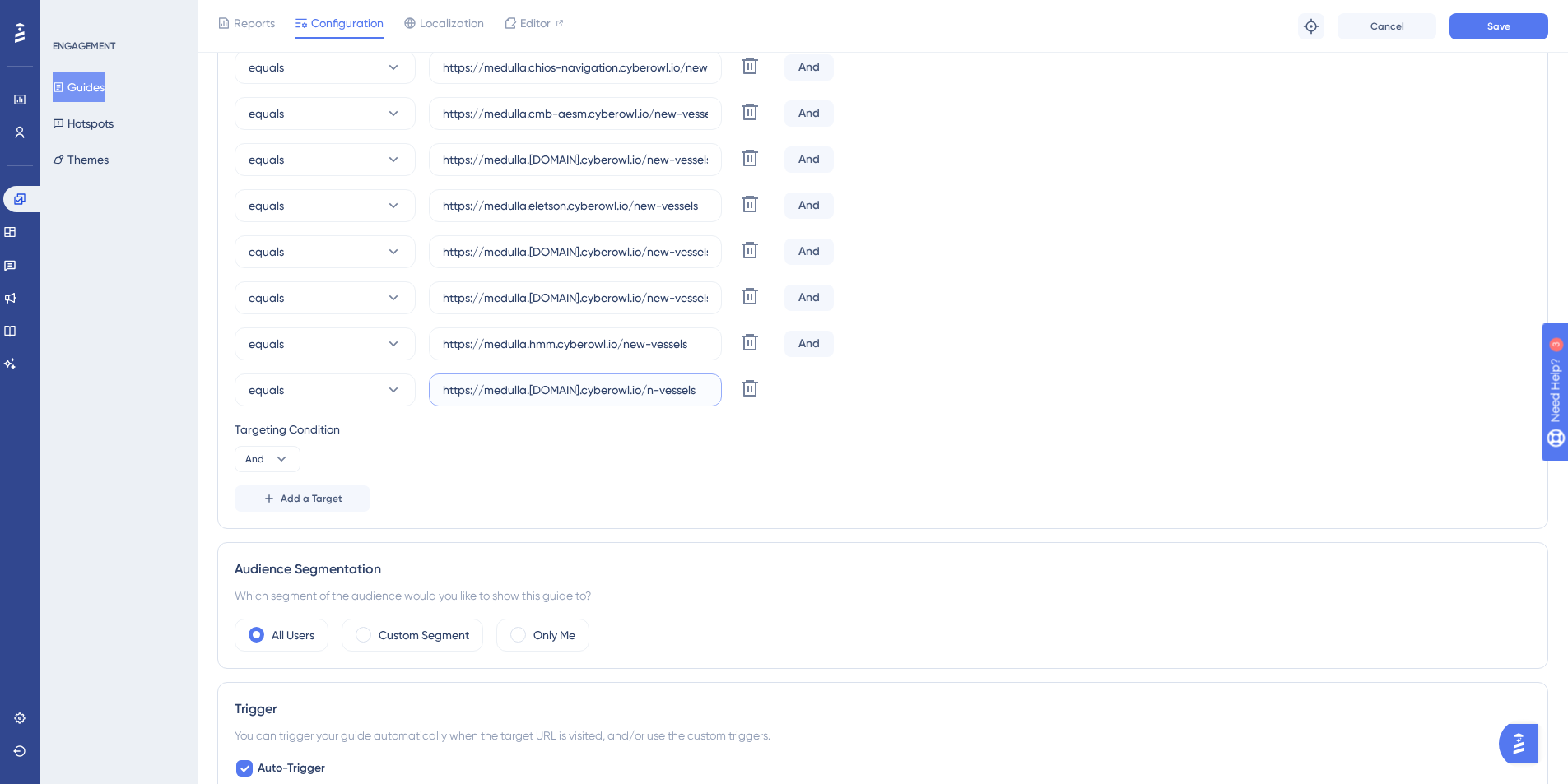 scroll, scrollTop: 0, scrollLeft: 0, axis: both 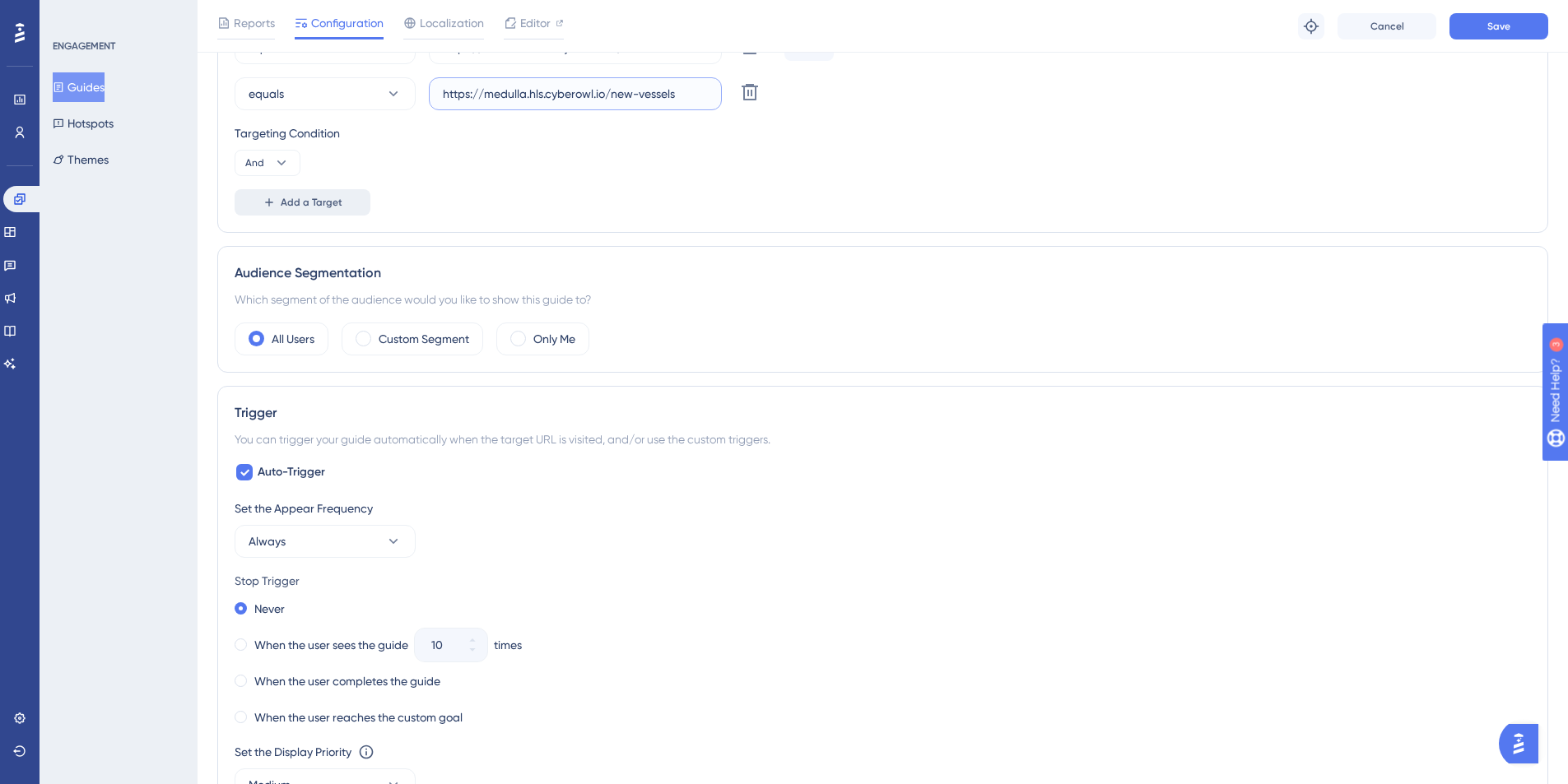 type on "https://medulla.hls.cyberowl.io/new-vessels" 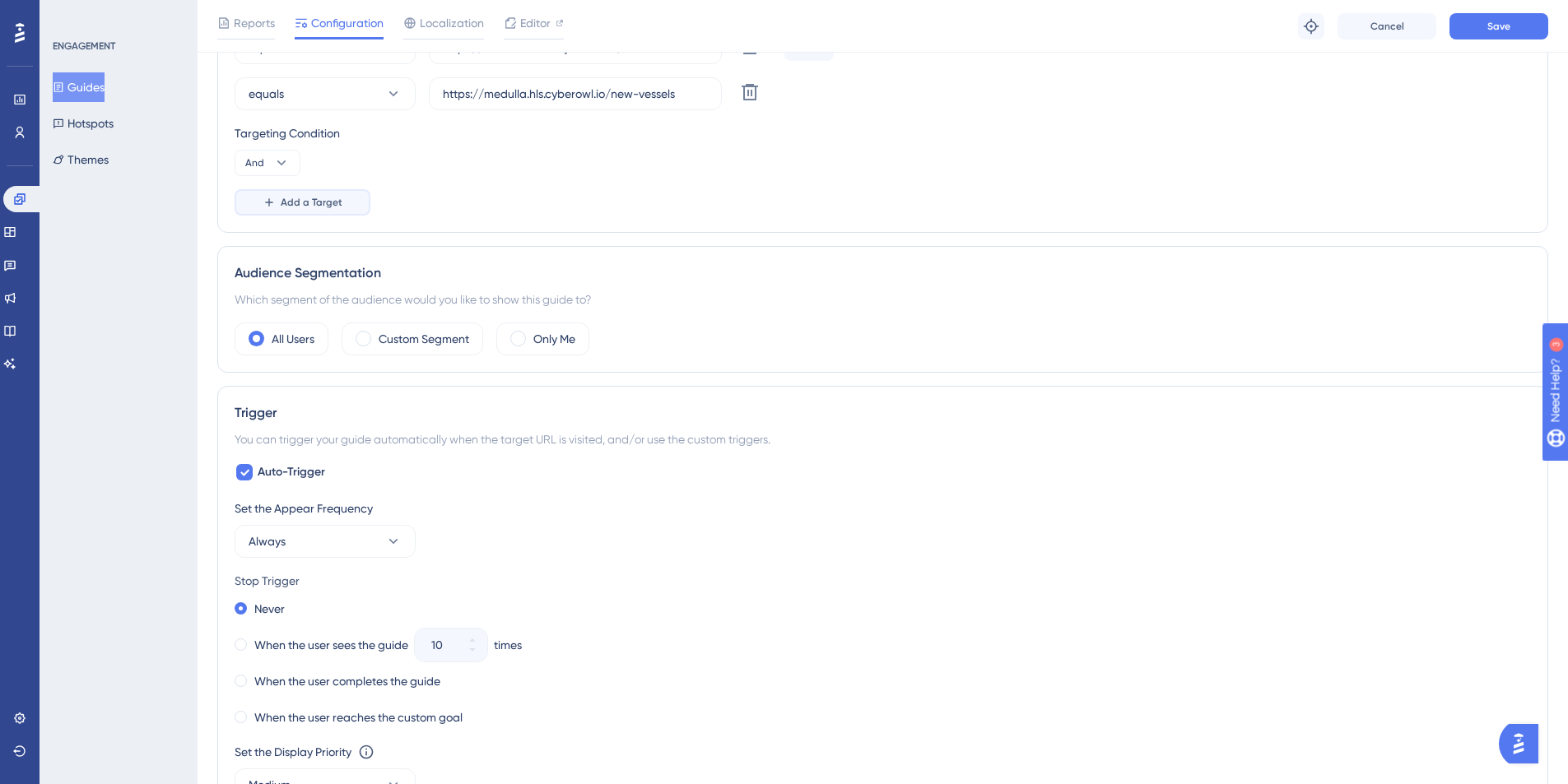 click on "Add a Target" at bounding box center (311, 202) 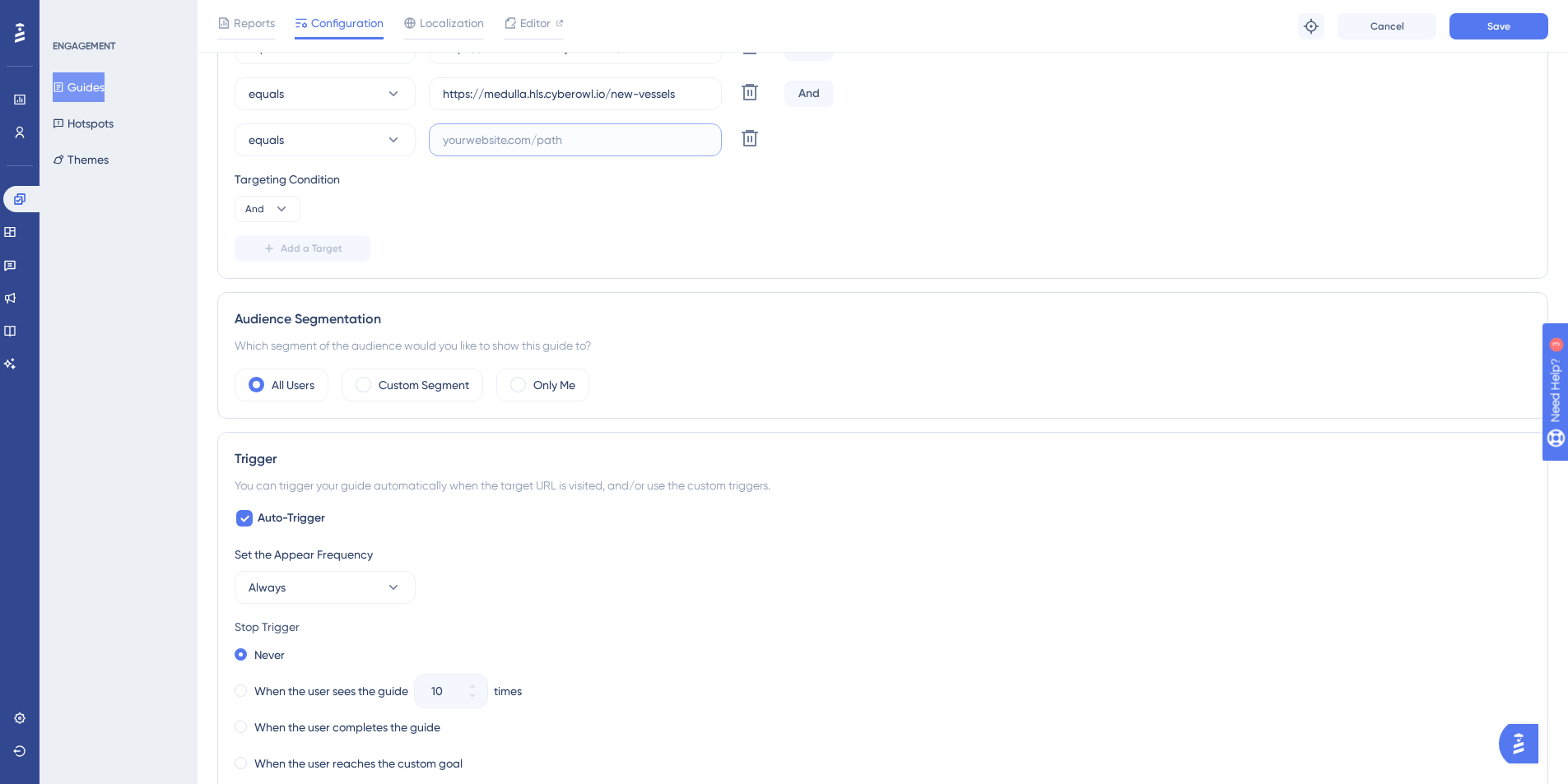 click at bounding box center [575, 140] 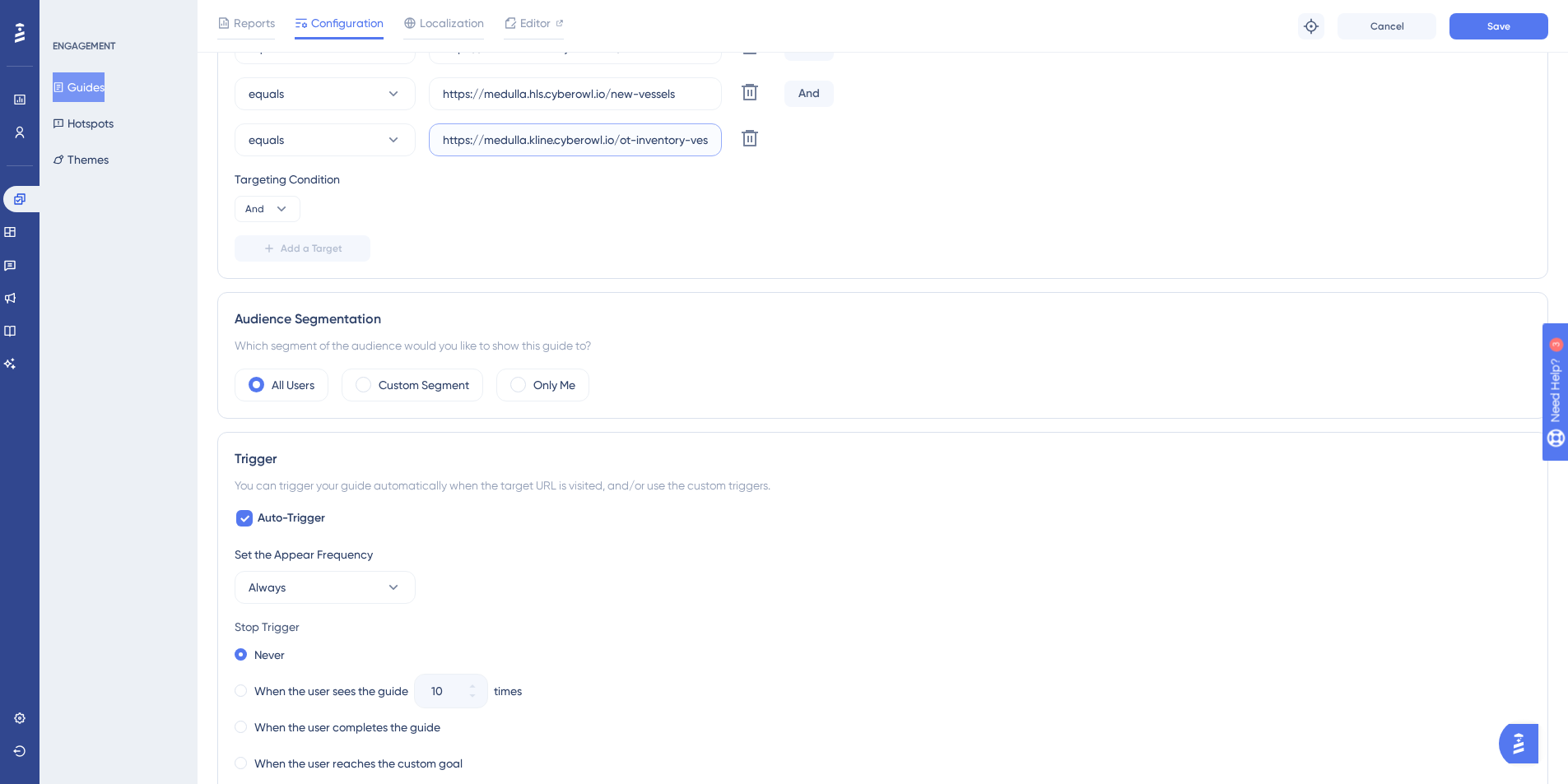 scroll, scrollTop: 0, scrollLeft: 22, axis: horizontal 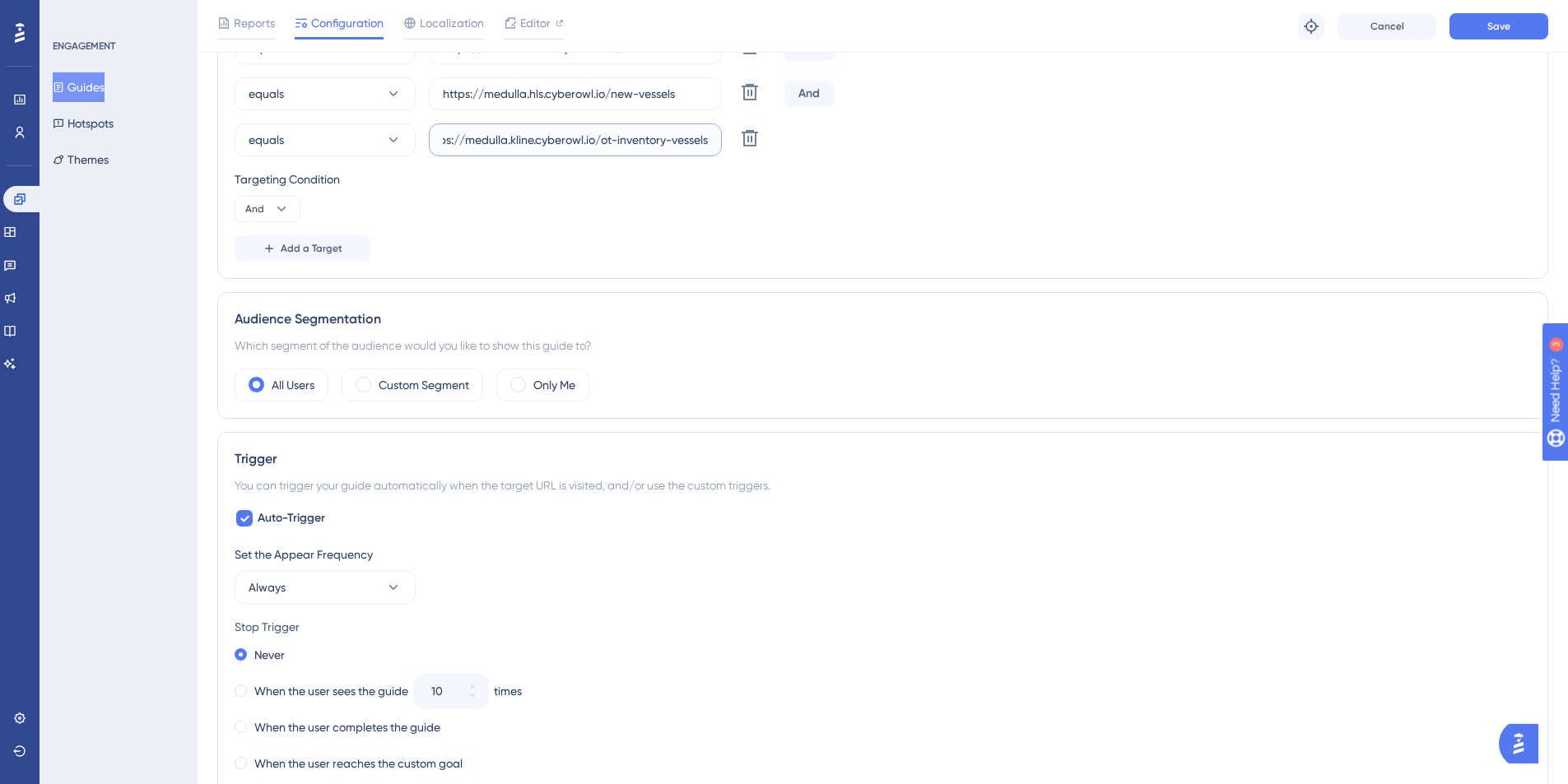 drag, startPoint x: 664, startPoint y: 143, endPoint x: 603, endPoint y: 139, distance: 61.13101 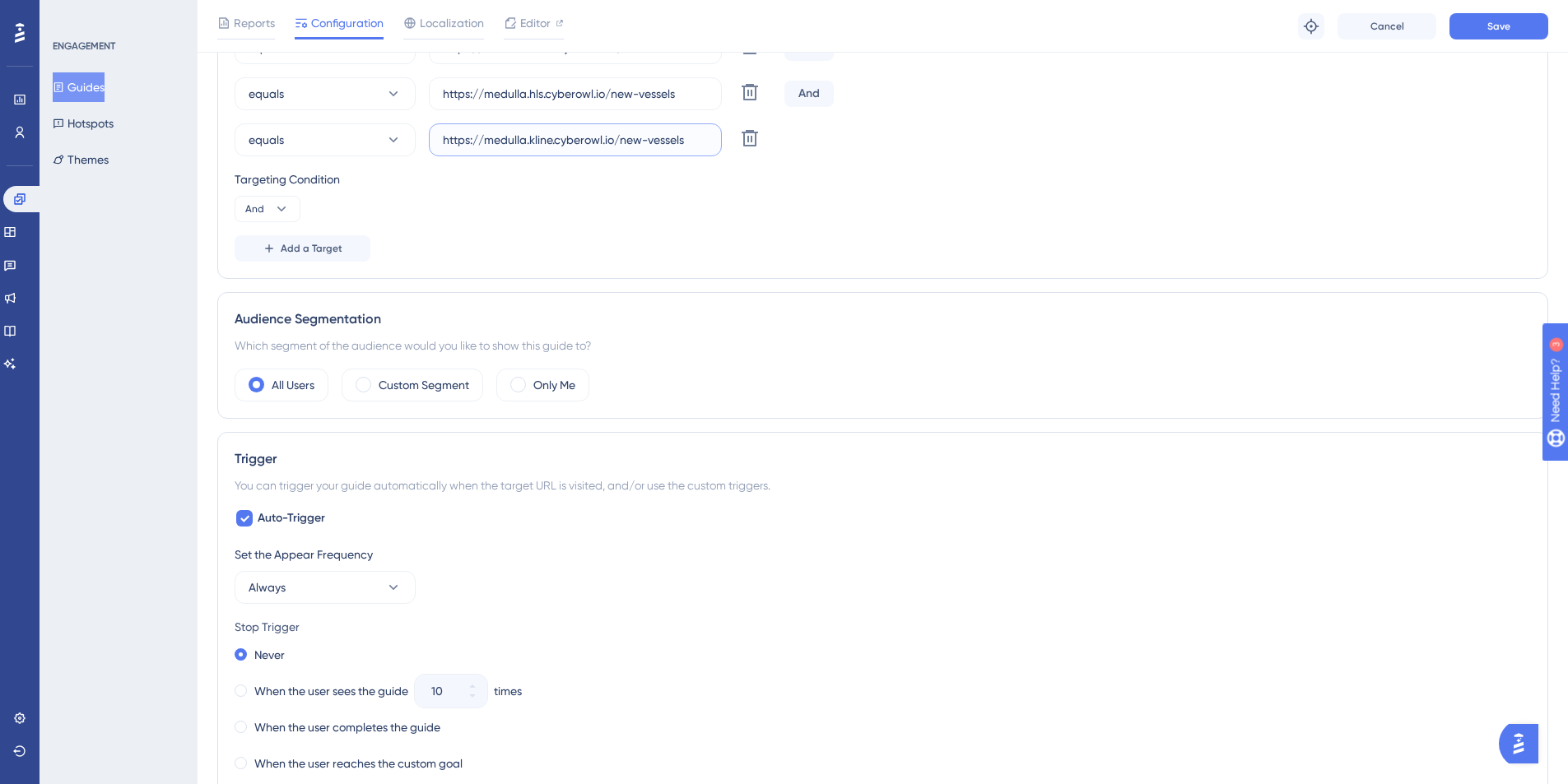 scroll, scrollTop: 0, scrollLeft: 0, axis: both 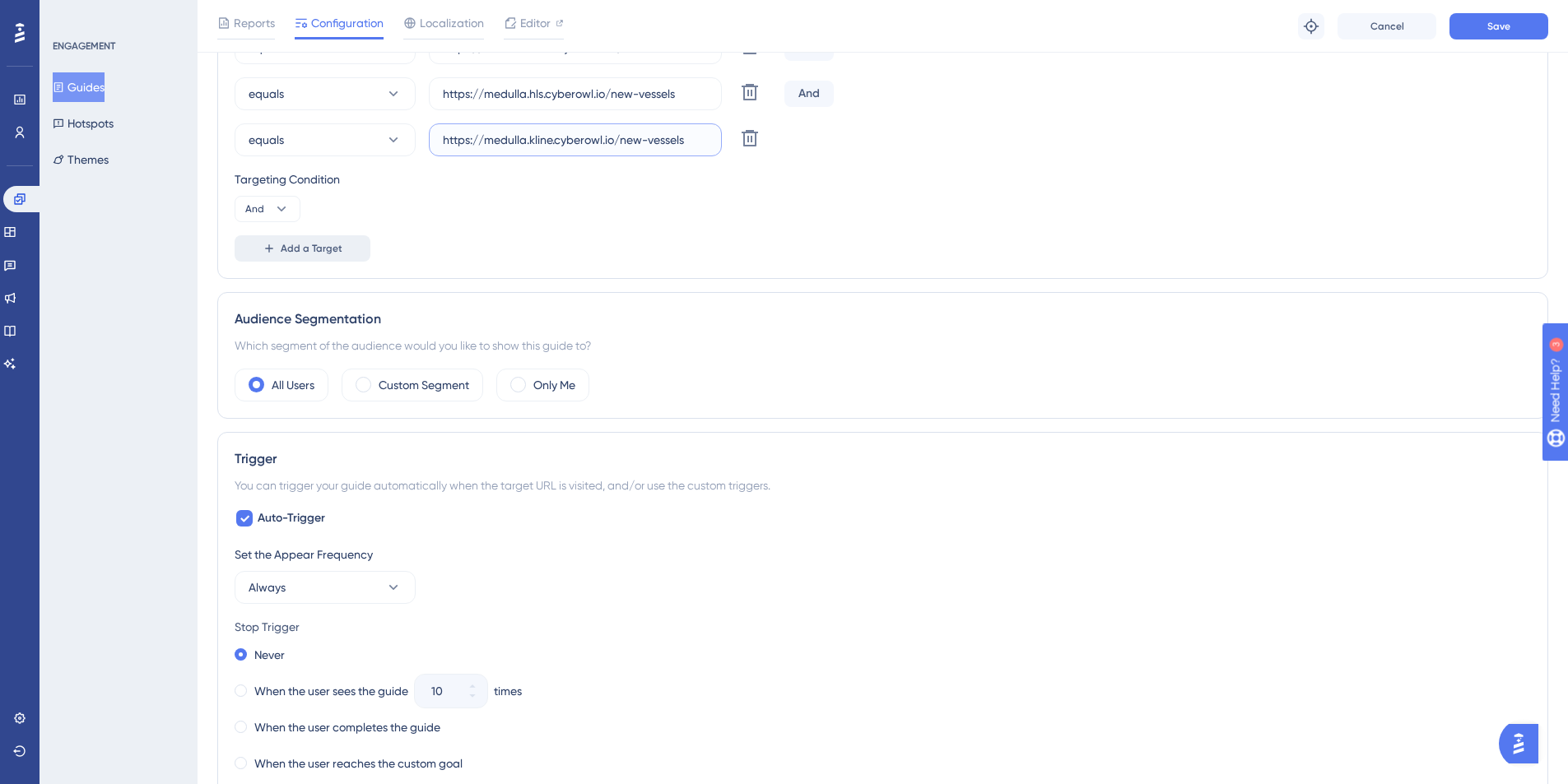 type on "https://medulla.kline.cyberowl.io/new-vessels" 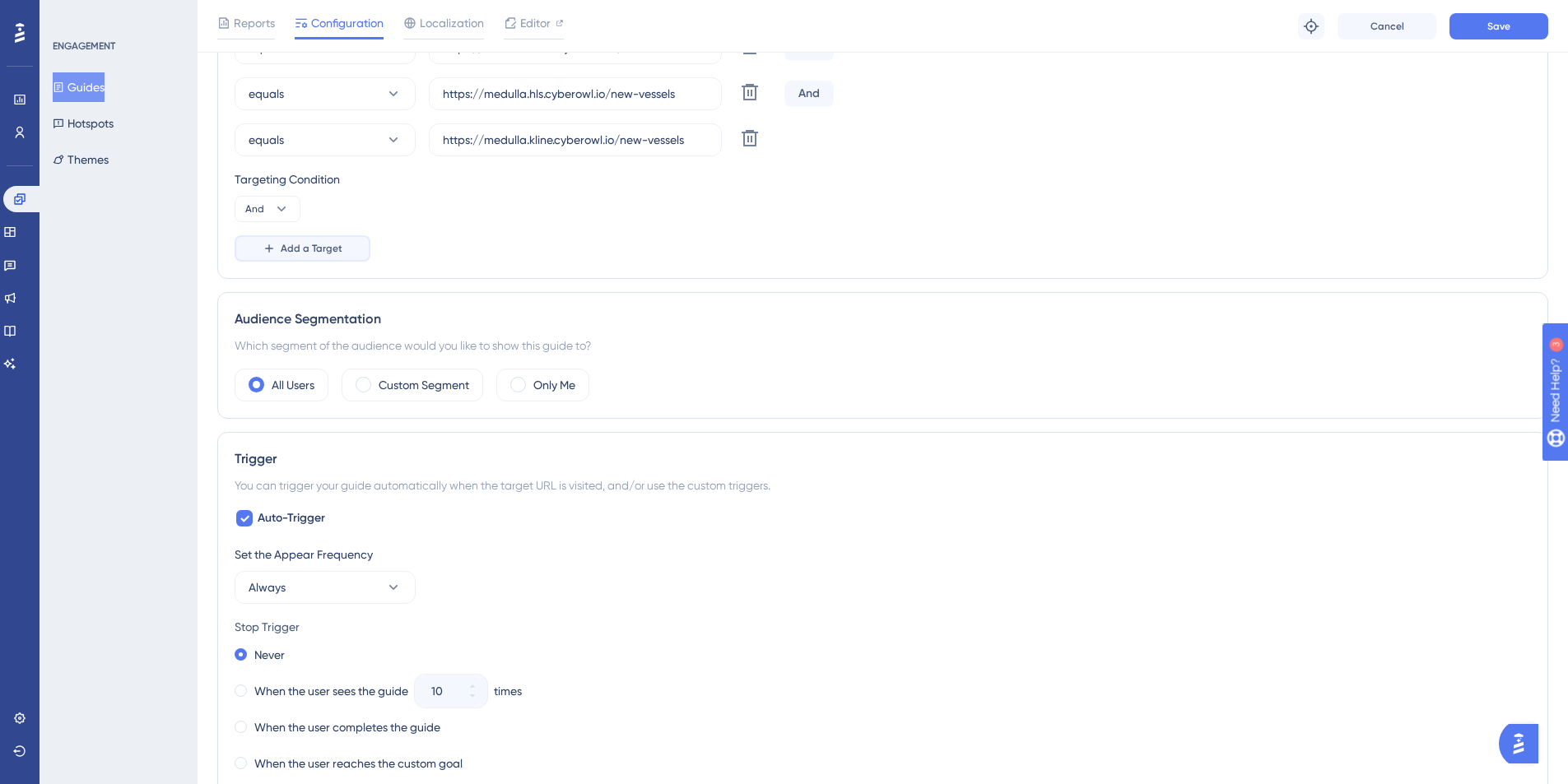 click on "Add a Target" at bounding box center (311, 248) 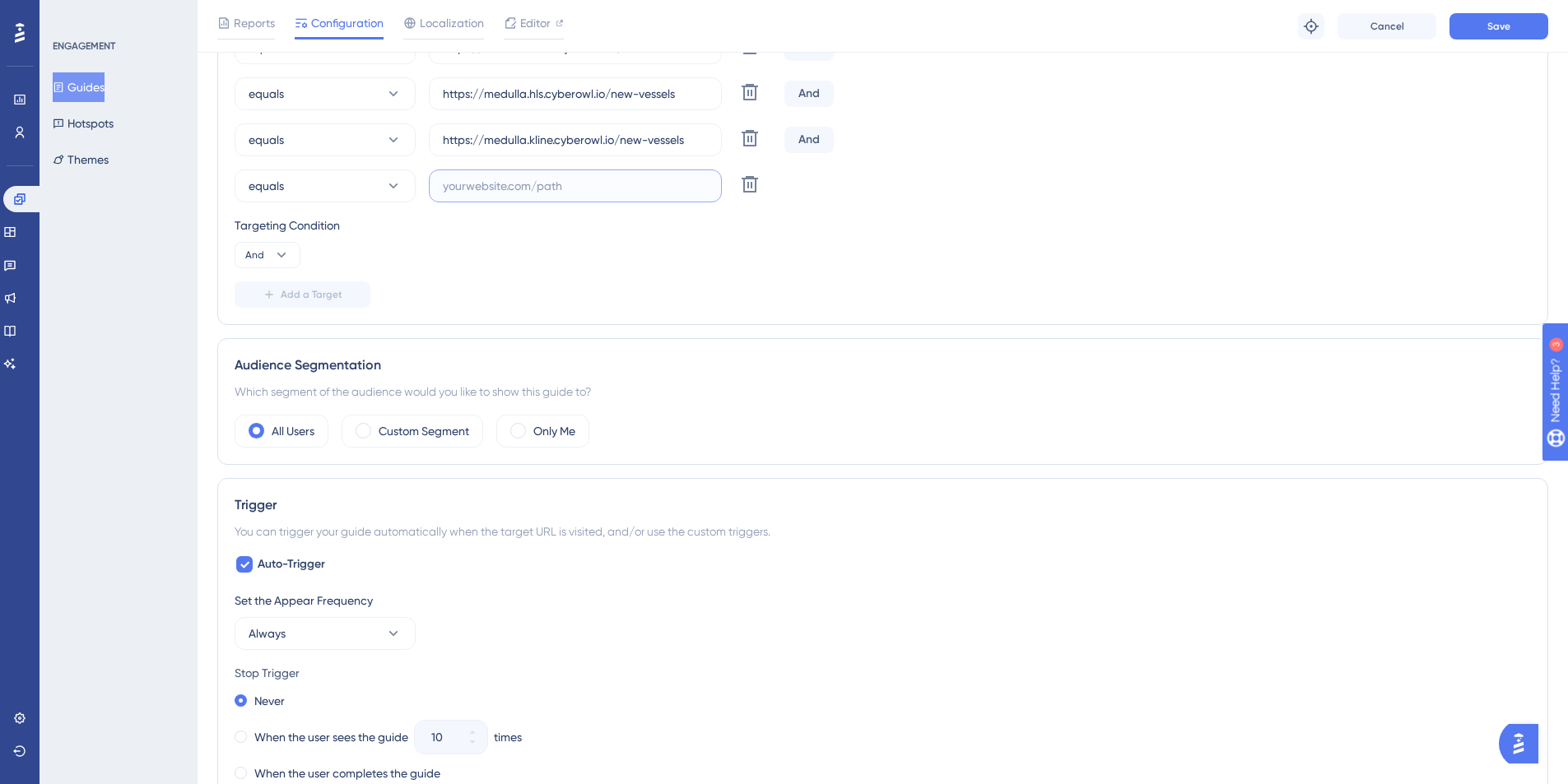 click at bounding box center [575, 186] 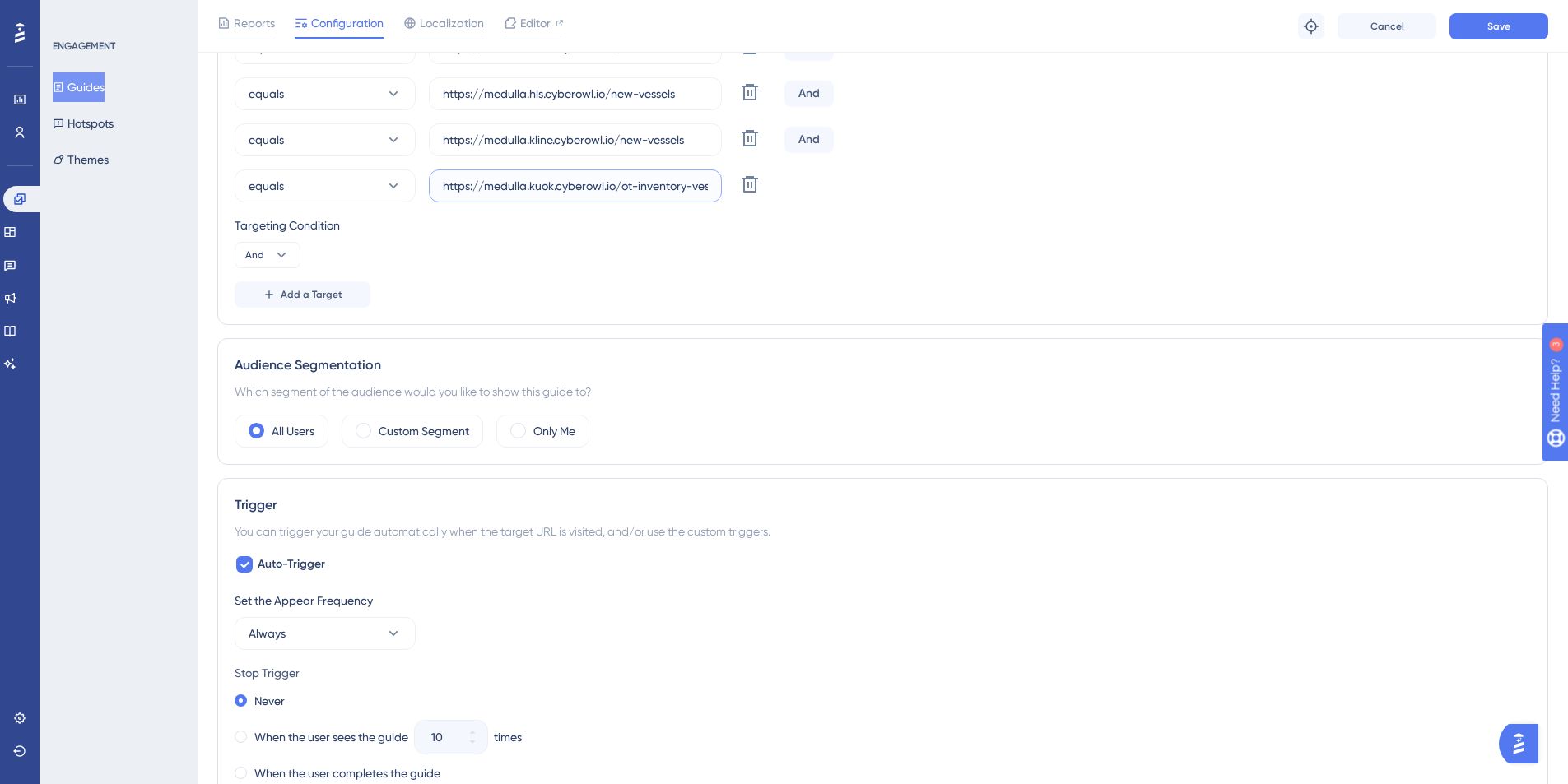 scroll, scrollTop: 0, scrollLeft: 24, axis: horizontal 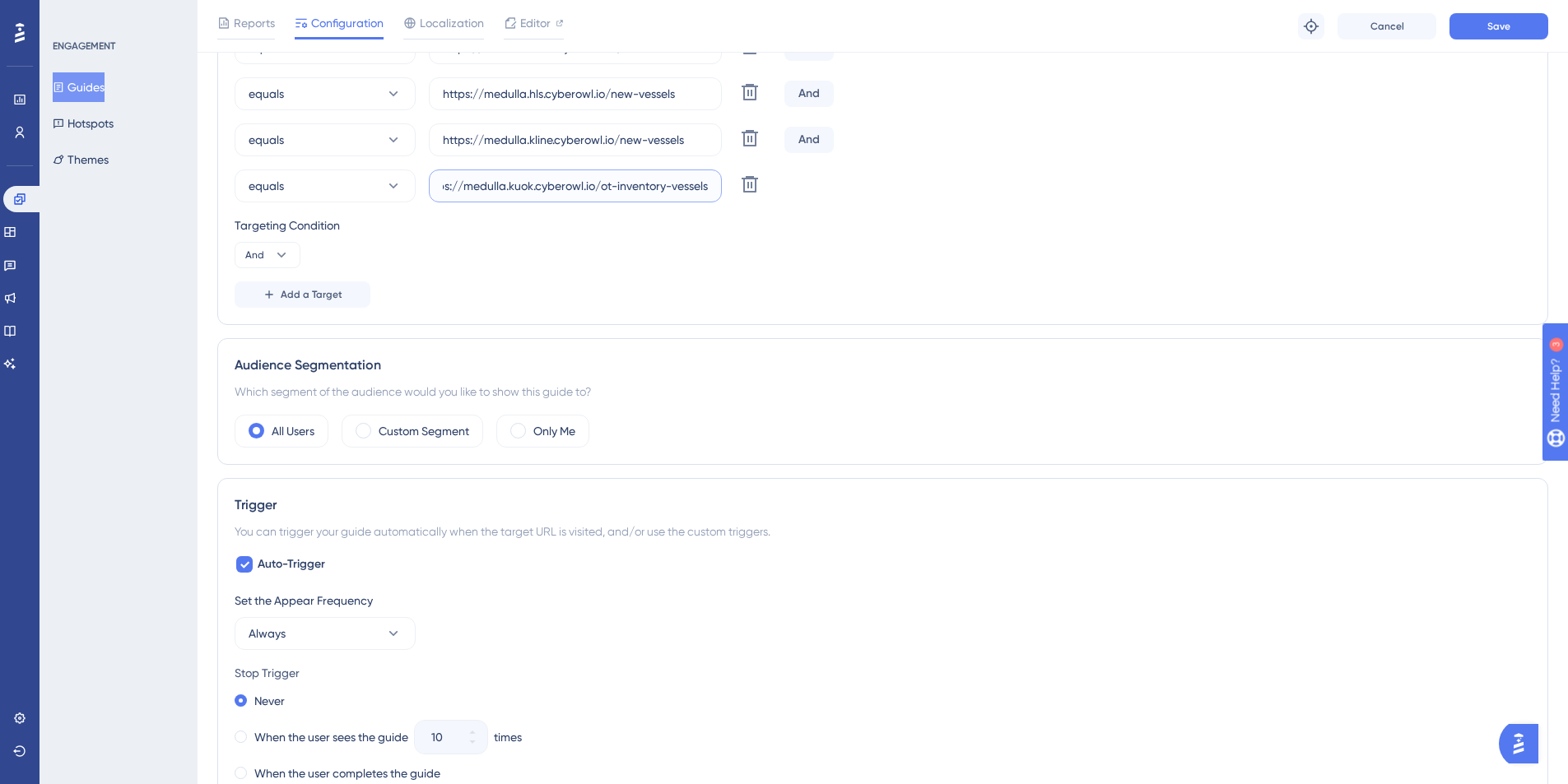 drag, startPoint x: 665, startPoint y: 185, endPoint x: 600, endPoint y: 185, distance: 65 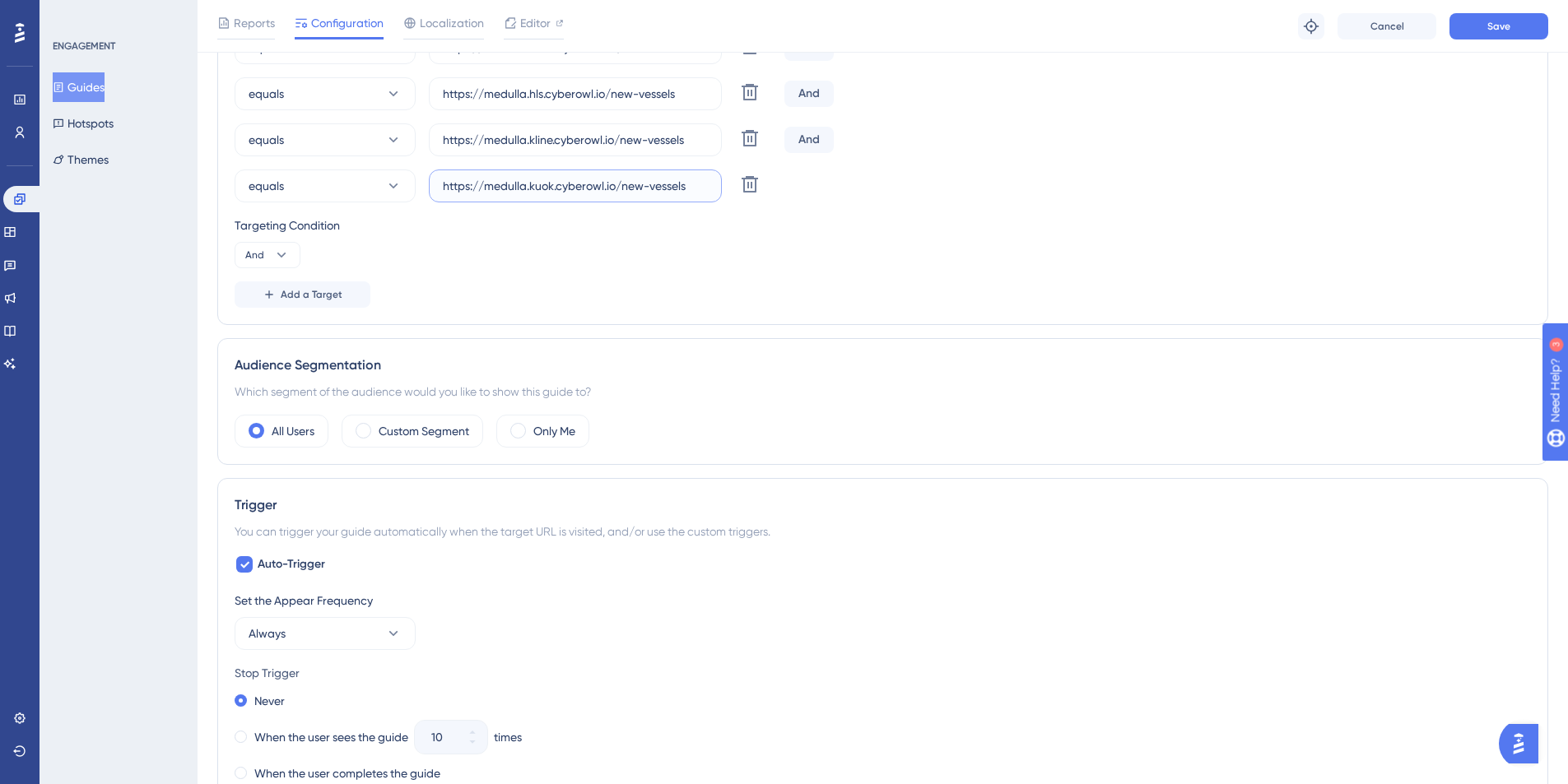 scroll, scrollTop: 0, scrollLeft: 0, axis: both 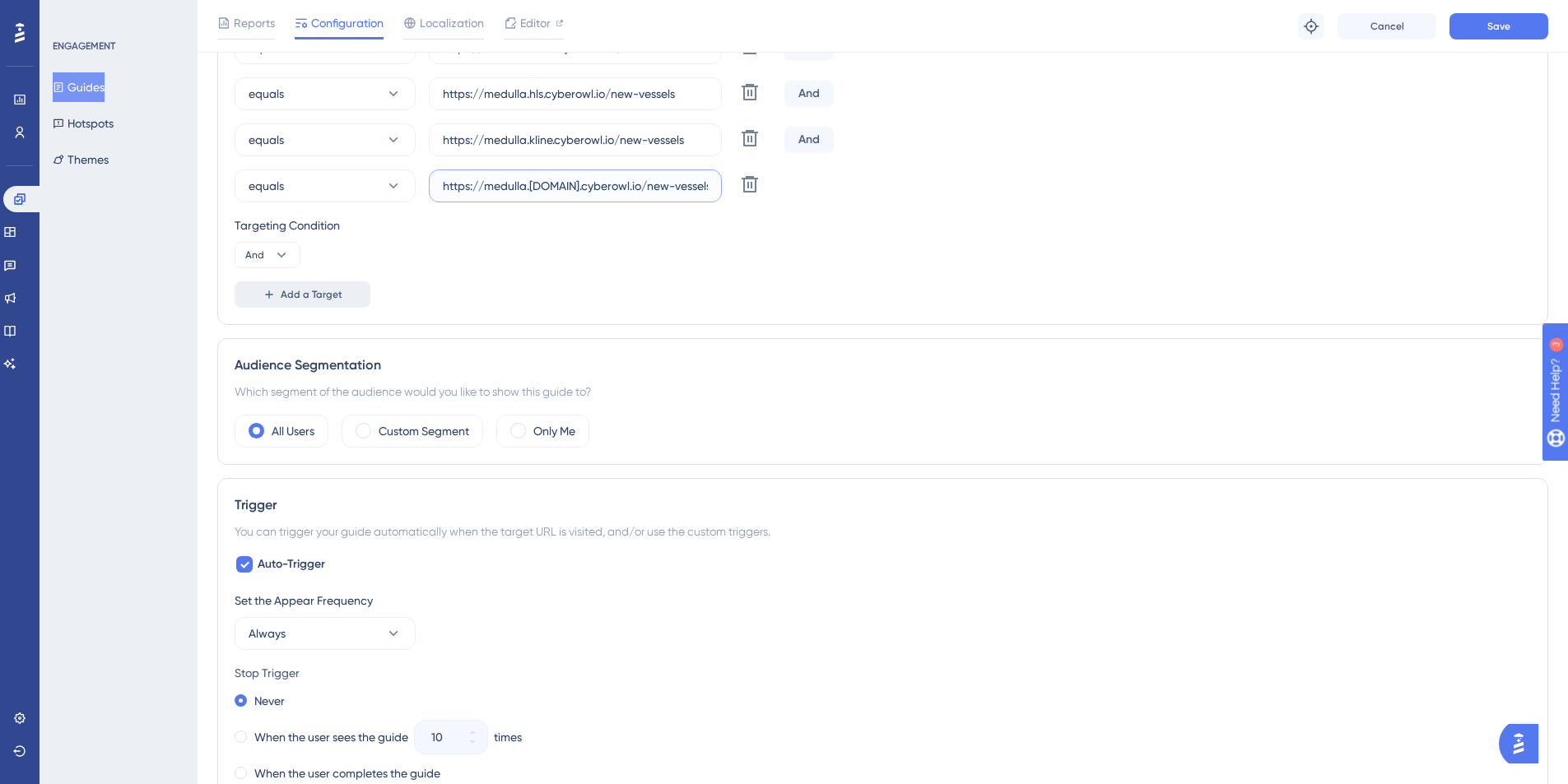 type on "https://medulla.[DOMAIN].cyberowl.io/new-vessels" 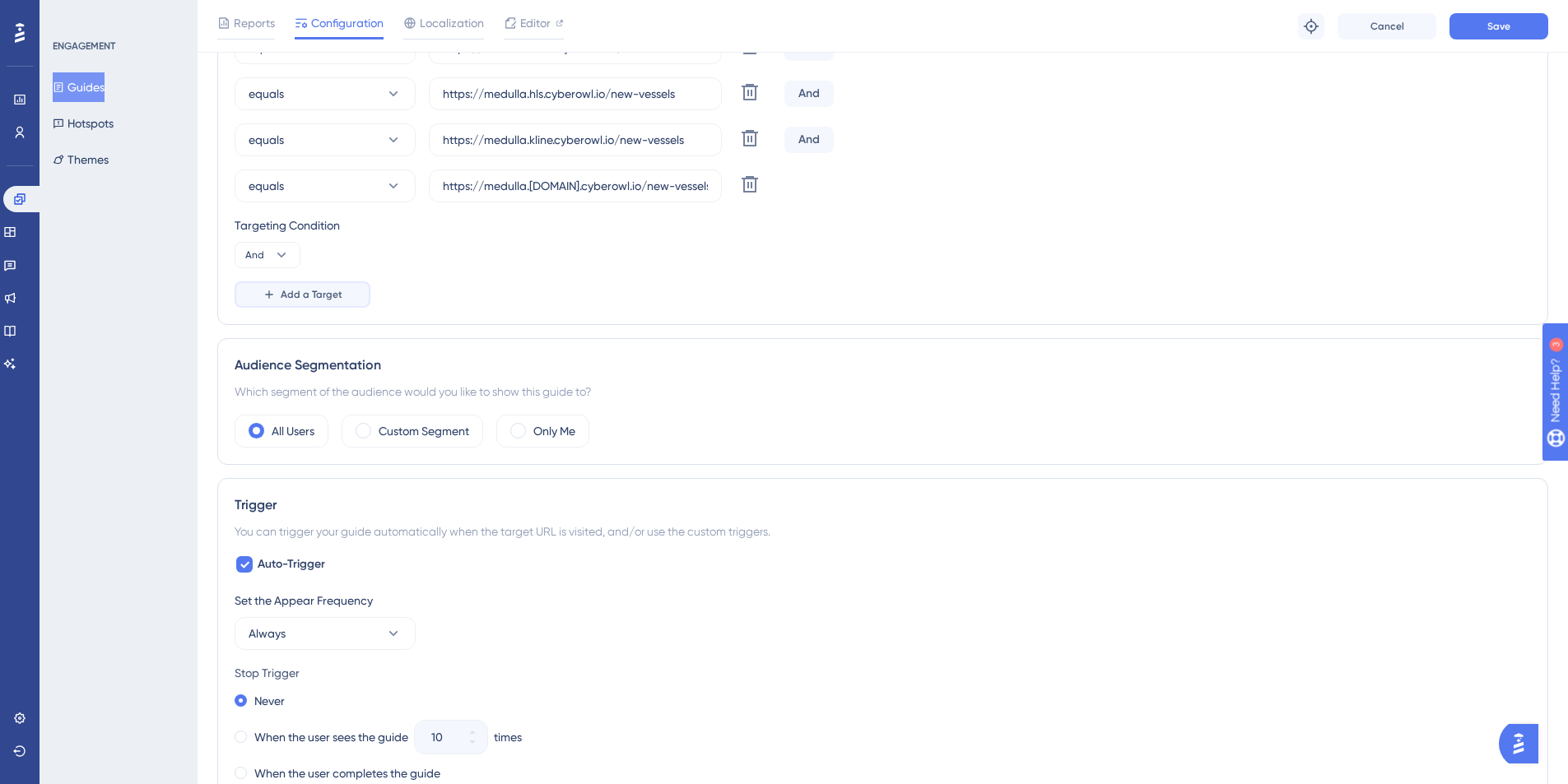 click on "Add a Target" at bounding box center [302, 295] 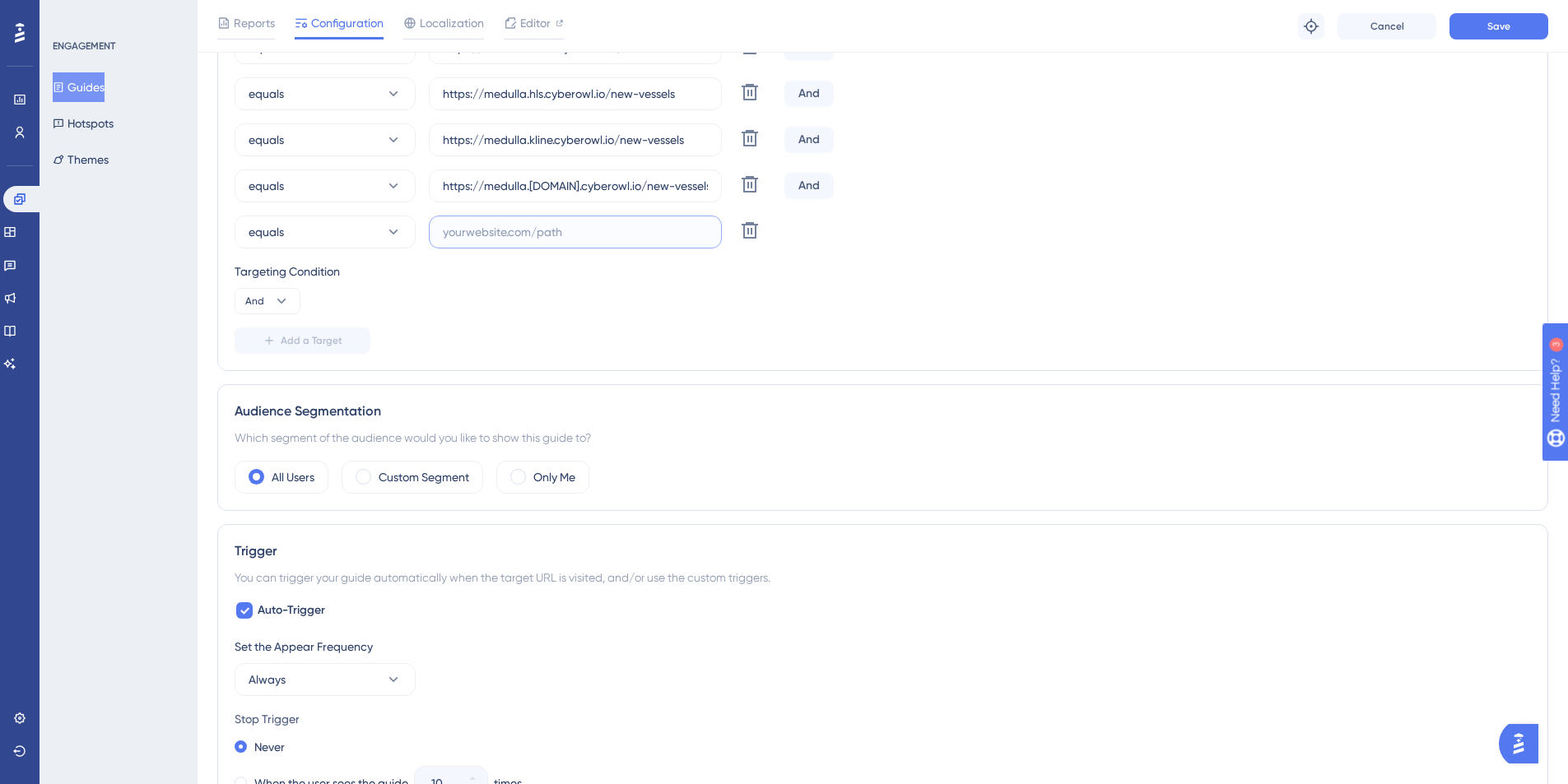 click at bounding box center [575, 232] 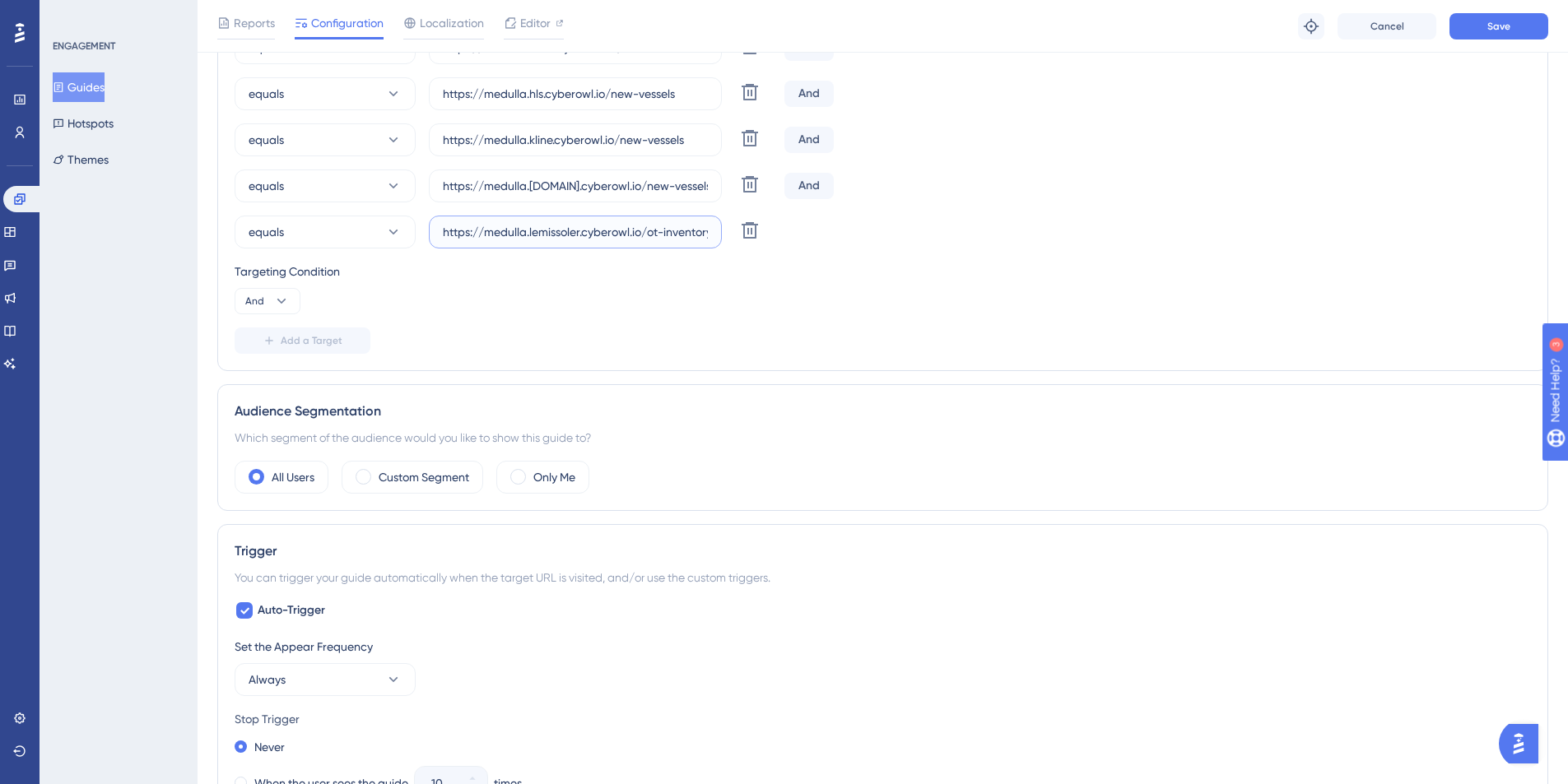 scroll, scrollTop: 0, scrollLeft: 49, axis: horizontal 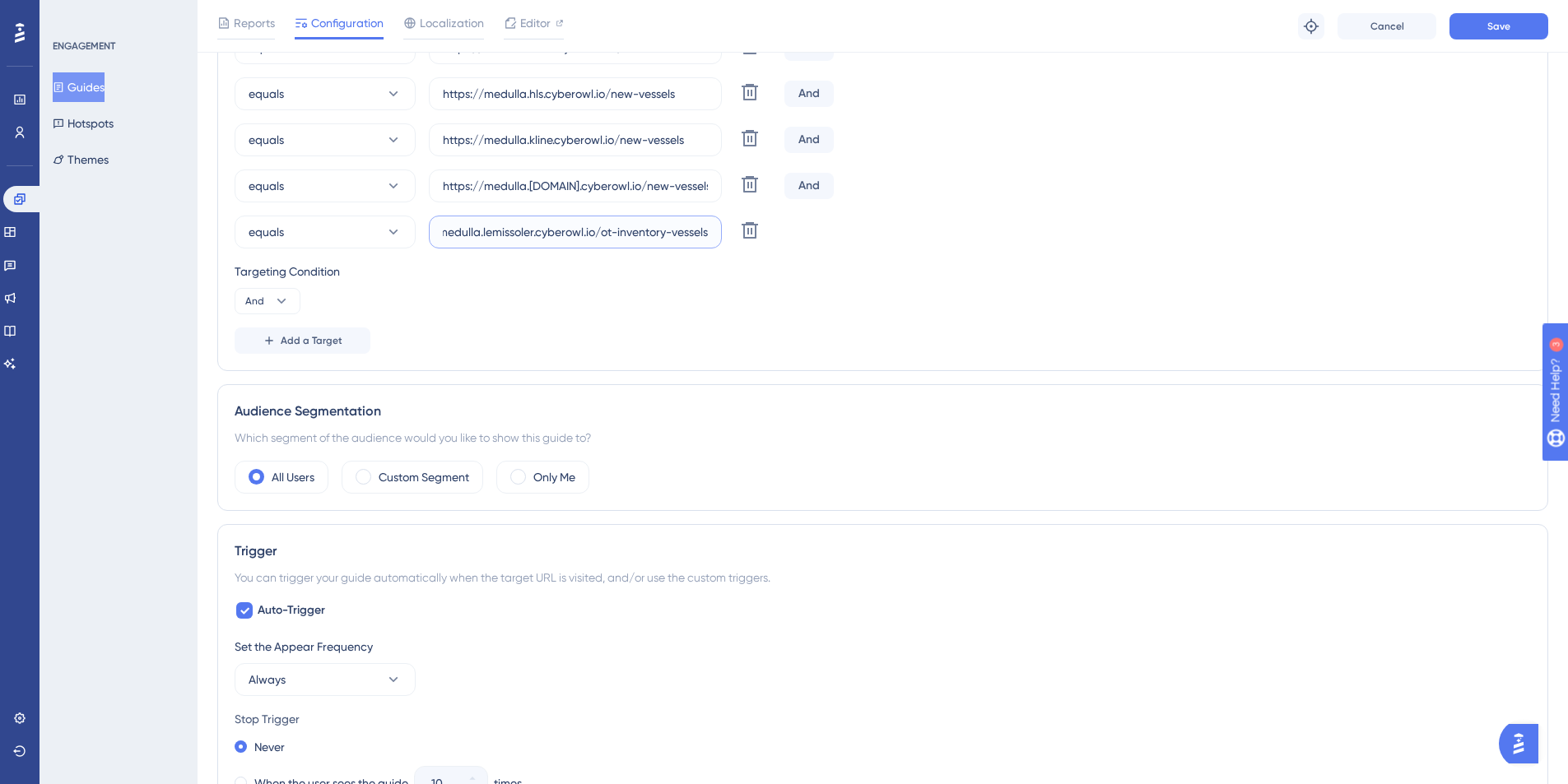 drag, startPoint x: 666, startPoint y: 231, endPoint x: 603, endPoint y: 231, distance: 63 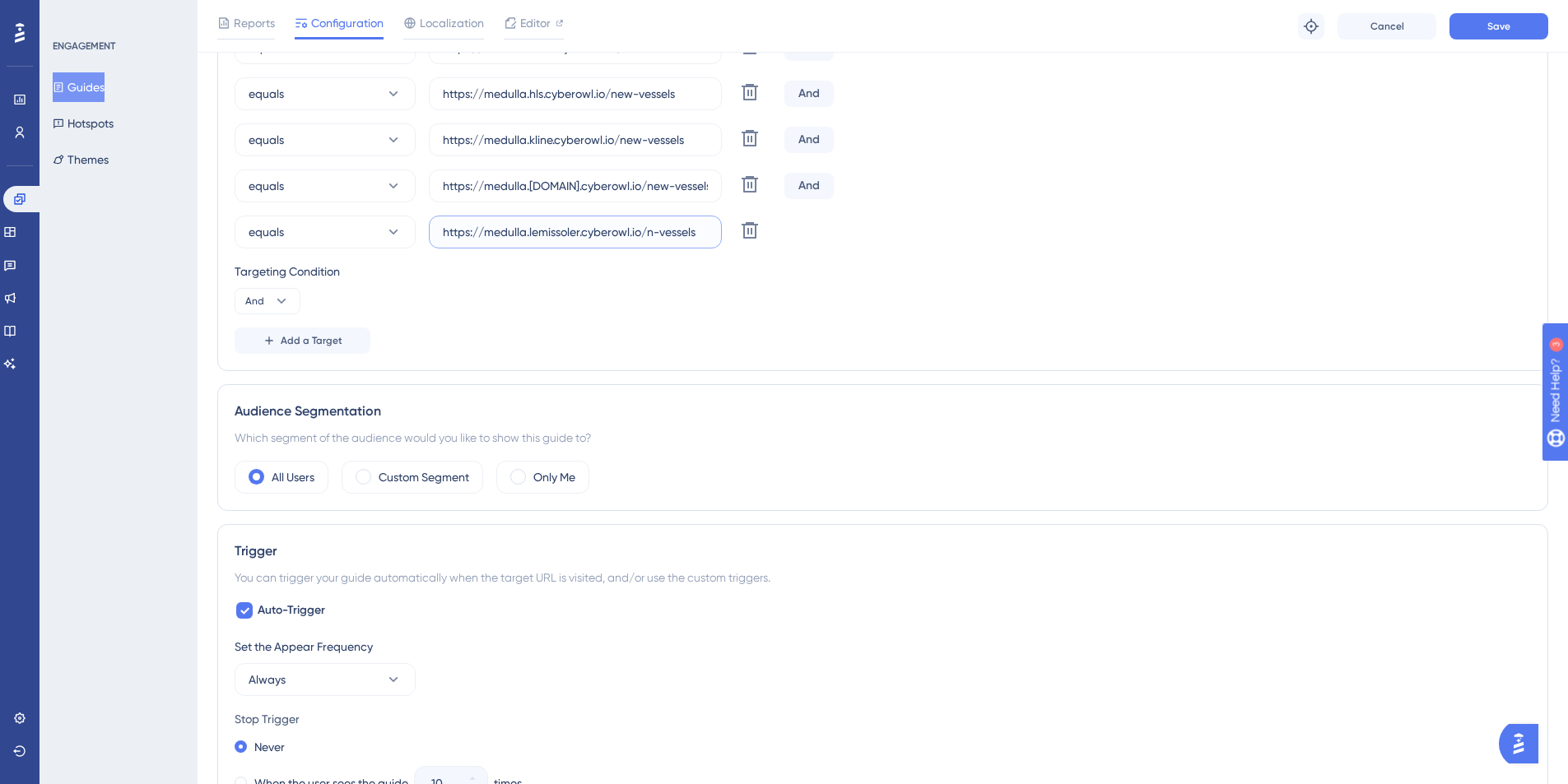 scroll, scrollTop: 0, scrollLeft: 0, axis: both 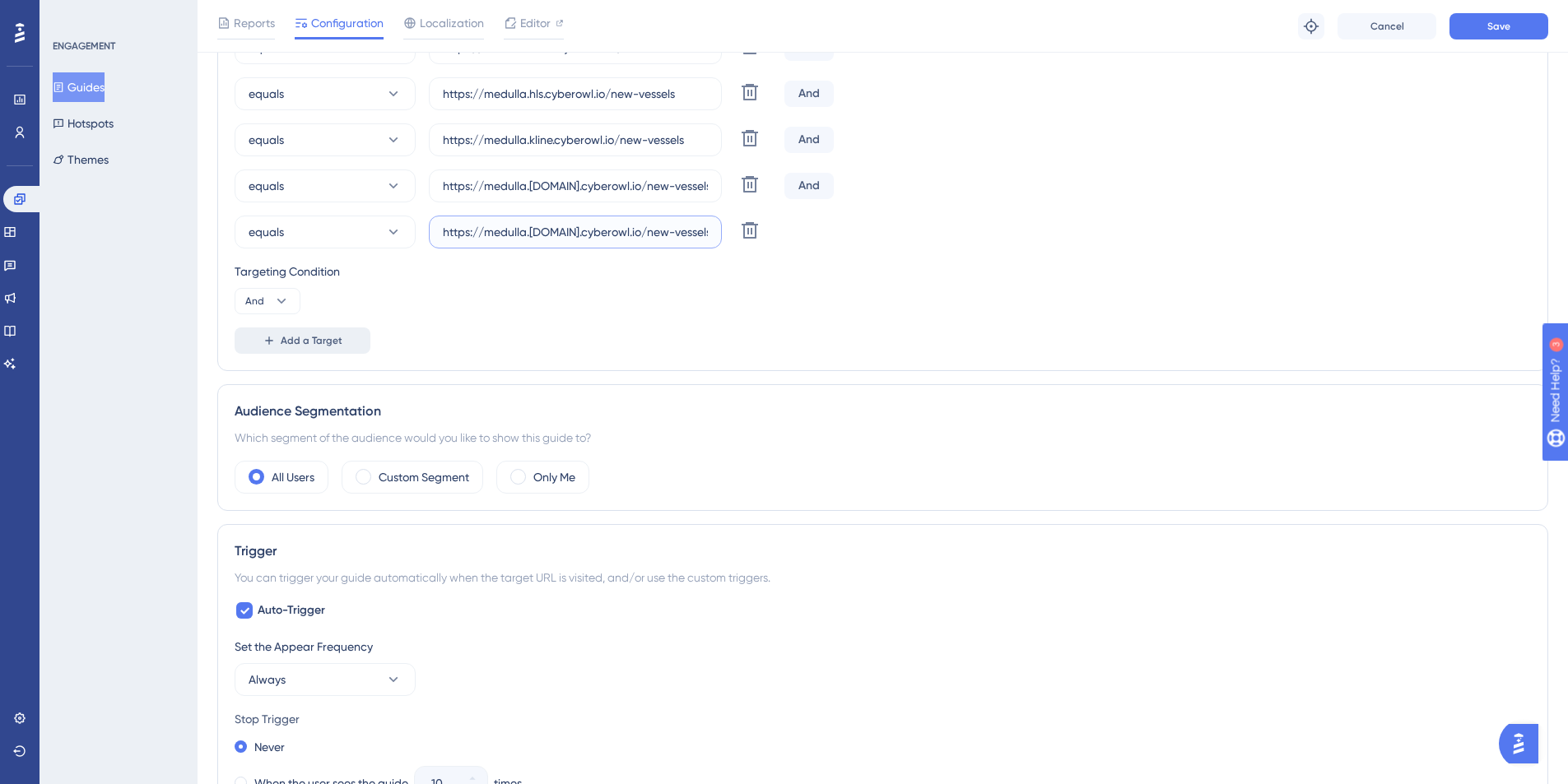 type on "https://medulla.[DOMAIN].cyberowl.io/new-vessels" 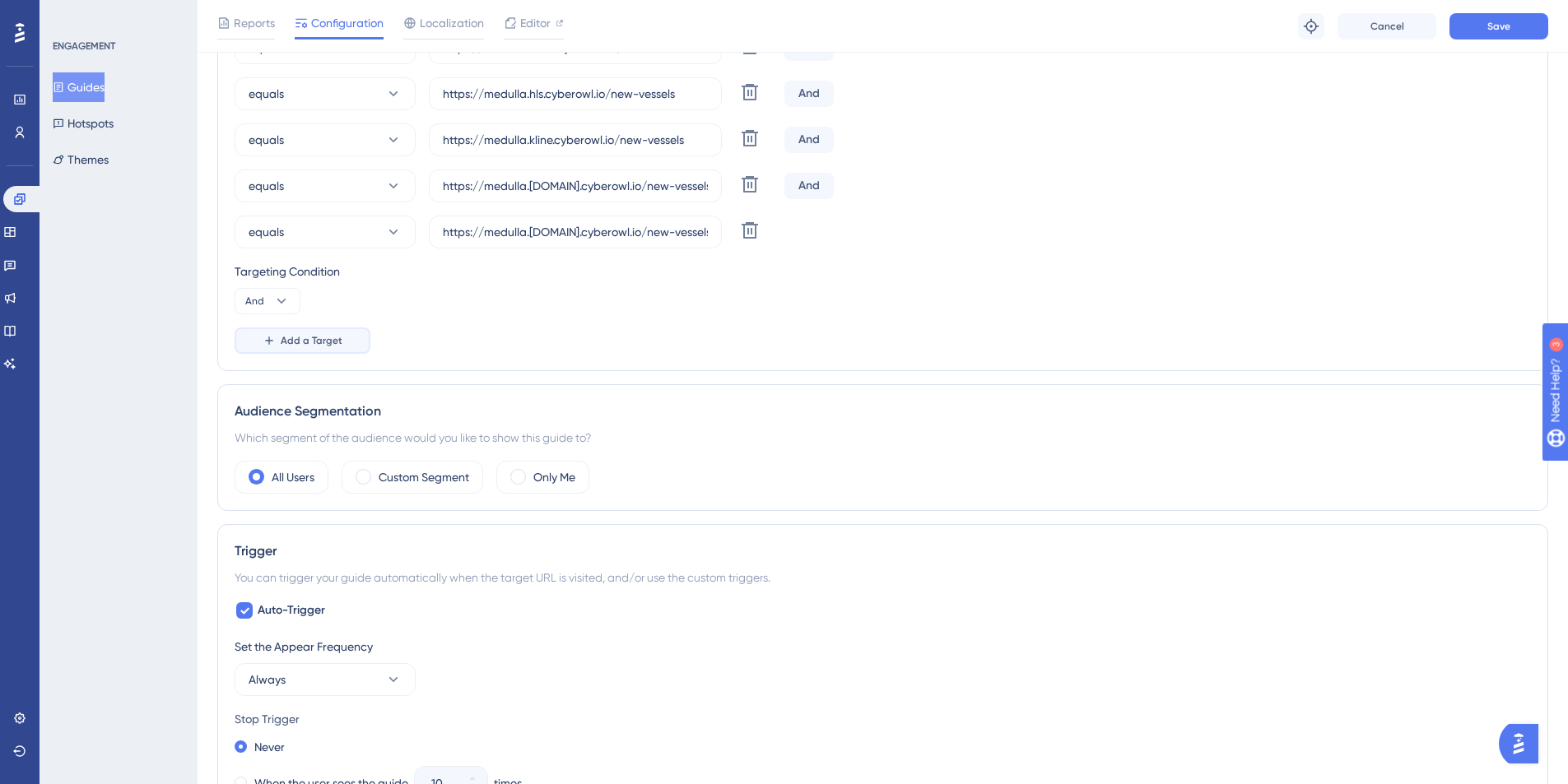 click on "Add a Target" at bounding box center (302, 341) 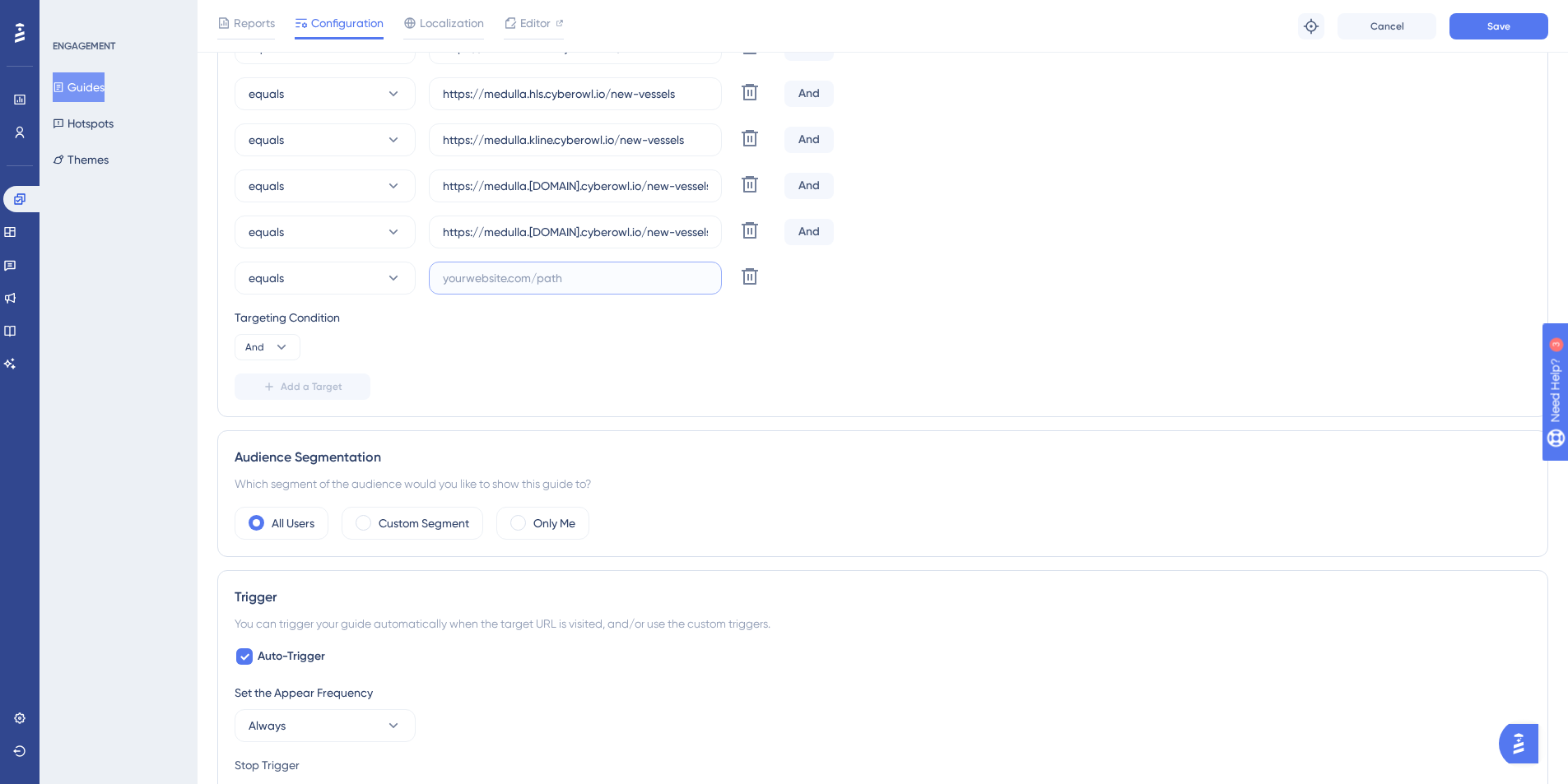 click at bounding box center [575, 278] 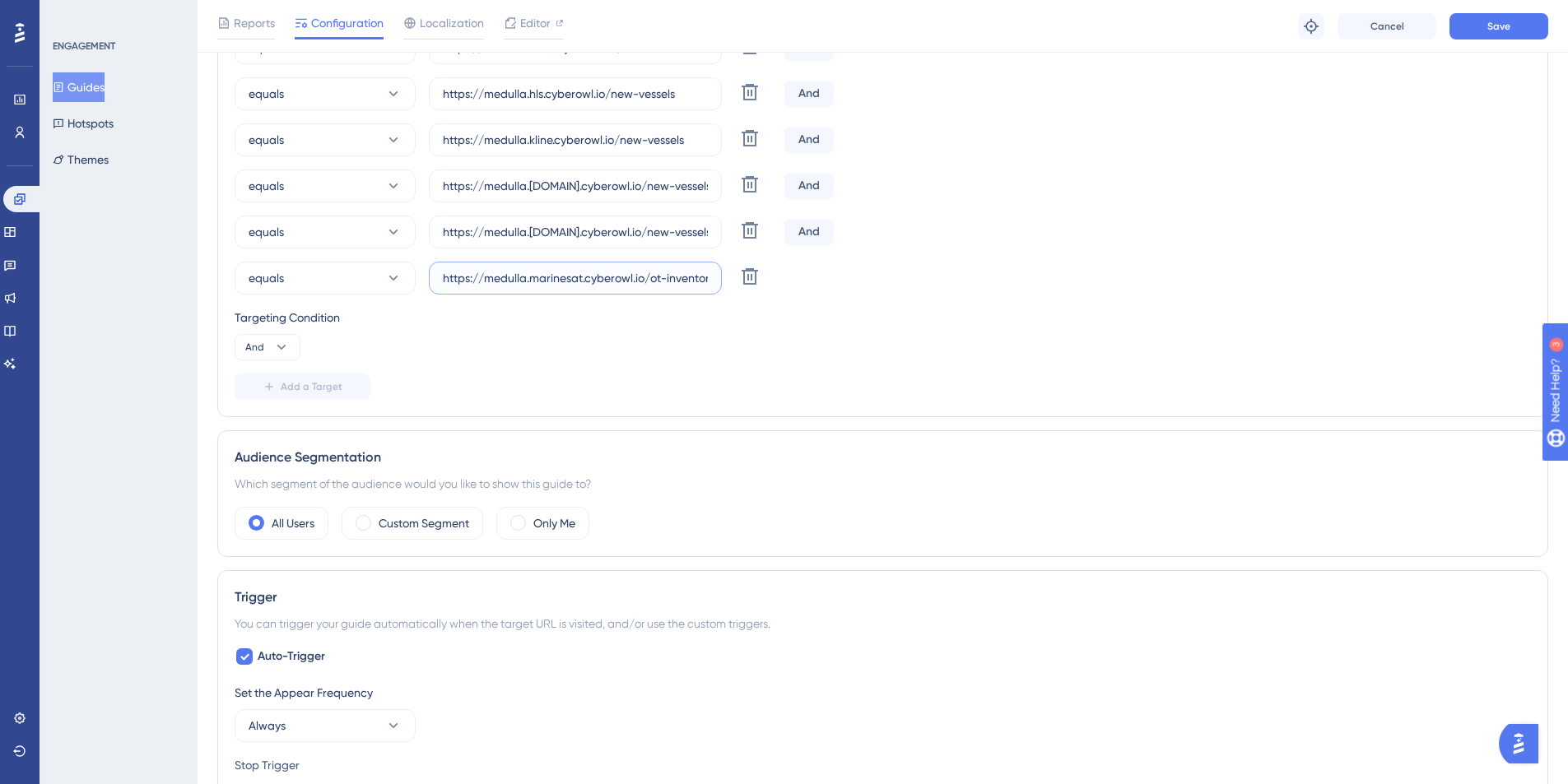 scroll, scrollTop: 0, scrollLeft: 52, axis: horizontal 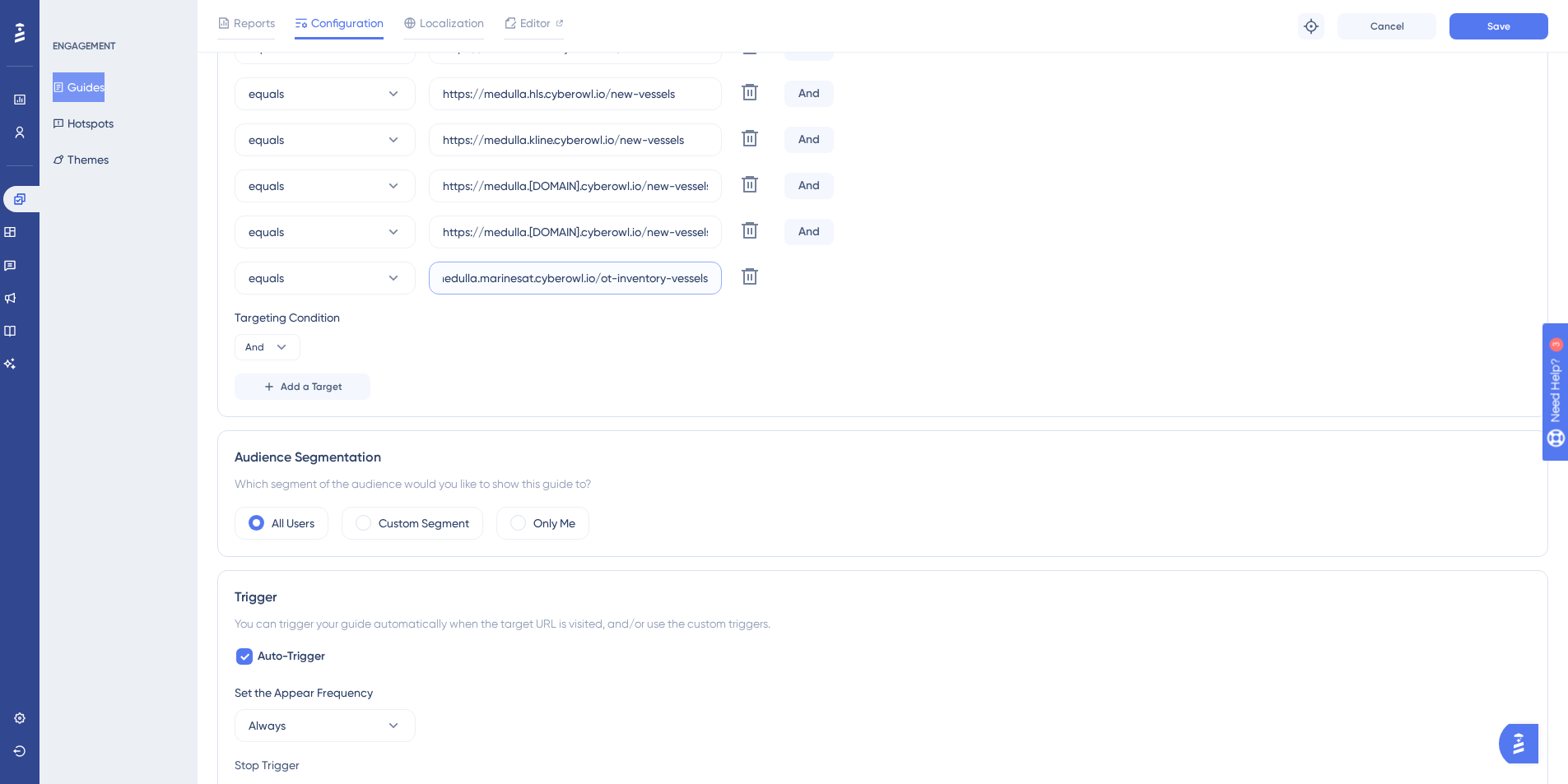 drag, startPoint x: 666, startPoint y: 277, endPoint x: 601, endPoint y: 276, distance: 65.00769 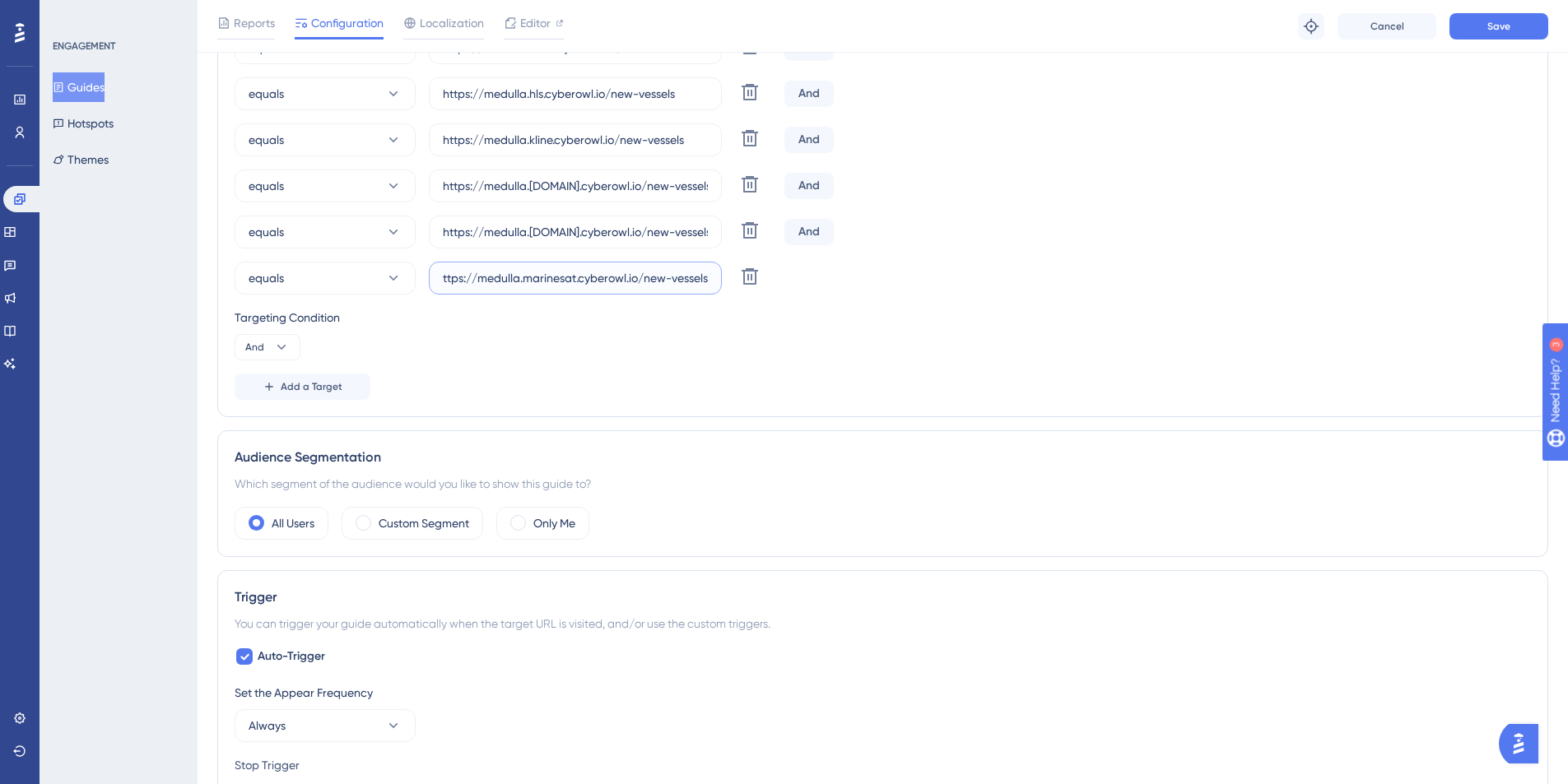 scroll, scrollTop: 0, scrollLeft: 0, axis: both 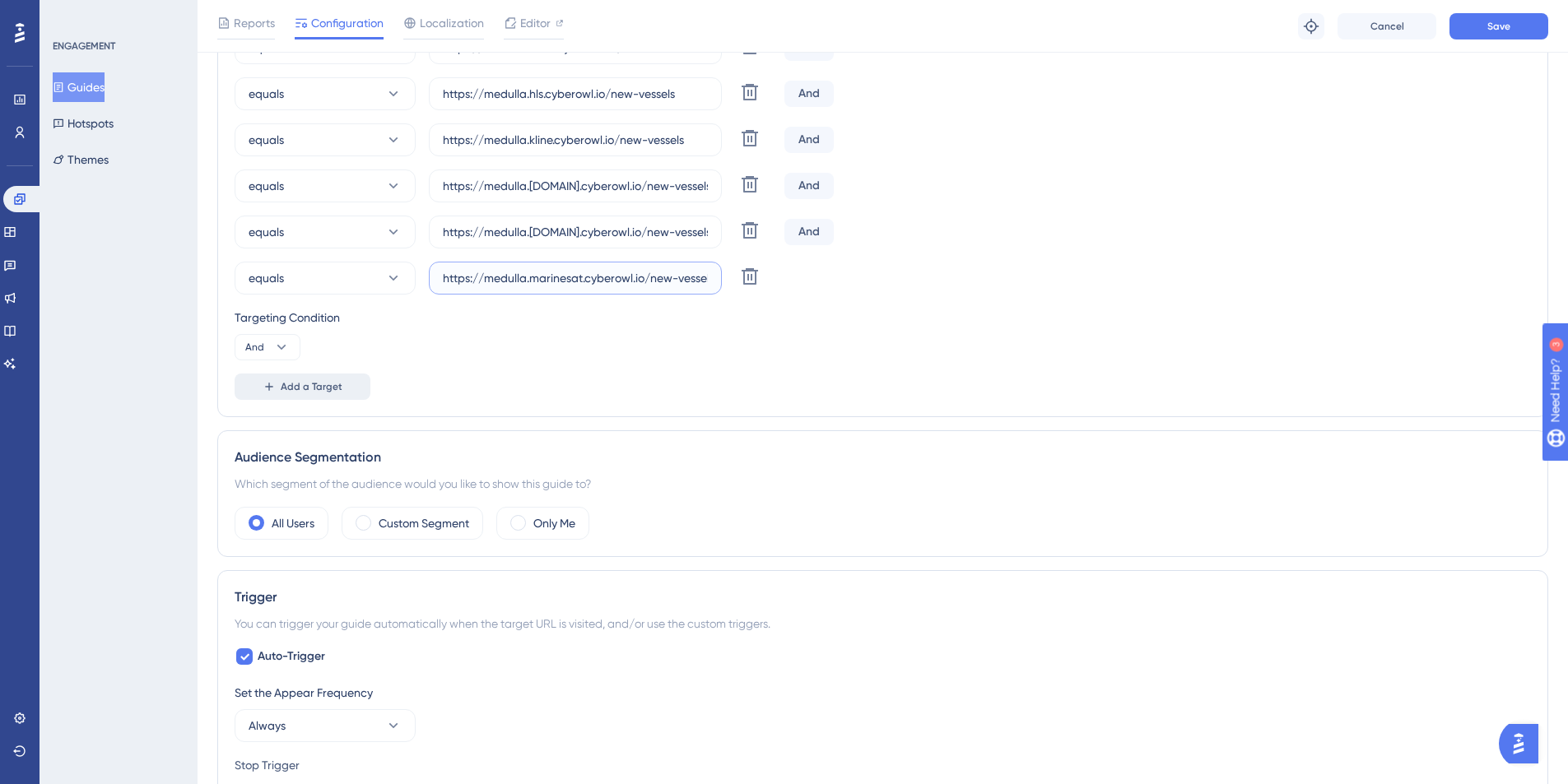 type on "https://medulla.marinesat.cyberowl.io/new-vessels" 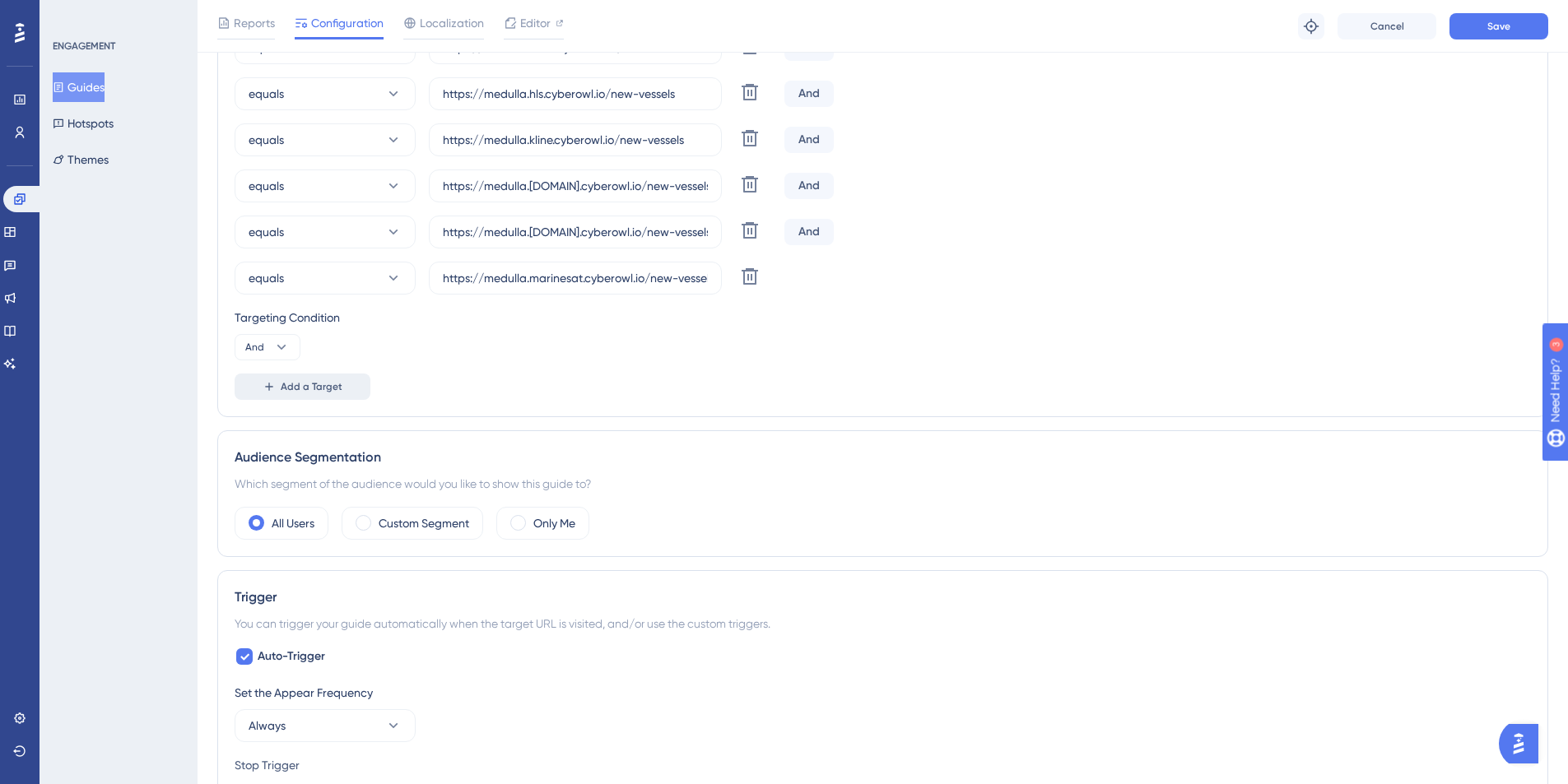 click on "Add a Target" at bounding box center [311, 387] 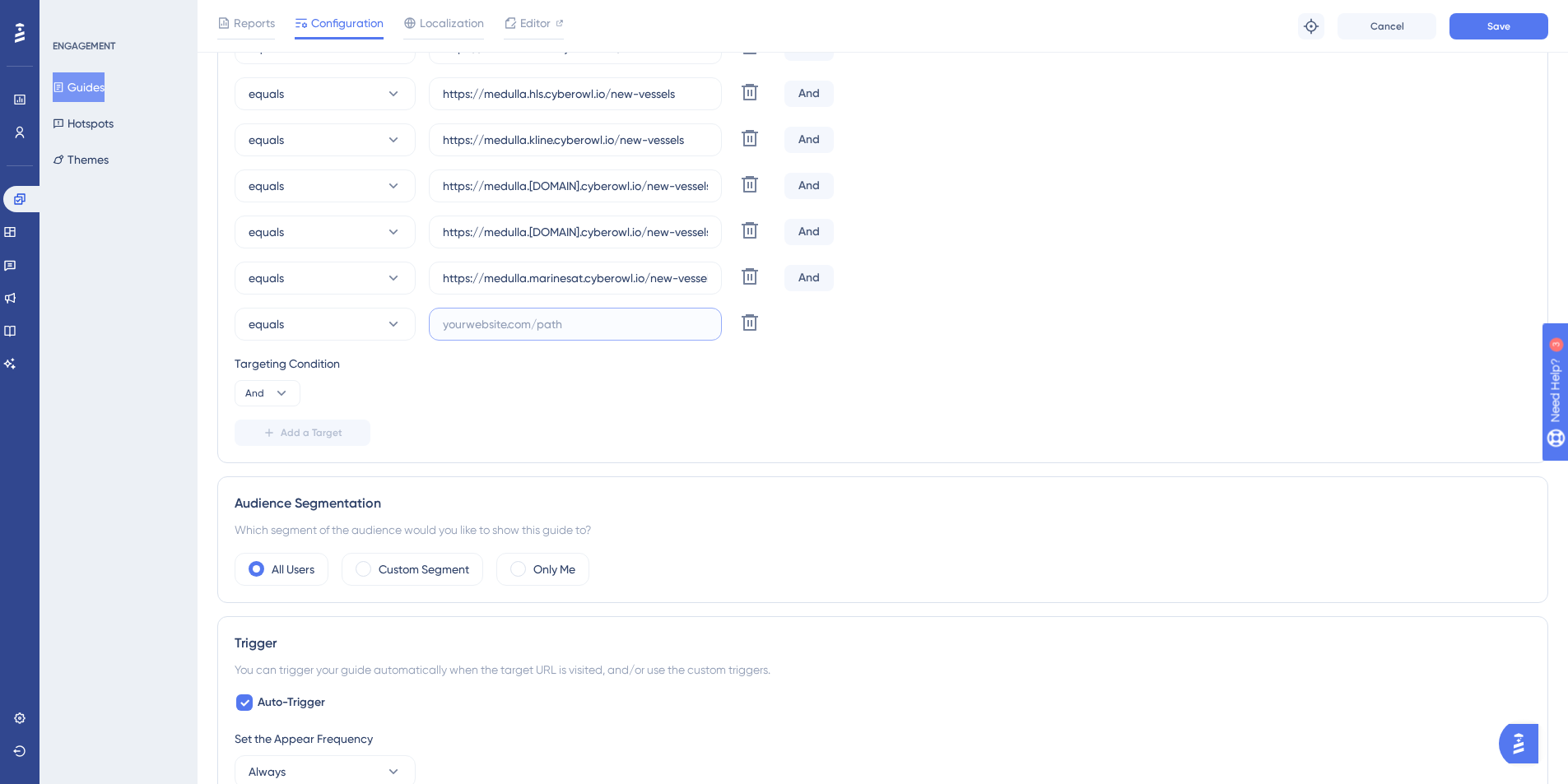 click at bounding box center (575, 324) 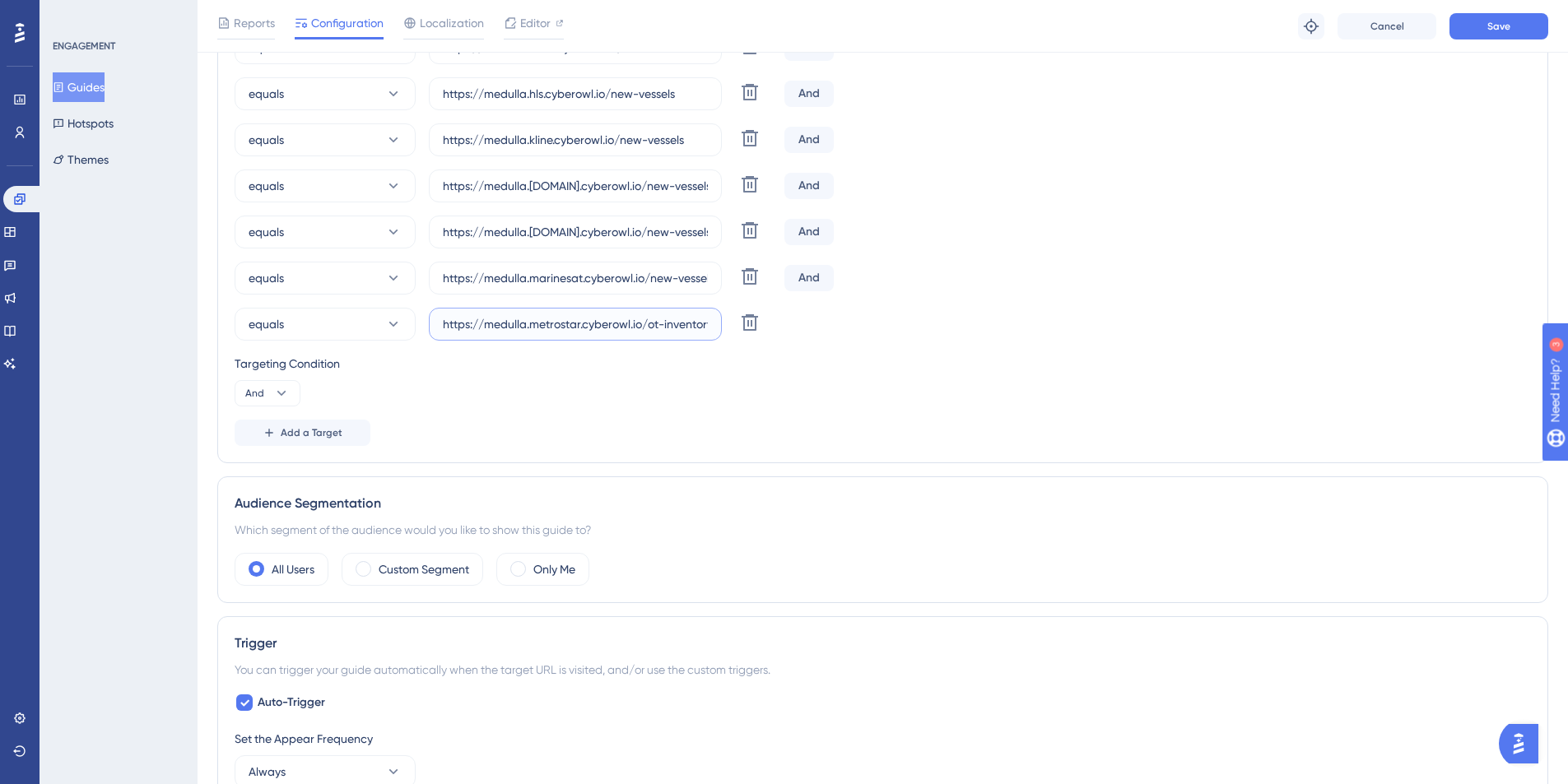 scroll, scrollTop: 0, scrollLeft: 49, axis: horizontal 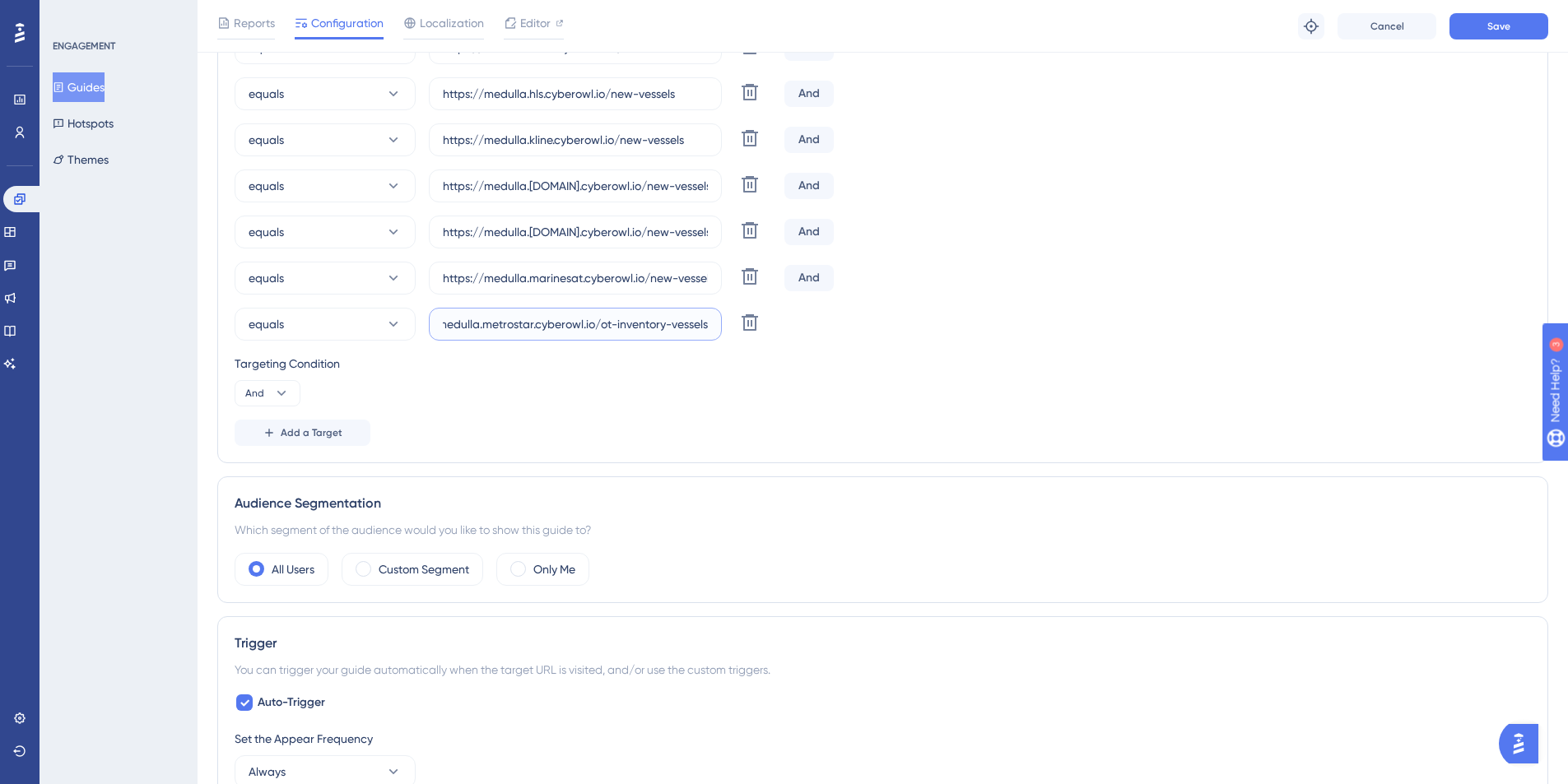 drag, startPoint x: 665, startPoint y: 324, endPoint x: 599, endPoint y: 326, distance: 66.030296 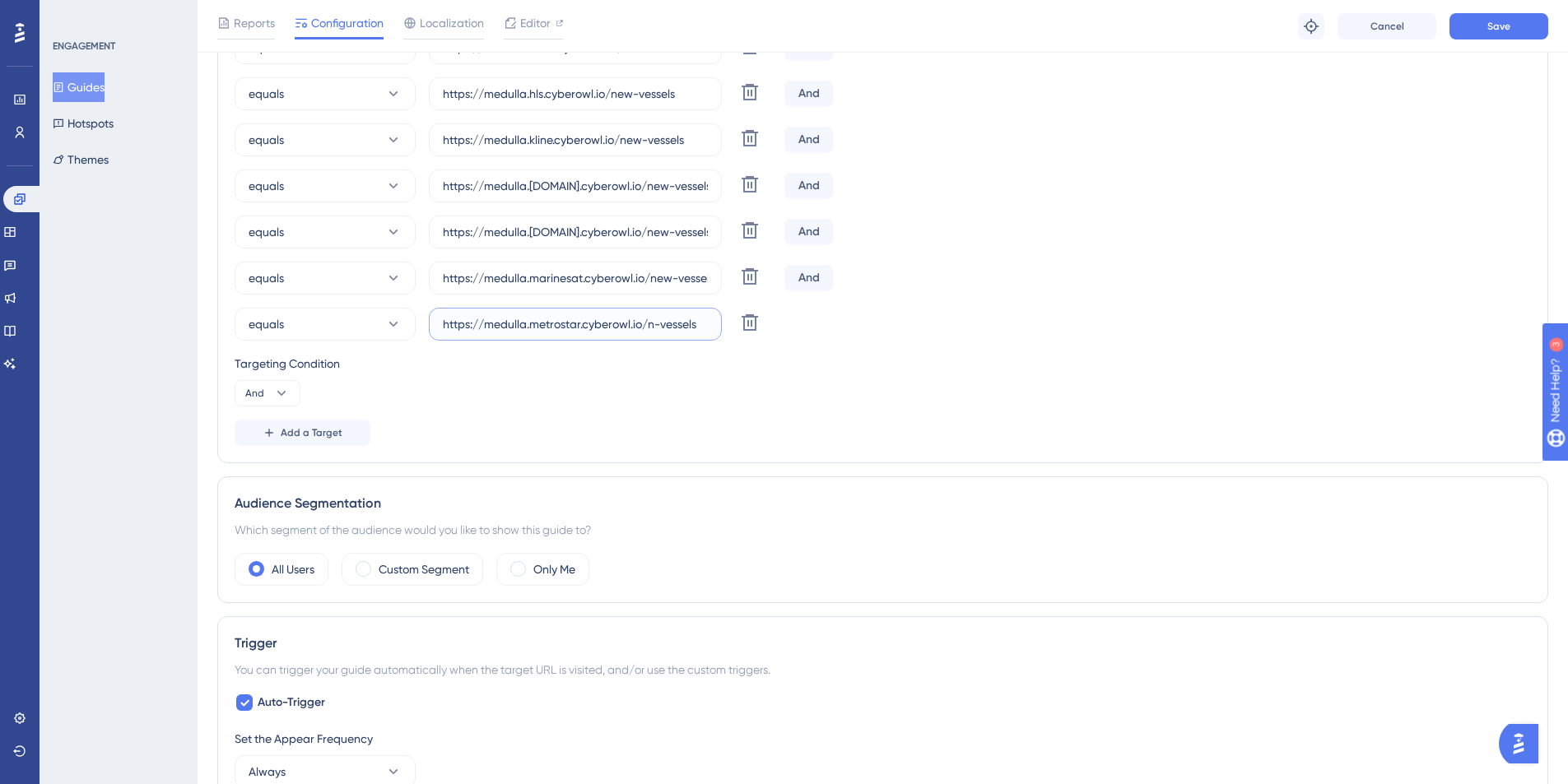 scroll, scrollTop: 0, scrollLeft: 0, axis: both 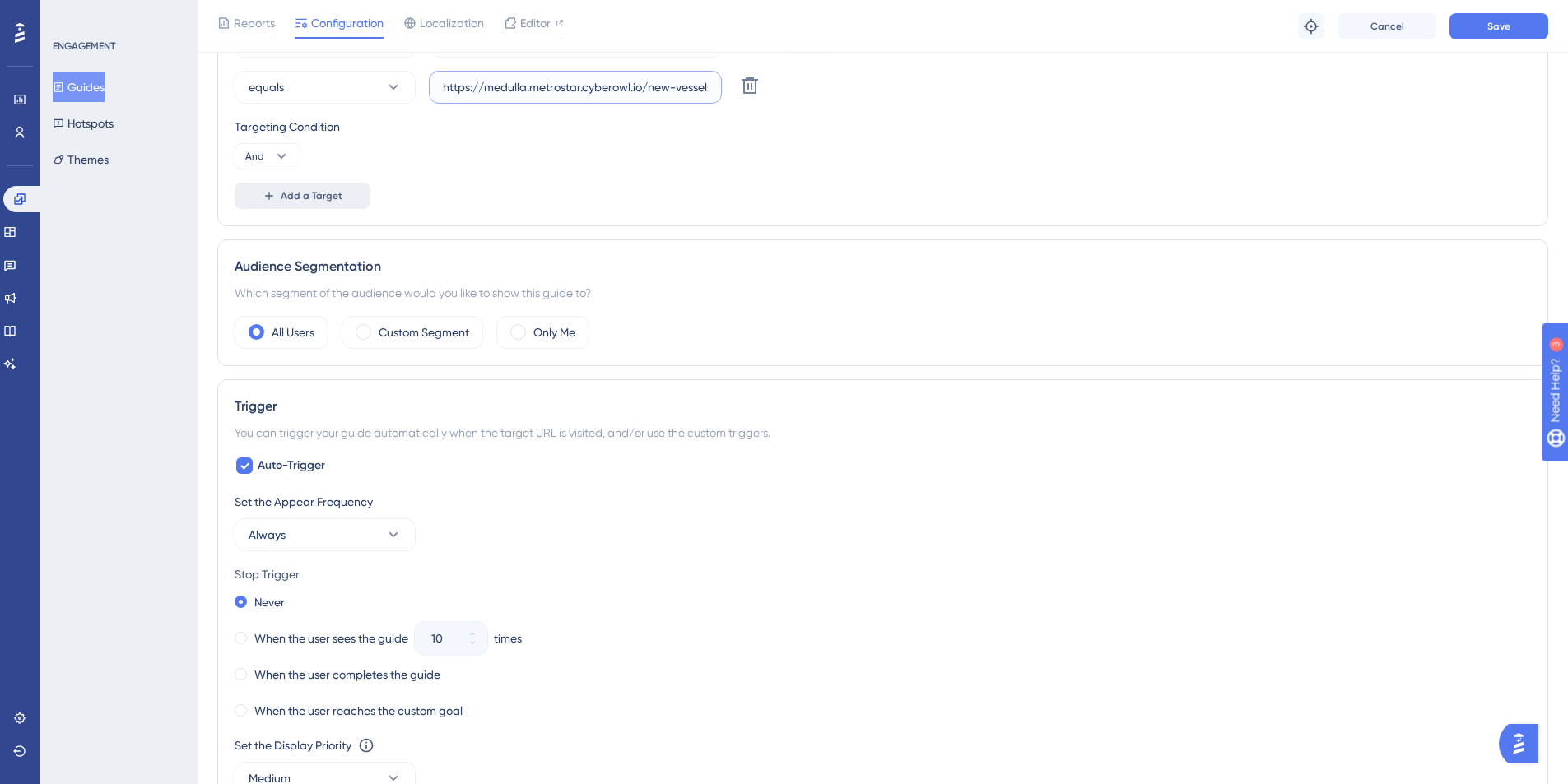 type on "https://medulla.metrostar.cyberowl.io/new-vessels" 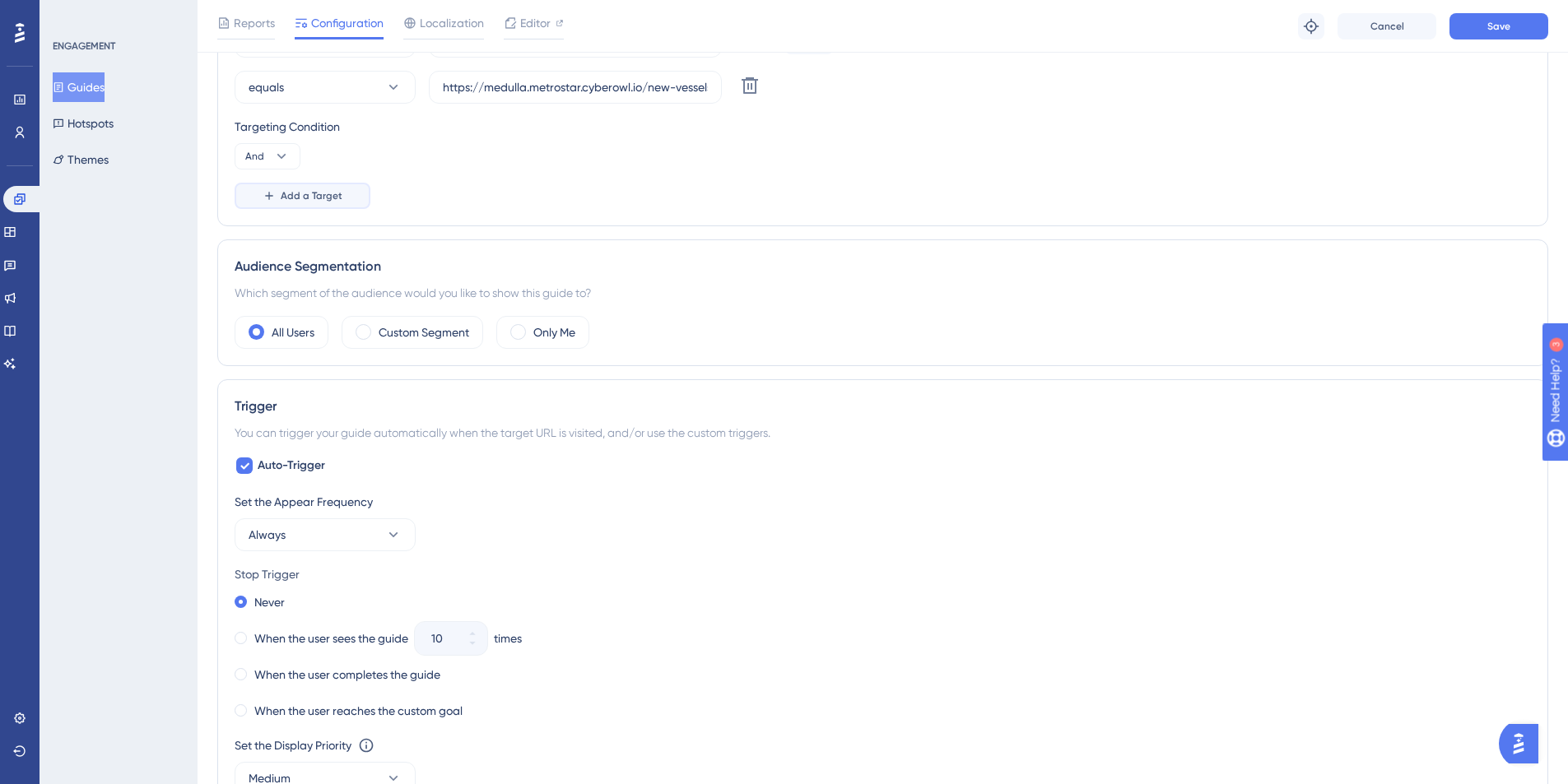 click on "Add a Target" at bounding box center [311, 196] 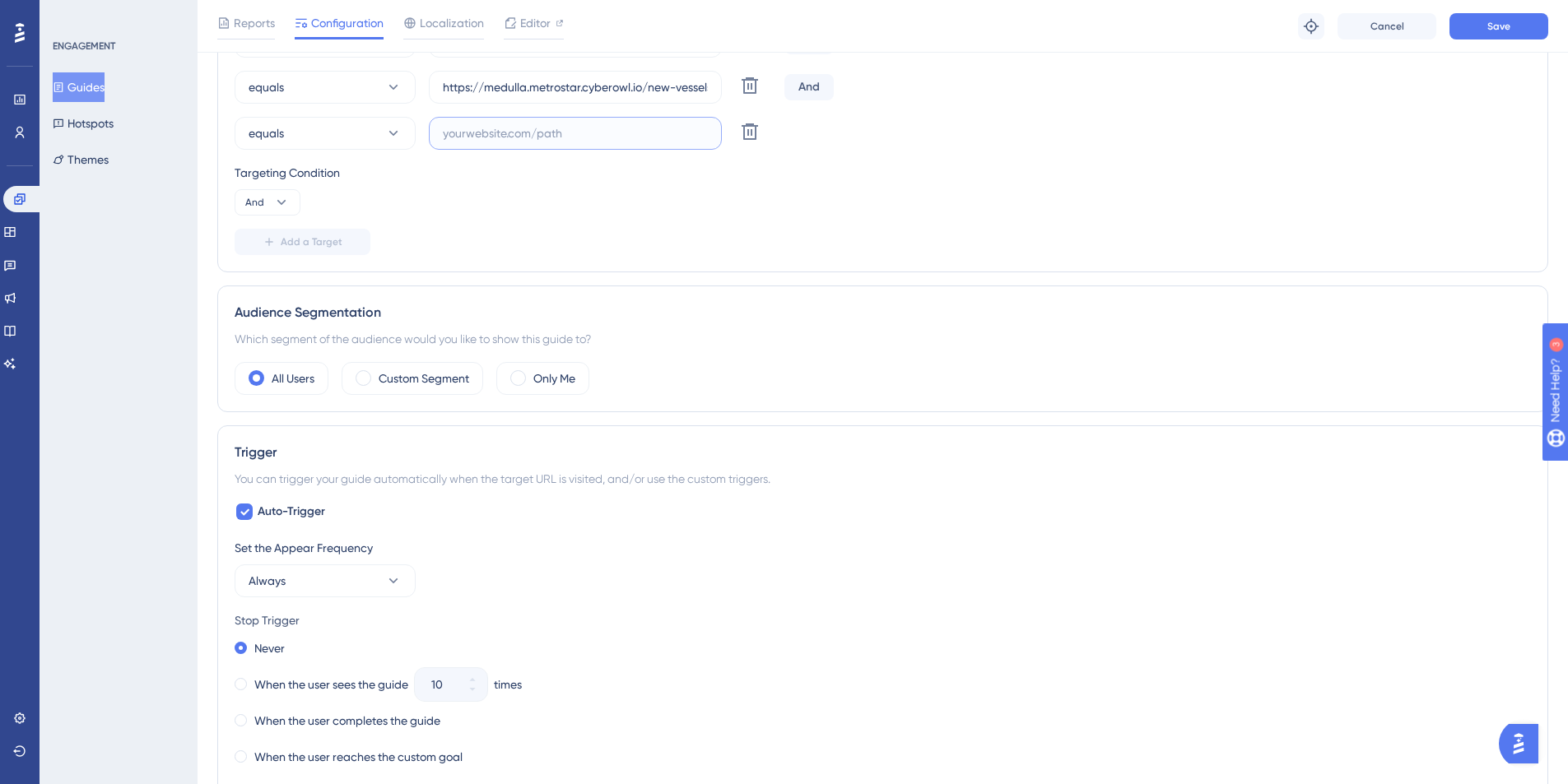 click at bounding box center [575, 133] 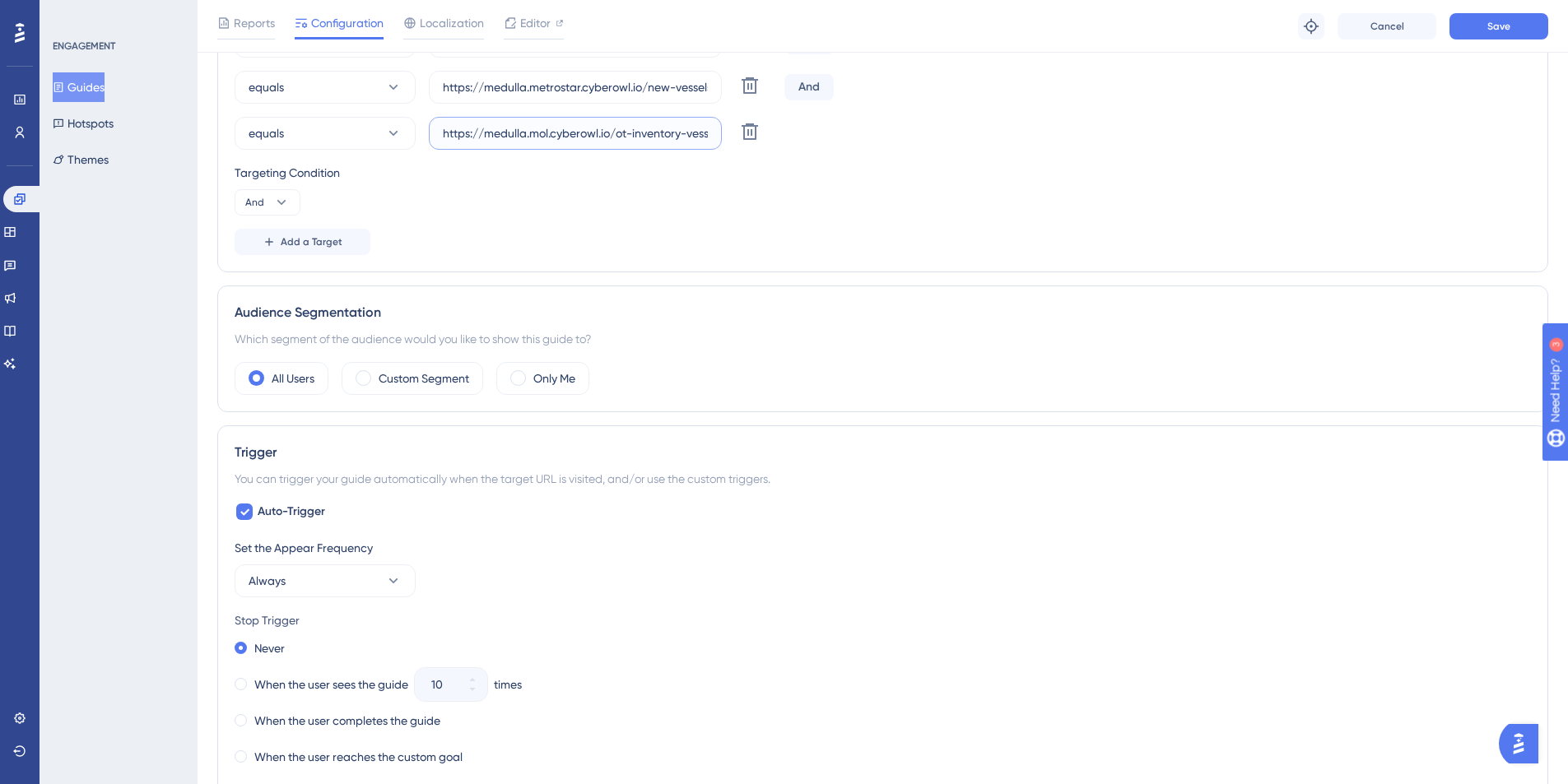 scroll, scrollTop: 0, scrollLeft: 18, axis: horizontal 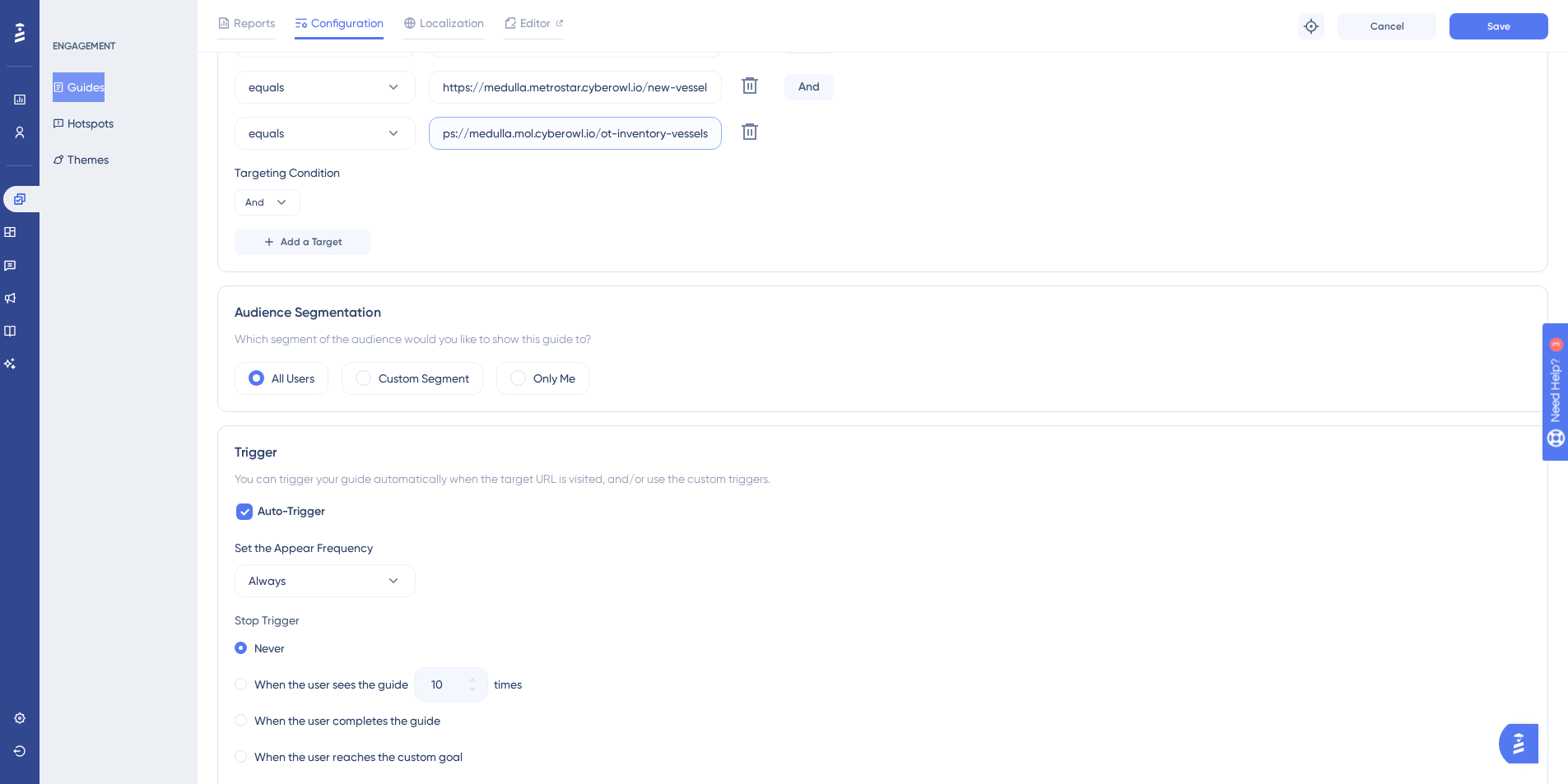 drag, startPoint x: 664, startPoint y: 134, endPoint x: 602, endPoint y: 137, distance: 62.072538 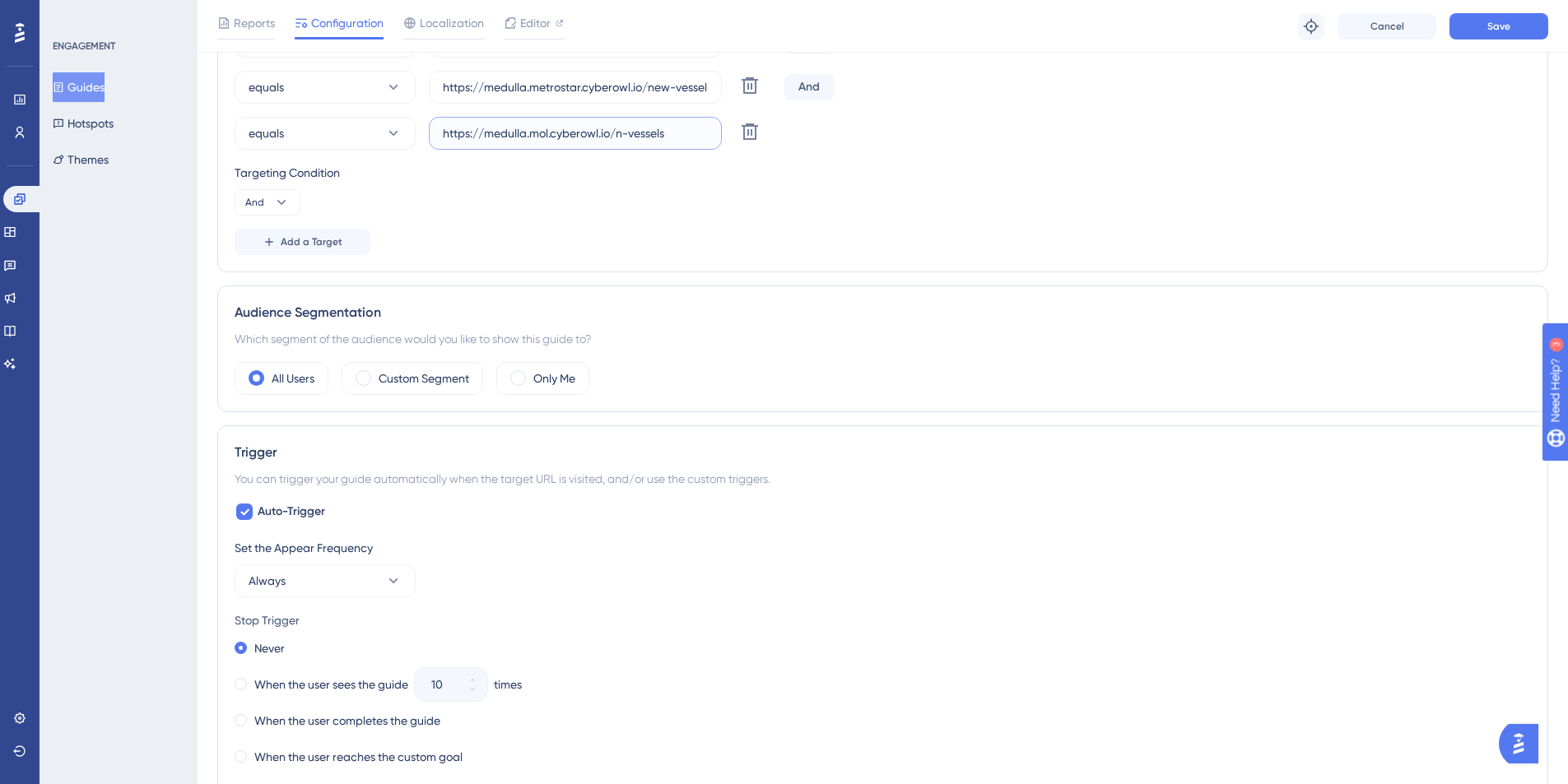 scroll, scrollTop: 0, scrollLeft: 0, axis: both 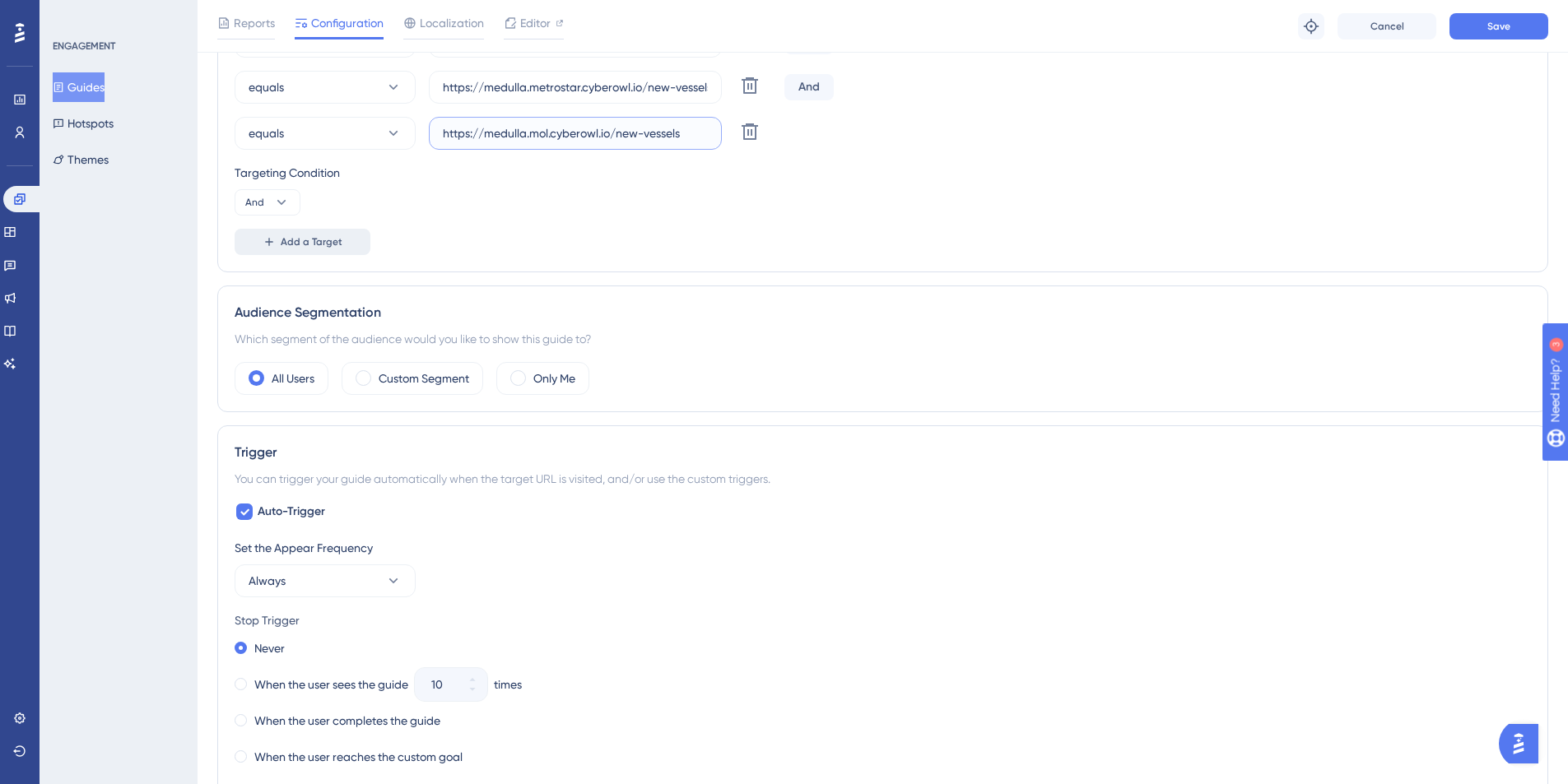 type on "https://medulla.mol.cyberowl.io/new-vessels" 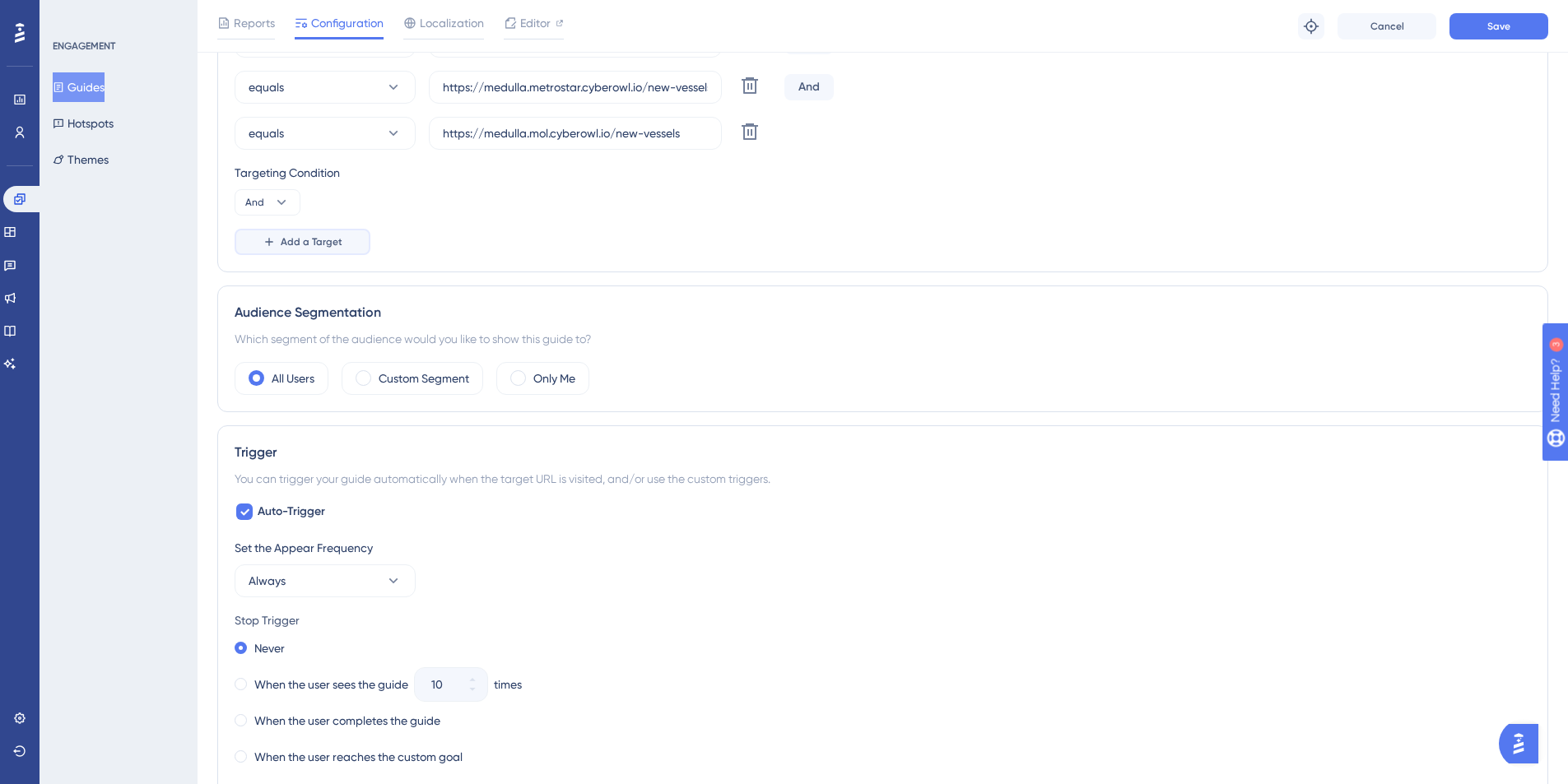 click on "Add a Target" at bounding box center (311, 242) 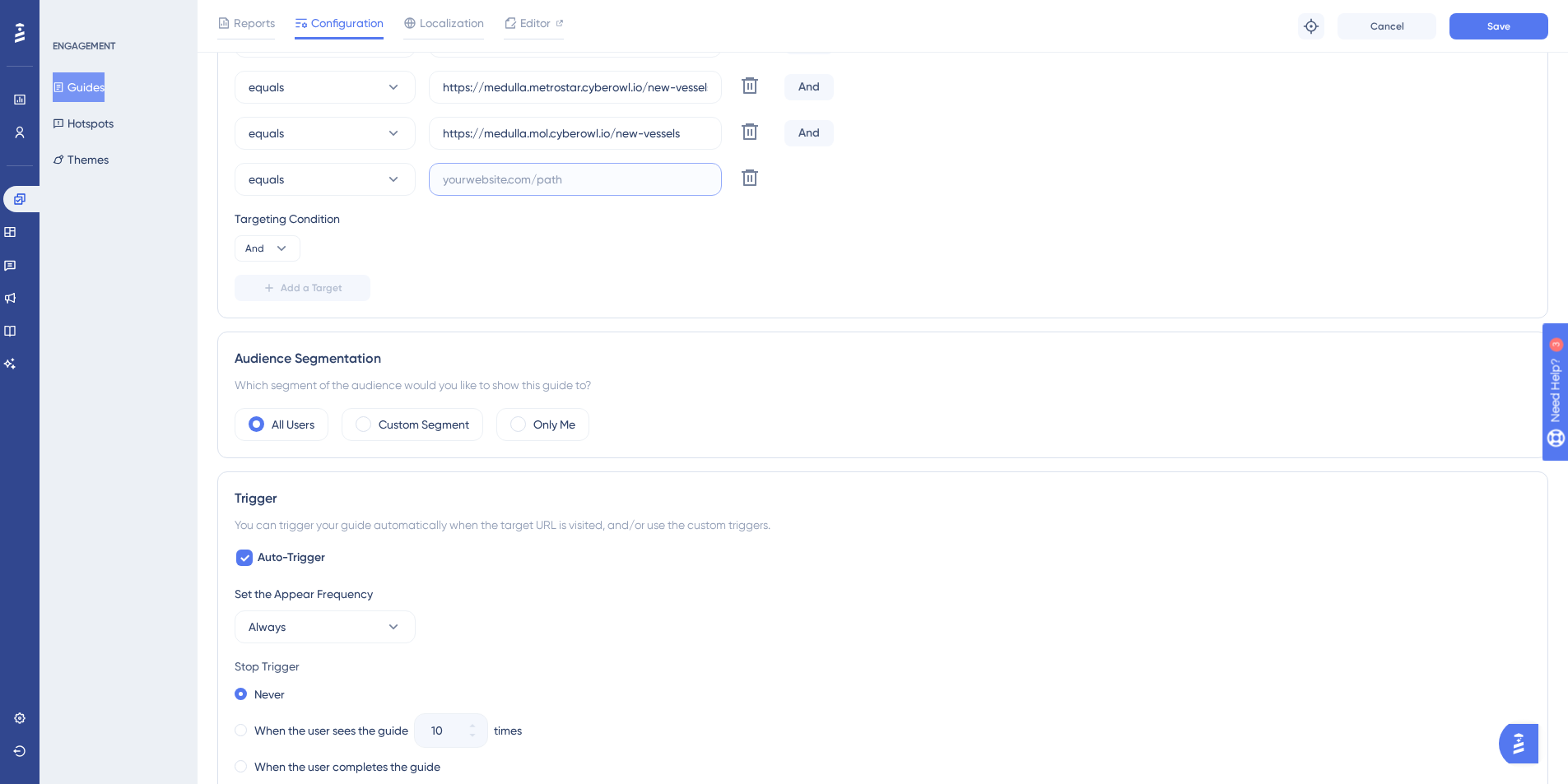 click at bounding box center (575, 179) 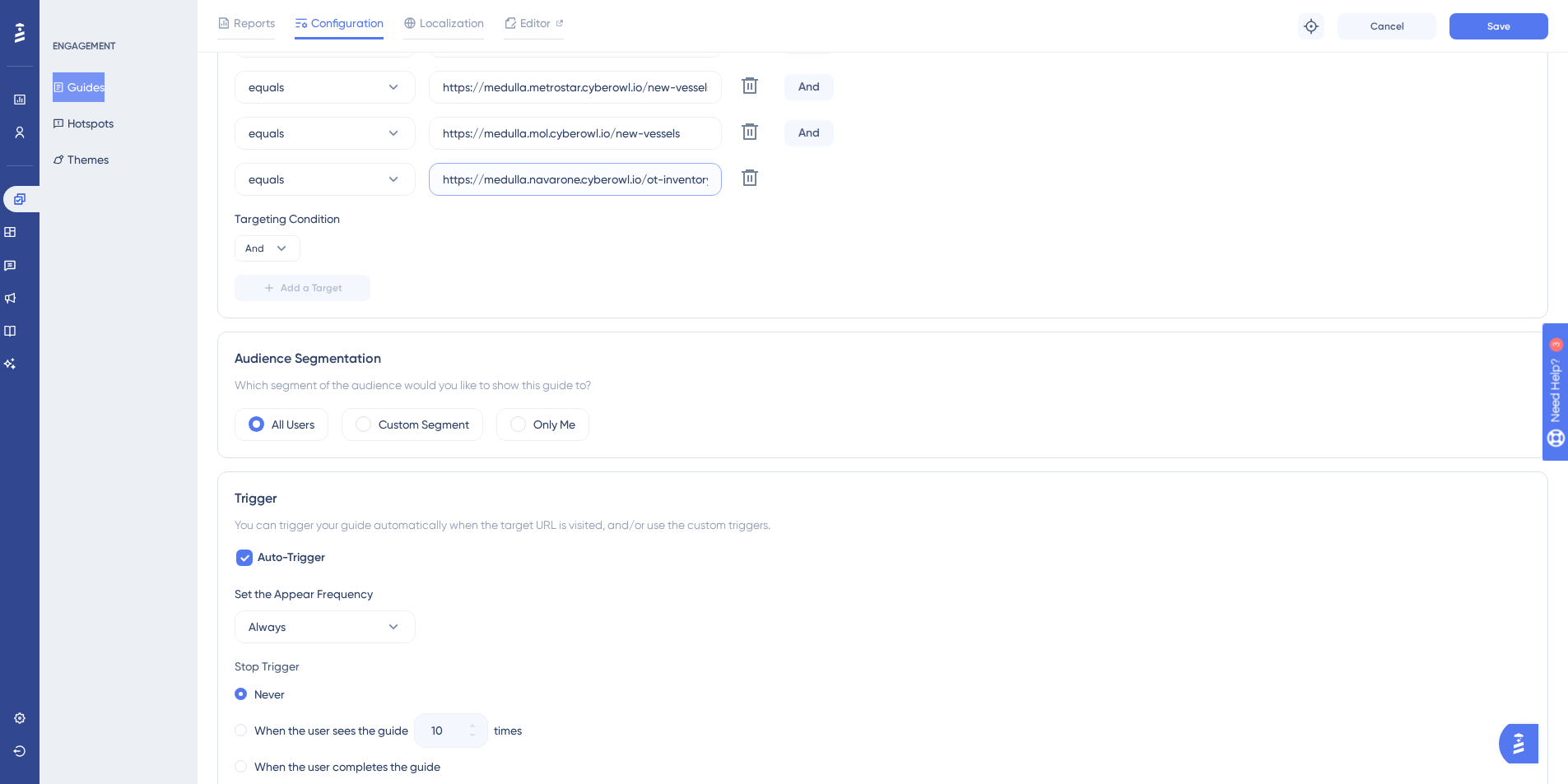 scroll, scrollTop: 0, scrollLeft: 49, axis: horizontal 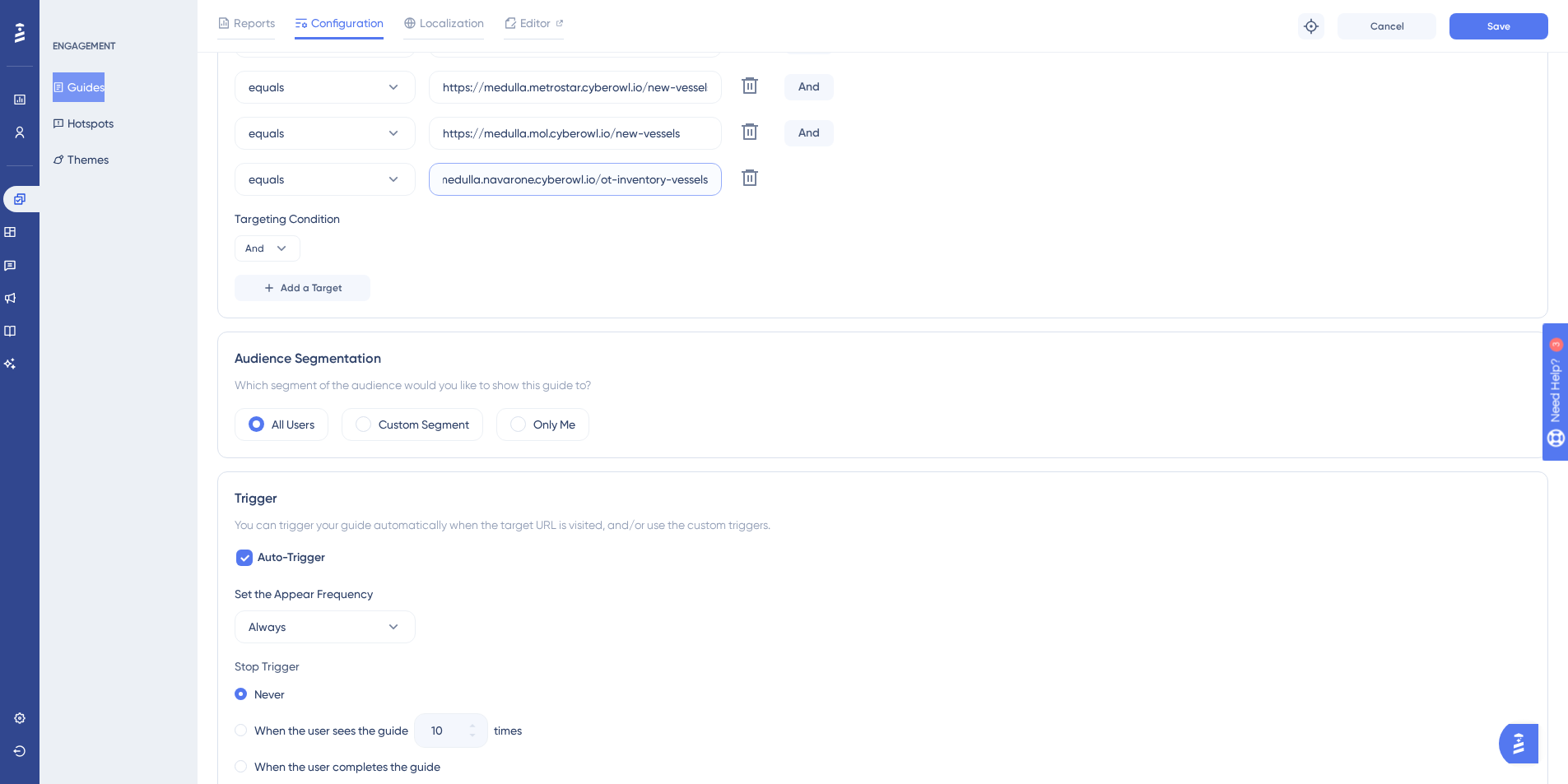 drag, startPoint x: 665, startPoint y: 181, endPoint x: 600, endPoint y: 183, distance: 65.030762 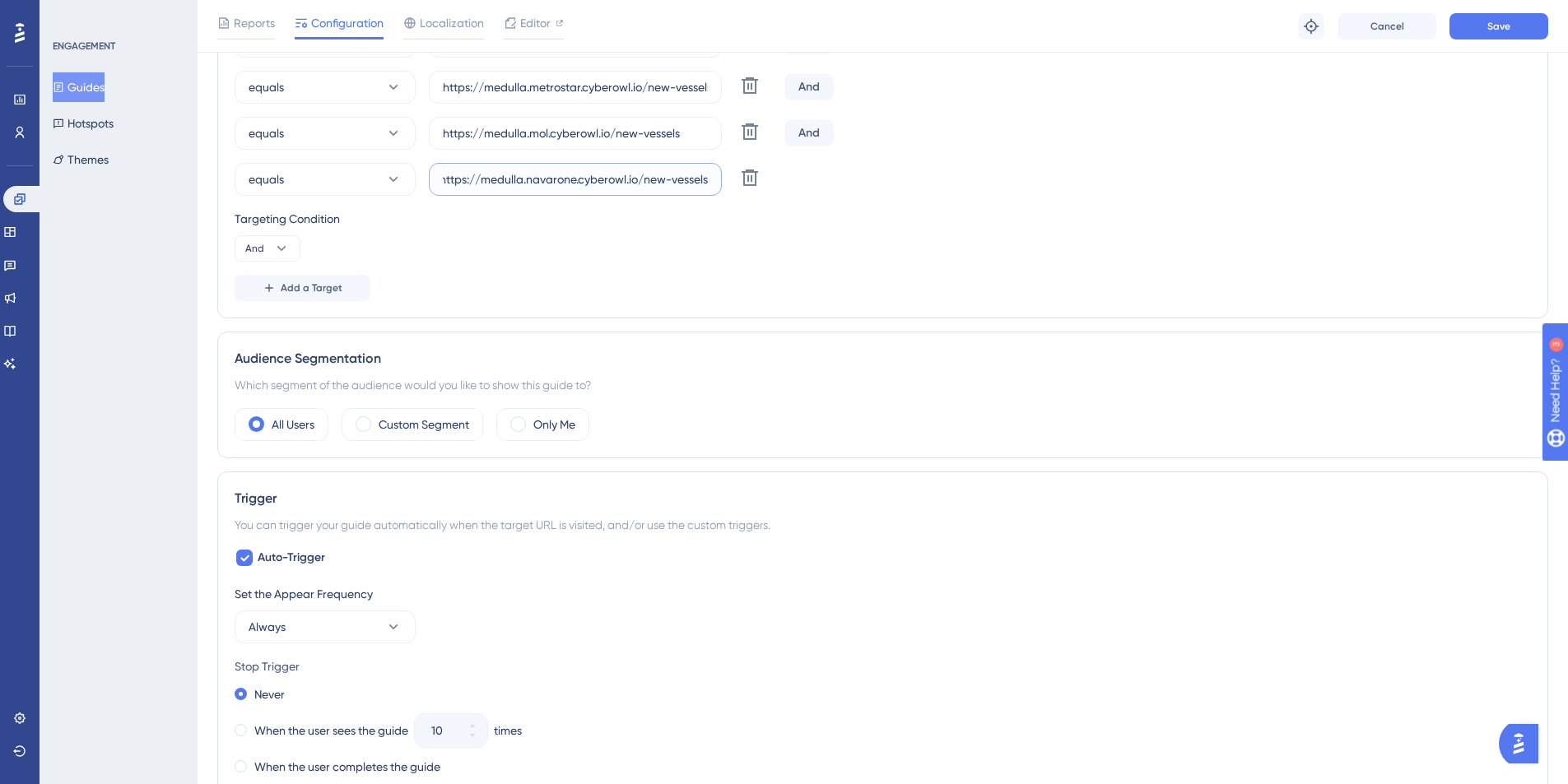 scroll, scrollTop: 0, scrollLeft: 0, axis: both 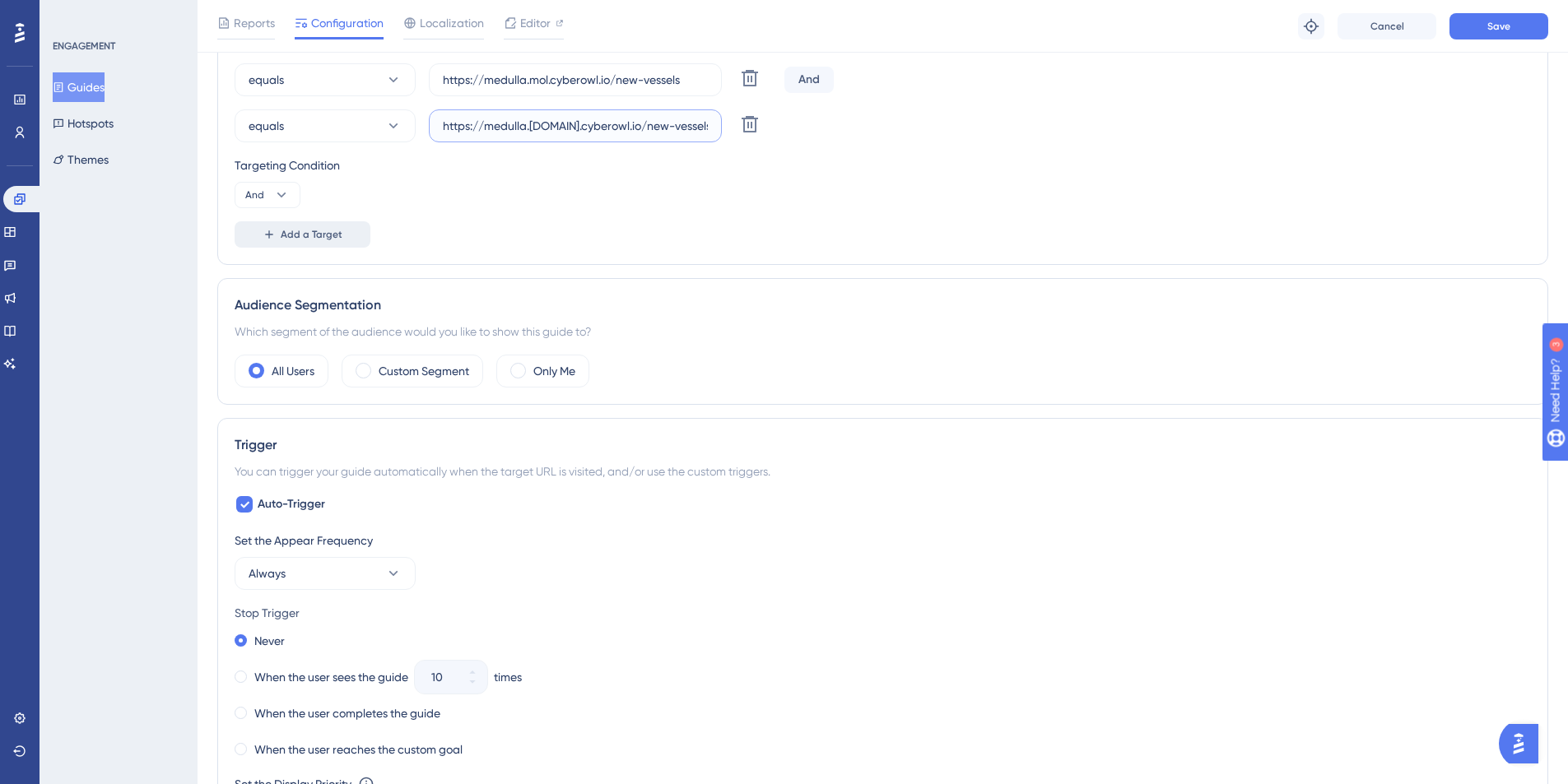 type on "https://medulla.[DOMAIN].cyberowl.io/new-vessels" 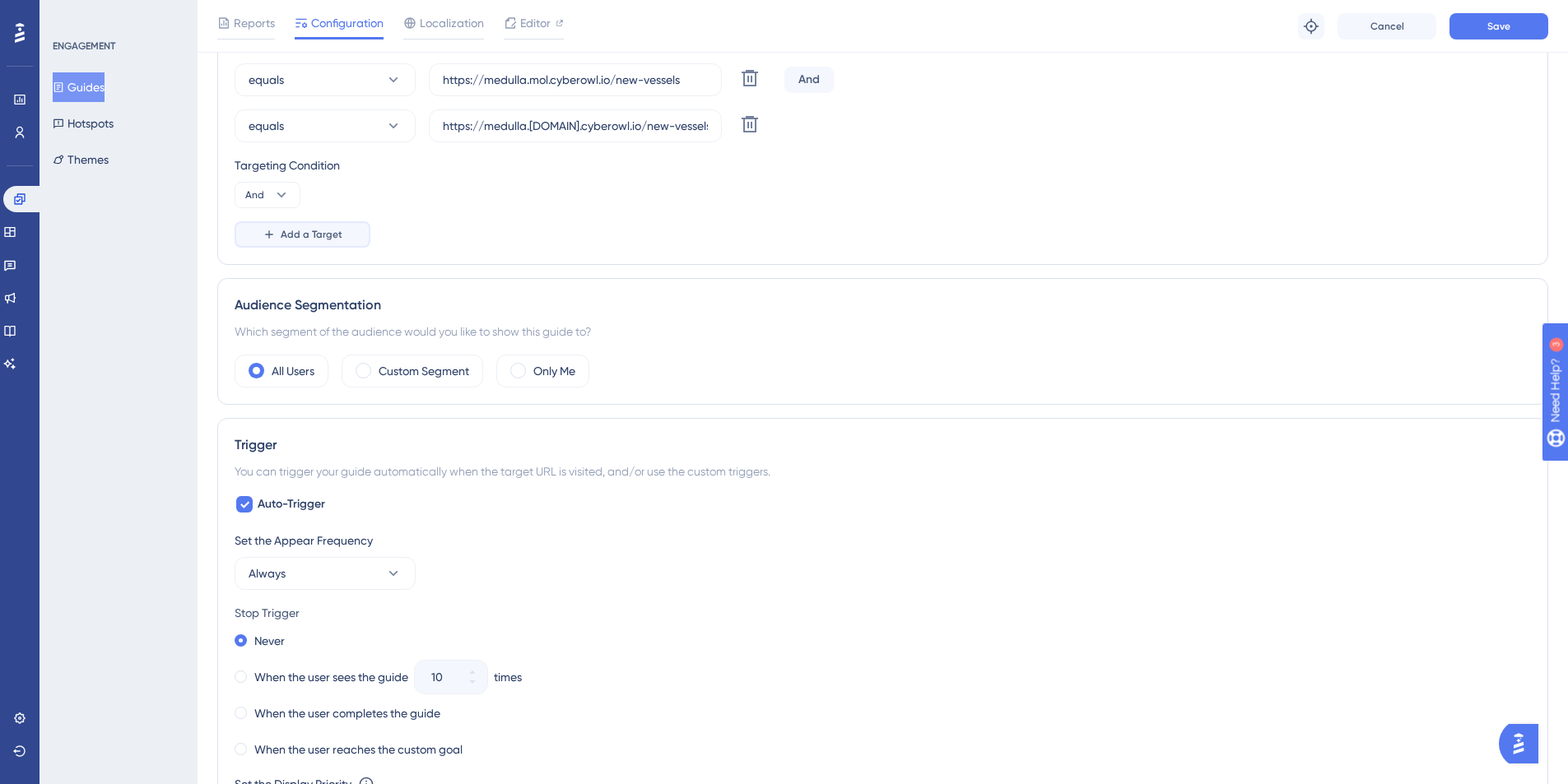 click on "Add a Target" at bounding box center [311, 234] 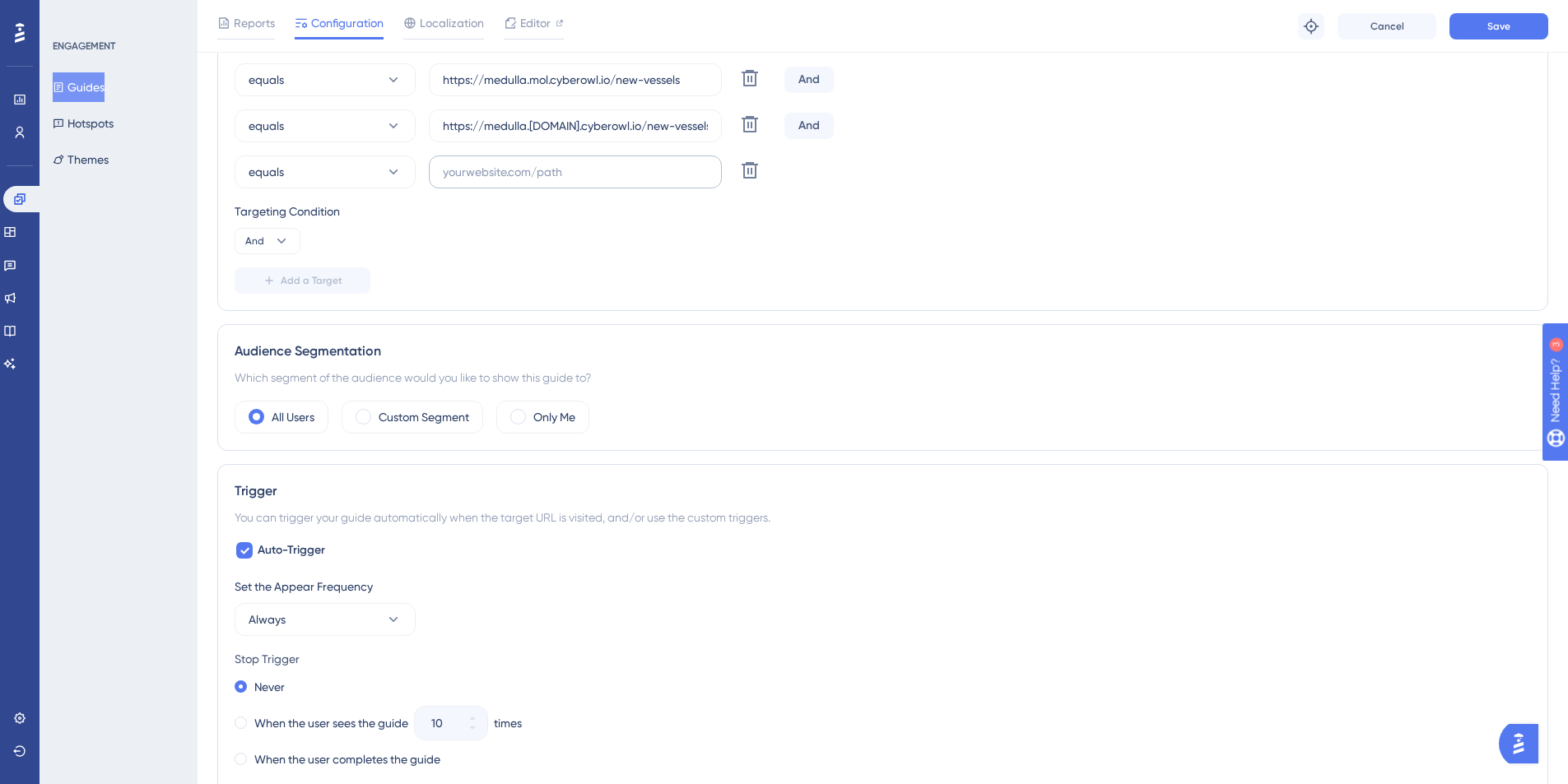 click at bounding box center [575, 172] 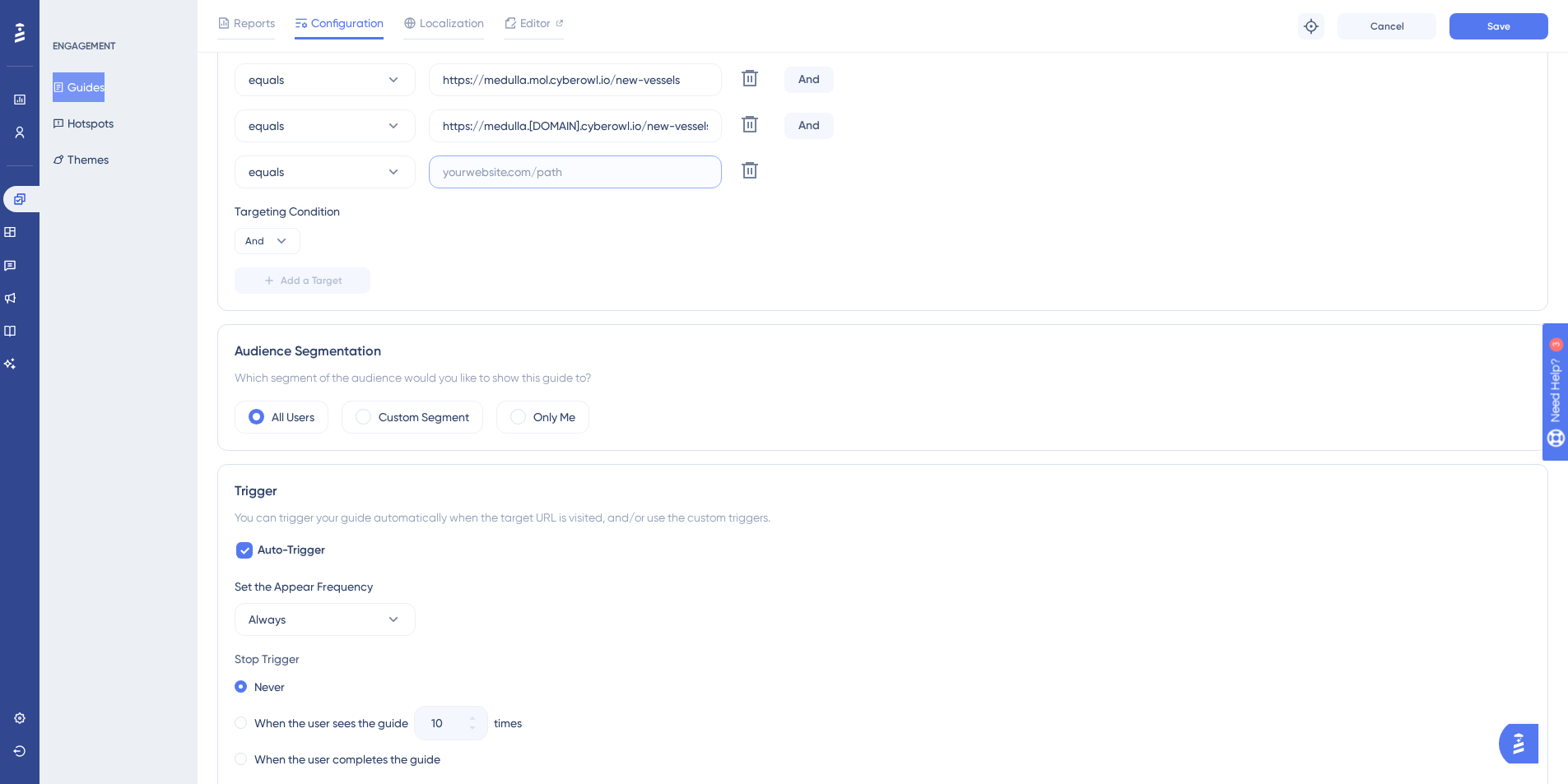 click at bounding box center (575, 172) 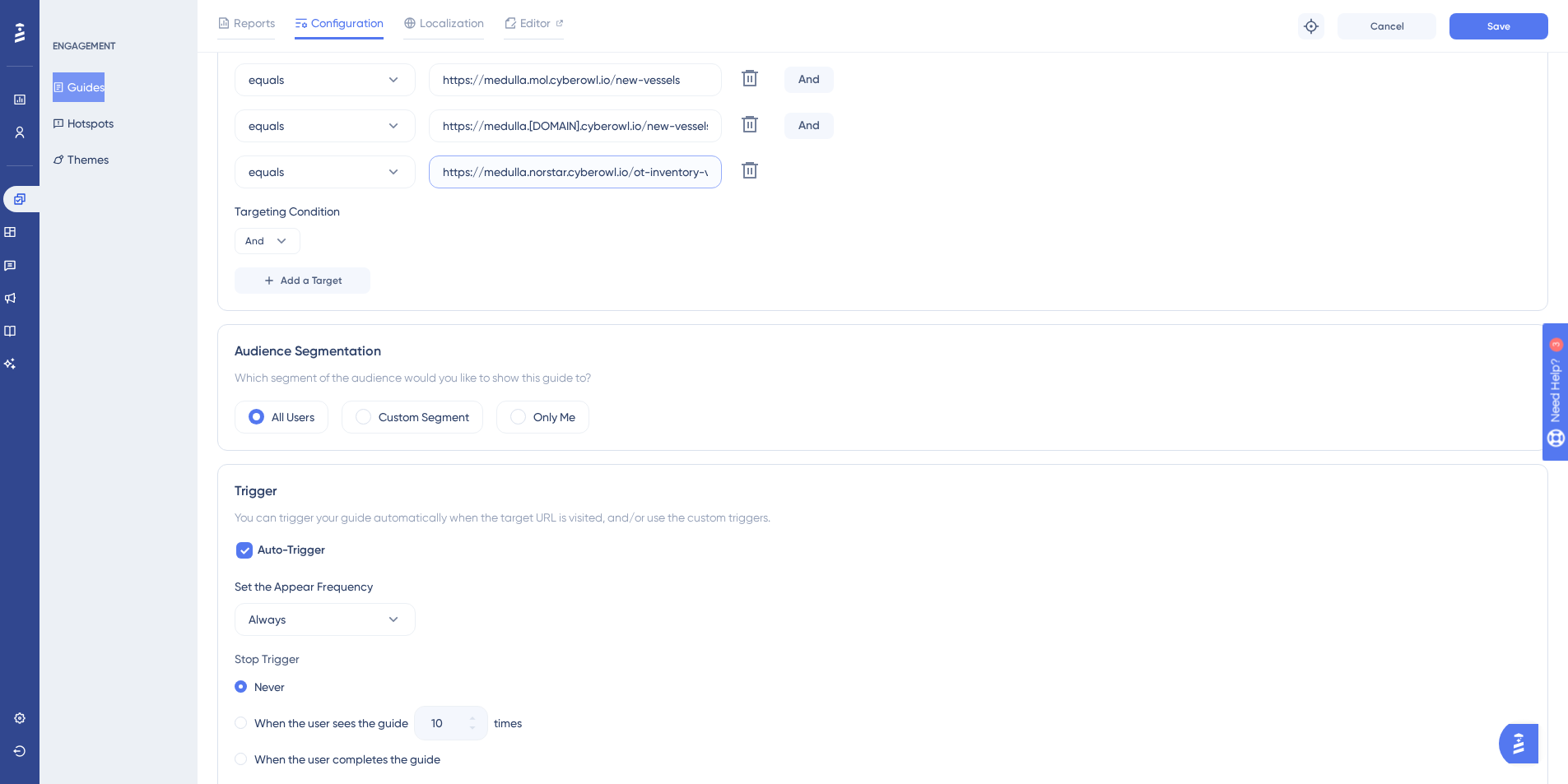 scroll, scrollTop: 0, scrollLeft: 35, axis: horizontal 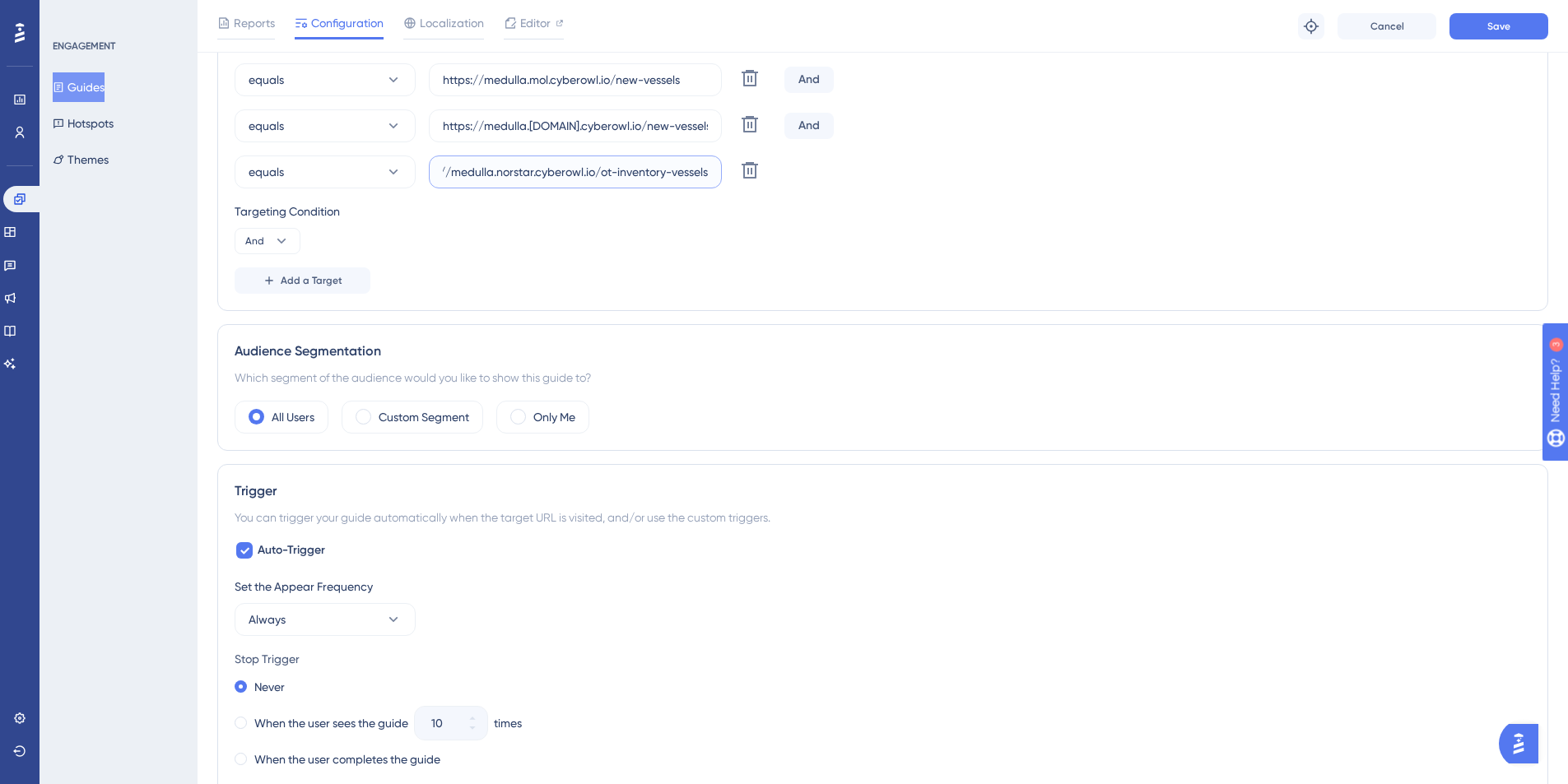drag, startPoint x: 665, startPoint y: 176, endPoint x: 599, endPoint y: 177, distance: 66.00758 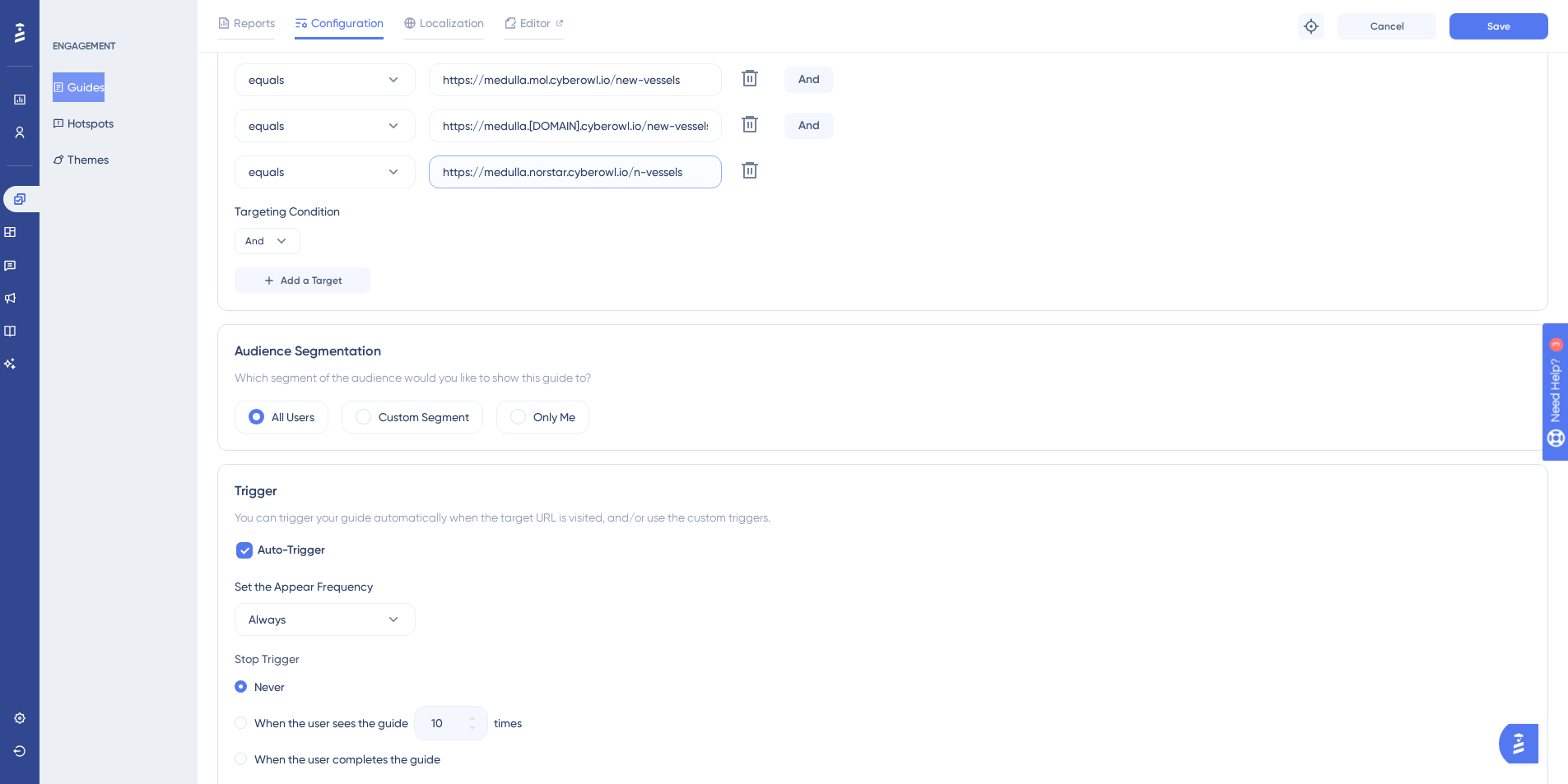 scroll, scrollTop: 0, scrollLeft: 0, axis: both 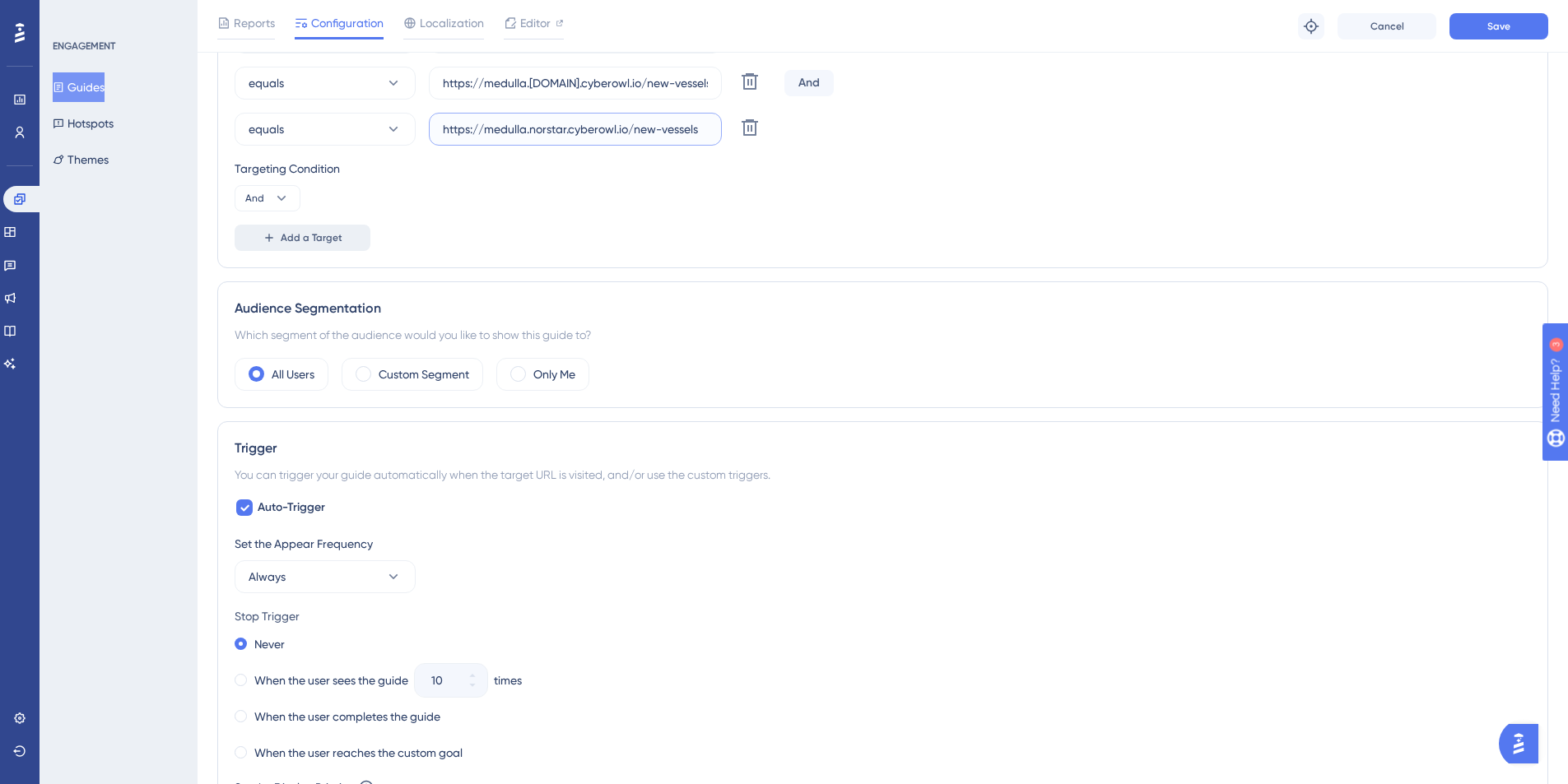 type on "https://medulla.norstar.cyberowl.io/new-vessels" 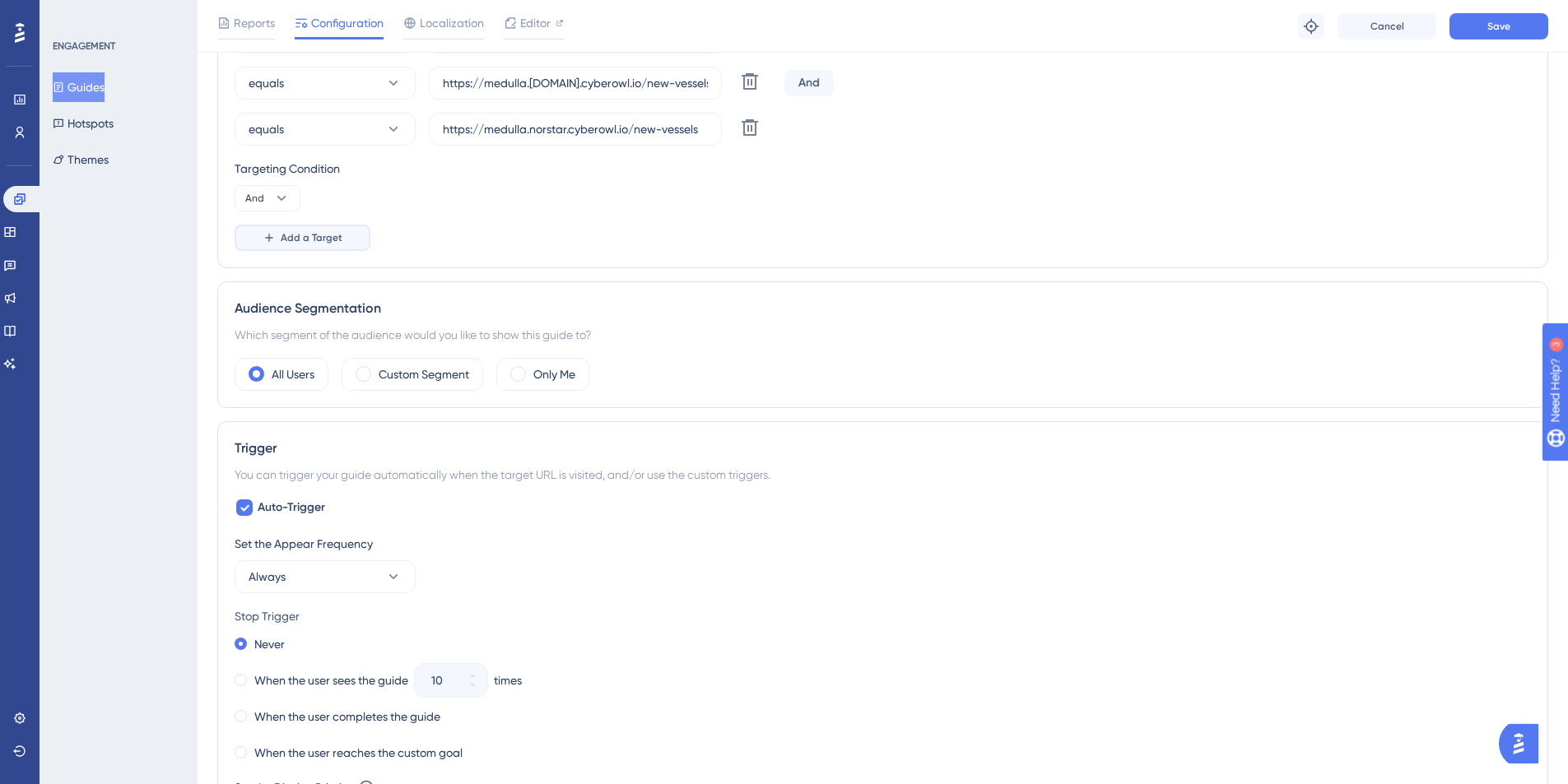 click on "Add a Target" at bounding box center [311, 238] 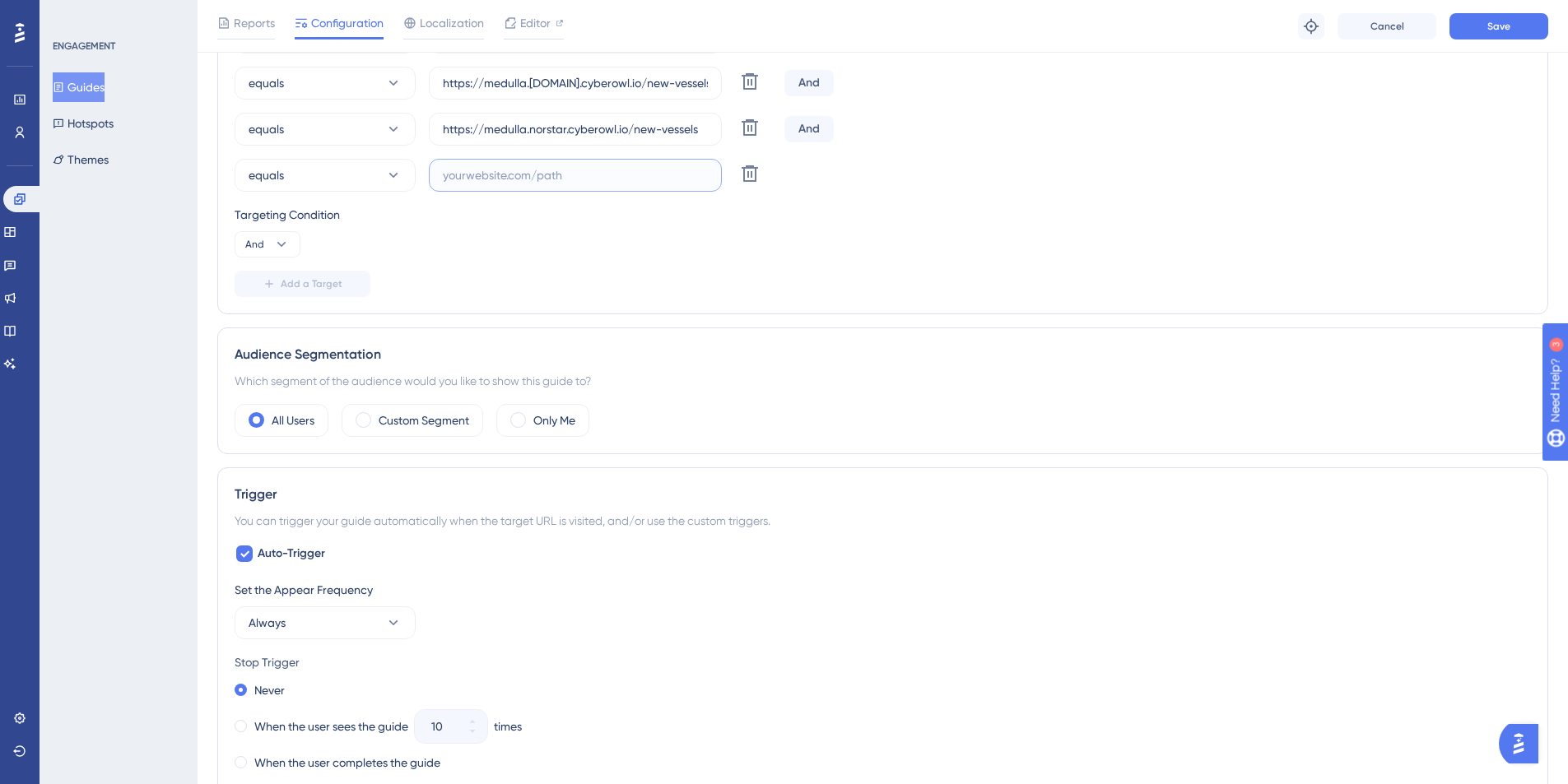 click at bounding box center [575, 175] 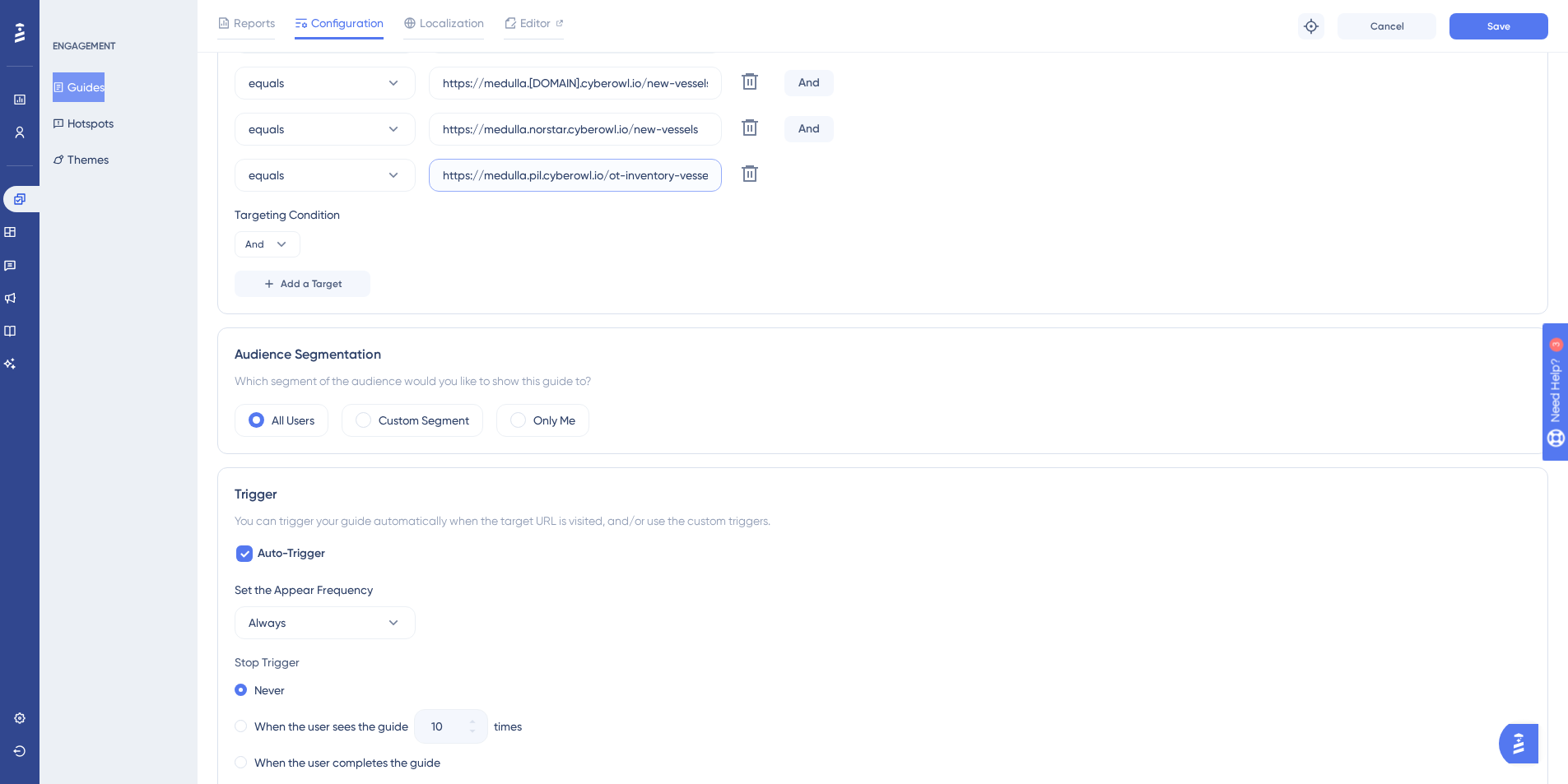 scroll, scrollTop: 0, scrollLeft: 12, axis: horizontal 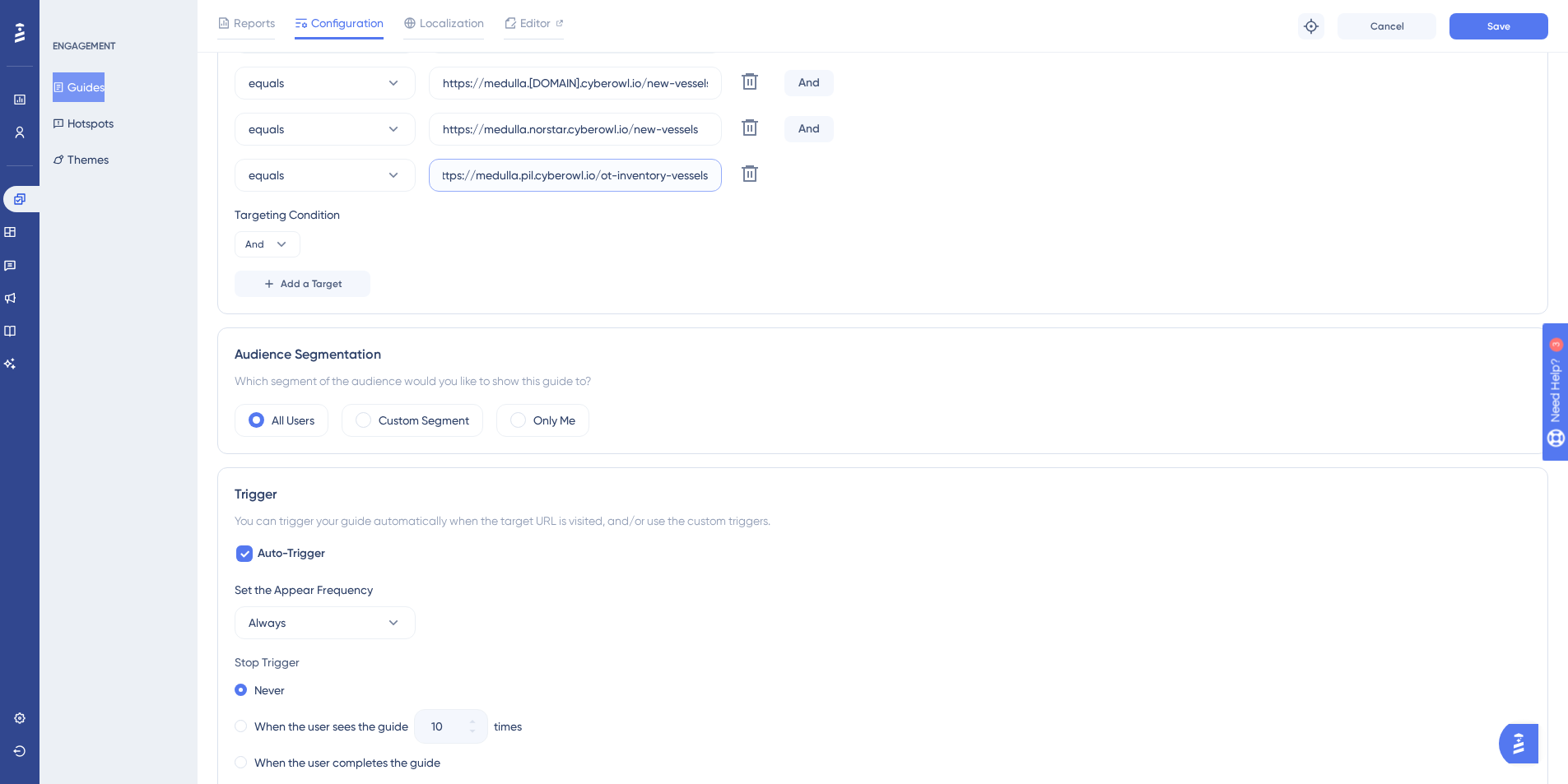 drag, startPoint x: 665, startPoint y: 176, endPoint x: 602, endPoint y: 178, distance: 63.03174 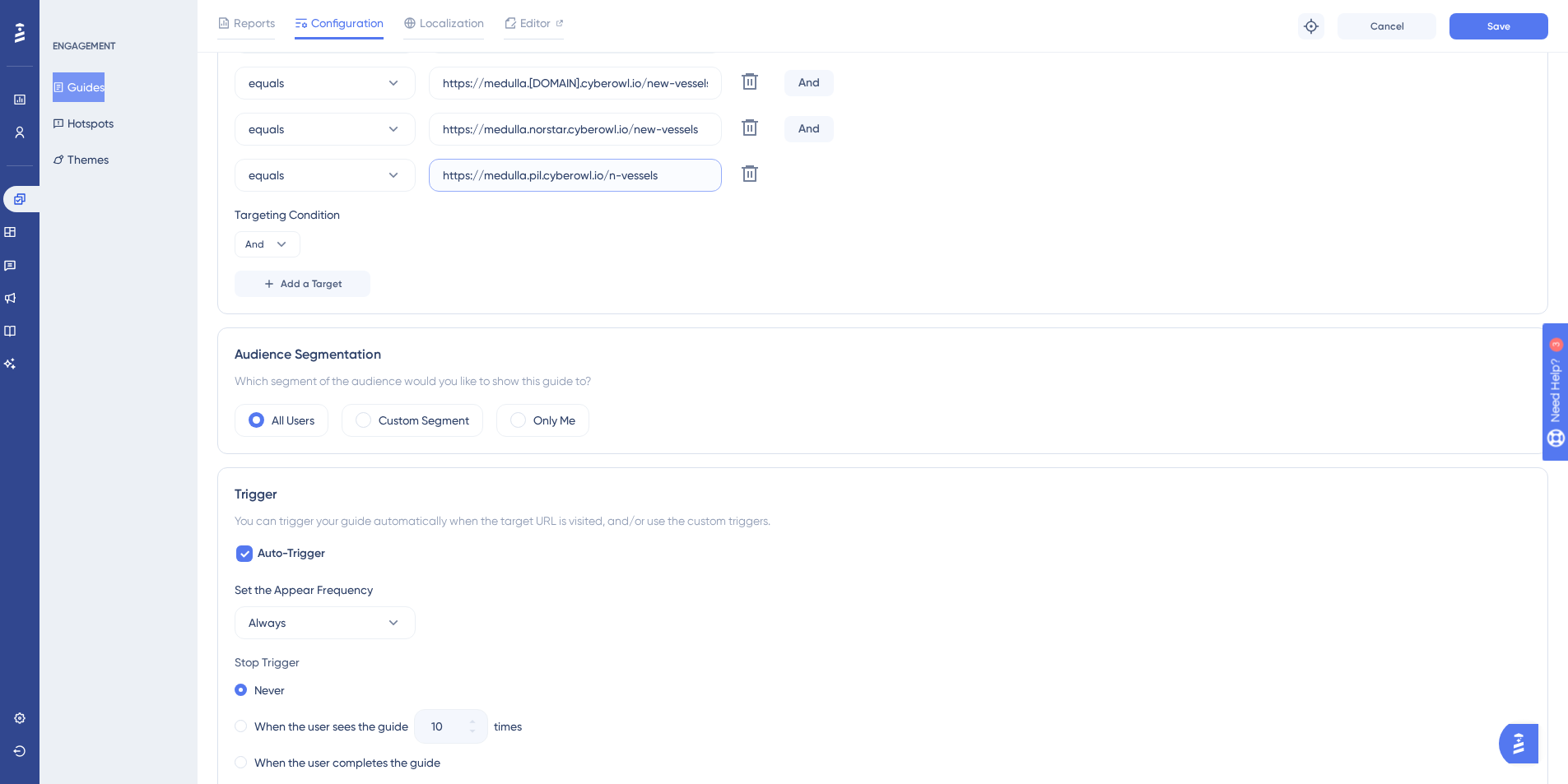 scroll, scrollTop: 0, scrollLeft: 0, axis: both 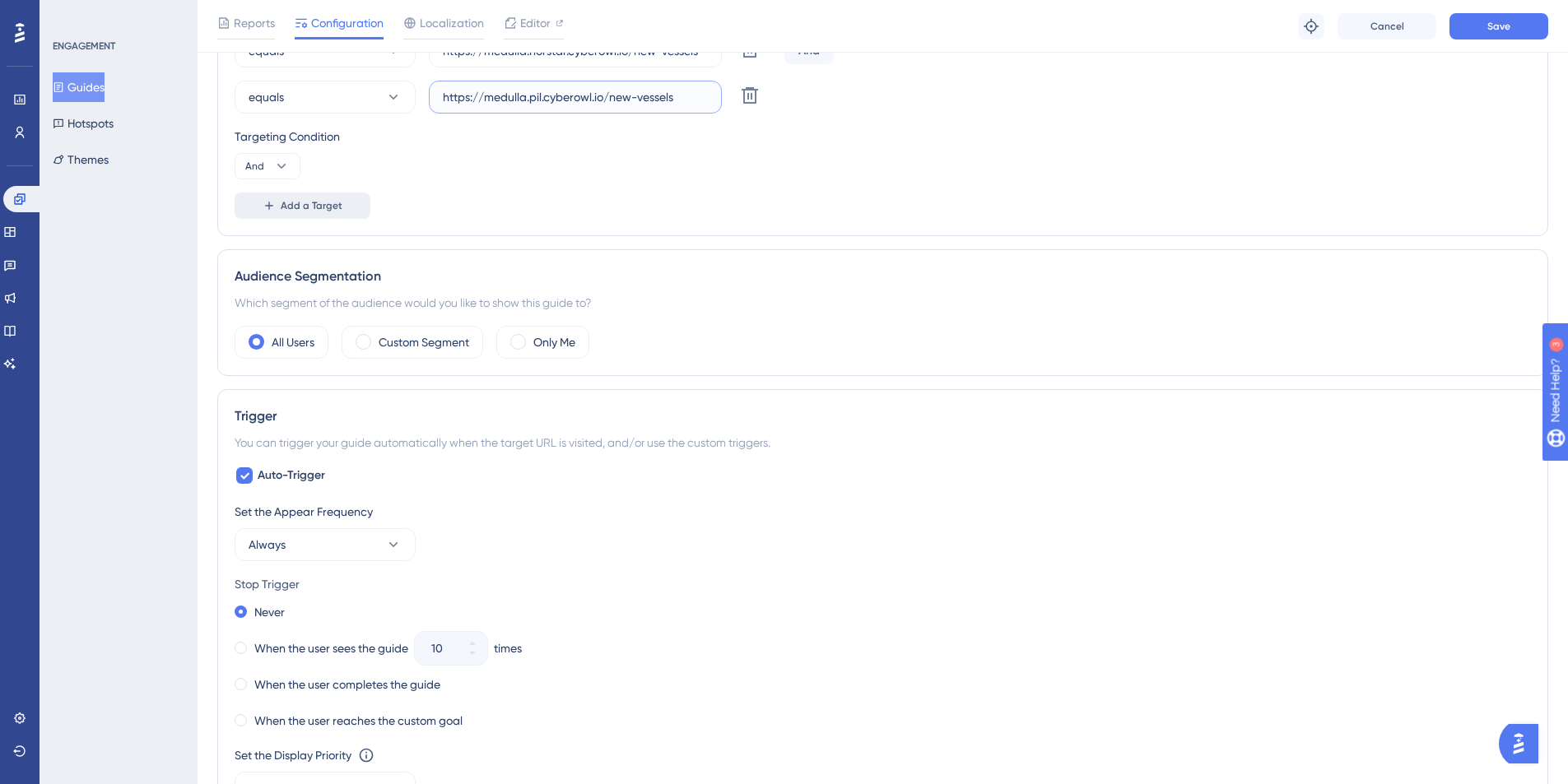 type on "https://medulla.pil.cyberowl.io/new-vessels" 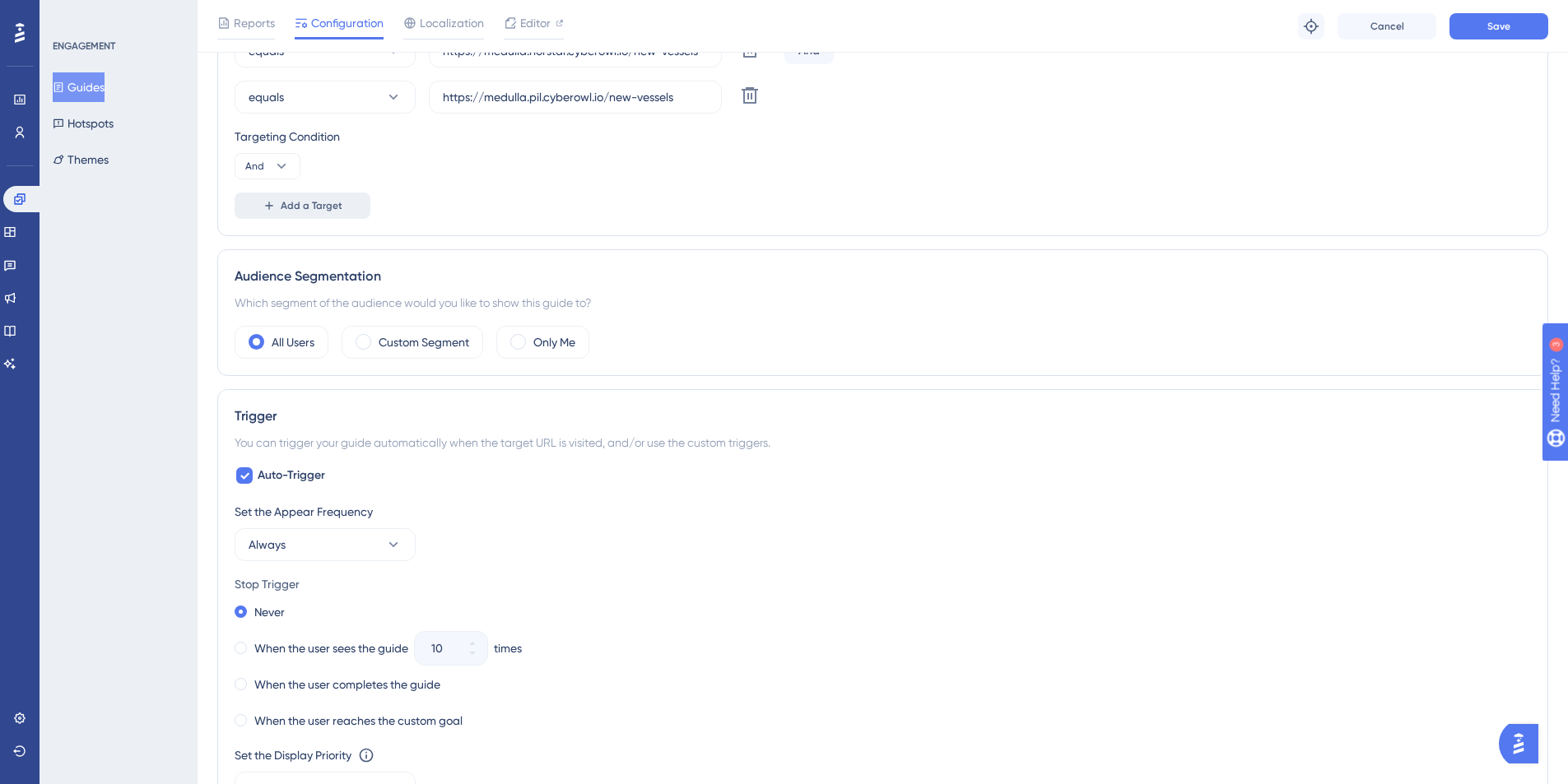 click on "Add a Target" at bounding box center [311, 206] 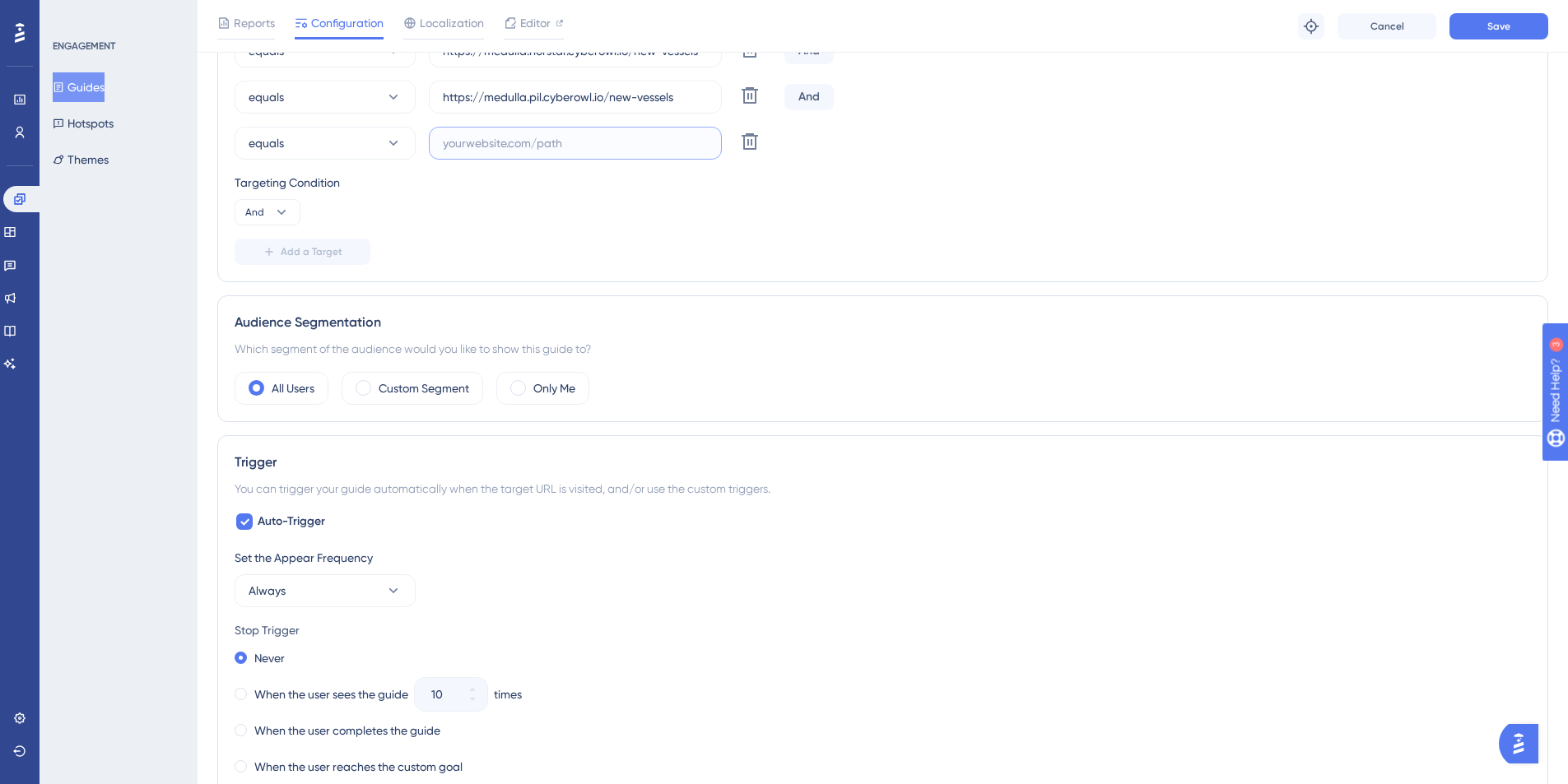 click at bounding box center [575, 143] 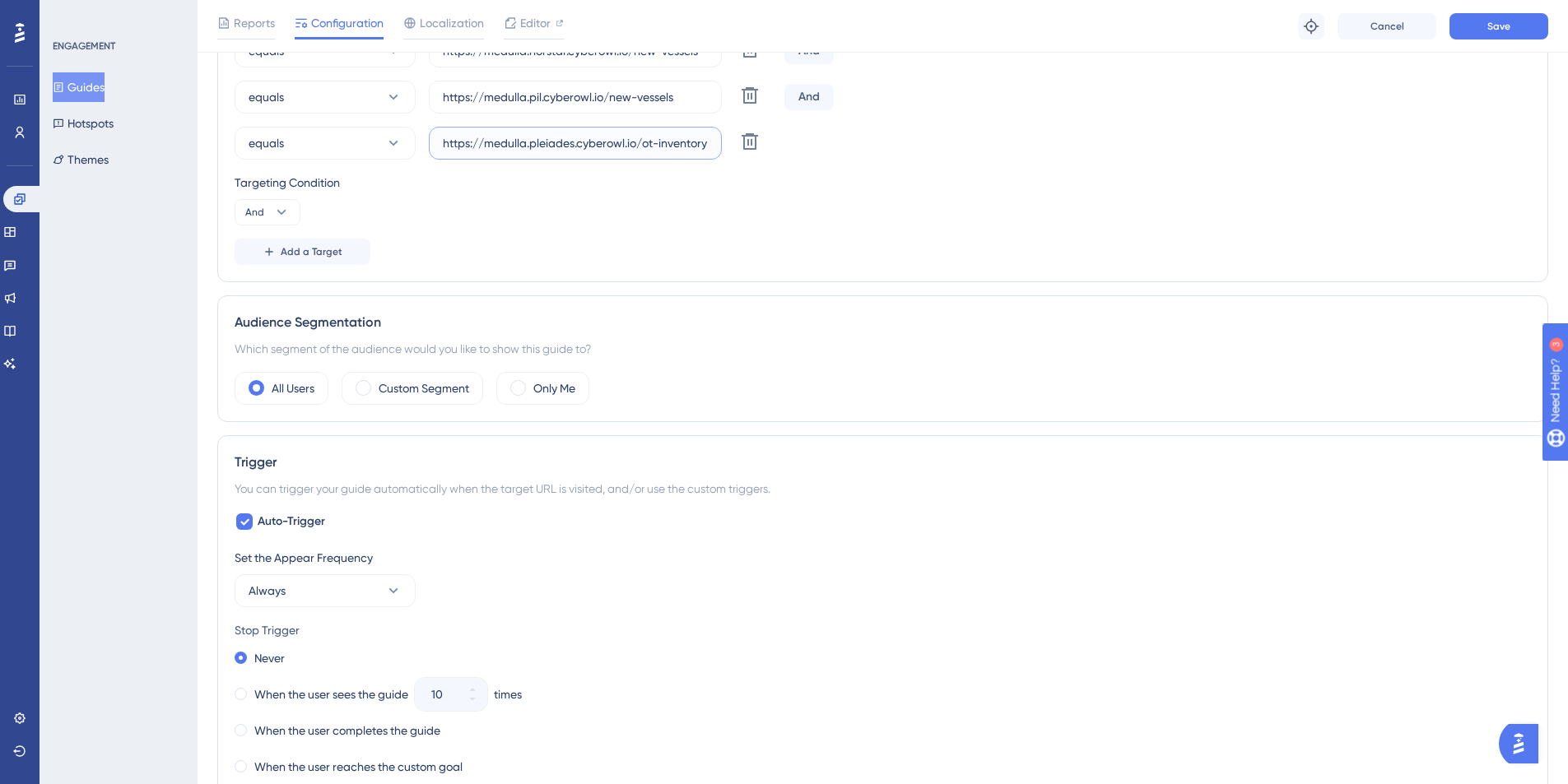 scroll, scrollTop: 0, scrollLeft: 44, axis: horizontal 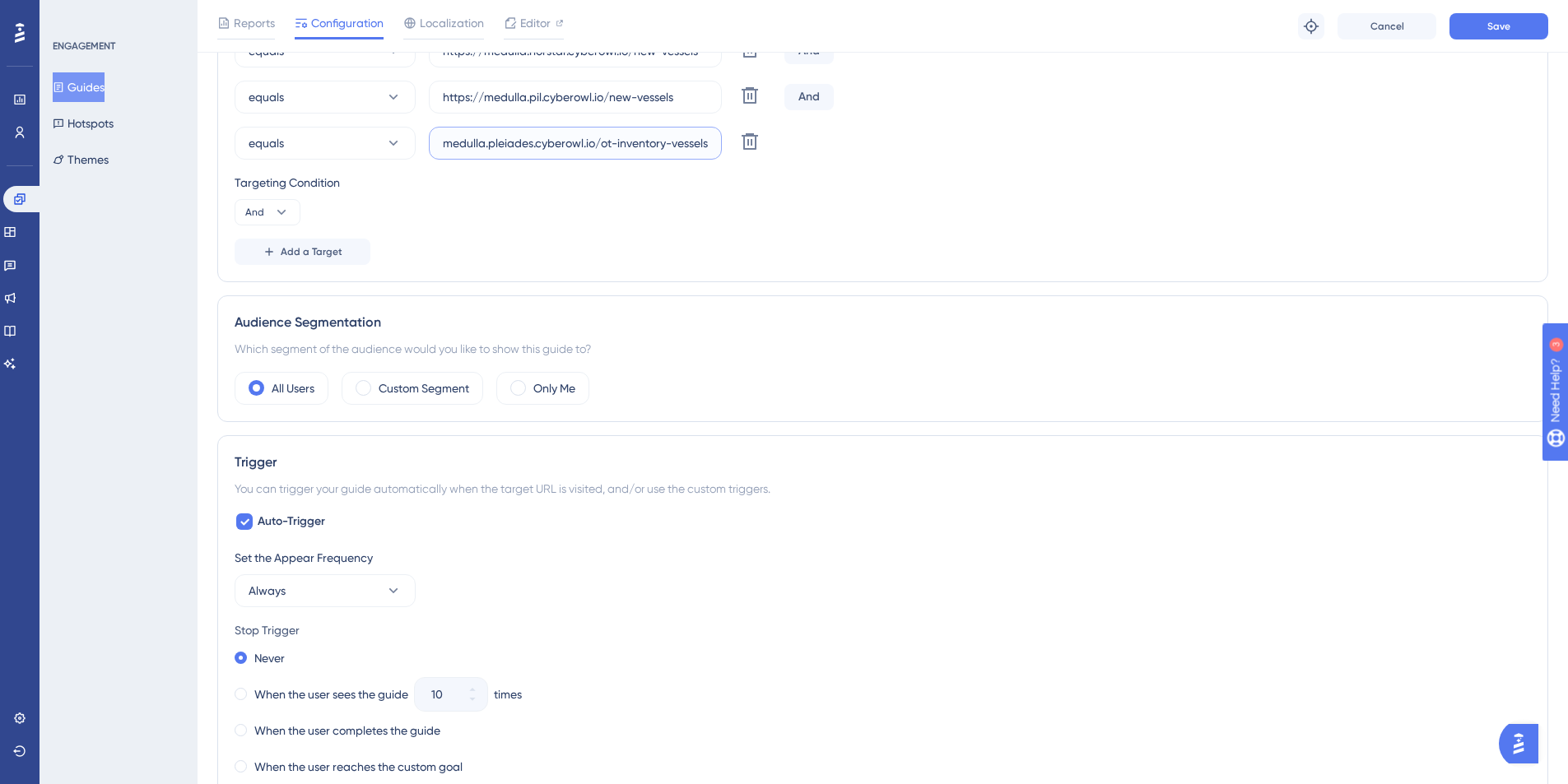 drag, startPoint x: 663, startPoint y: 143, endPoint x: 602, endPoint y: 142, distance: 61.0082 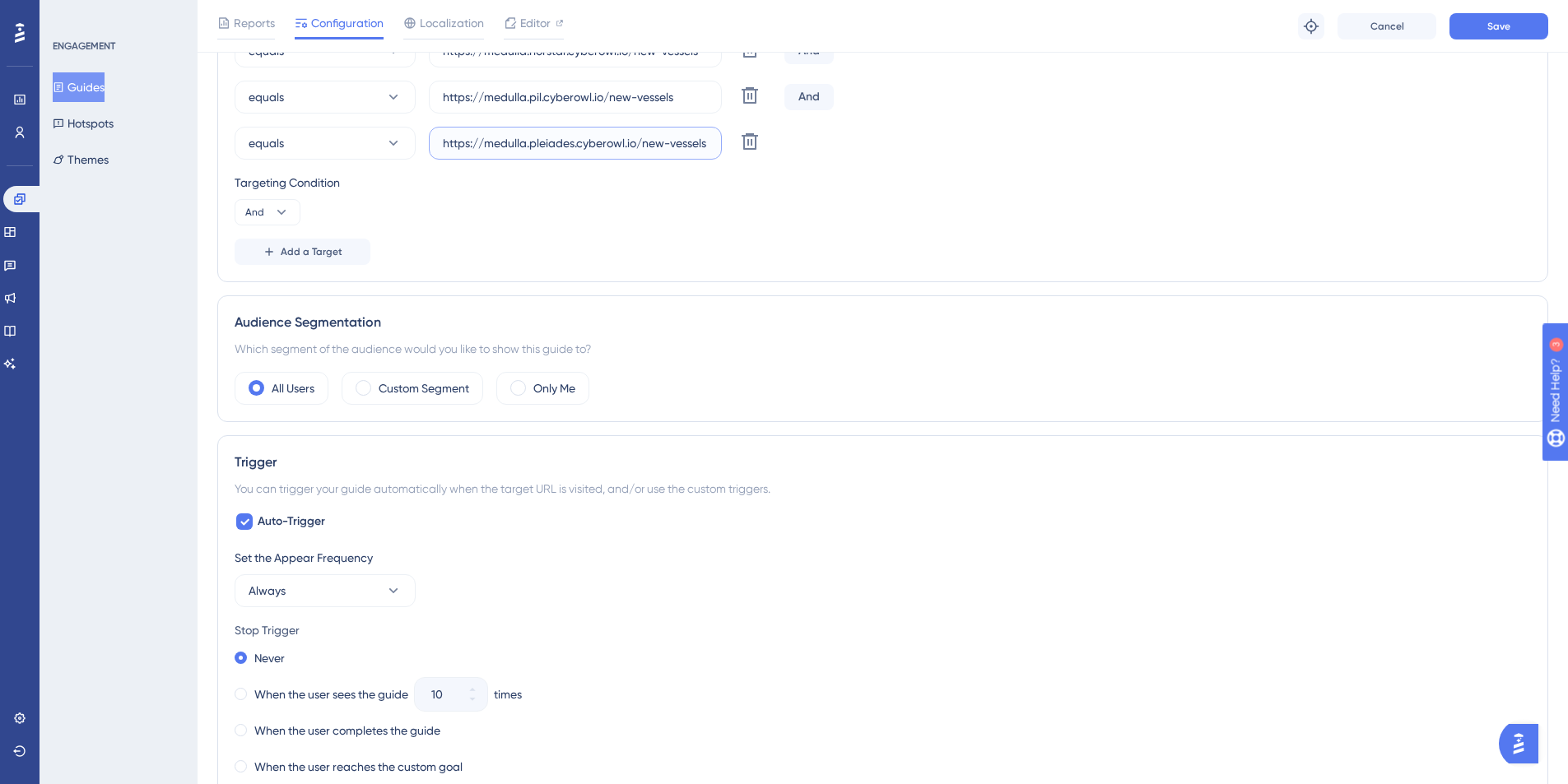scroll, scrollTop: 0, scrollLeft: 0, axis: both 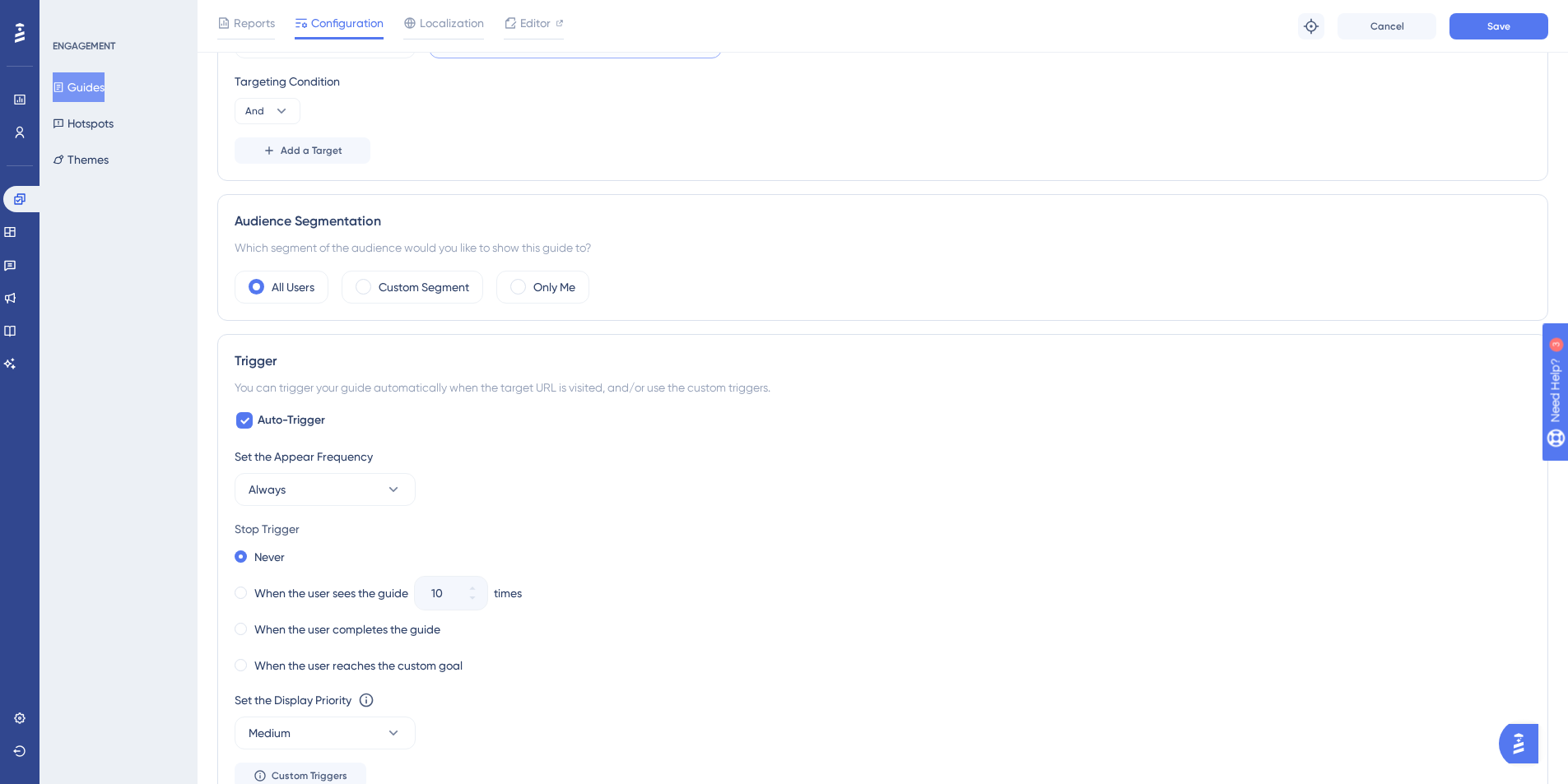 type on "https://medulla.pleiades.cyberowl.io/new-vessels" 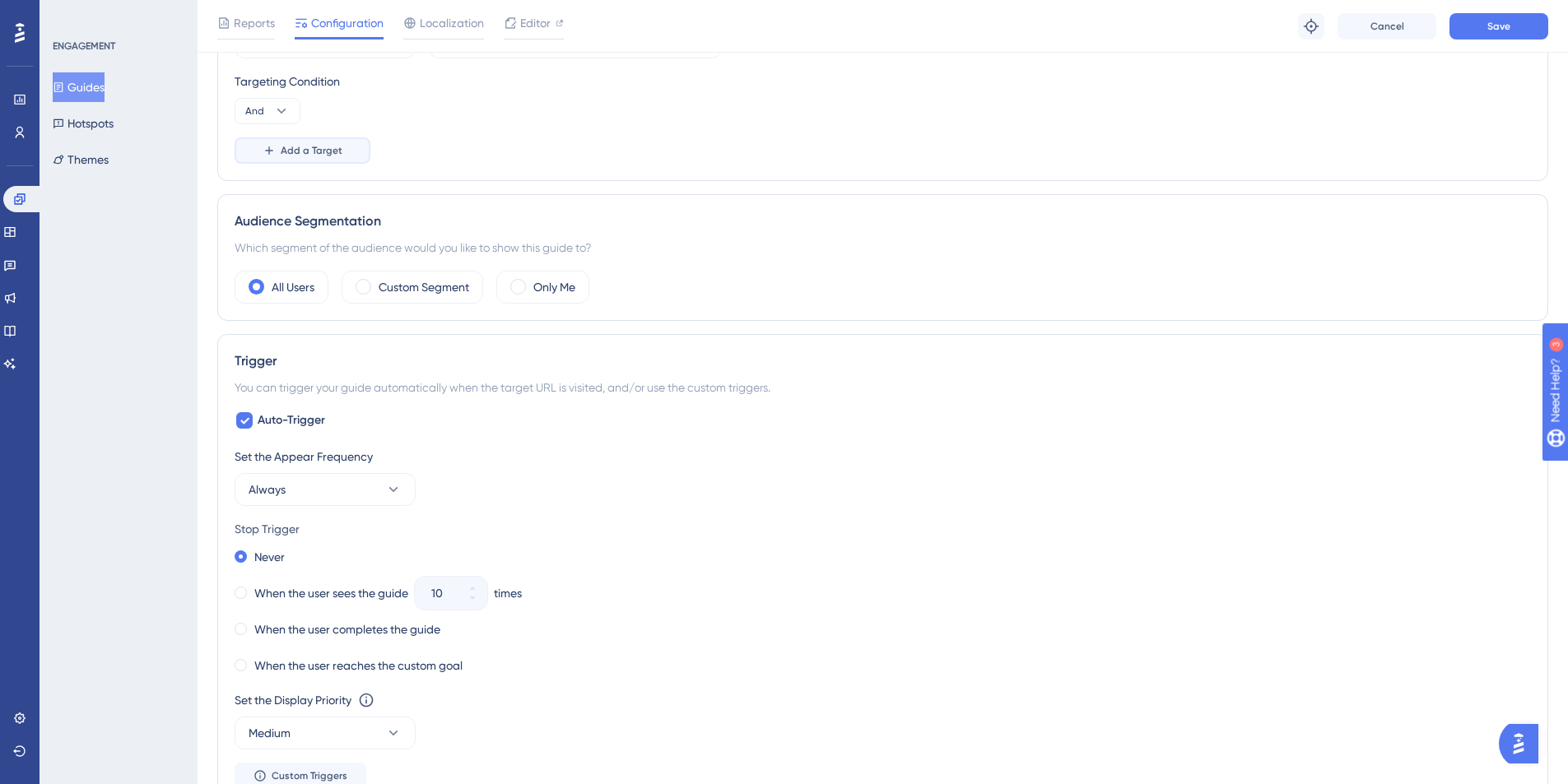 click on "Add a Target" at bounding box center (311, 151) 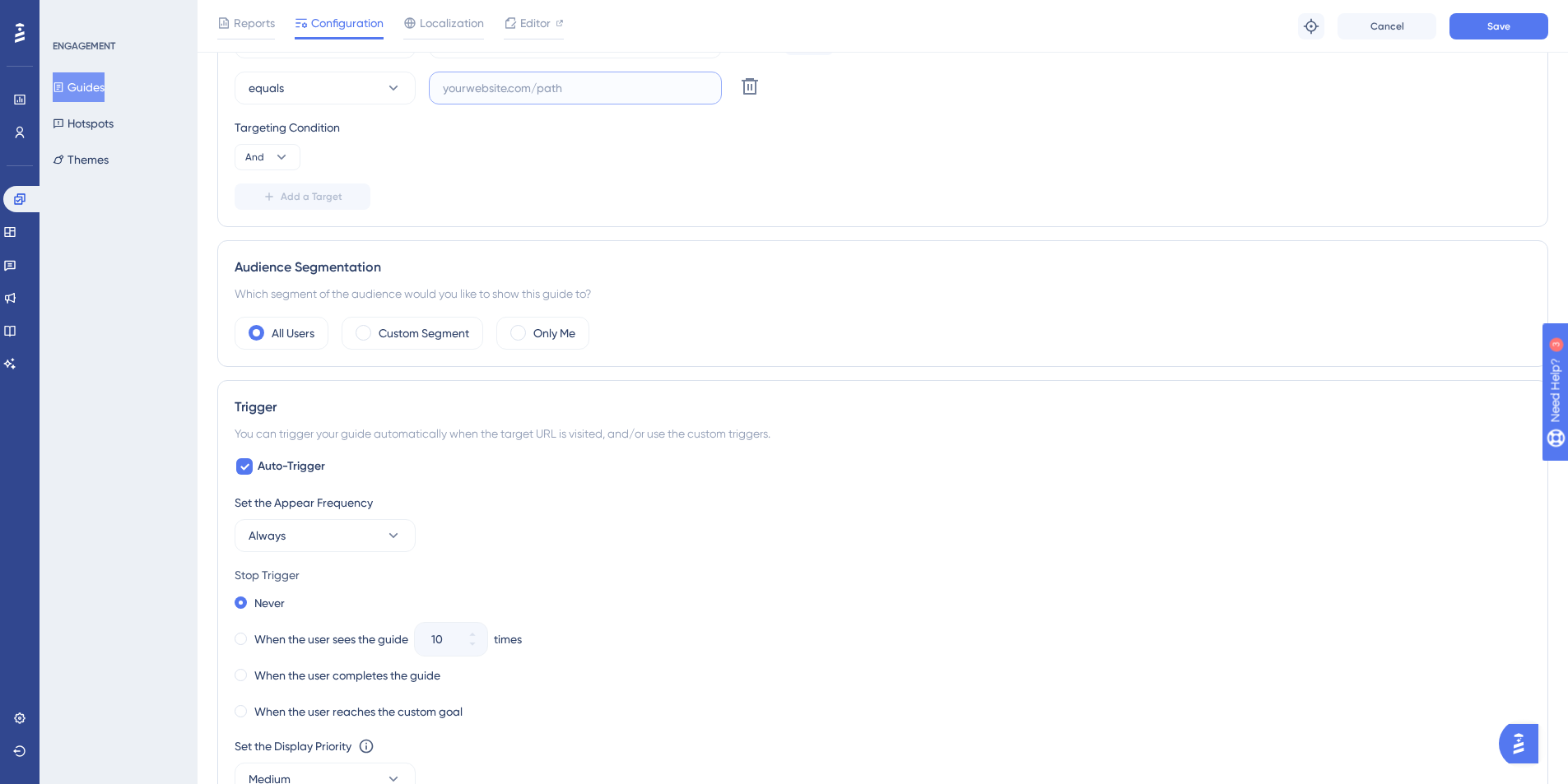 click at bounding box center (575, 88) 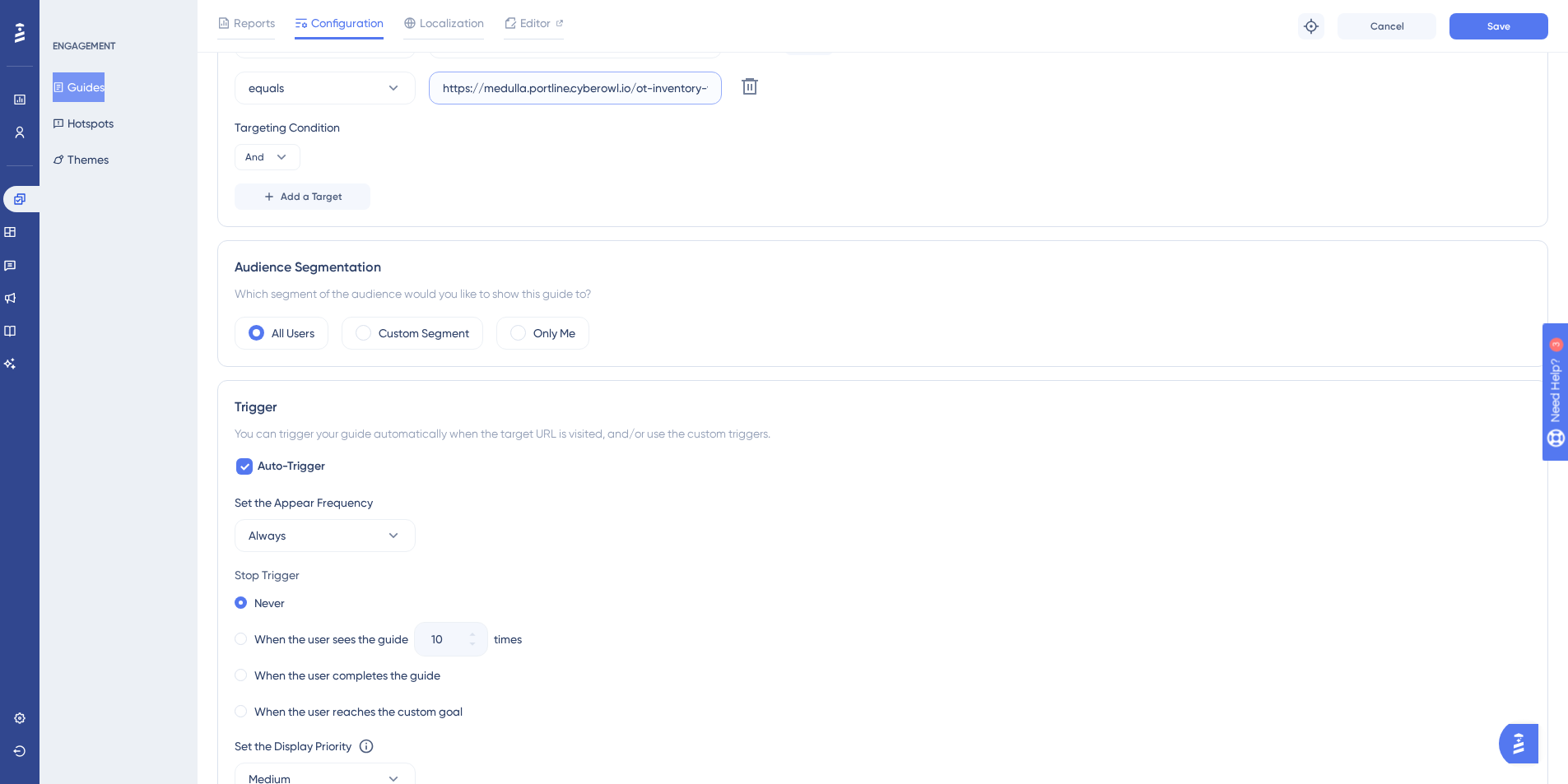 scroll, scrollTop: 0, scrollLeft: 39, axis: horizontal 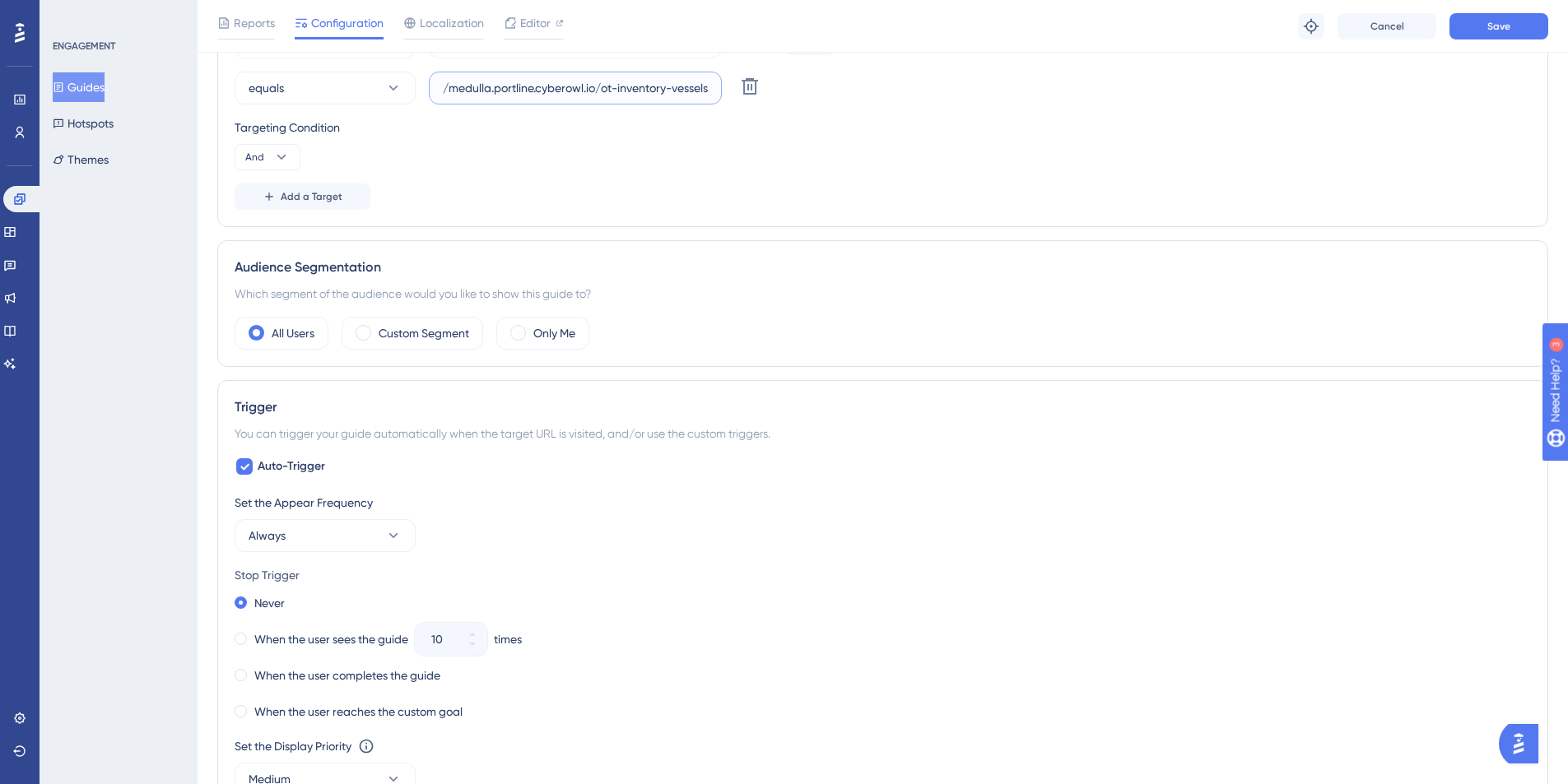 drag, startPoint x: 665, startPoint y: 90, endPoint x: 600, endPoint y: 90, distance: 65 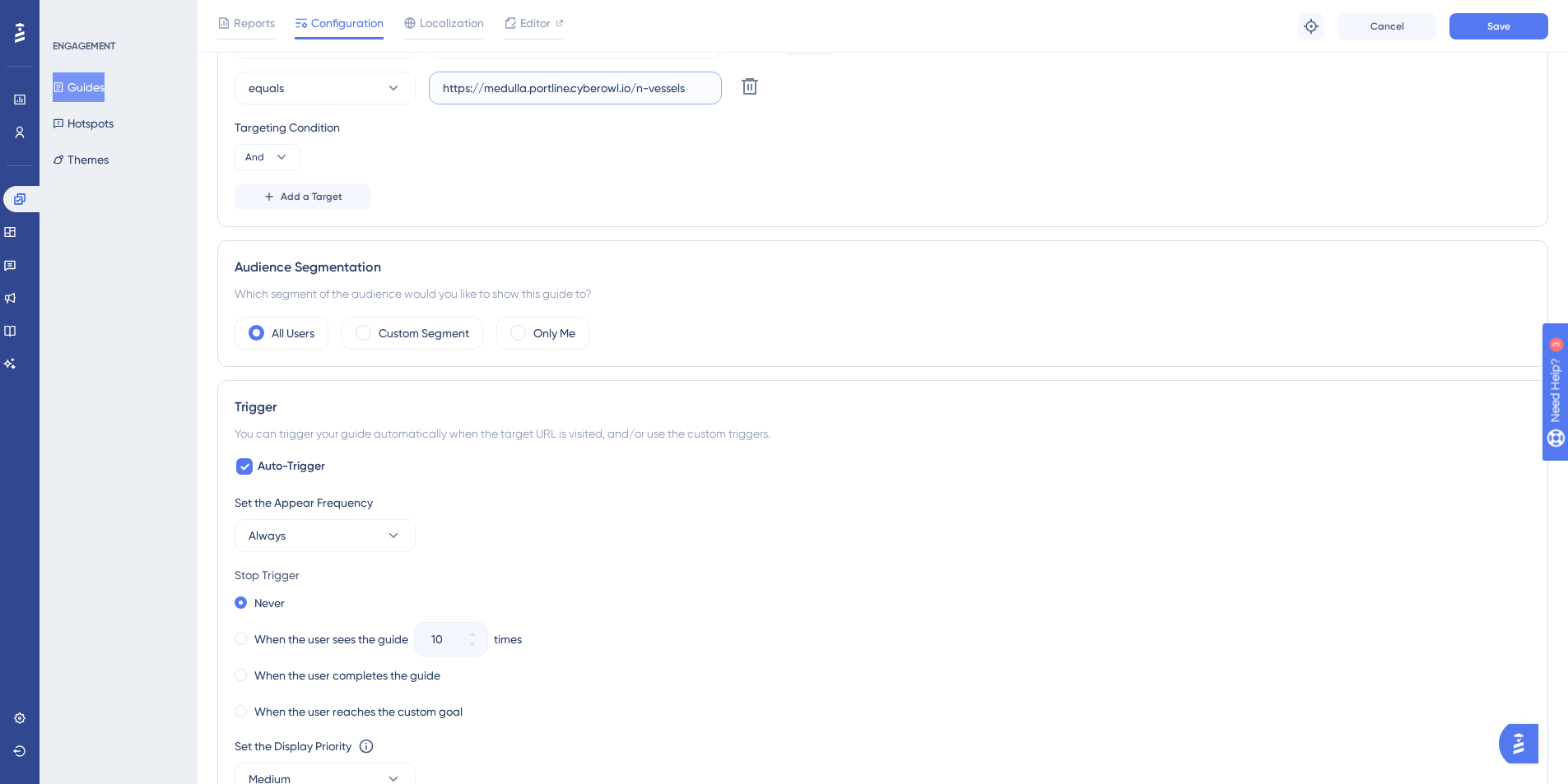 scroll, scrollTop: 0, scrollLeft: 0, axis: both 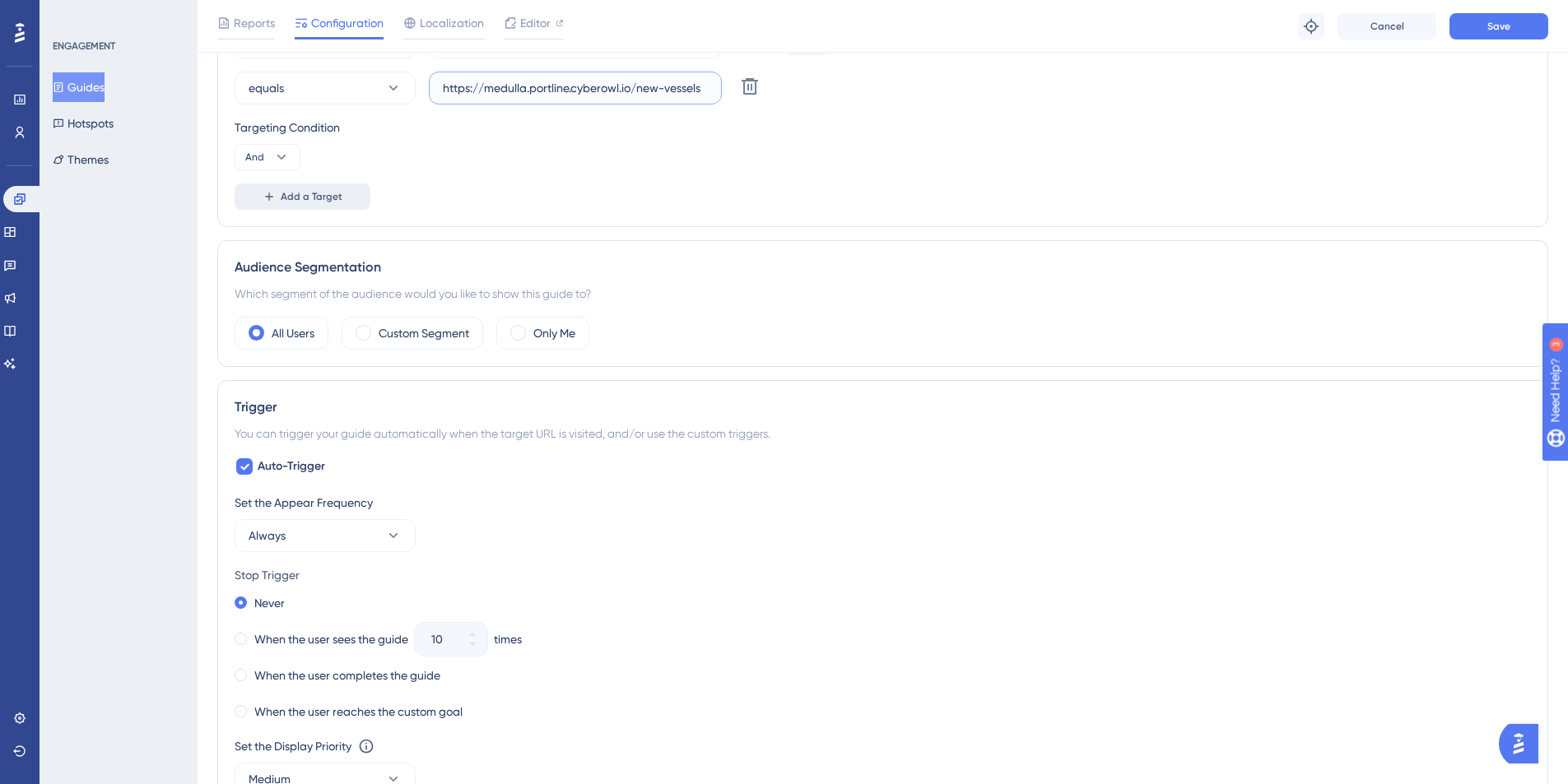 type on "https://medulla.portline.cyberowl.io/new-vessels" 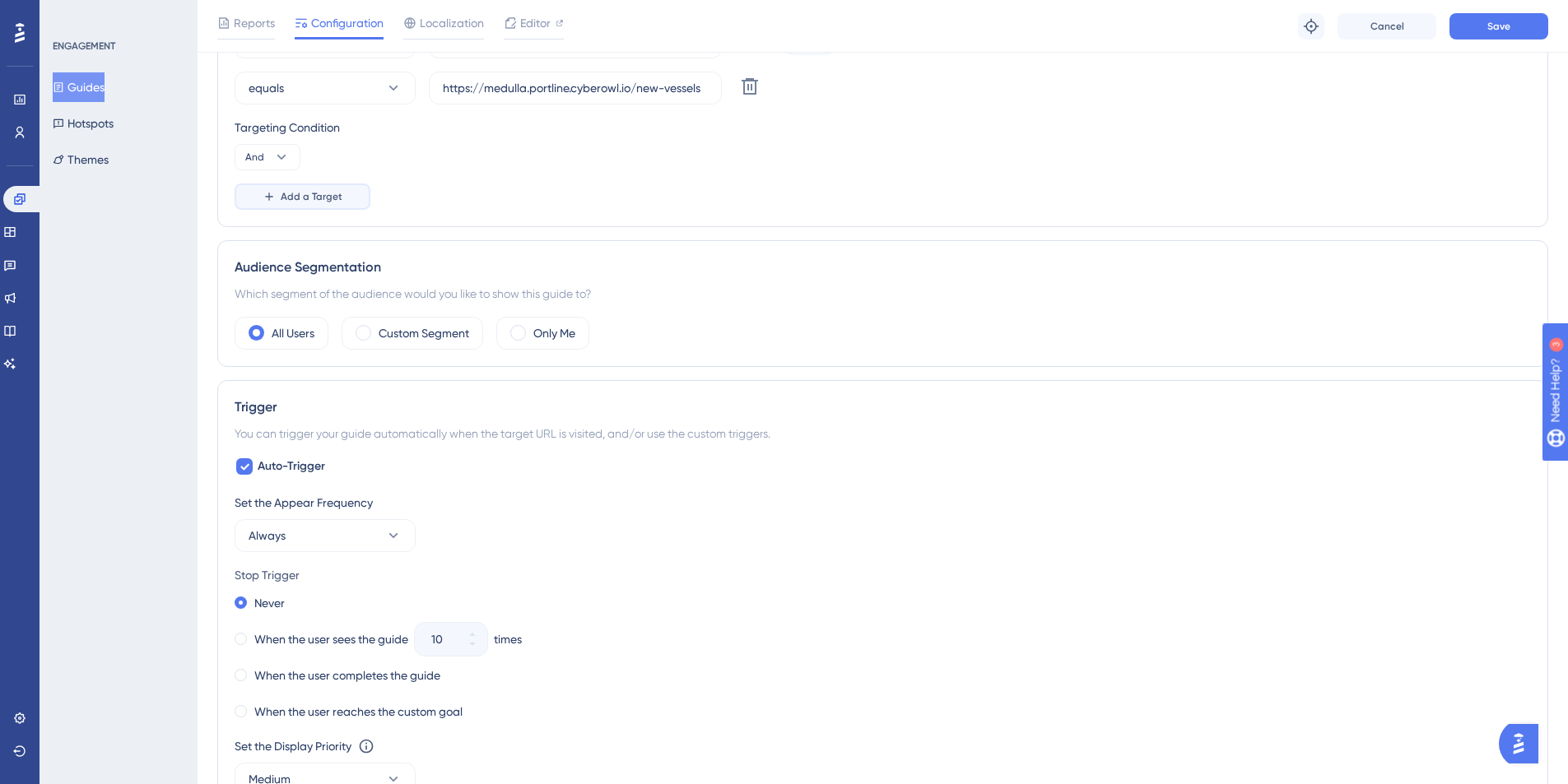 click on "Add a Target" at bounding box center [311, 197] 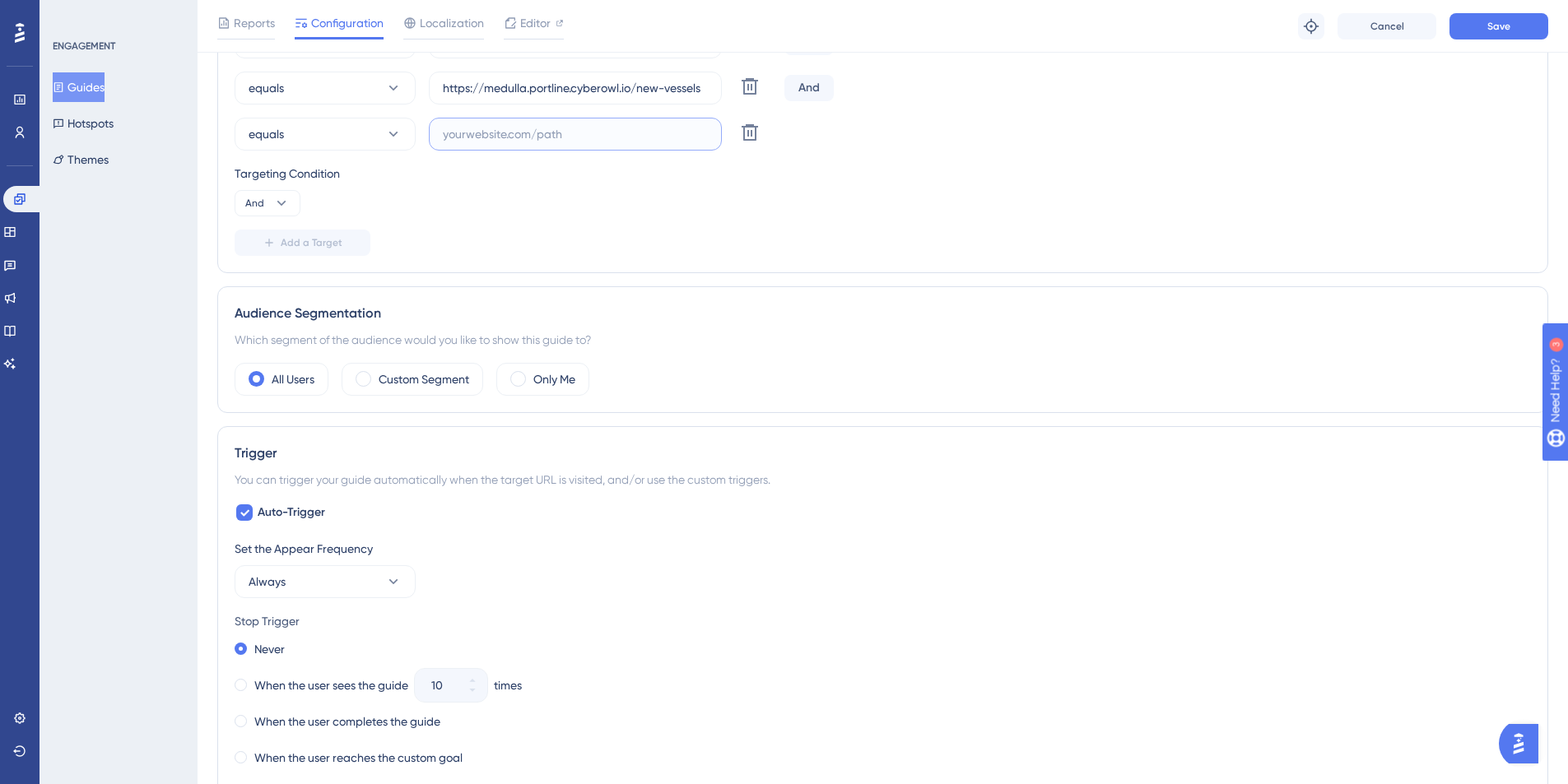 click at bounding box center [575, 134] 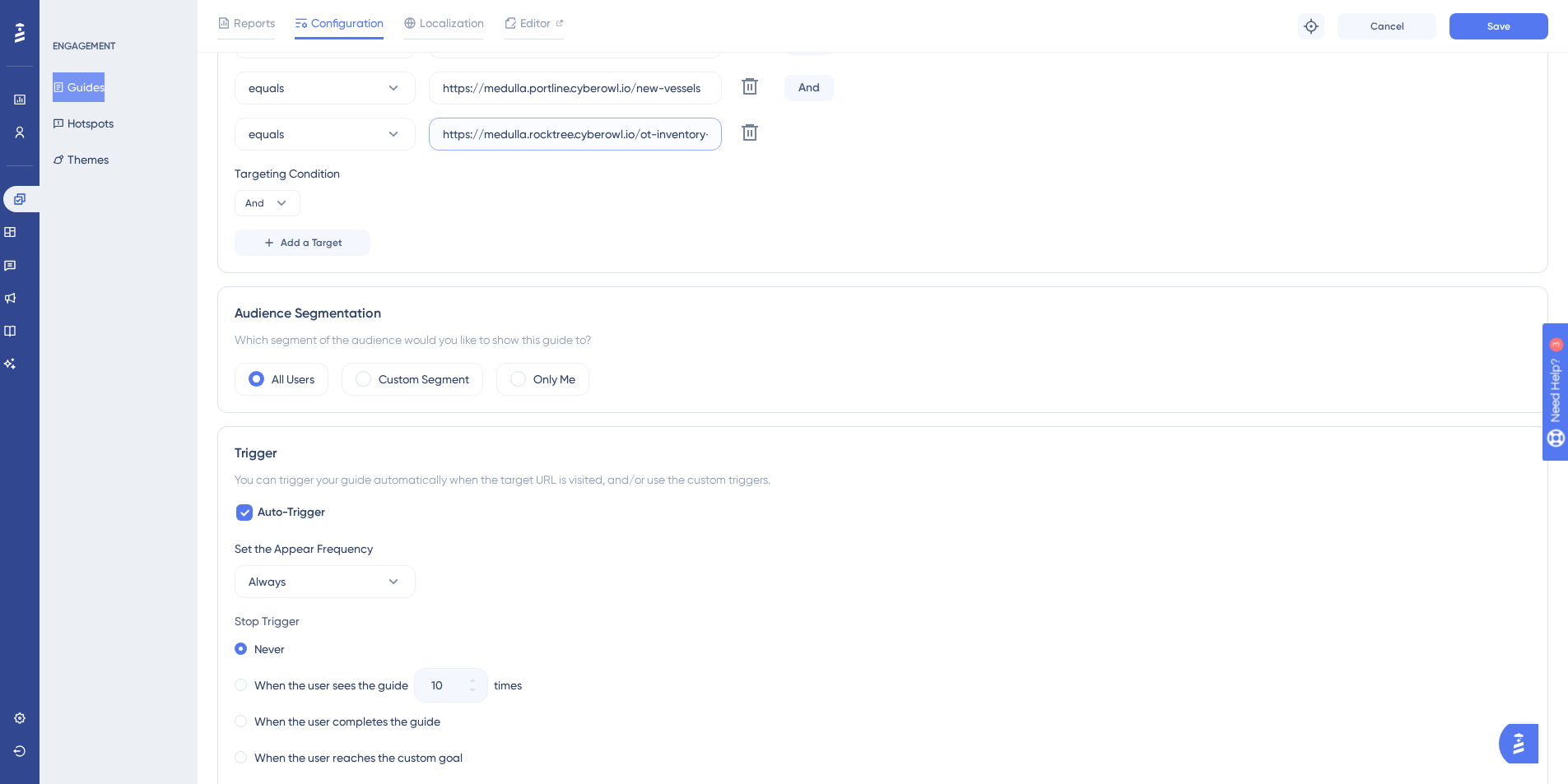 scroll, scrollTop: 0, scrollLeft: 42, axis: horizontal 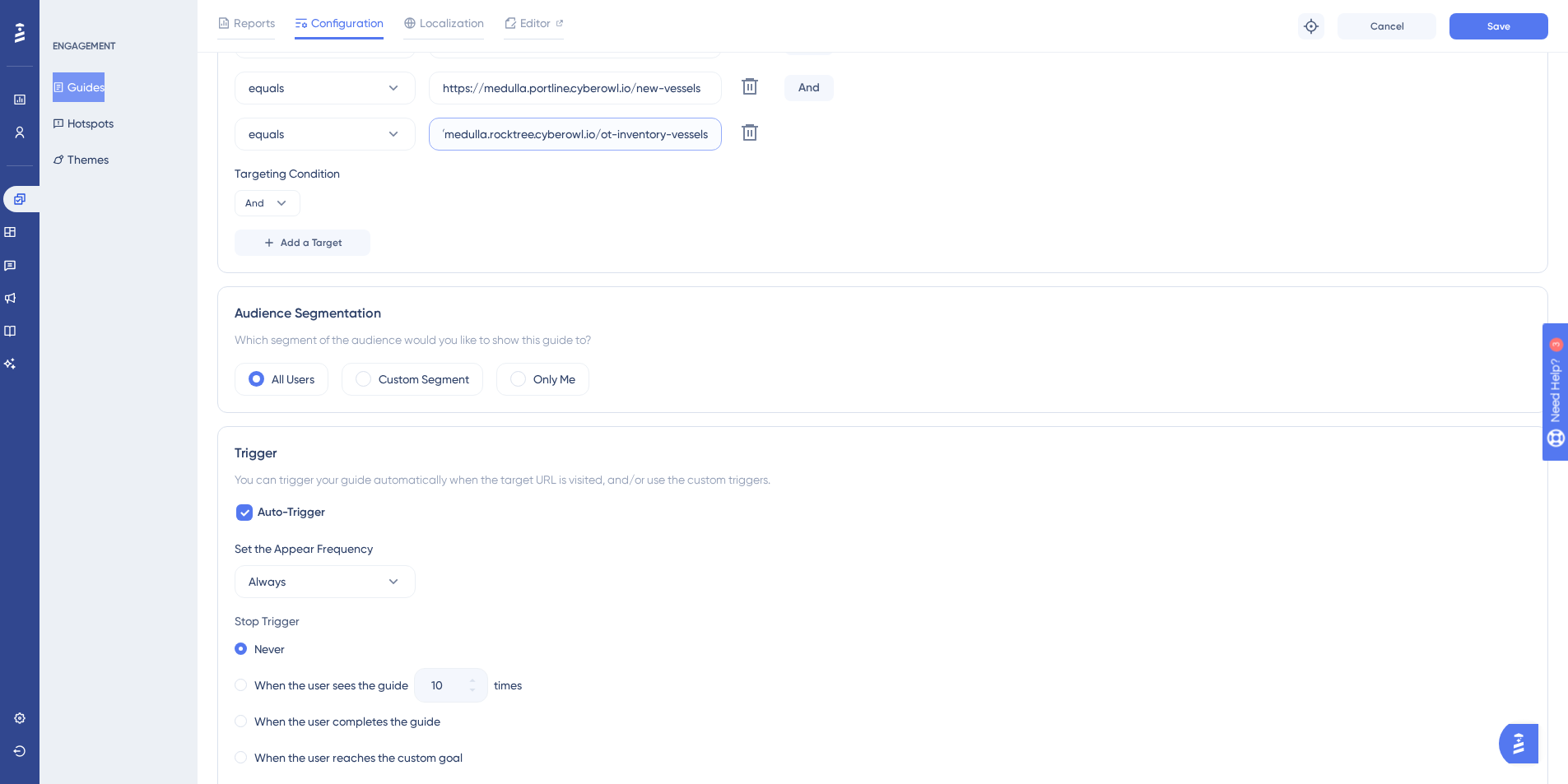 drag, startPoint x: 666, startPoint y: 136, endPoint x: 600, endPoint y: 132, distance: 66.1211 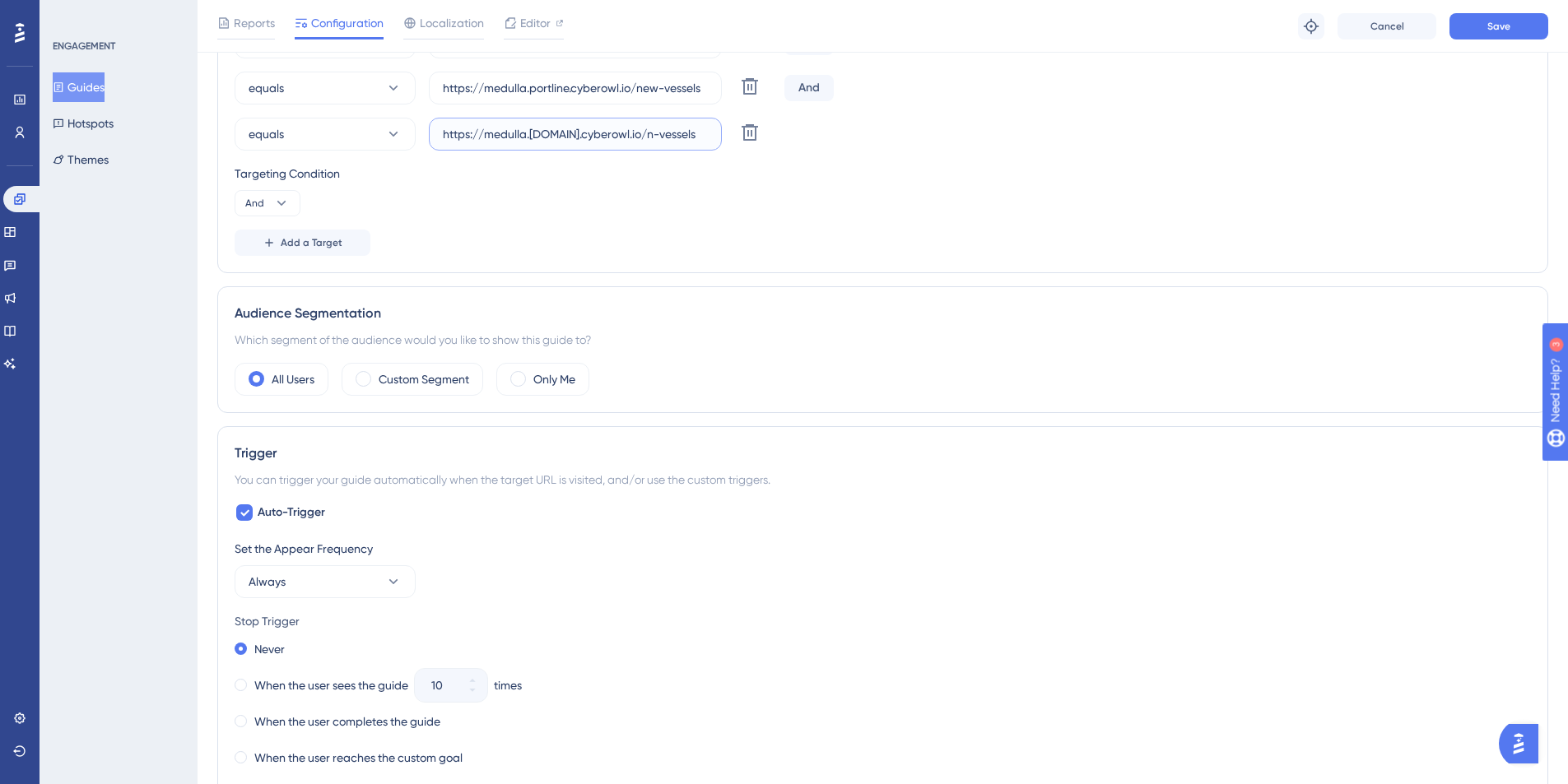 scroll, scrollTop: 0, scrollLeft: 0, axis: both 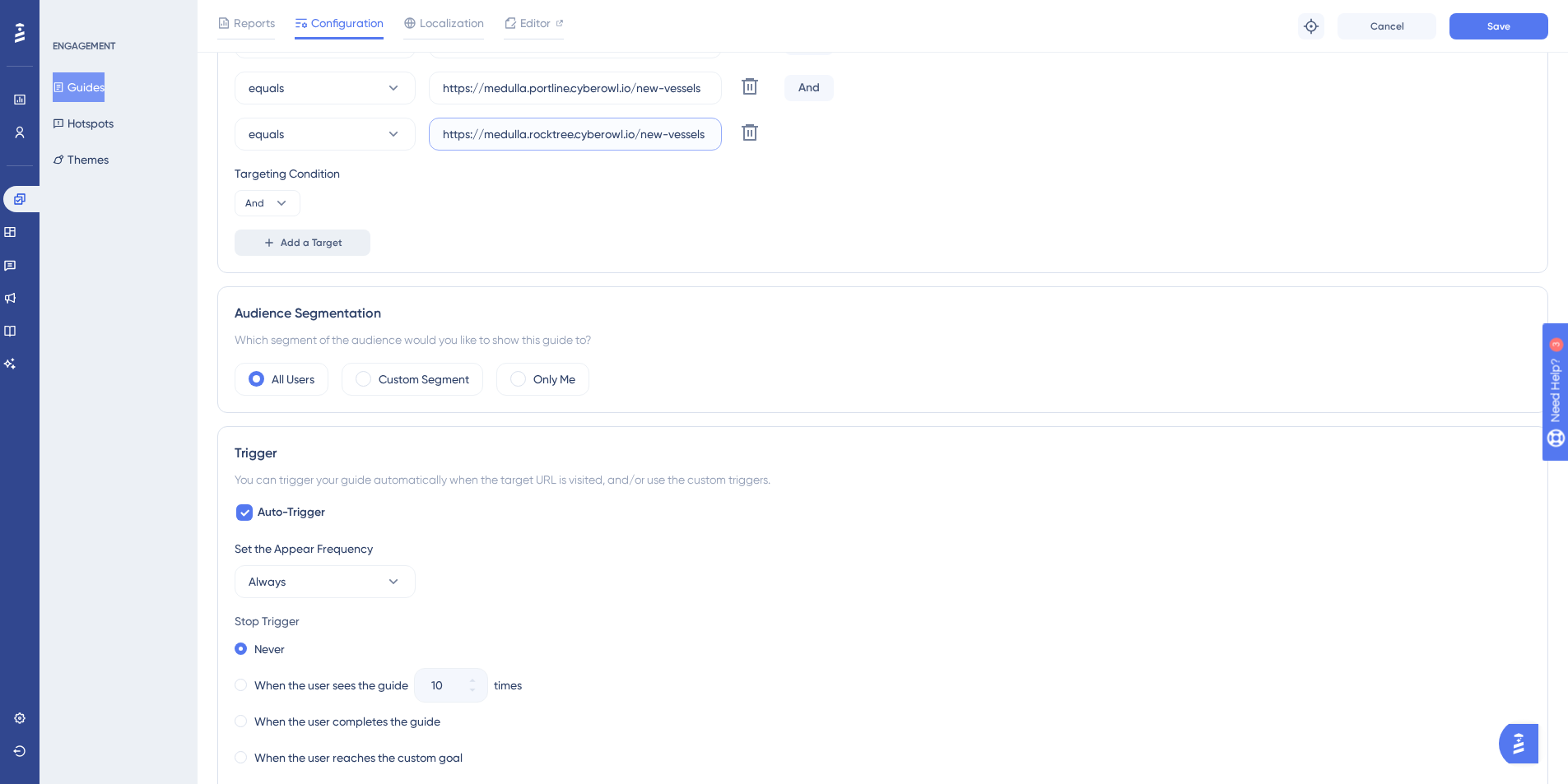 type on "https://medulla.rocktree.cyberowl.io/new-vessels" 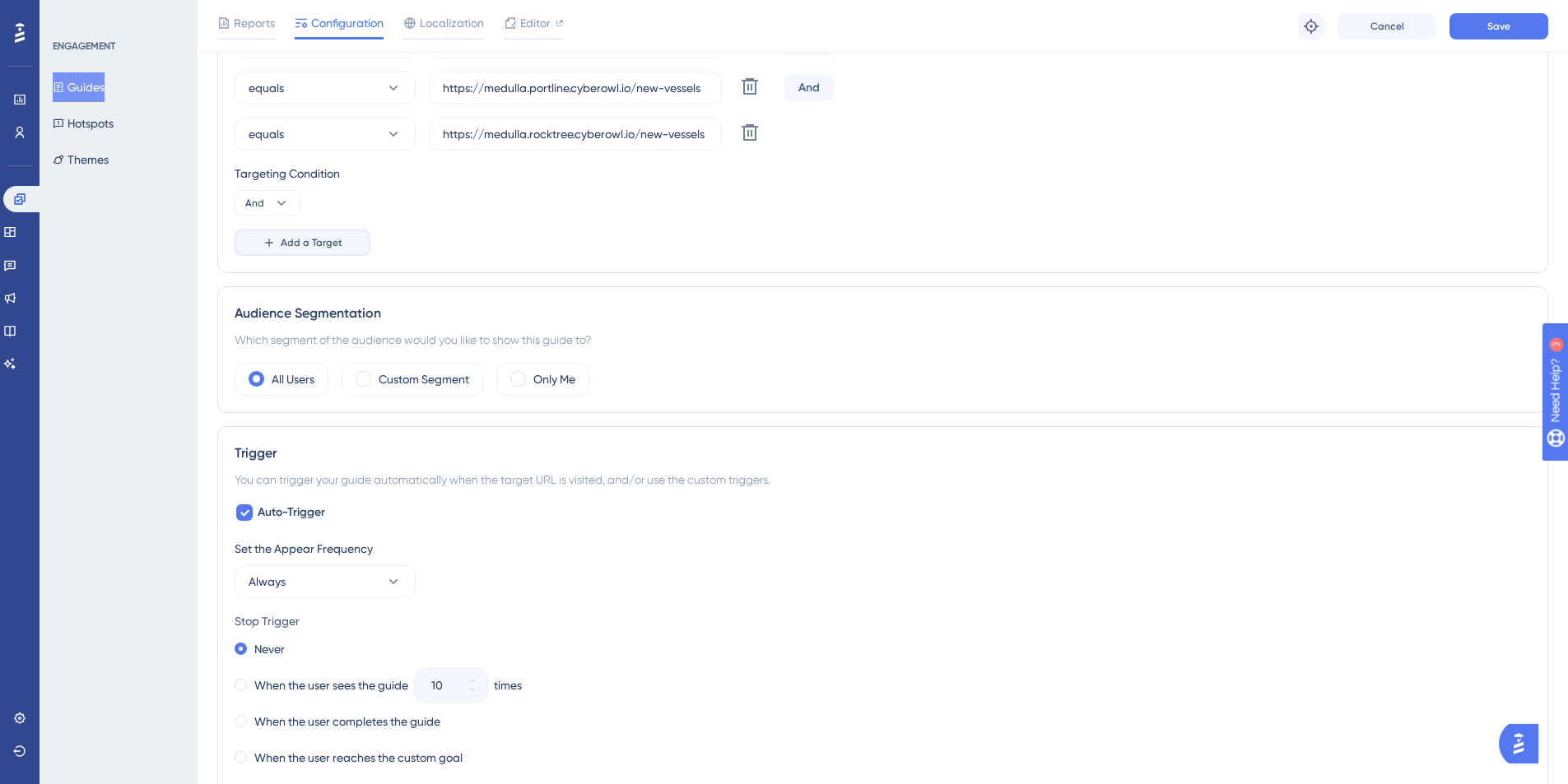 click on "Add a Target" at bounding box center [311, 243] 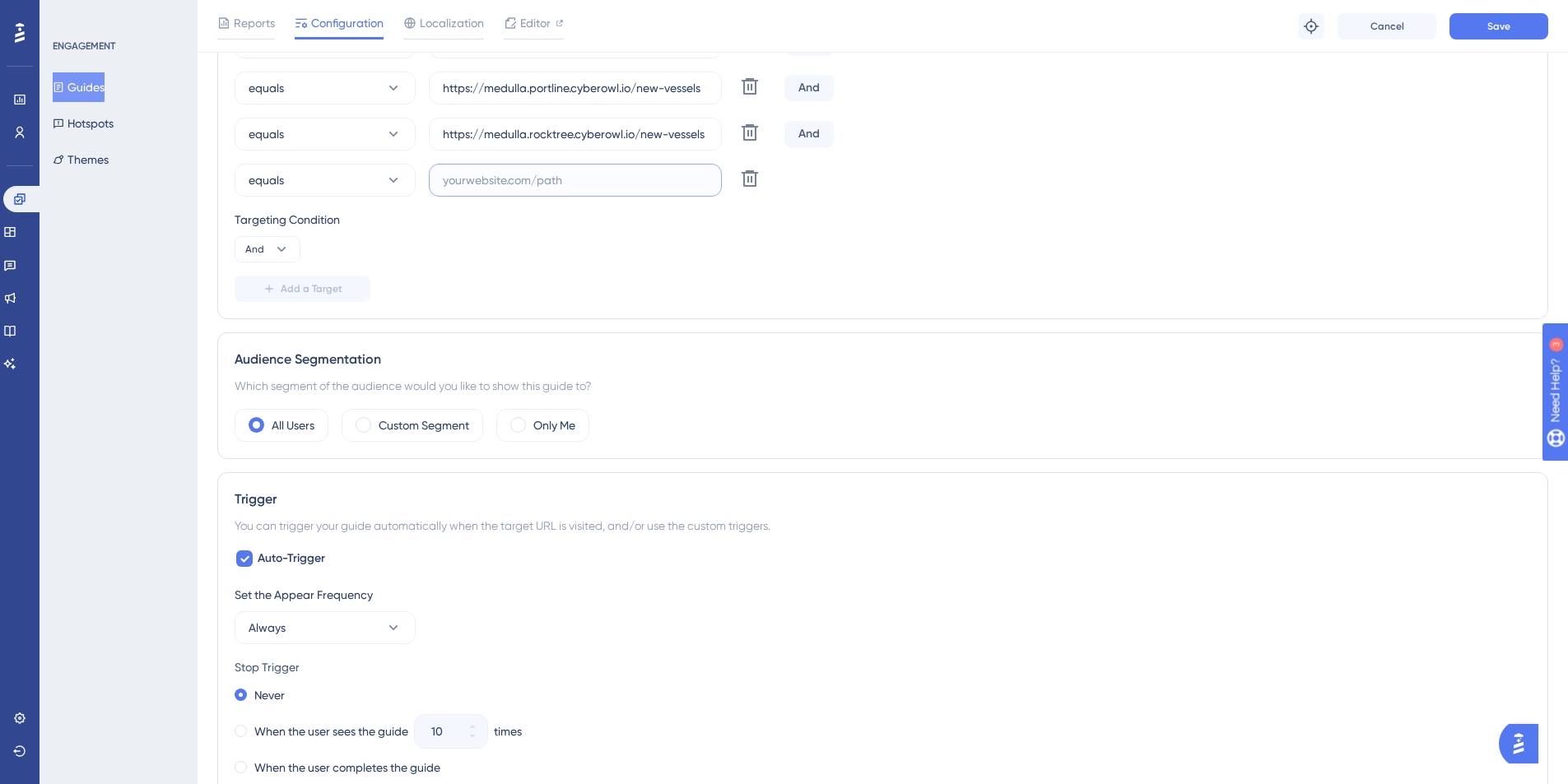 click at bounding box center (575, 180) 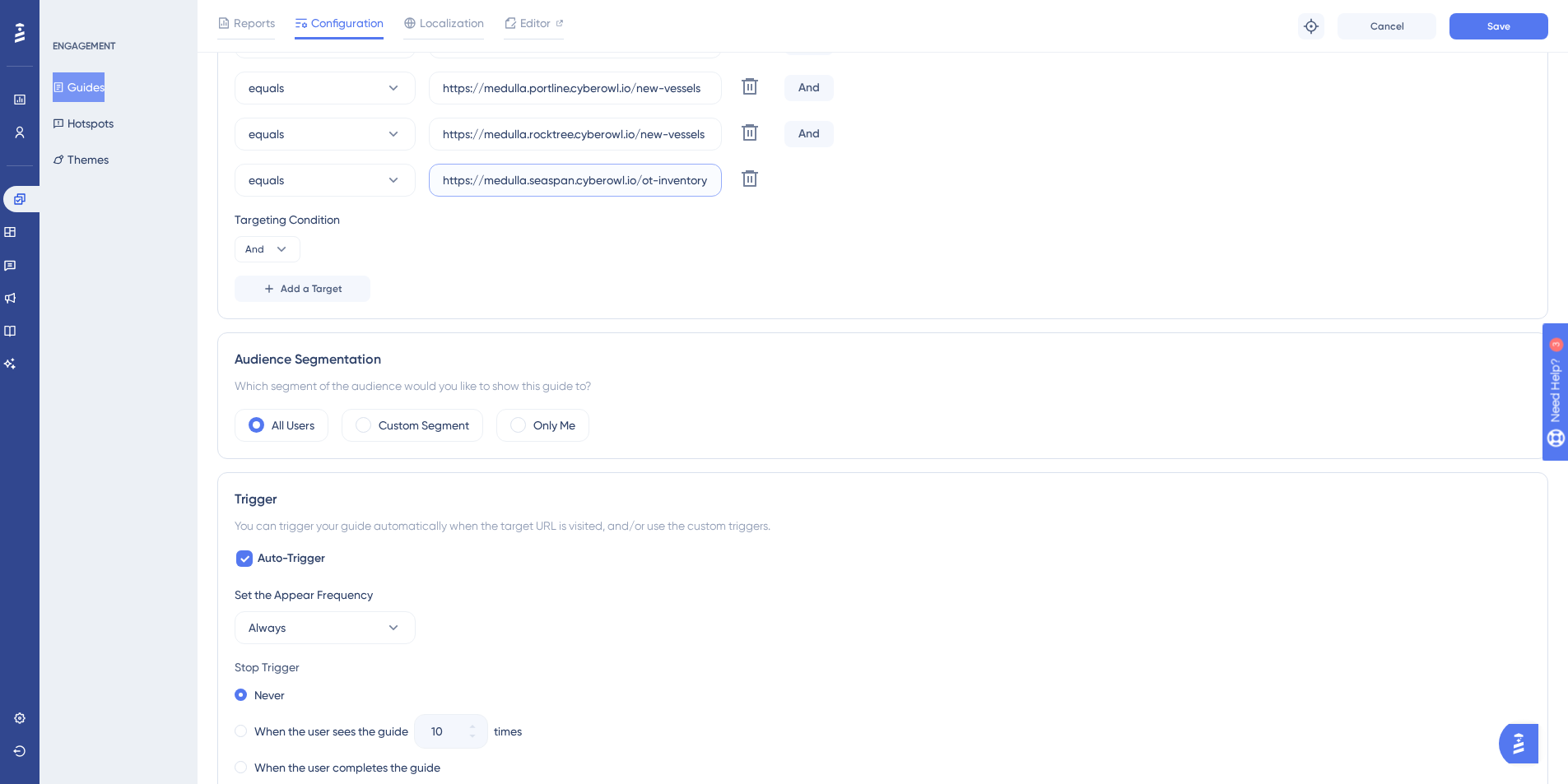 scroll, scrollTop: 0, scrollLeft: 44, axis: horizontal 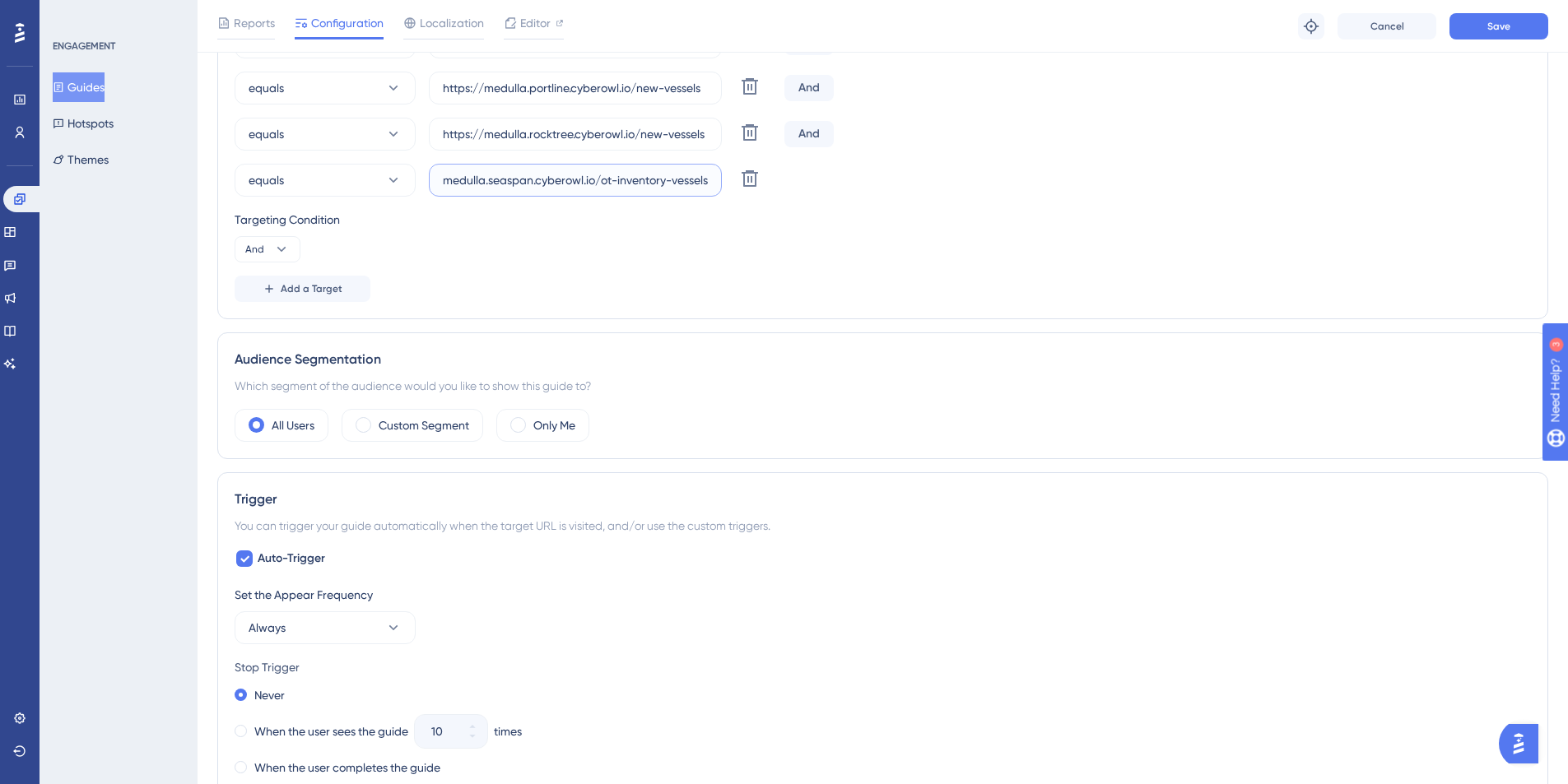 drag, startPoint x: 643, startPoint y: 179, endPoint x: 601, endPoint y: 178, distance: 42.011903 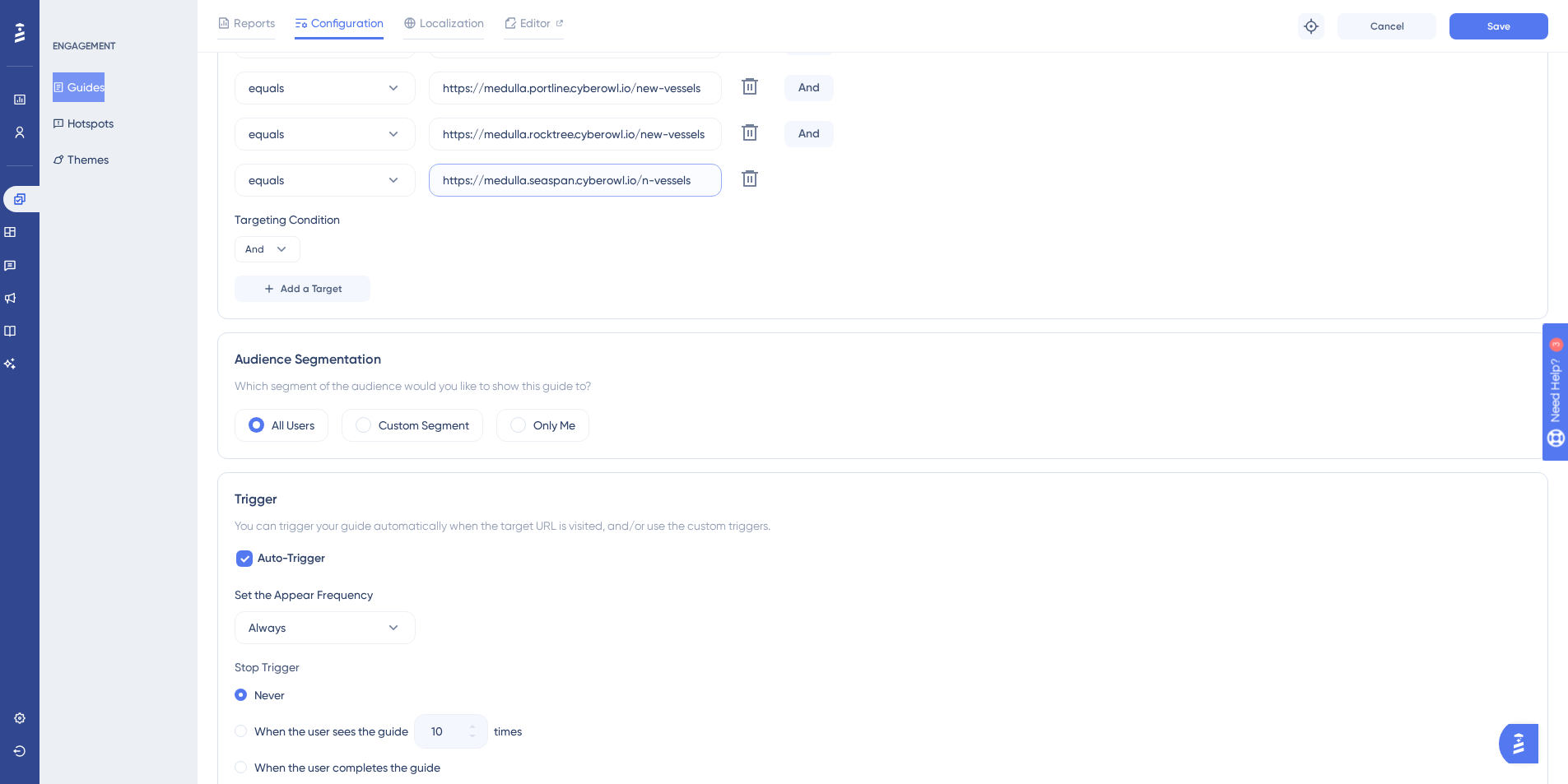 scroll, scrollTop: 0, scrollLeft: 0, axis: both 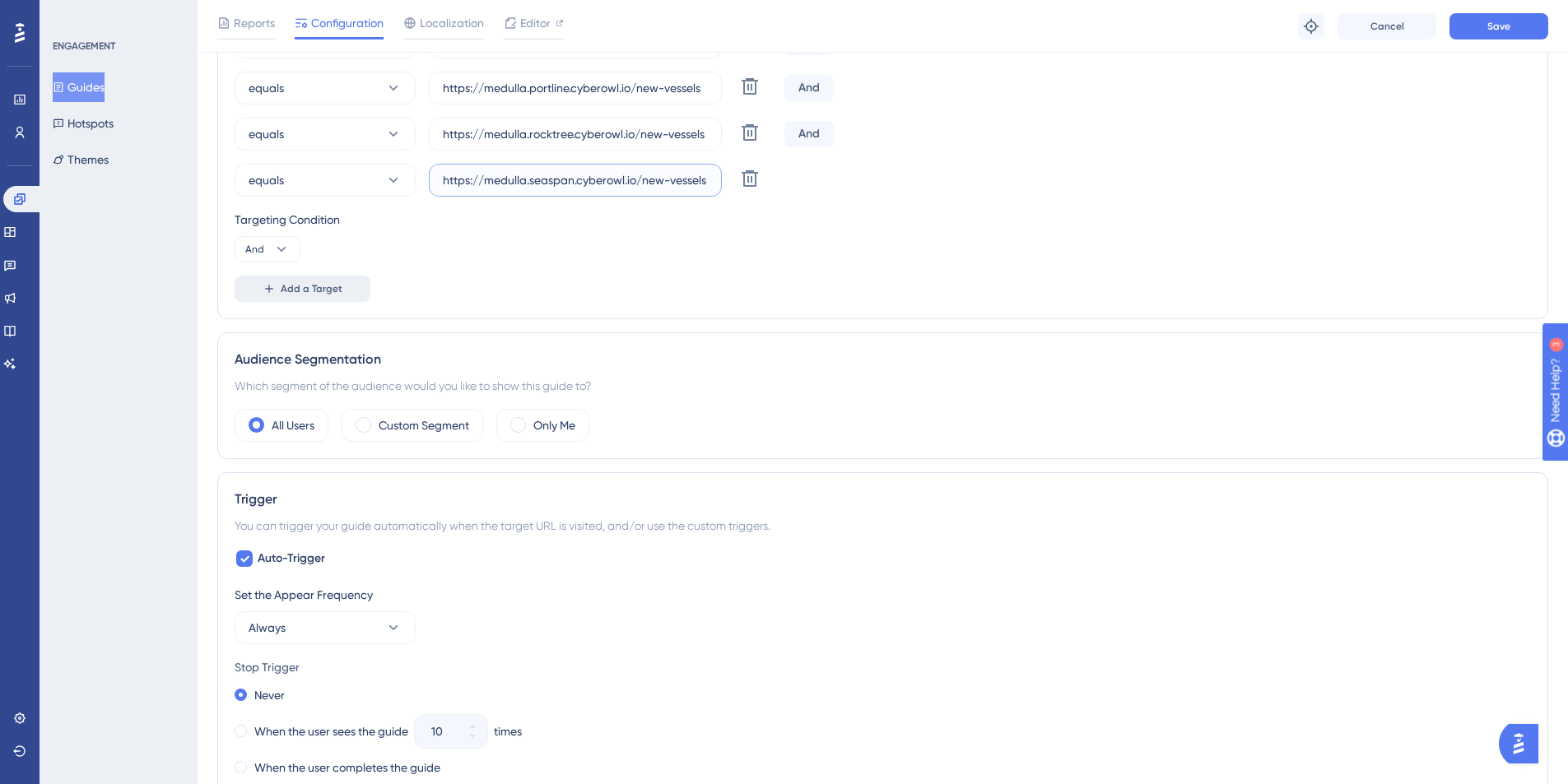 type on "https://medulla.seaspan.cyberowl.io/new-vessels" 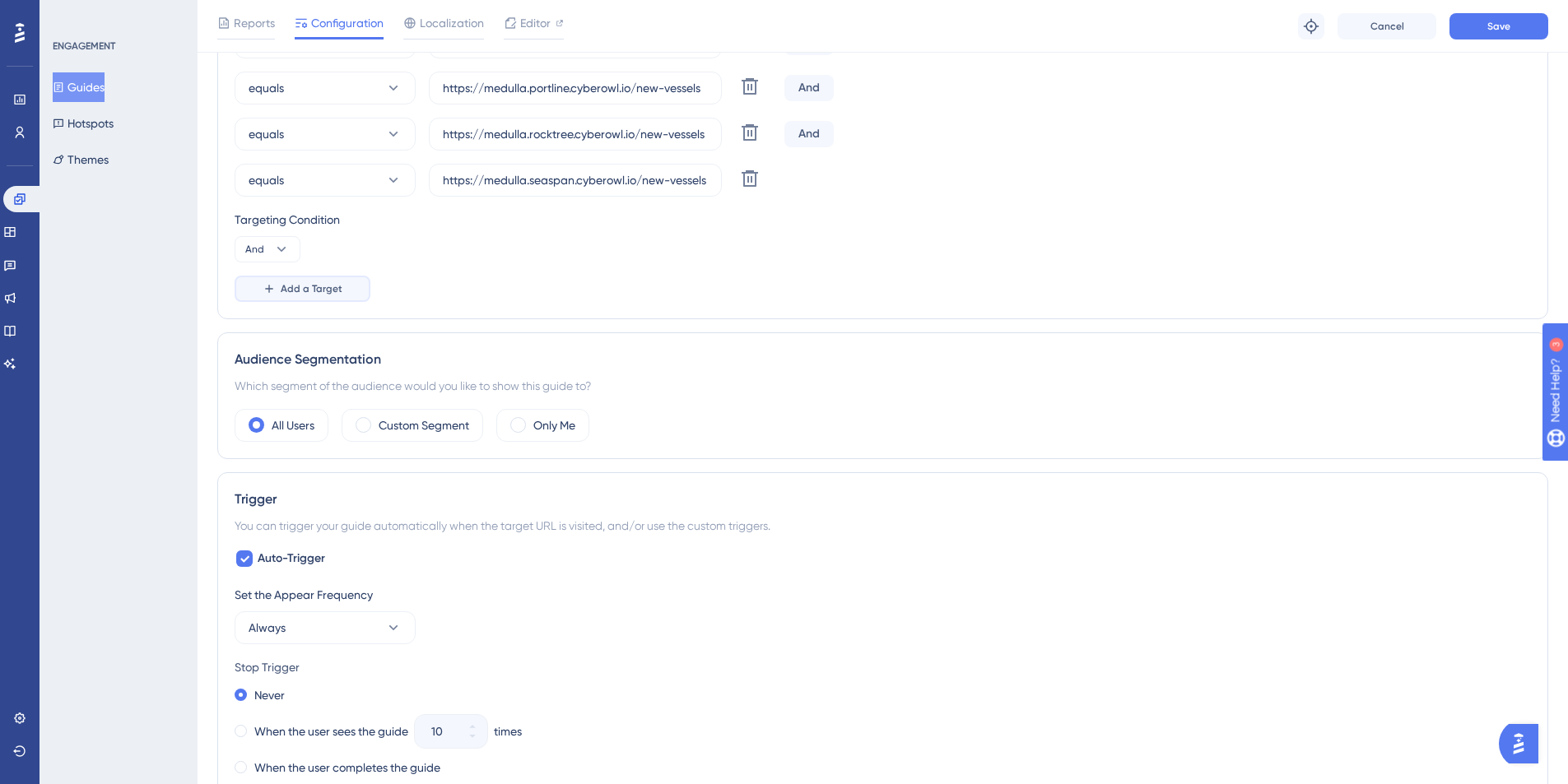 click 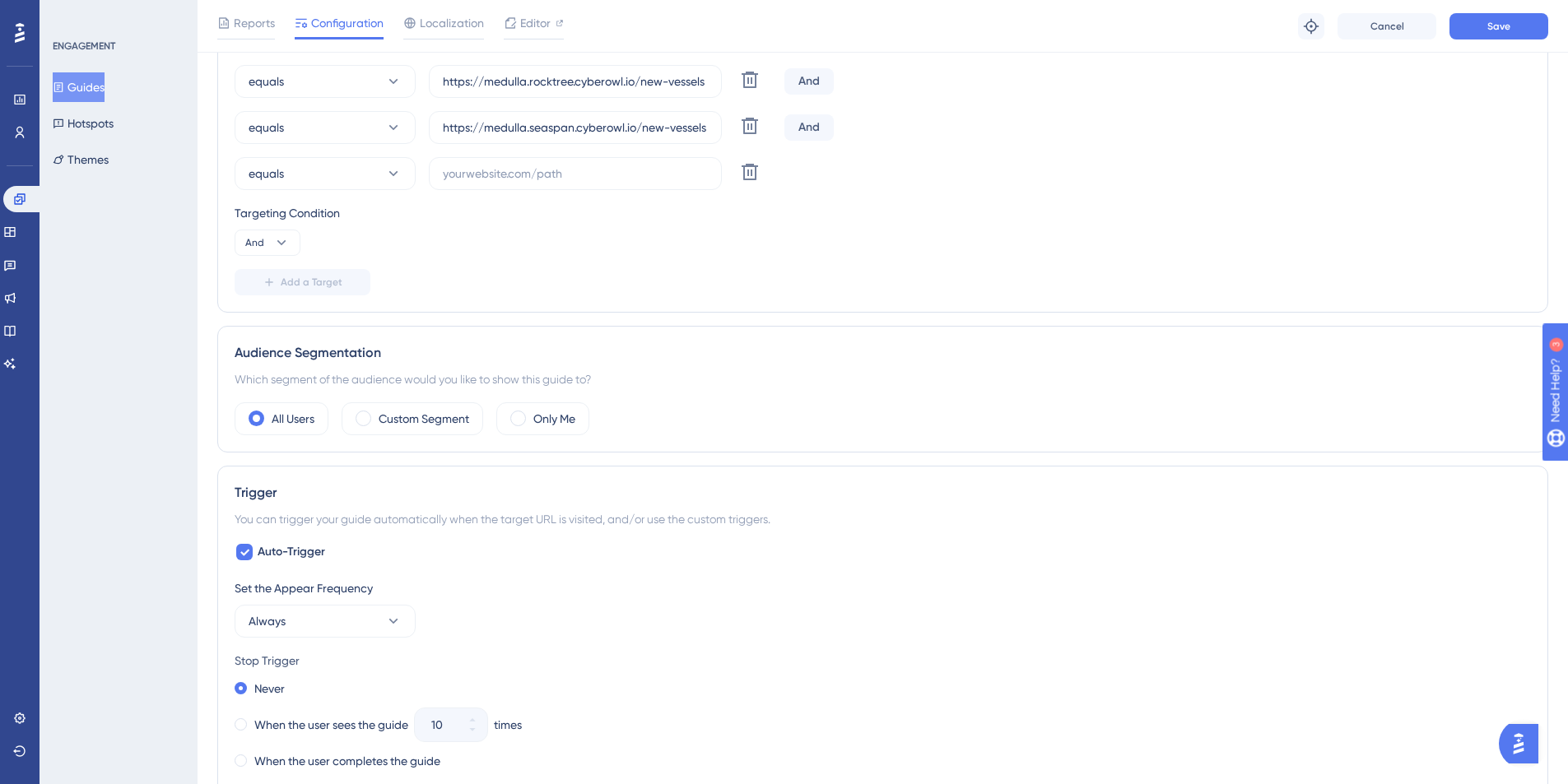 scroll, scrollTop: 1587, scrollLeft: 0, axis: vertical 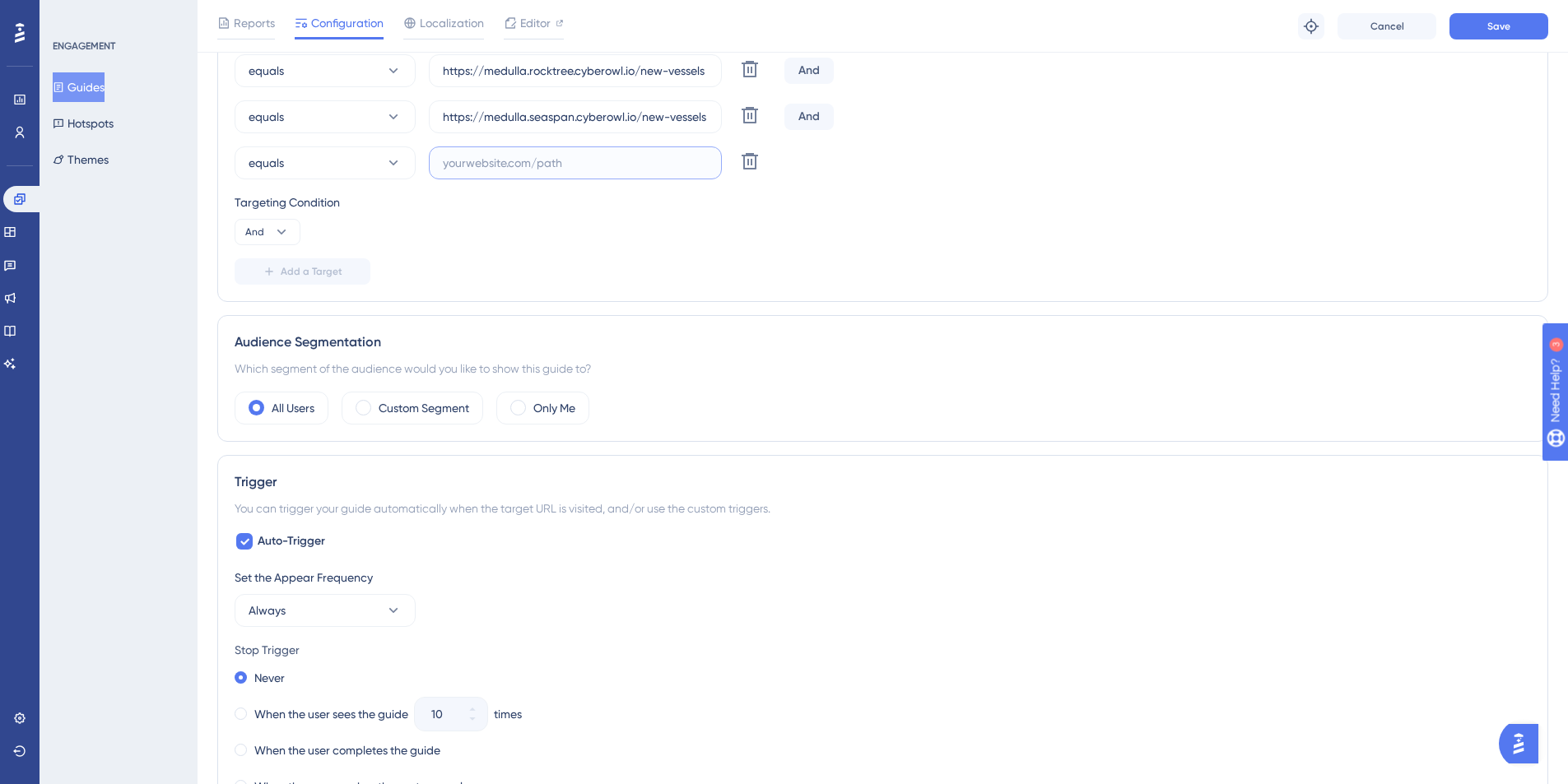 click at bounding box center [575, 163] 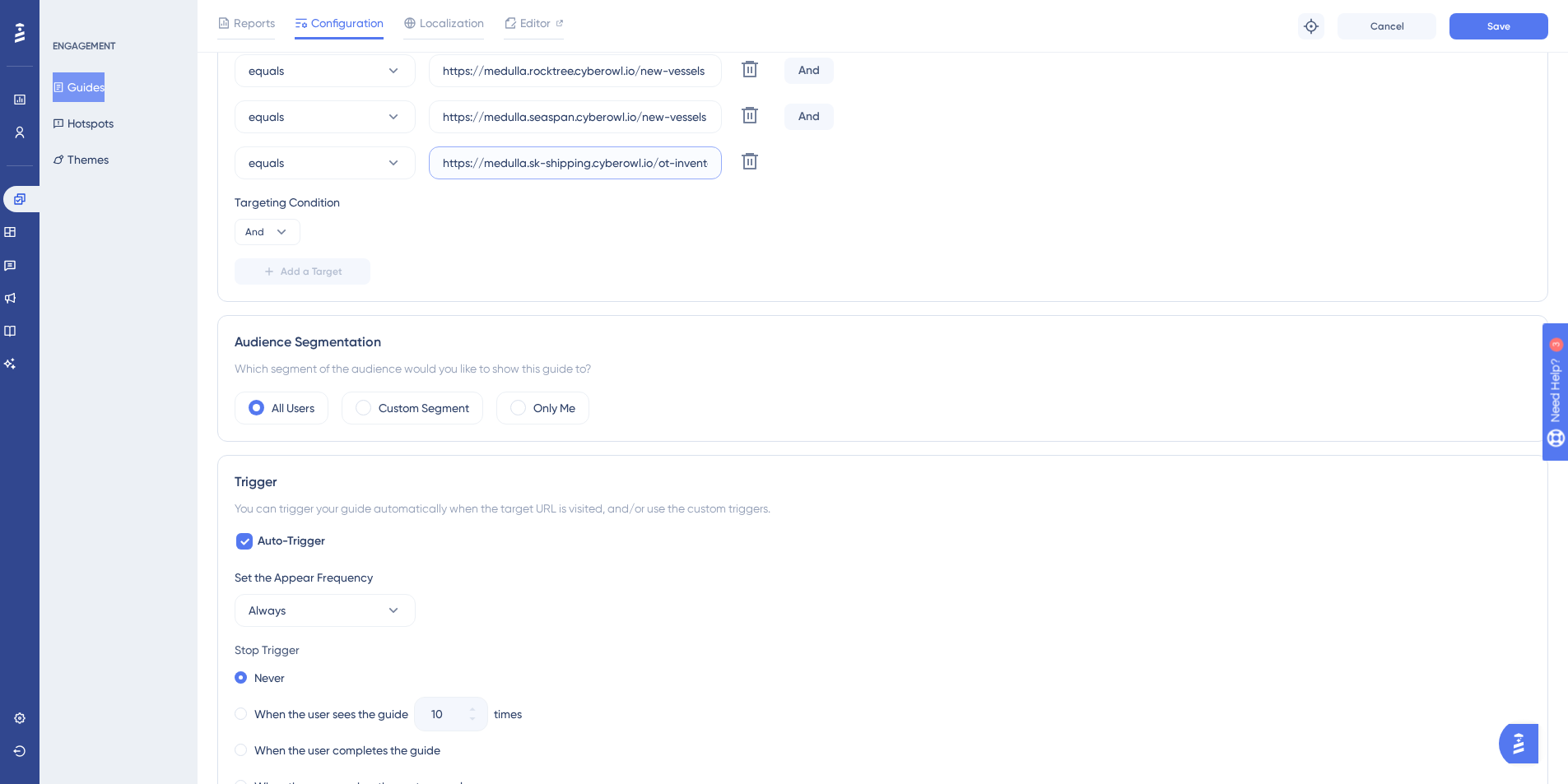 scroll, scrollTop: 0, scrollLeft: 61, axis: horizontal 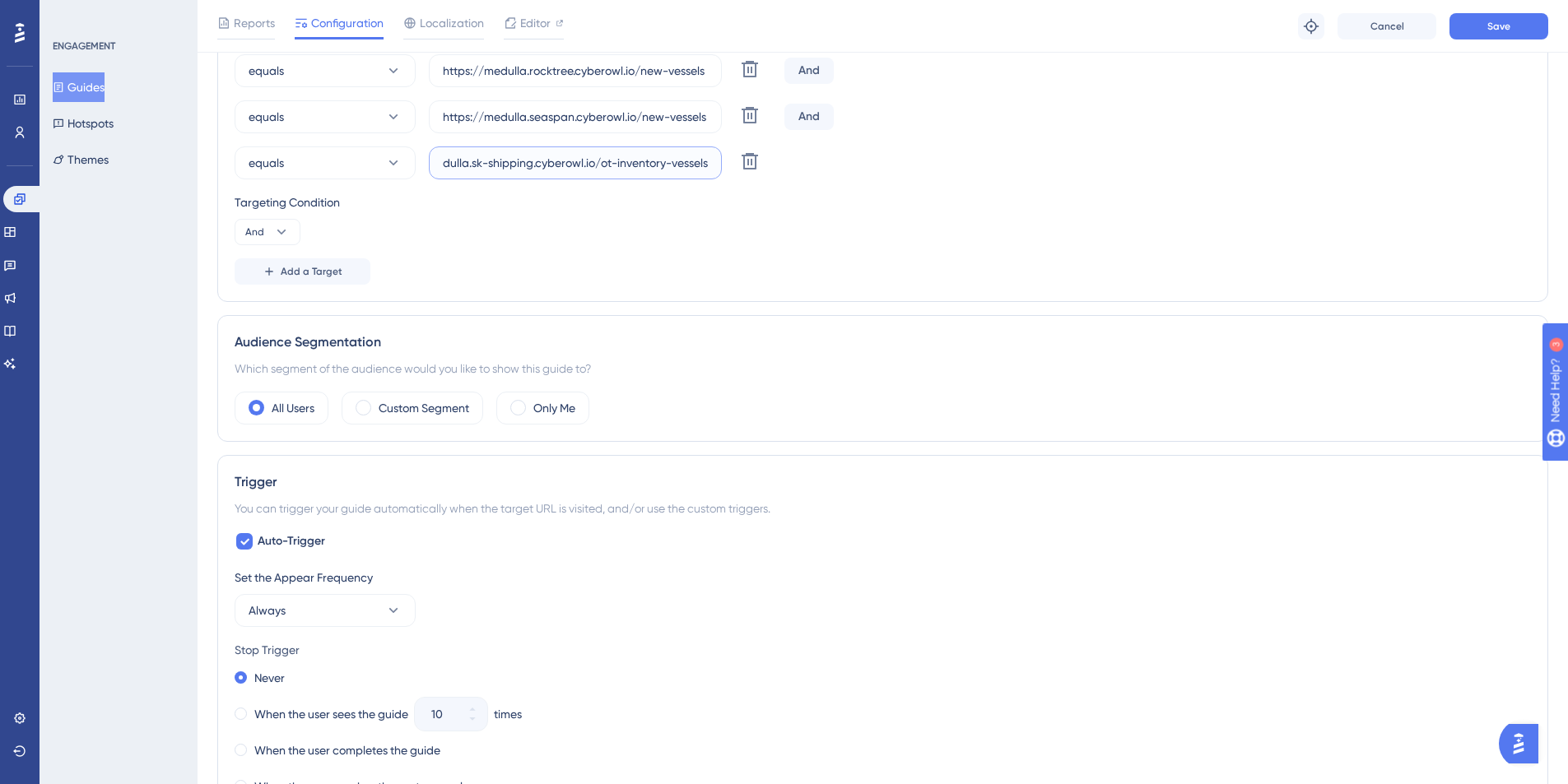 drag, startPoint x: 666, startPoint y: 165, endPoint x: 600, endPoint y: 165, distance: 66 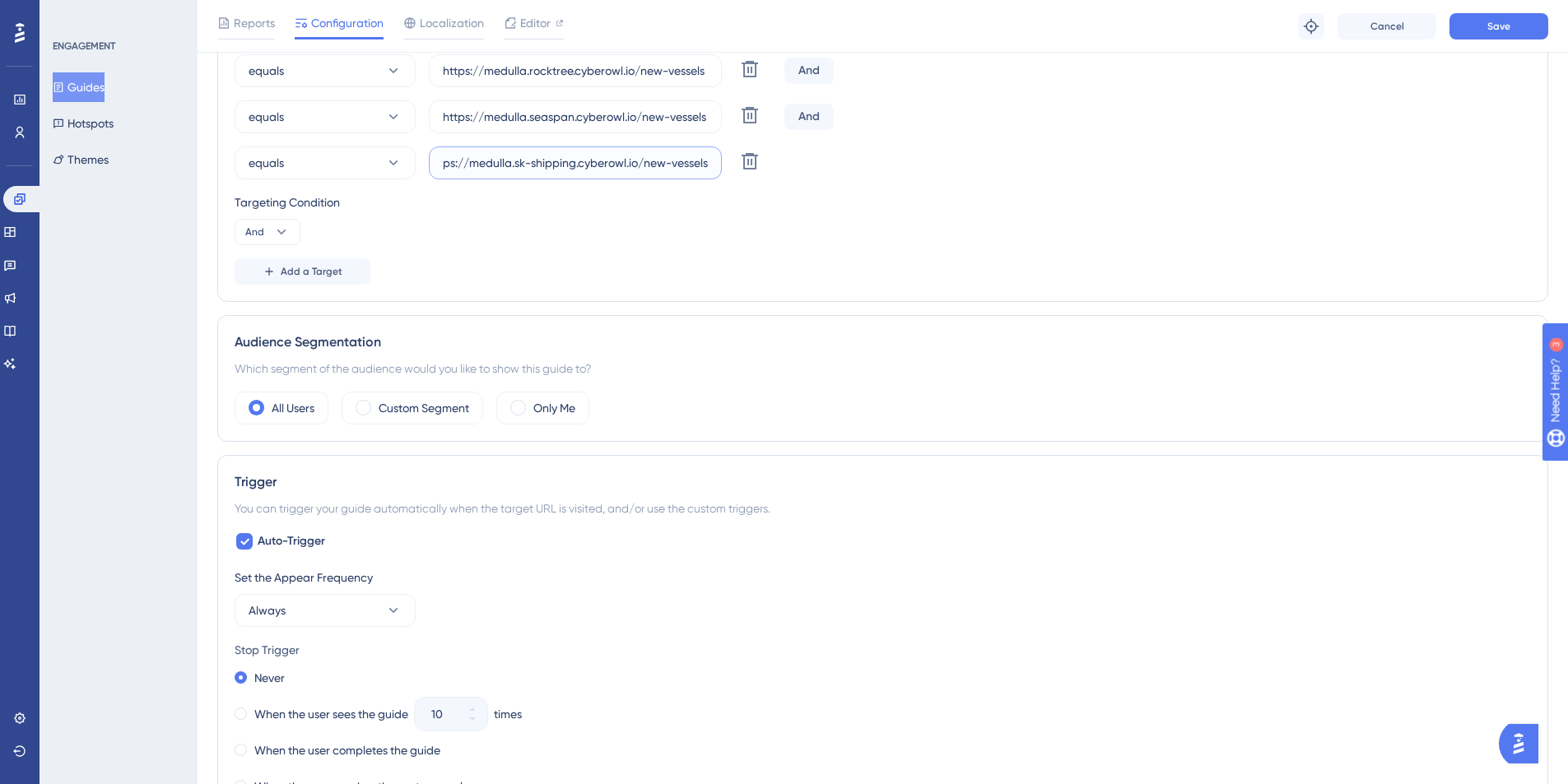 scroll, scrollTop: 0, scrollLeft: 2, axis: horizontal 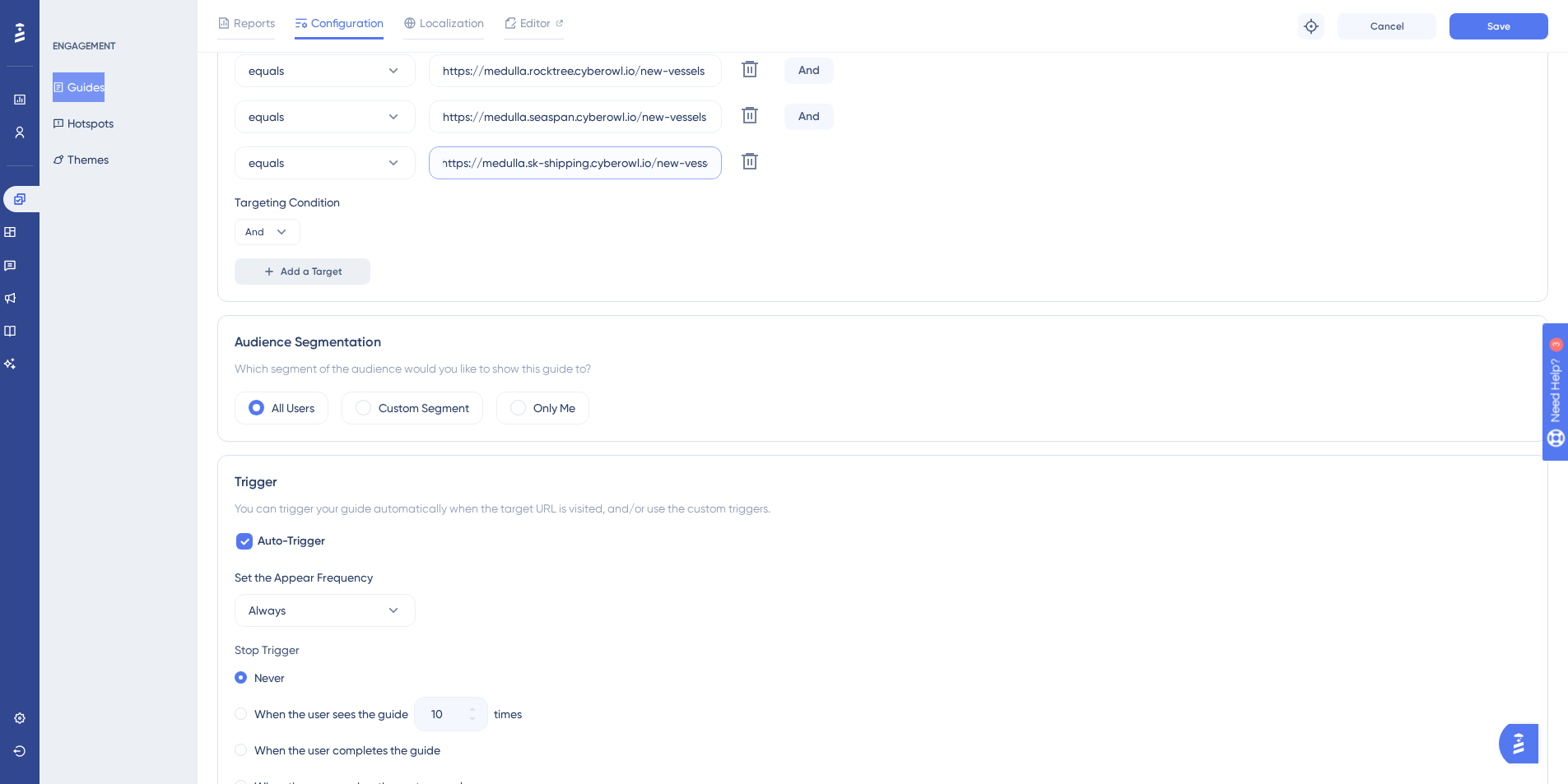 type on "https://medulla.sk-shipping.cyberowl.io/new-vessels" 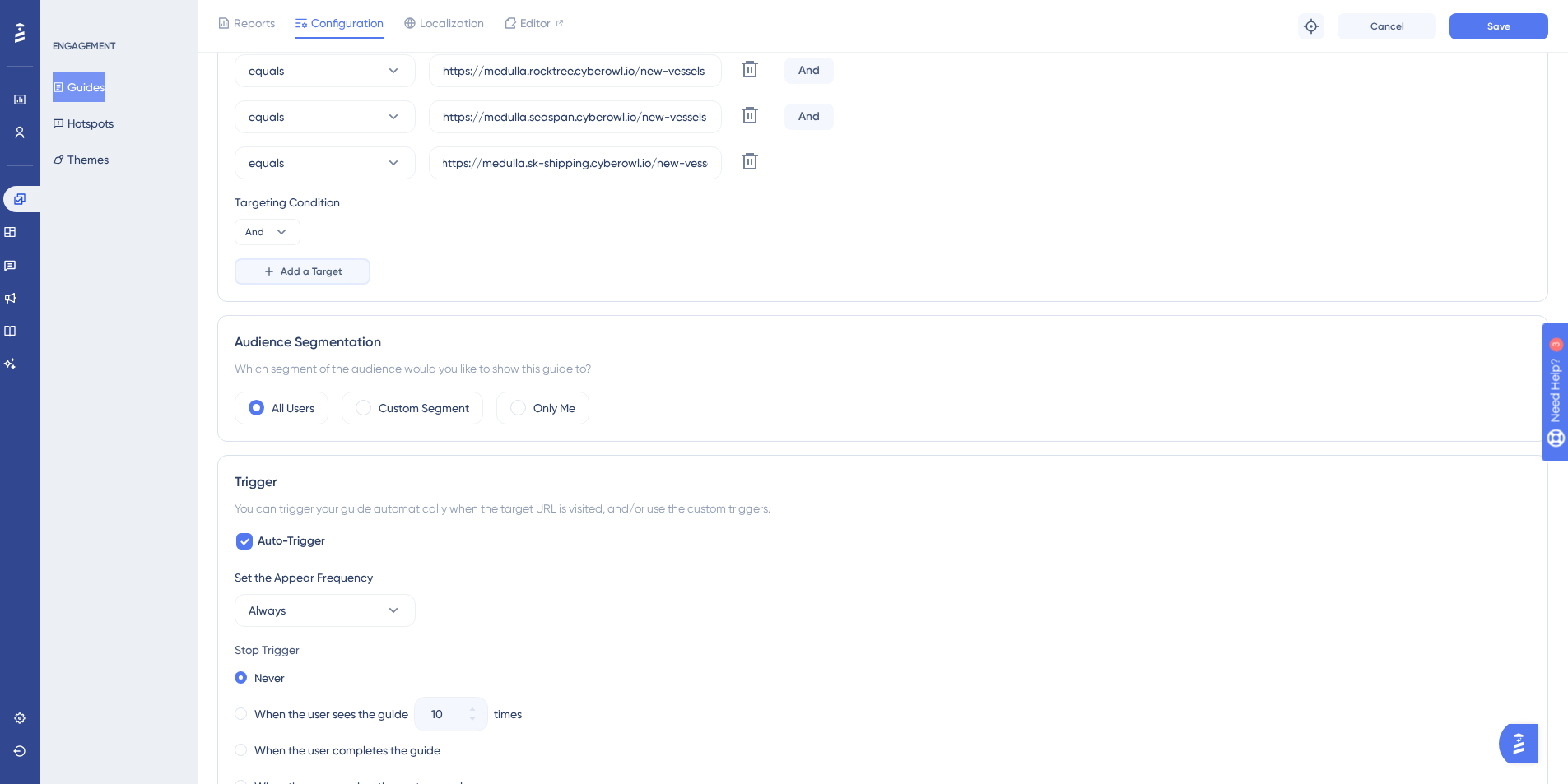 click on "Add a Target" at bounding box center (302, 271) 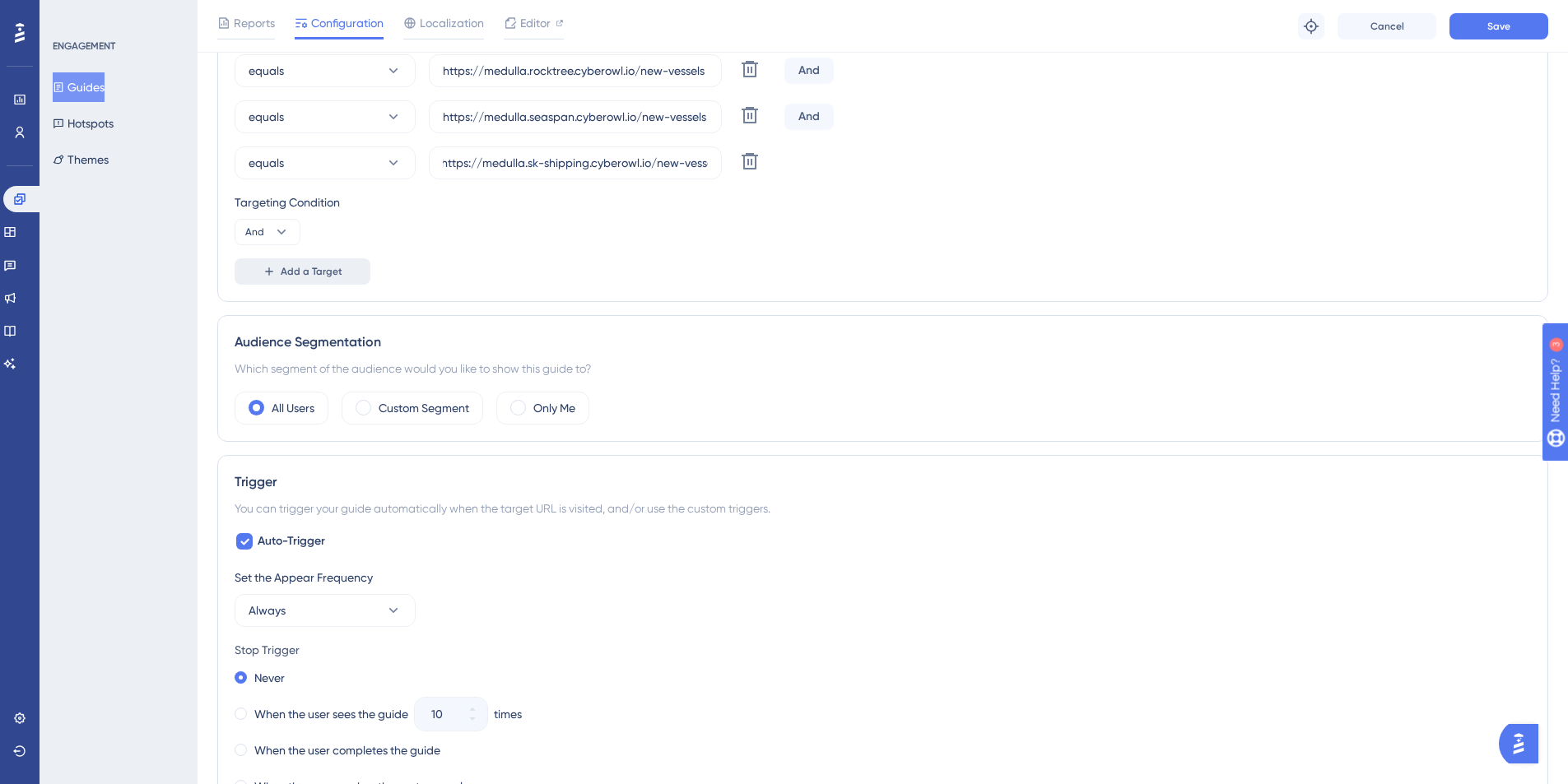 scroll, scrollTop: 0, scrollLeft: 0, axis: both 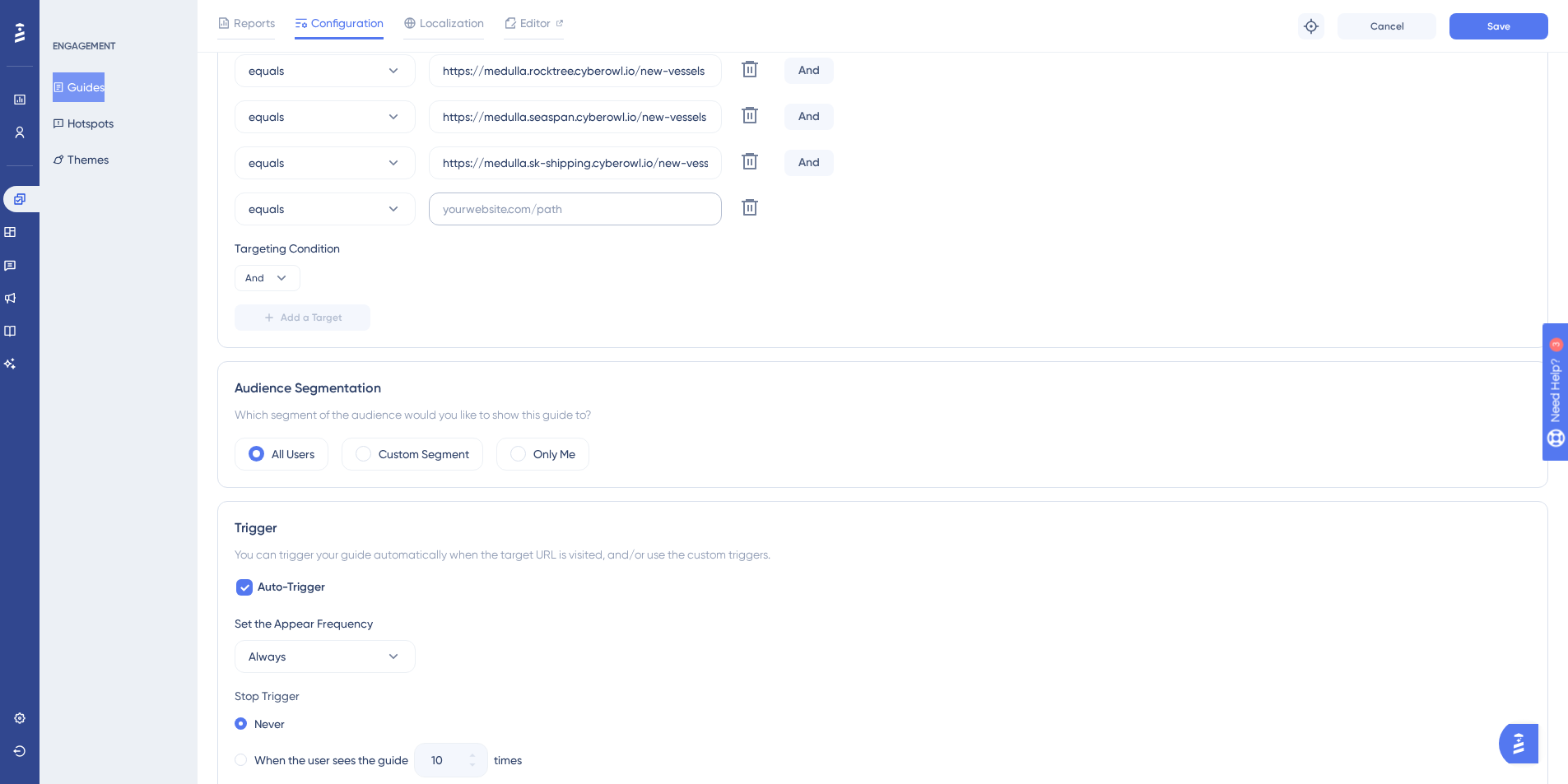 click at bounding box center [575, 209] 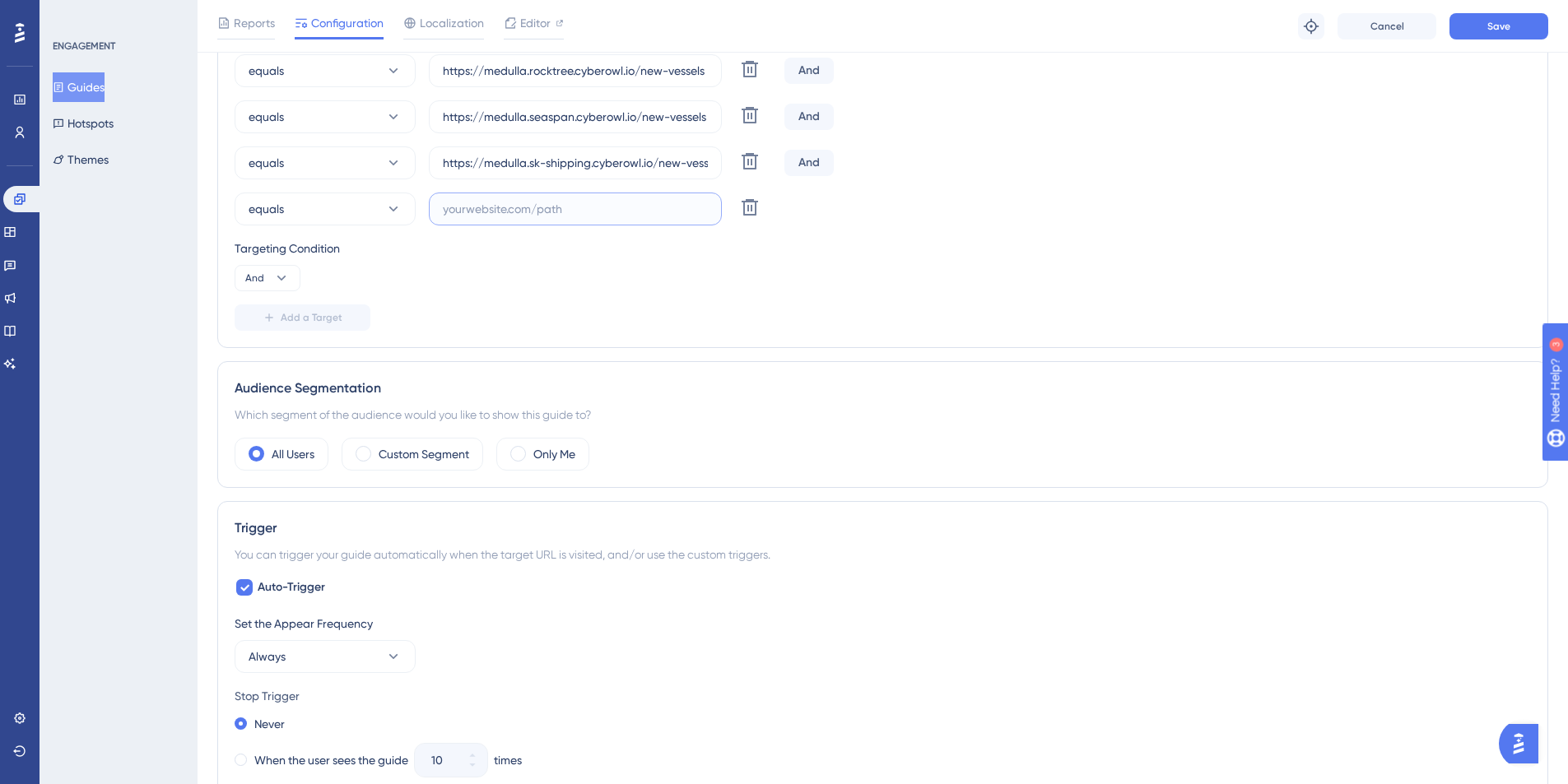 click at bounding box center [575, 209] 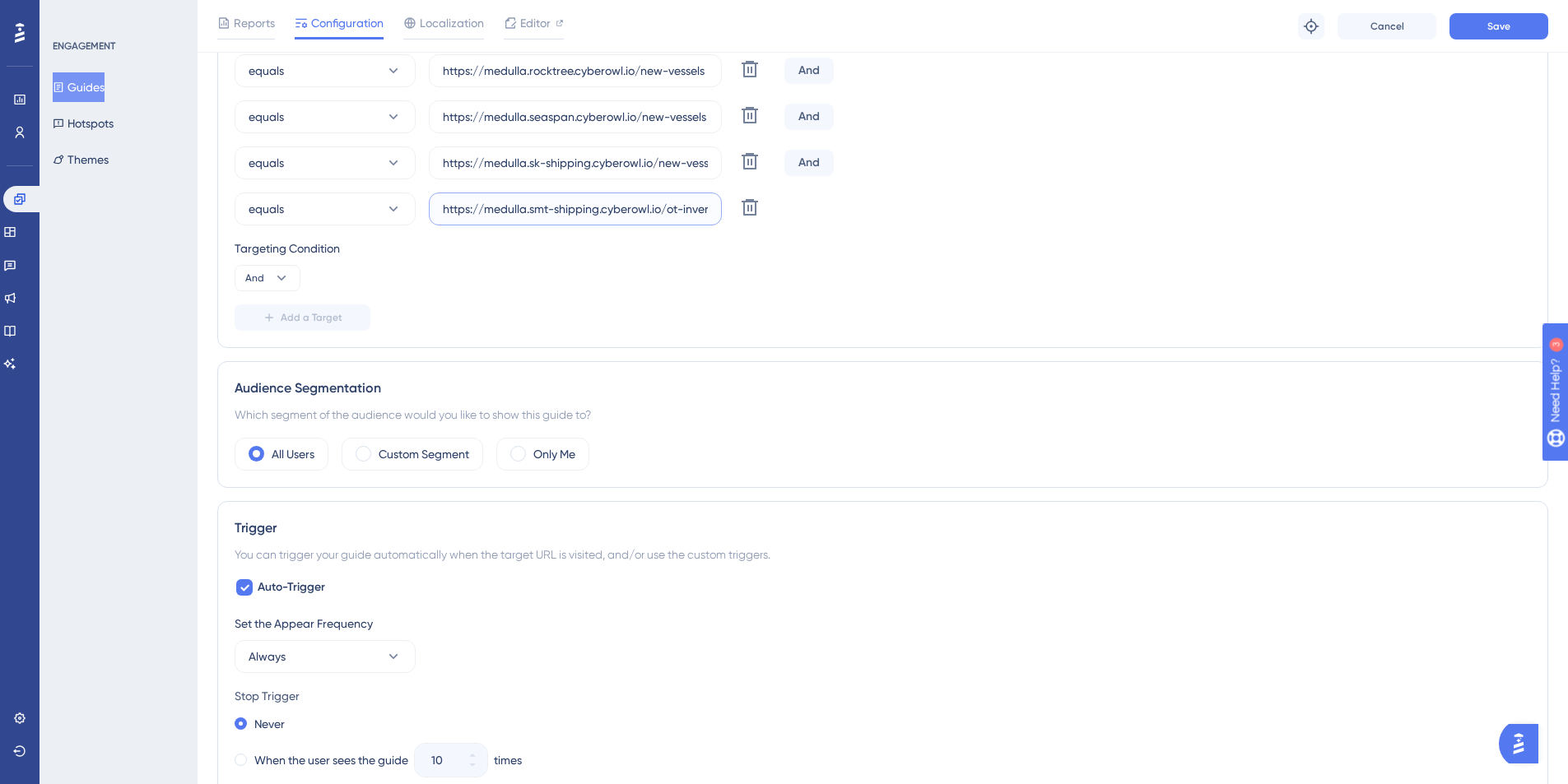 scroll, scrollTop: 0, scrollLeft: 69, axis: horizontal 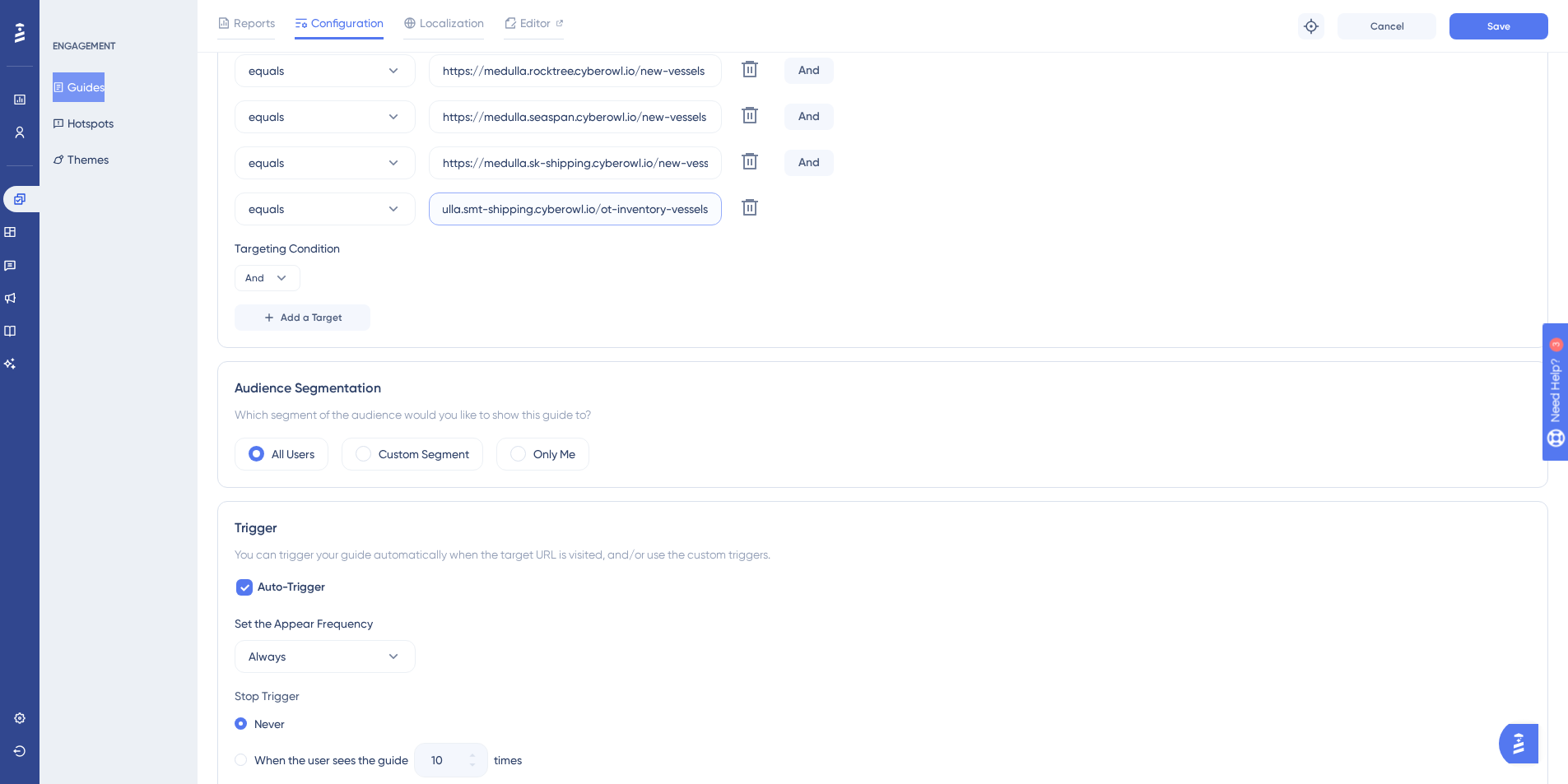drag, startPoint x: 666, startPoint y: 210, endPoint x: 600, endPoint y: 211, distance: 66.007575 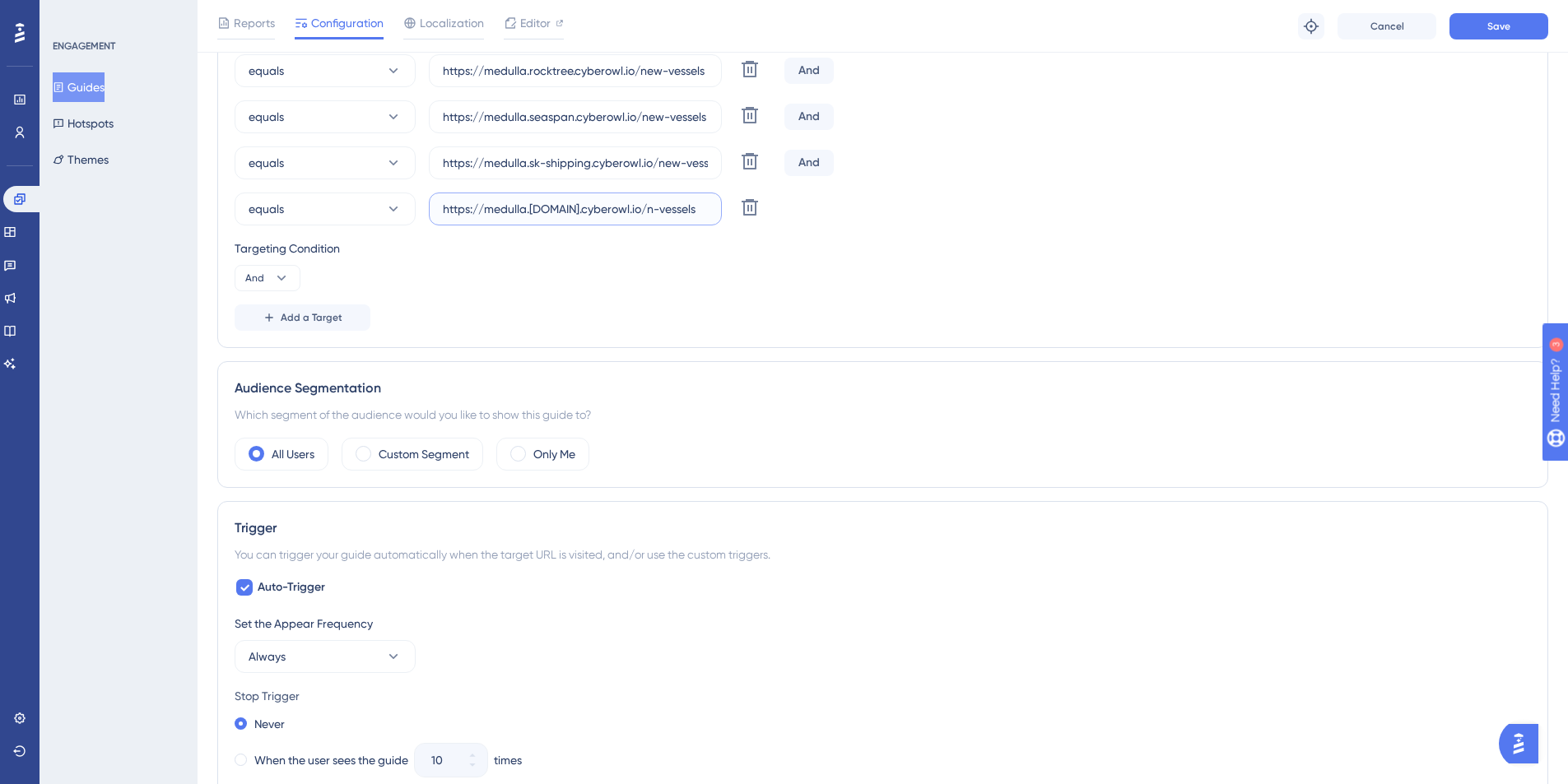 scroll, scrollTop: 0, scrollLeft: 11, axis: horizontal 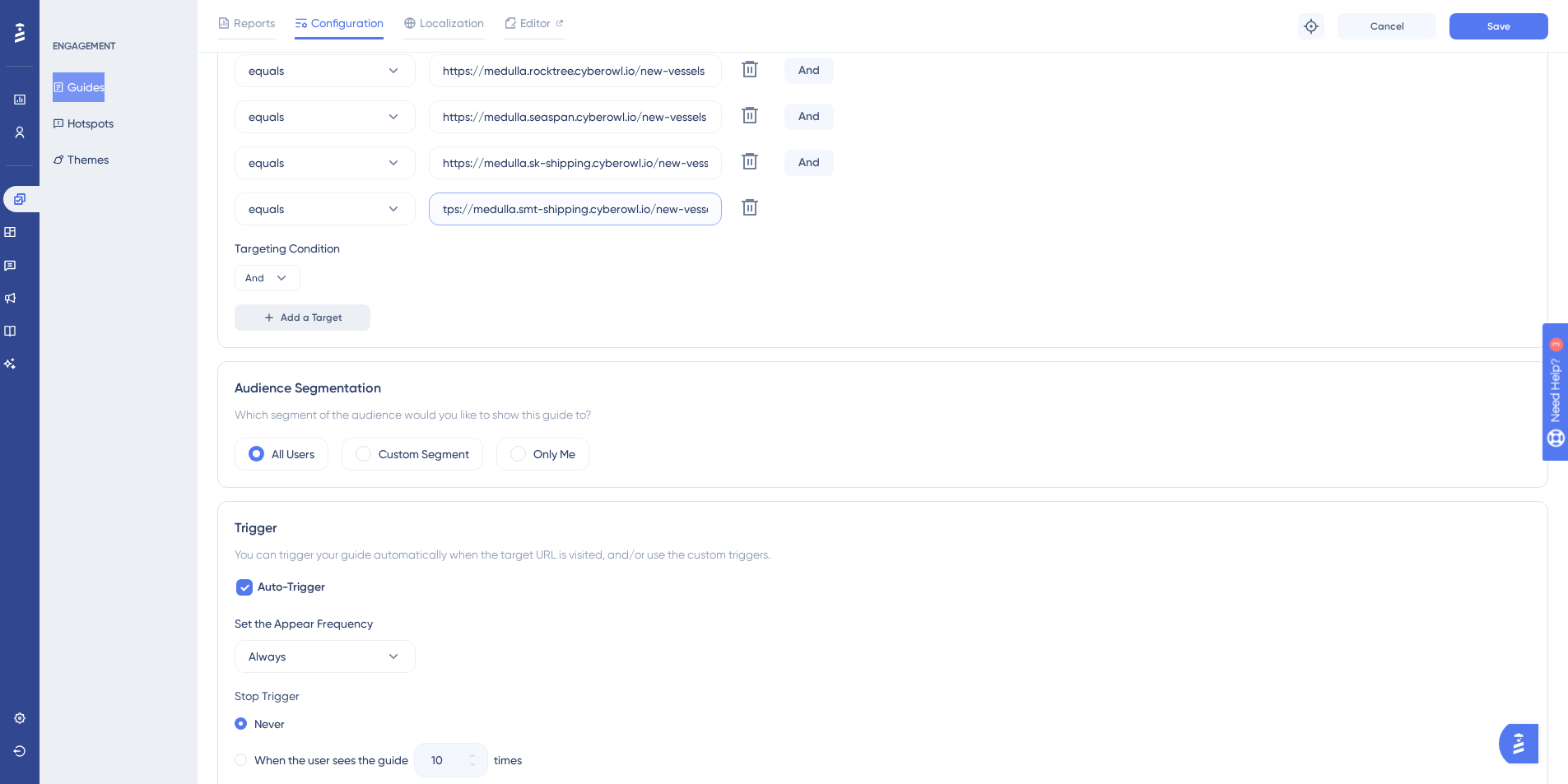 type on "https://medulla.smt-shipping.cyberowl.io/new-vessels" 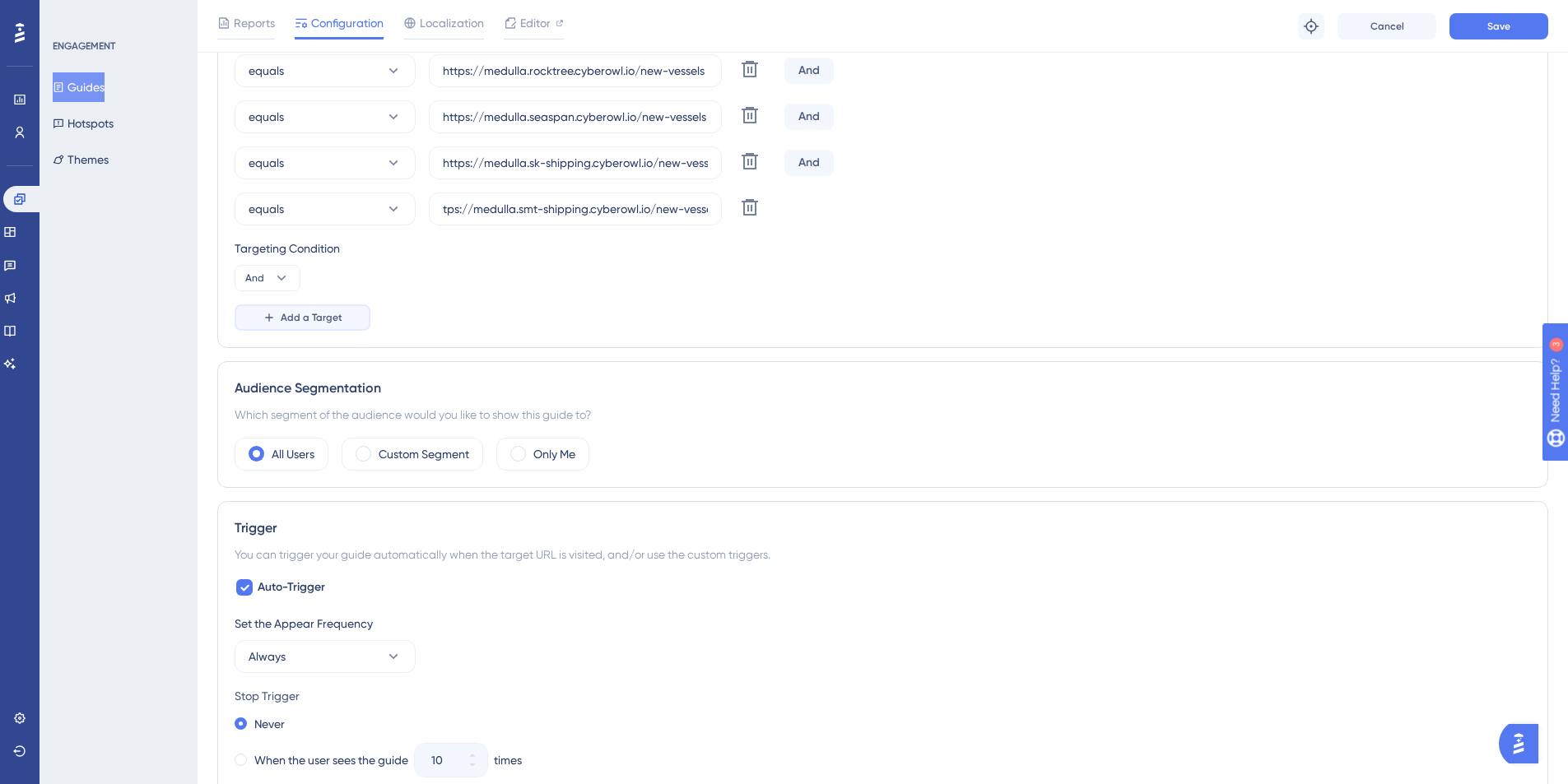 click on "Add a Target" at bounding box center (311, 318) 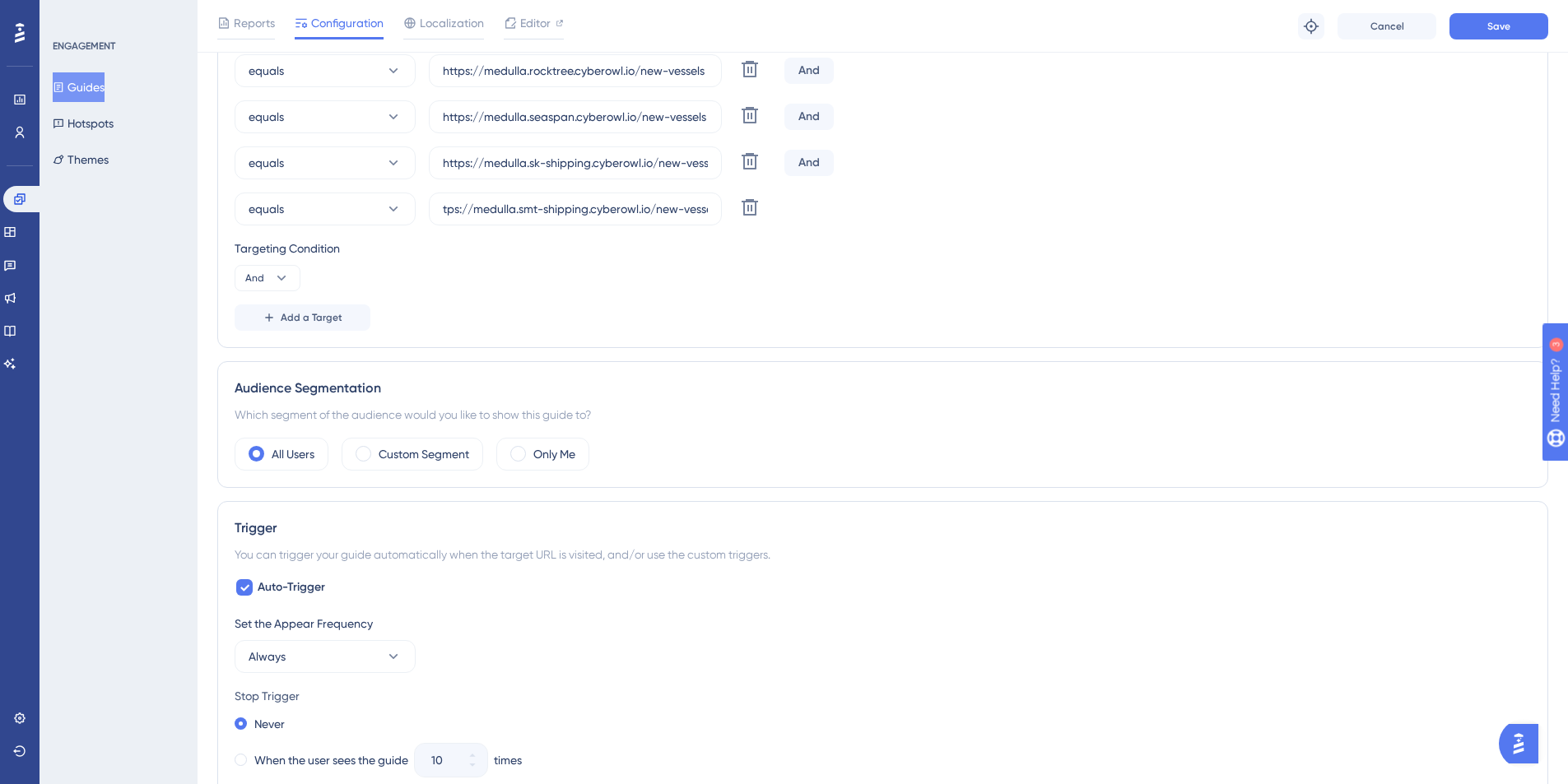 scroll, scrollTop: 0, scrollLeft: 0, axis: both 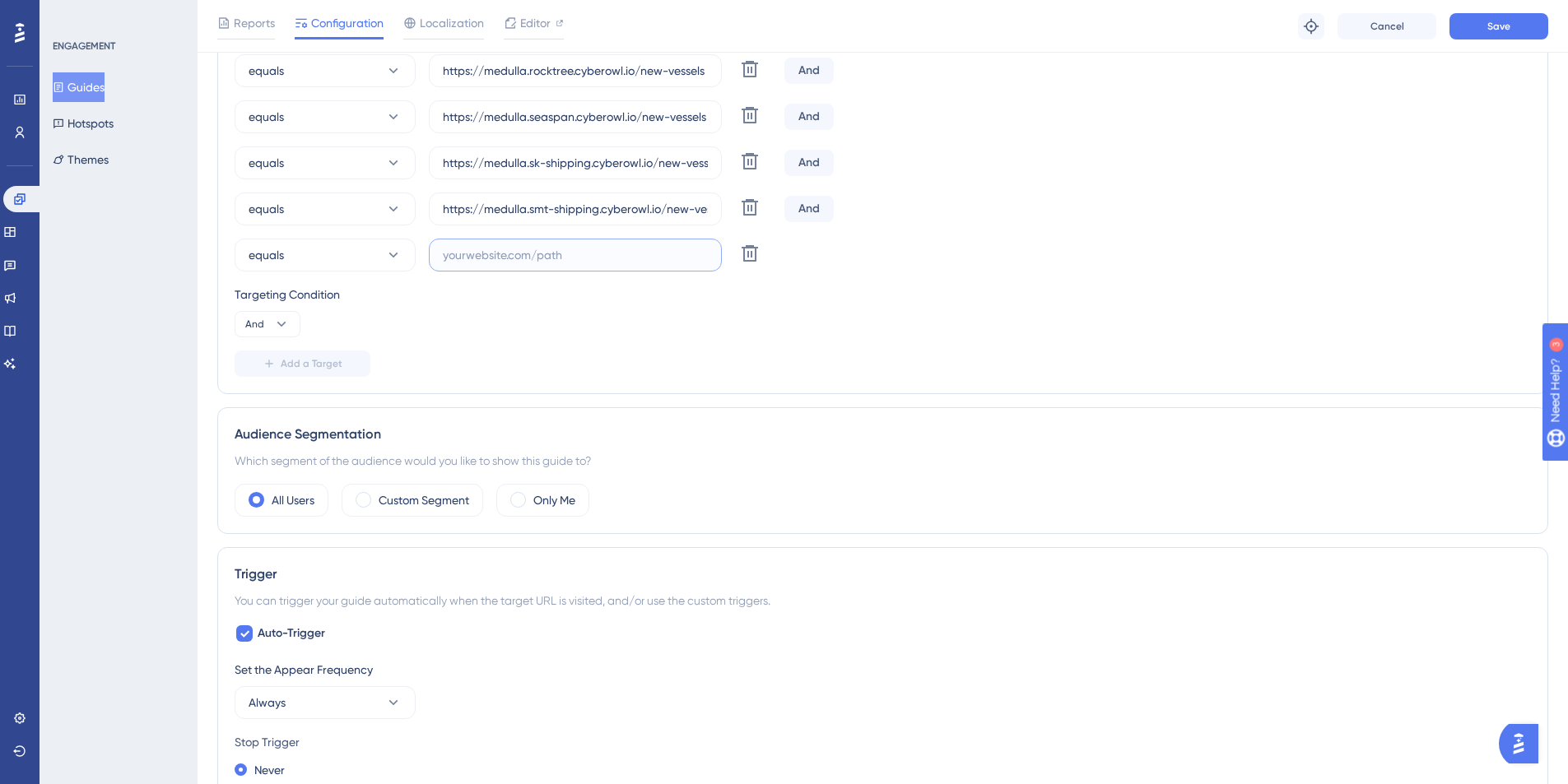 click at bounding box center [575, 255] 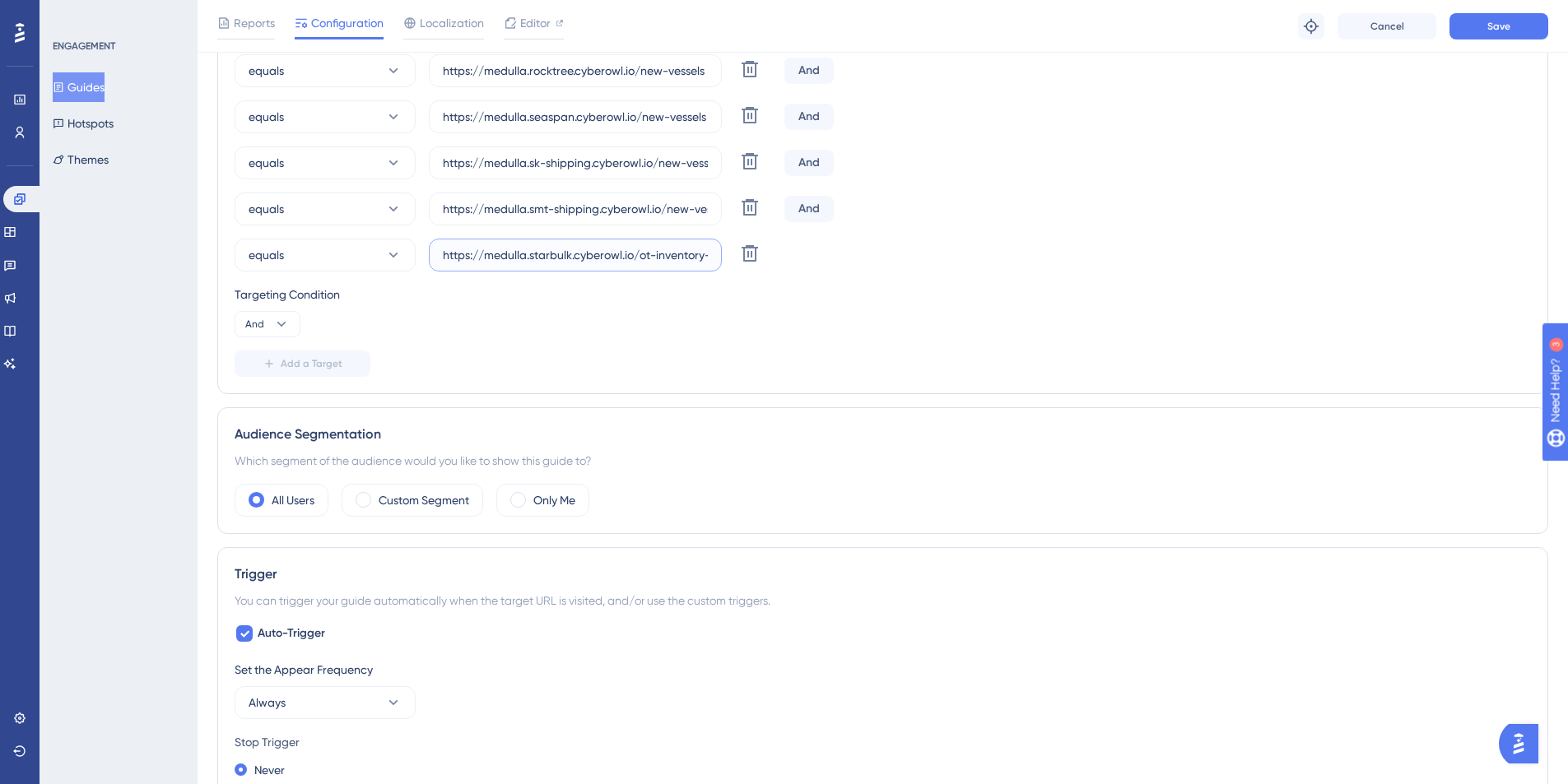 scroll, scrollTop: 0, scrollLeft: 41, axis: horizontal 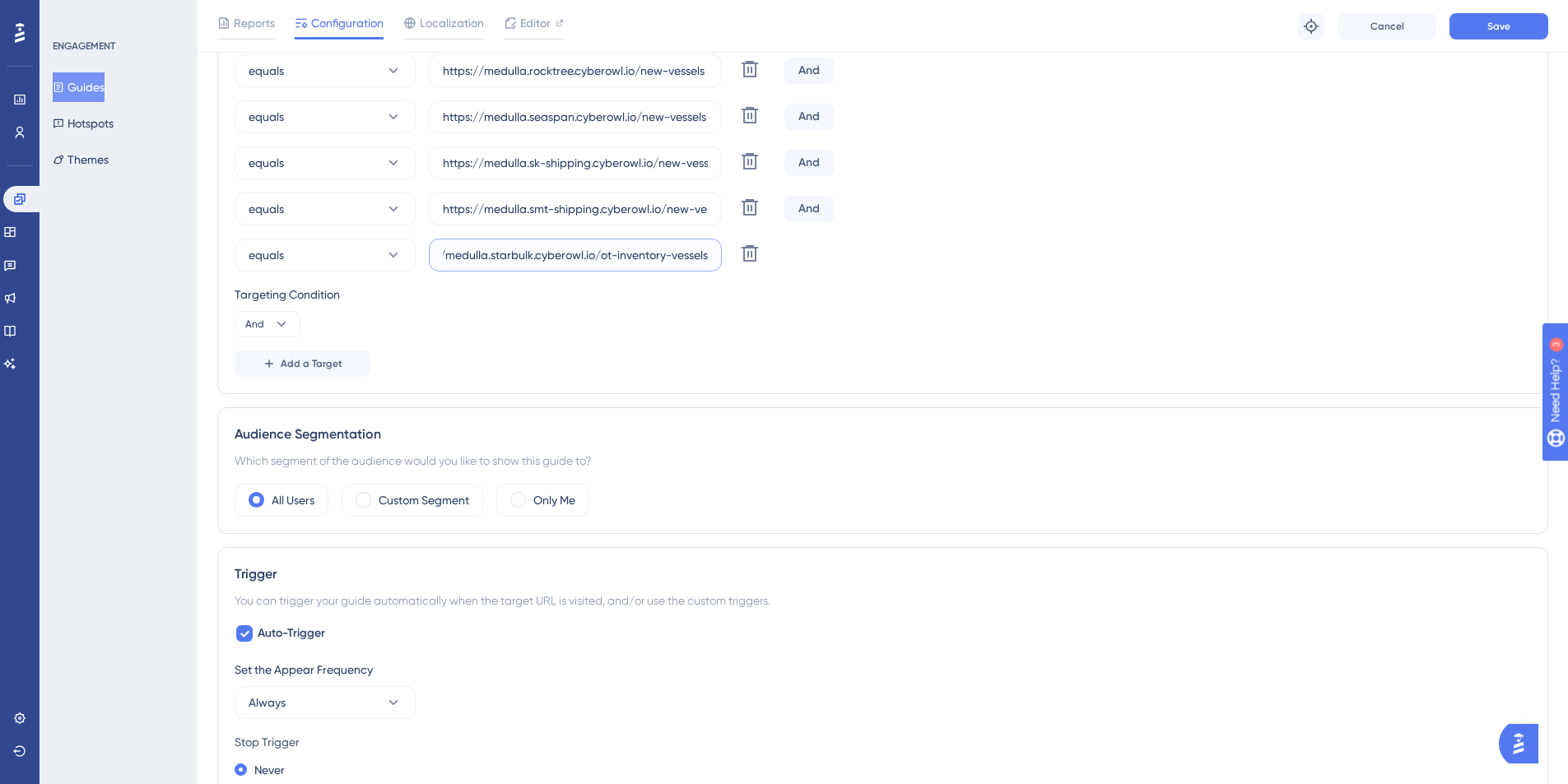 drag, startPoint x: 663, startPoint y: 257, endPoint x: 601, endPoint y: 257, distance: 62 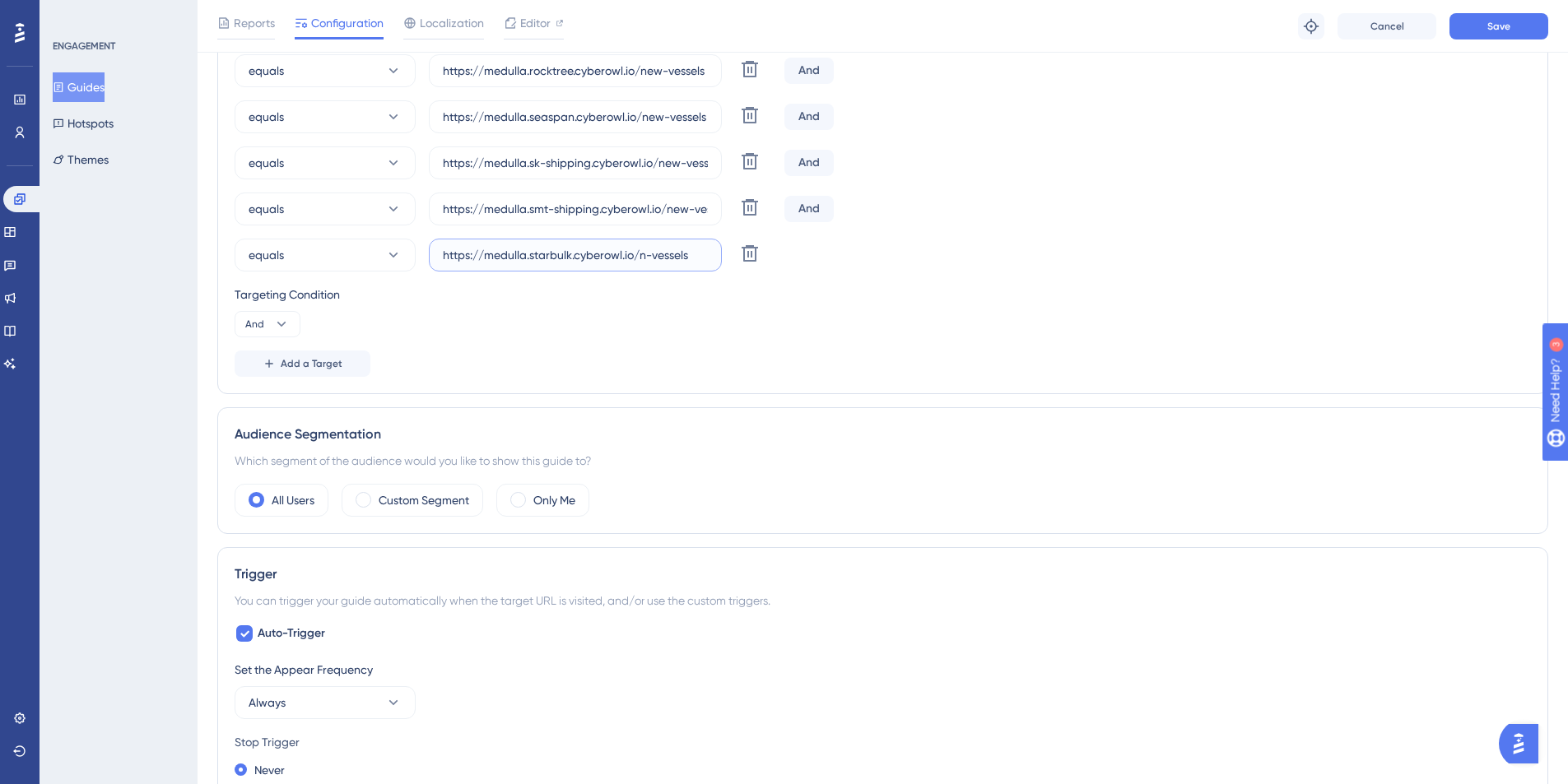 scroll, scrollTop: 0, scrollLeft: 0, axis: both 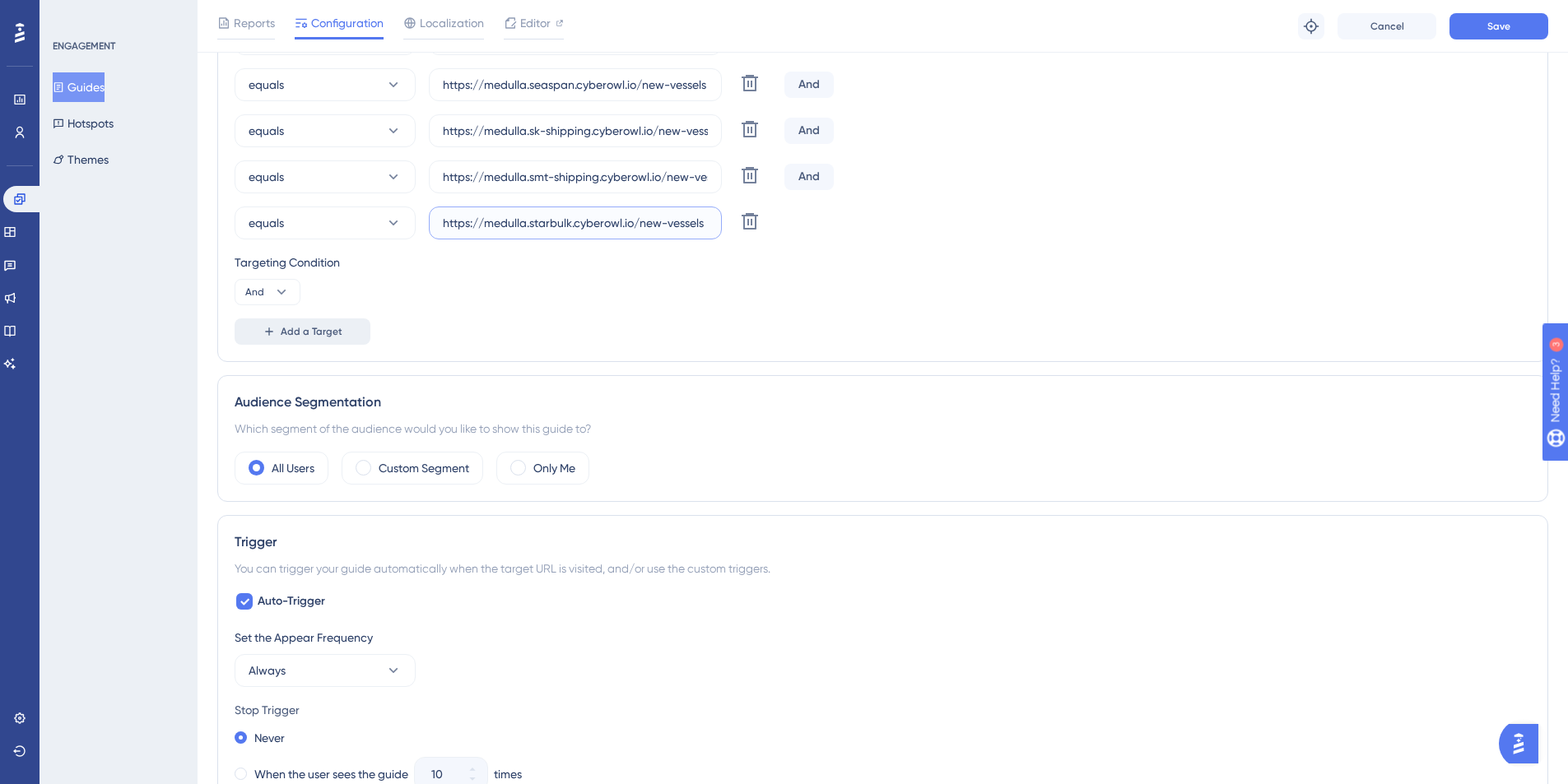 type on "https://medulla.starbulk.cyberowl.io/new-vessels" 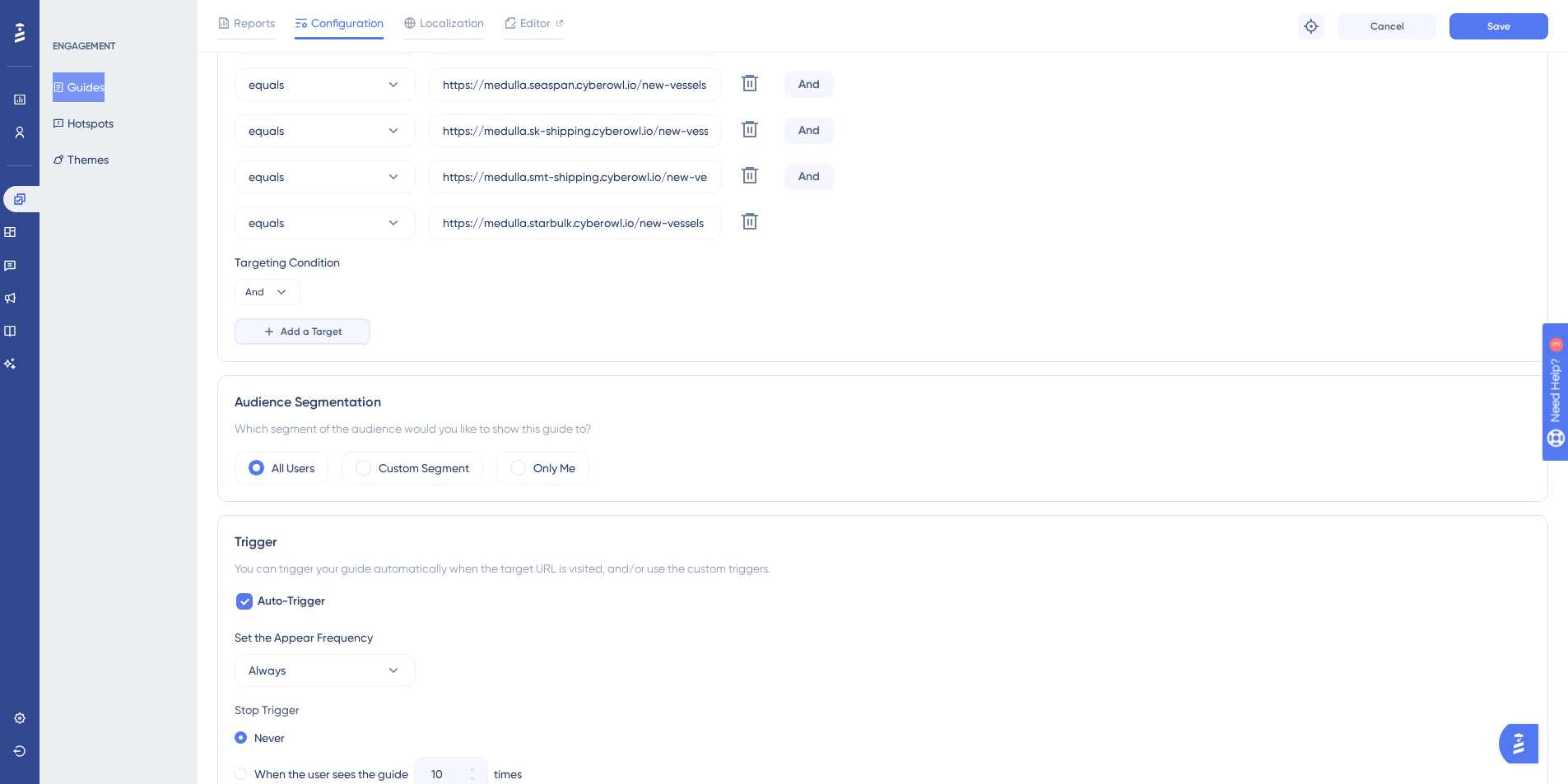 click on "Add a Target" at bounding box center [302, 332] 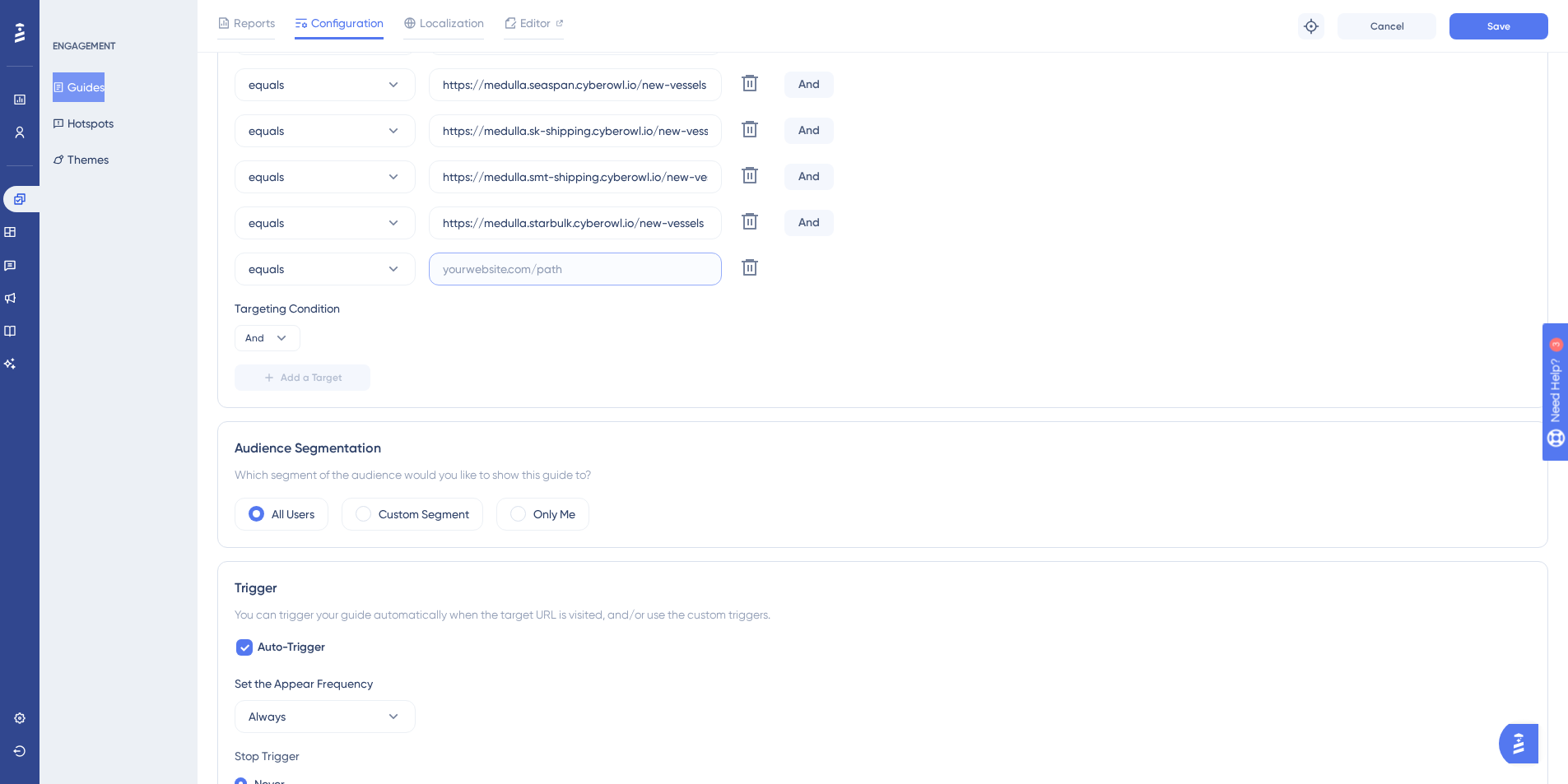click at bounding box center (575, 269) 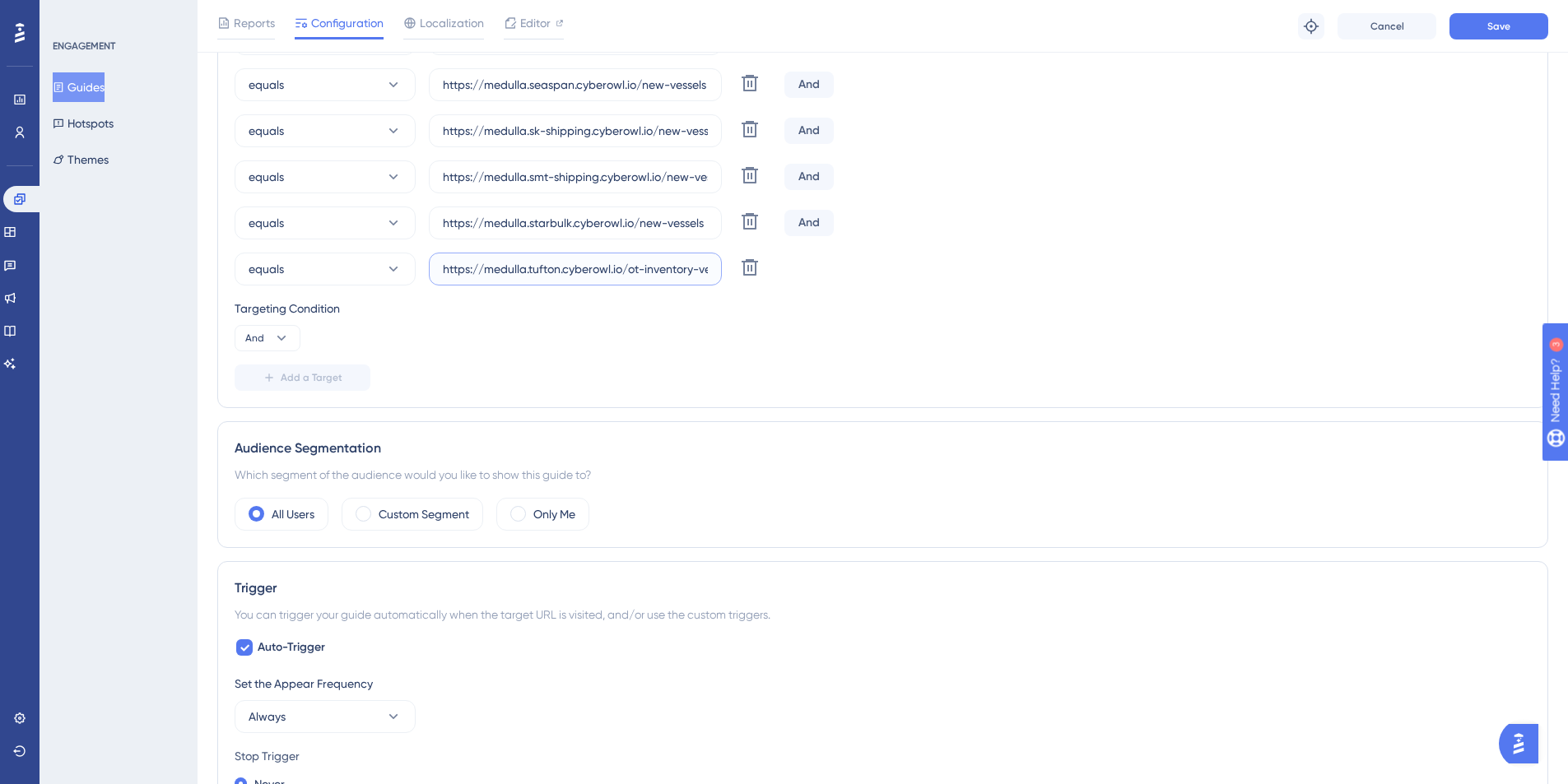 scroll, scrollTop: 0, scrollLeft: 30, axis: horizontal 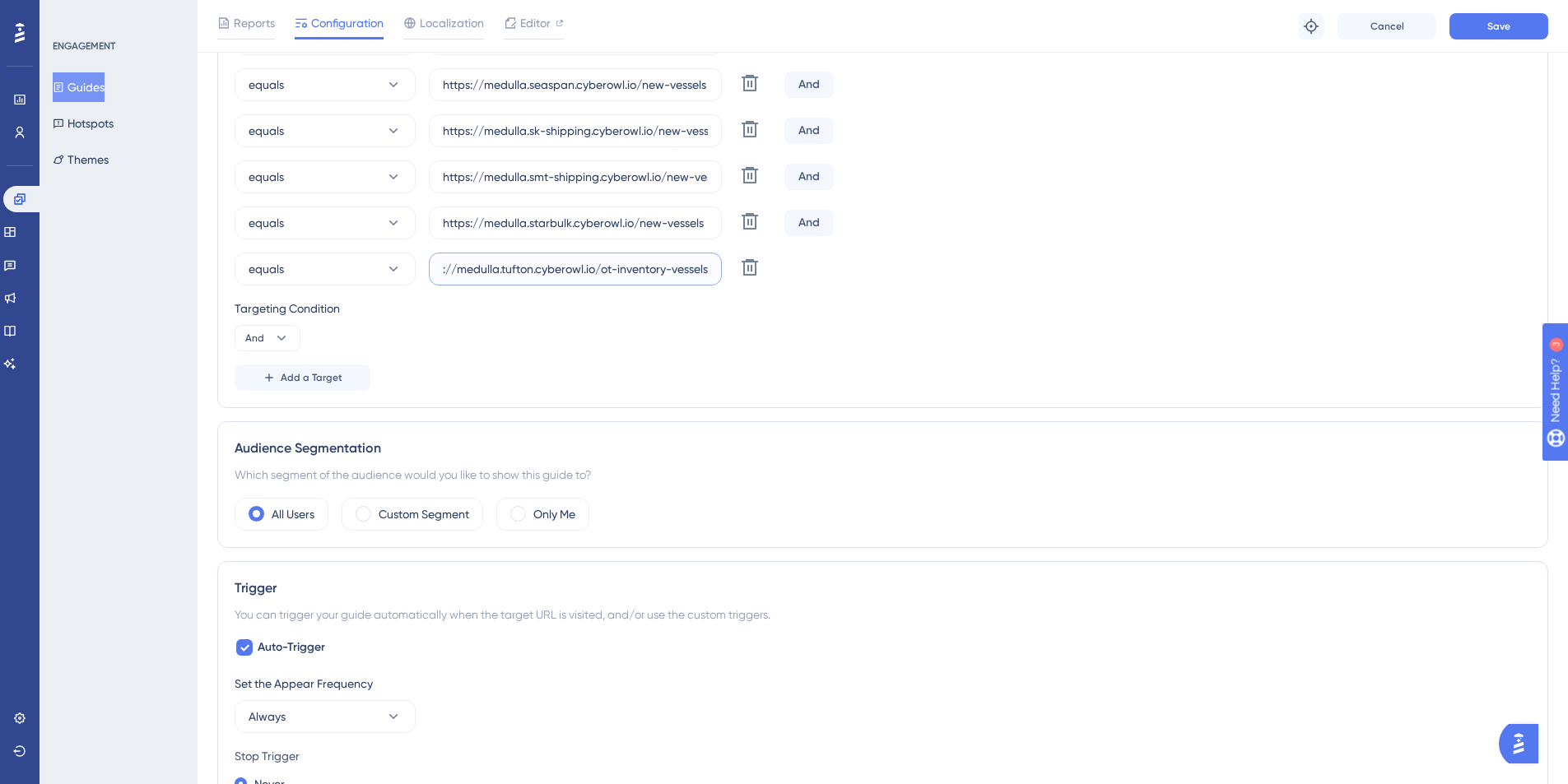 drag, startPoint x: 666, startPoint y: 271, endPoint x: 602, endPoint y: 271, distance: 64 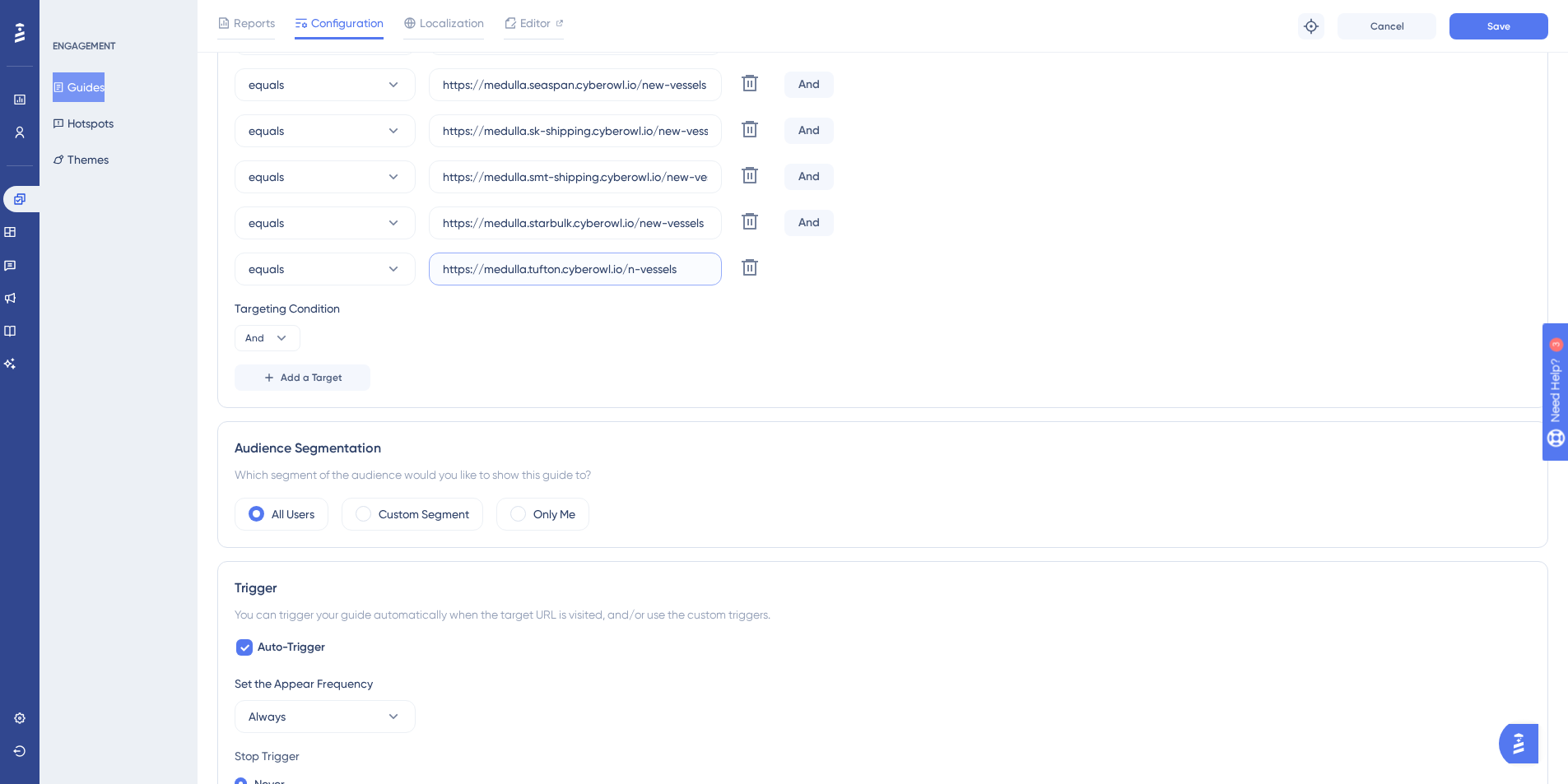 scroll, scrollTop: 0, scrollLeft: 0, axis: both 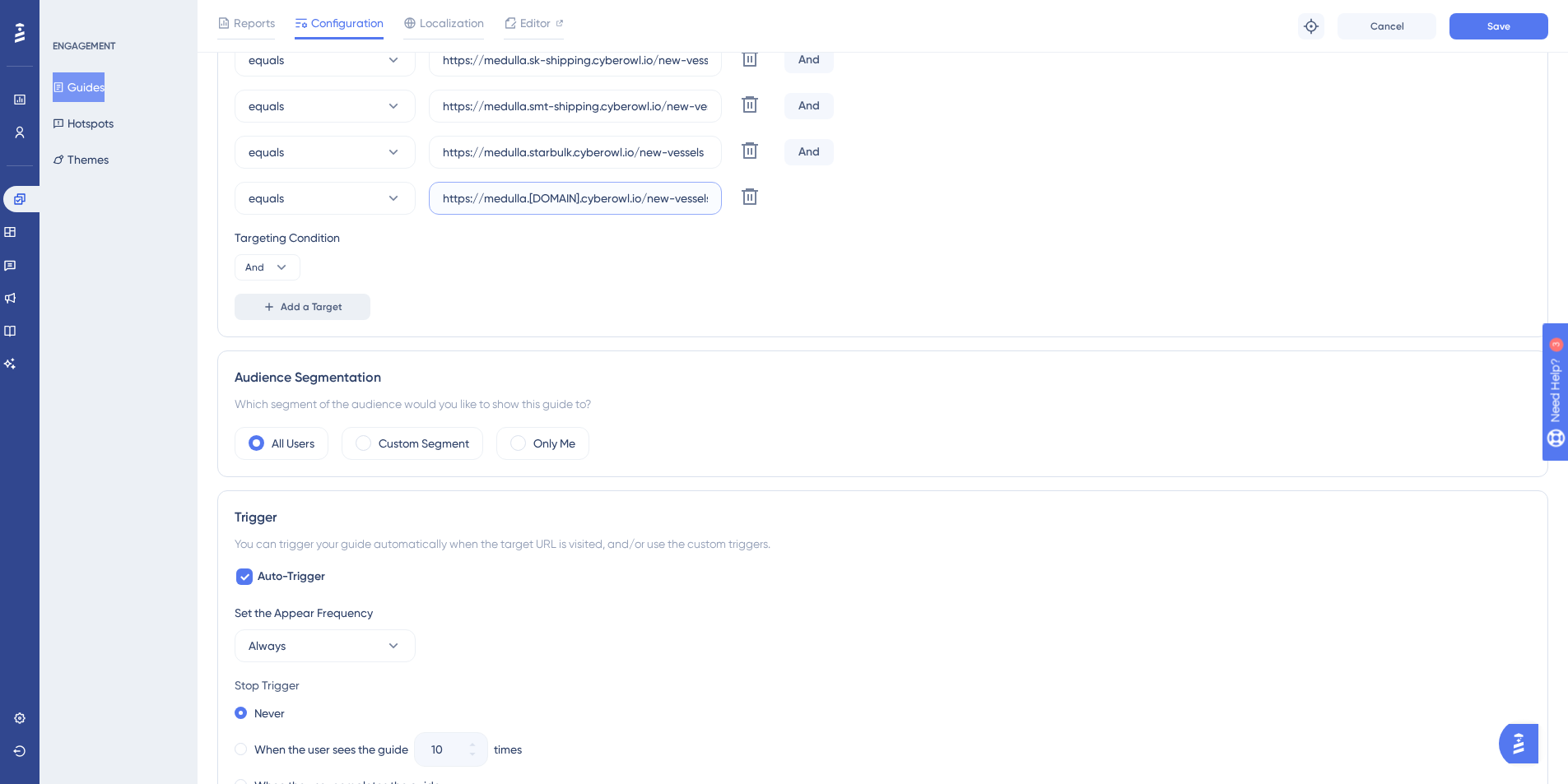 type on "https://medulla.[DOMAIN].cyberowl.io/new-vessels" 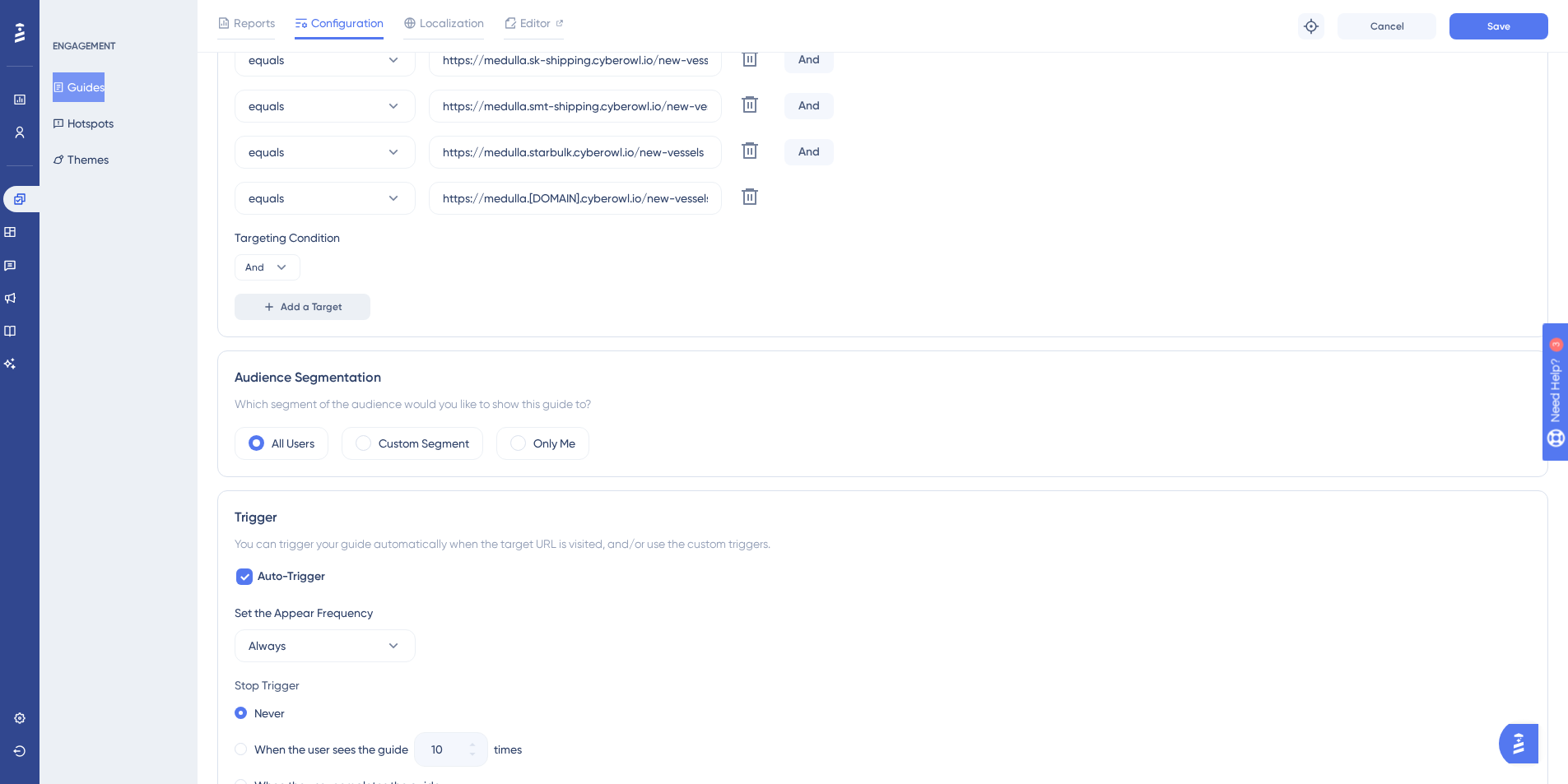 click on "Add a Target" at bounding box center (311, 307) 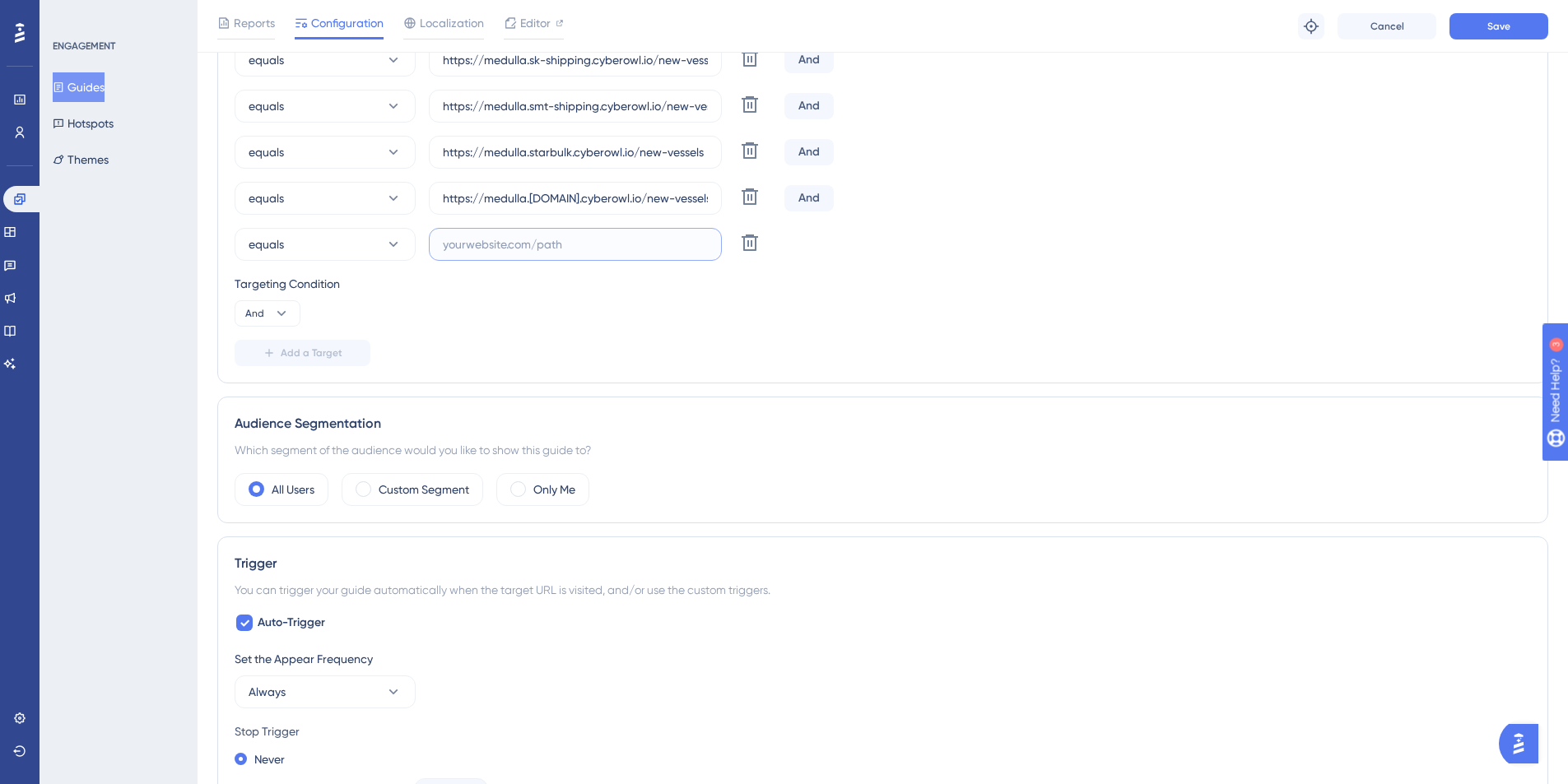 click at bounding box center [575, 244] 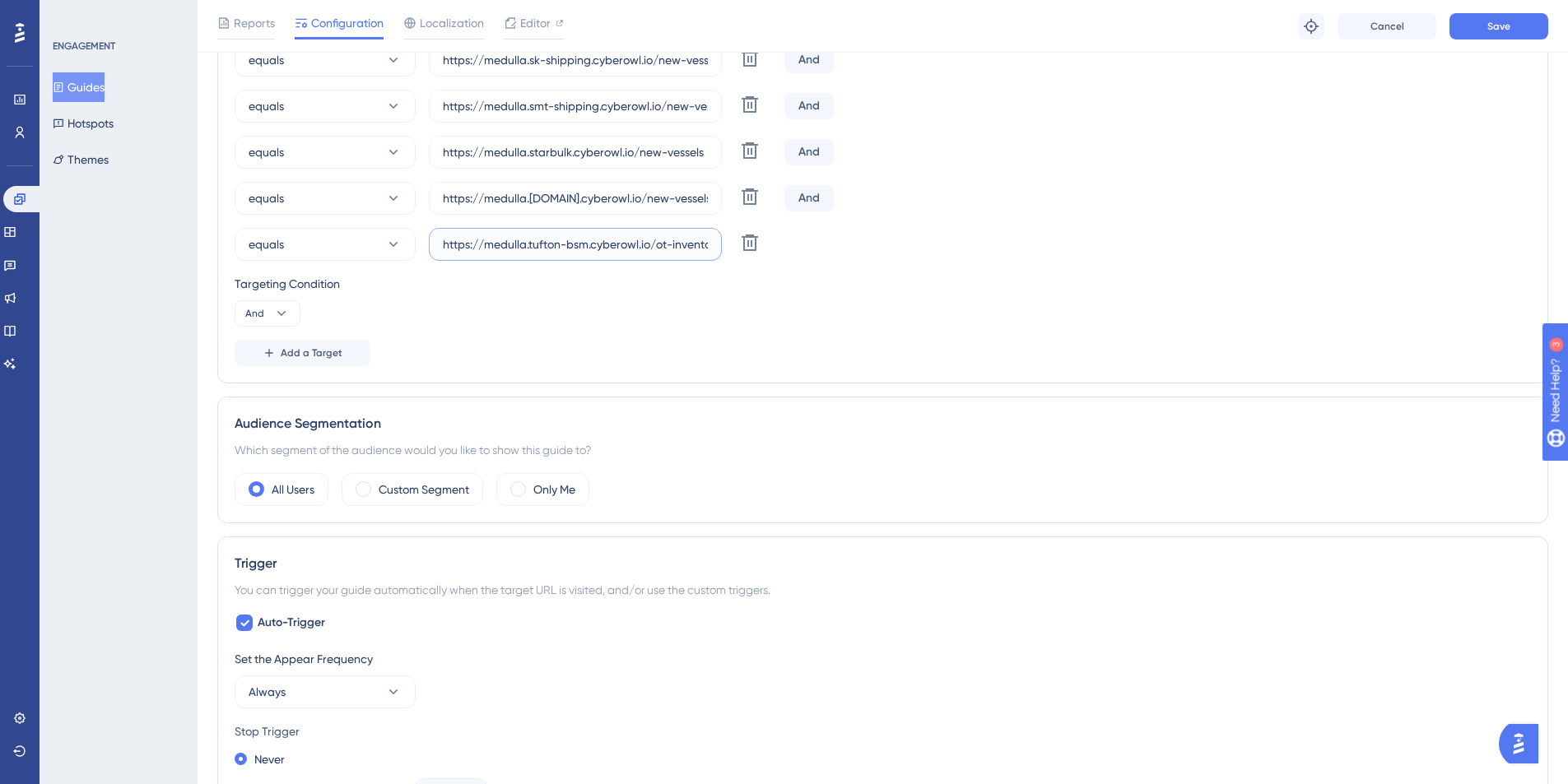scroll, scrollTop: 0, scrollLeft: 58, axis: horizontal 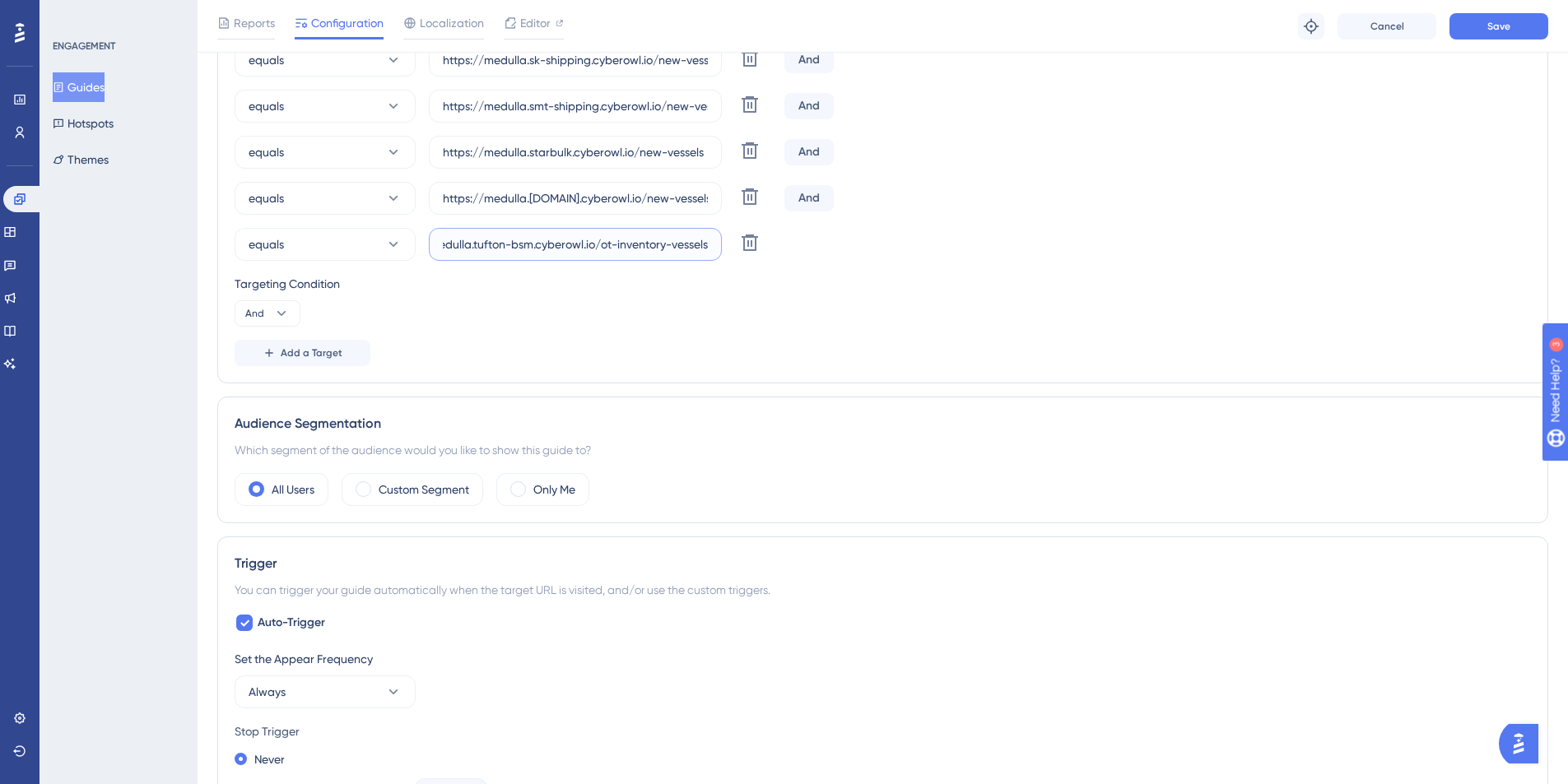 drag, startPoint x: 665, startPoint y: 243, endPoint x: 601, endPoint y: 248, distance: 64.19502 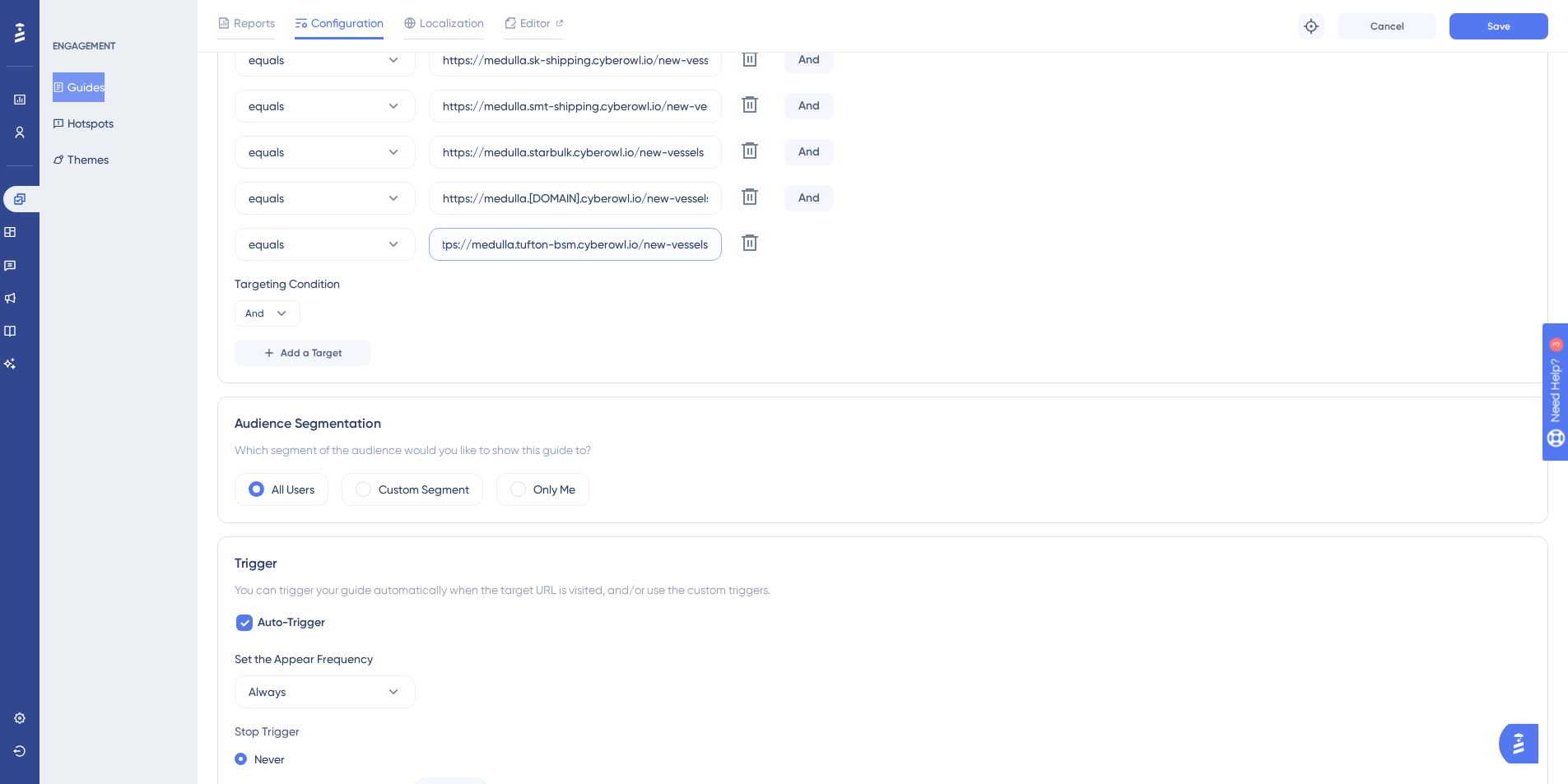 scroll, scrollTop: 0, scrollLeft: 0, axis: both 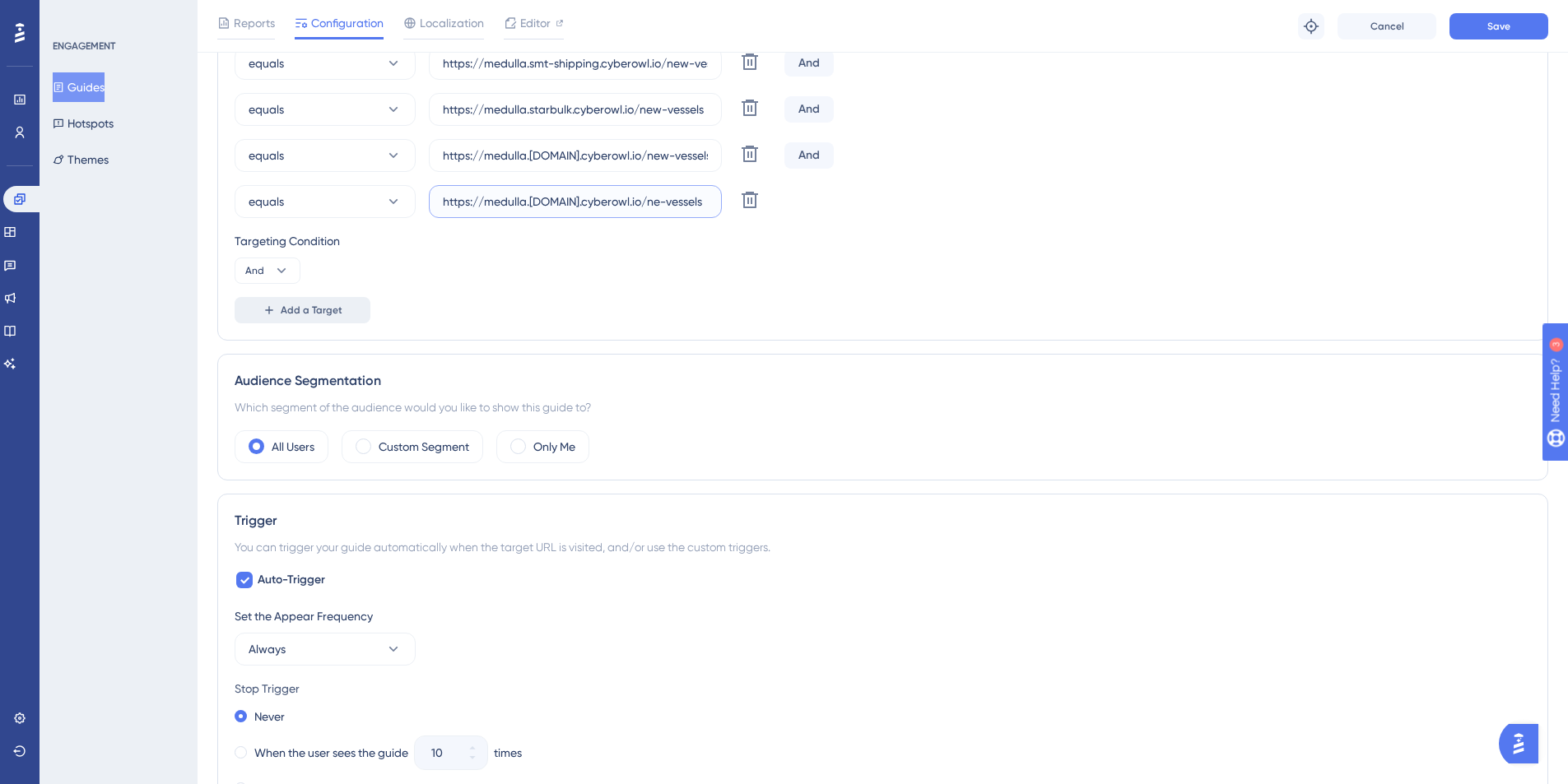 type on "https://medulla.[DOMAIN].cyberowl.io/ne-vessels" 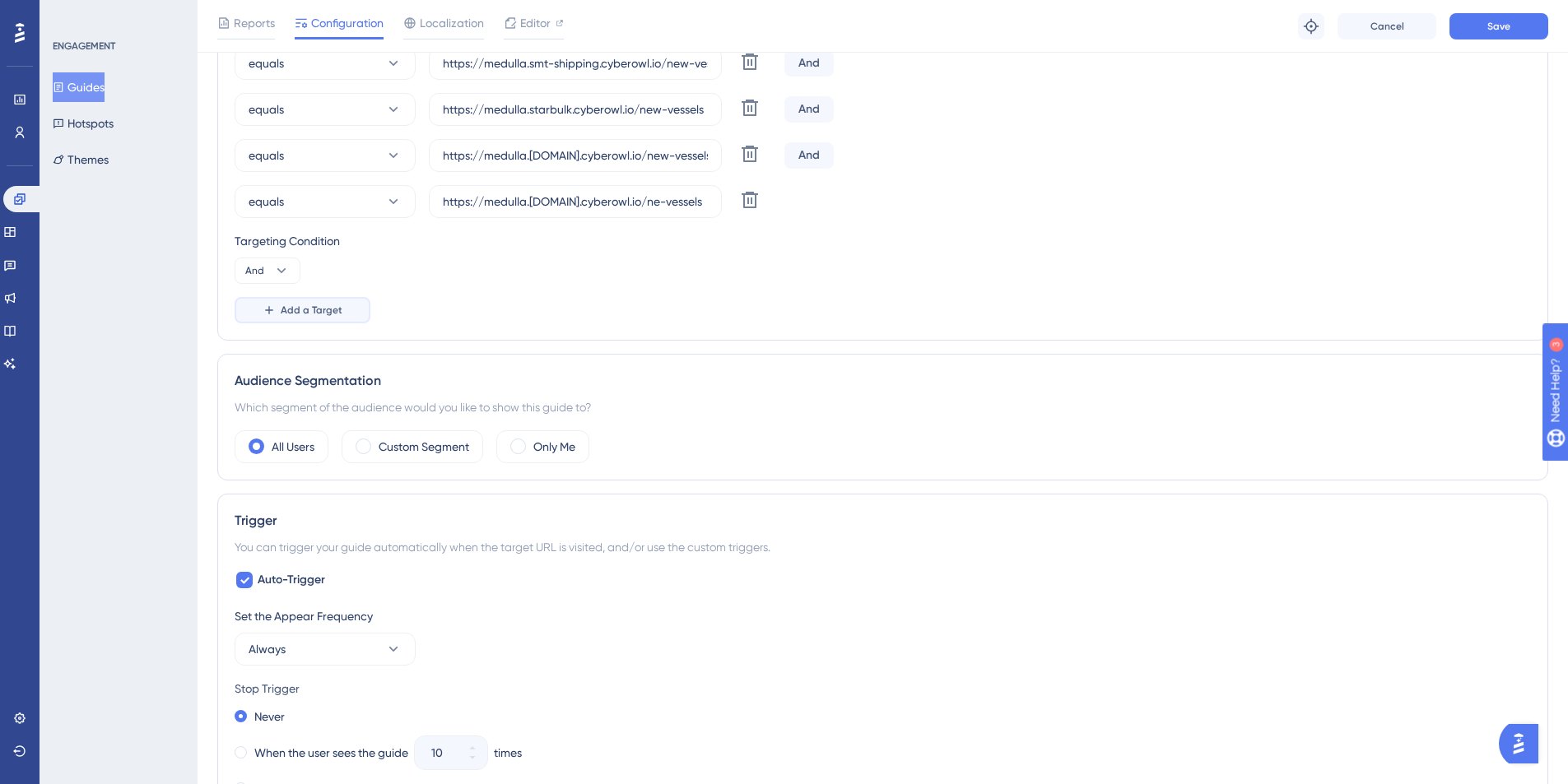 click on "Add a Target" at bounding box center [311, 310] 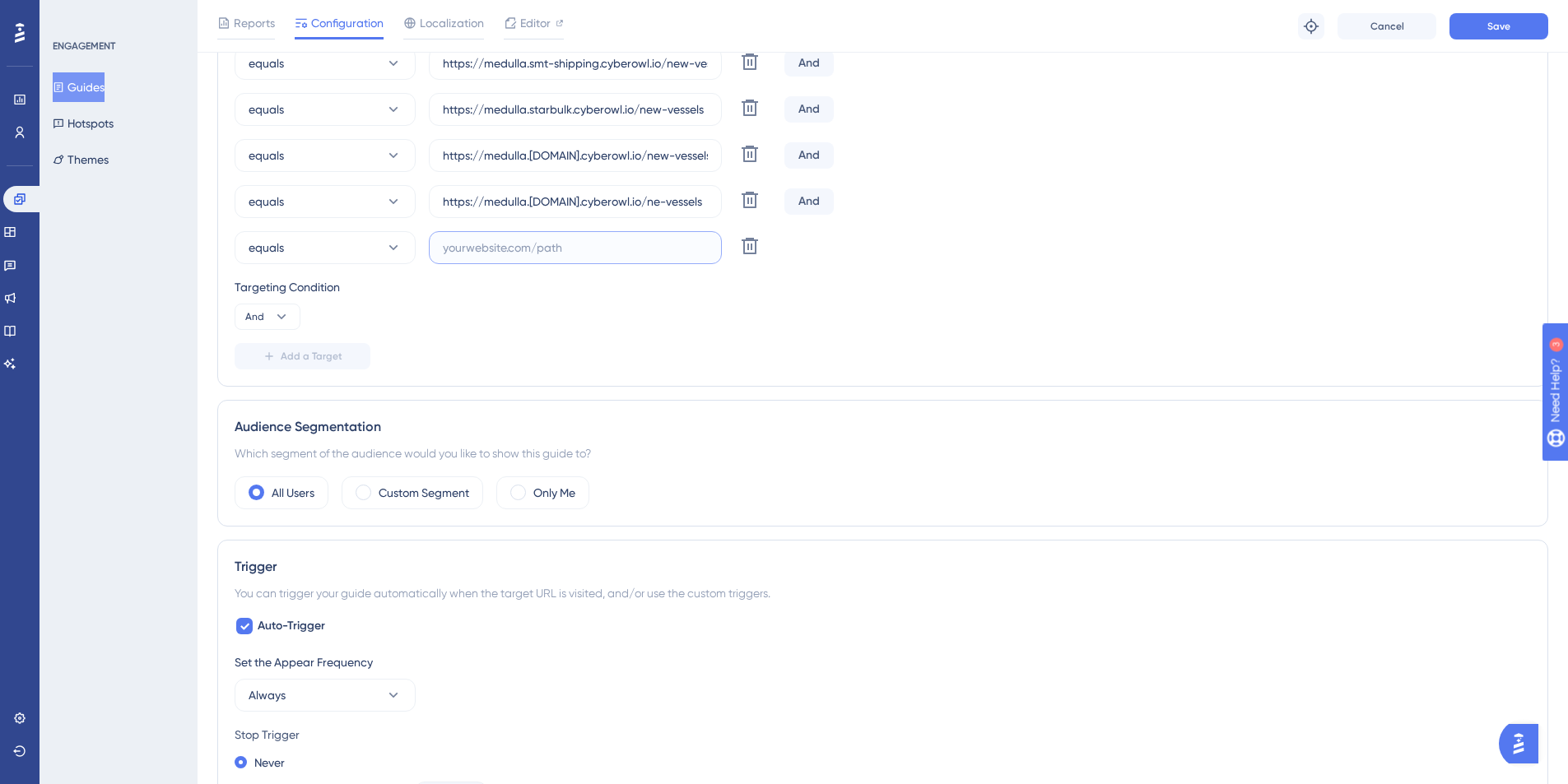 click at bounding box center (575, 248) 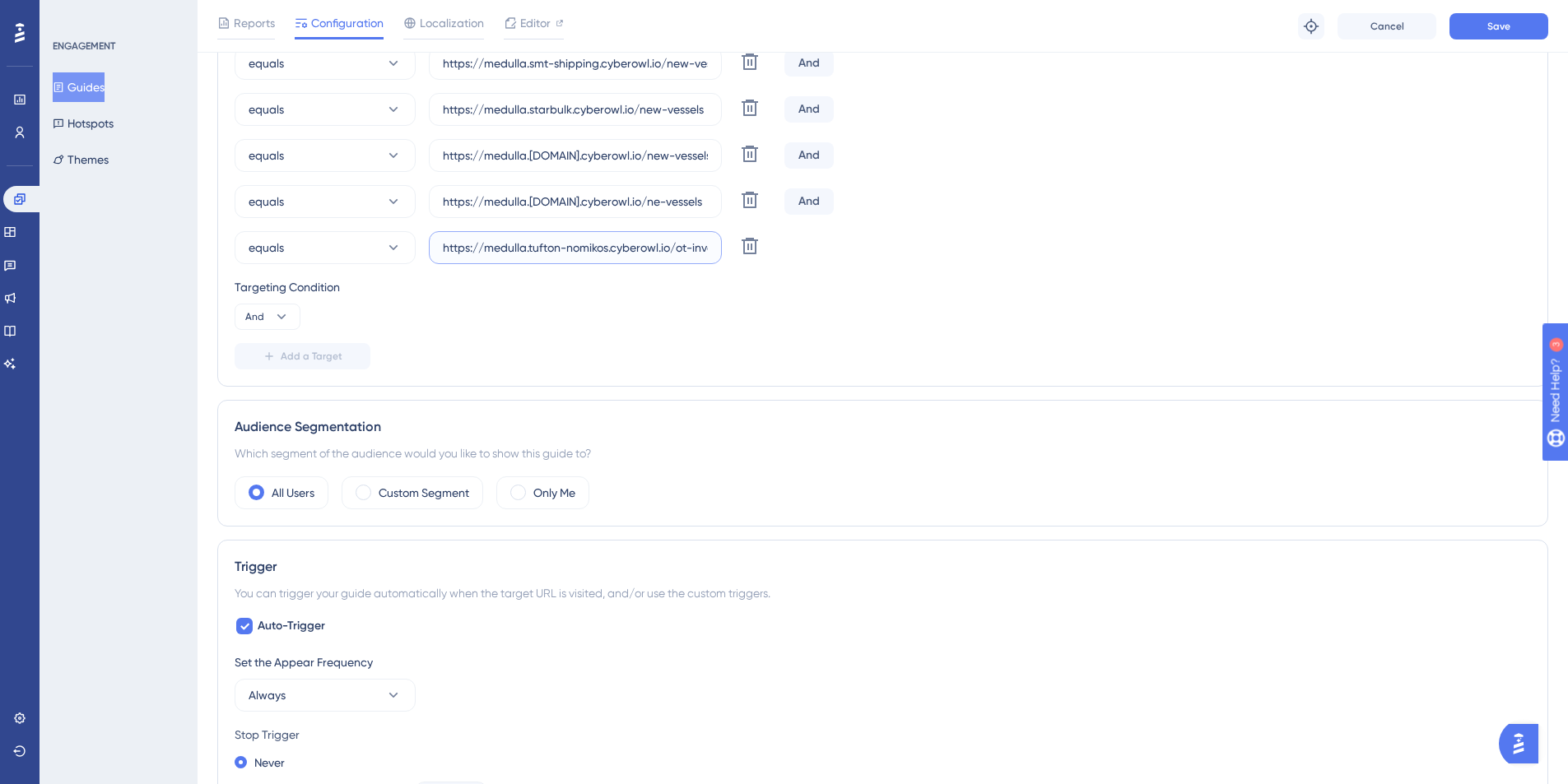 scroll, scrollTop: 0, scrollLeft: 79, axis: horizontal 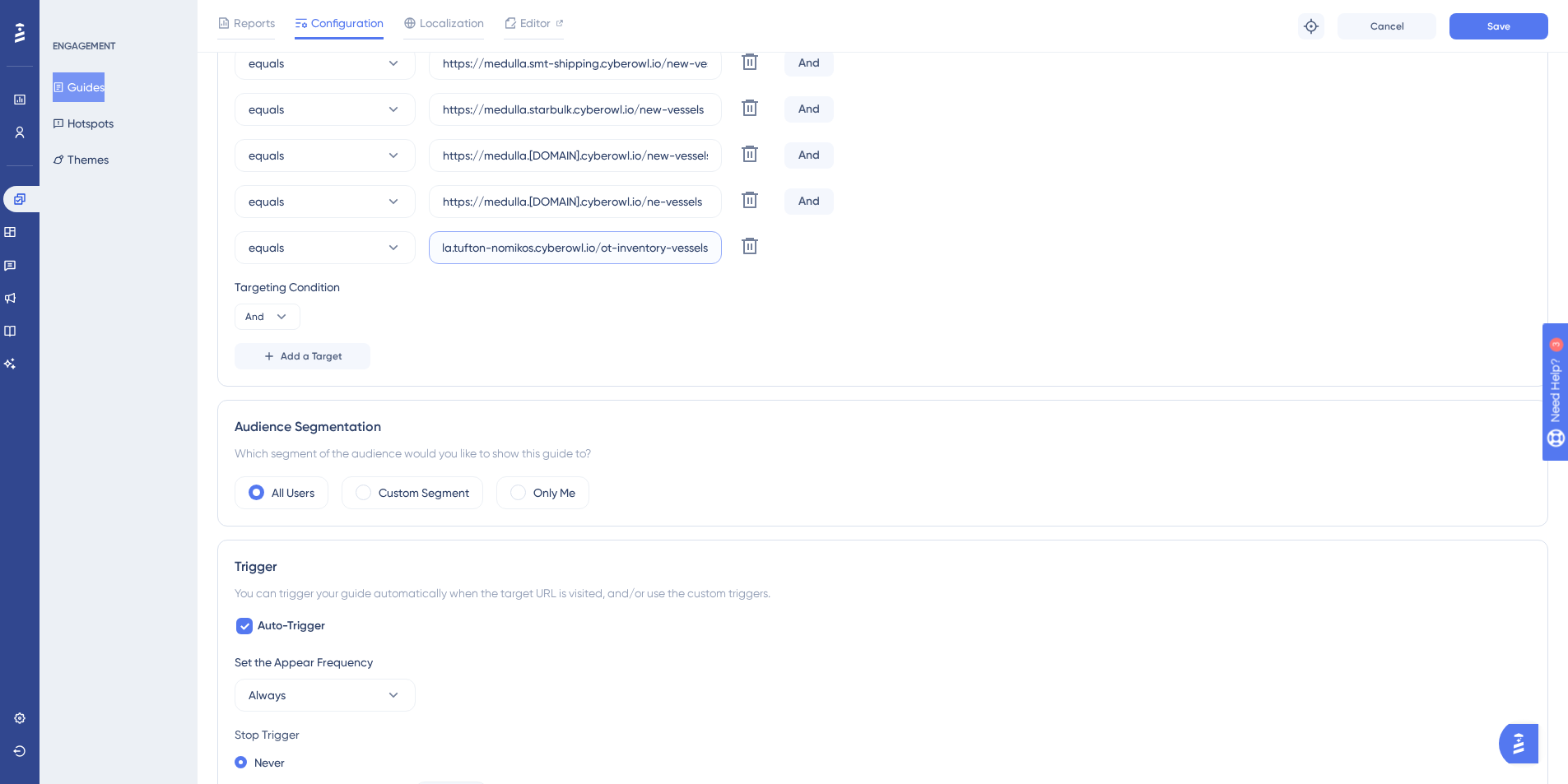 drag, startPoint x: 666, startPoint y: 249, endPoint x: 603, endPoint y: 248, distance: 63.00794 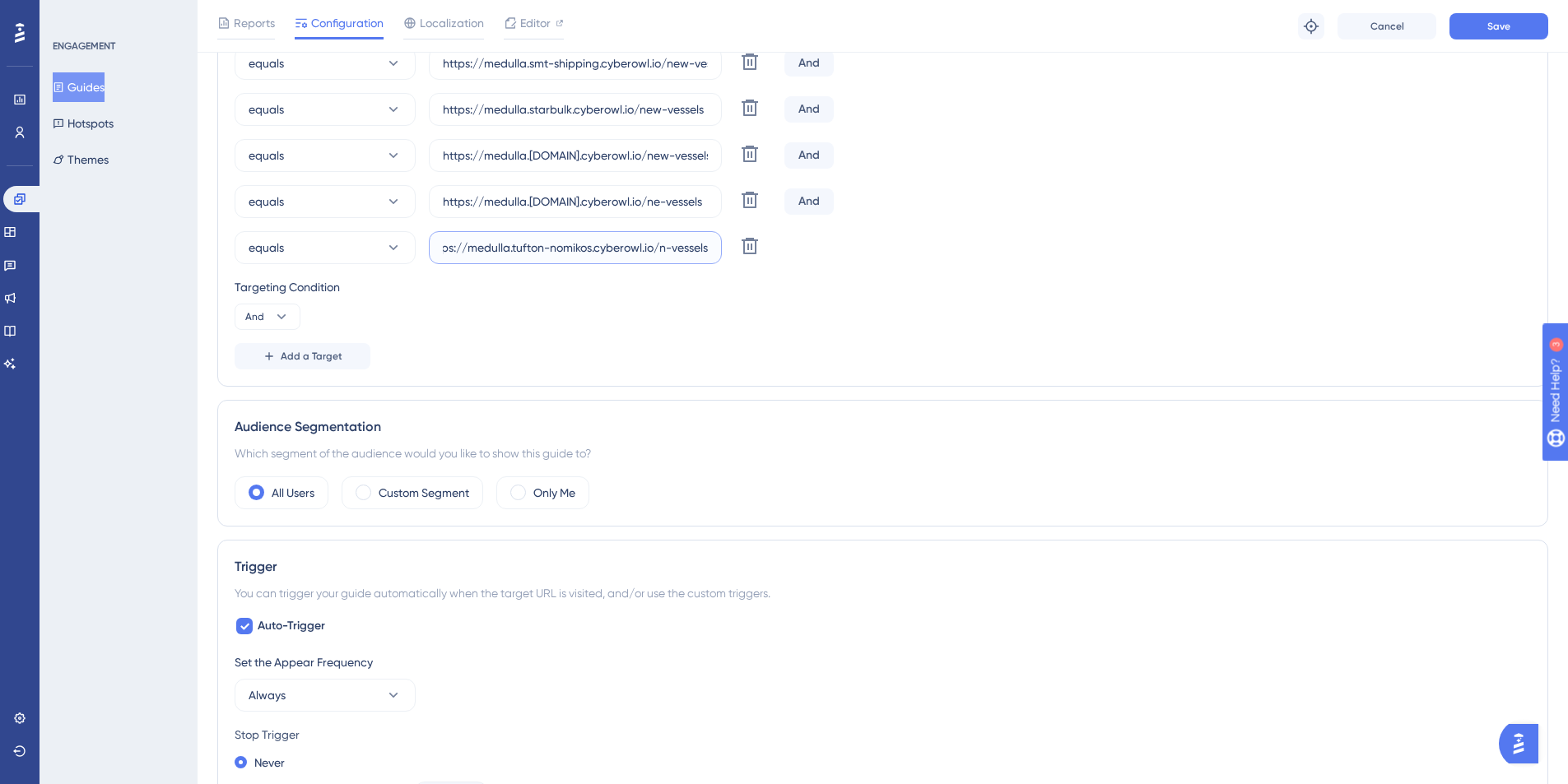 scroll, scrollTop: 0, scrollLeft: 21, axis: horizontal 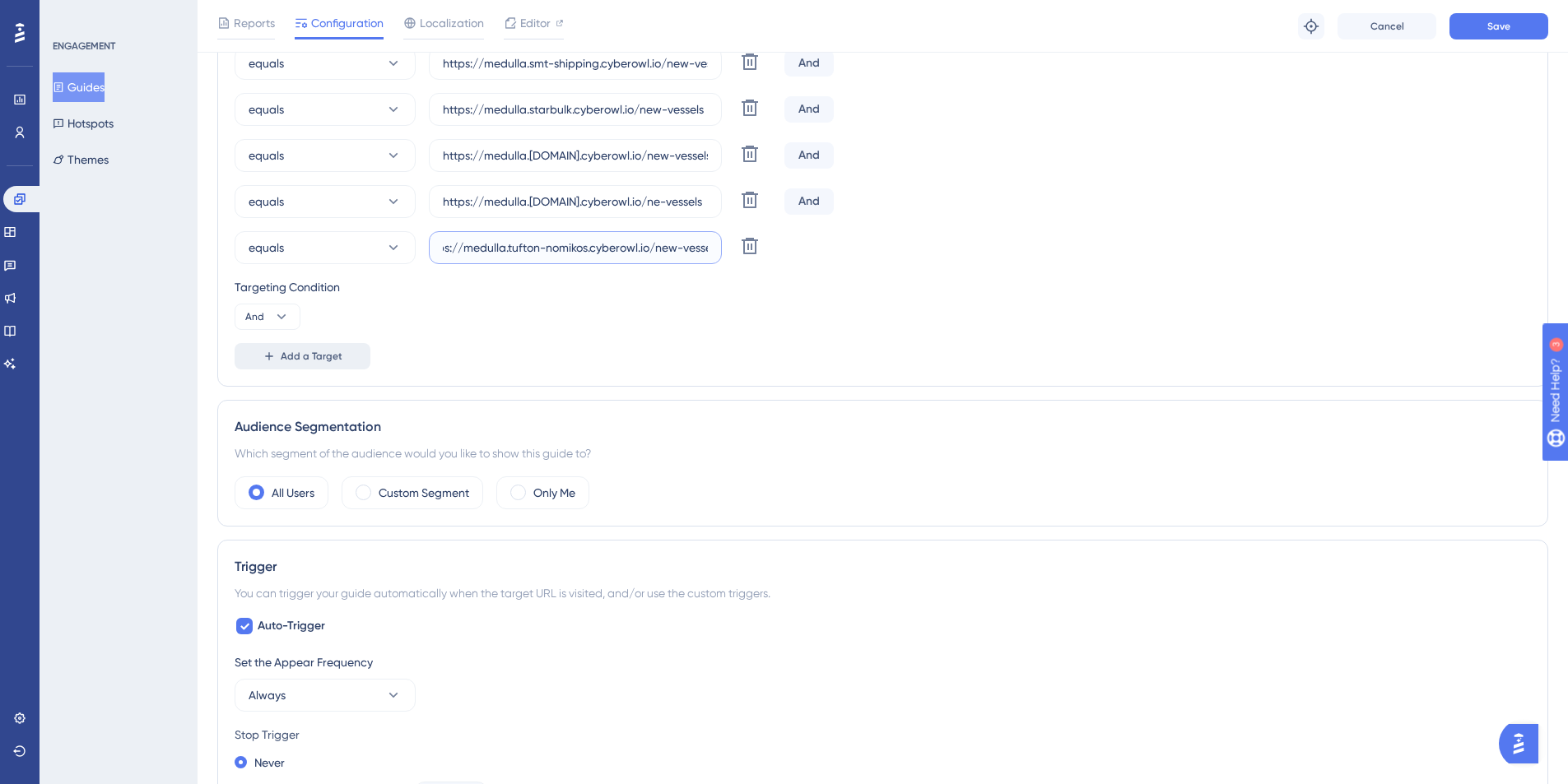 type on "https://medulla.tufton-nomikos.cyberowl.io/new-vessels" 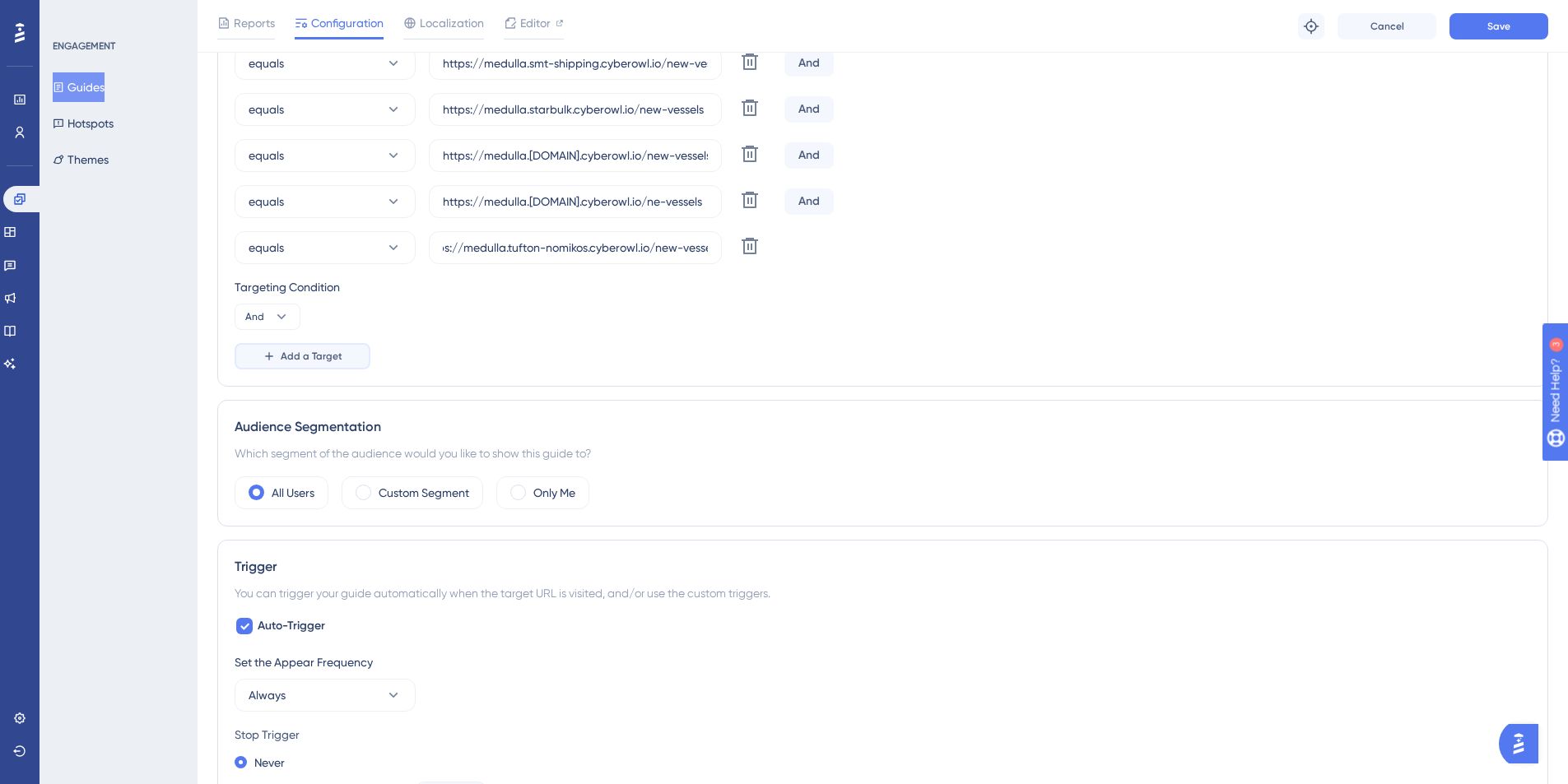 click on "Add a Target" at bounding box center (311, 356) 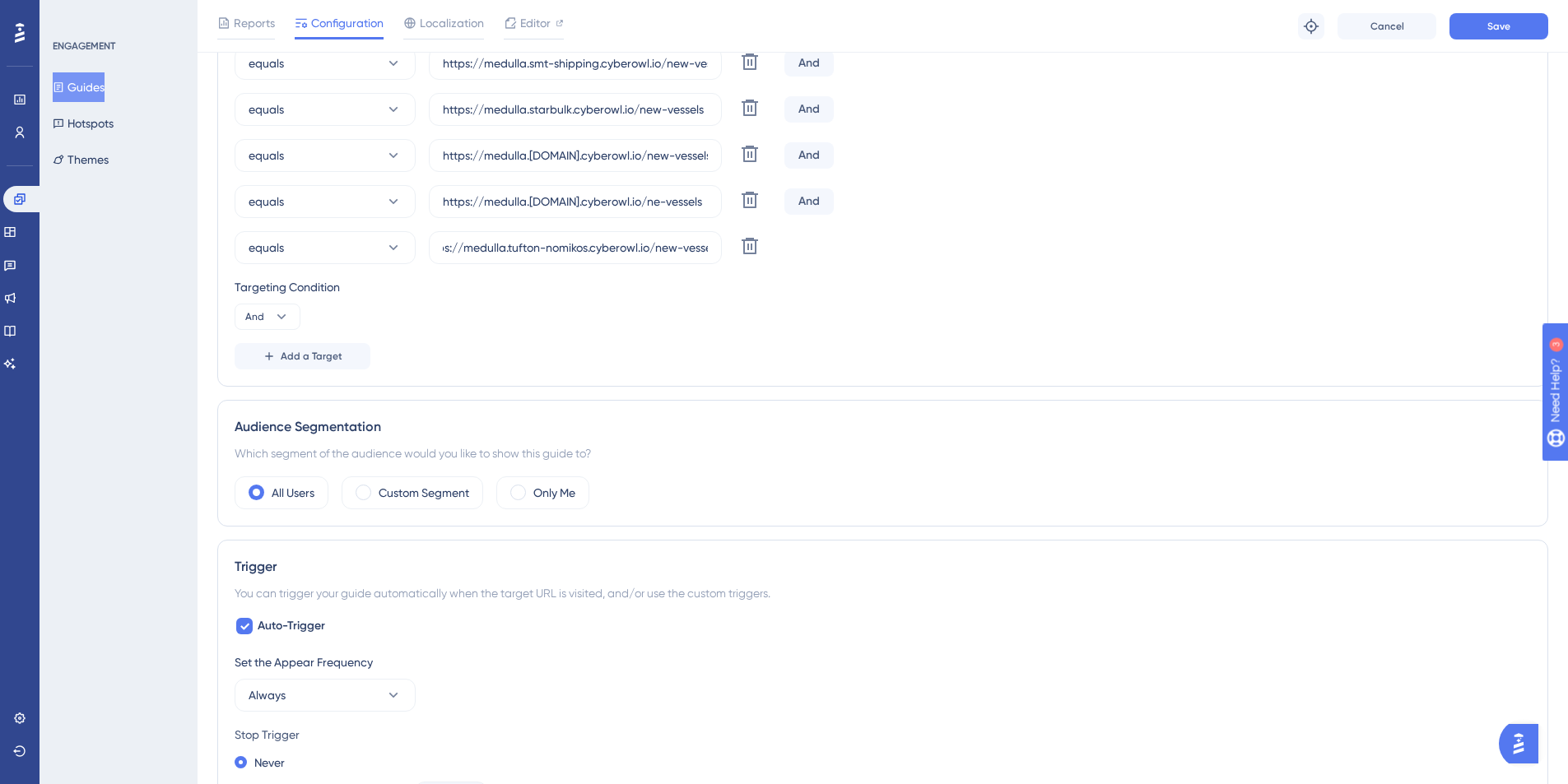 scroll, scrollTop: 0, scrollLeft: 0, axis: both 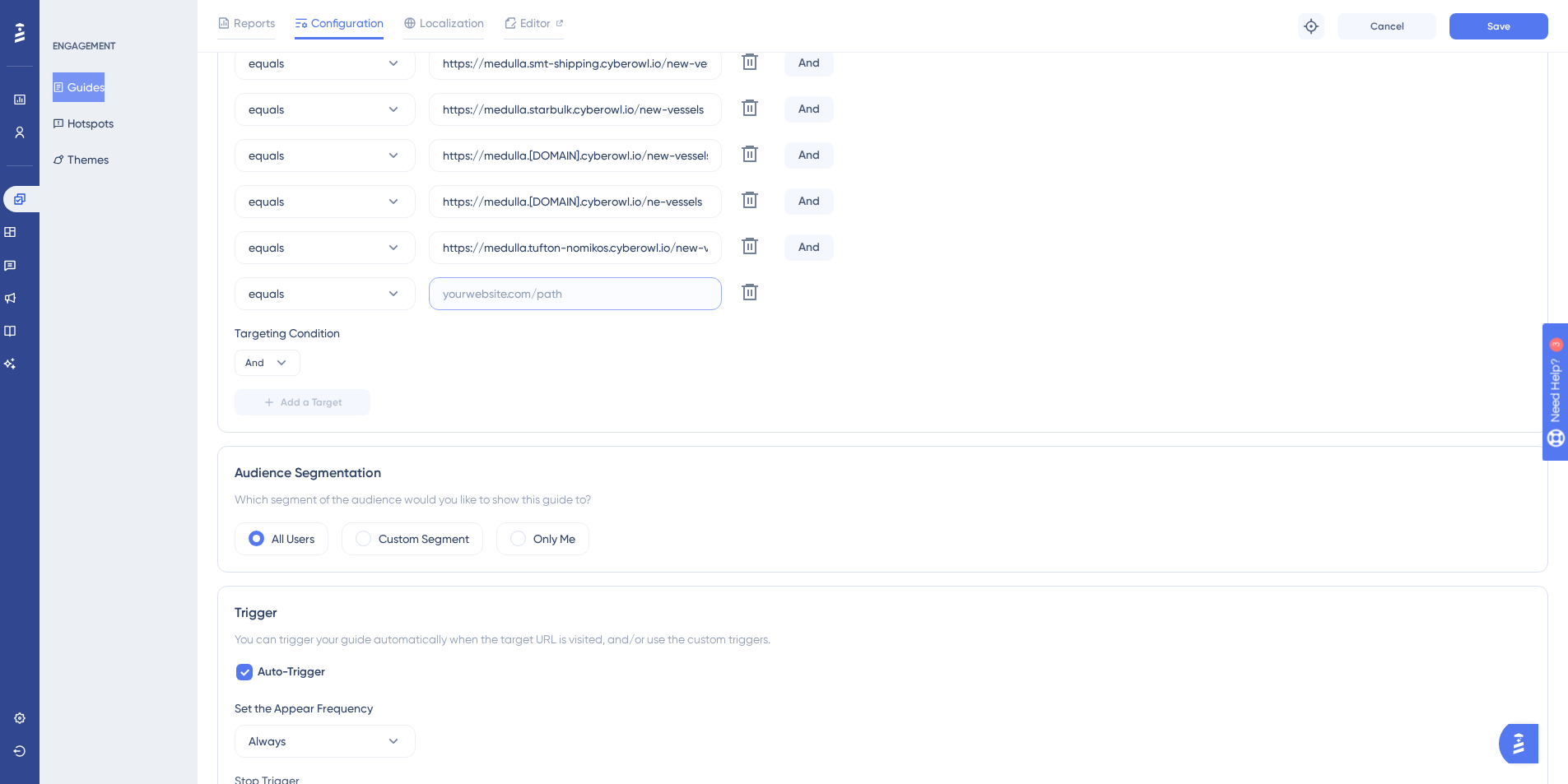 click at bounding box center (575, 294) 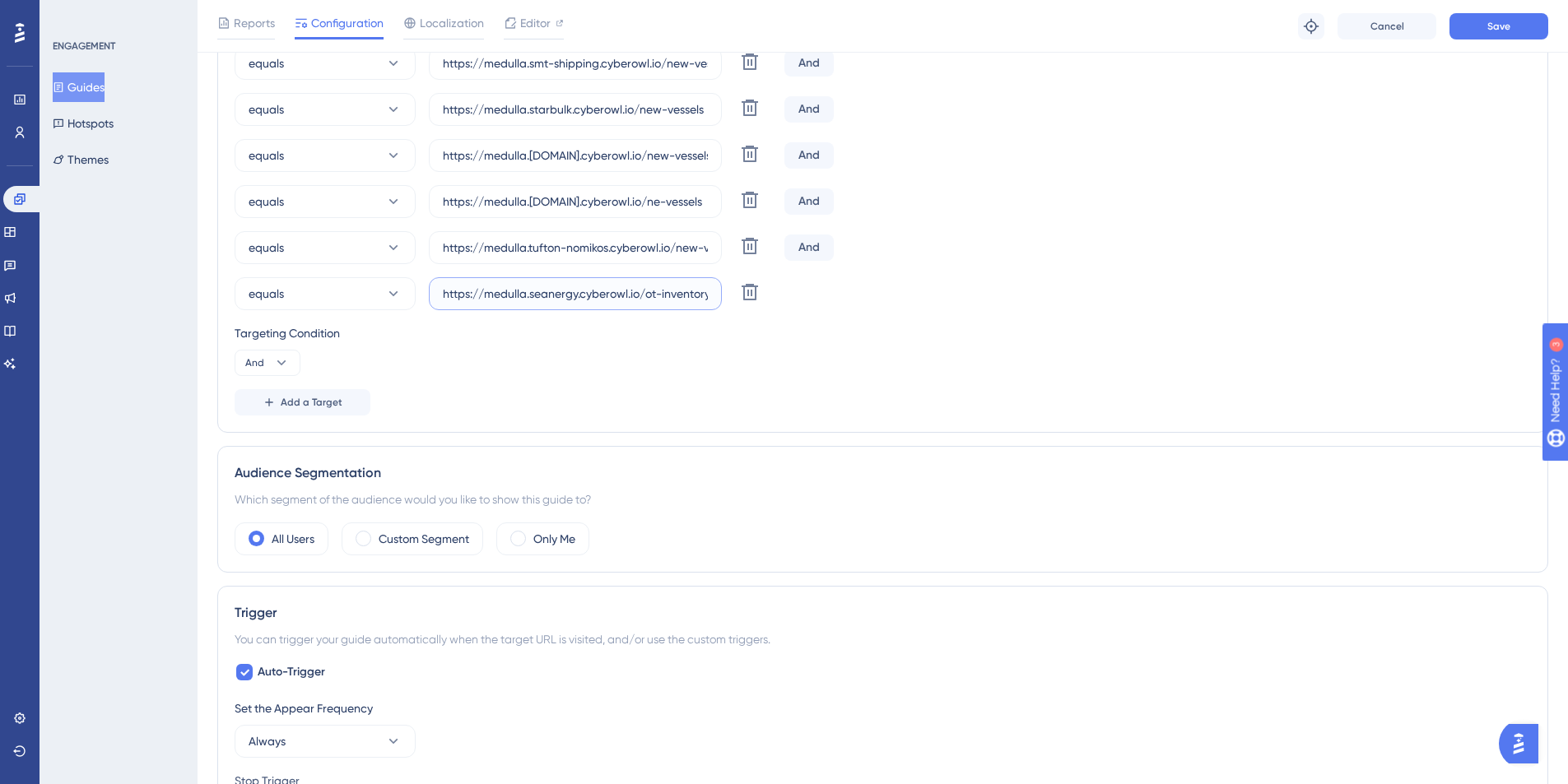 scroll, scrollTop: 0, scrollLeft: 47, axis: horizontal 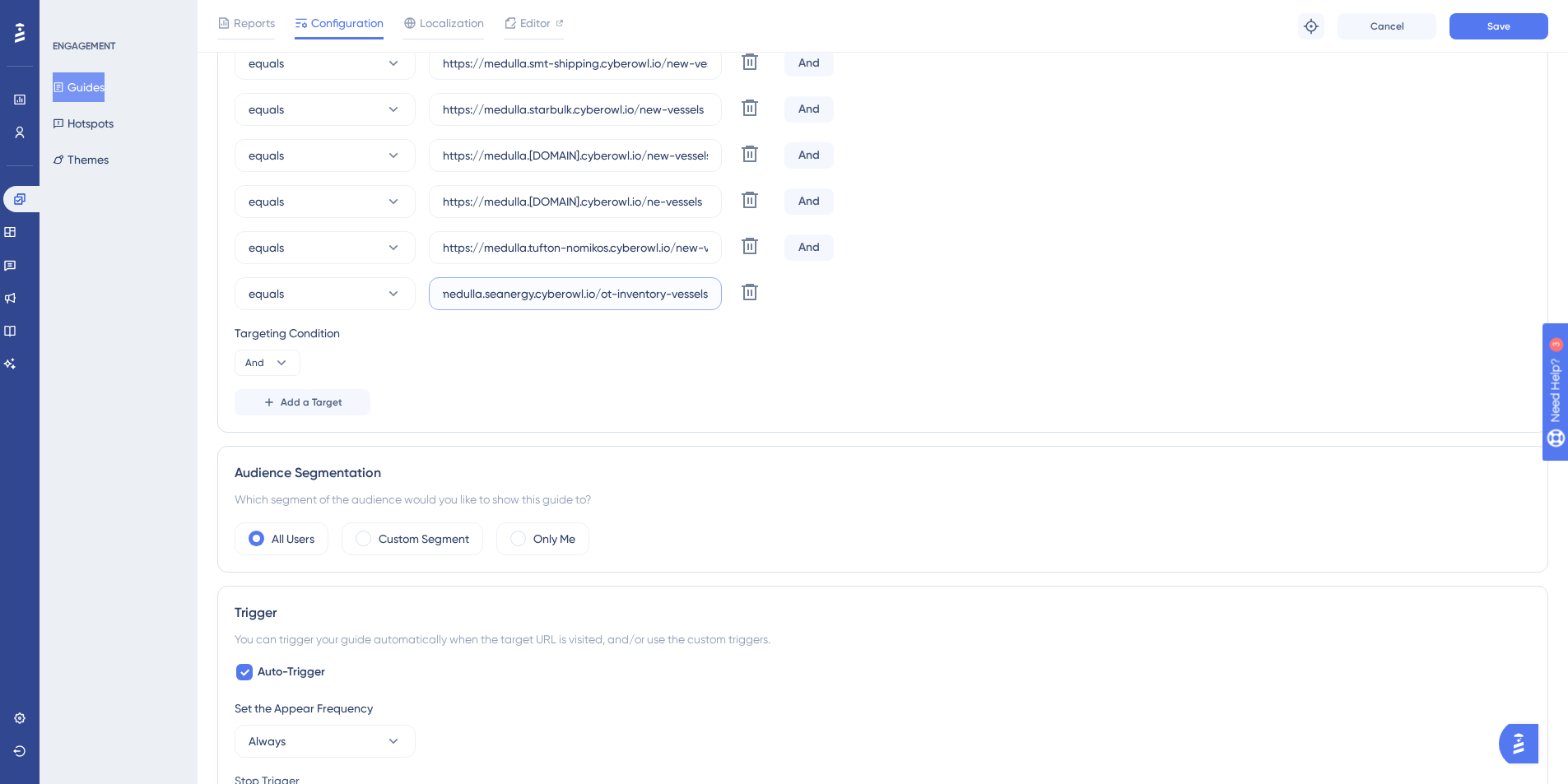 drag, startPoint x: 665, startPoint y: 293, endPoint x: 603, endPoint y: 295, distance: 62.03225 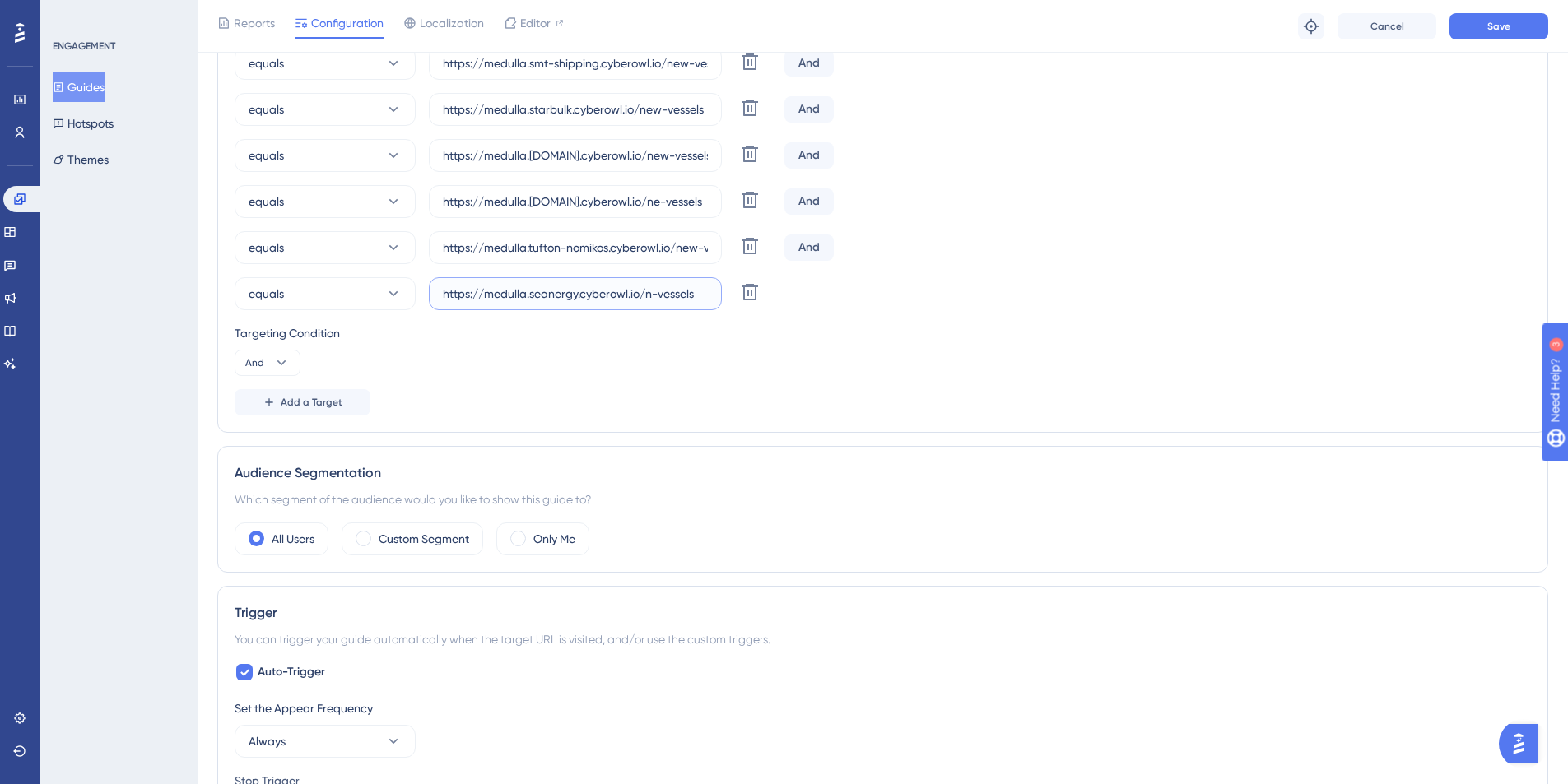 scroll, scrollTop: 0, scrollLeft: 0, axis: both 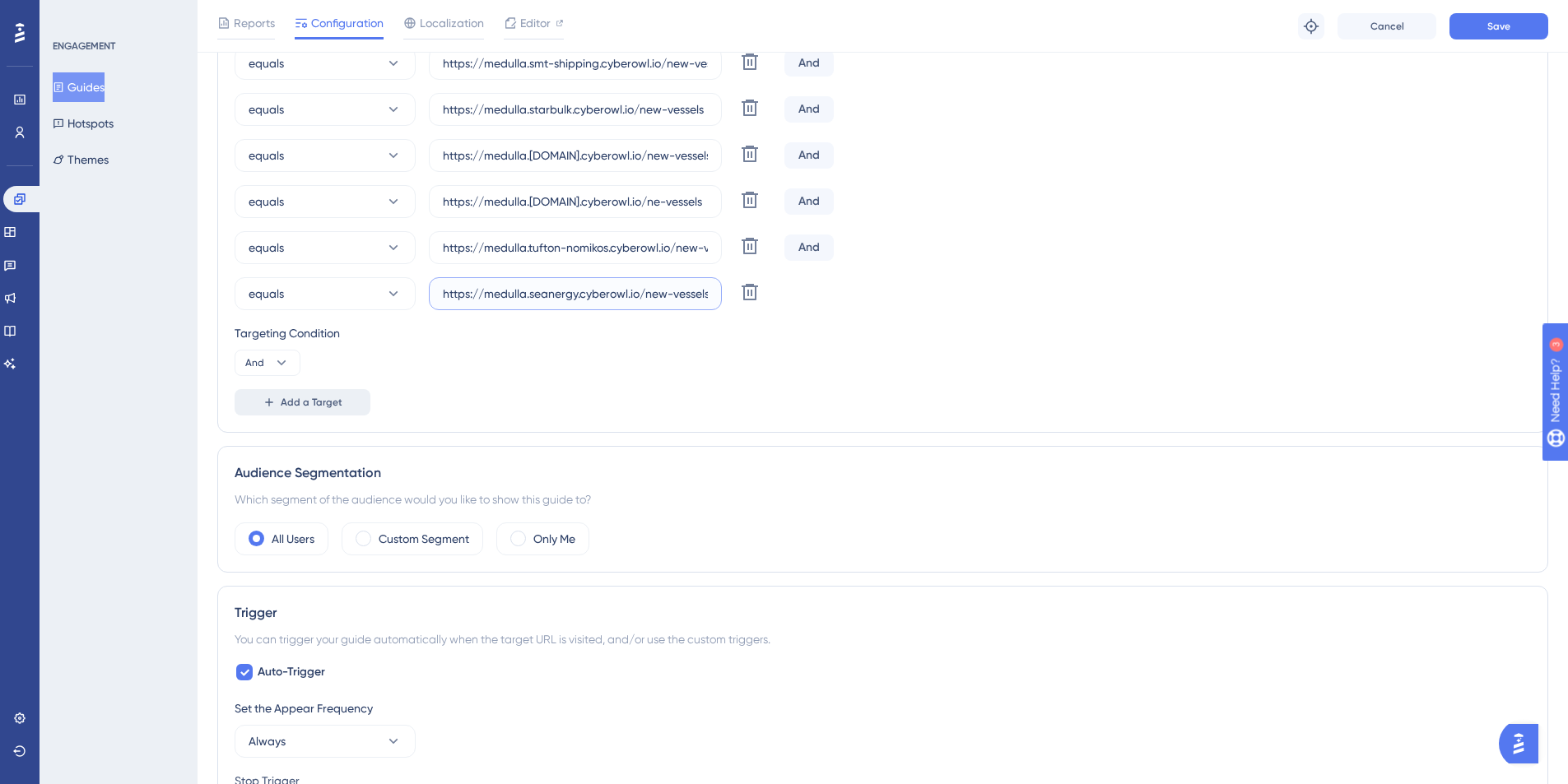type on "https://medulla.seanergy.cyberowl.io/new-vessels" 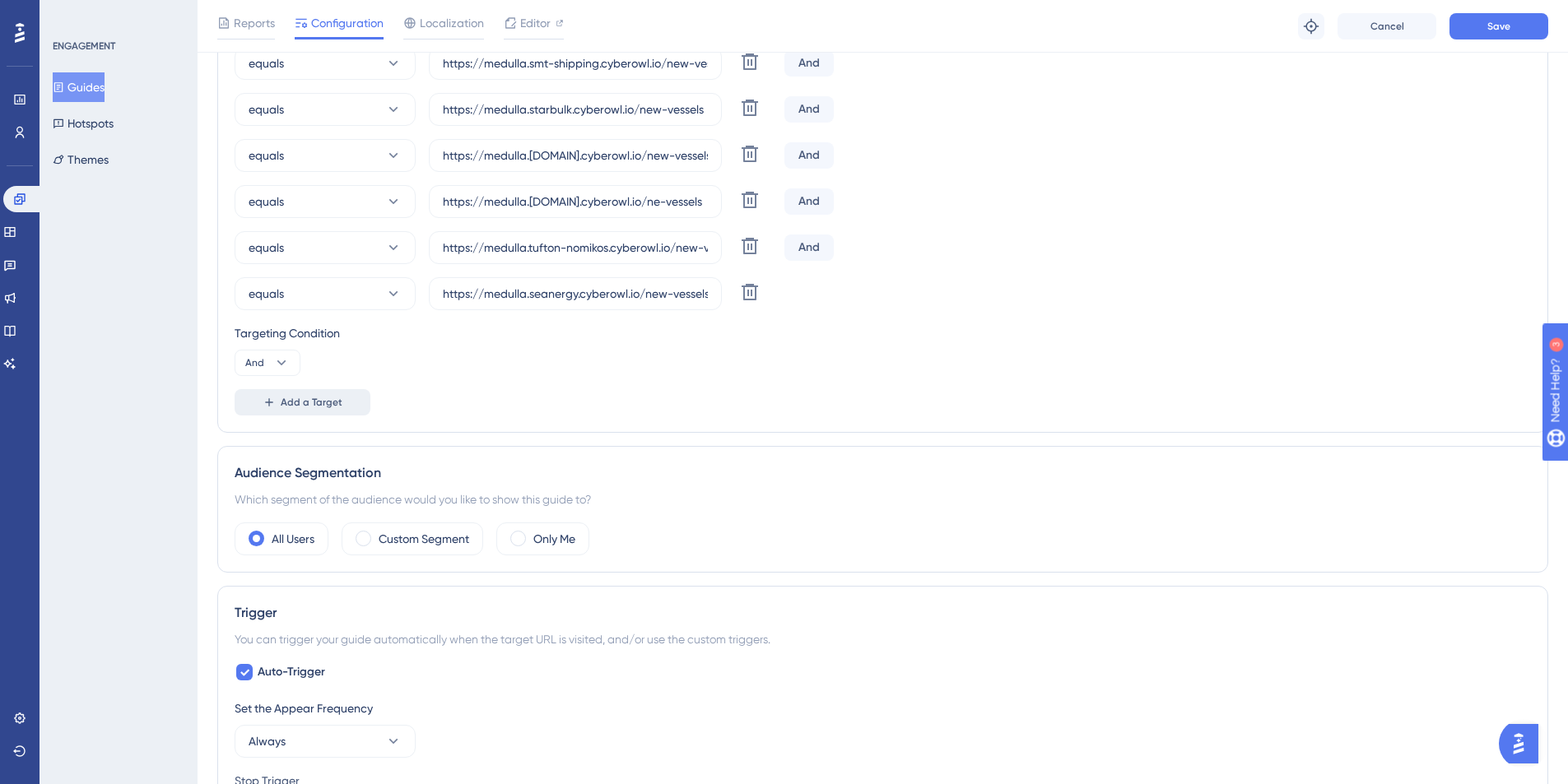 click on "Add a Target" at bounding box center [311, 402] 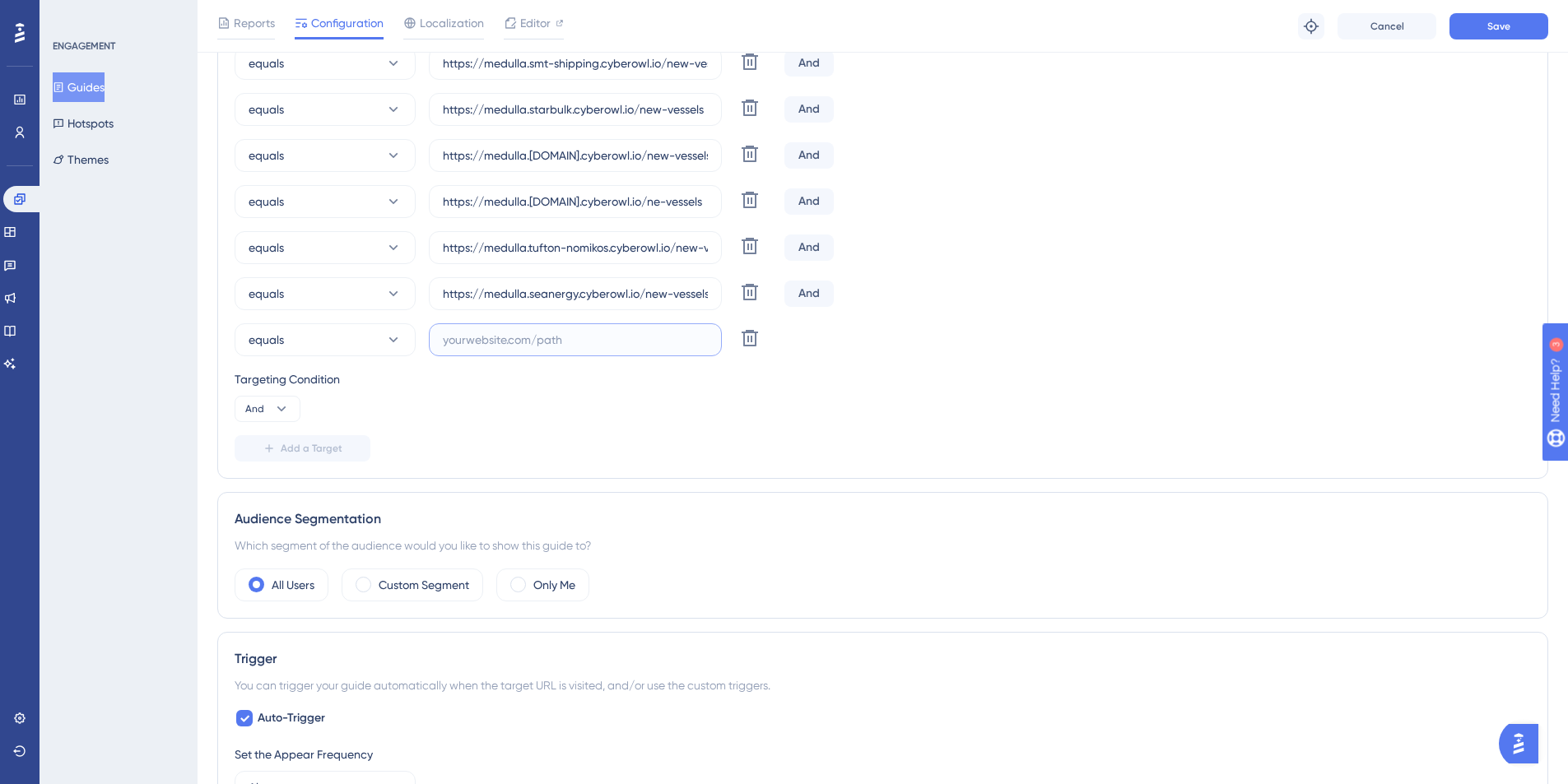 click at bounding box center [575, 340] 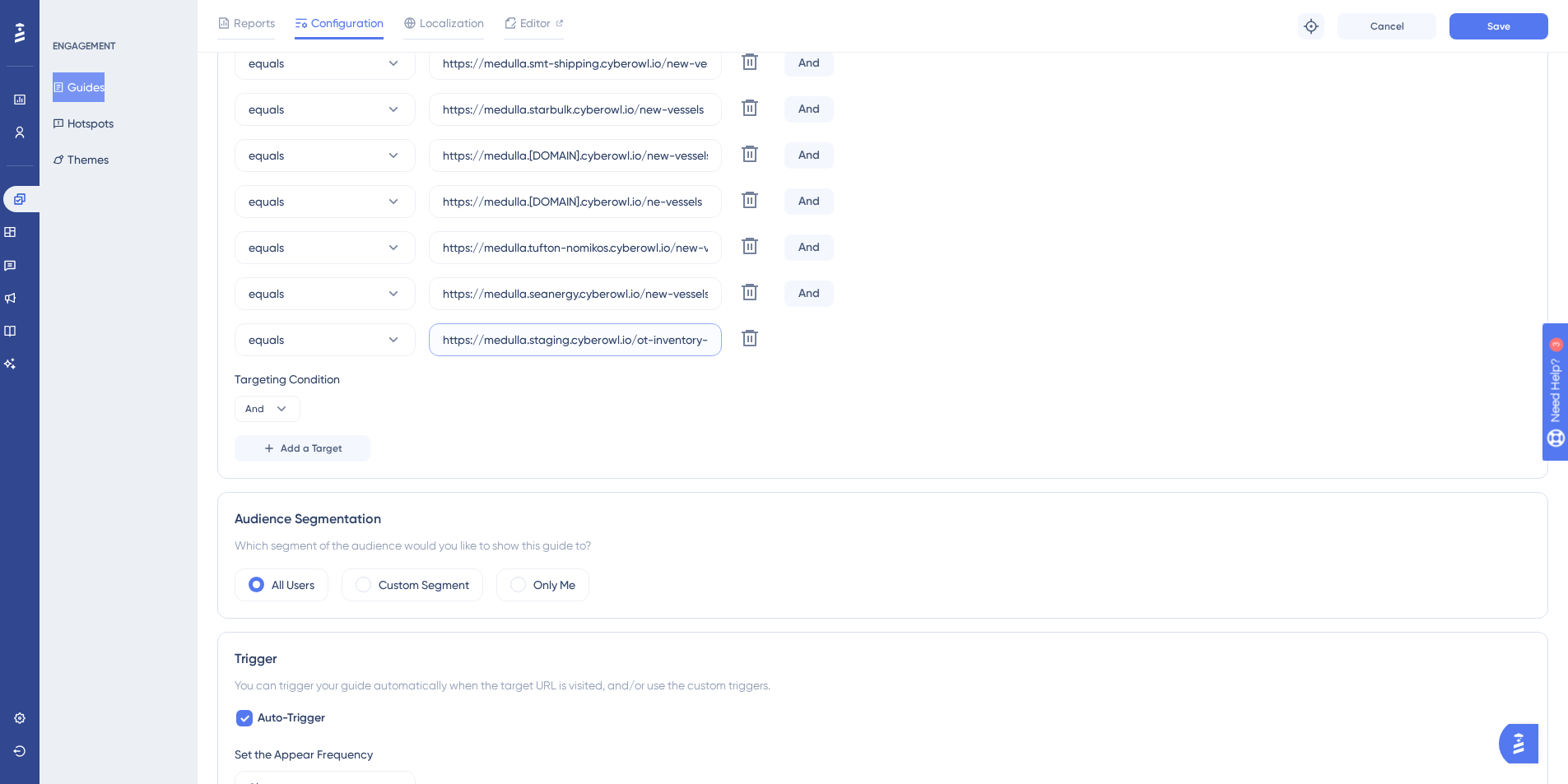 scroll, scrollTop: 0, scrollLeft: 39, axis: horizontal 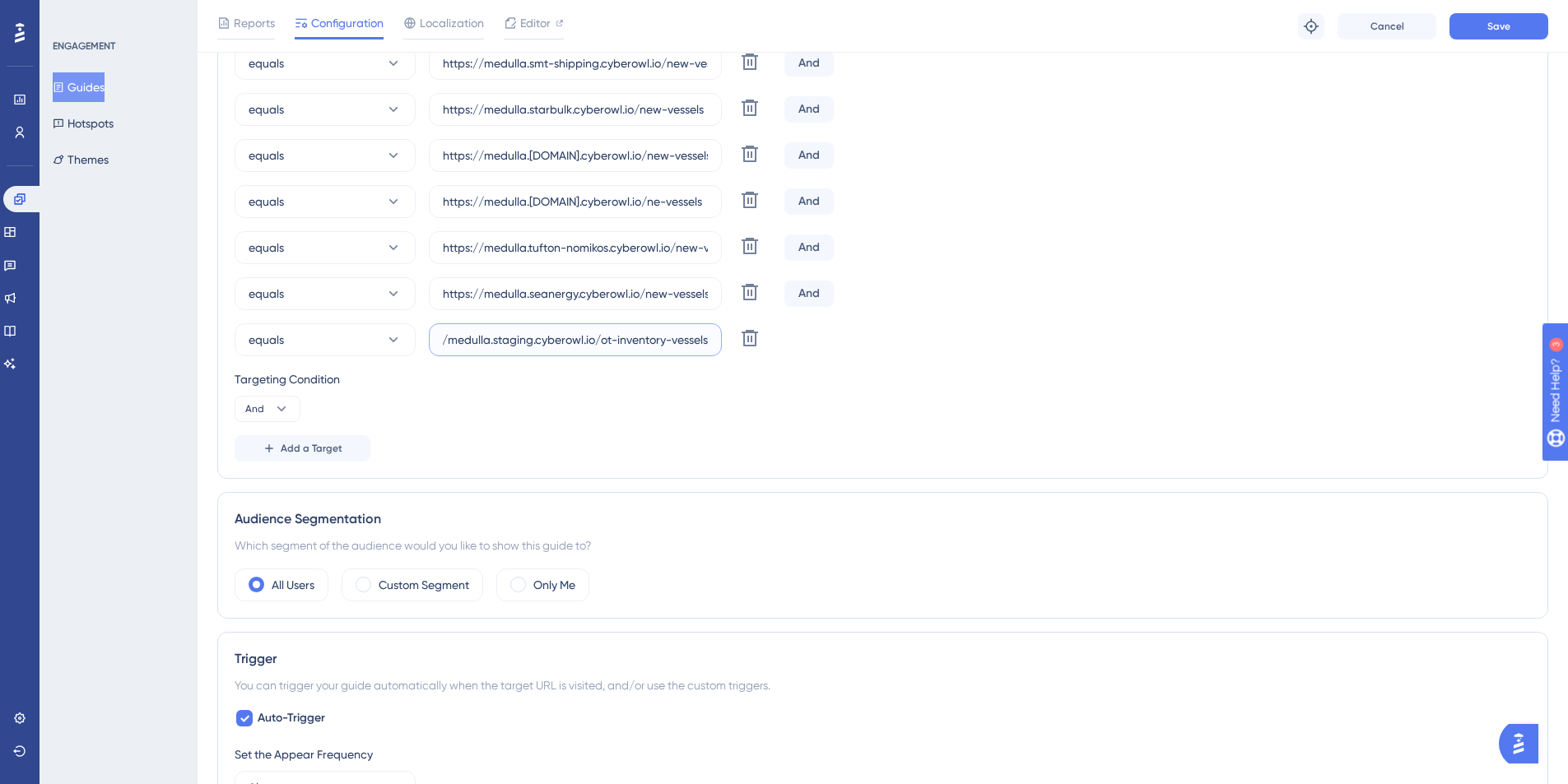 drag, startPoint x: 665, startPoint y: 341, endPoint x: 602, endPoint y: 345, distance: 63.12686 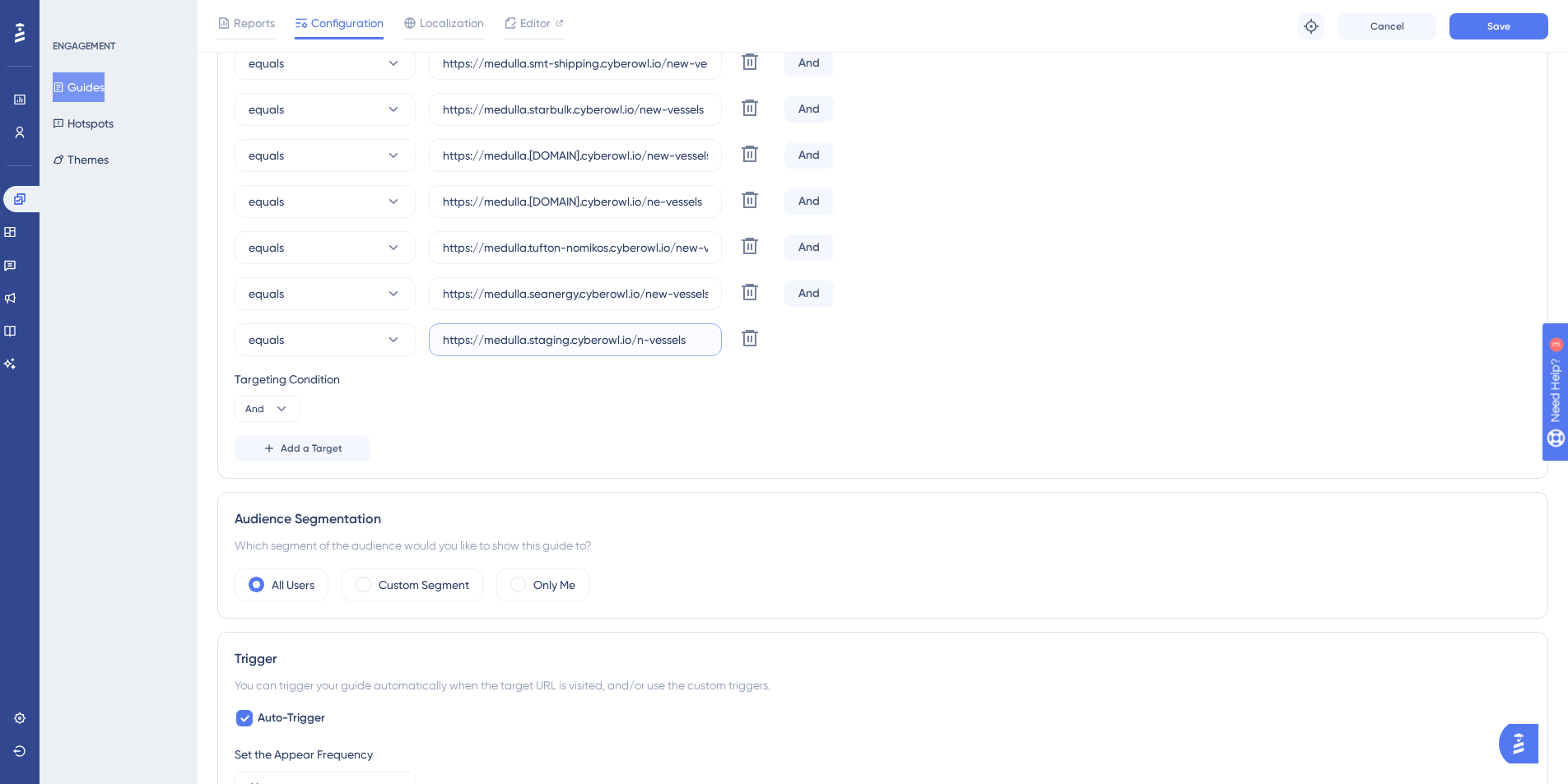 scroll, scrollTop: 0, scrollLeft: 0, axis: both 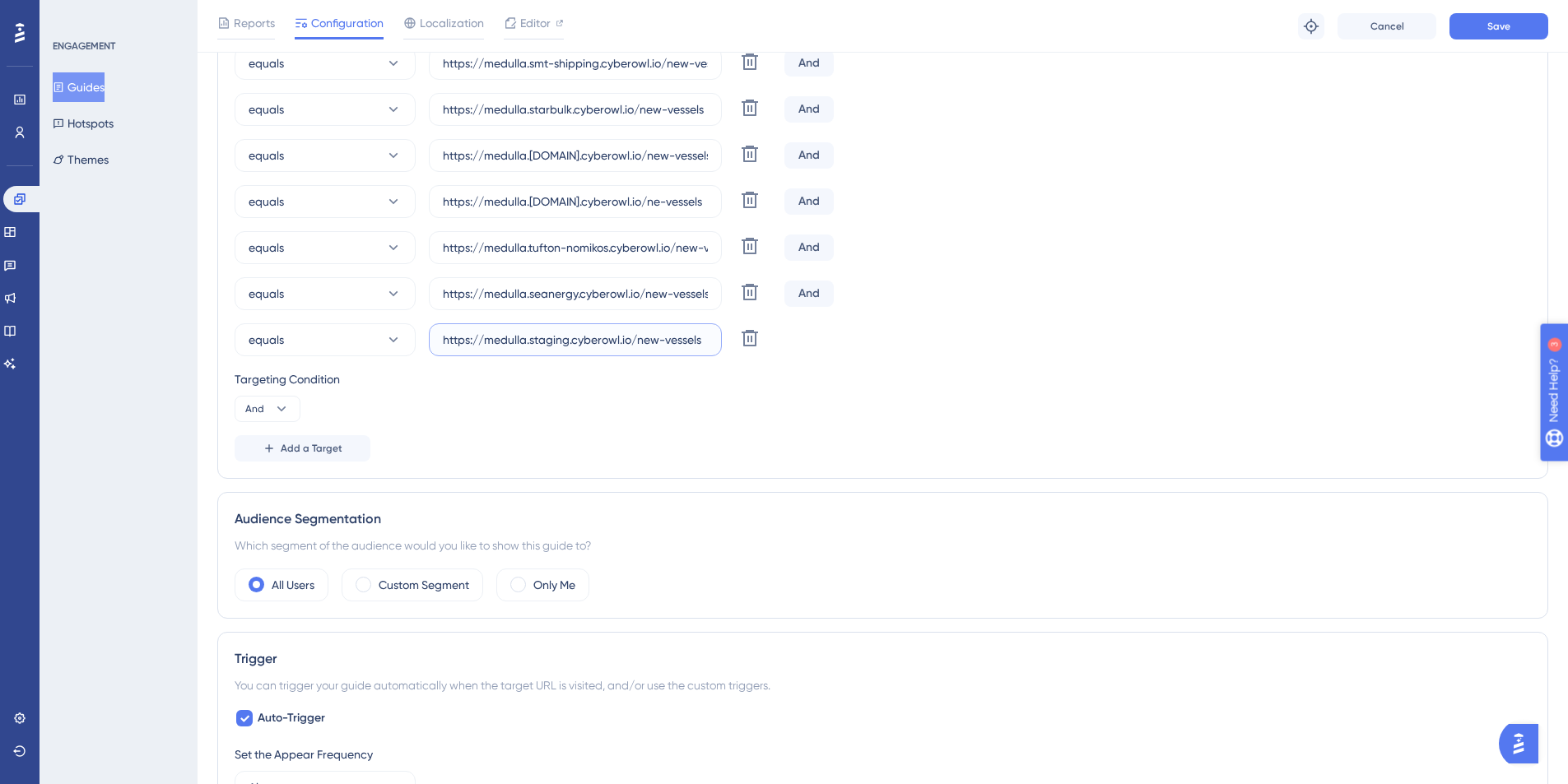 type on "https://medulla.staging.cyberowl.io/new-vessels" 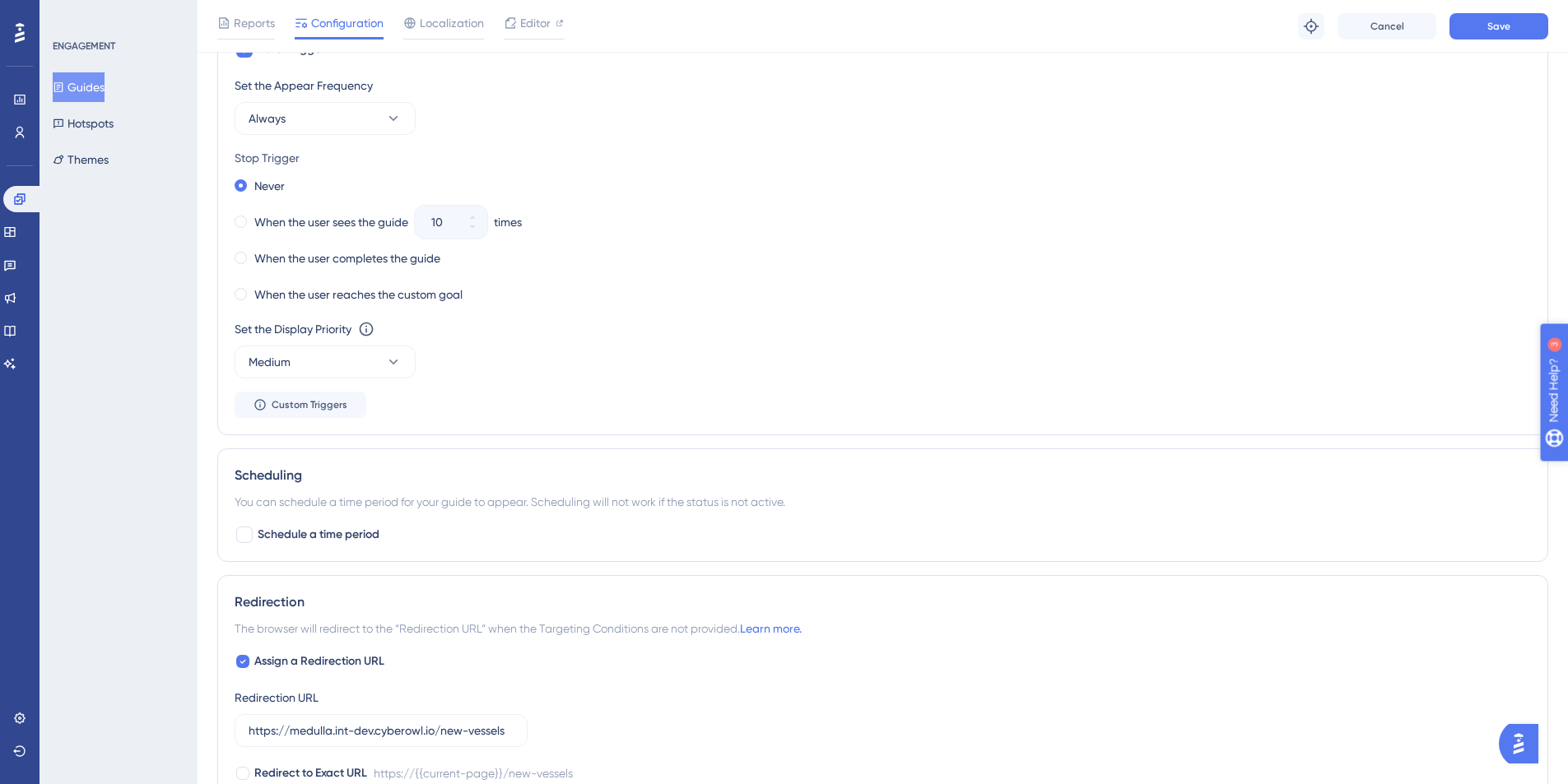 scroll, scrollTop: 2343, scrollLeft: 0, axis: vertical 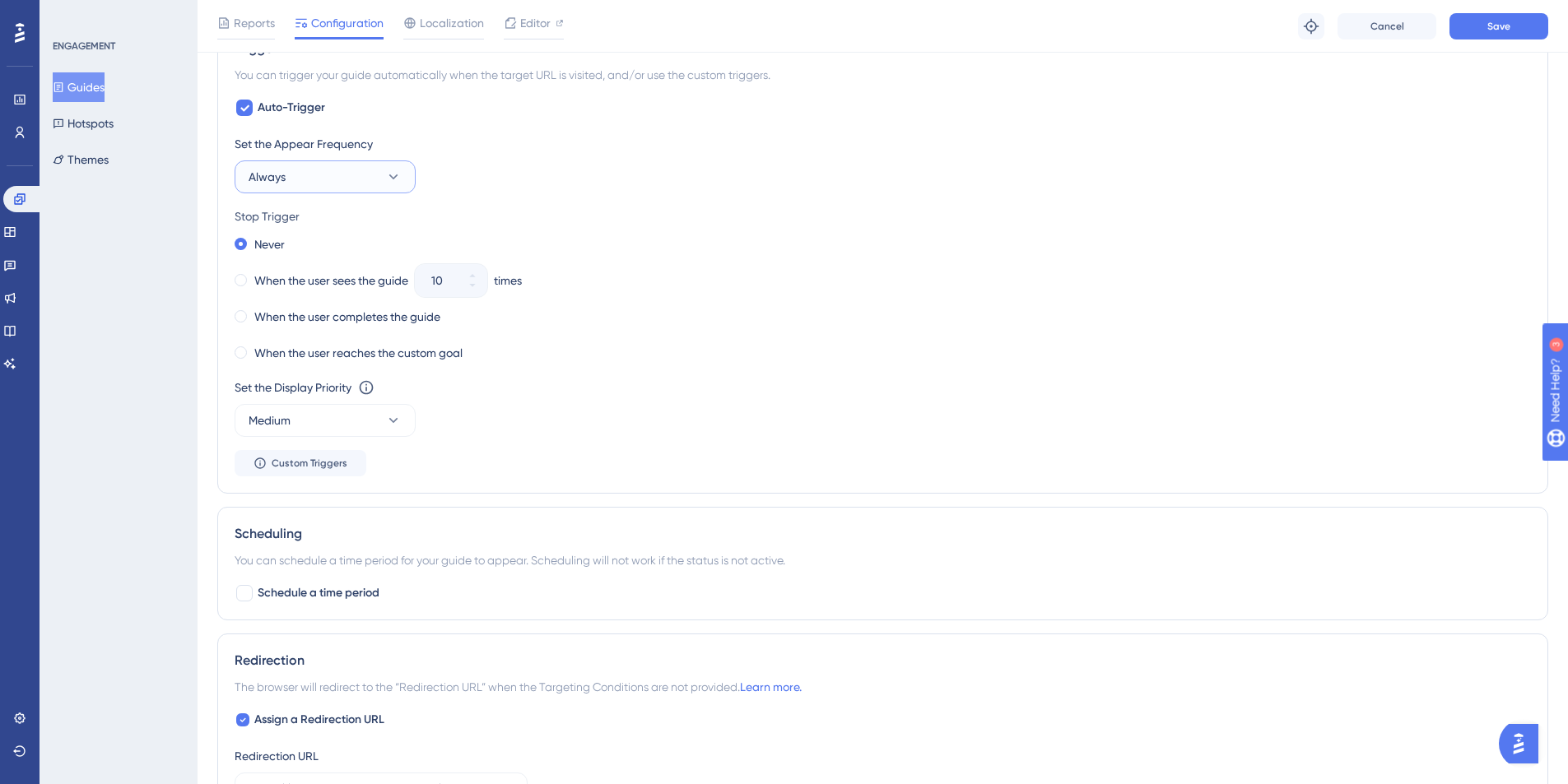 click 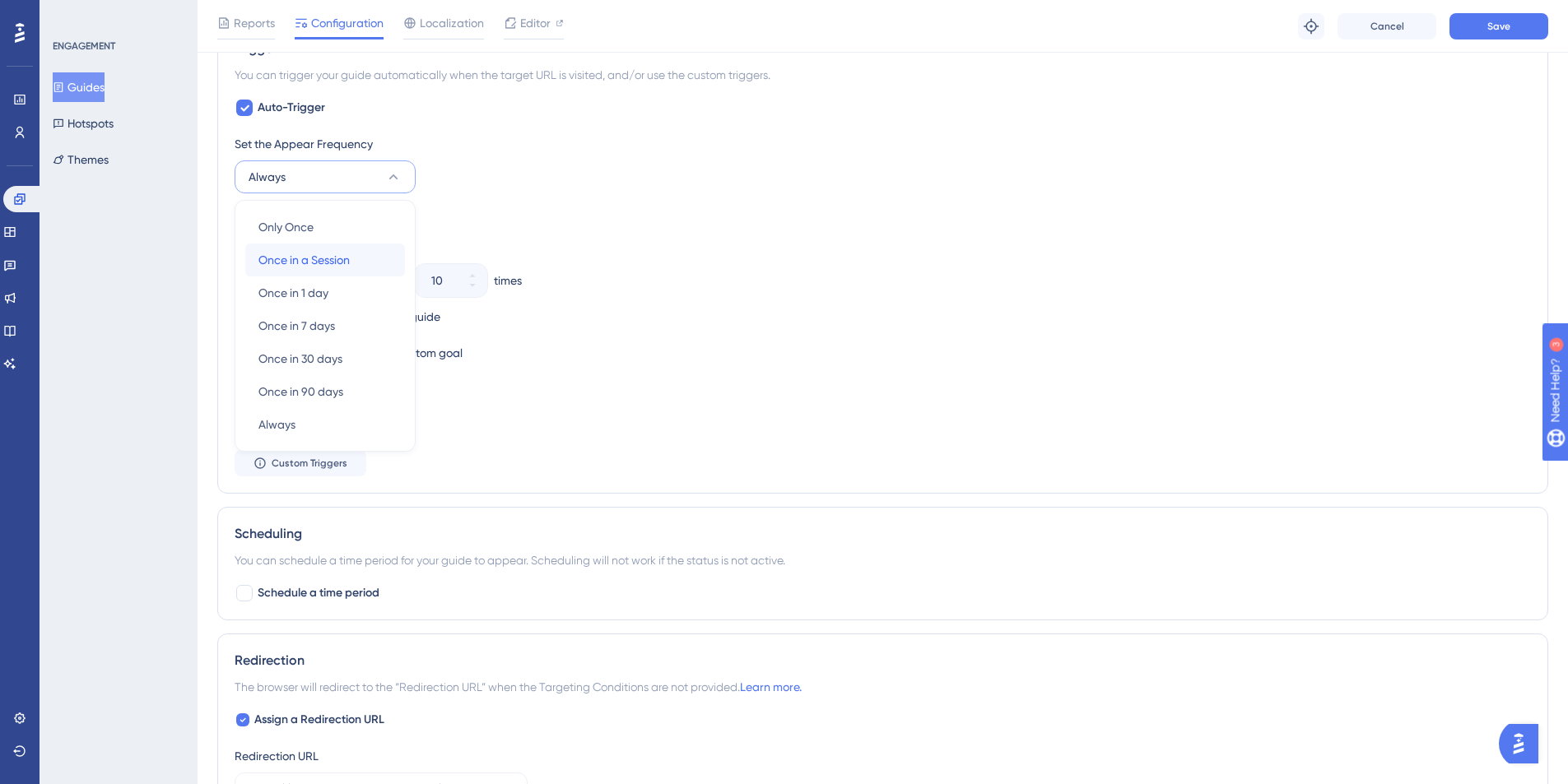 click on "Once in a Session" at bounding box center (304, 260) 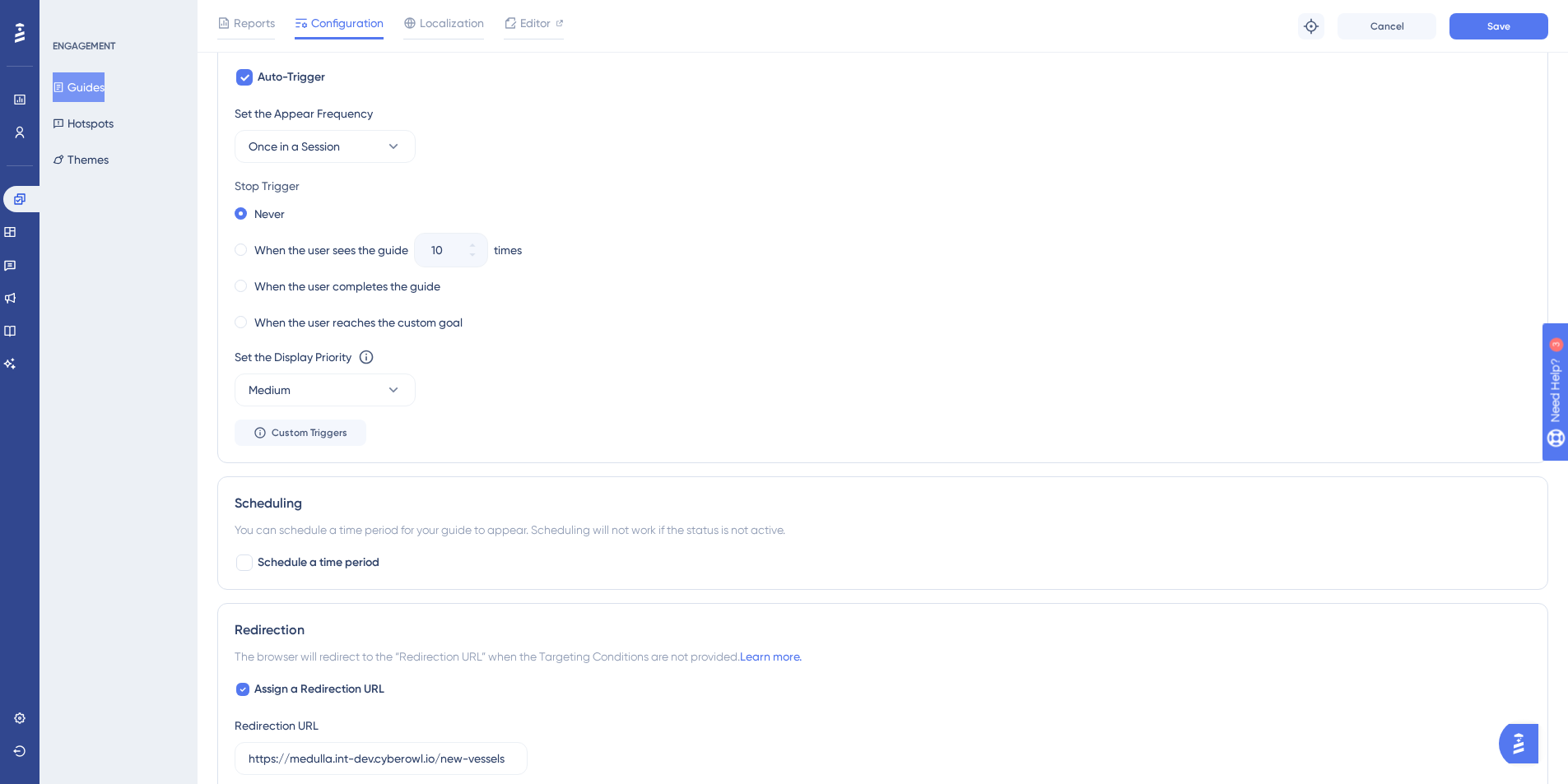 scroll, scrollTop: 2384, scrollLeft: 0, axis: vertical 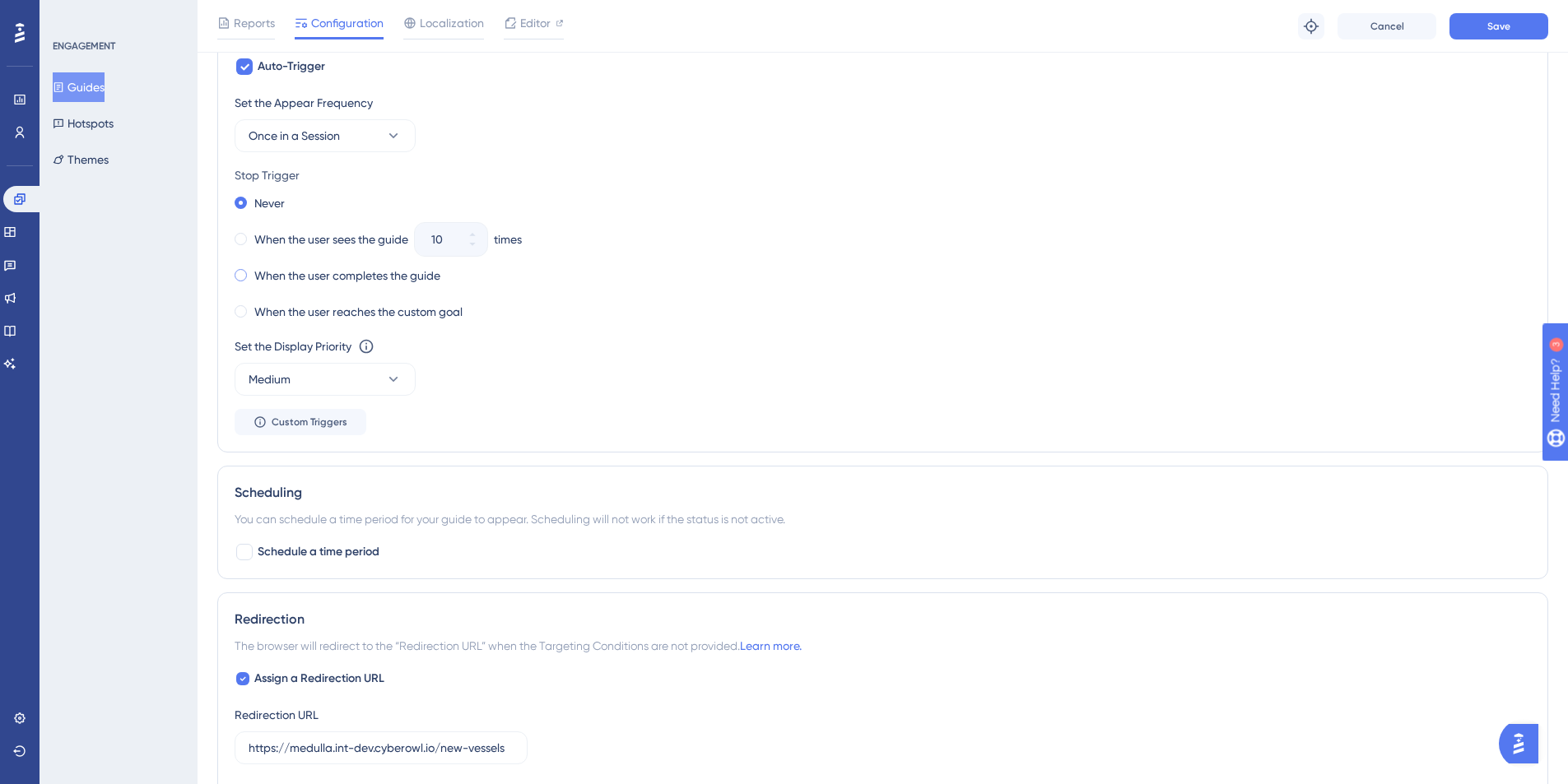 click on "When the user completes the guide" at bounding box center (347, 276) 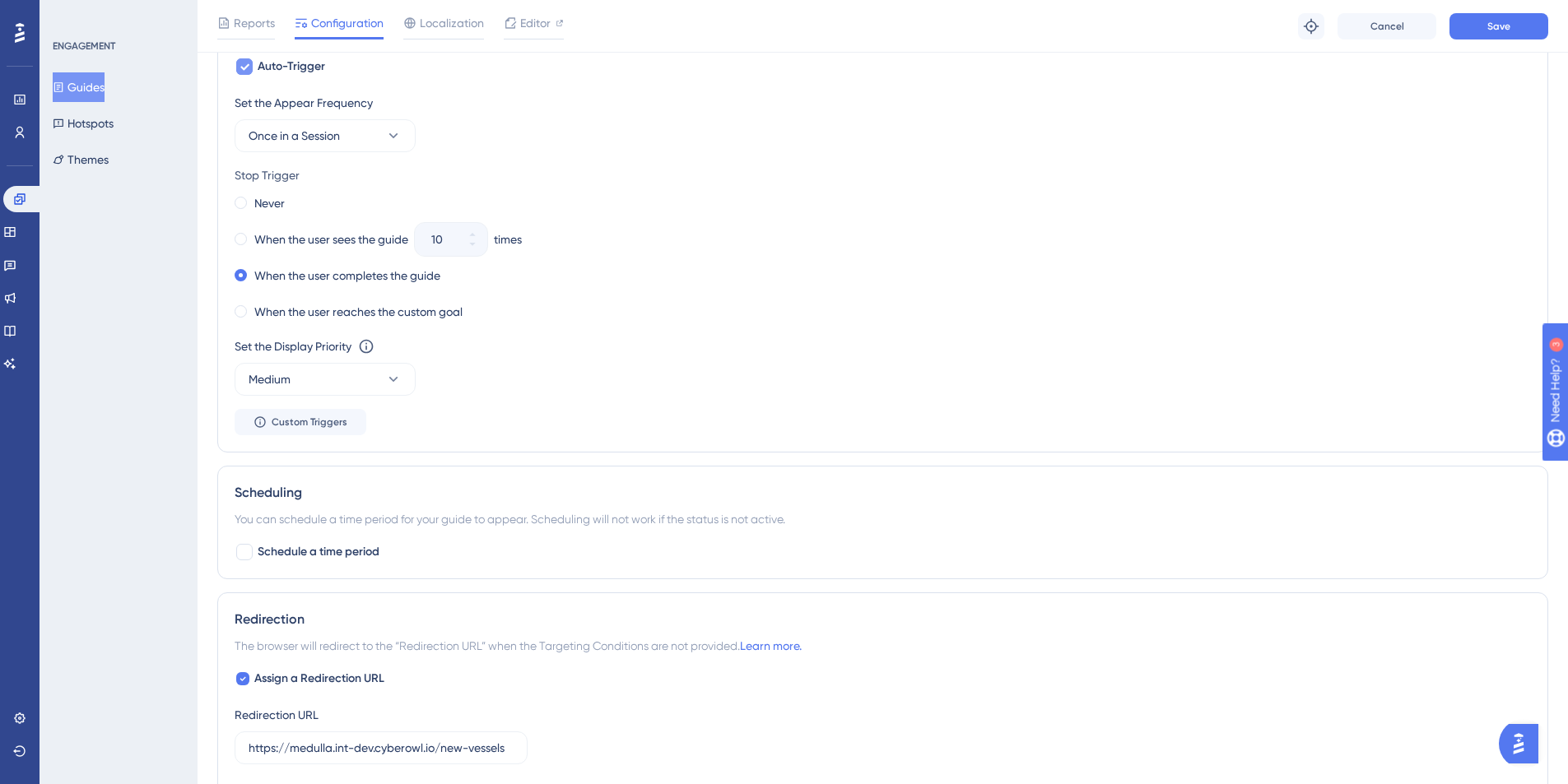 click 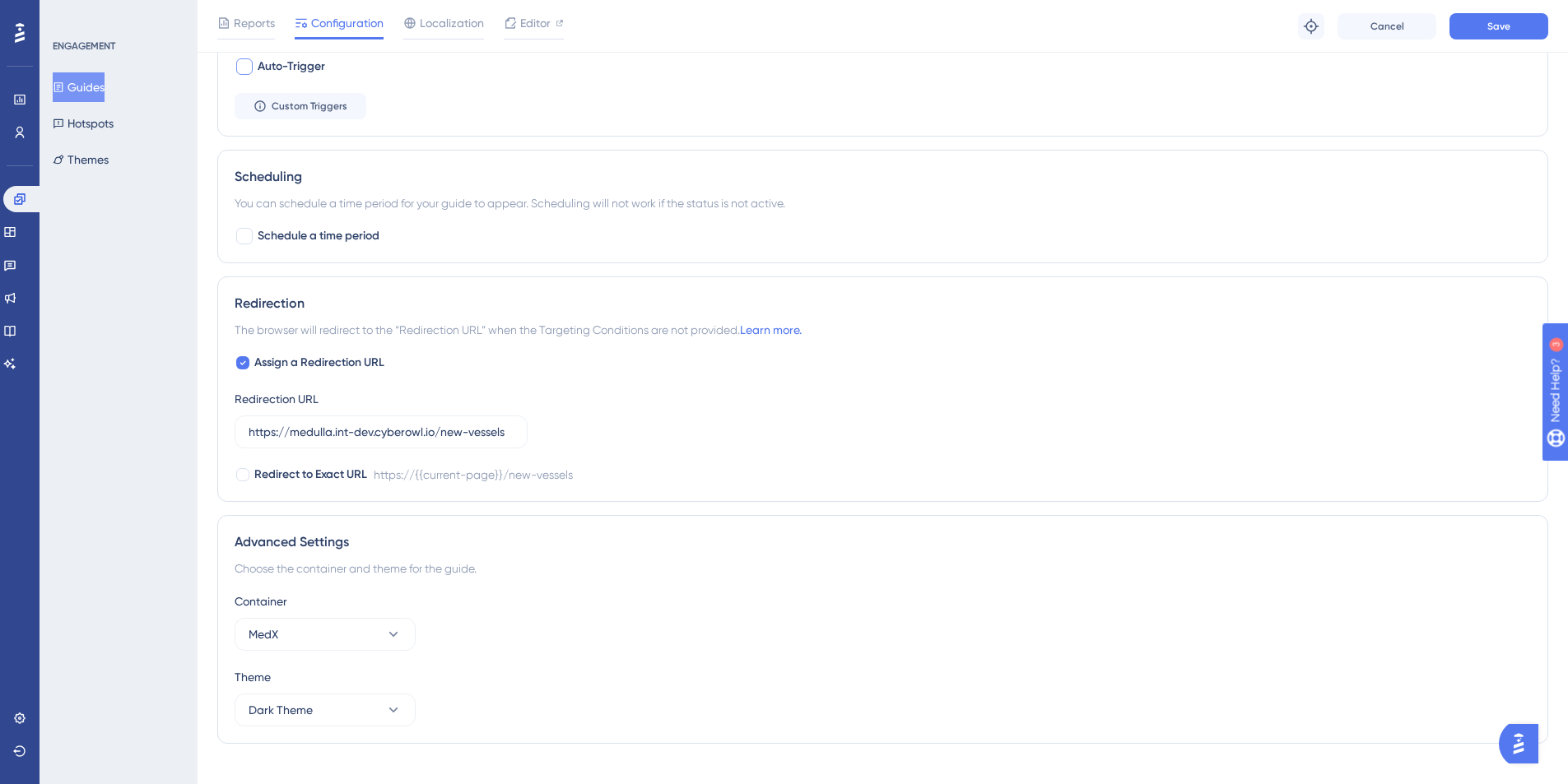 click at bounding box center (244, 67) 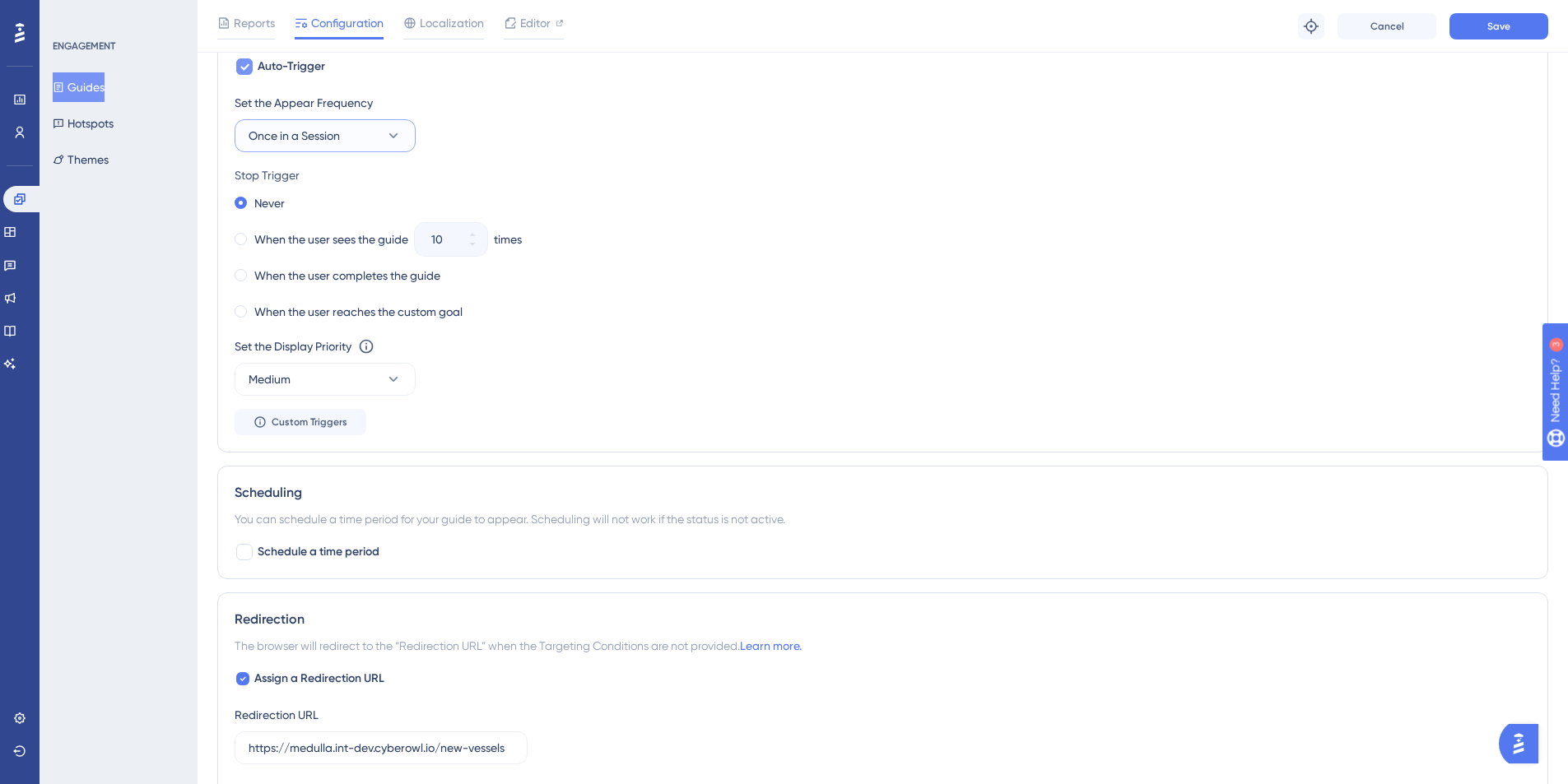 click on "Once in a Session" at bounding box center [294, 136] 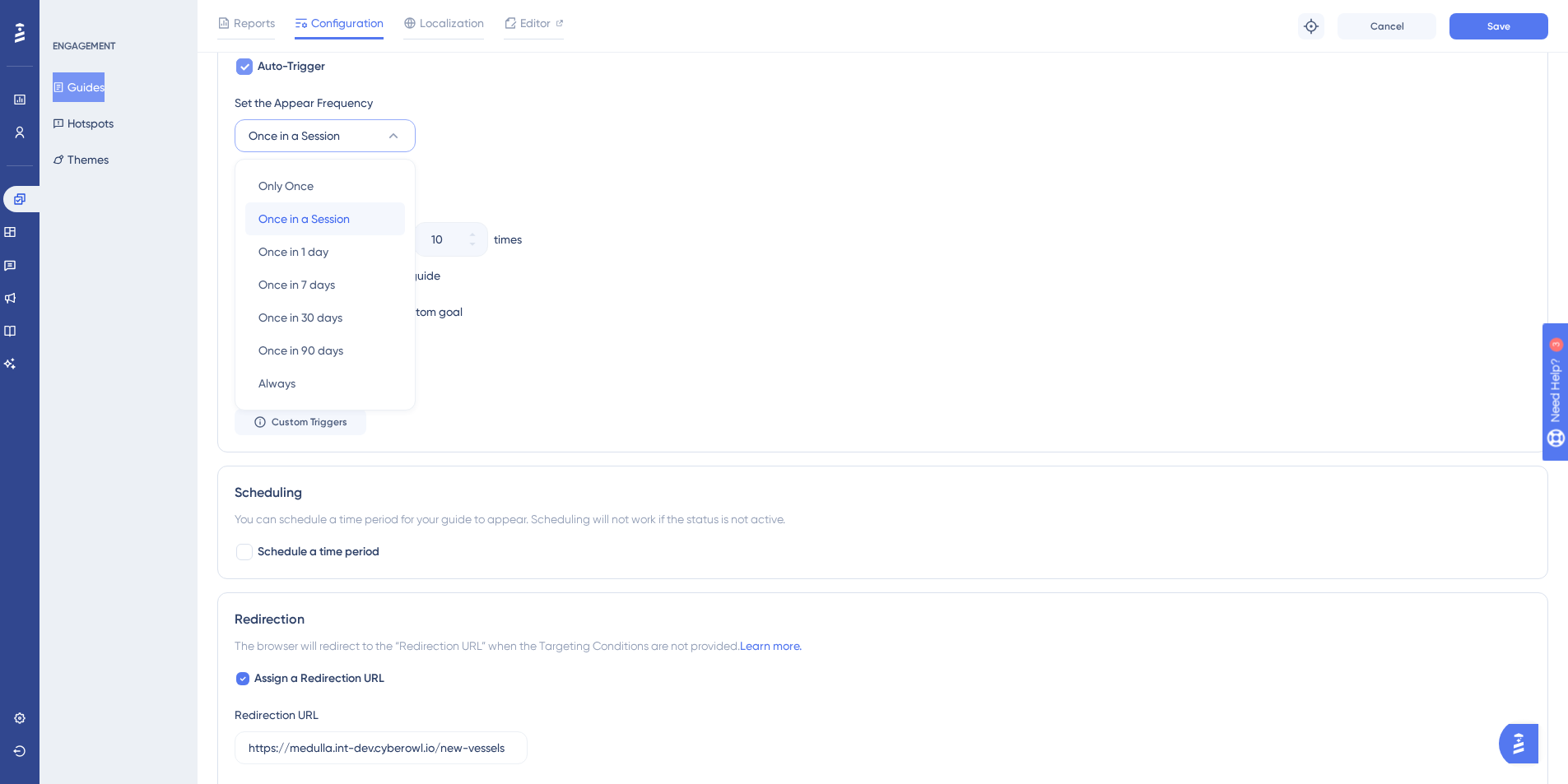 click on "Once in a Session" at bounding box center (304, 219) 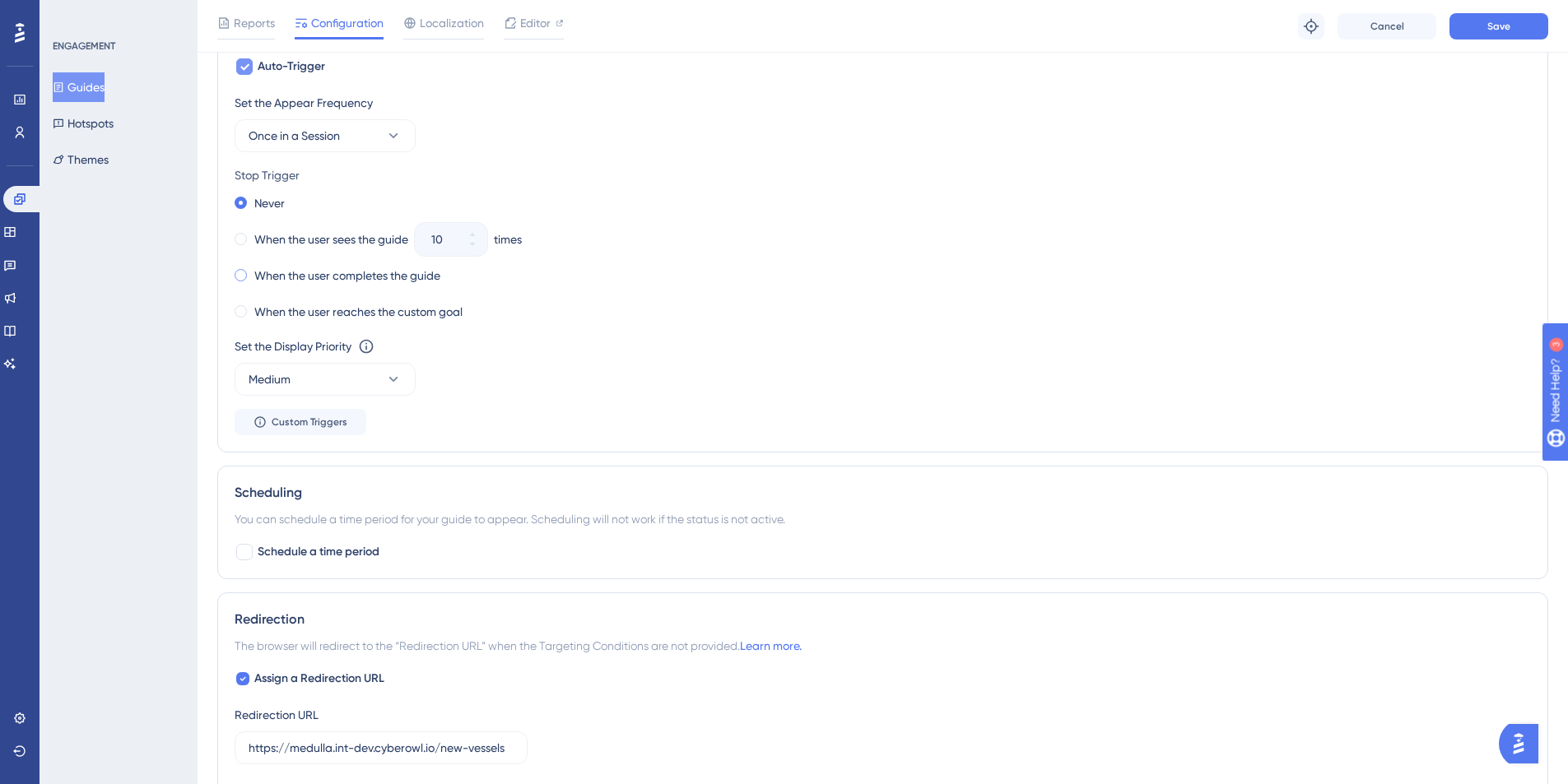 click on "When the user completes the guide" at bounding box center [347, 276] 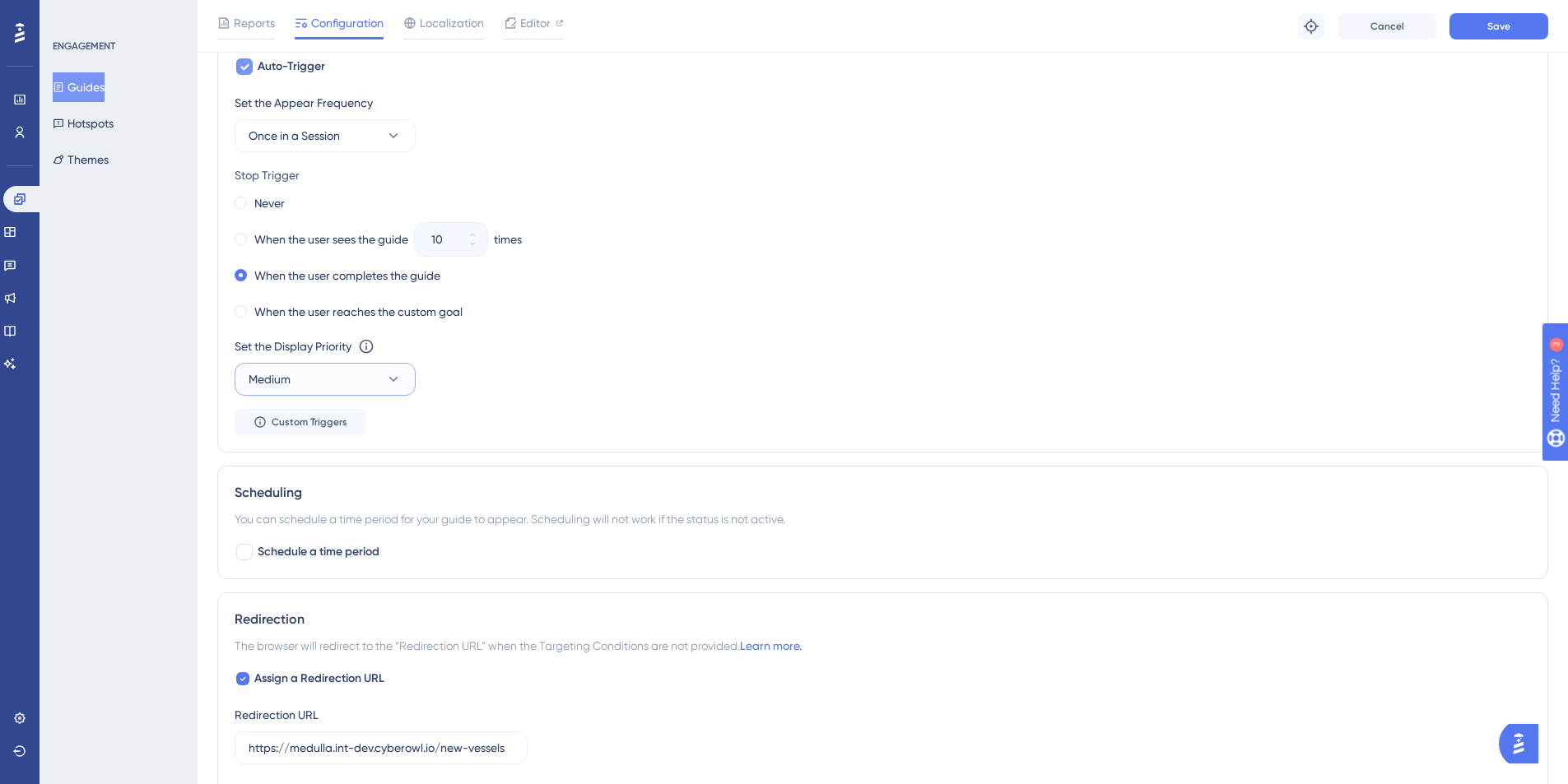 click on "Medium" at bounding box center [325, 379] 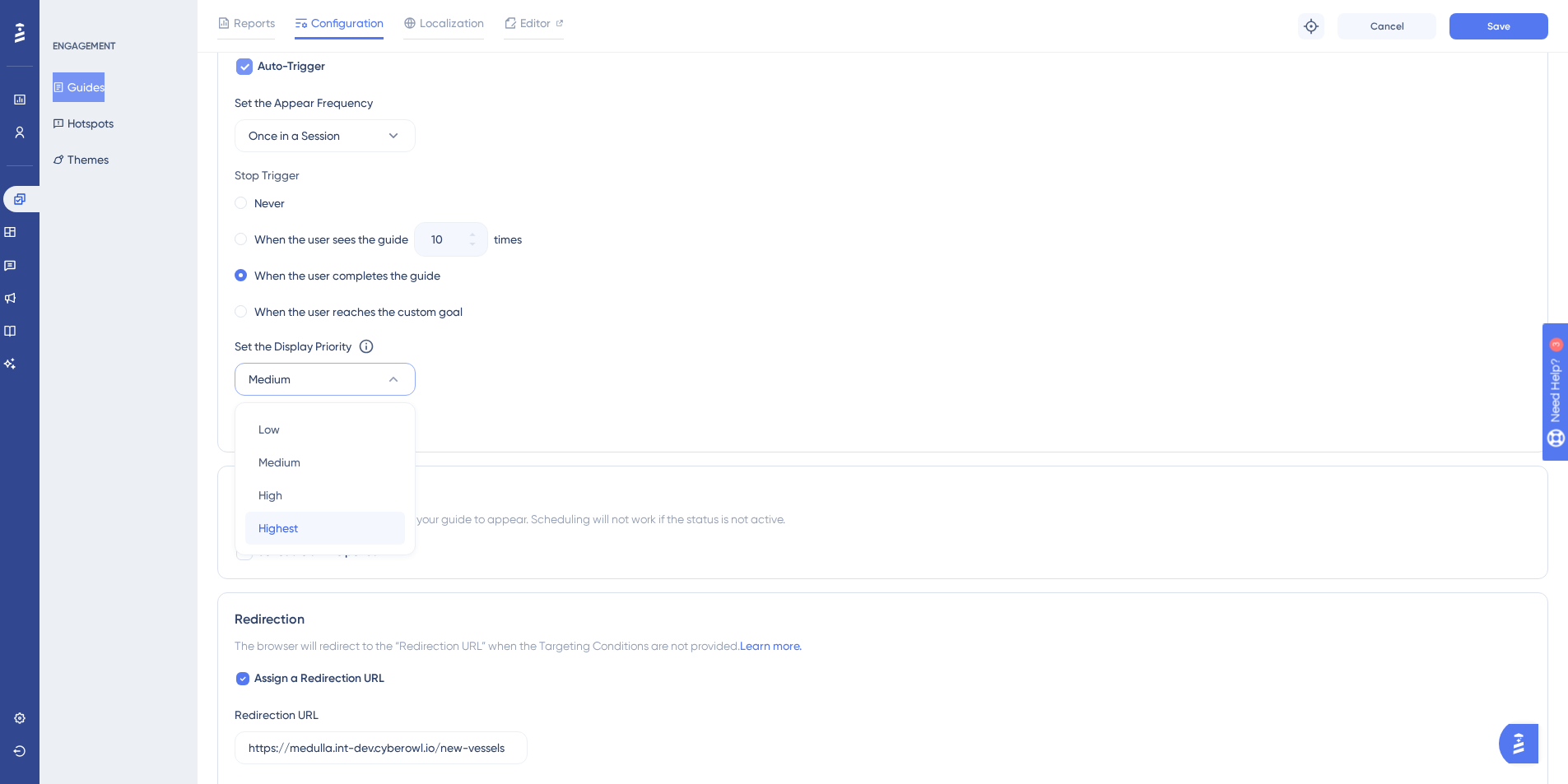 click on "Highest Highest" at bounding box center [325, 528] 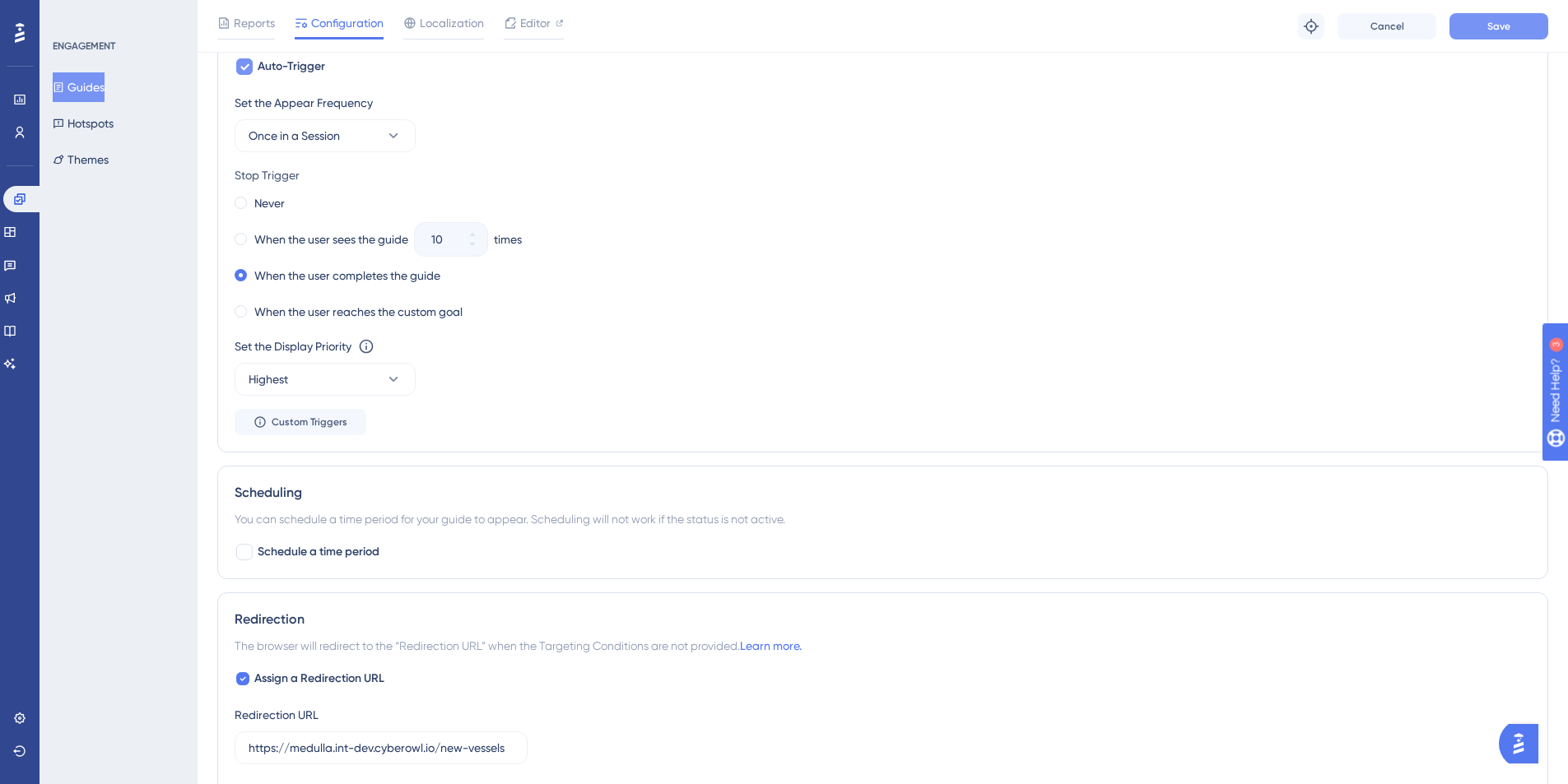 click on "Save" at bounding box center (1499, 26) 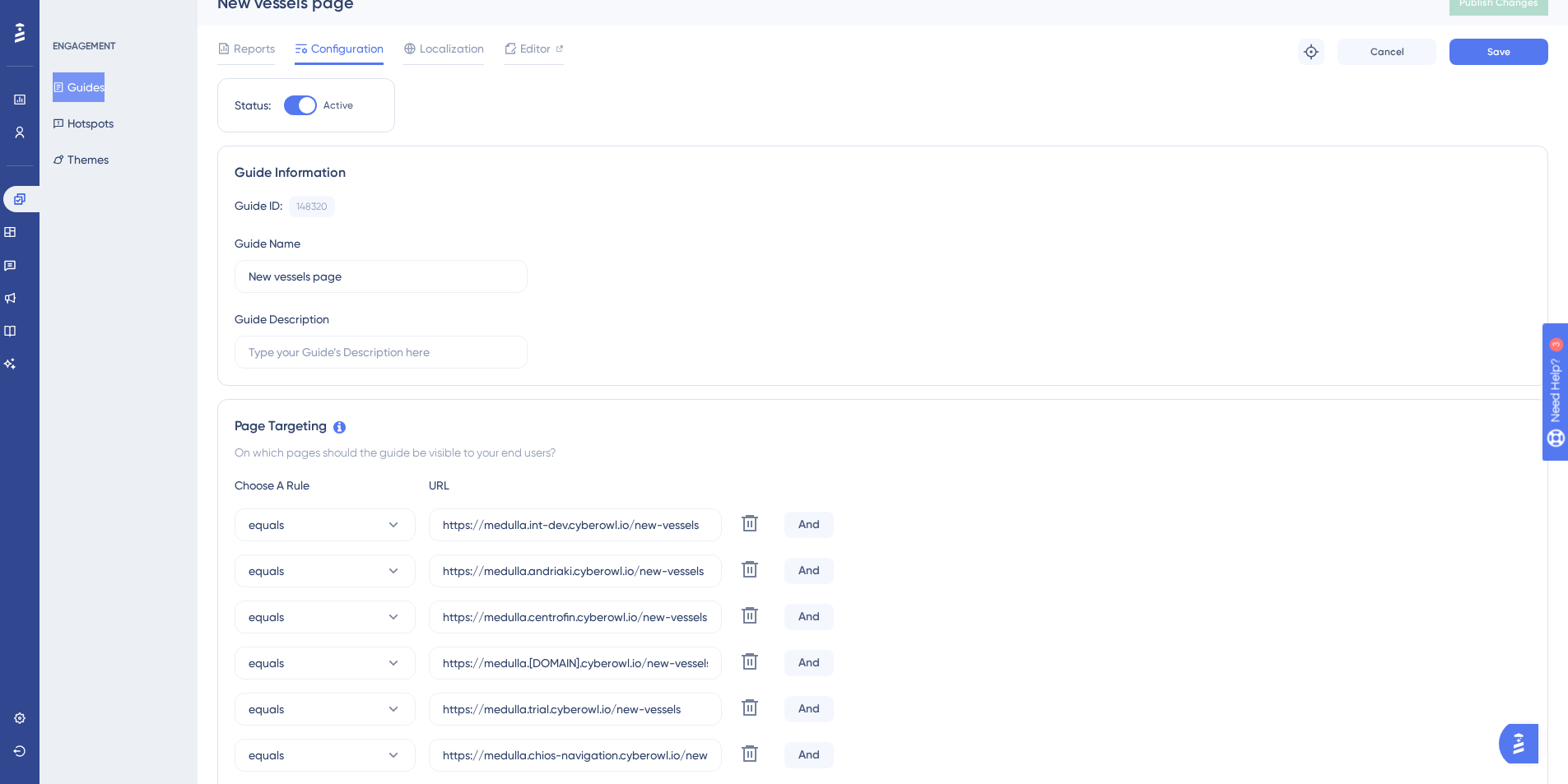 scroll, scrollTop: 262, scrollLeft: 0, axis: vertical 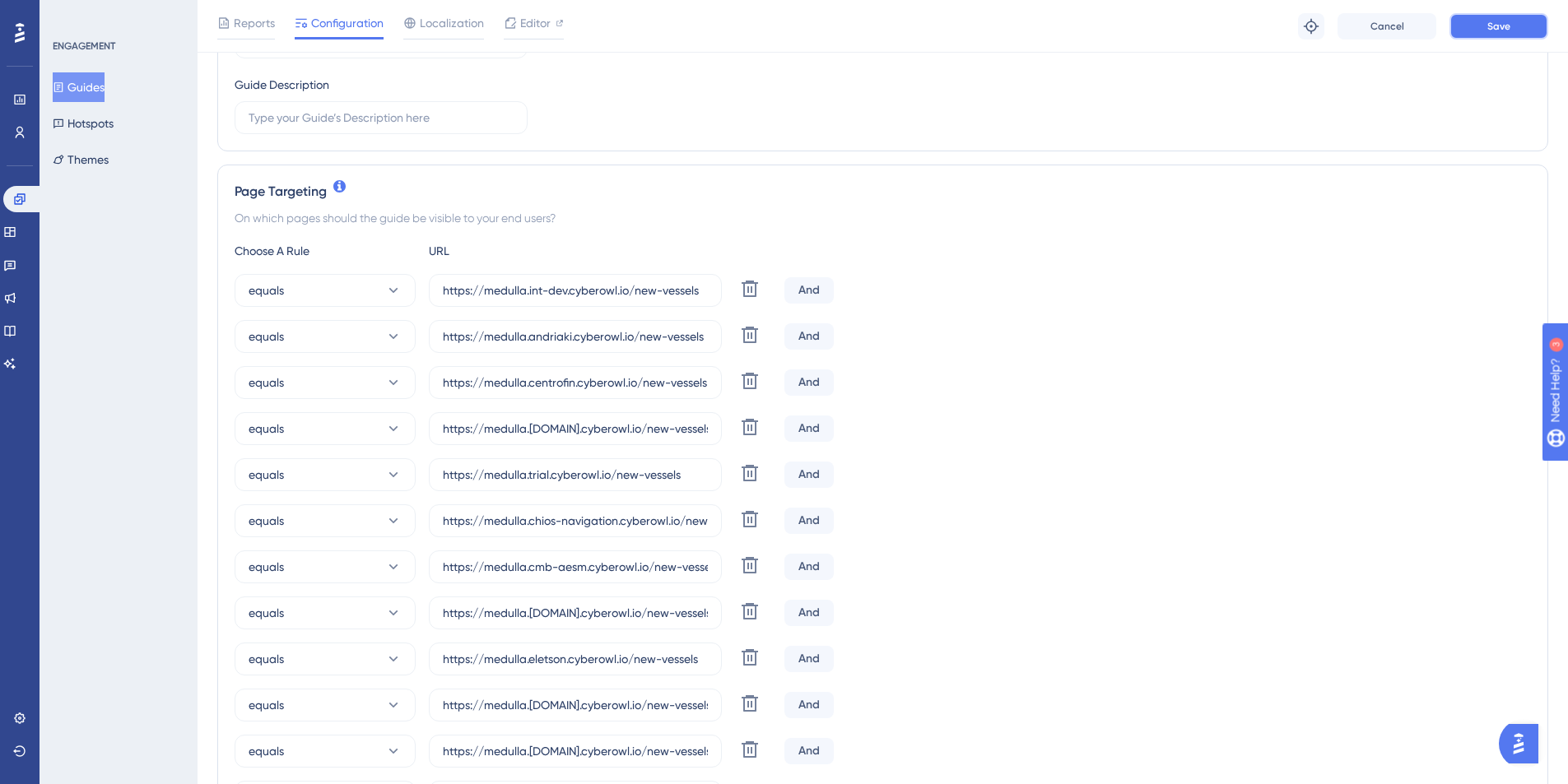 click on "Save" at bounding box center (1499, 26) 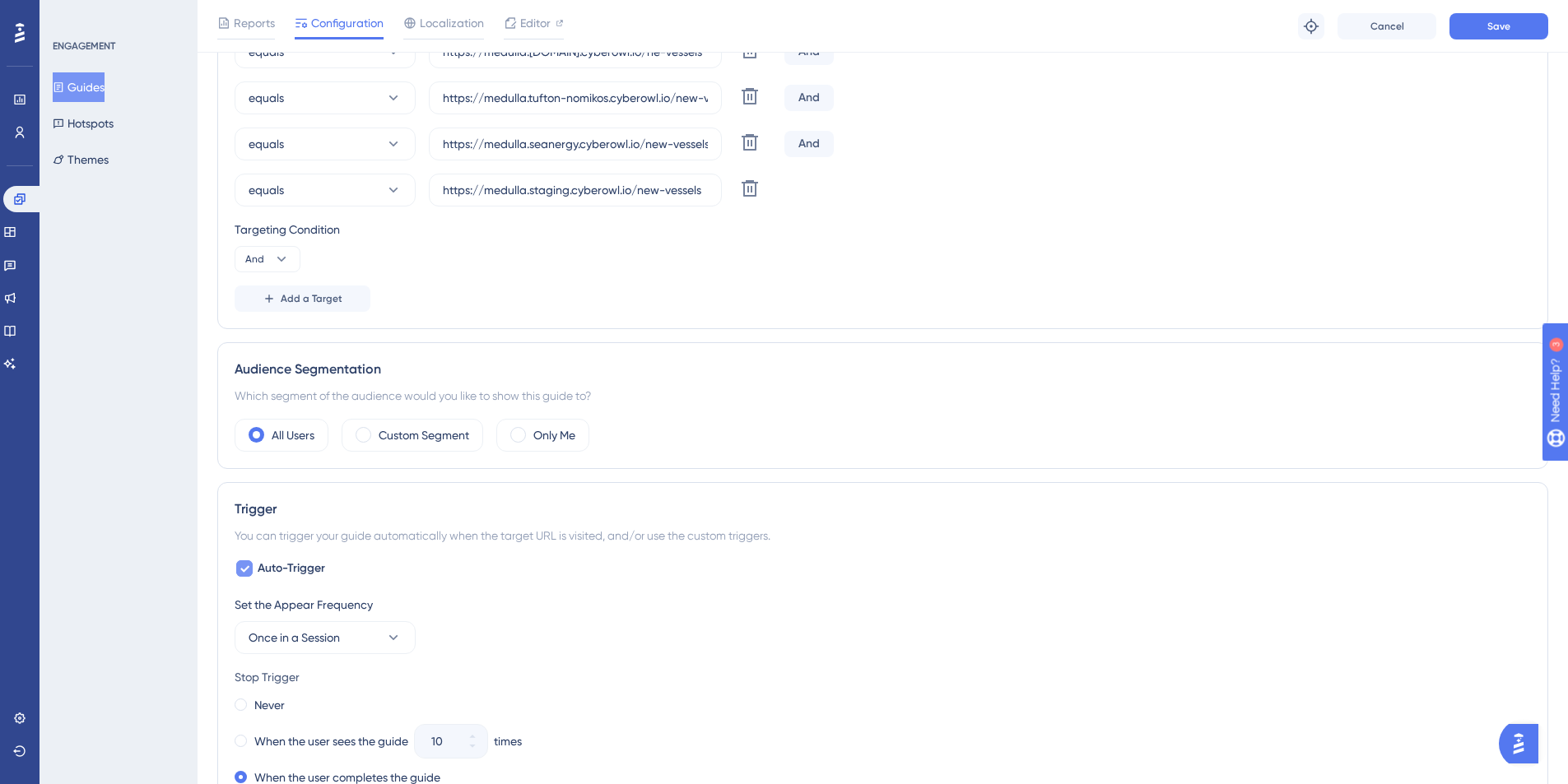 scroll, scrollTop: 1904, scrollLeft: 0, axis: vertical 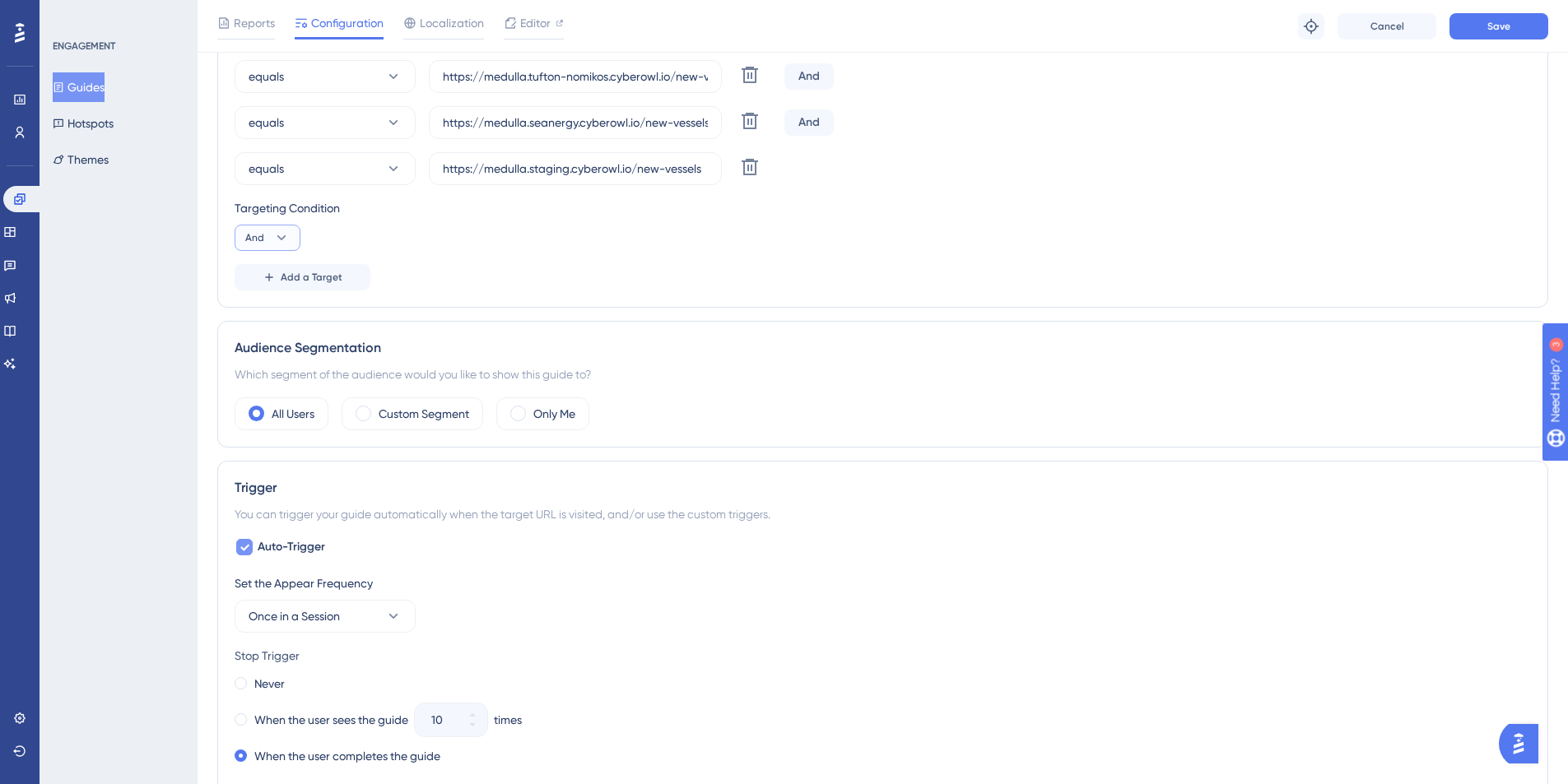 click 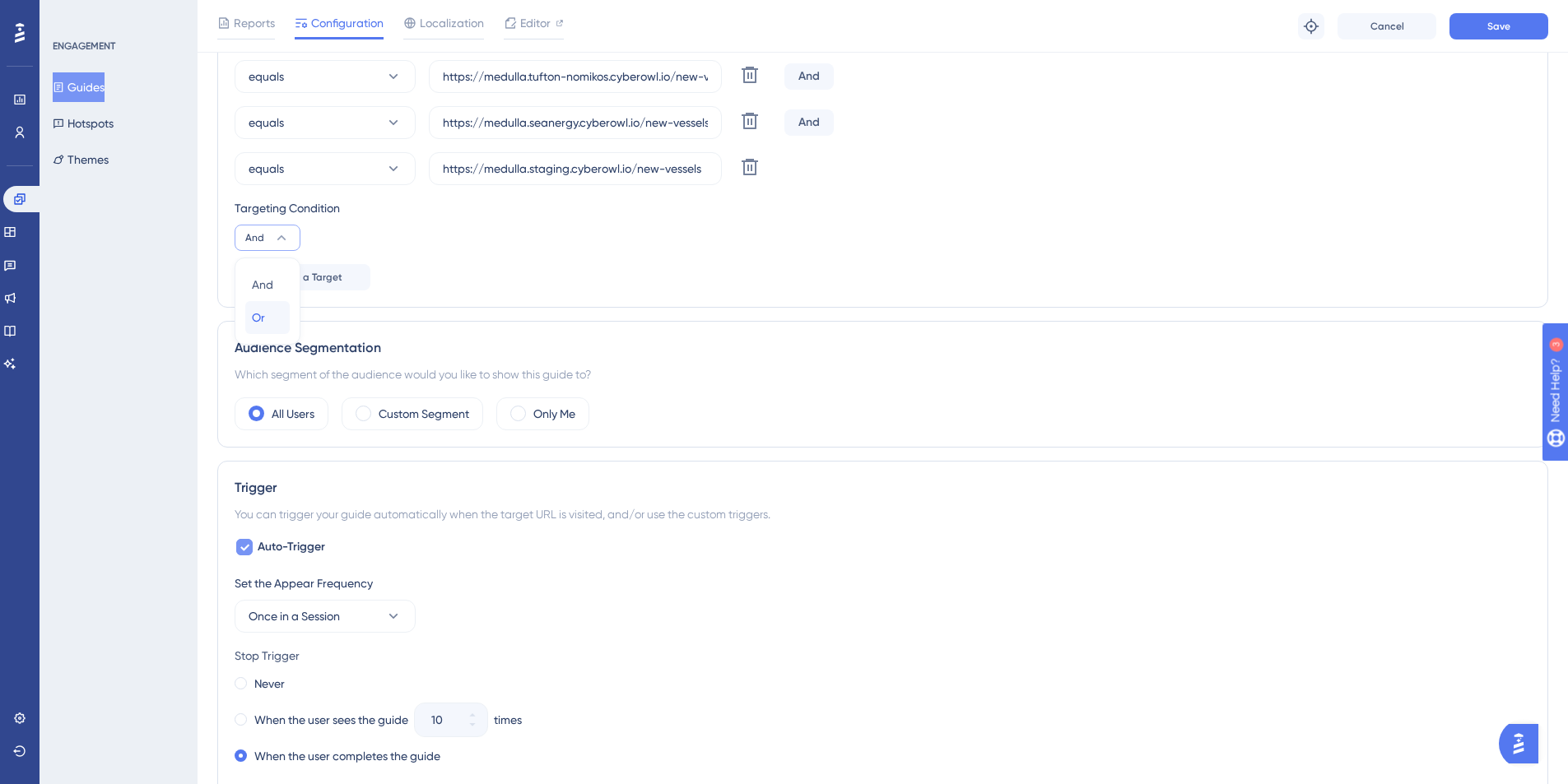 click on "Or Or" at bounding box center (268, 318) 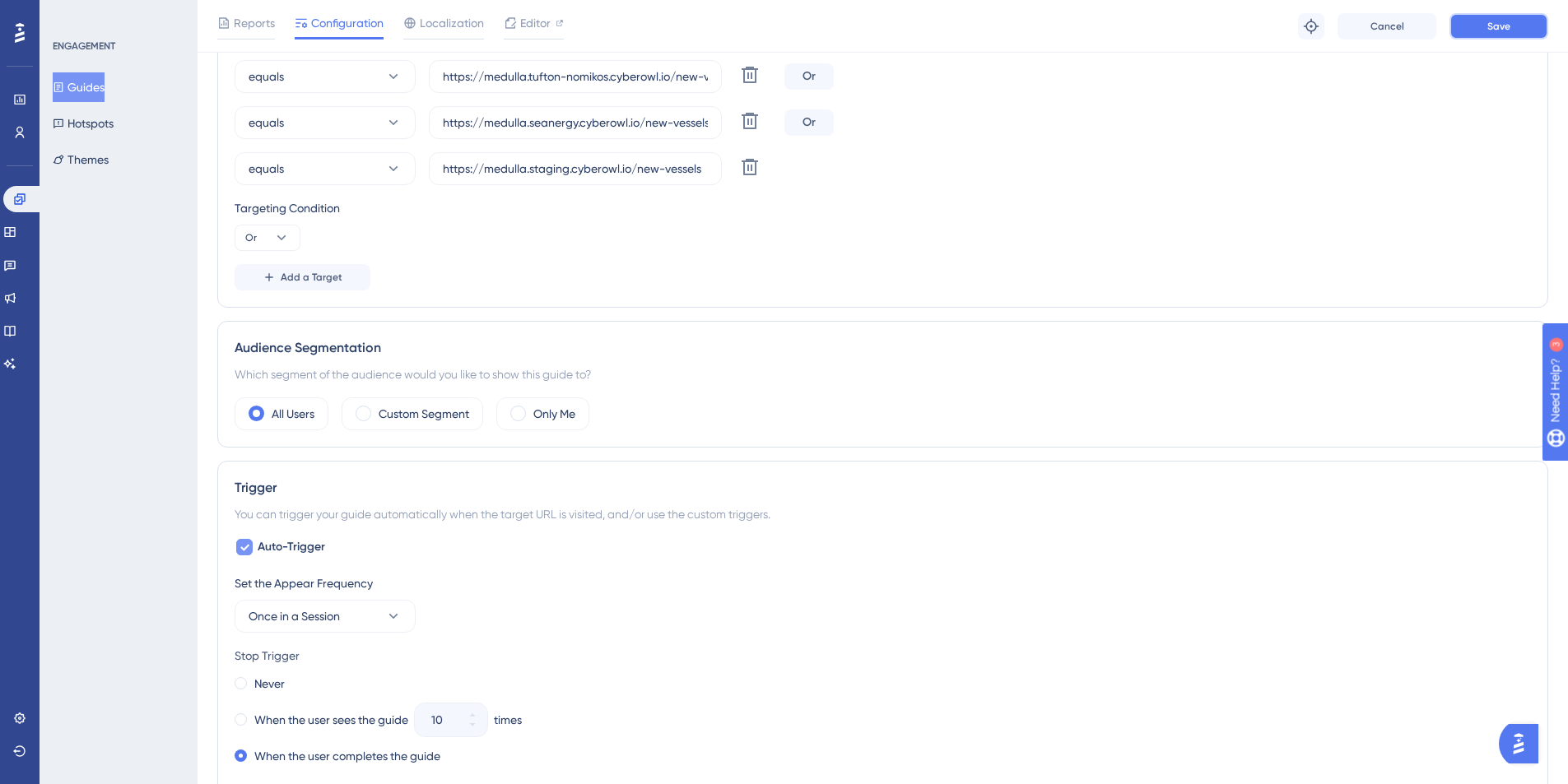 click on "Save" at bounding box center (1499, 26) 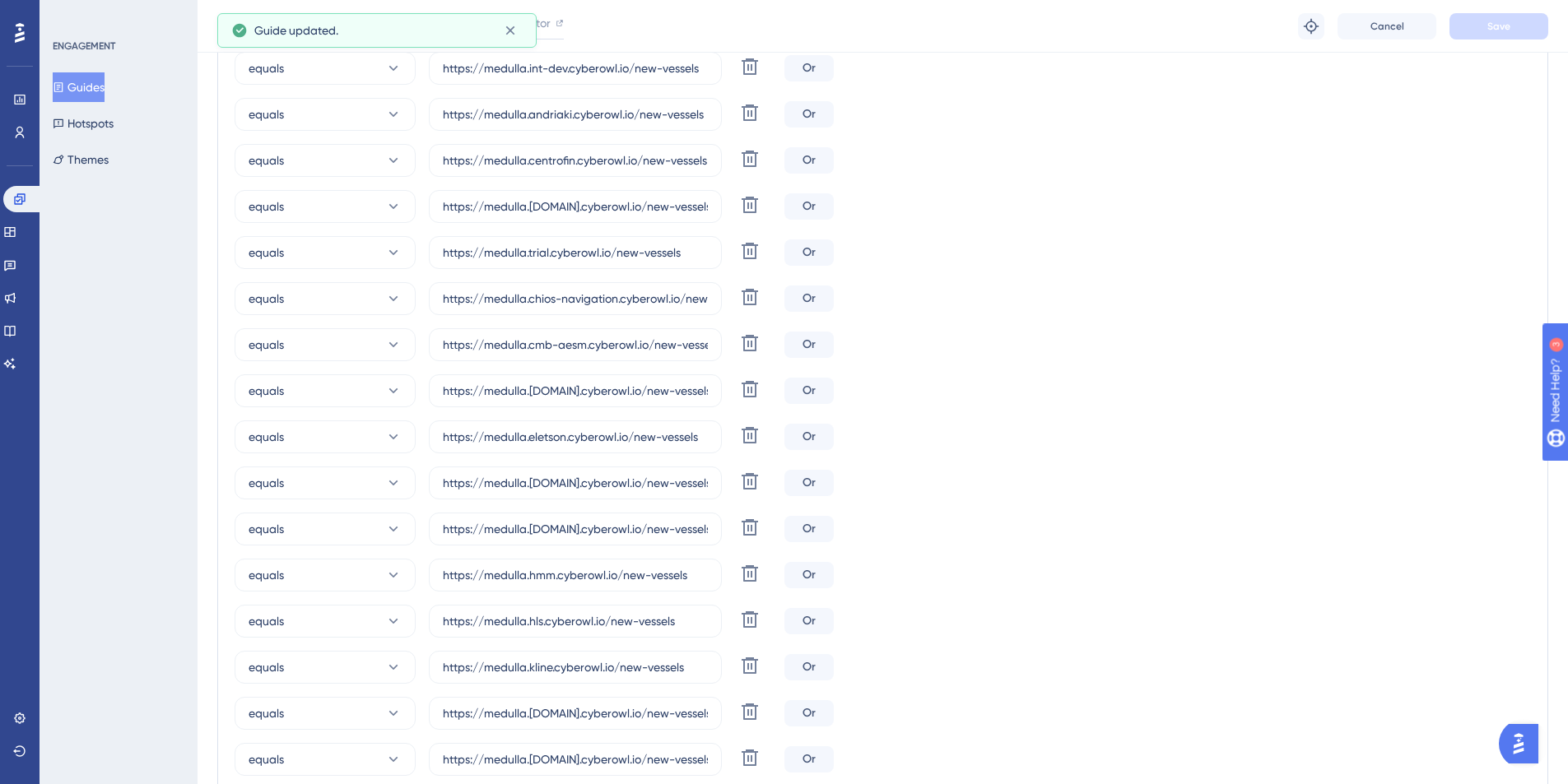 scroll, scrollTop: 0, scrollLeft: 0, axis: both 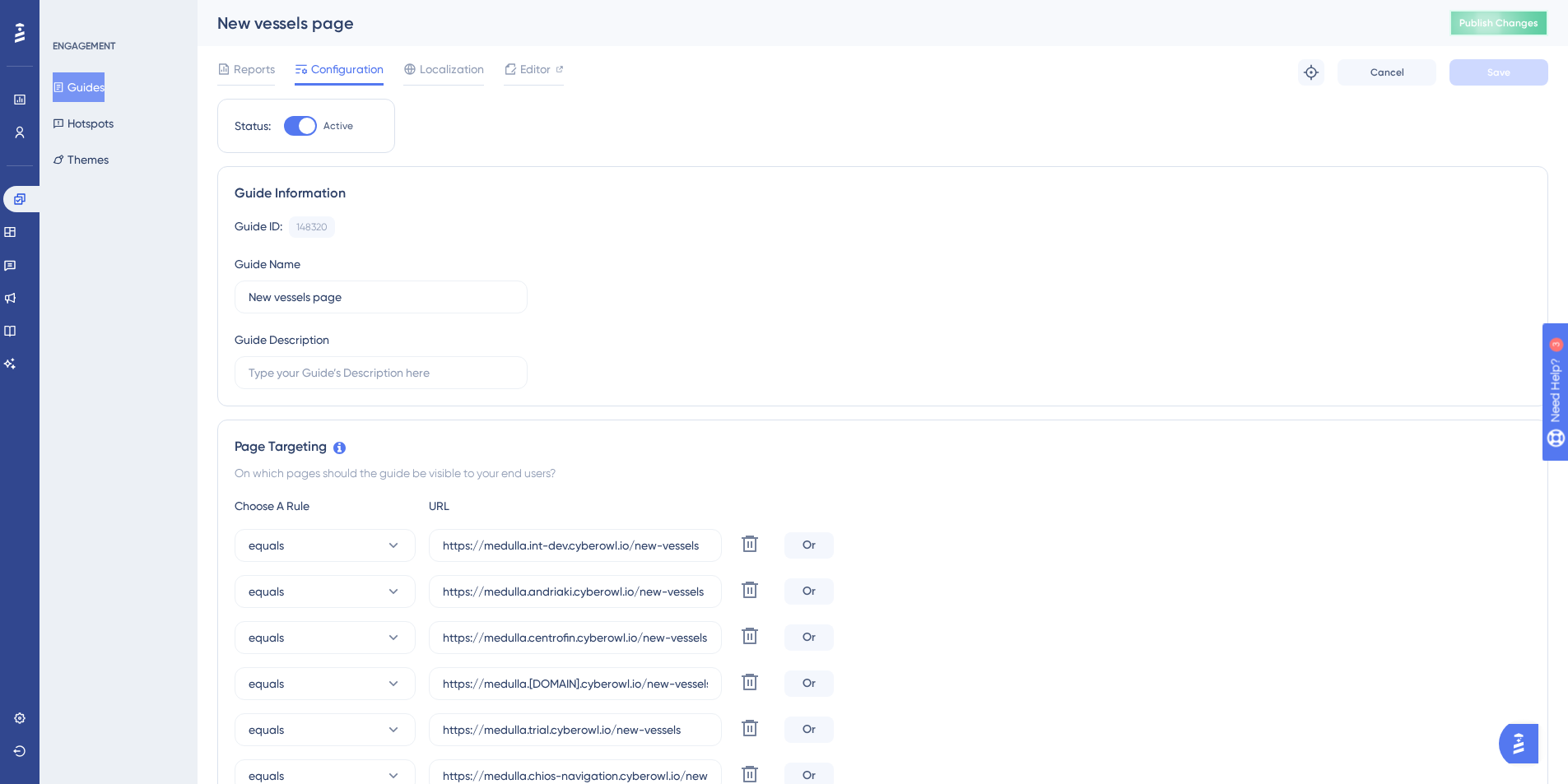 click on "Publish Changes" at bounding box center (1499, 23) 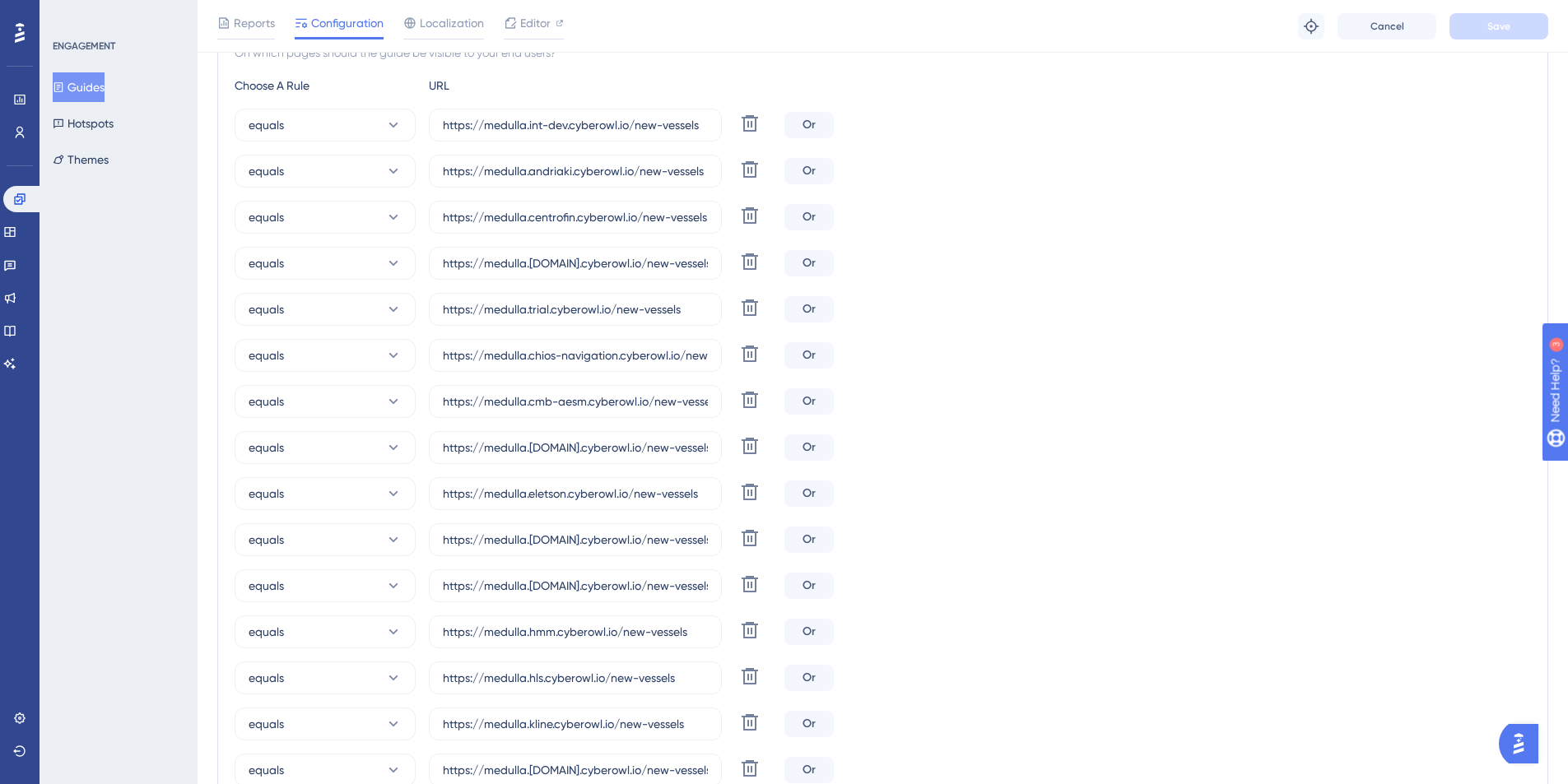 scroll, scrollTop: 0, scrollLeft: 0, axis: both 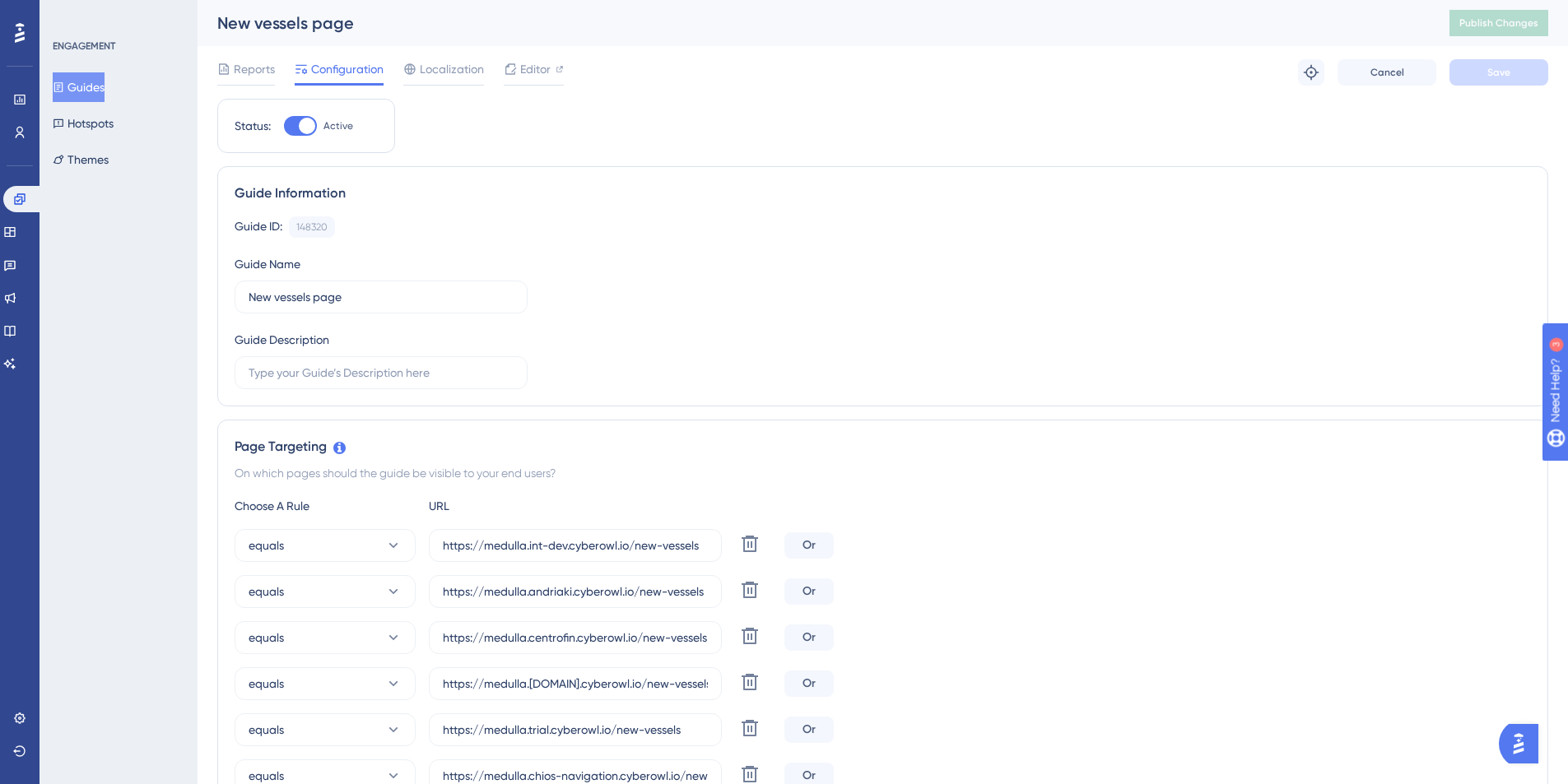 click at bounding box center (300, 126) 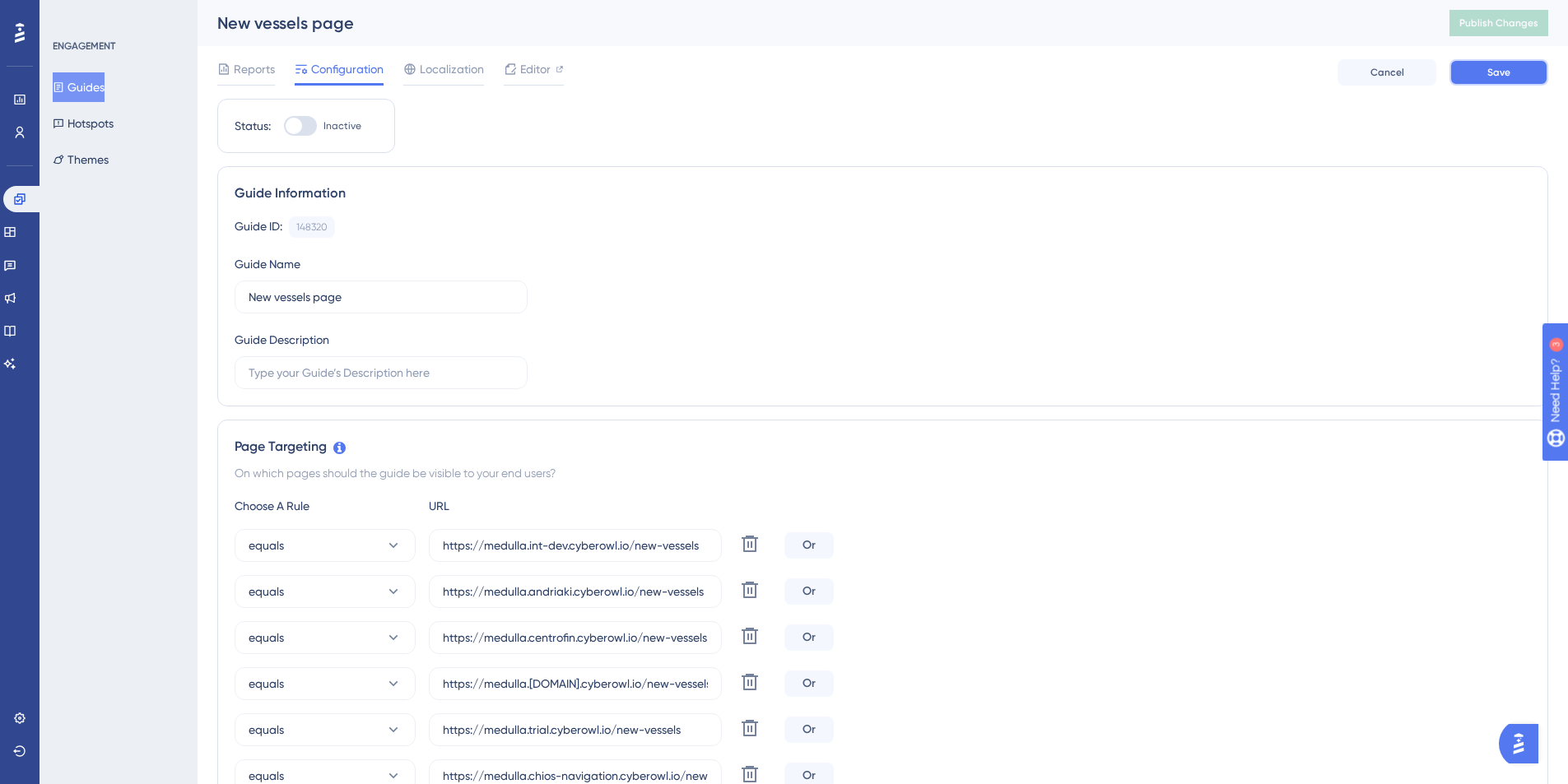 click on "Save" at bounding box center (1499, 72) 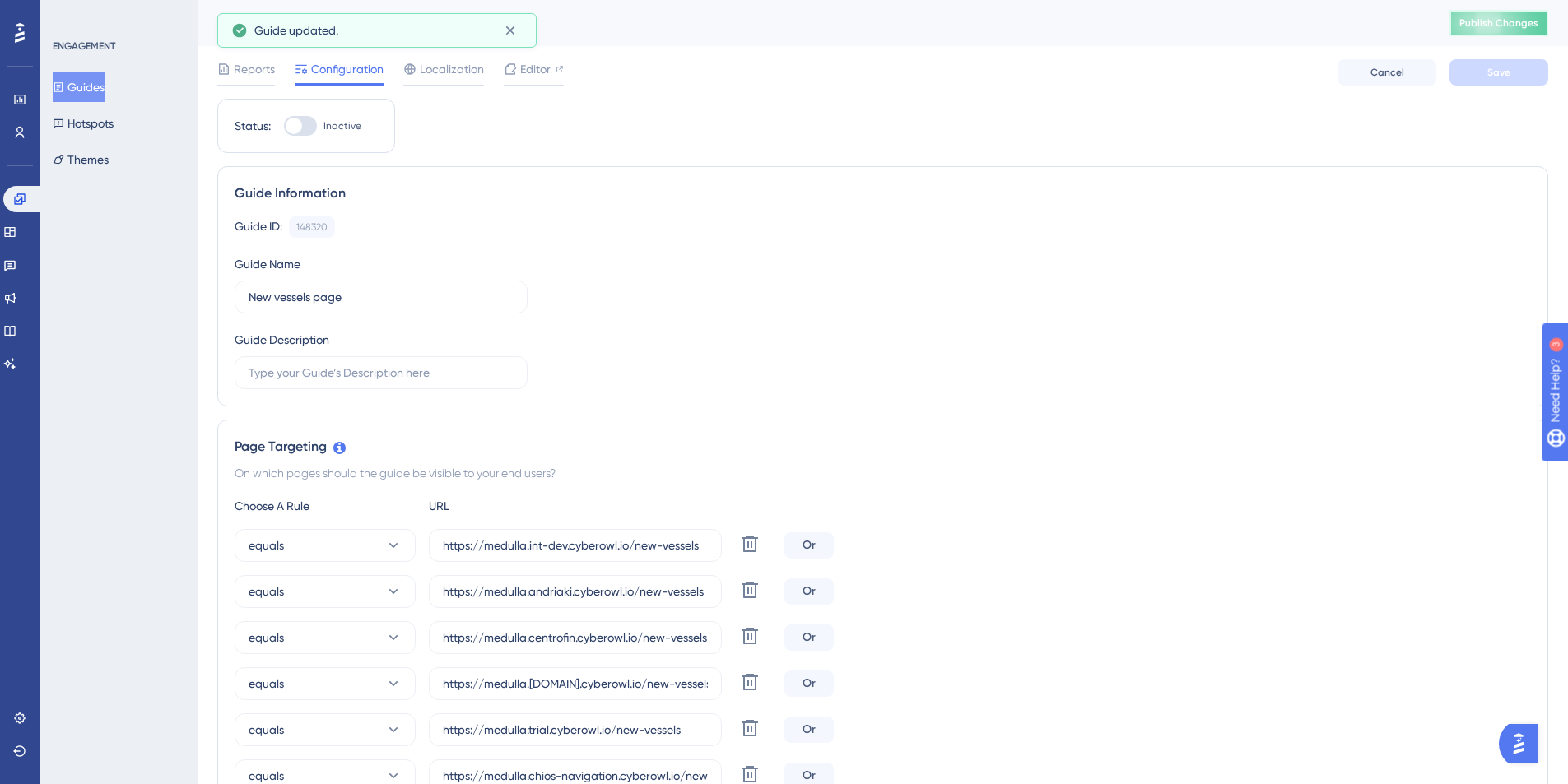 click on "Publish Changes" at bounding box center (1499, 23) 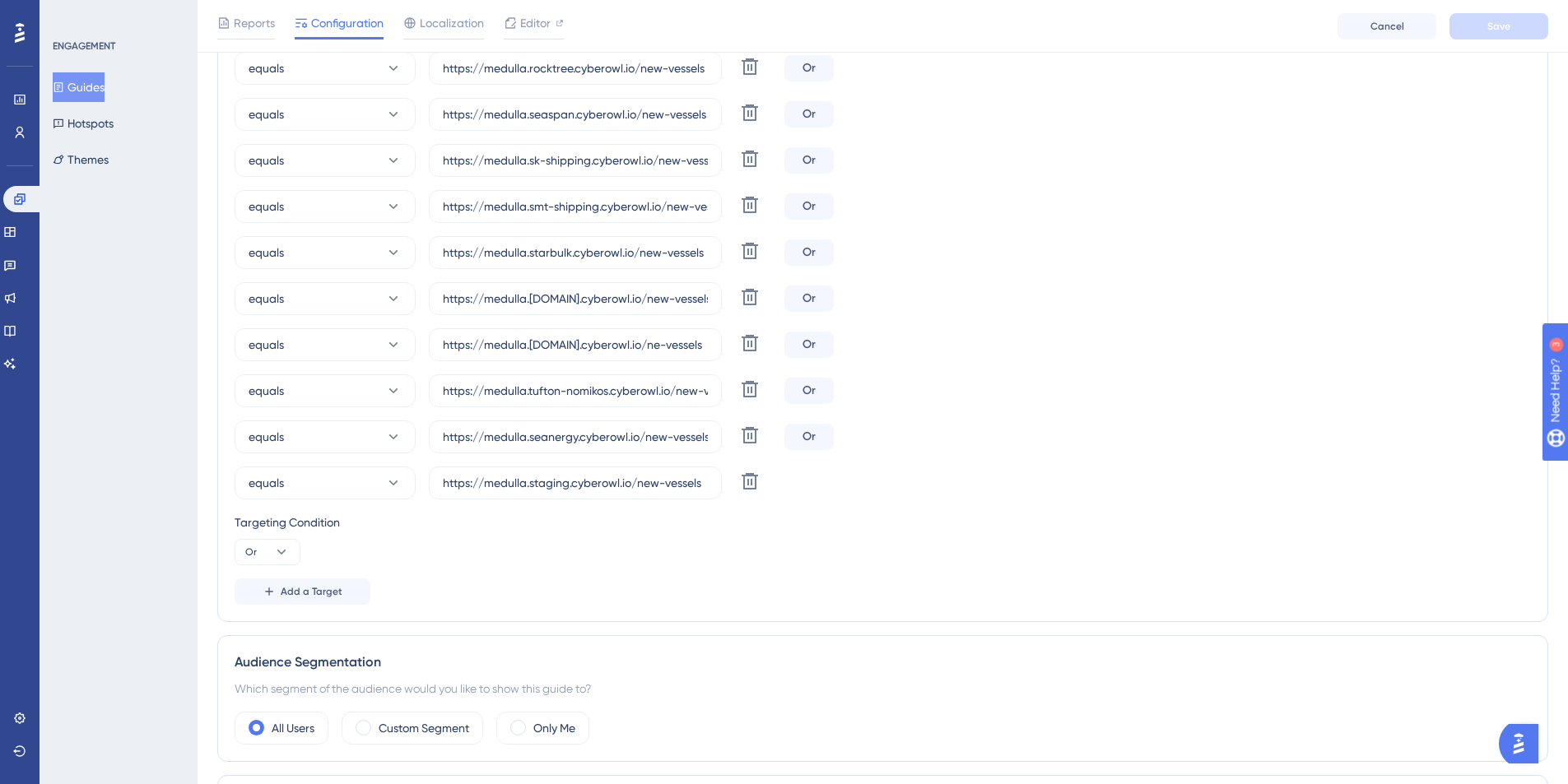 scroll, scrollTop: 1674, scrollLeft: 0, axis: vertical 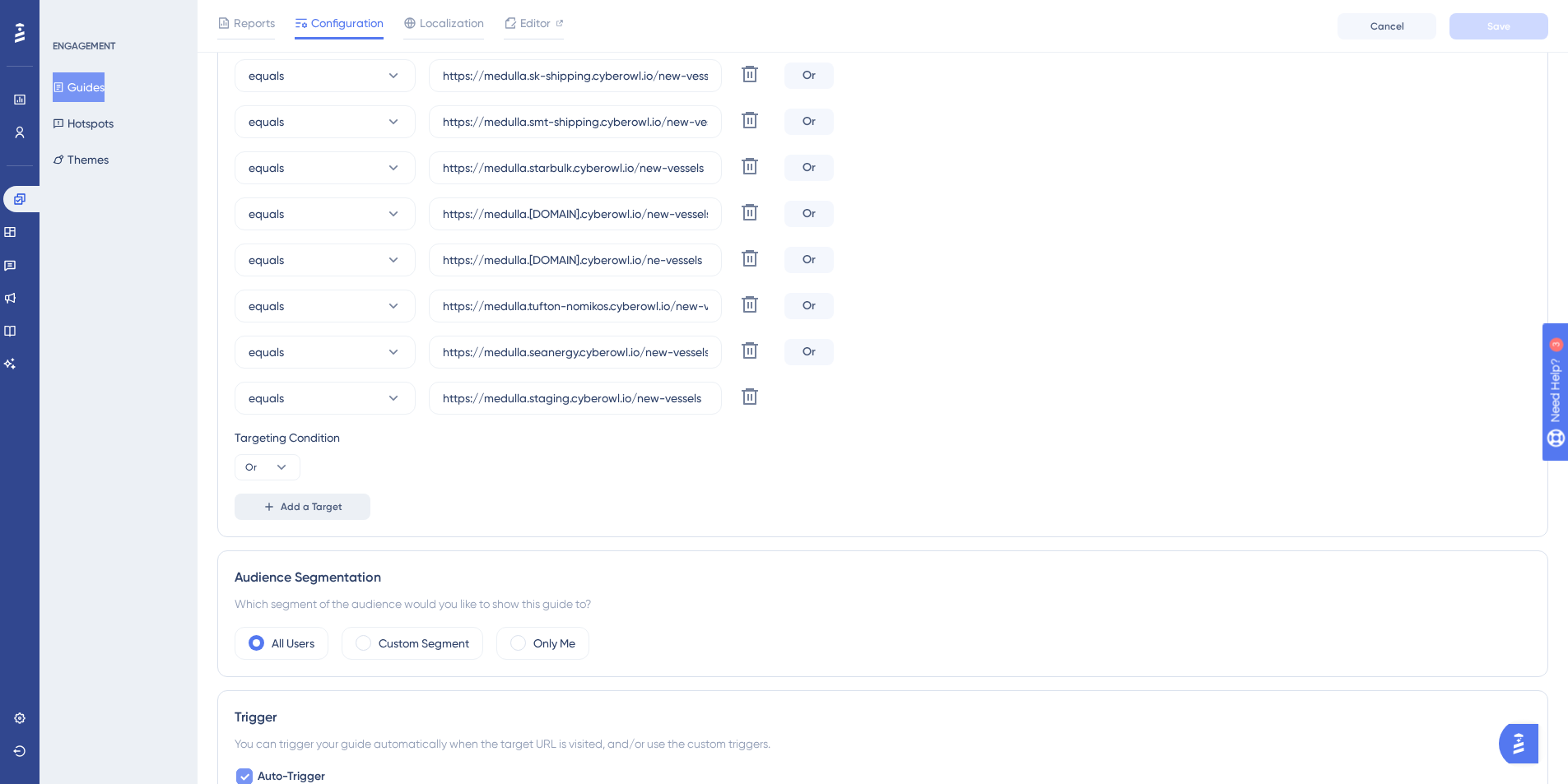 click on "Add a Target" at bounding box center (311, 507) 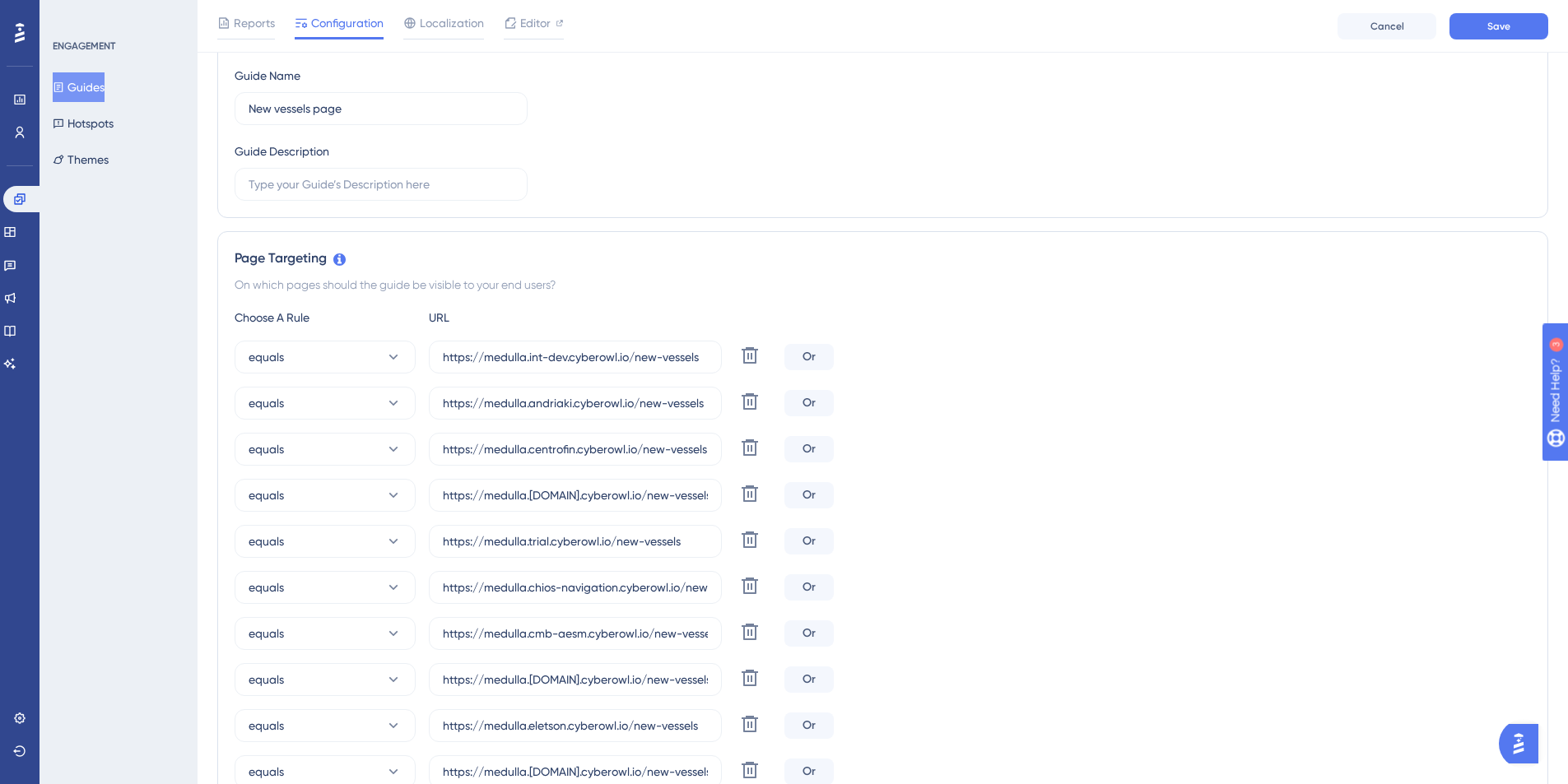 scroll, scrollTop: 439, scrollLeft: 0, axis: vertical 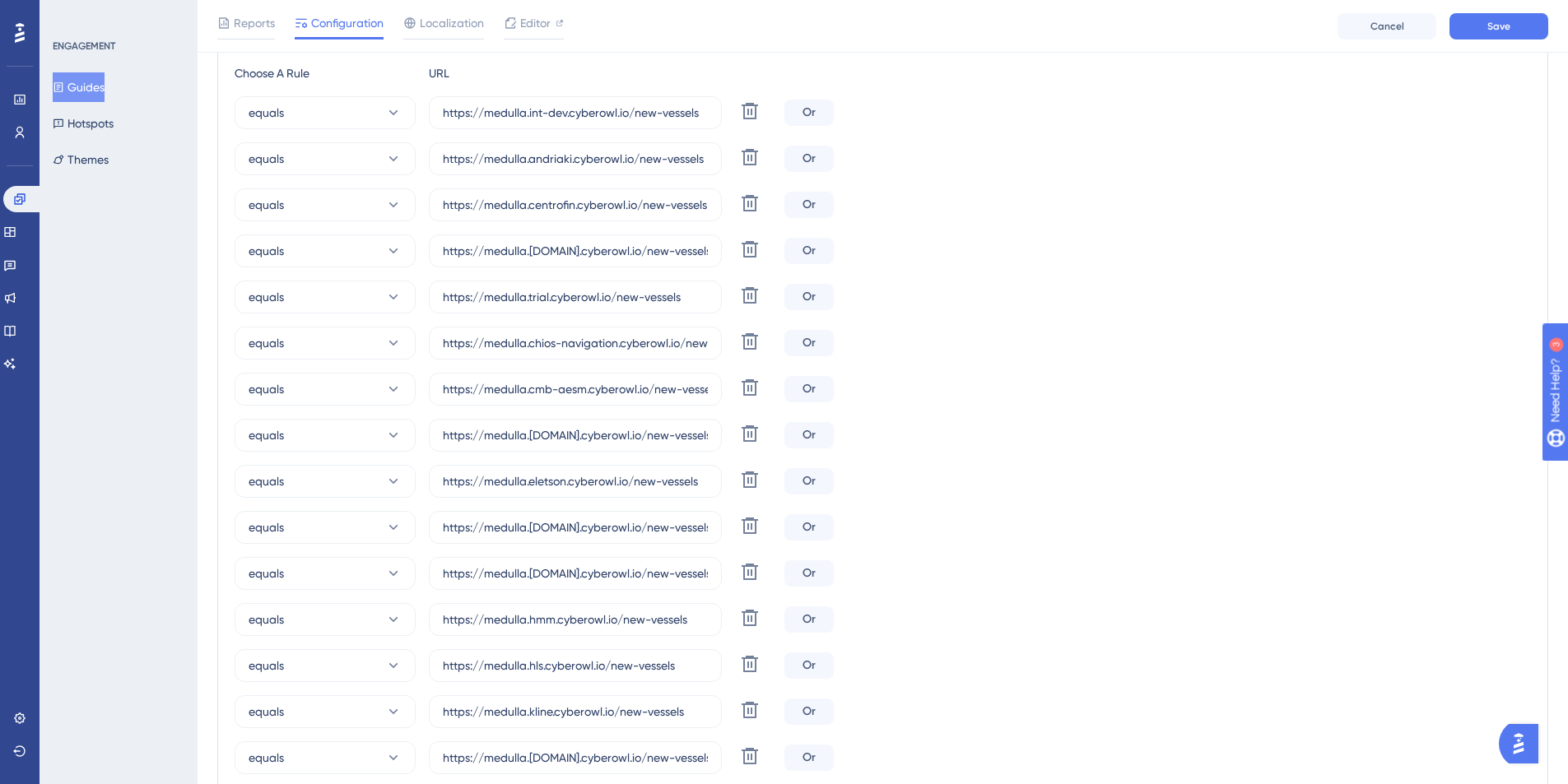 click on "equals https://medulla.china-navigation.cyberowl.io/new-vessels Delete Or" at bounding box center (882, 251) 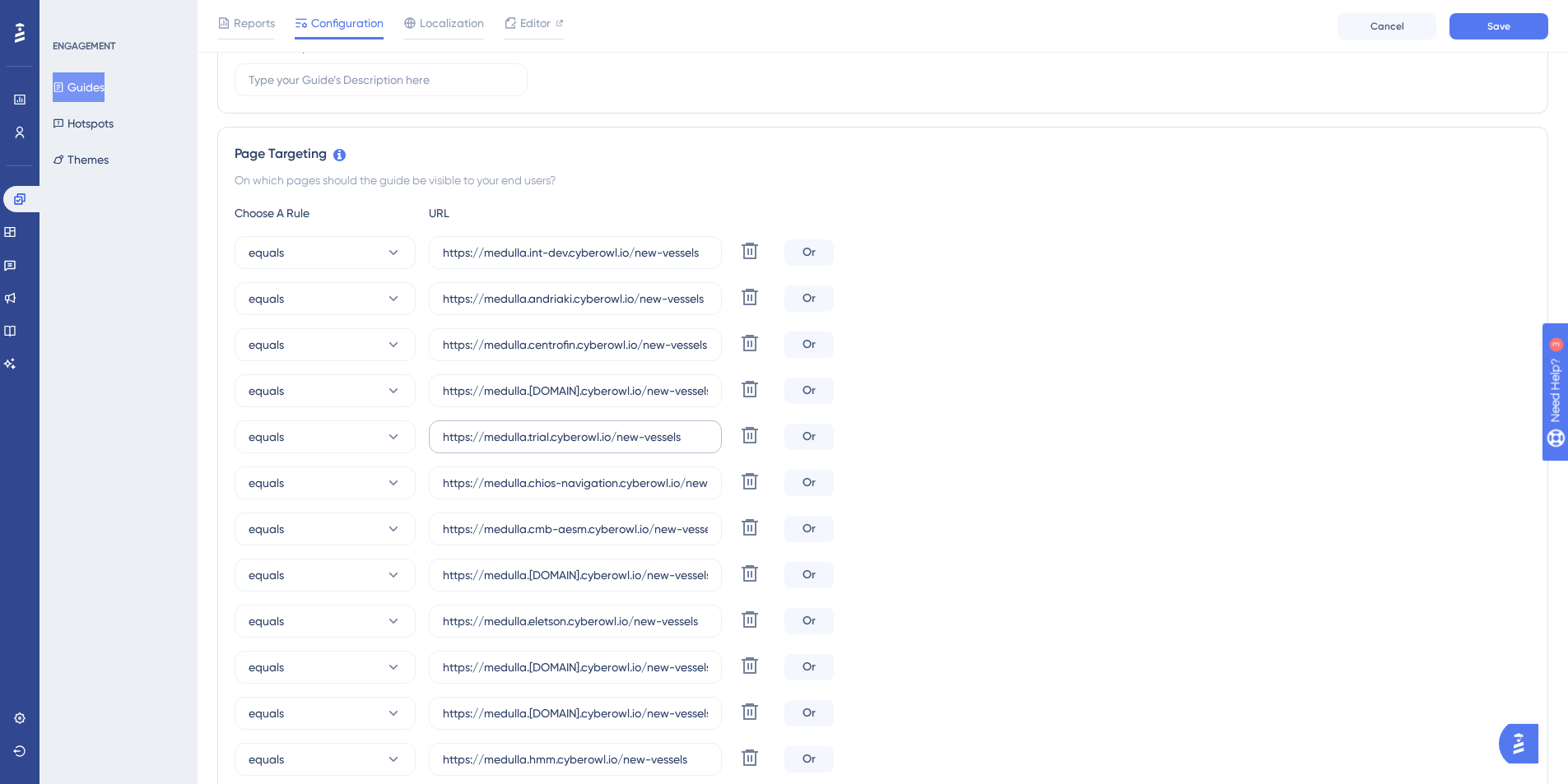 scroll, scrollTop: 552, scrollLeft: 0, axis: vertical 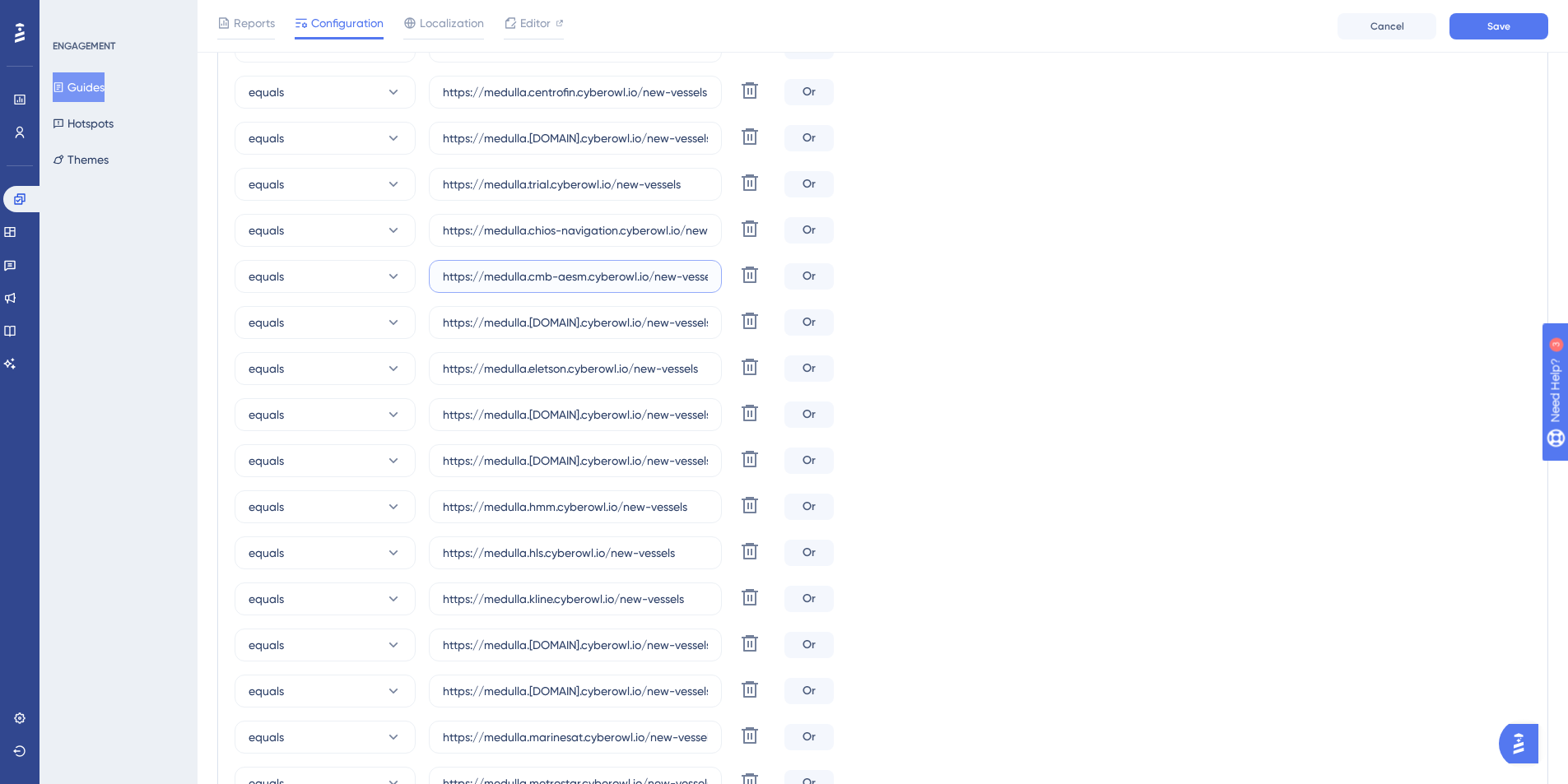 click on "https://medulla.cmb-aesm.cyberowl.io/new-vessels" at bounding box center [575, 276] 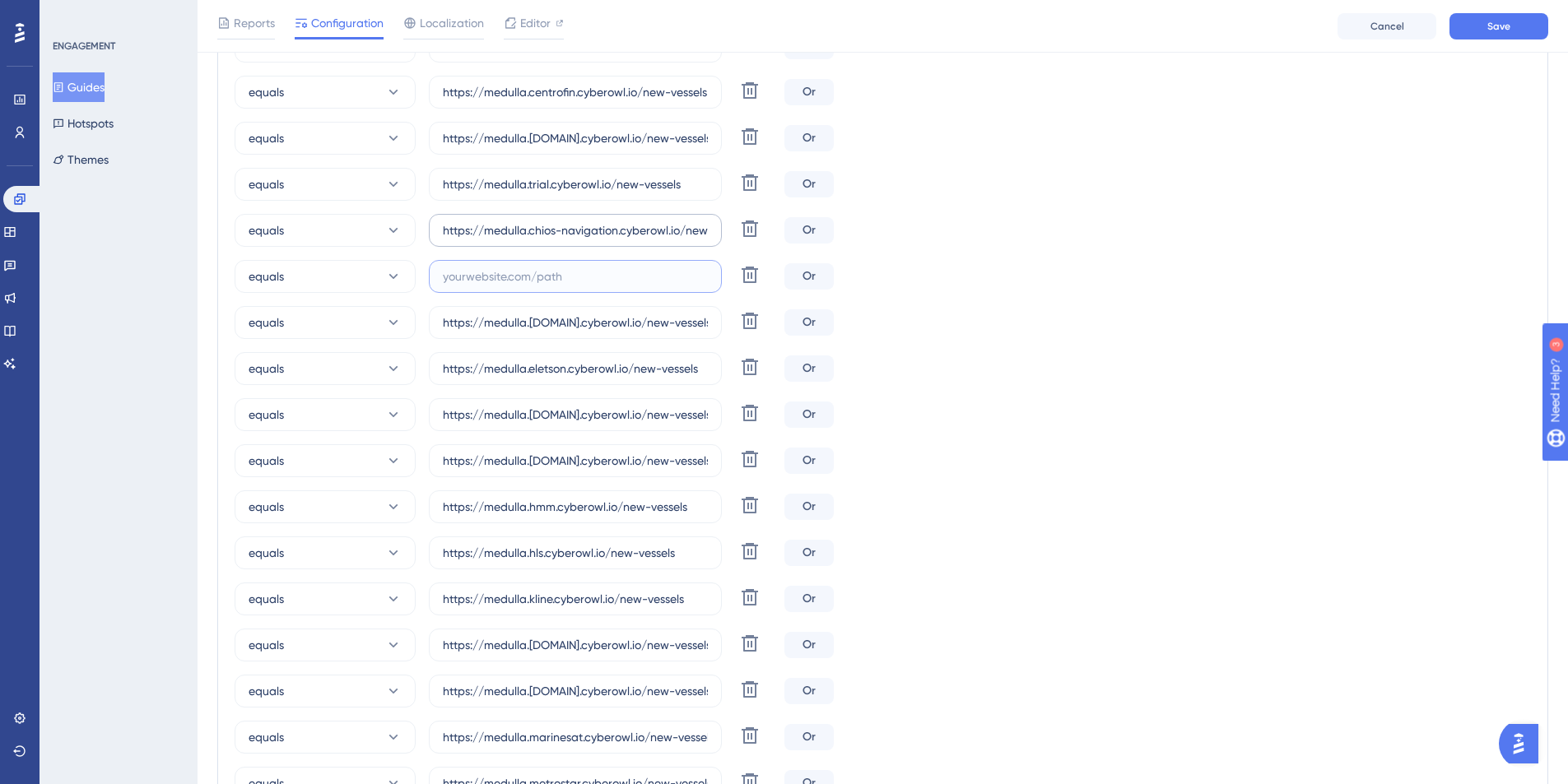 type 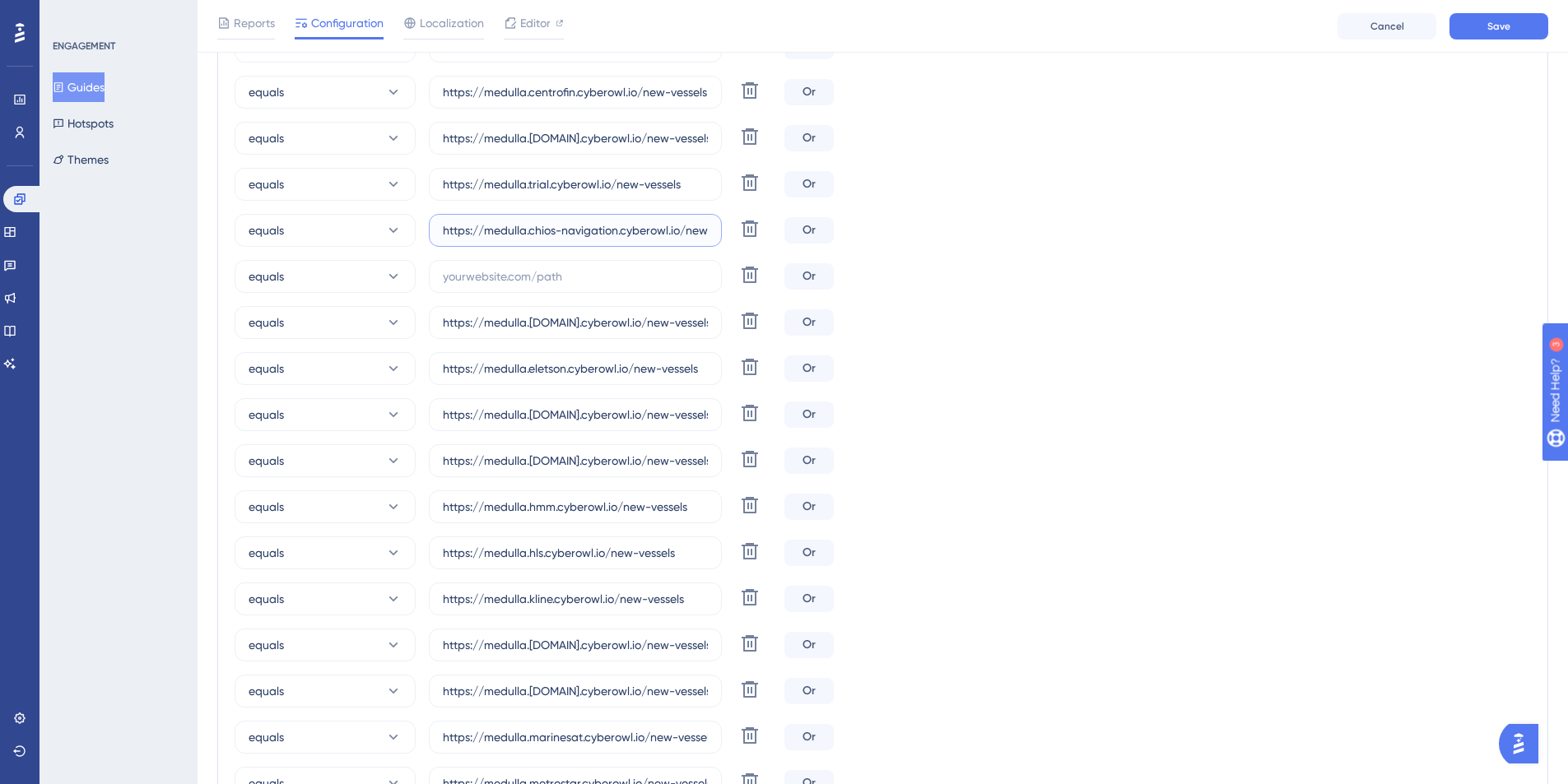 click on "https://medulla.chios-navigation.cyberowl.io/new-vessels" at bounding box center (575, 230) 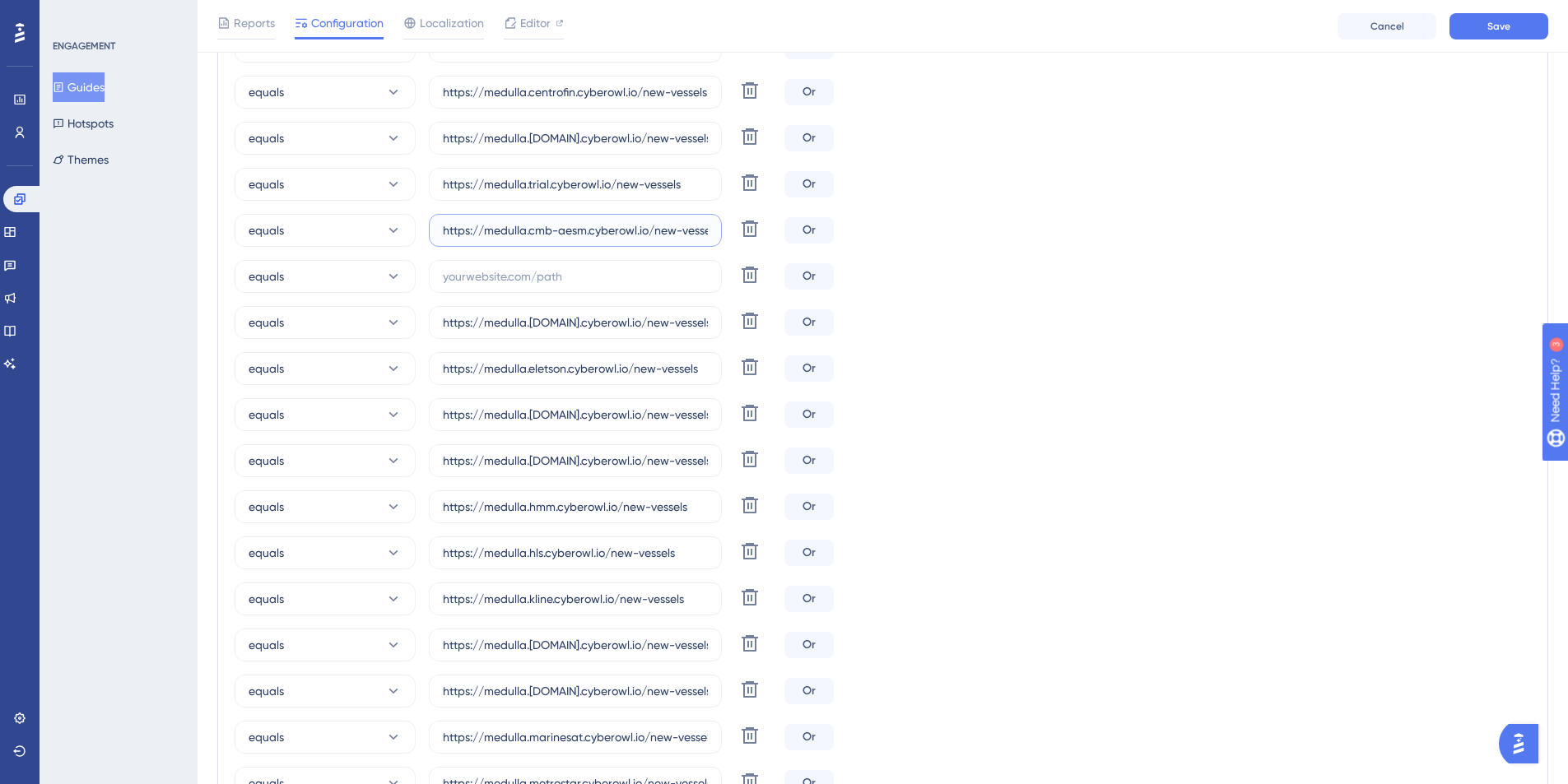 scroll, scrollTop: 0, scrollLeft: 12, axis: horizontal 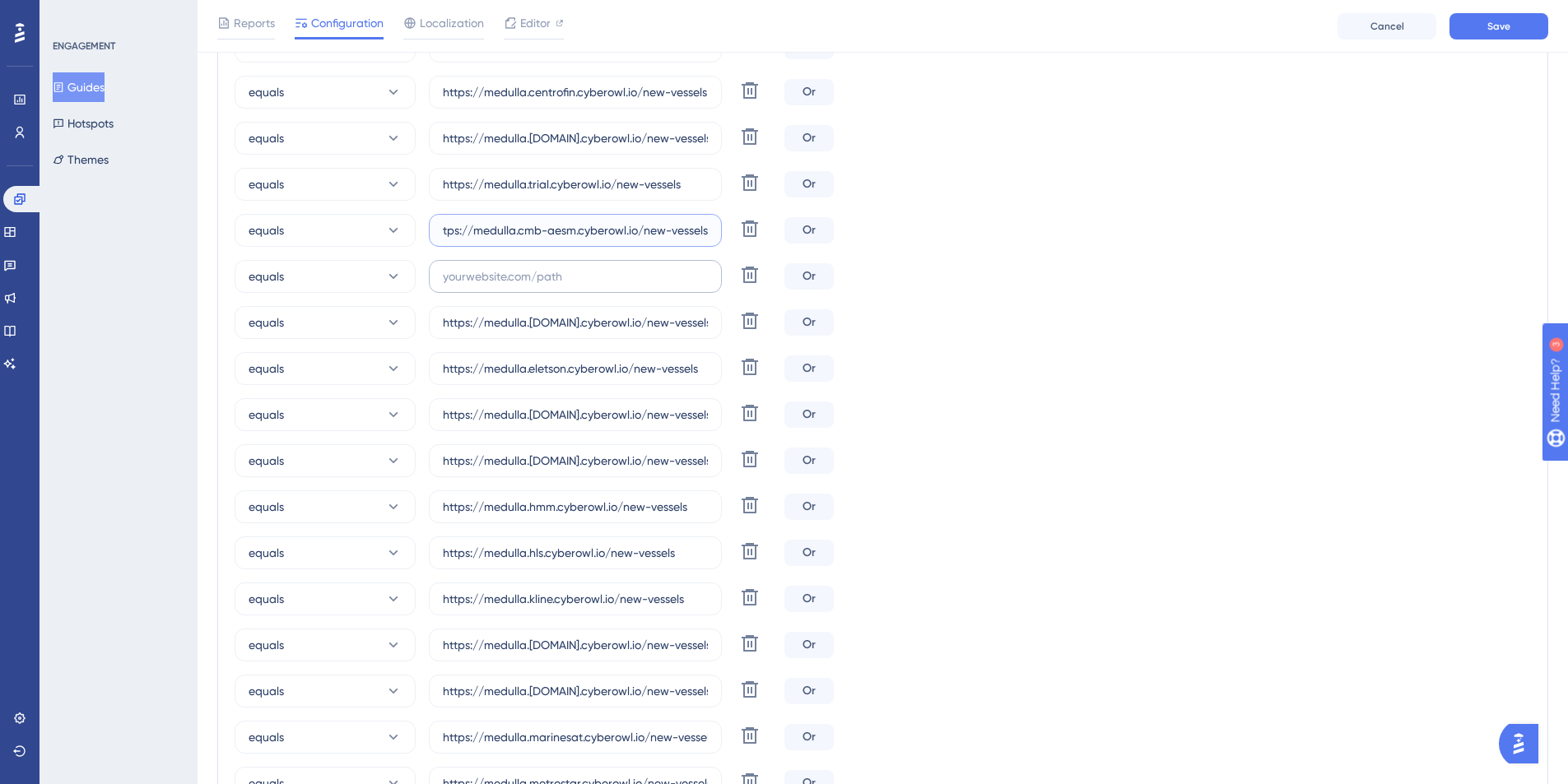 type on "https://medulla.cmb-aesm.cyberowl.io/new-vessels" 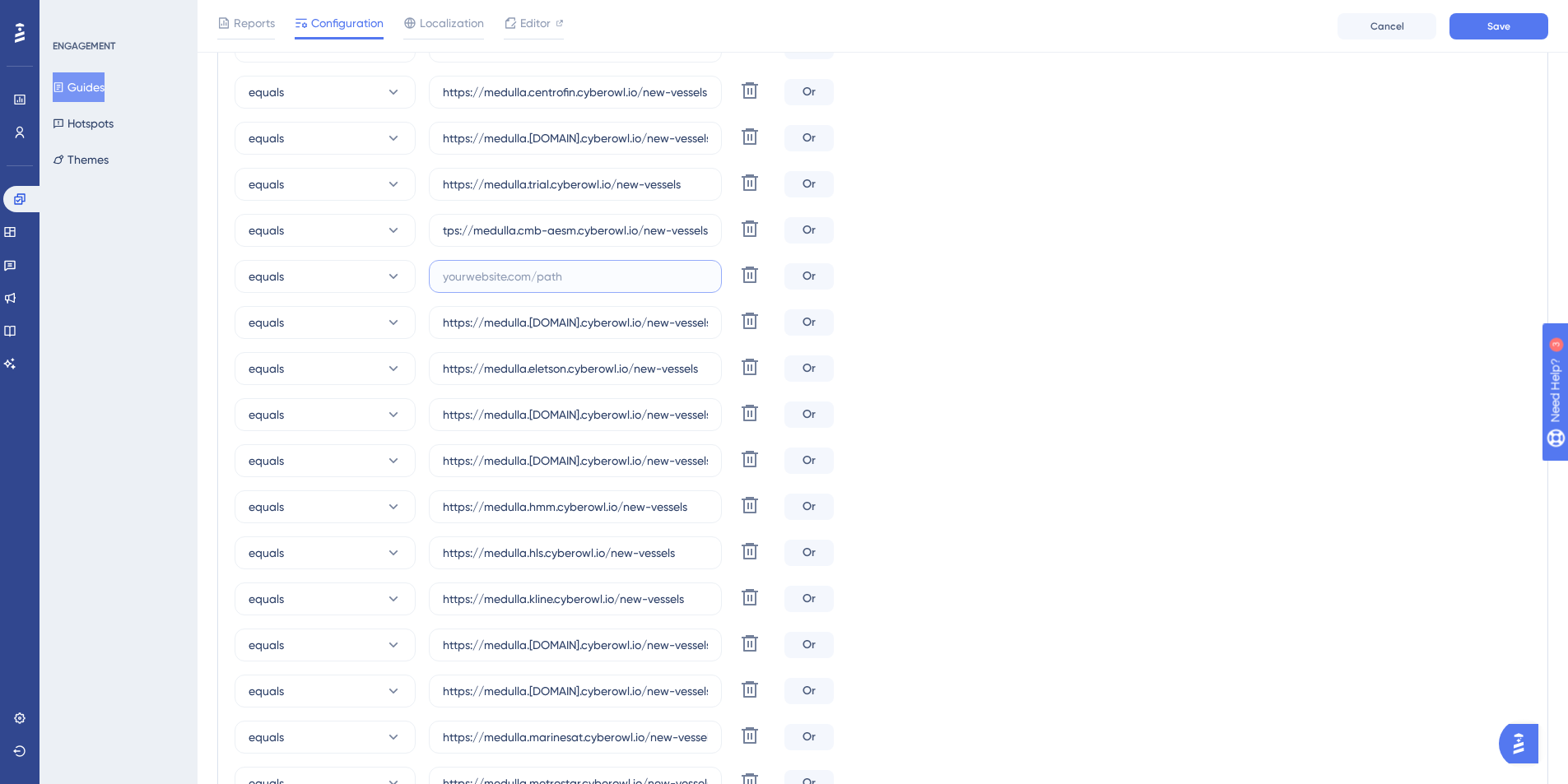 click at bounding box center [575, 276] 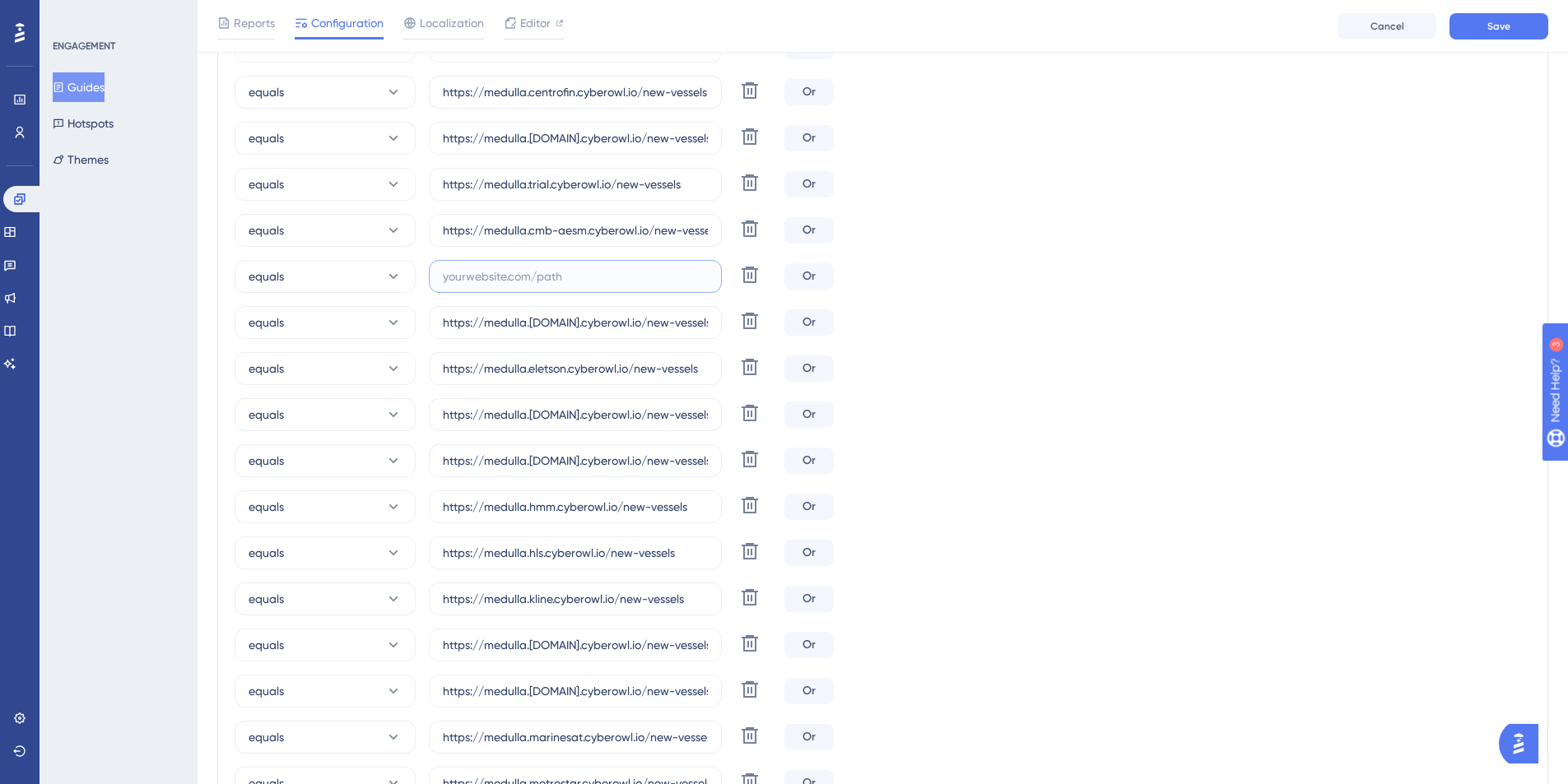 click at bounding box center [575, 276] 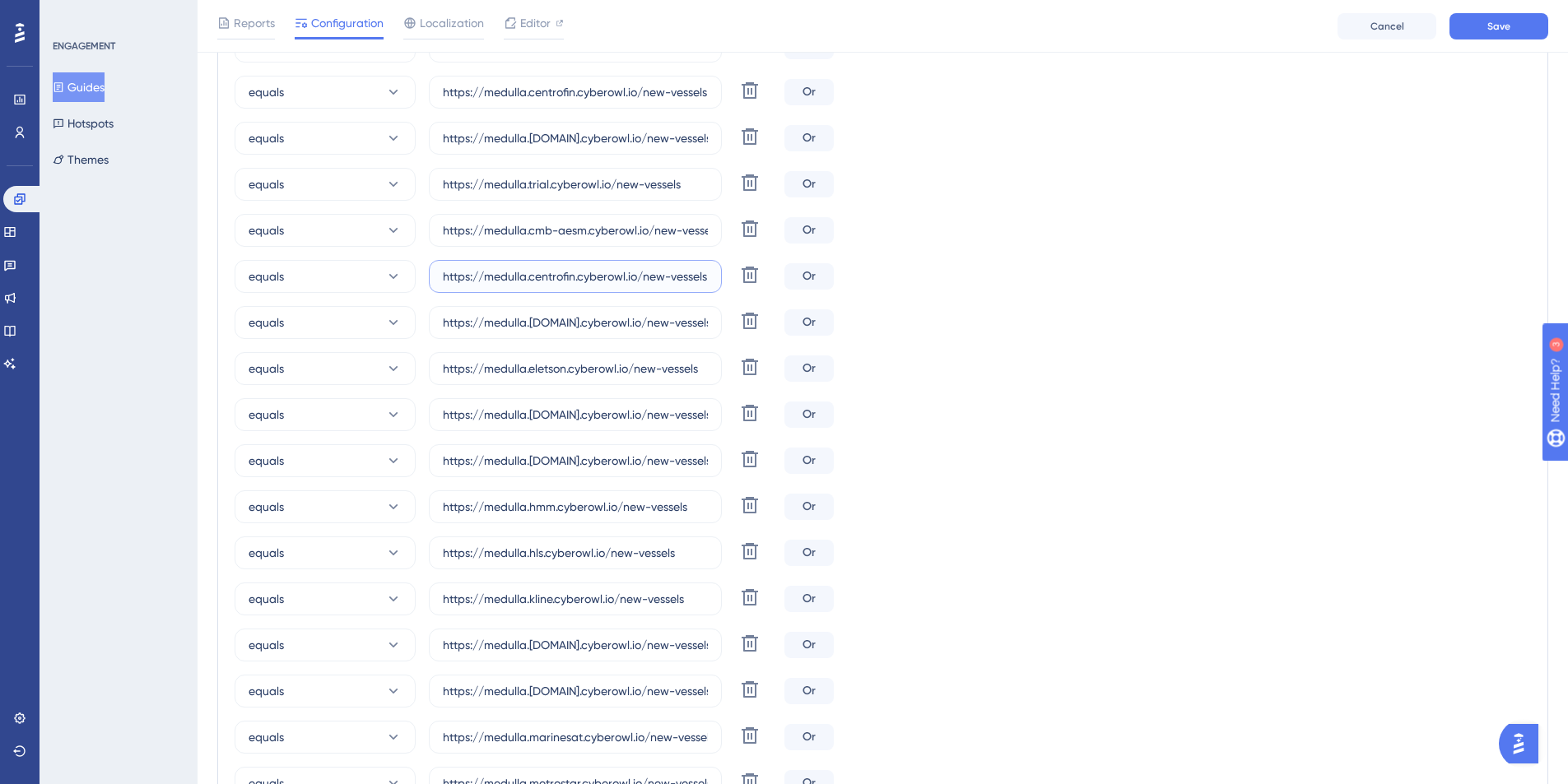 scroll, scrollTop: 0, scrollLeft: 1, axis: horizontal 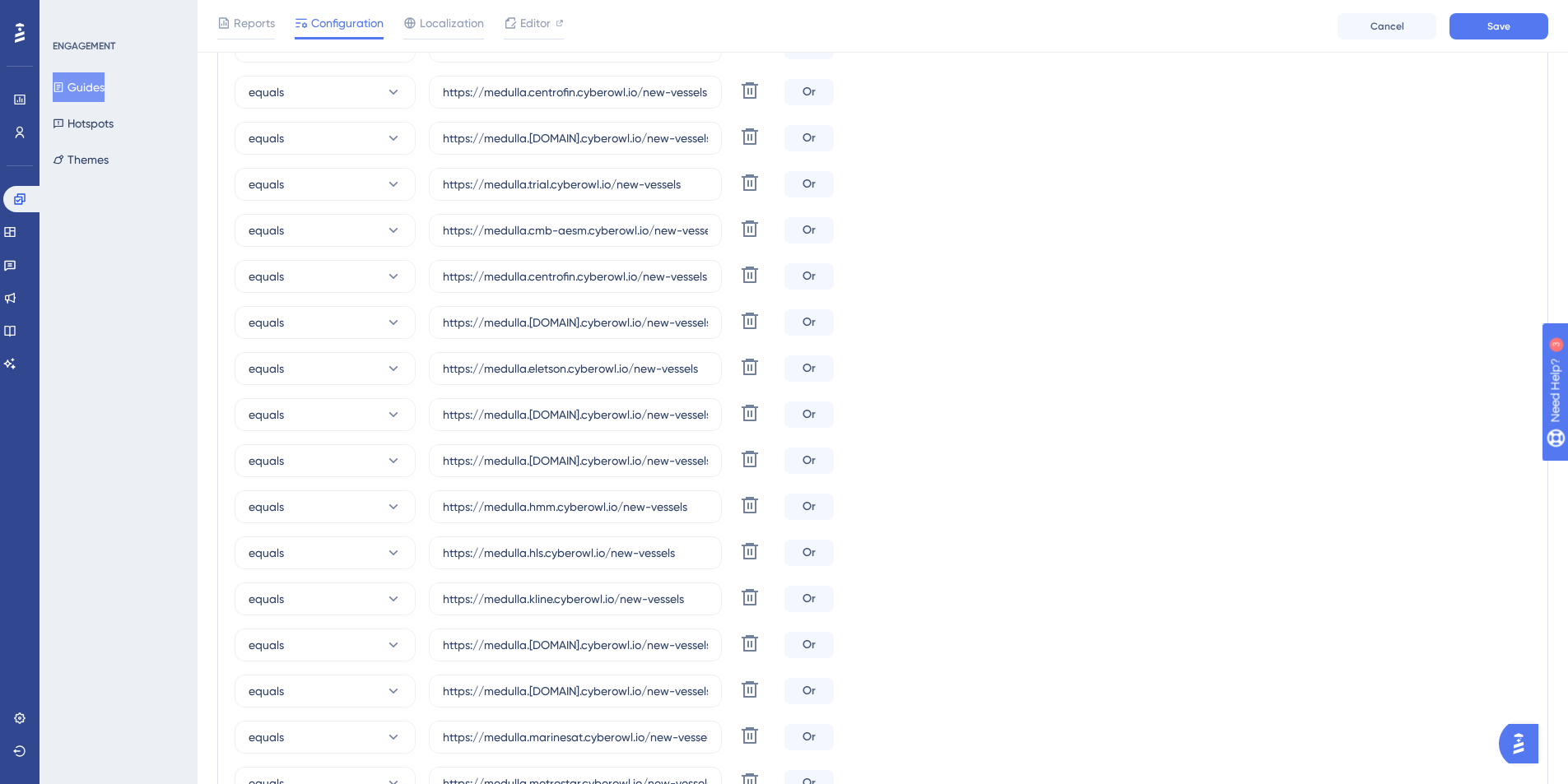 click on "equals https://medulla.[DOMAIN].cyberowl.io/new-vessels Delete Or" at bounding box center [882, 369] 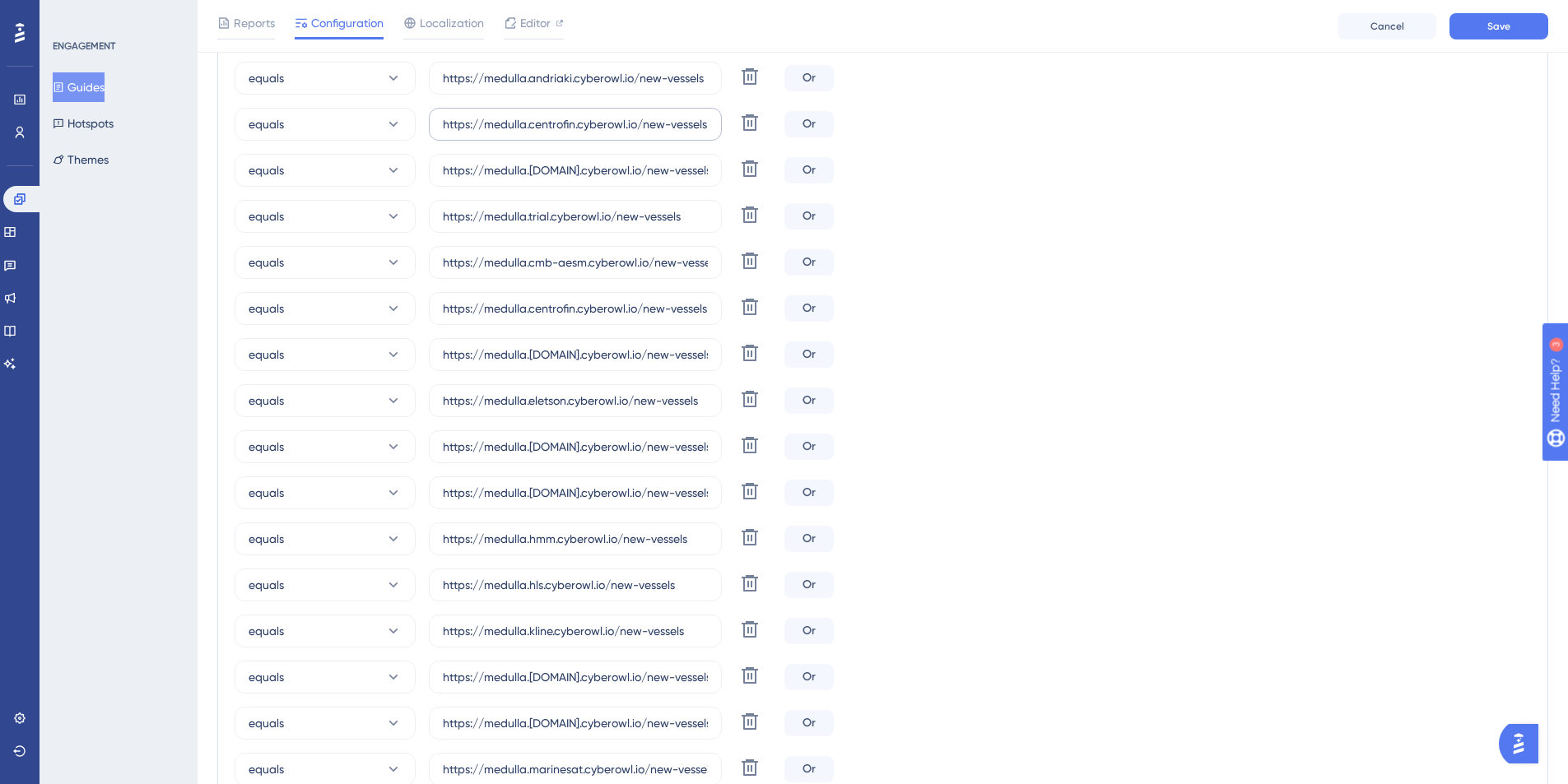 scroll, scrollTop: 499, scrollLeft: 0, axis: vertical 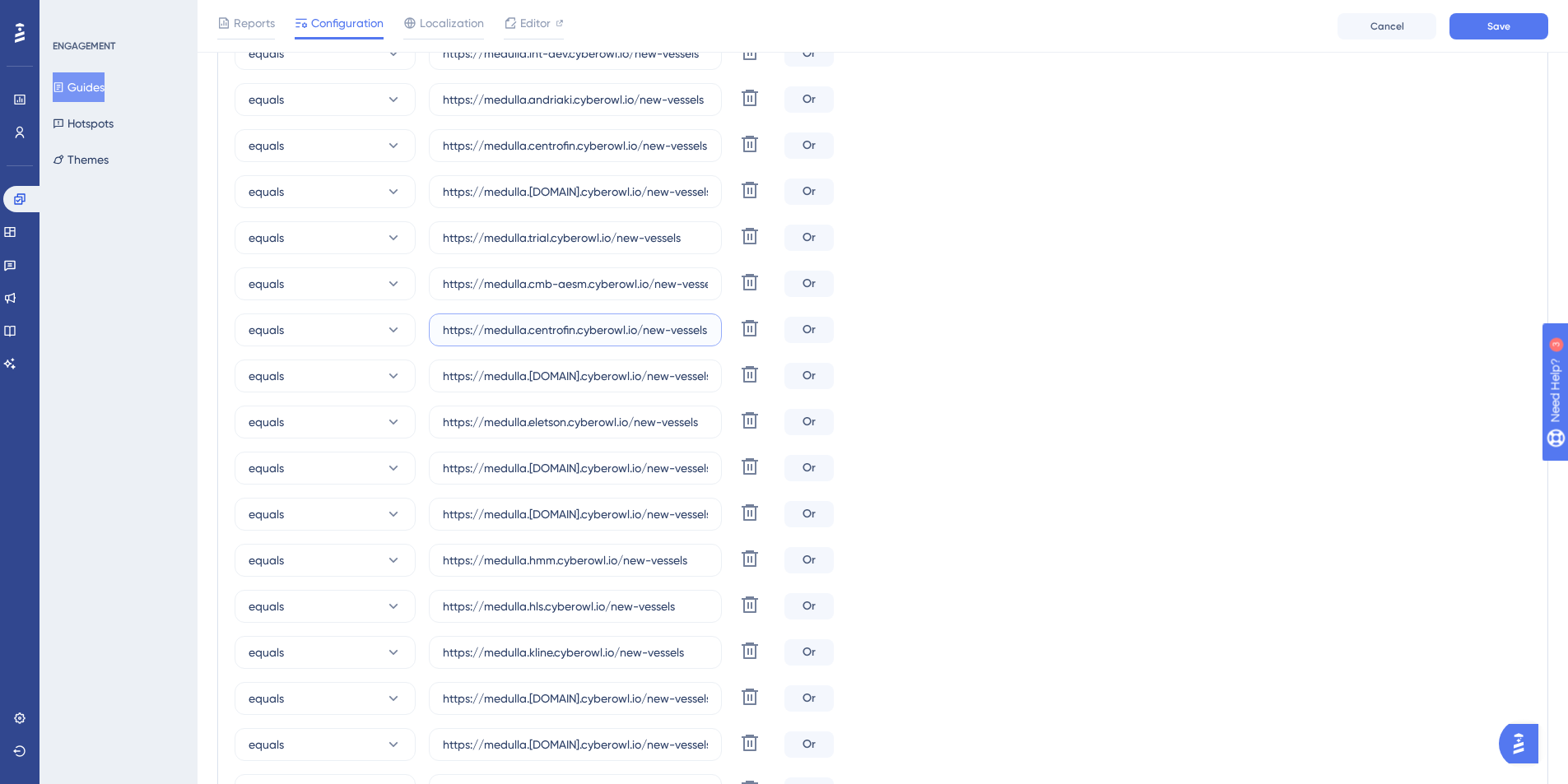 click on "https://medulla.centrofin.cyberowl.io/new-vessels" at bounding box center [575, 330] 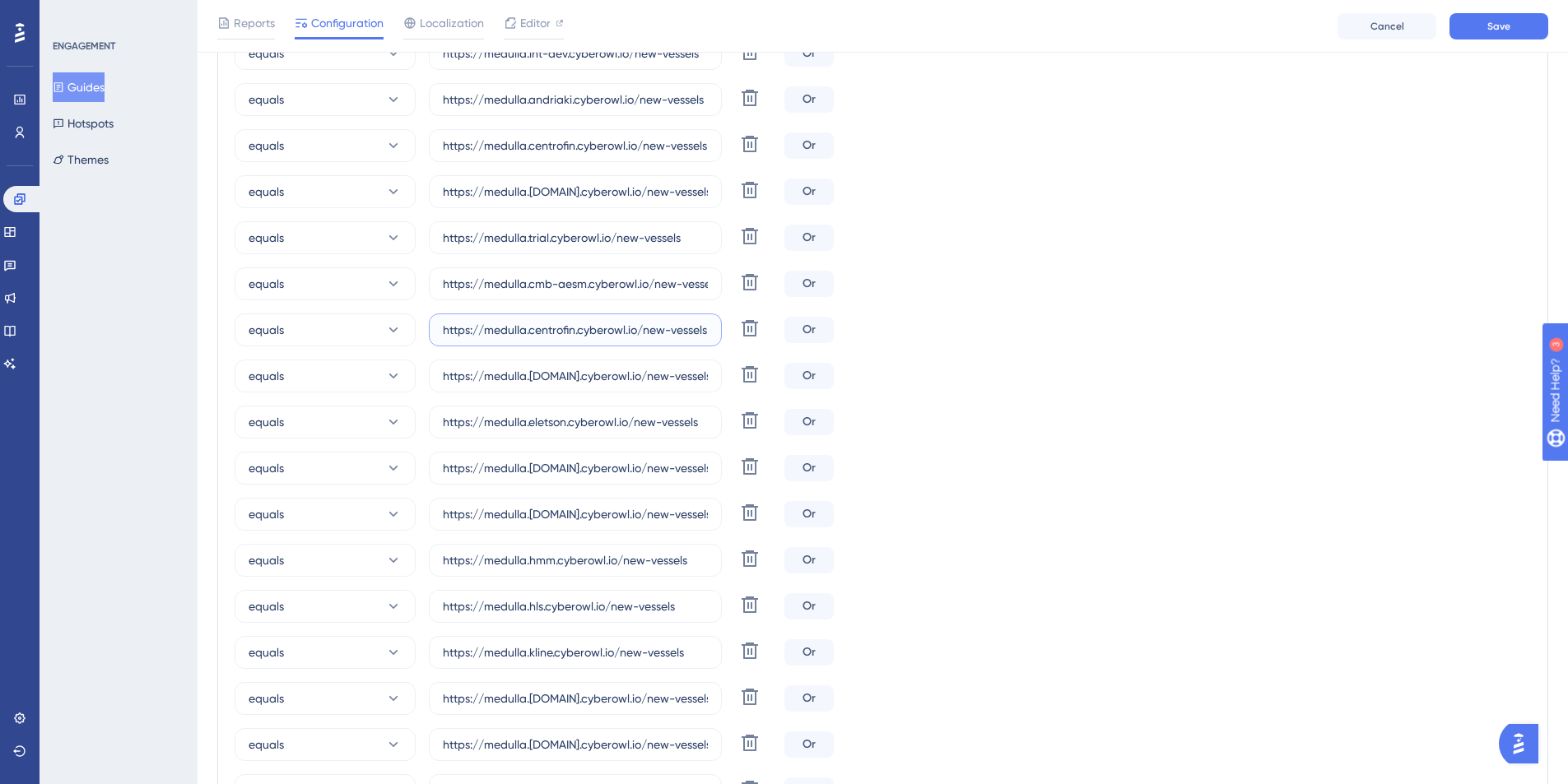 click on "https://medulla.centrofin.cyberowl.io/new-vessels" at bounding box center [575, 330] 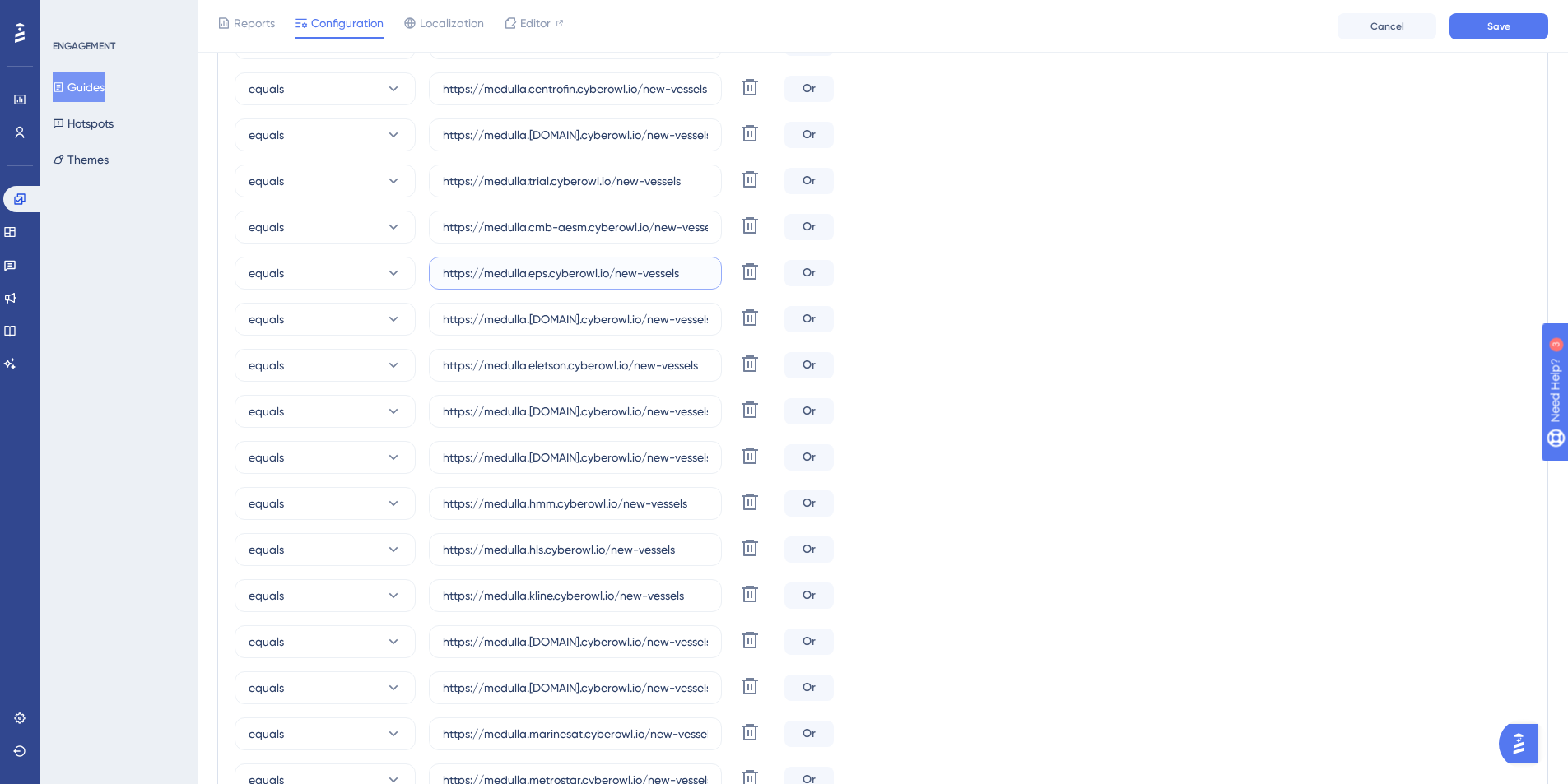 scroll, scrollTop: 545, scrollLeft: 0, axis: vertical 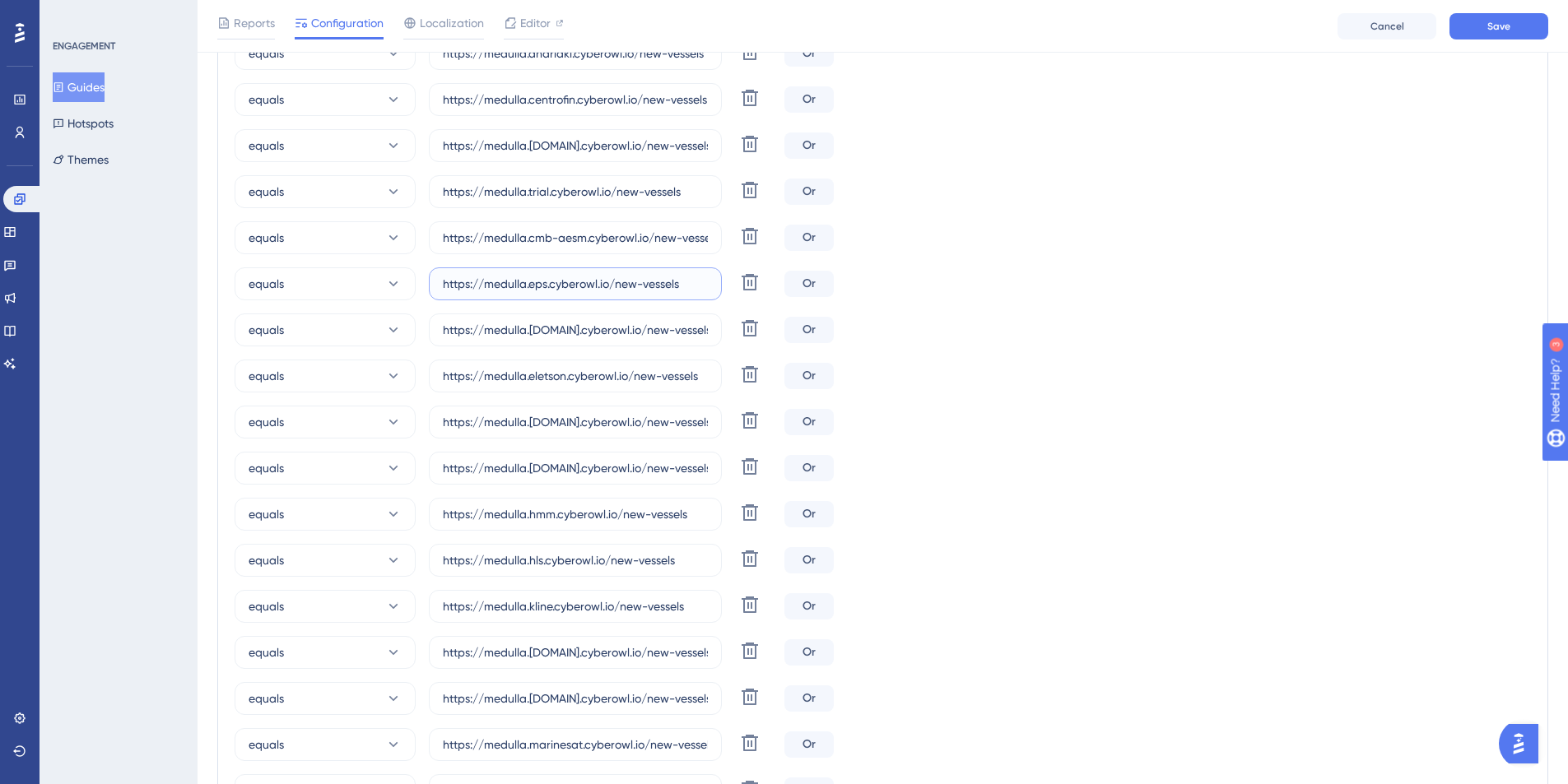 type on "https://medulla.eps.cyberowl.io/new-vessels" 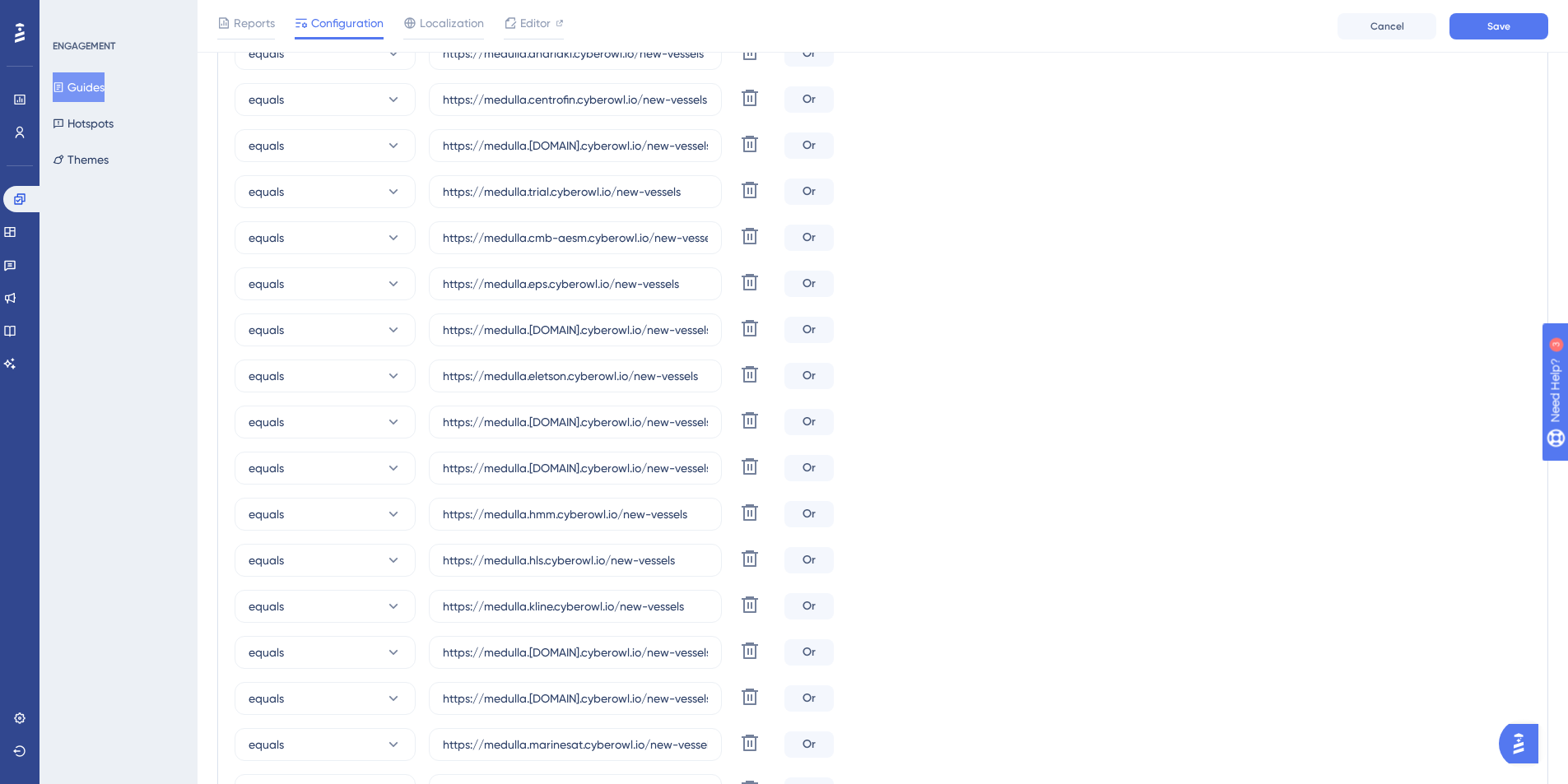 click on "equals https://medulla.[DOMAIN].cyberowl.io/new-vessels Delete Or" at bounding box center (882, 330) 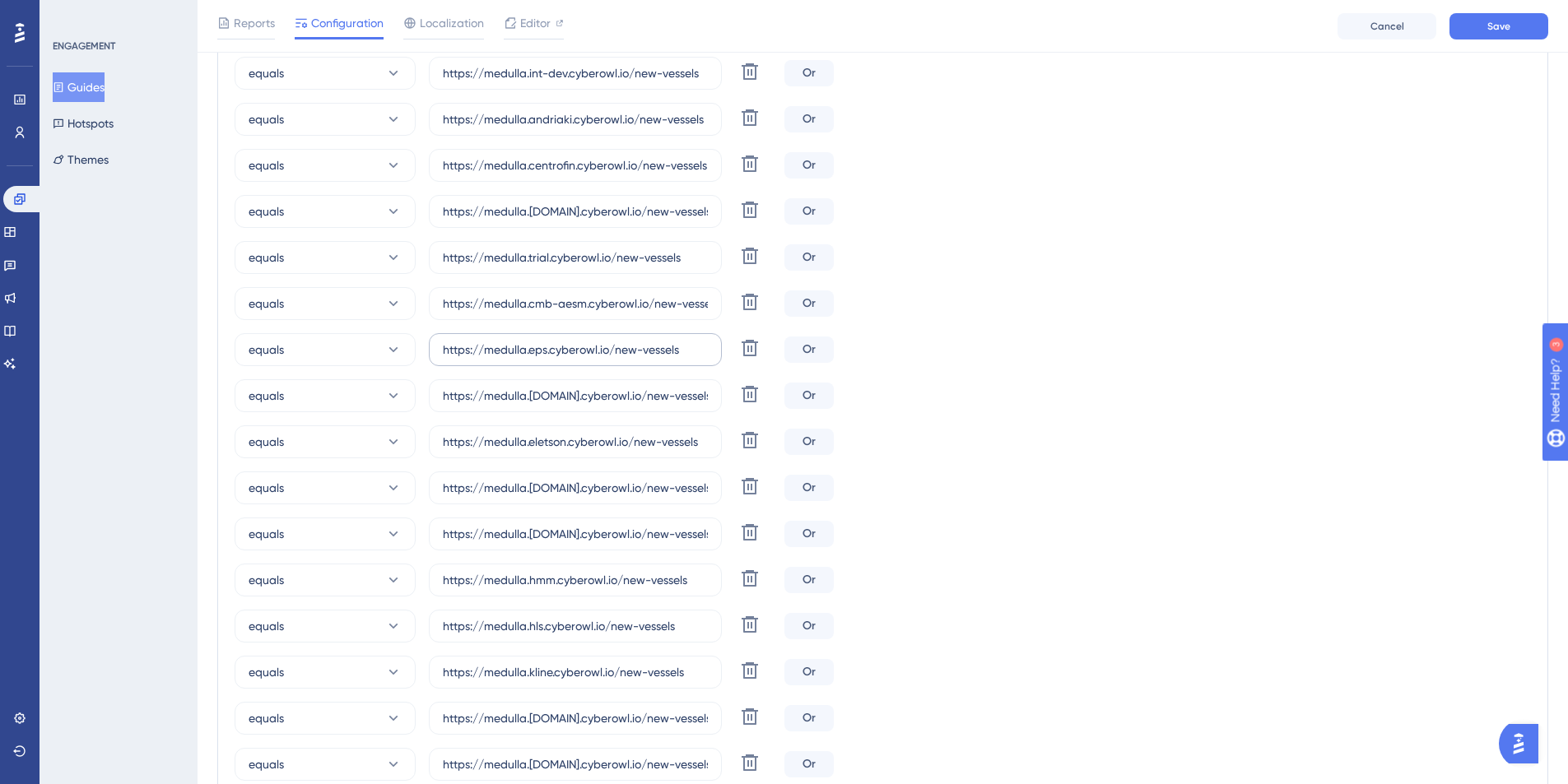 scroll, scrollTop: 489, scrollLeft: 0, axis: vertical 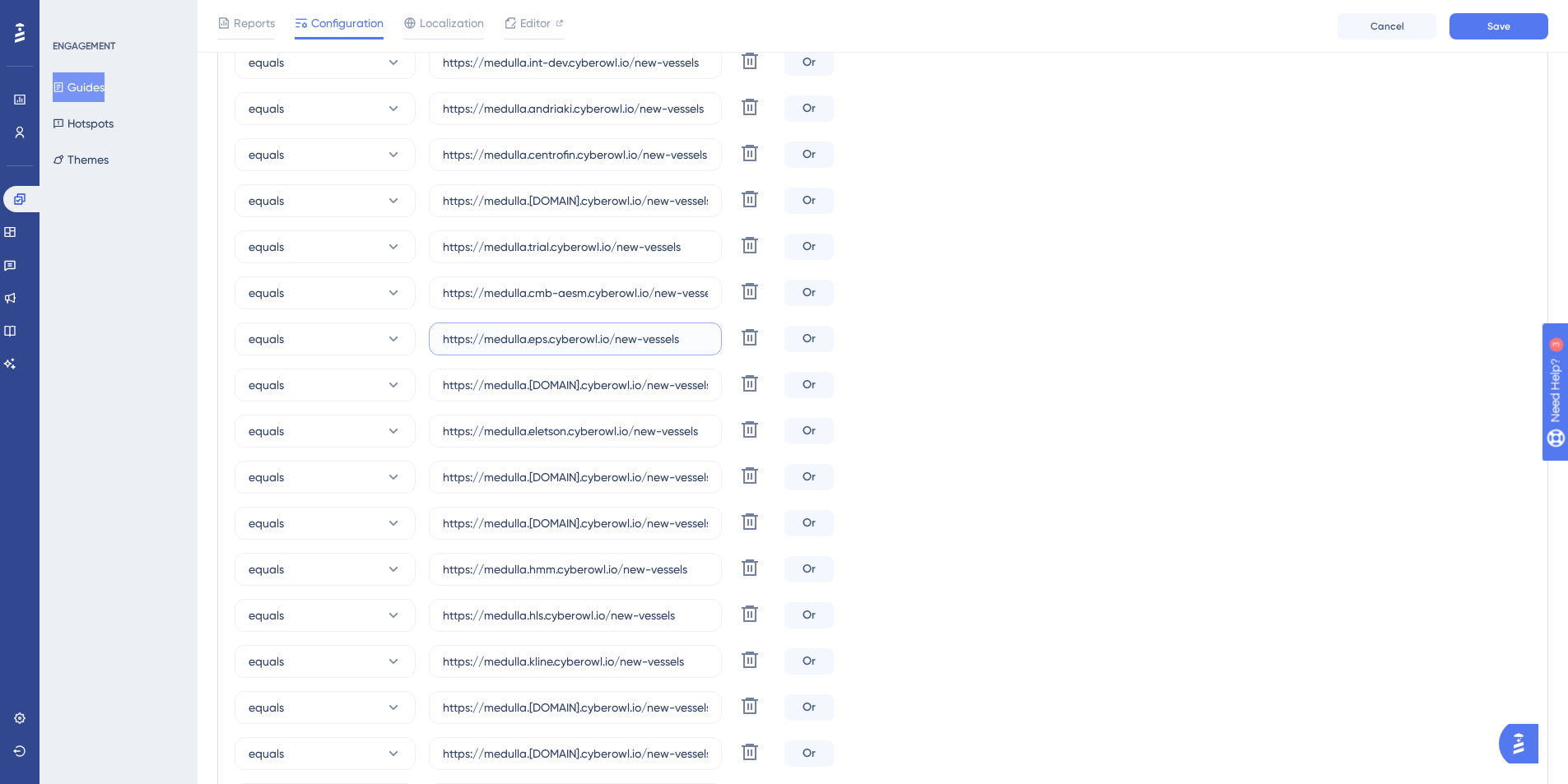 click on "https://medulla.eps.cyberowl.io/new-vessels" at bounding box center [575, 339] 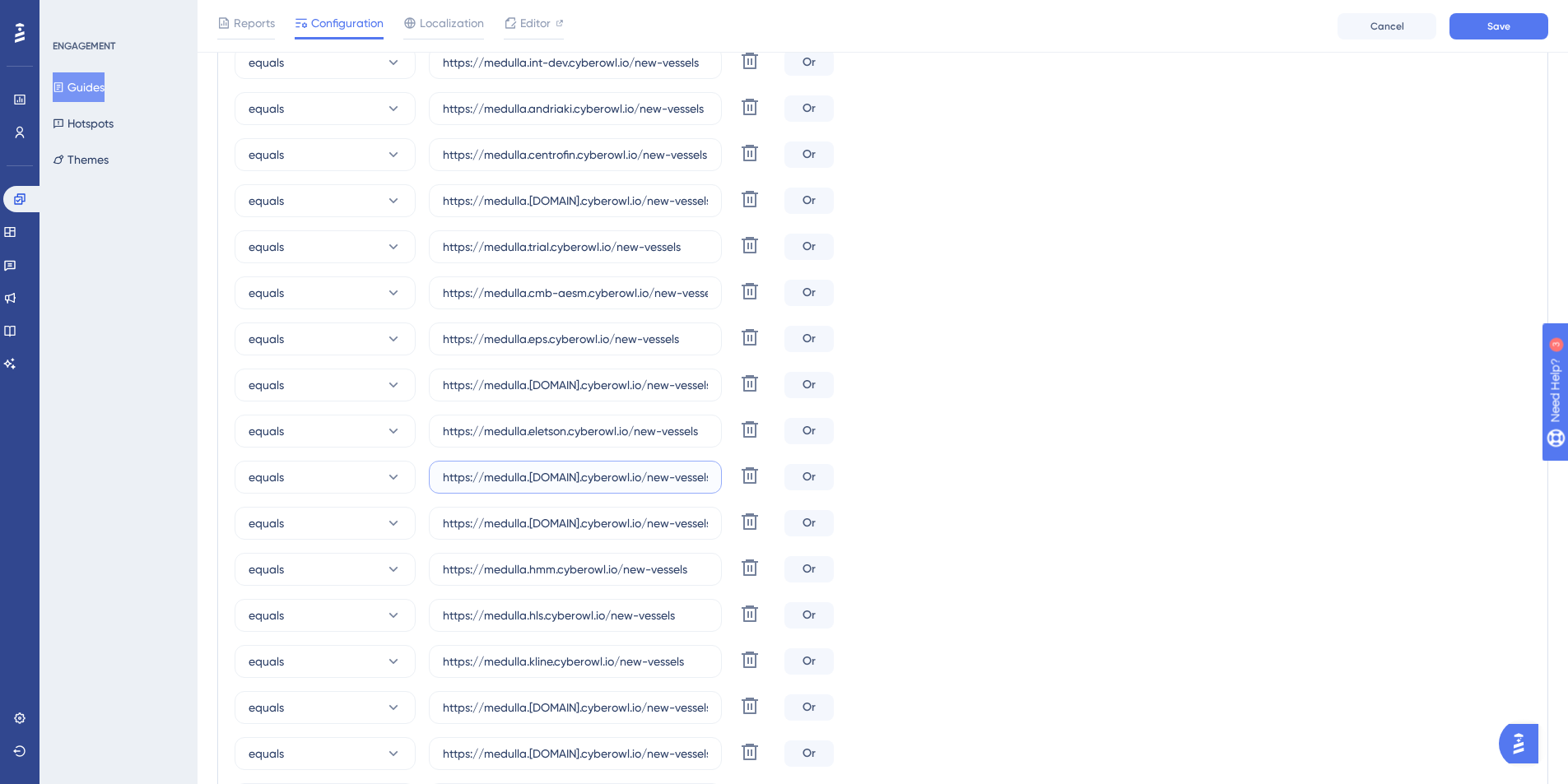 click on "https://medulla.[DOMAIN].cyberowl.io/new-vessels" at bounding box center [575, 477] 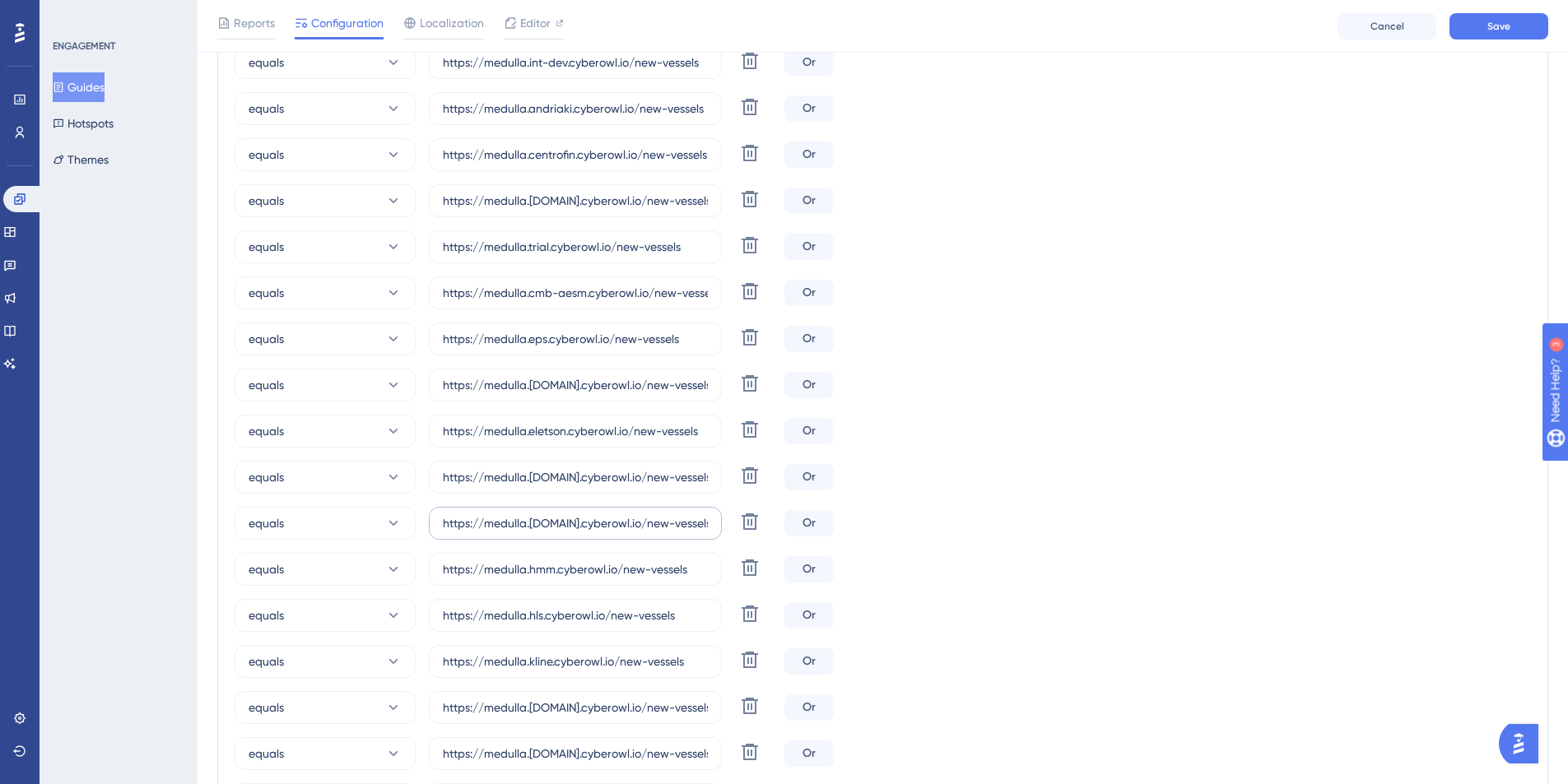 click on "https://medulla.[DOMAIN].cyberowl.io/new-vessels" at bounding box center [575, 523] 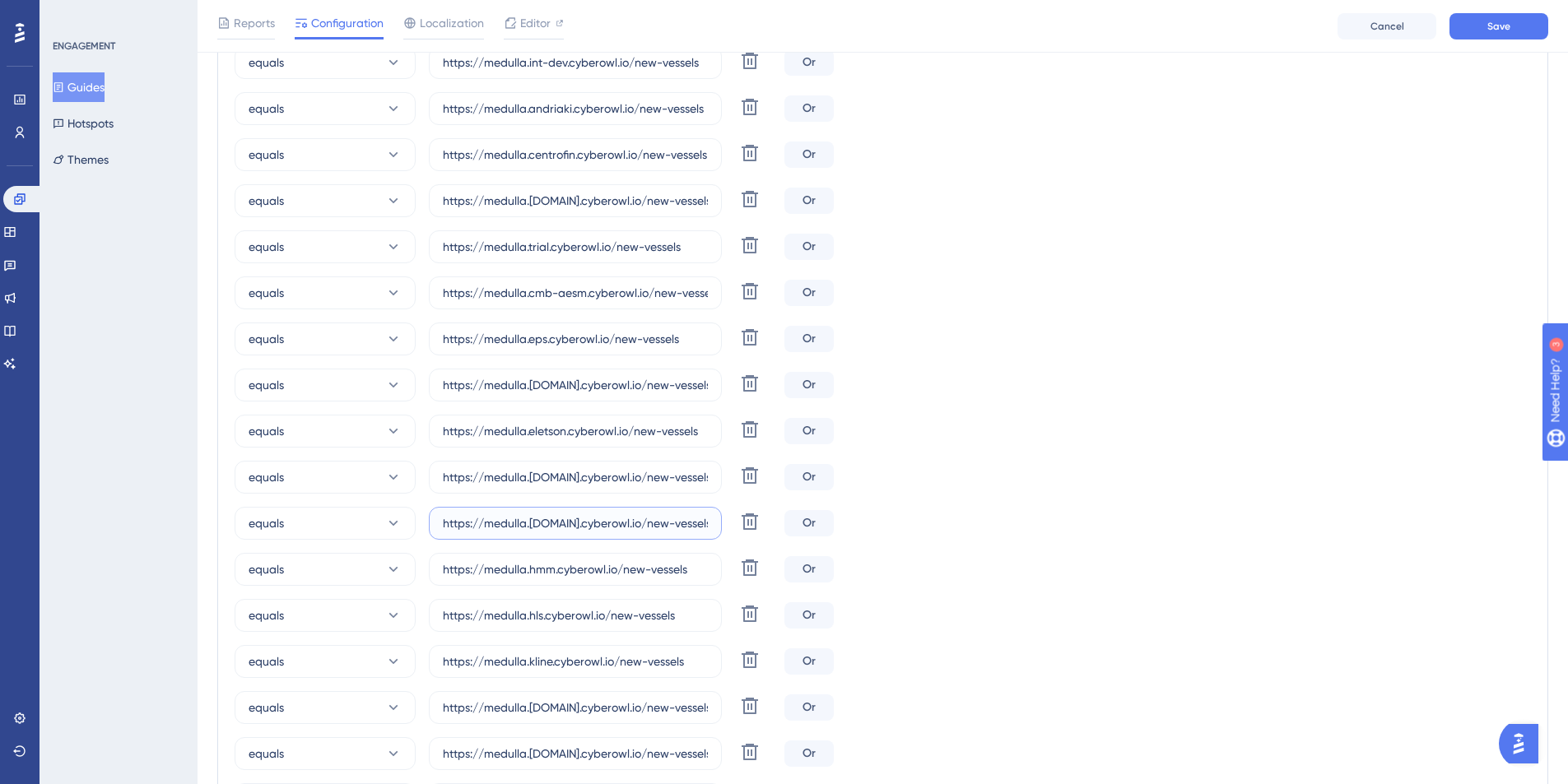 click on "https://medulla.[DOMAIN].cyberowl.io/new-vessels" at bounding box center (575, 523) 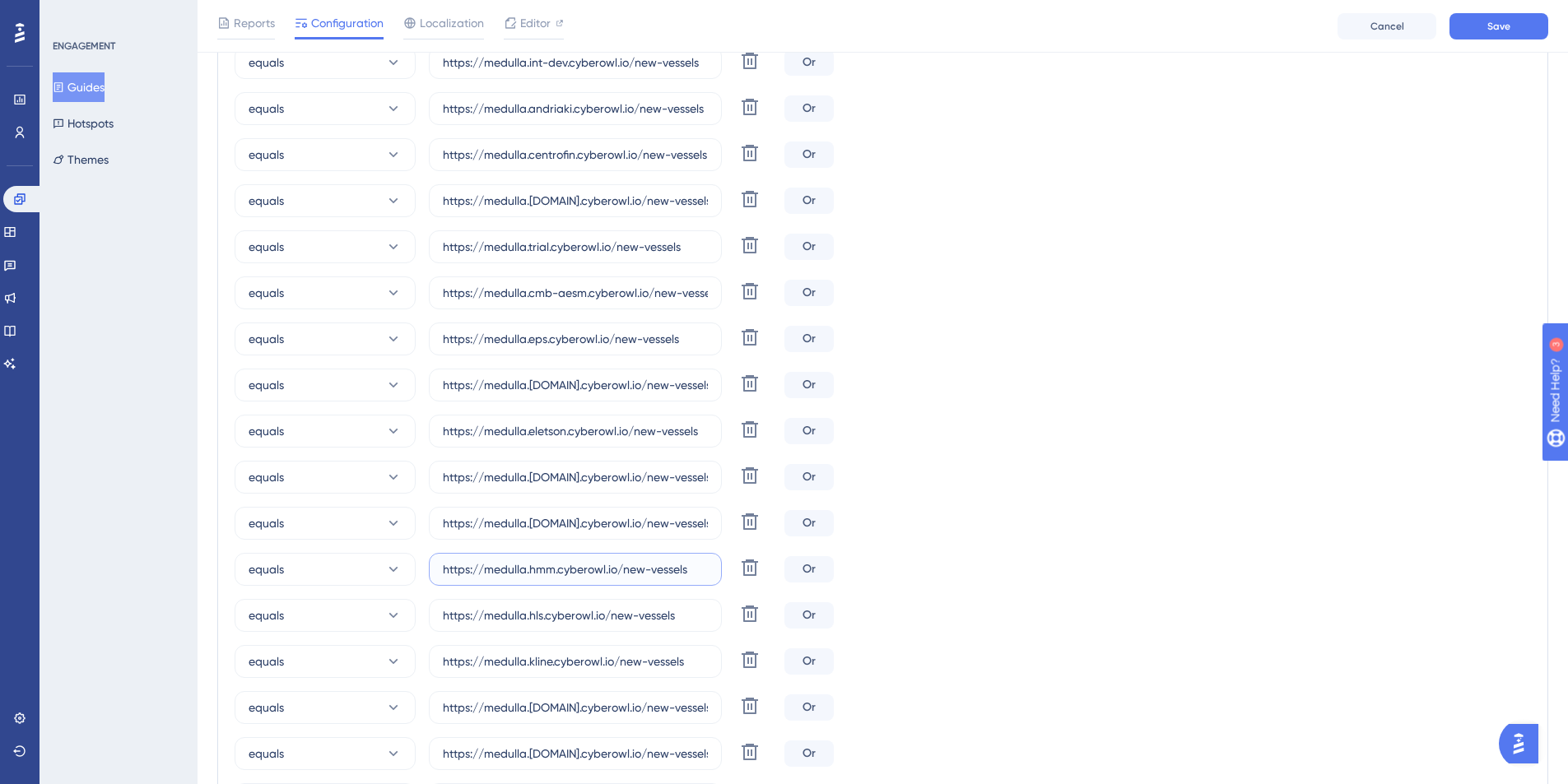 click on "https://medulla.hmm.cyberowl.io/new-vessels" at bounding box center [575, 569] 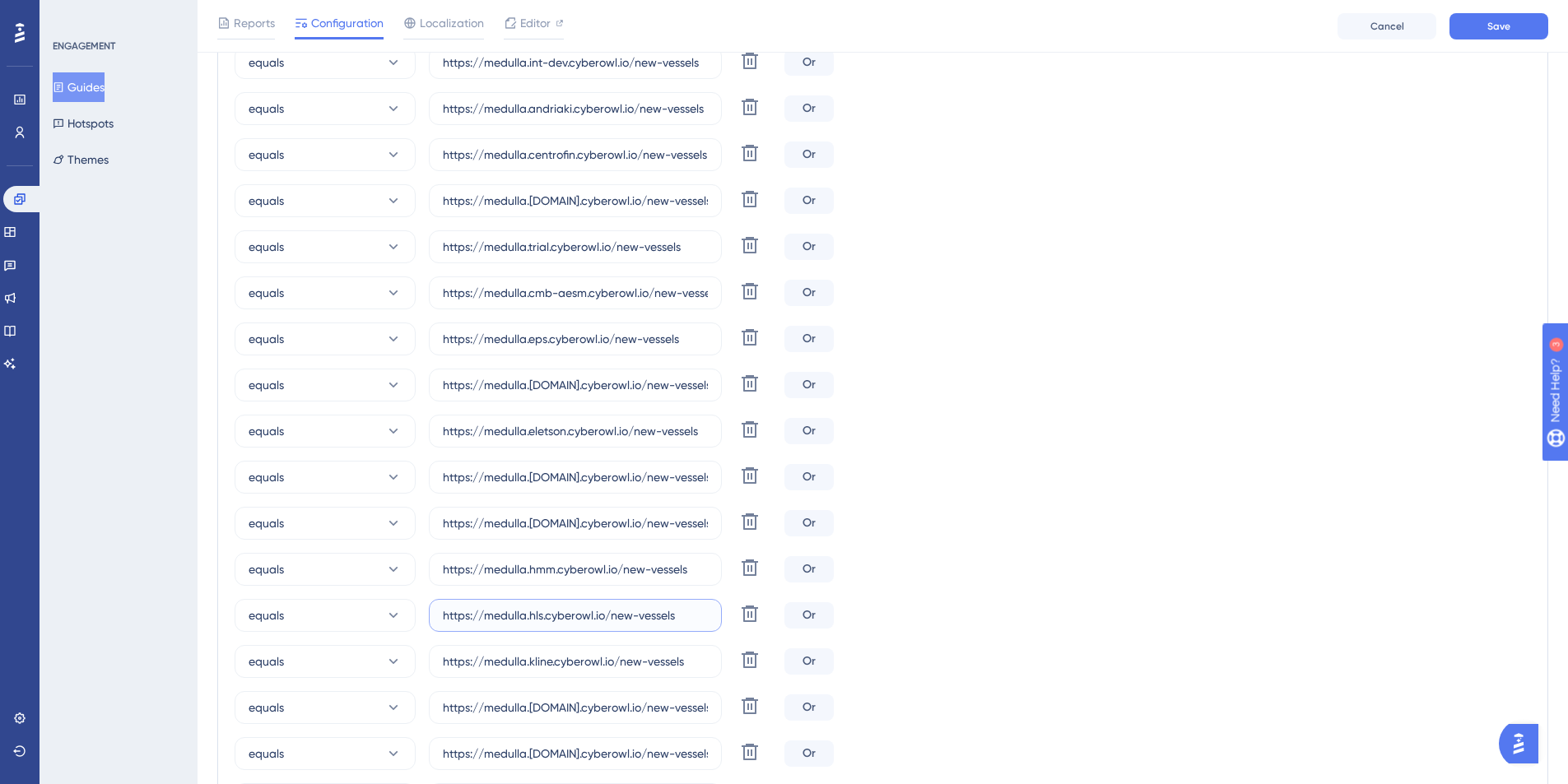 click on "https://medulla.hls.cyberowl.io/new-vessels" at bounding box center (575, 615) 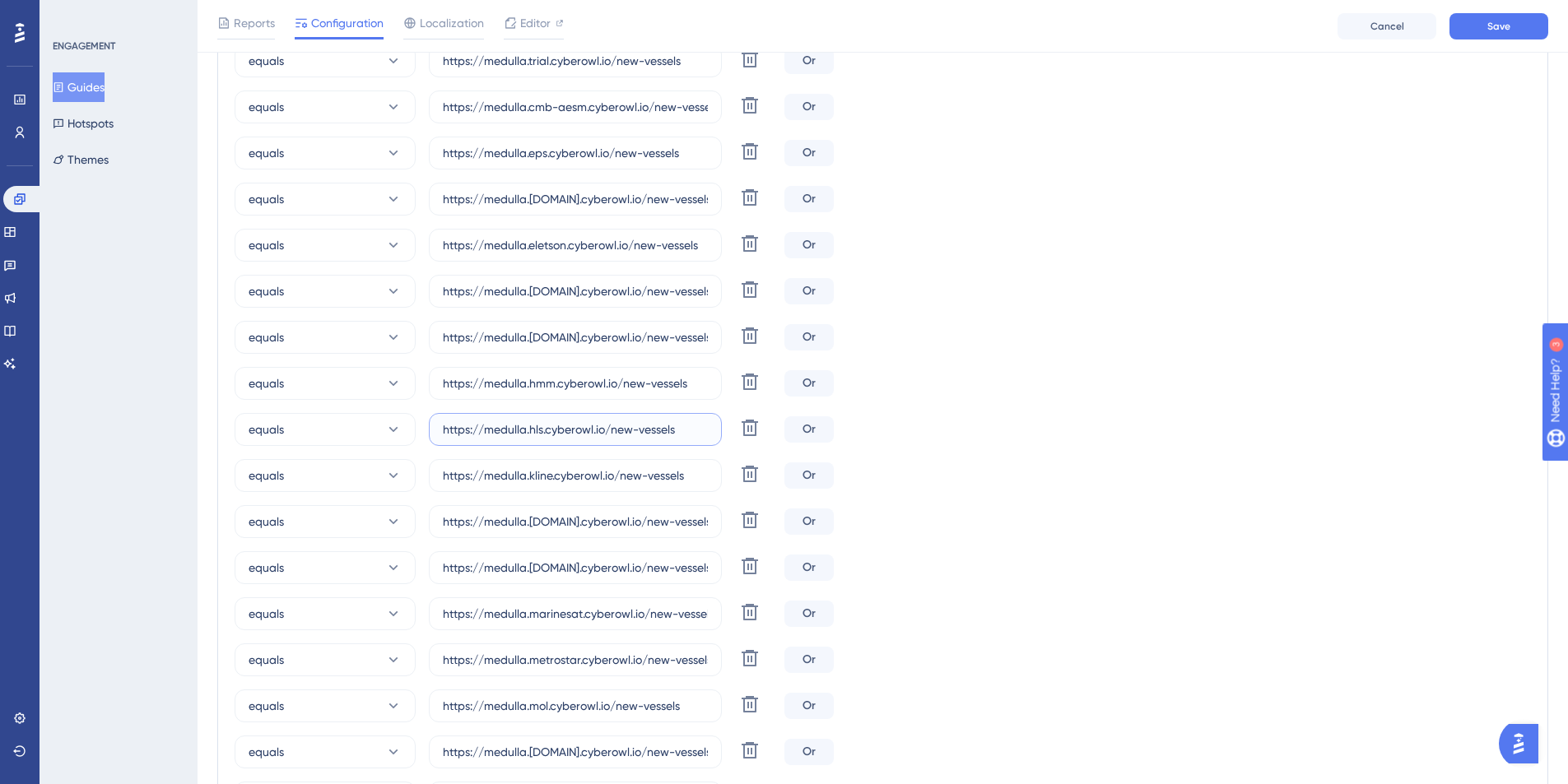 scroll, scrollTop: 686, scrollLeft: 0, axis: vertical 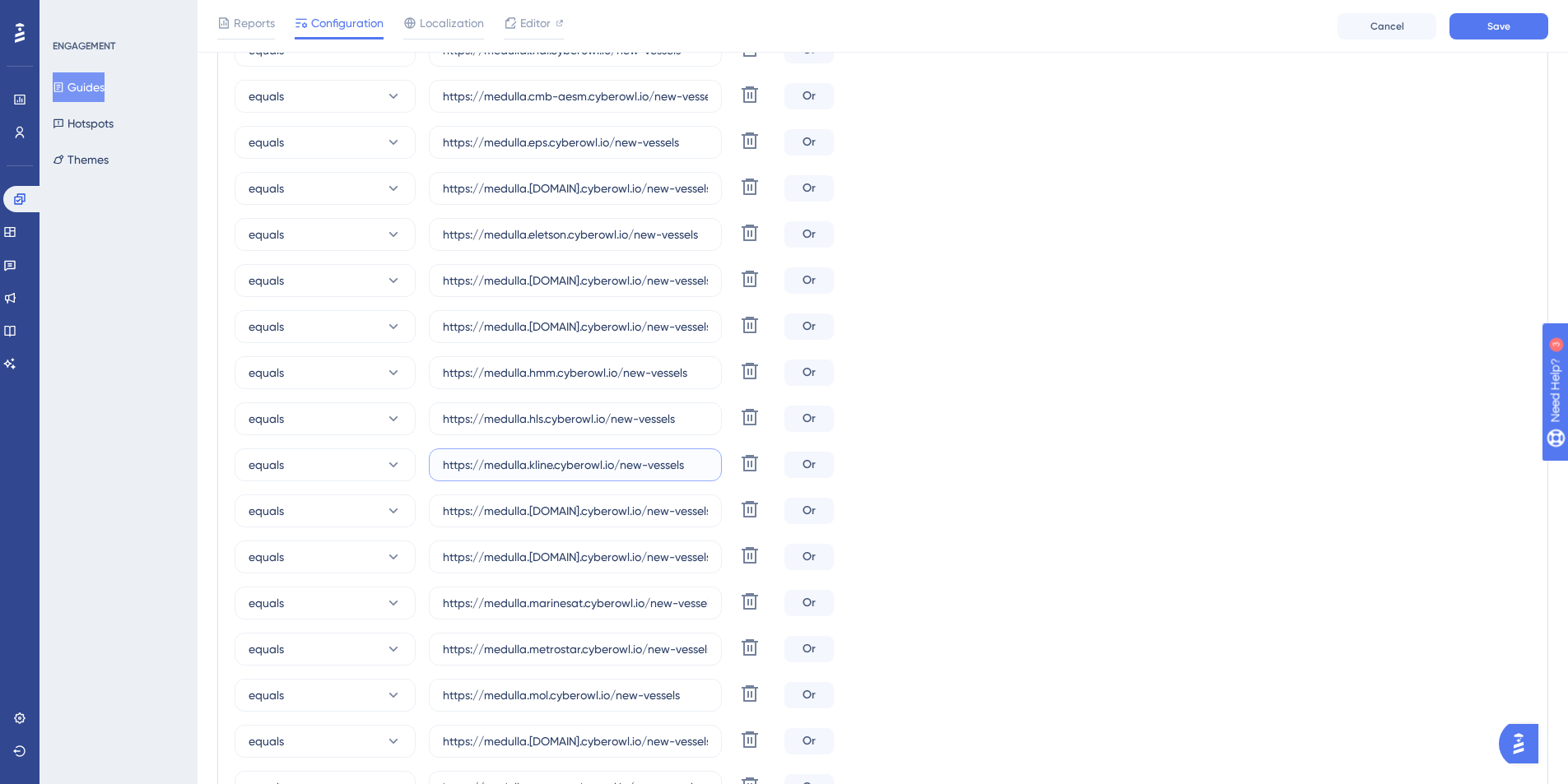 click on "https://medulla.kline.cyberowl.io/new-vessels" at bounding box center (575, 465) 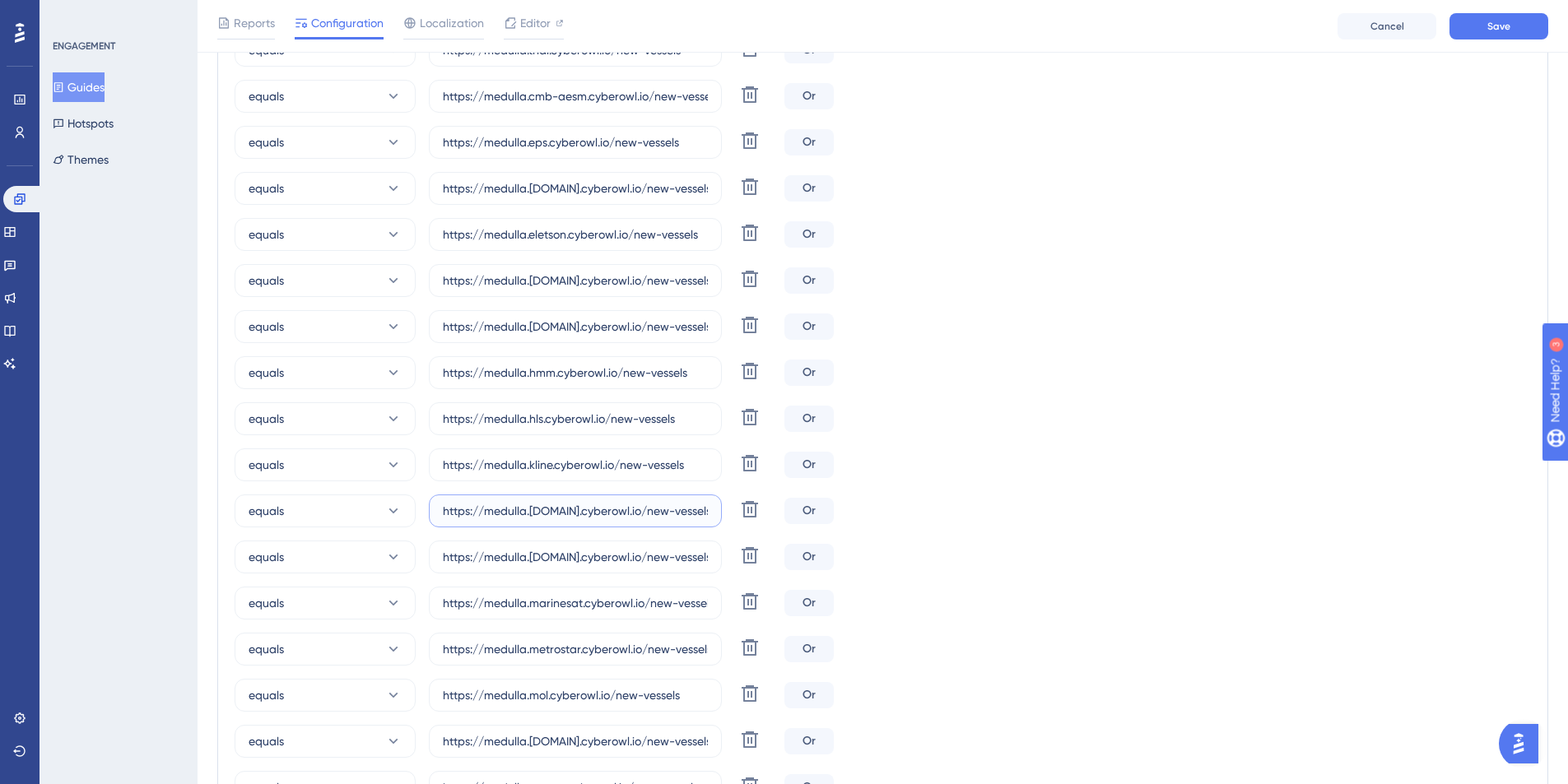 click on "https://medulla.[DOMAIN].cyberowl.io/new-vessels" at bounding box center [575, 511] 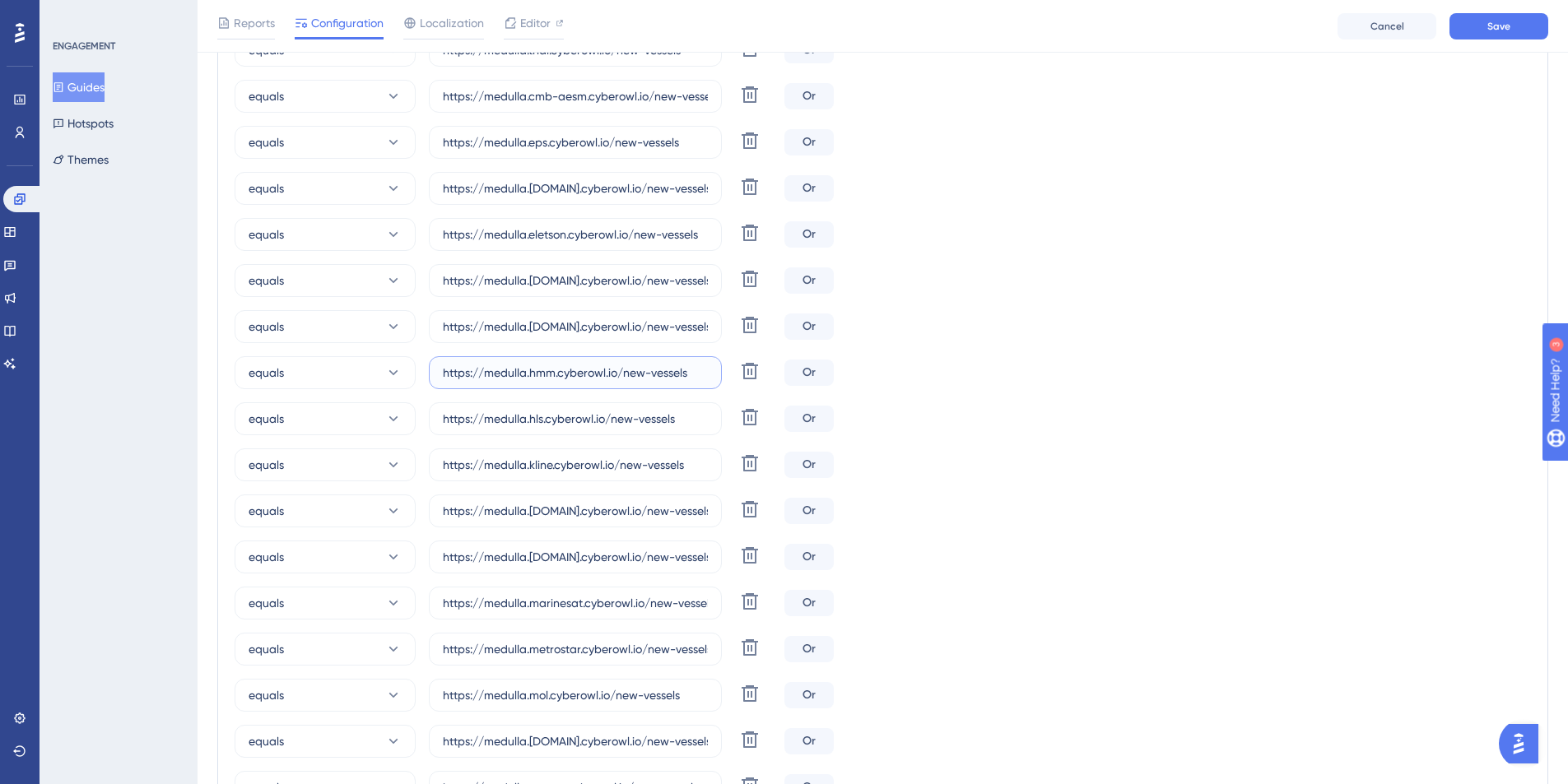 click on "https://medulla.hmm.cyberowl.io/new-vessels" at bounding box center [575, 373] 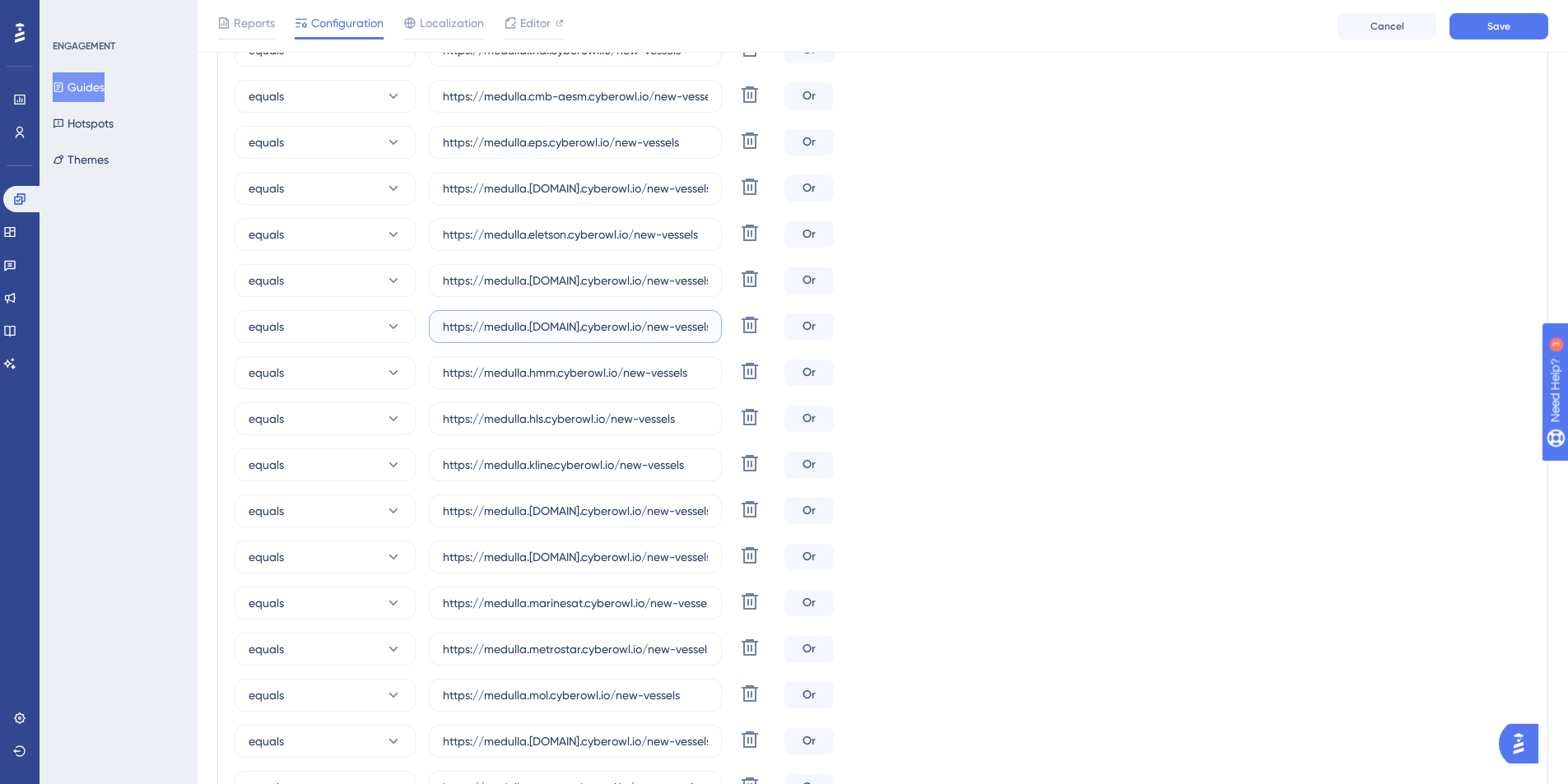 click on "https://medulla.[DOMAIN].cyberowl.io/new-vessels" at bounding box center (575, 327) 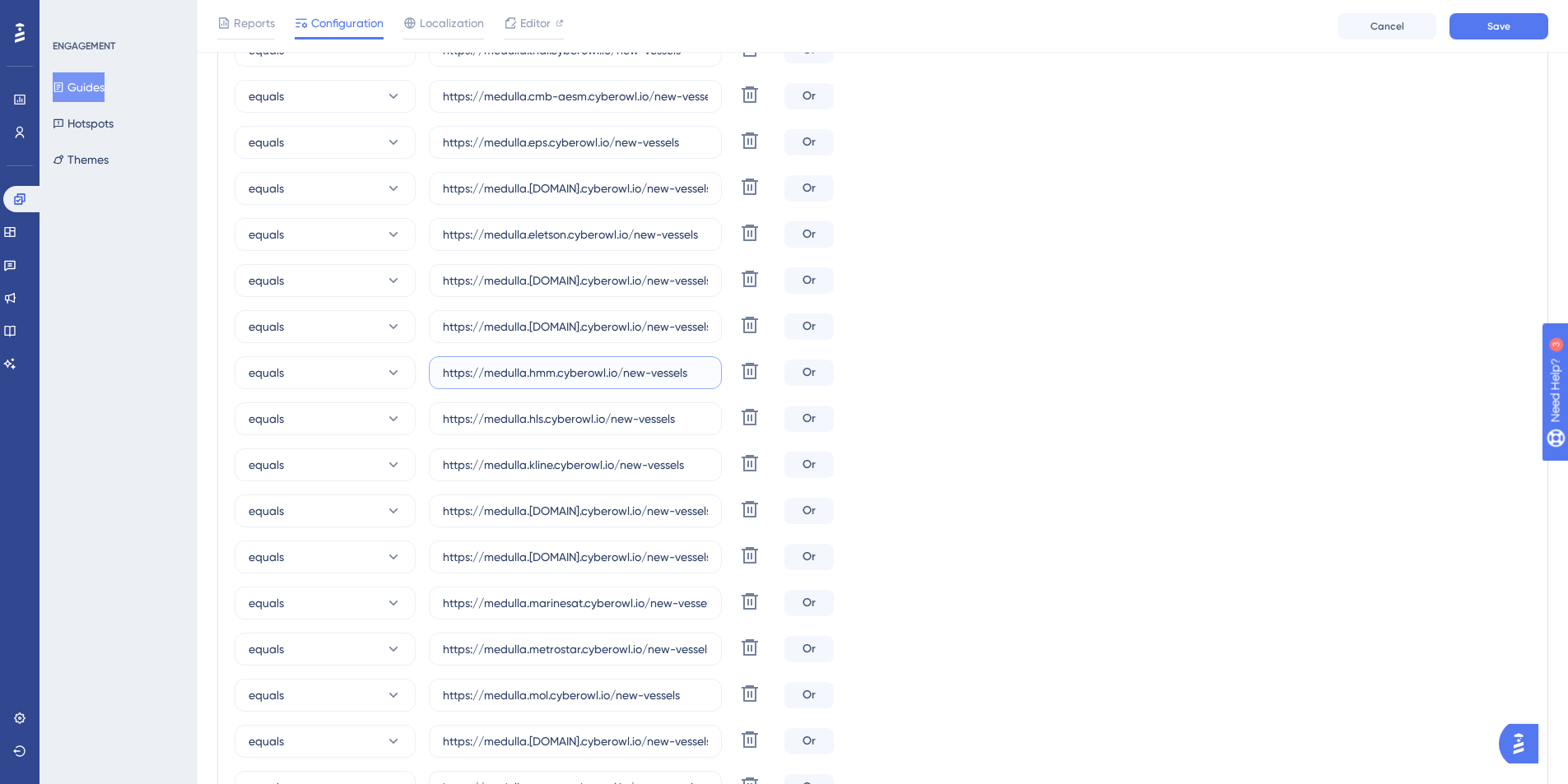 click on "https://medulla.hmm.cyberowl.io/new-vessels" at bounding box center [575, 373] 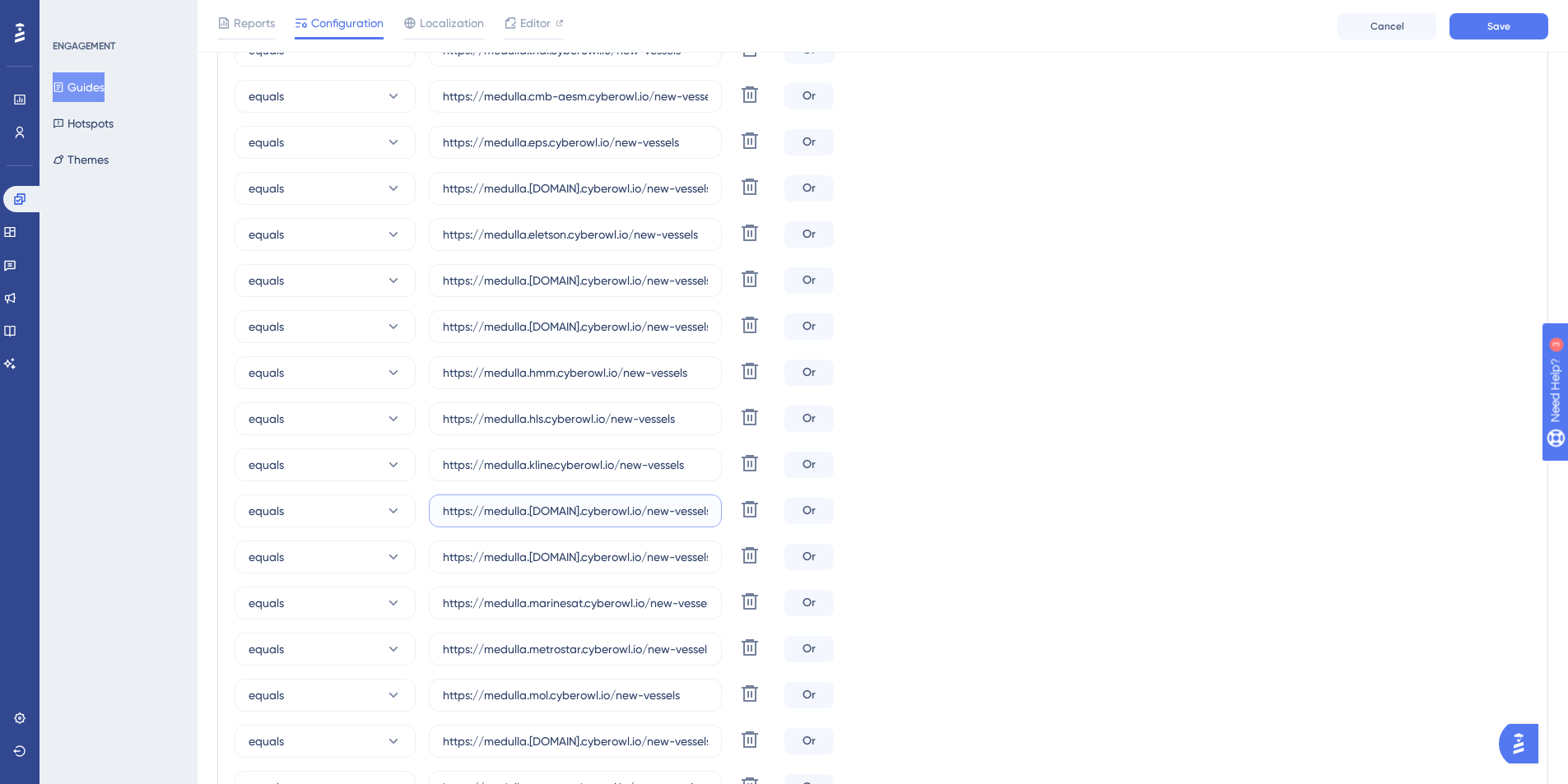 click on "https://medulla.[DOMAIN].cyberowl.io/new-vessels" at bounding box center [575, 511] 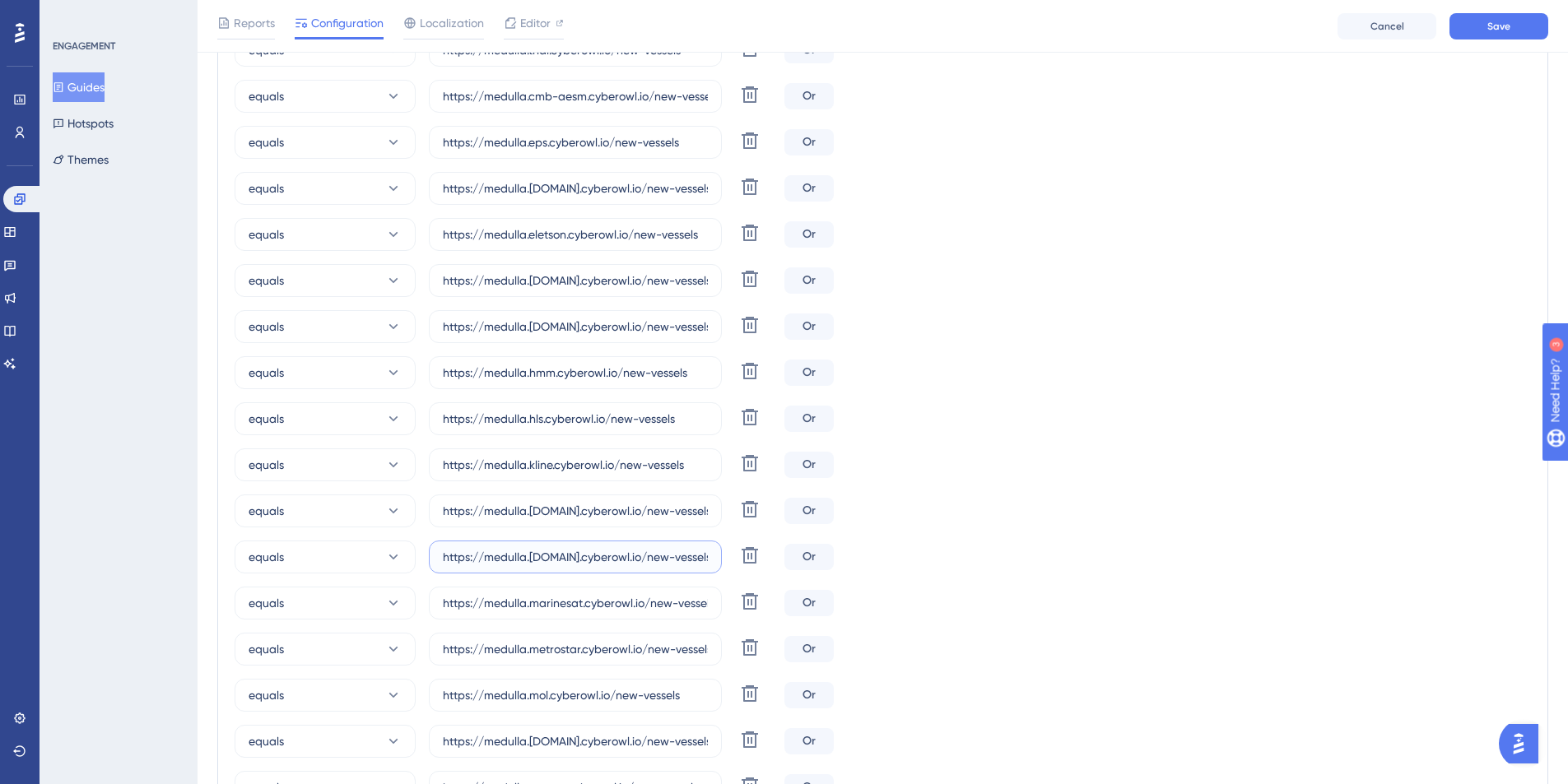 click on "https://medulla.[DOMAIN].cyberowl.io/new-vessels" at bounding box center [575, 557] 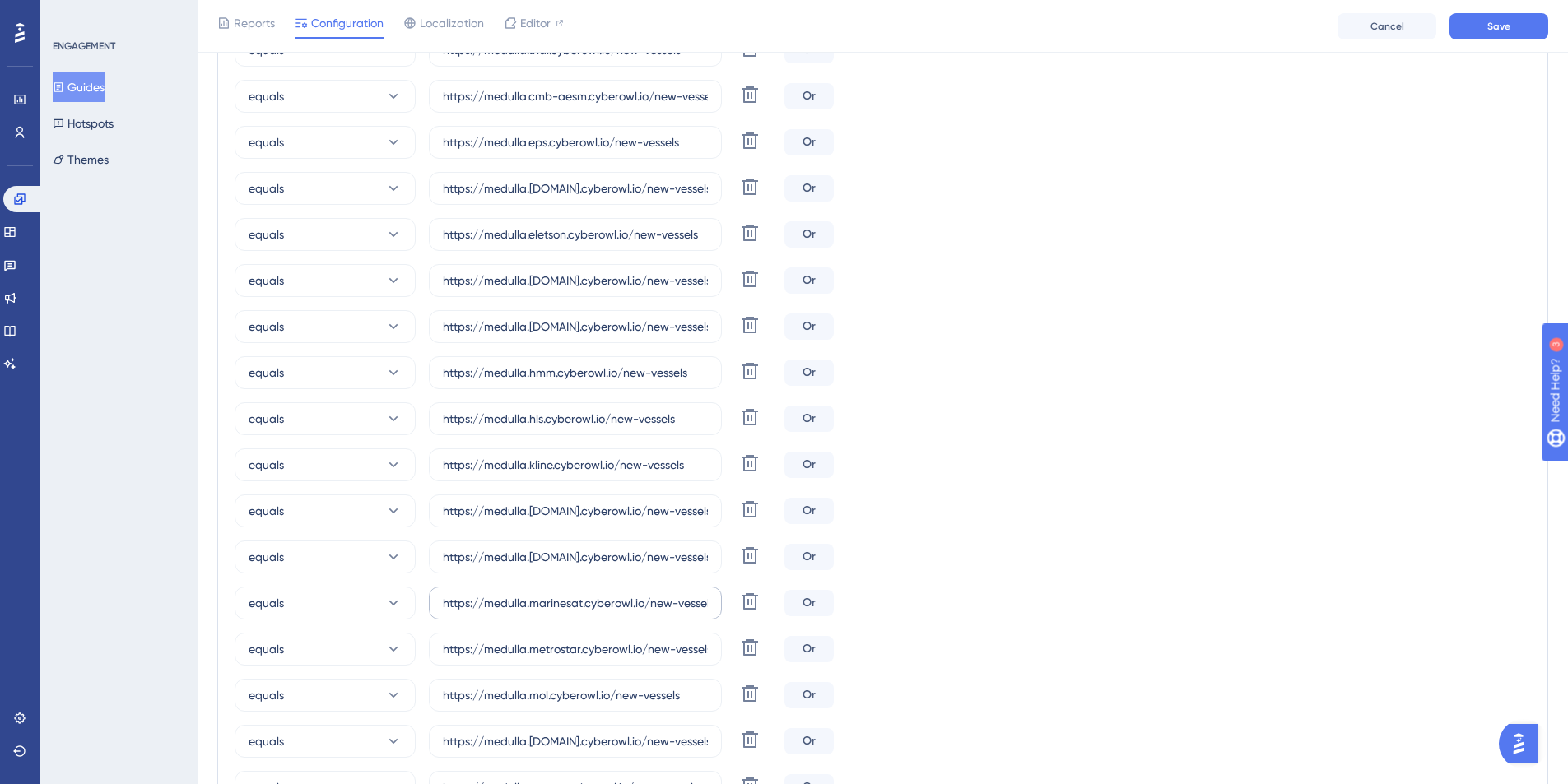 click on "https://medulla.marinesat.cyberowl.io/new-vessels" at bounding box center (575, 603) 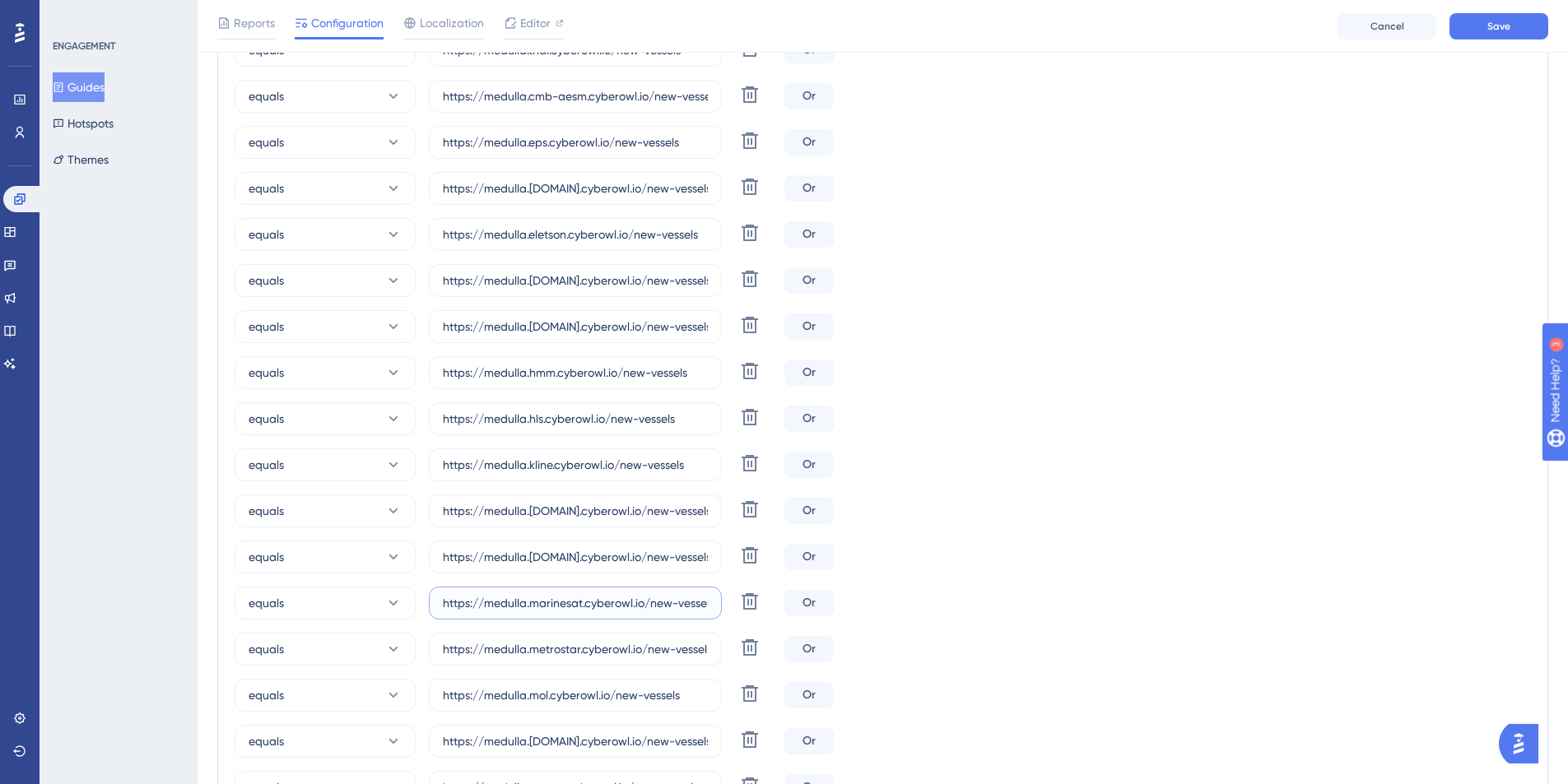 click on "https://medulla.marinesat.cyberowl.io/new-vessels" at bounding box center [575, 603] 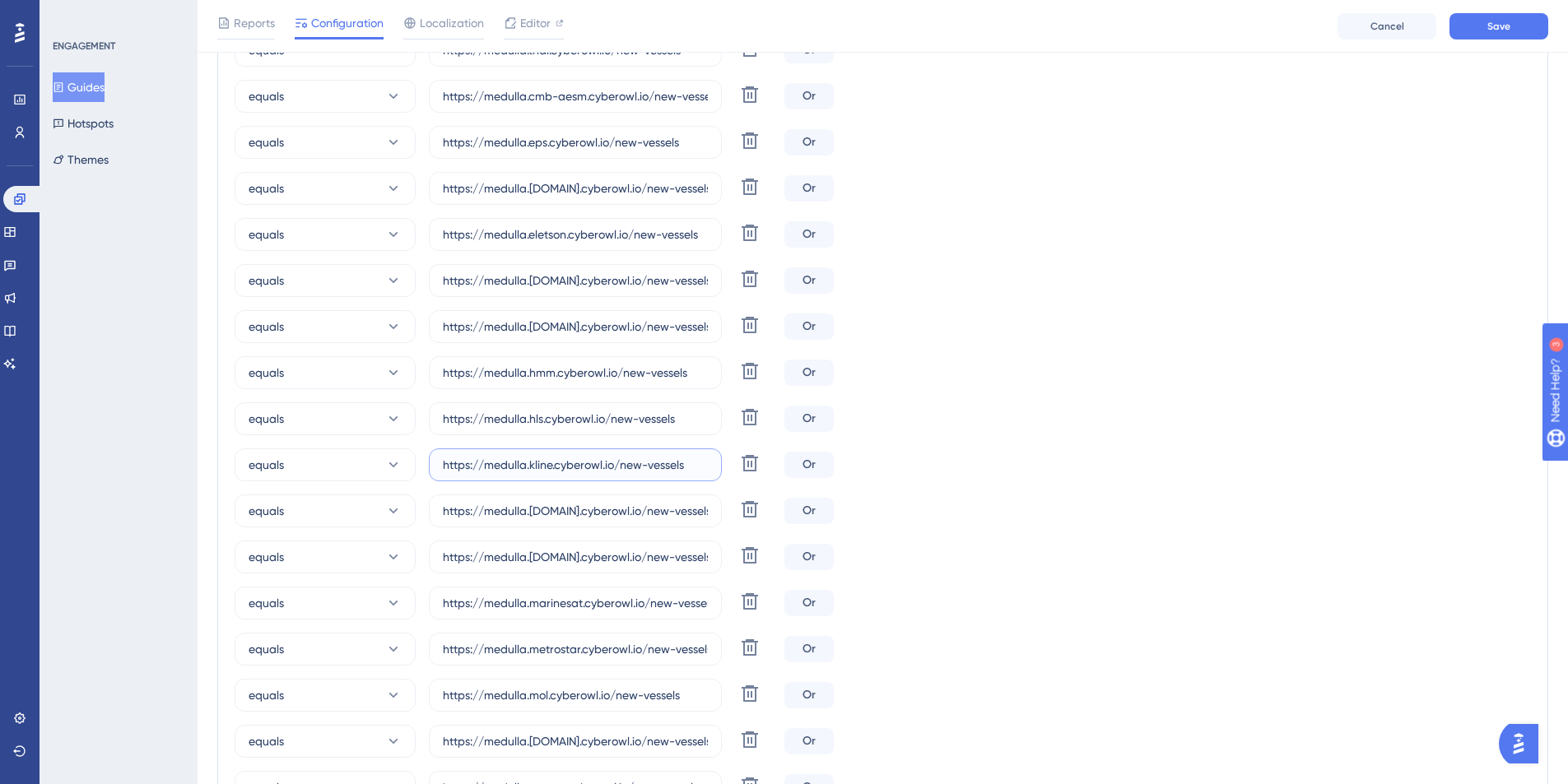 click on "https://medulla.kline.cyberowl.io/new-vessels" at bounding box center [575, 465] 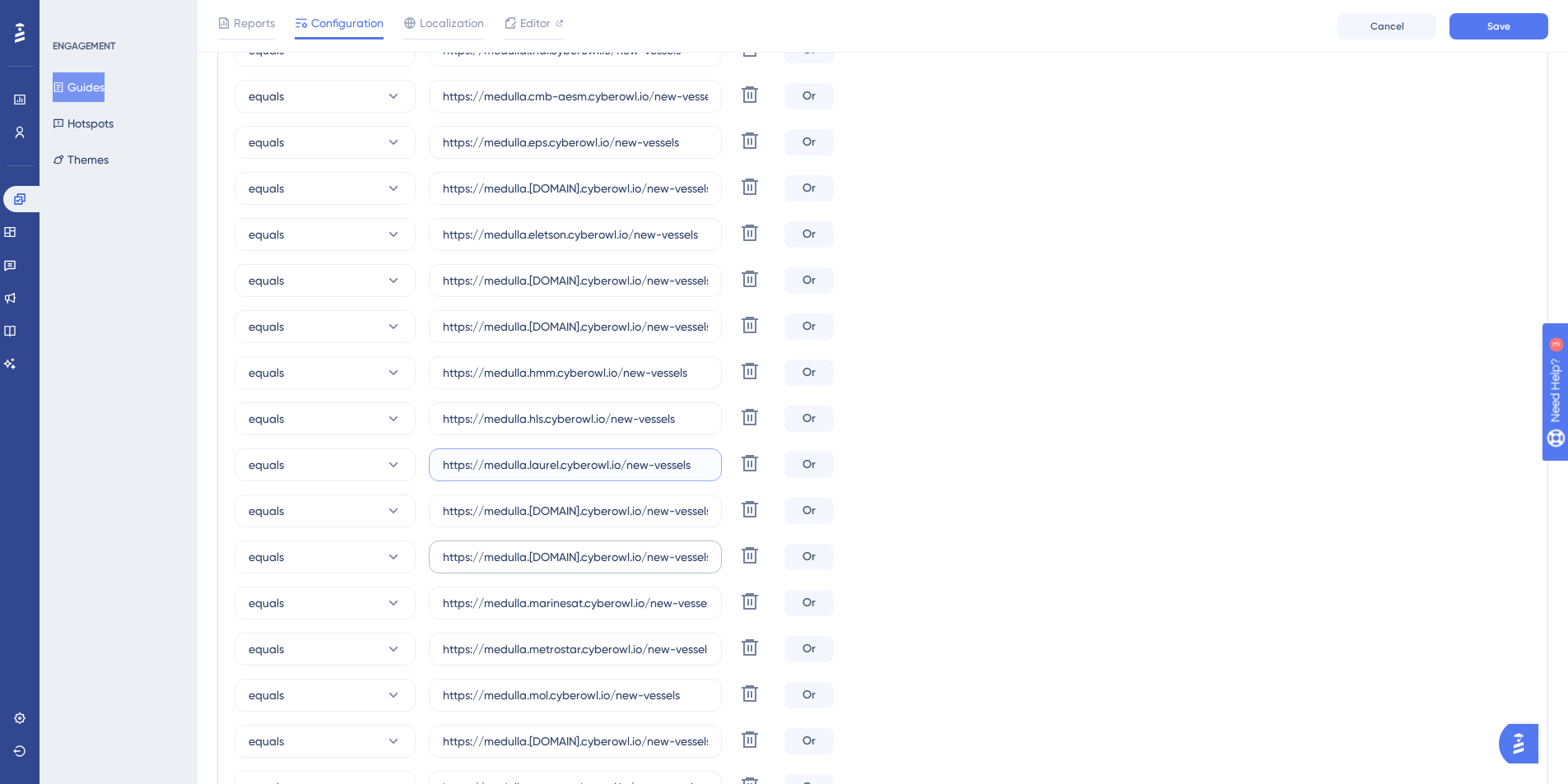 type on "https://medulla.laurel.cyberowl.io/new-vessels" 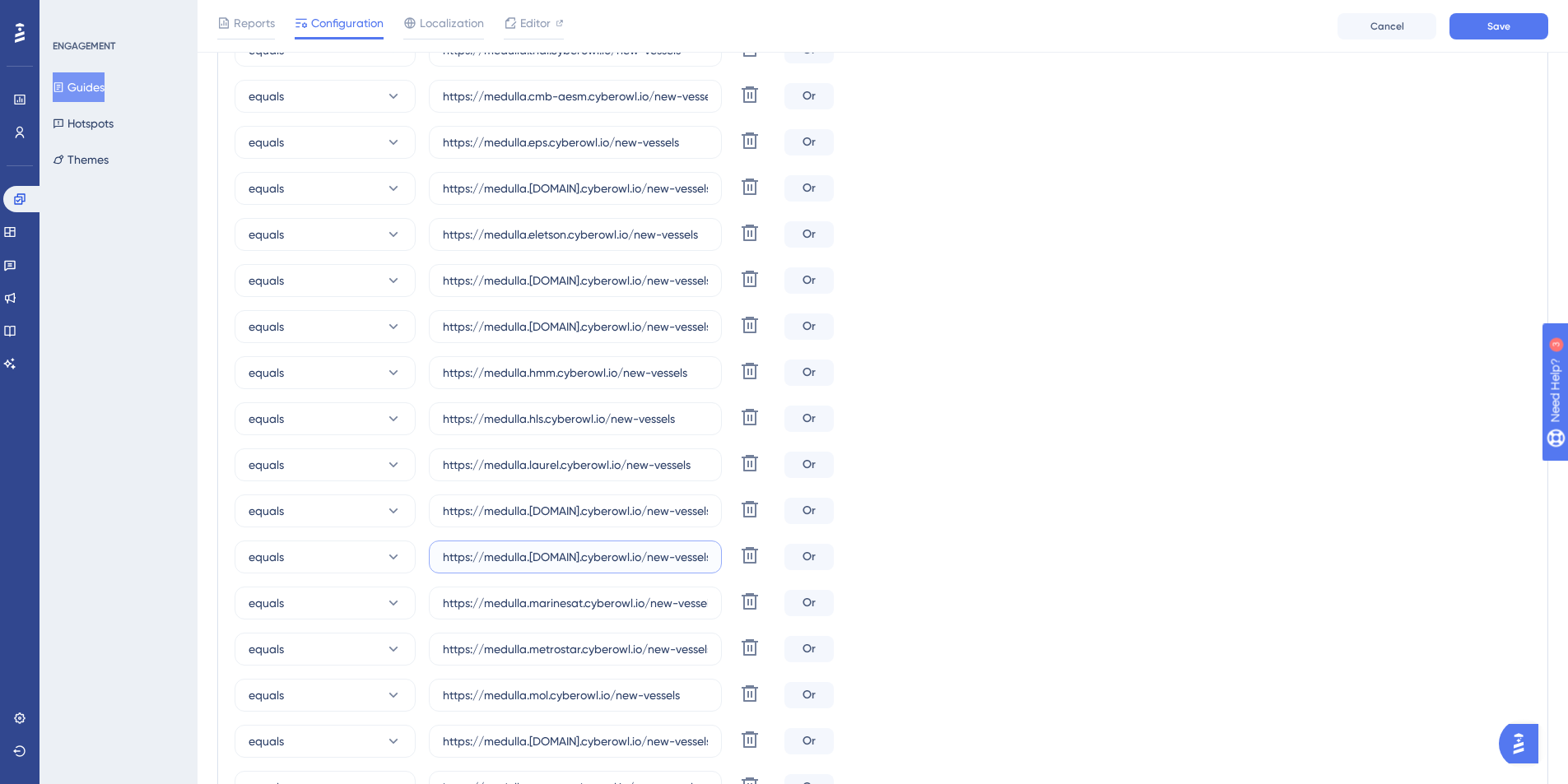 click on "https://medulla.[DOMAIN].cyberowl.io/new-vessels" at bounding box center [575, 557] 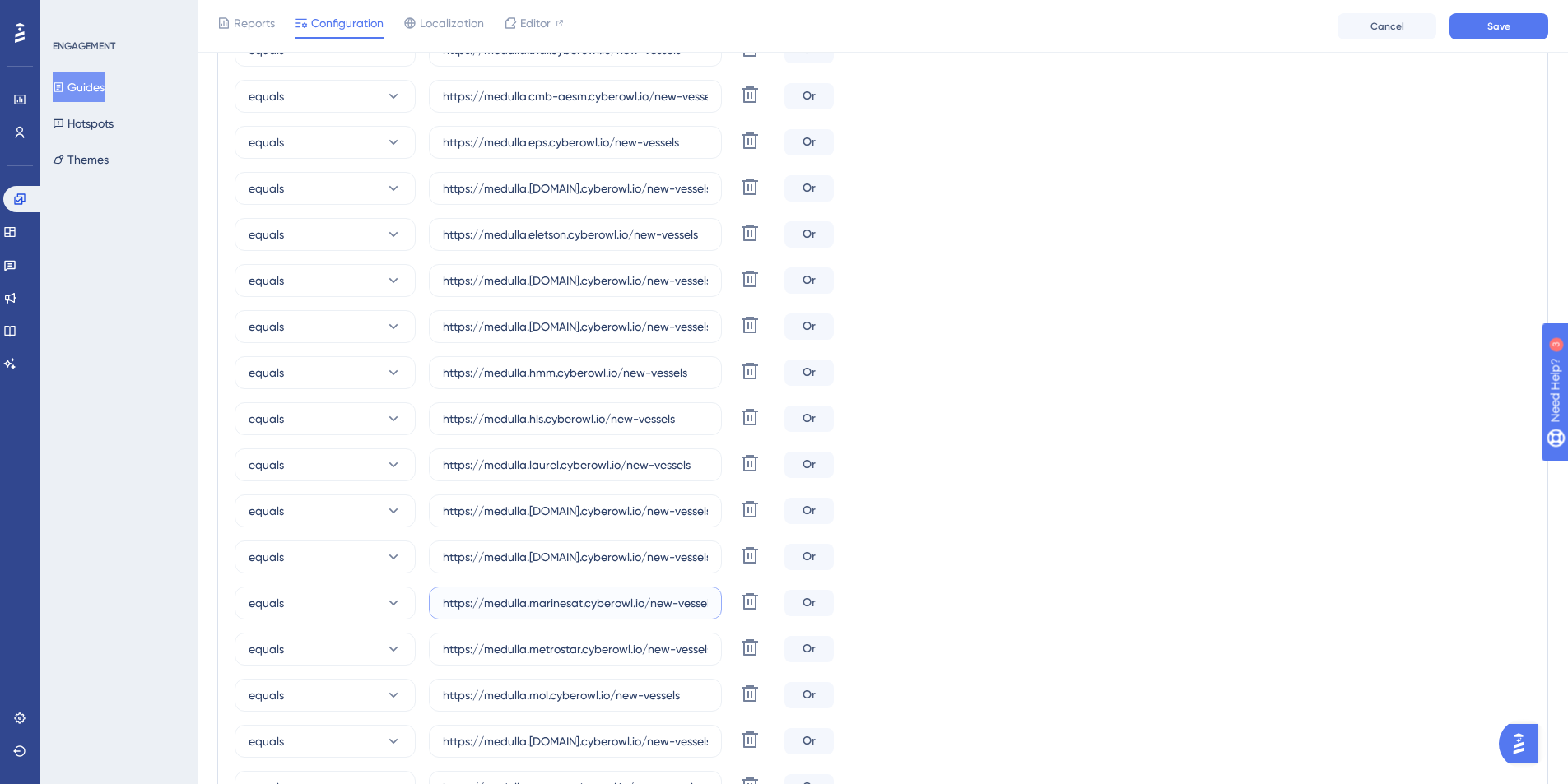 click on "https://medulla.marinesat.cyberowl.io/new-vessels" at bounding box center [575, 603] 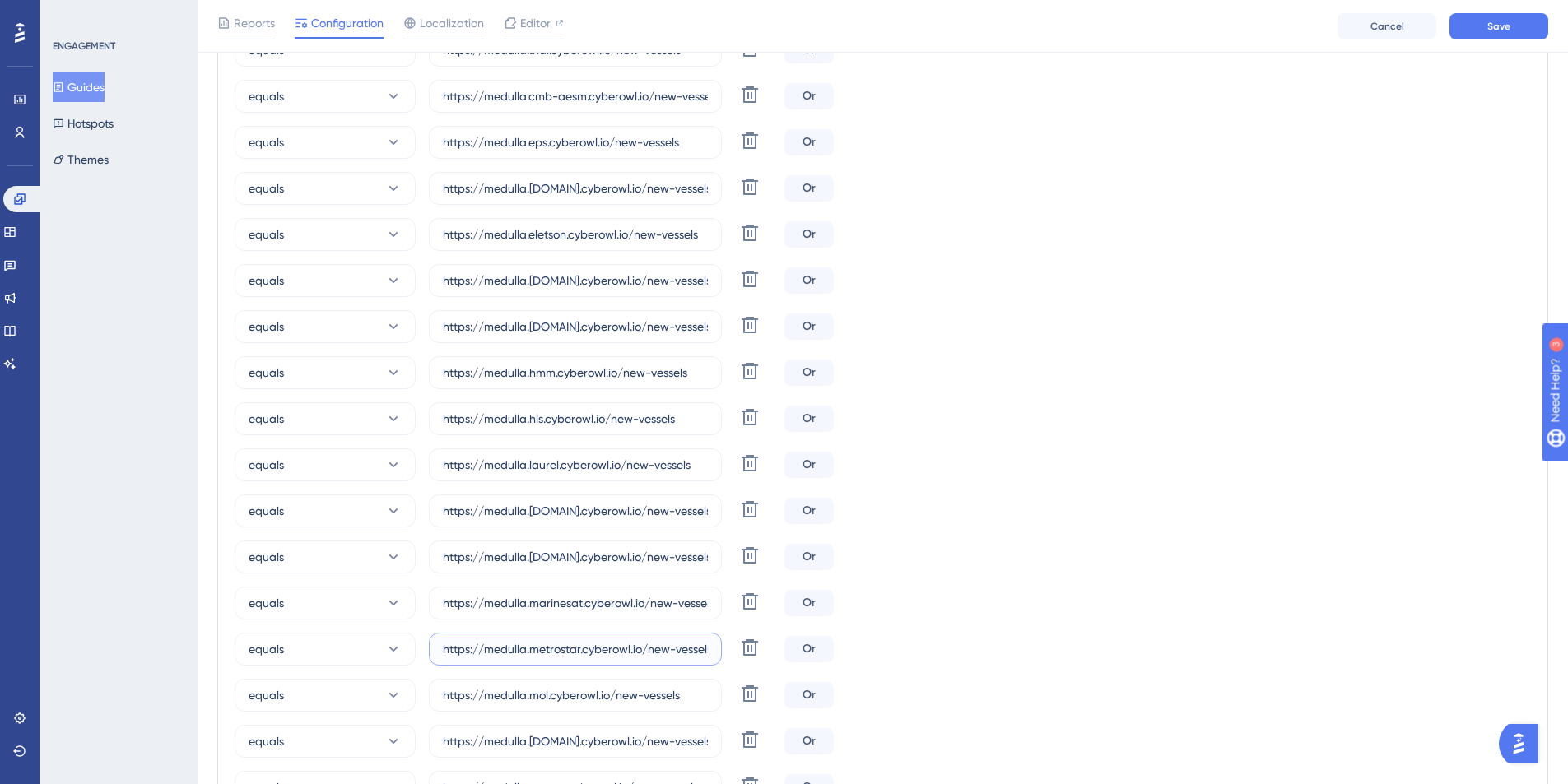 click on "https://medulla.metrostar.cyberowl.io/new-vessels" at bounding box center (575, 649) 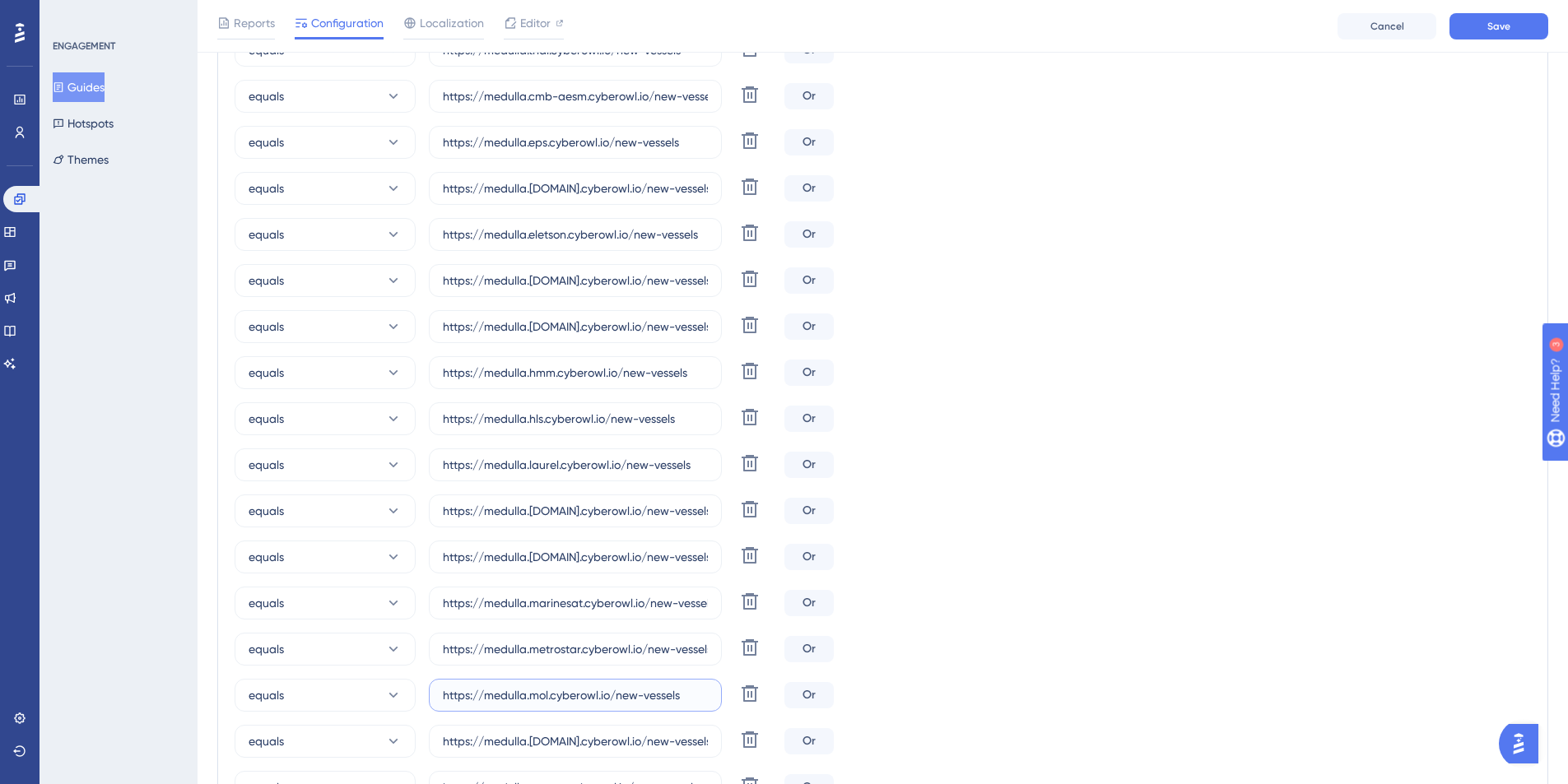 click on "https://medulla.mol.cyberowl.io/new-vessels" at bounding box center (575, 695) 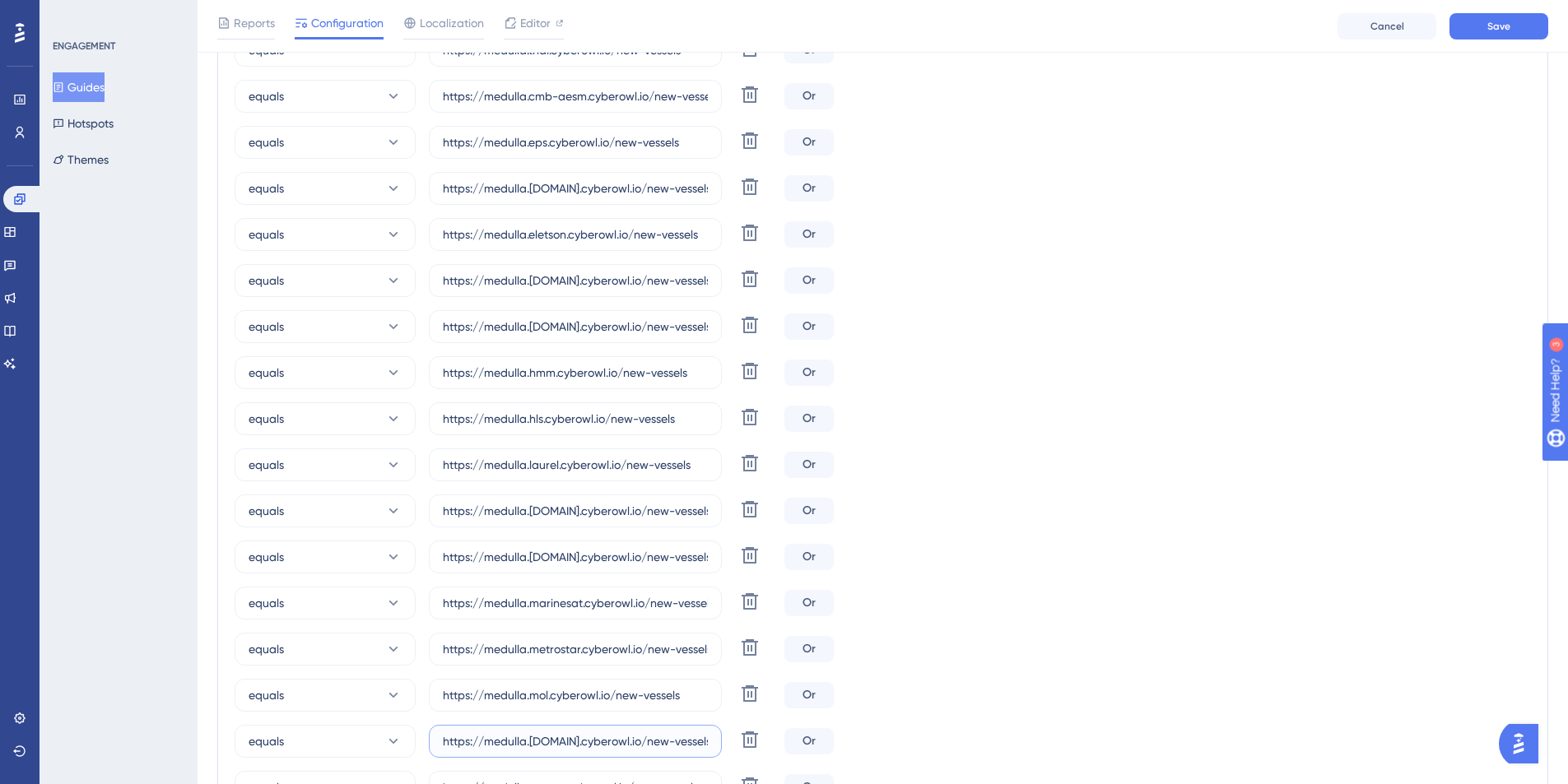 click on "https://medulla.[DOMAIN].cyberowl.io/new-vessels" at bounding box center (575, 741) 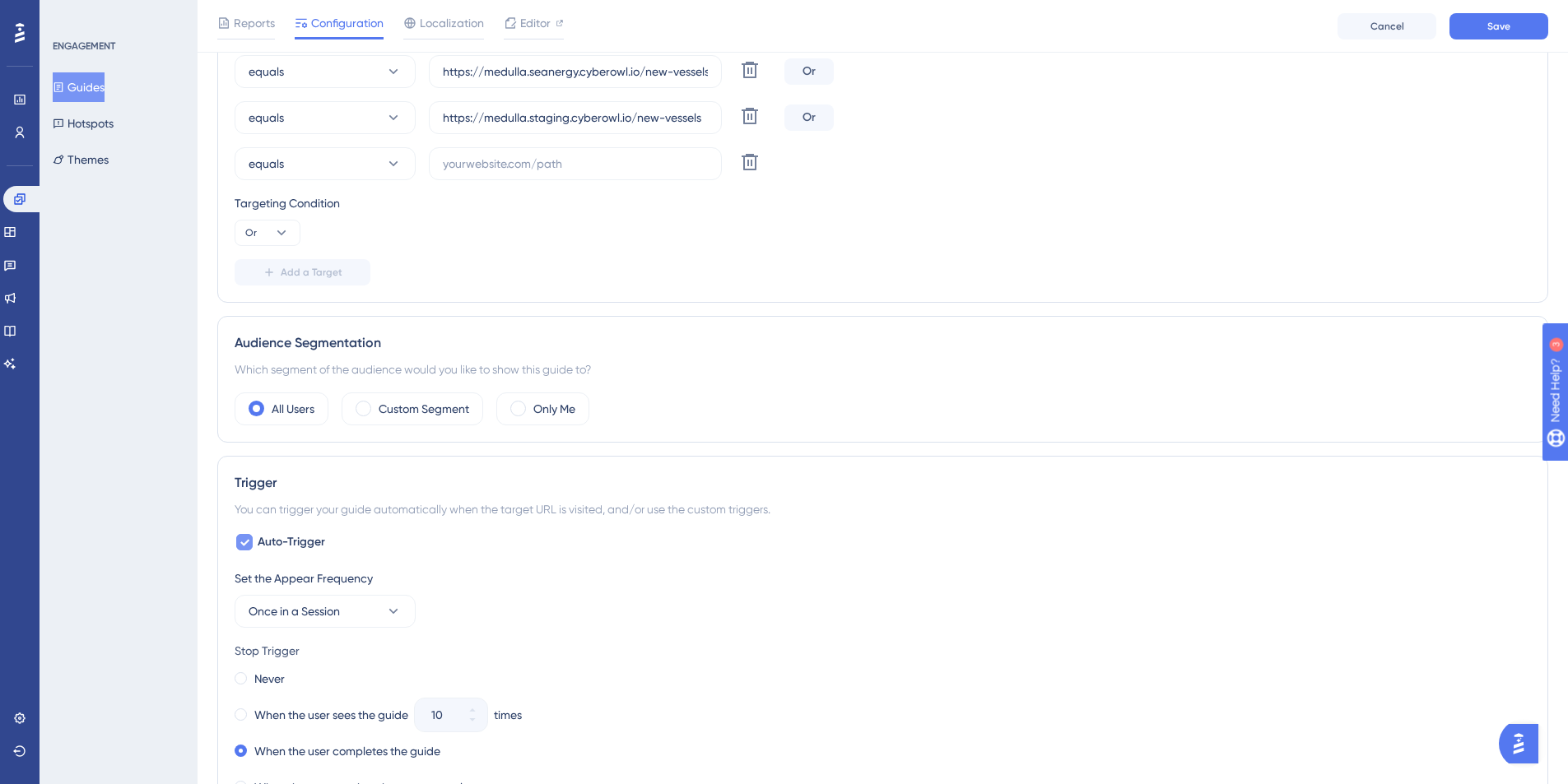 scroll, scrollTop: 1879, scrollLeft: 0, axis: vertical 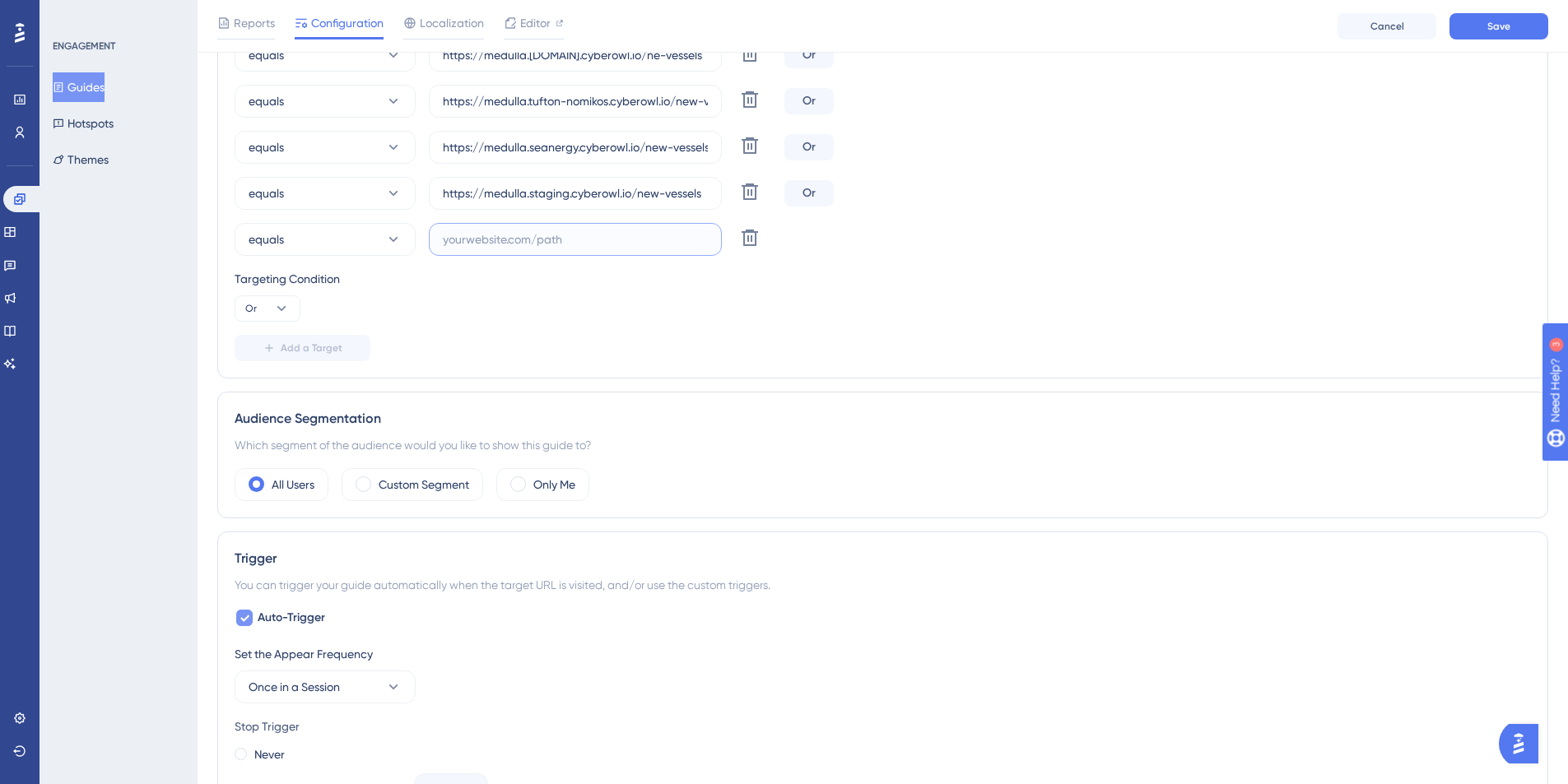 click at bounding box center [575, 239] 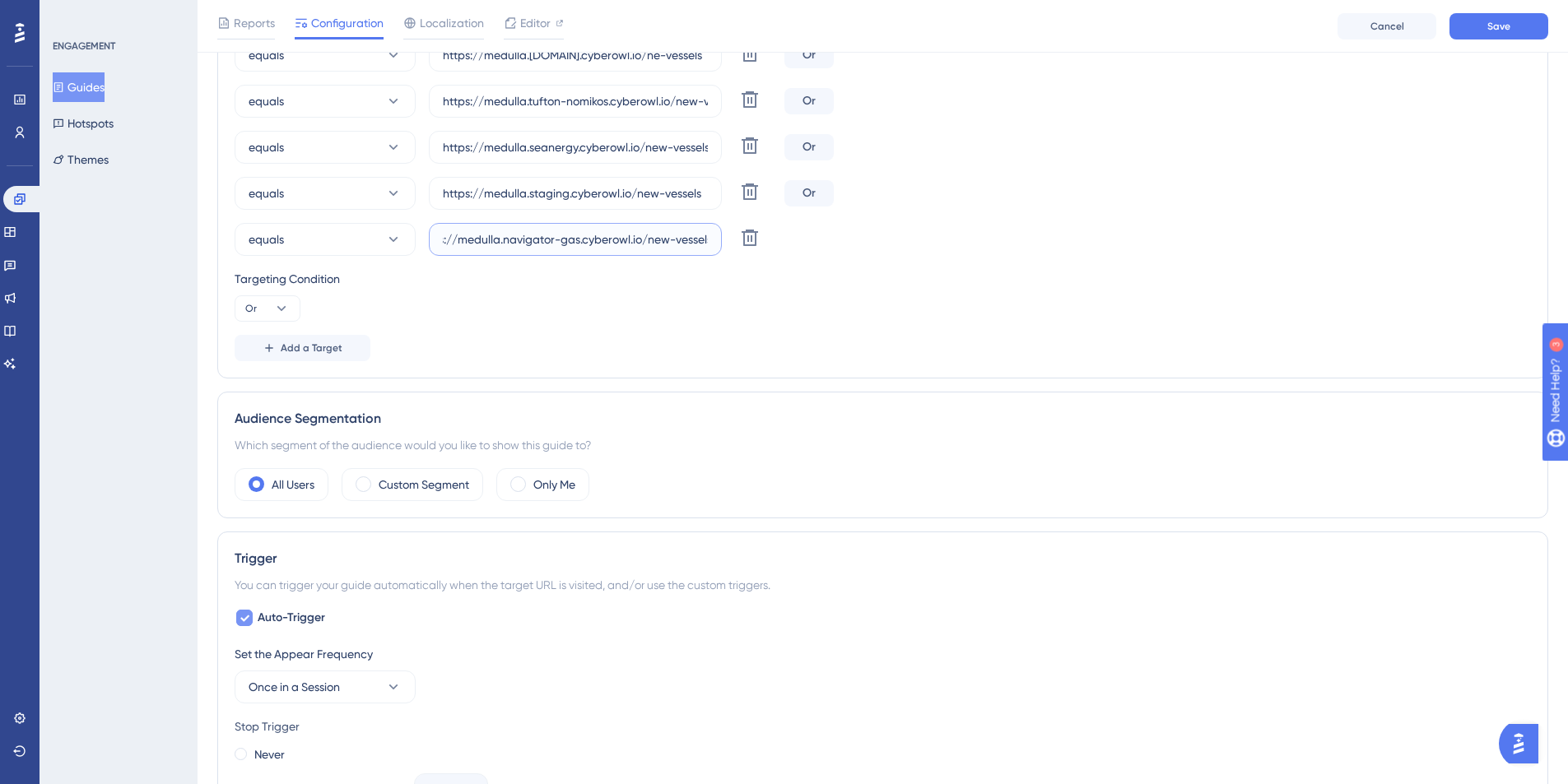 scroll, scrollTop: 0, scrollLeft: 32, axis: horizontal 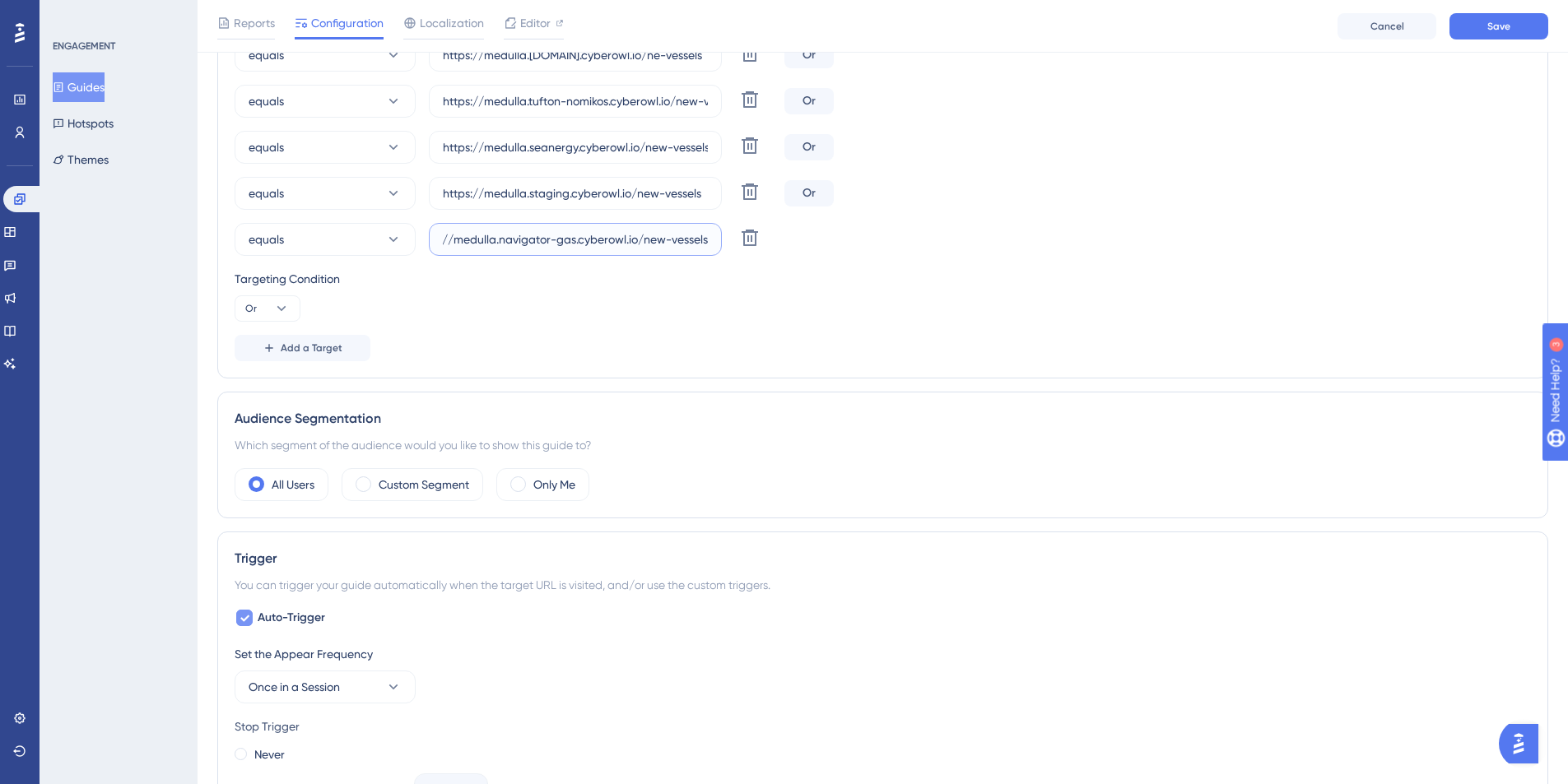 type on "https://medulla.navigator-gas.cyberowl.io/new-vessels" 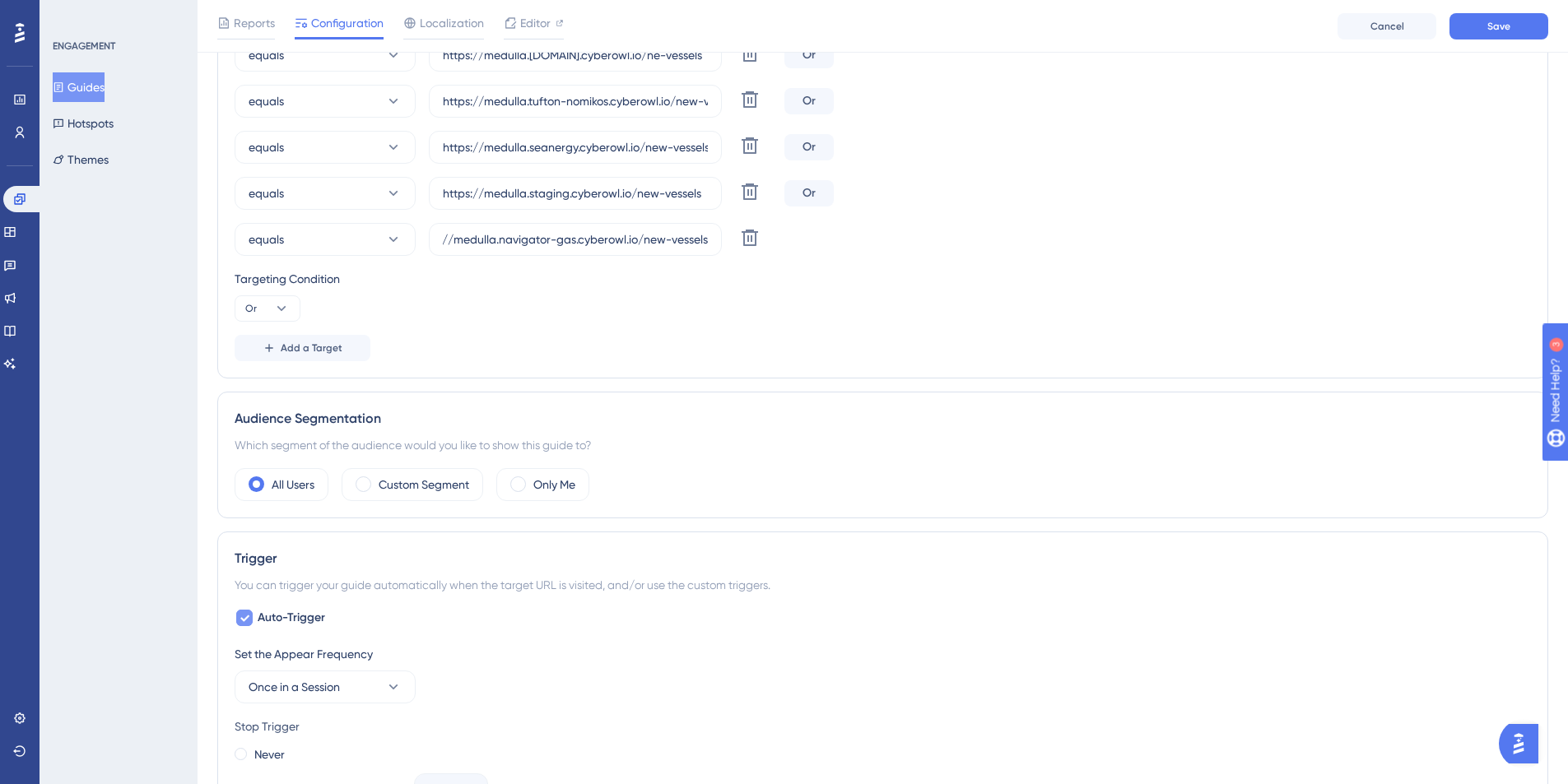 click on "Targeting Condition" at bounding box center (882, 279) 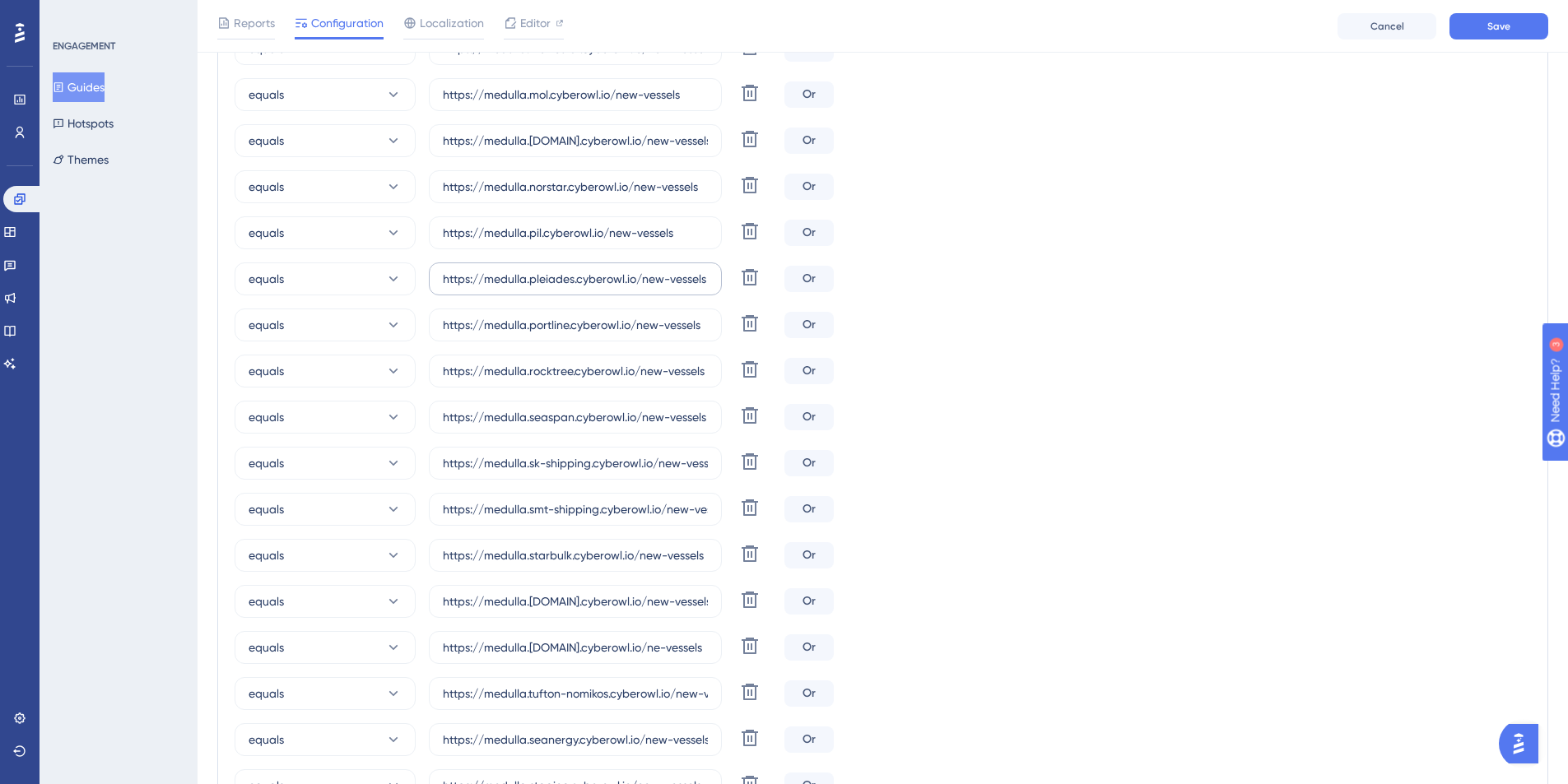 scroll, scrollTop: 1233, scrollLeft: 0, axis: vertical 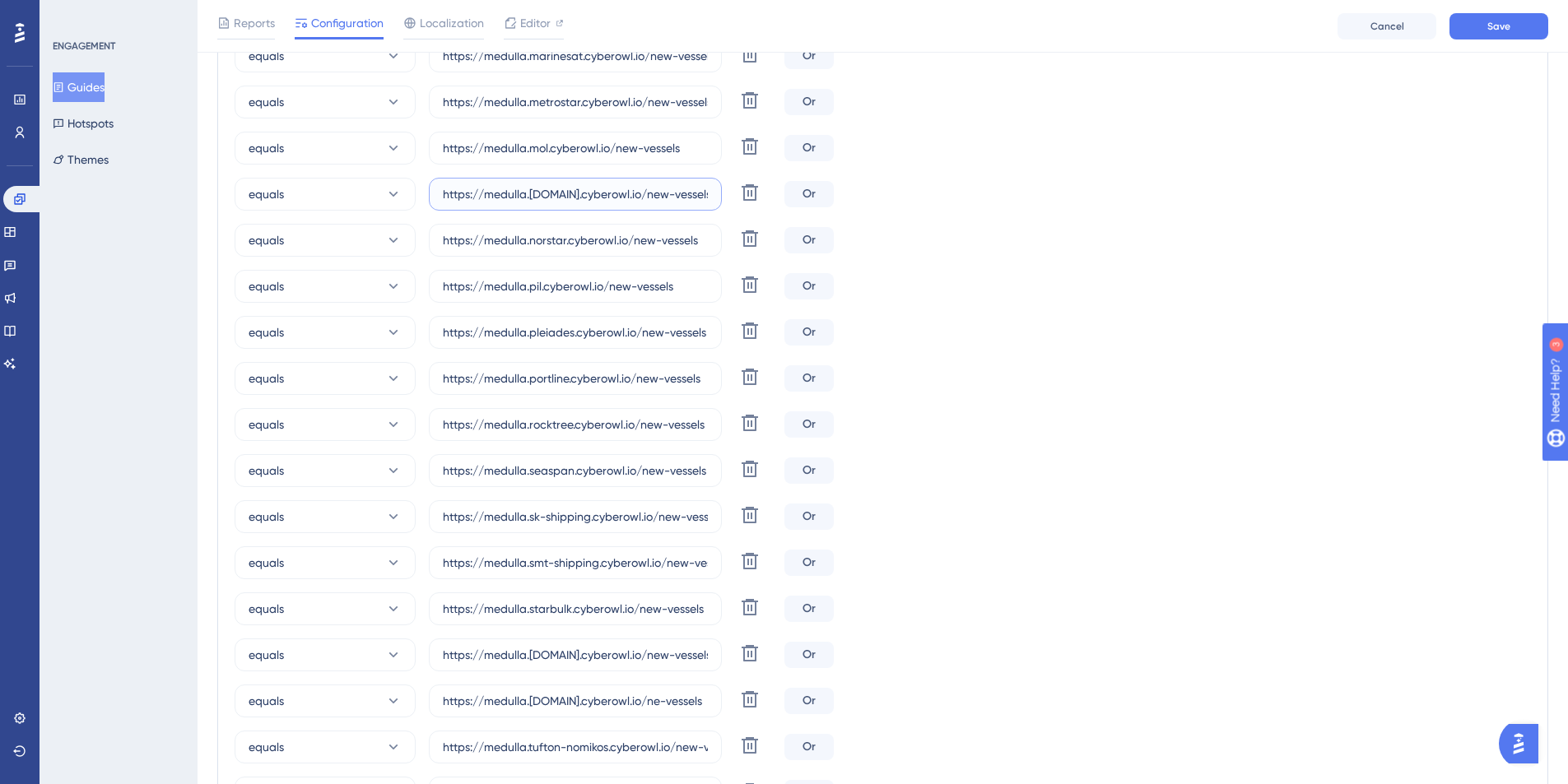 click on "https://medulla.[DOMAIN].cyberowl.io/new-vessels" at bounding box center [575, 194] 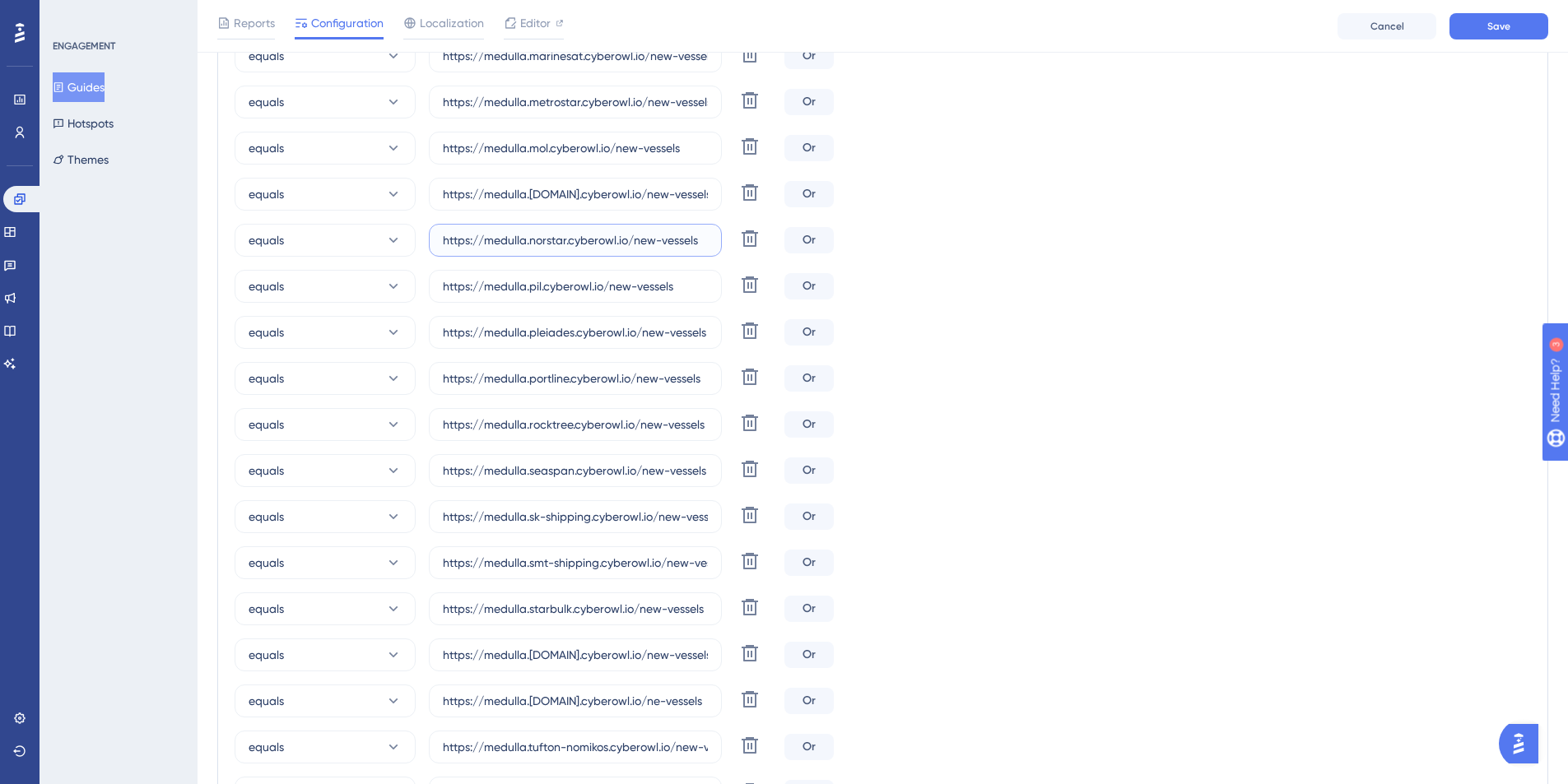 click on "https://medulla.norstar.cyberowl.io/new-vessels" at bounding box center [575, 240] 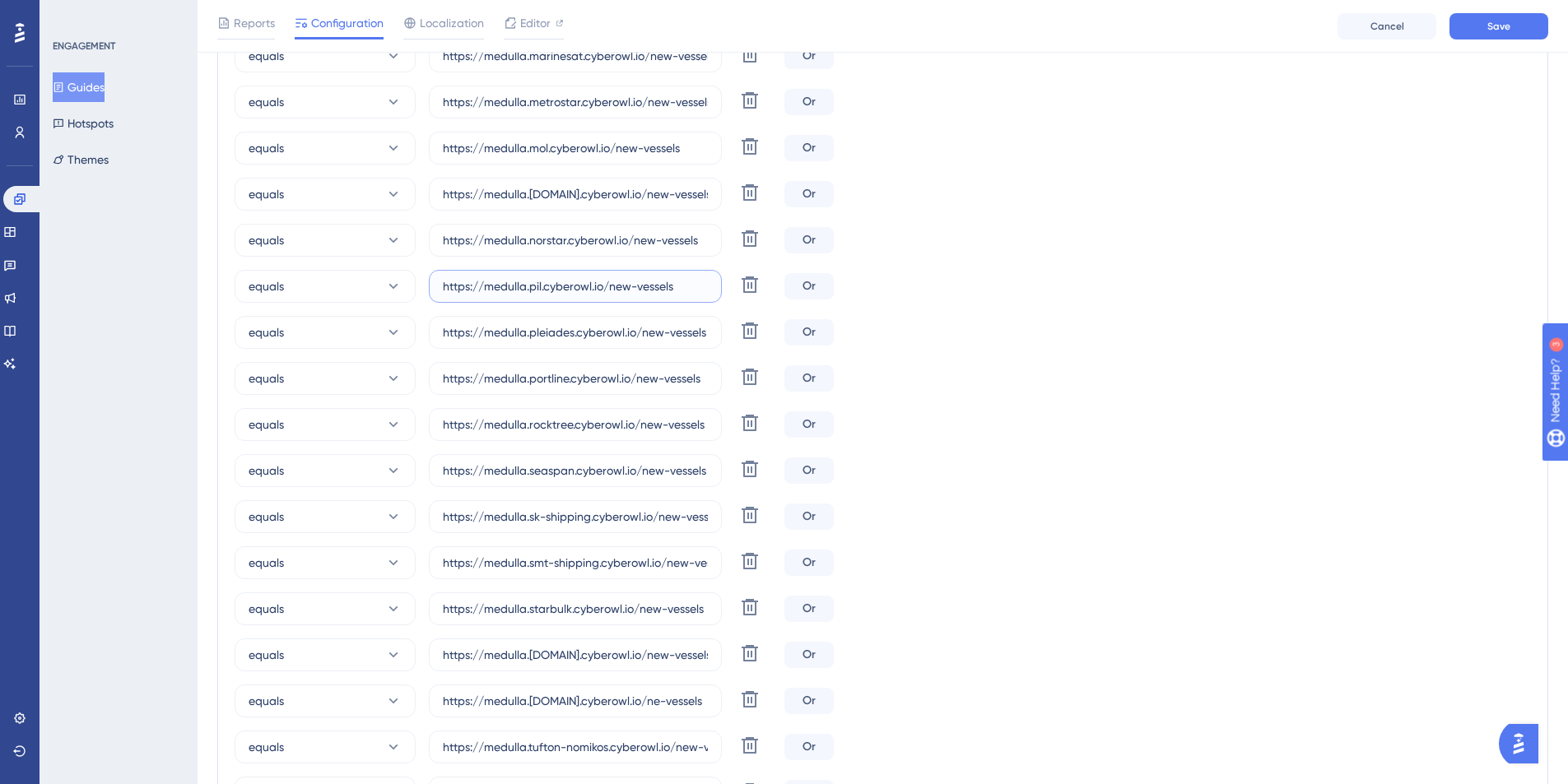 click on "https://medulla.pil.cyberowl.io/new-vessels" at bounding box center [575, 286] 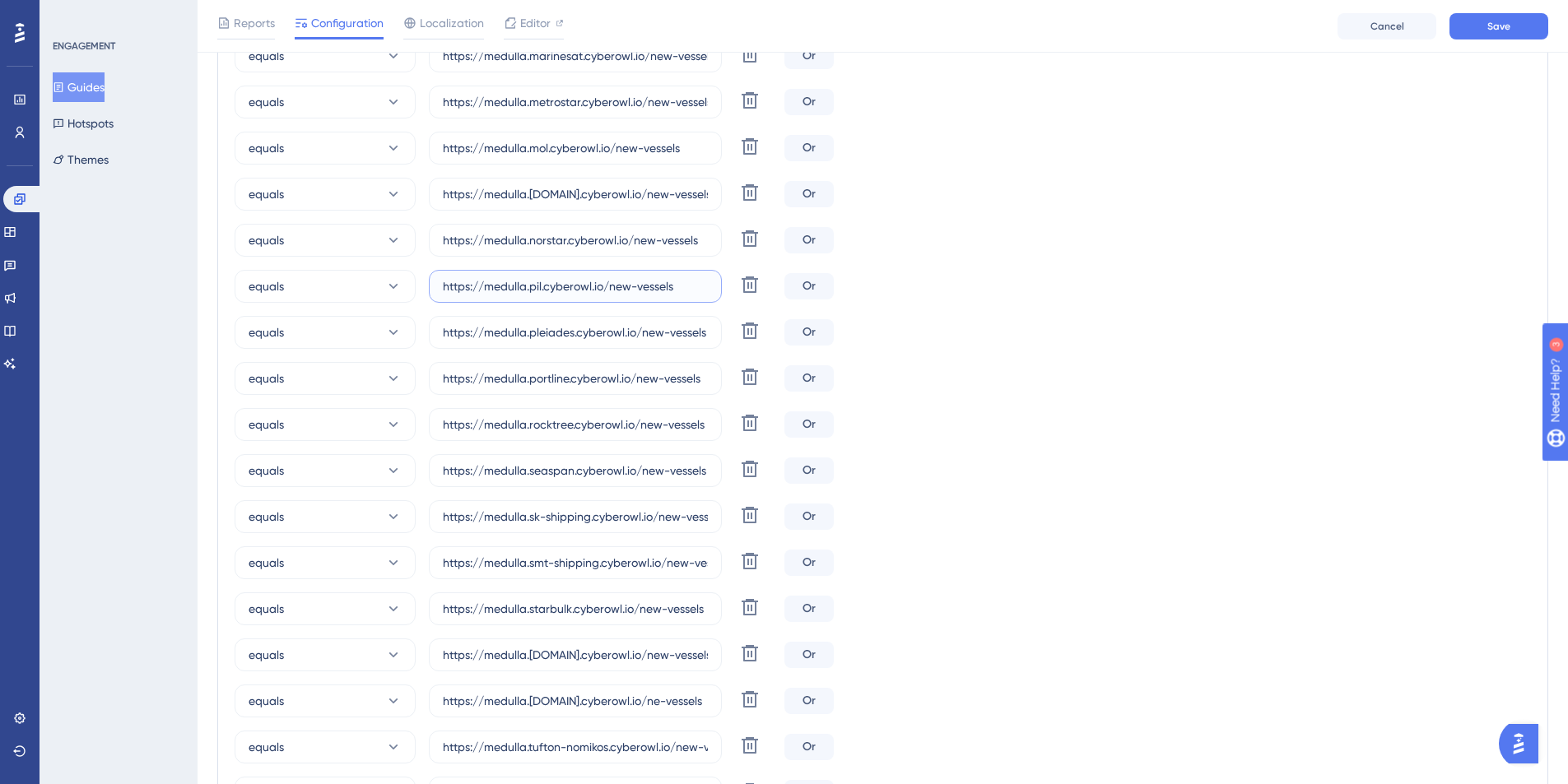 scroll, scrollTop: 1797, scrollLeft: 0, axis: vertical 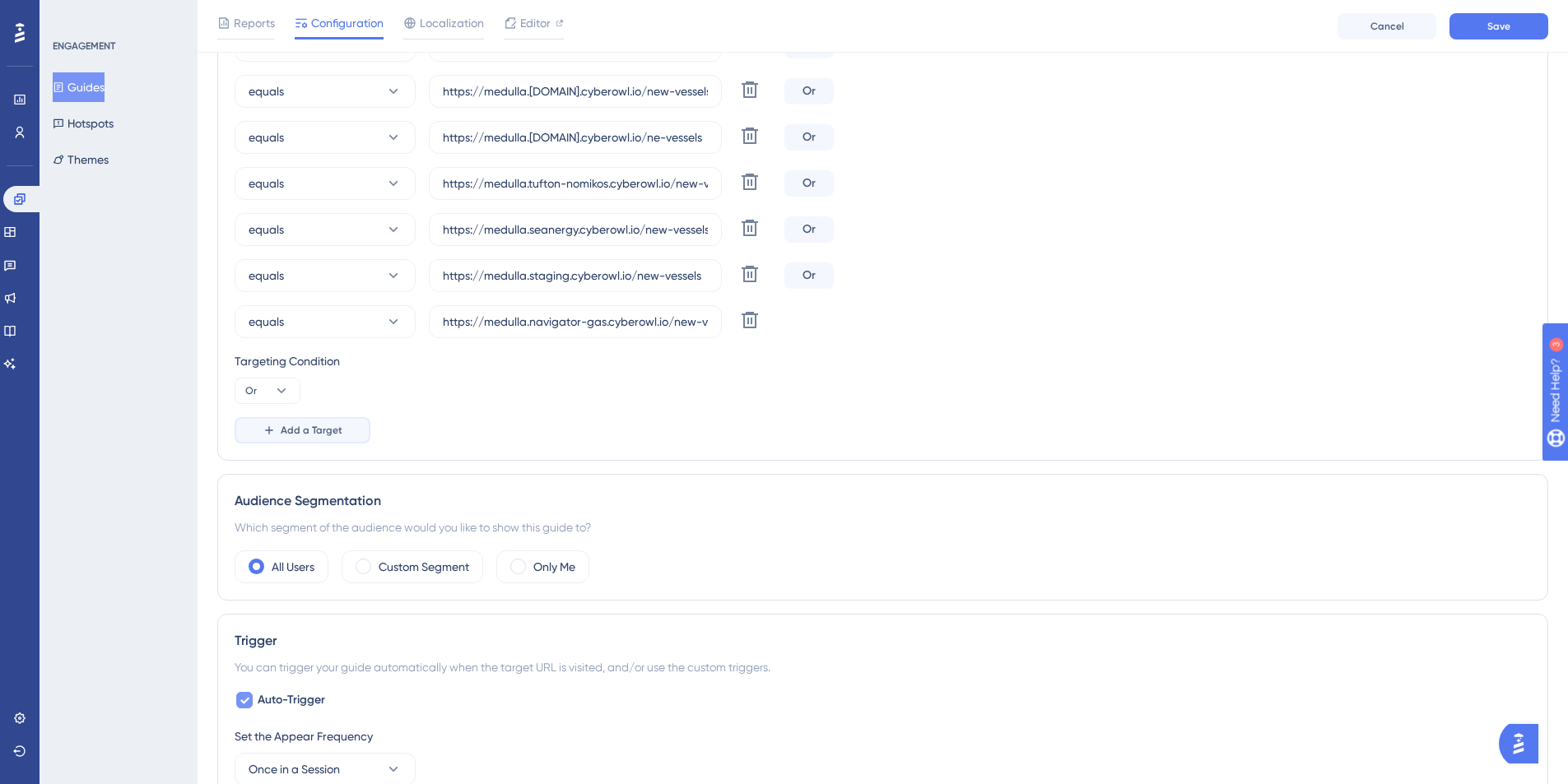 click on "Add a Target" at bounding box center [311, 430] 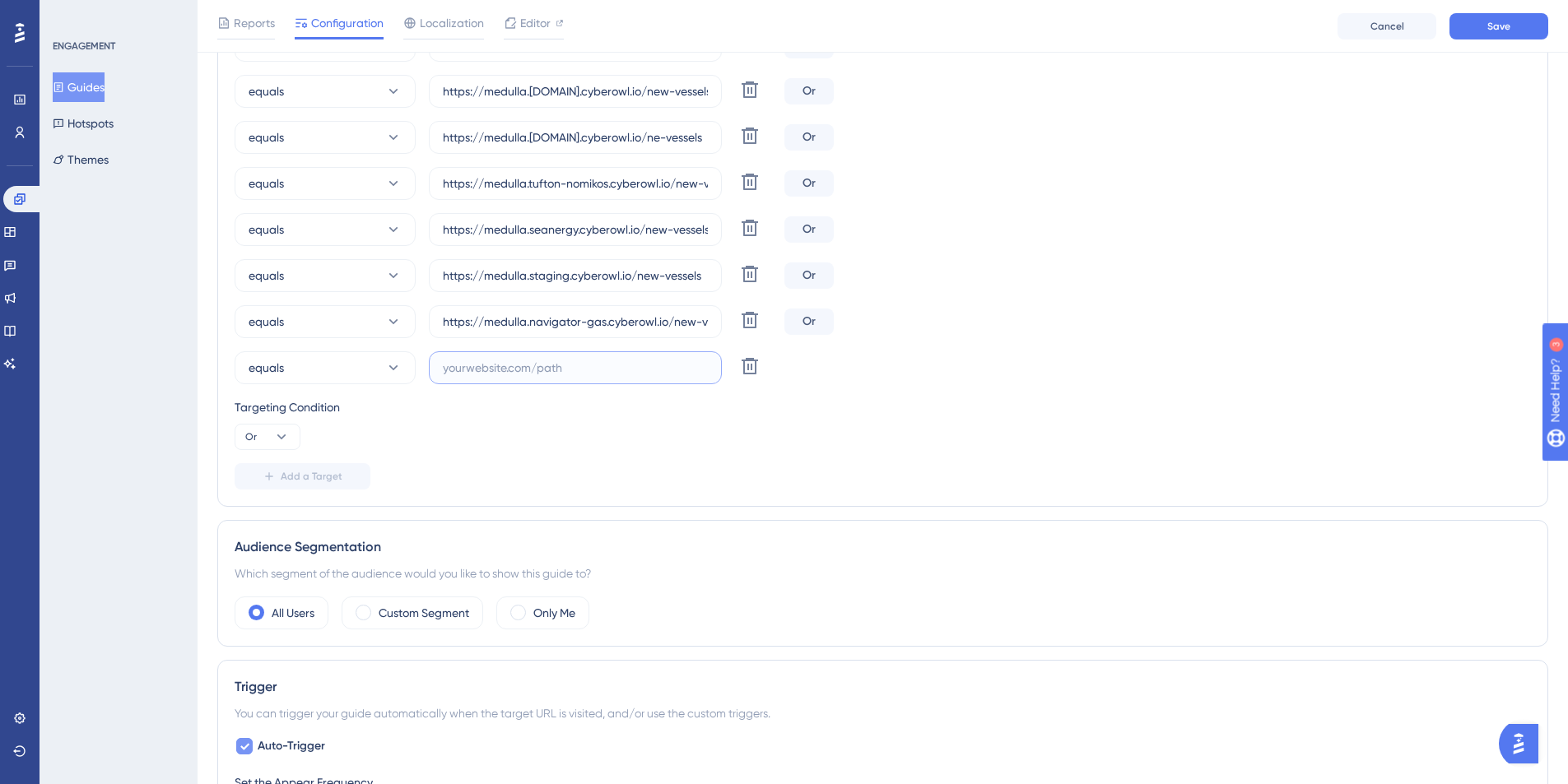 click at bounding box center (575, 368) 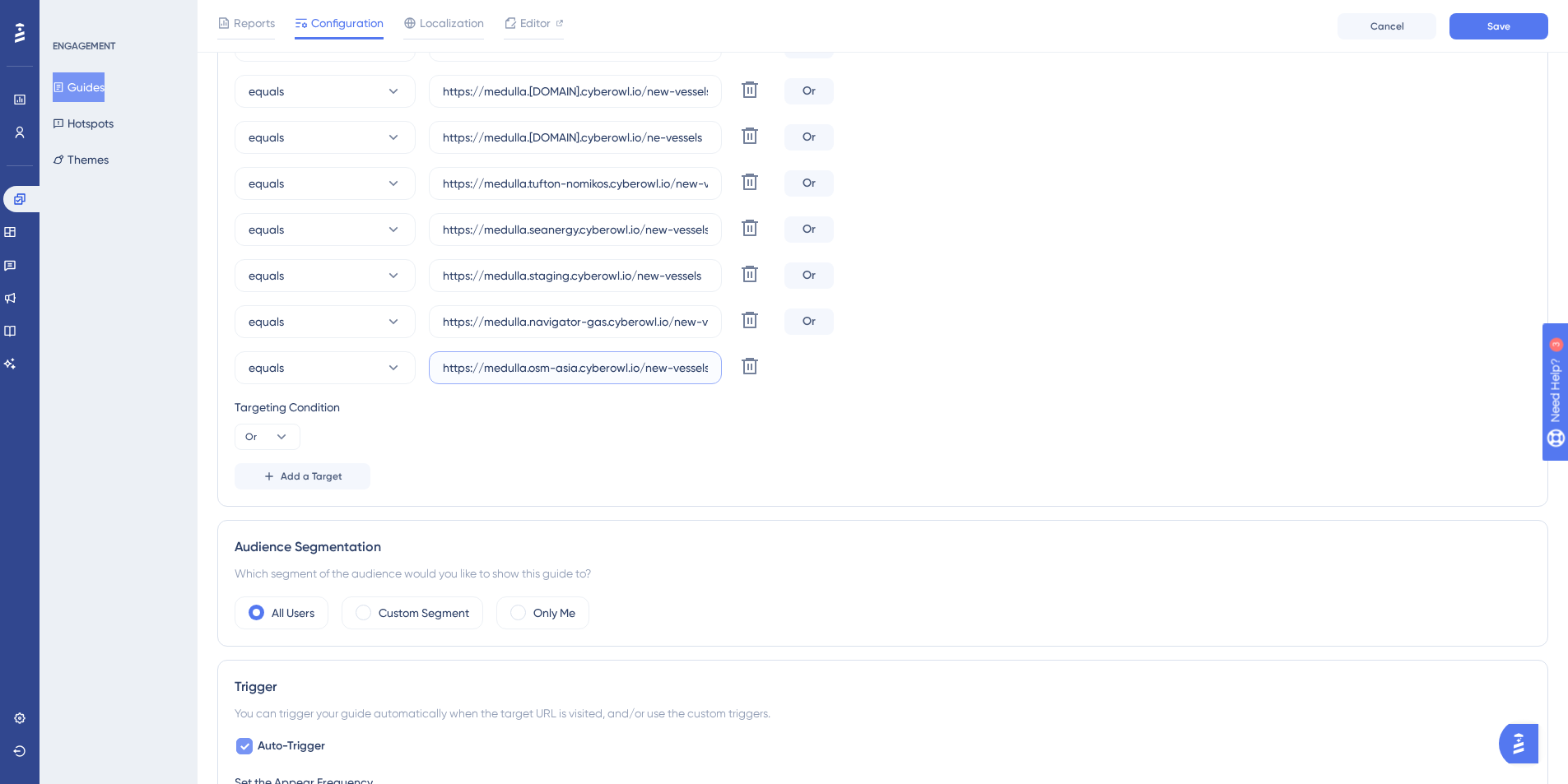 scroll, scrollTop: 0, scrollLeft: 5, axis: horizontal 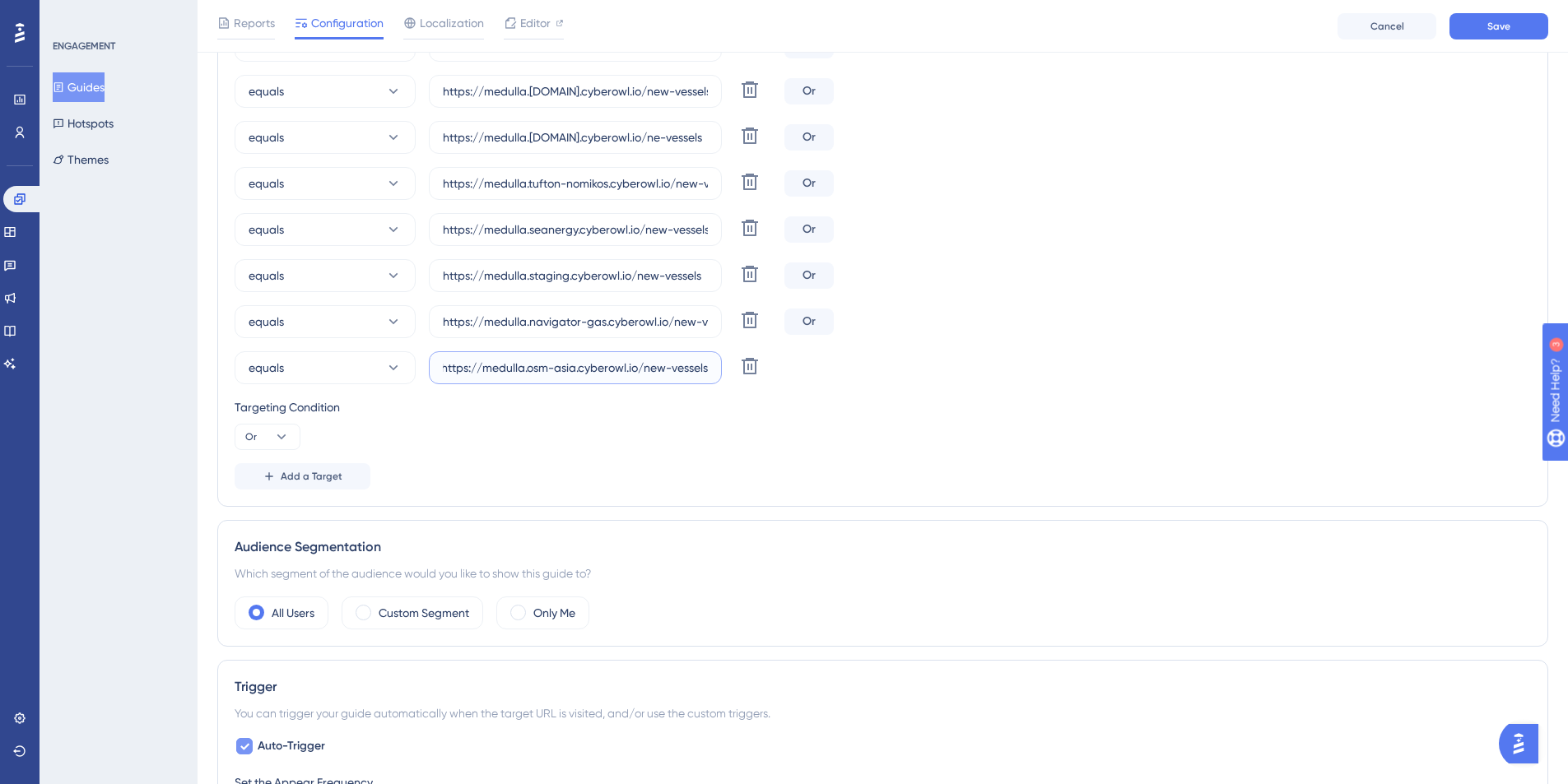 type on "https://medulla.osm-asia.cyberowl.io/new-vessels" 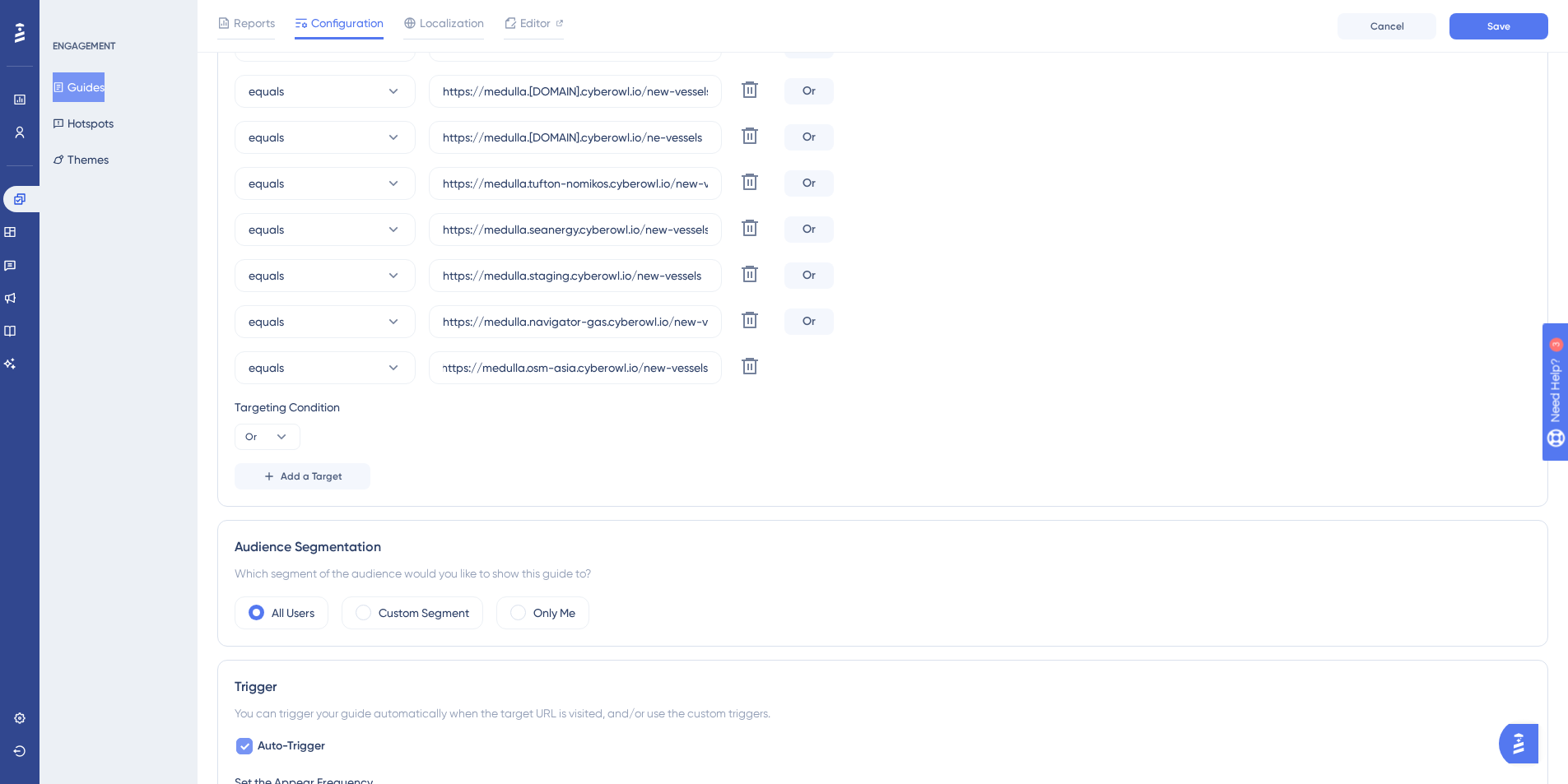 click on "Targeting Condition" at bounding box center (882, 407) 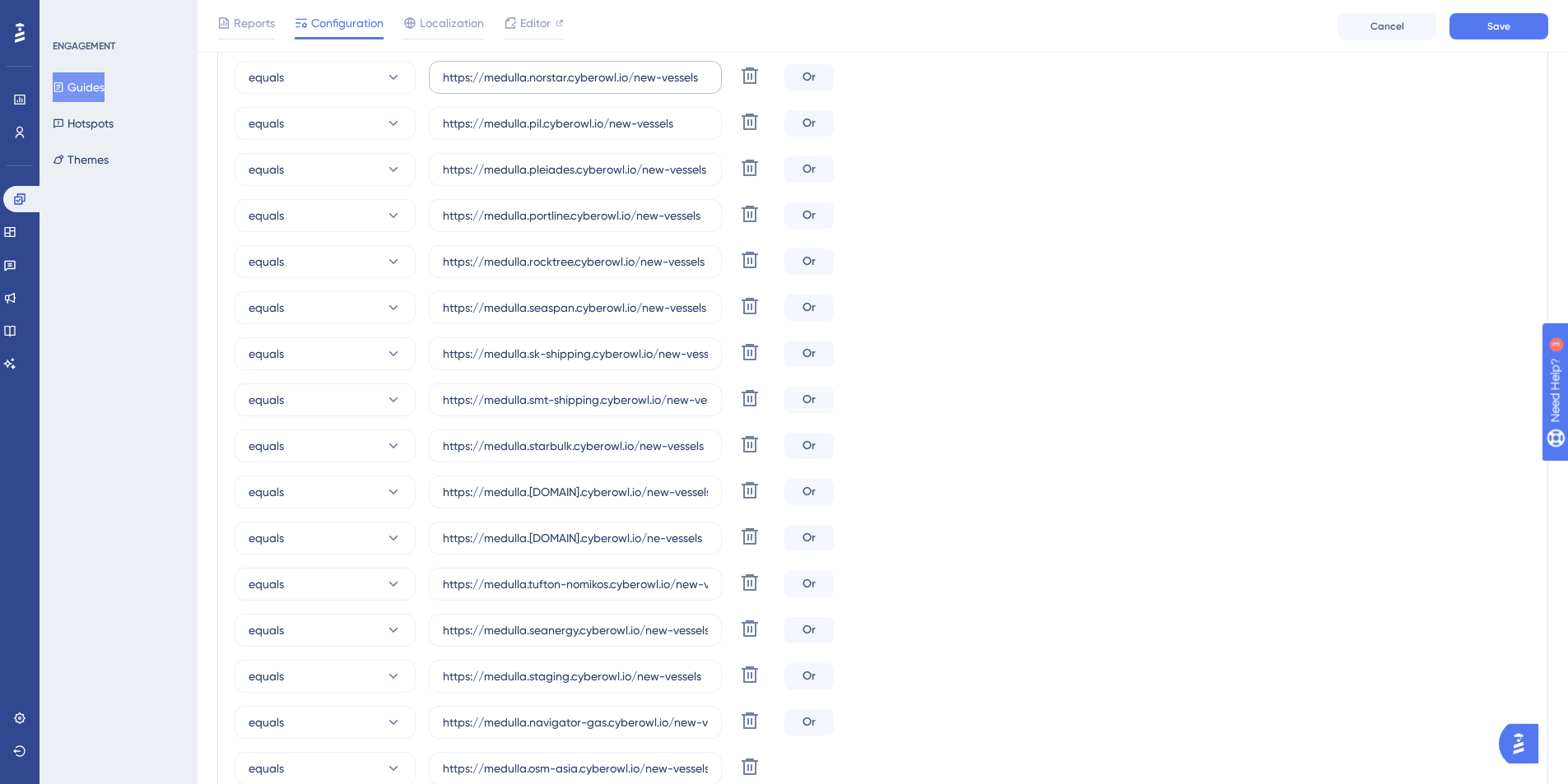 scroll, scrollTop: 1375, scrollLeft: 0, axis: vertical 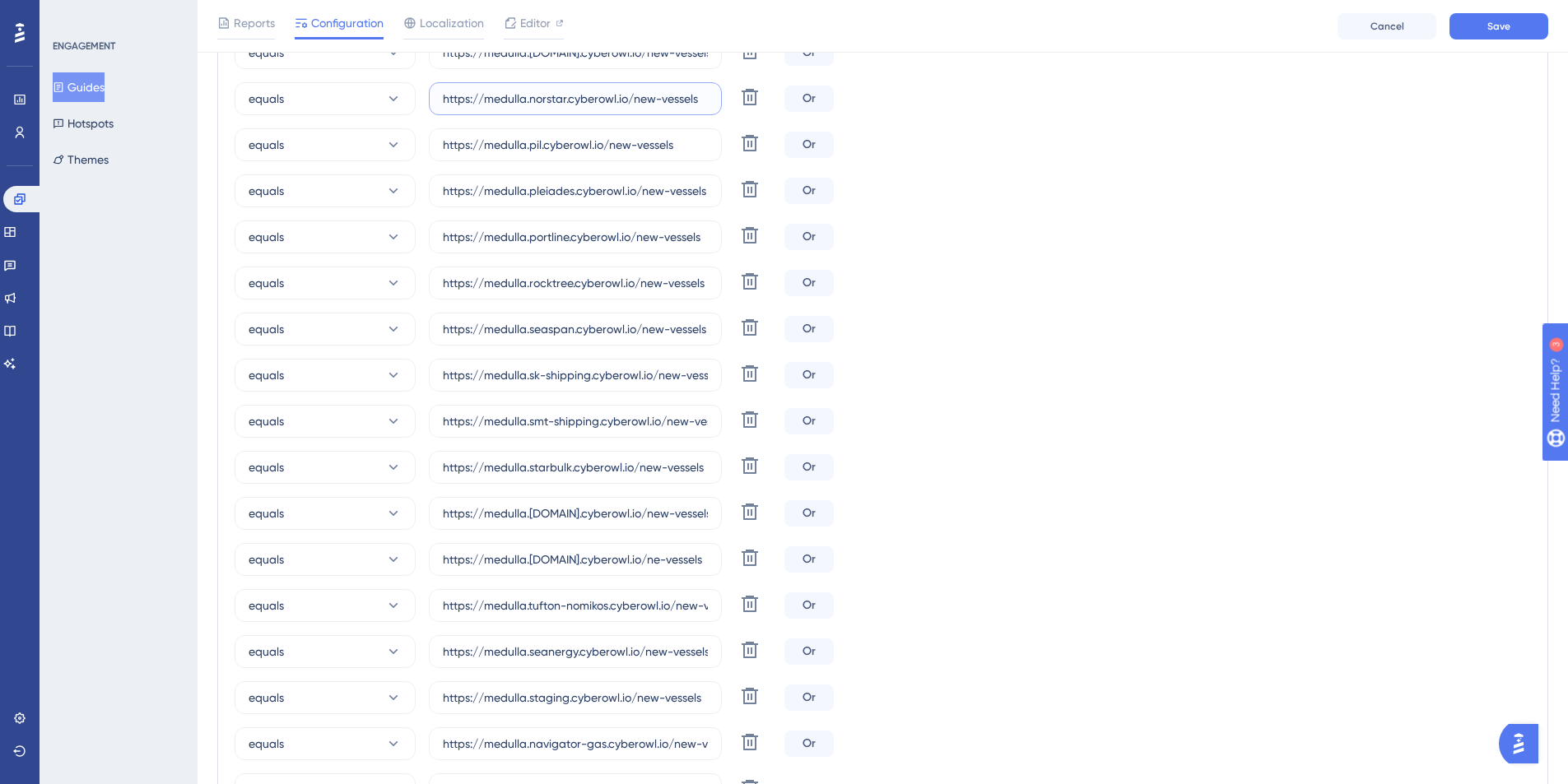 click on "https://medulla.norstar.cyberowl.io/new-vessels" at bounding box center [575, 99] 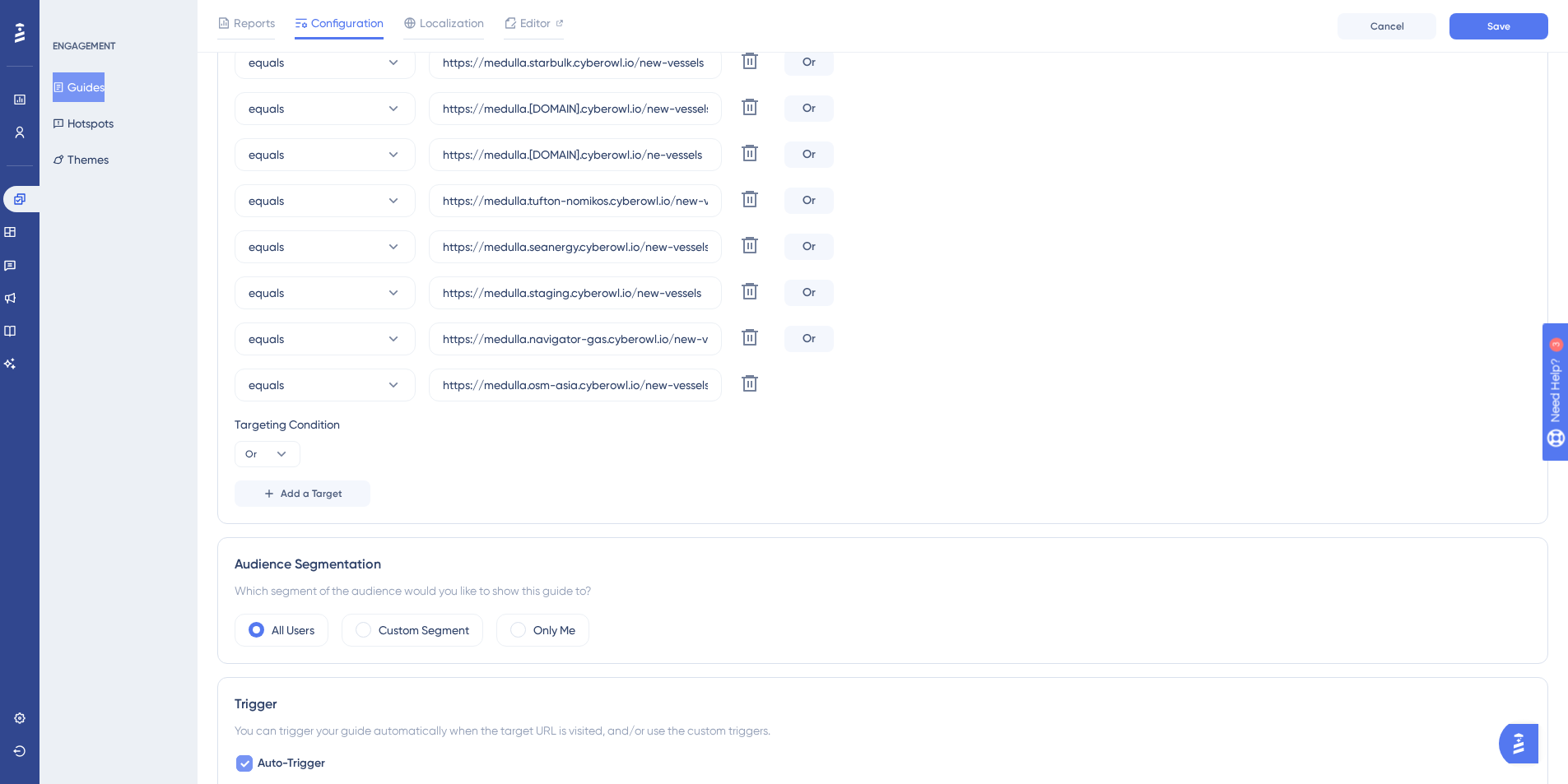 scroll, scrollTop: 1610, scrollLeft: 0, axis: vertical 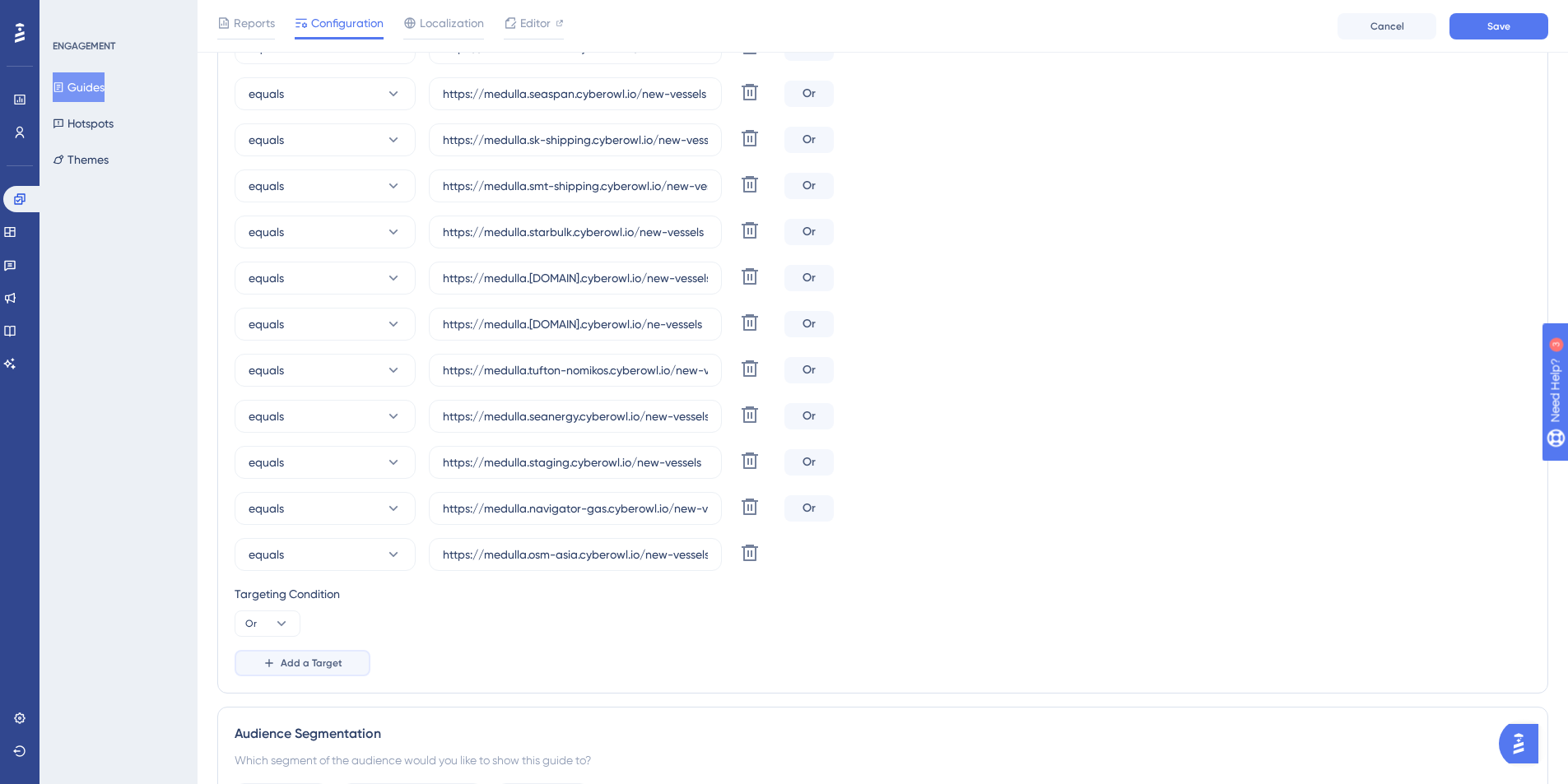 click on "Add a Target" at bounding box center [311, 663] 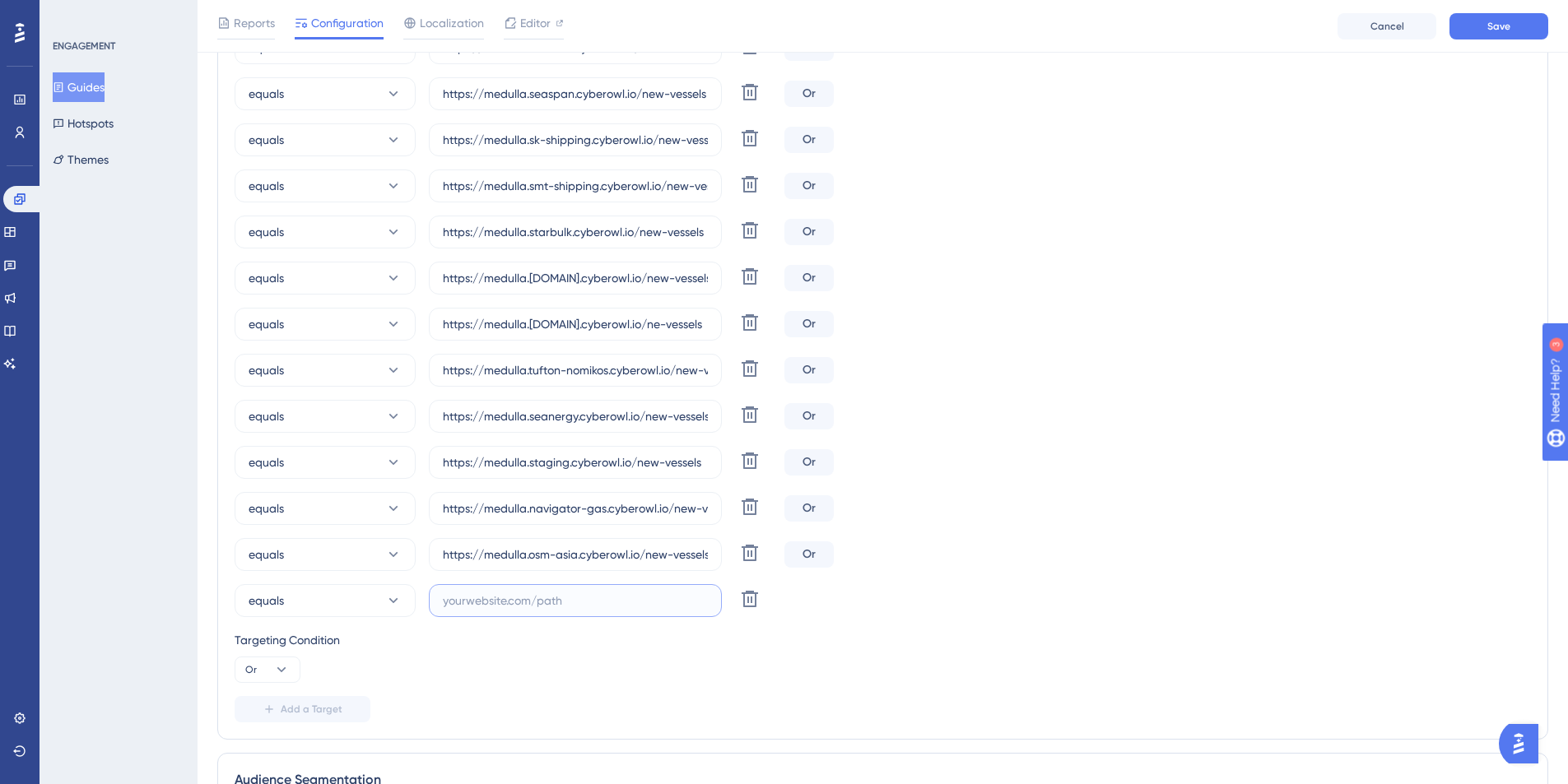 click at bounding box center [575, 601] 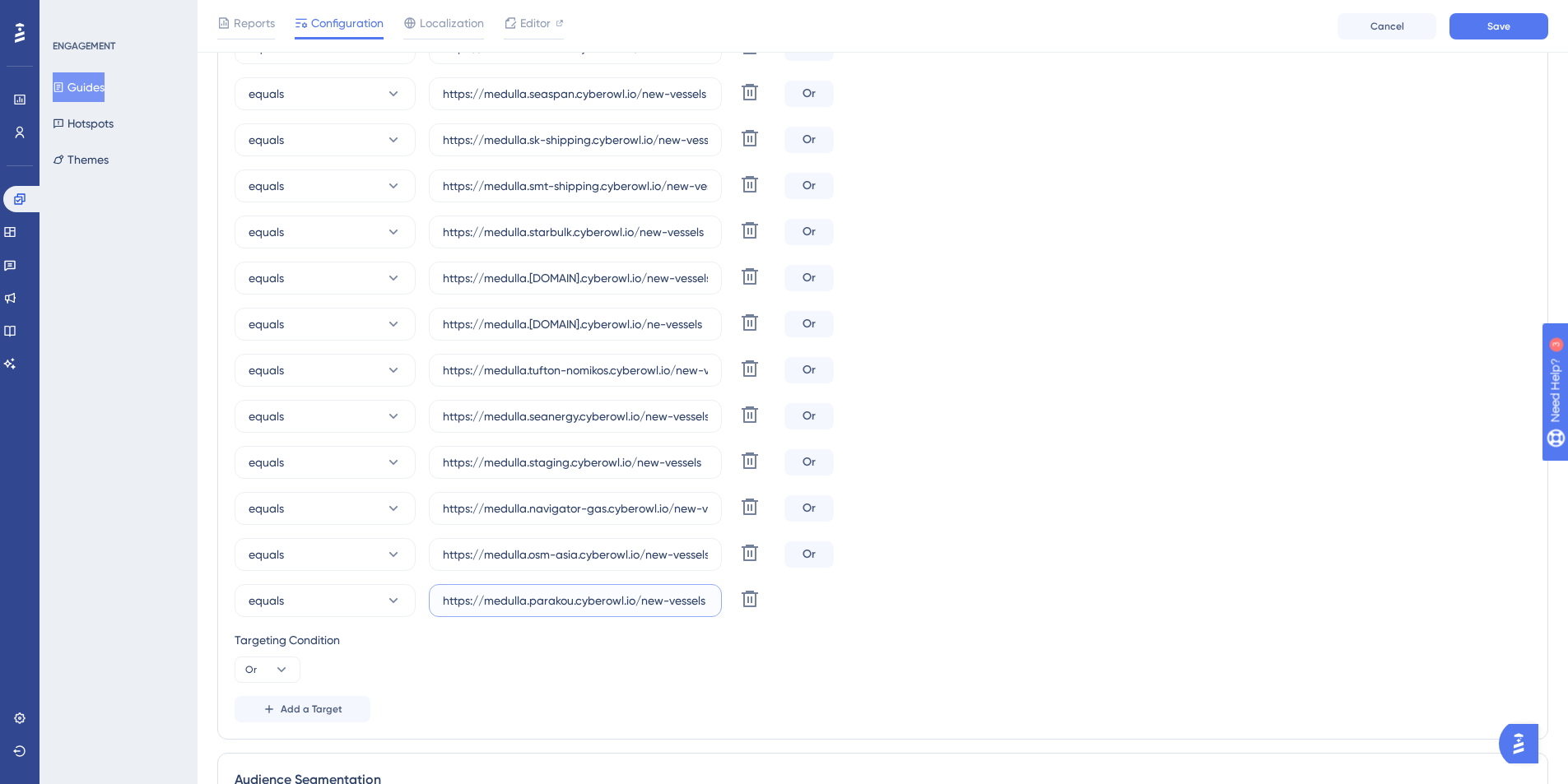 type on "https://medulla.parakou.cyberowl.io/new-vessels" 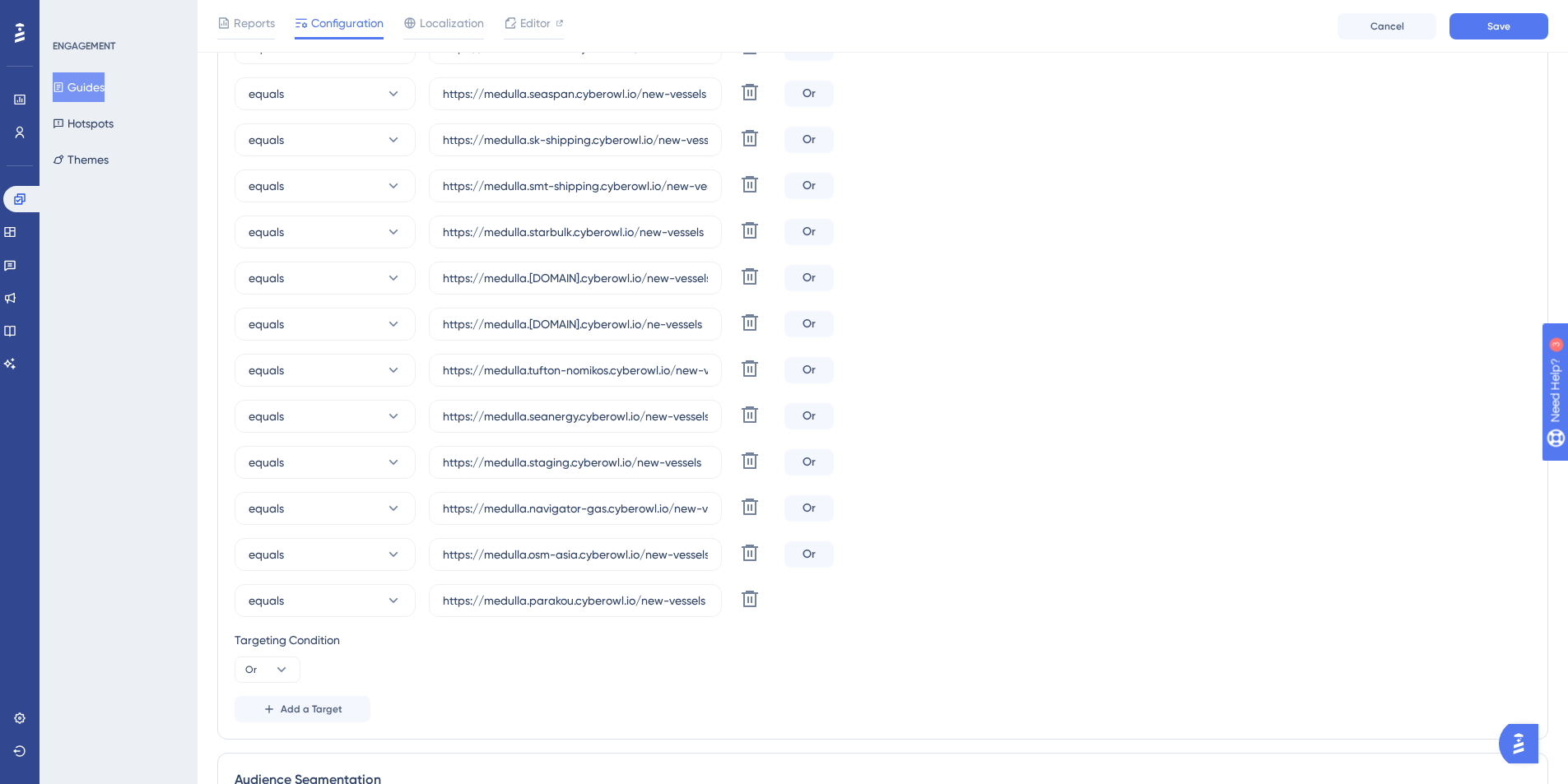 click on "equals https://medulla.[DOMAIN].cyberowl.io/new-vessels Delete Or" at bounding box center [882, 554] 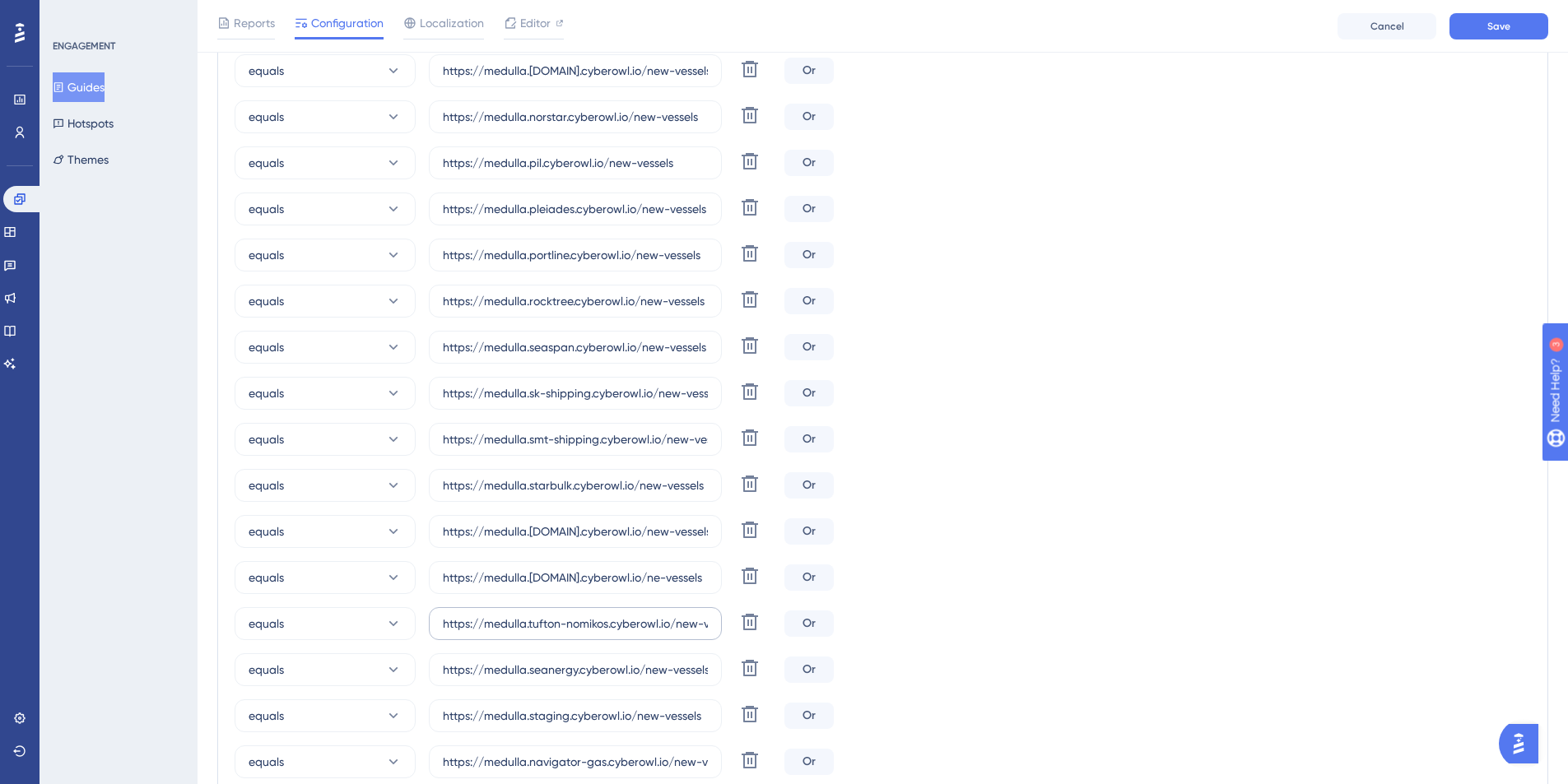scroll, scrollTop: 1272, scrollLeft: 0, axis: vertical 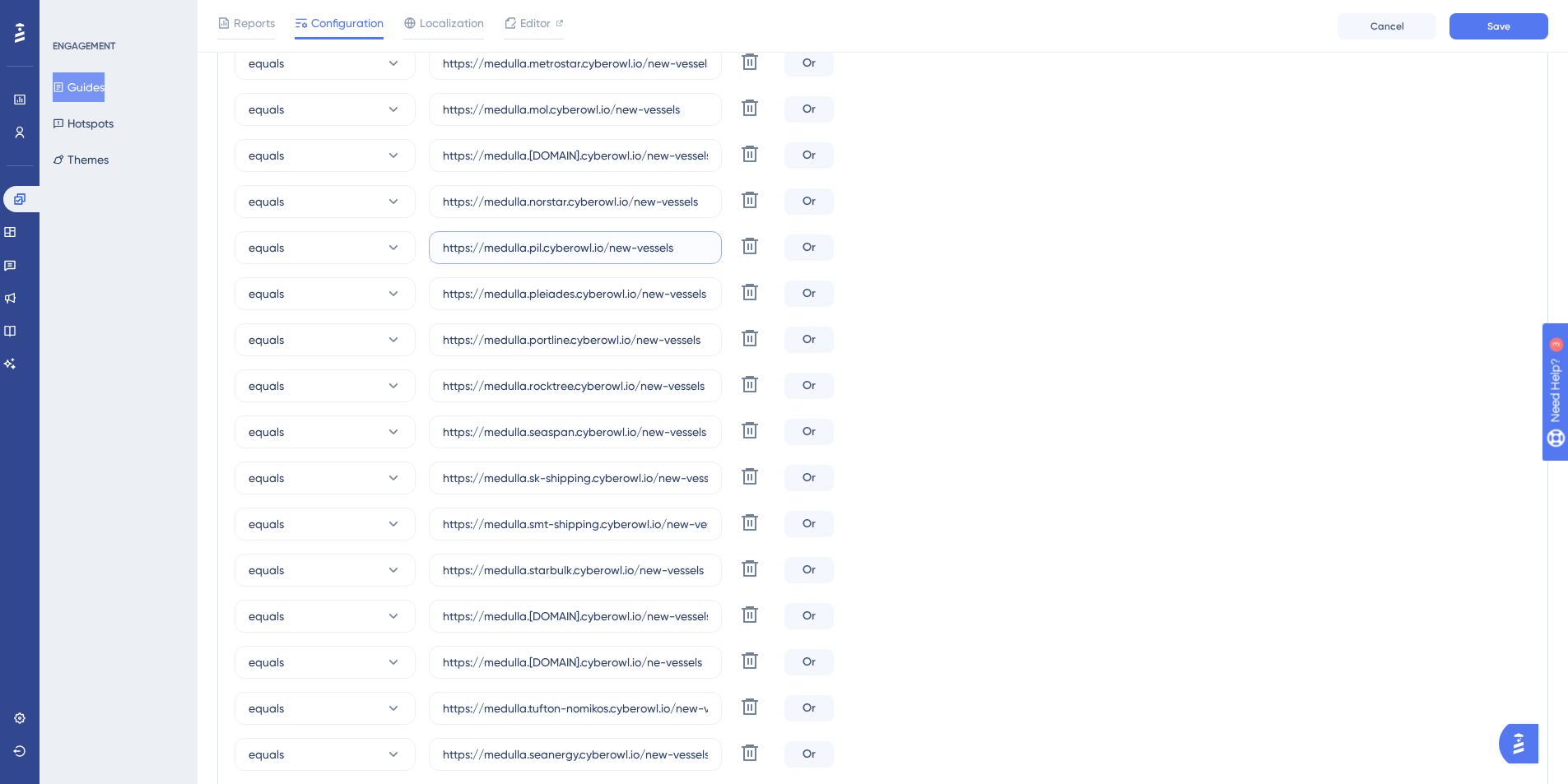click on "https://medulla.pil.cyberowl.io/new-vessels" at bounding box center (575, 248) 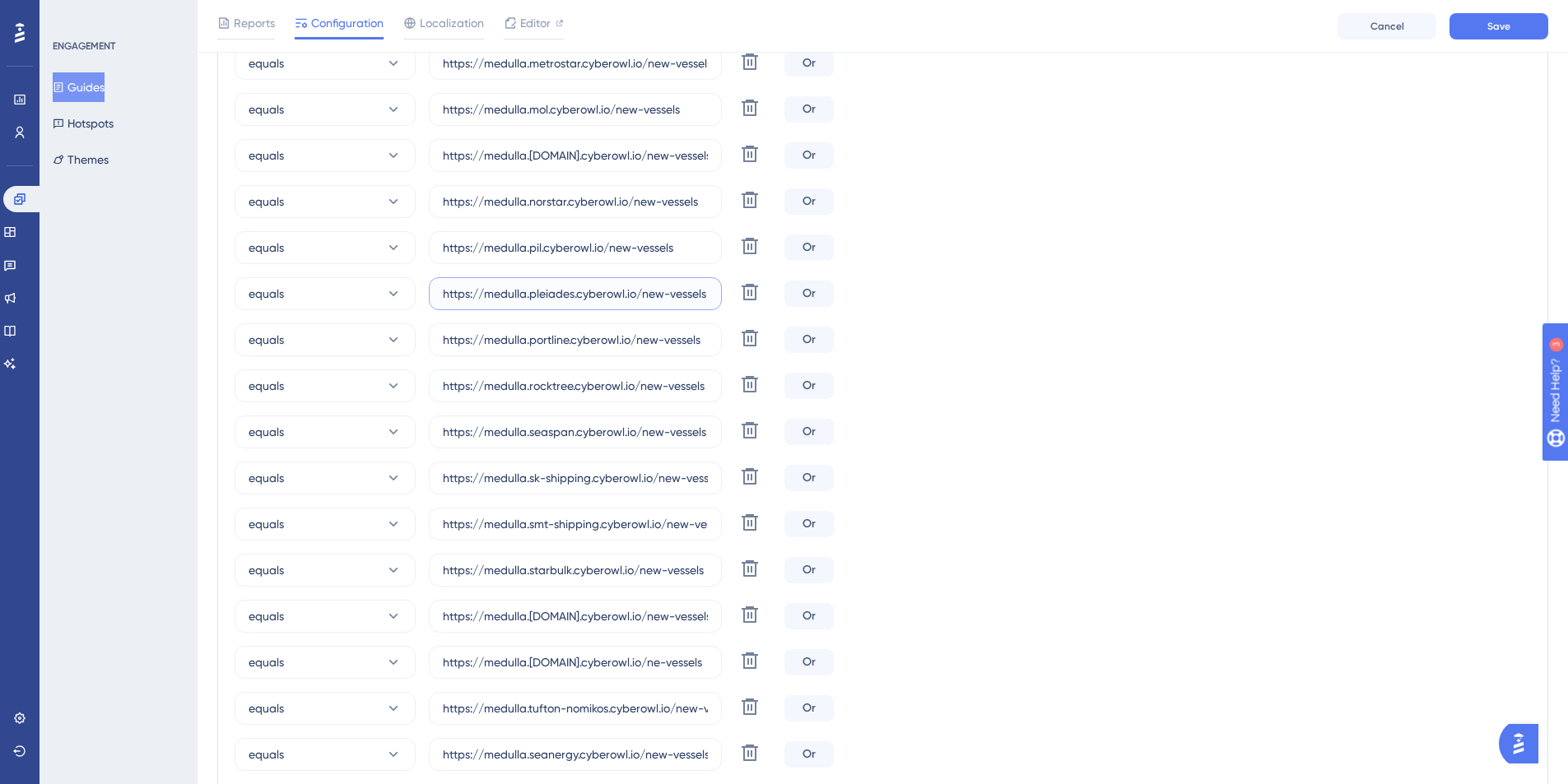 click on "https://medulla.pleiades.cyberowl.io/new-vessels" at bounding box center [575, 294] 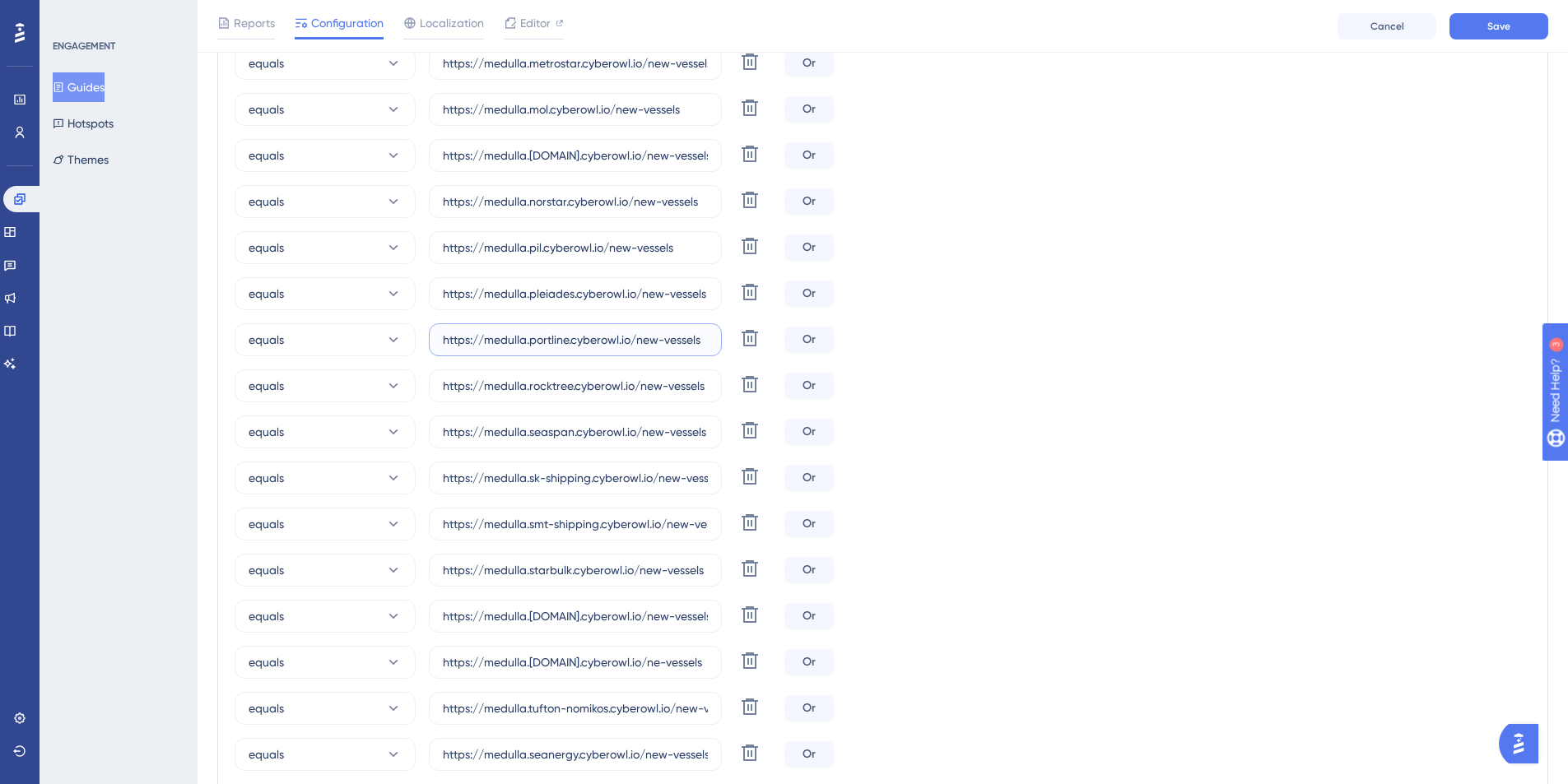 click on "https://medulla.portline.cyberowl.io/new-vessels" at bounding box center (575, 340) 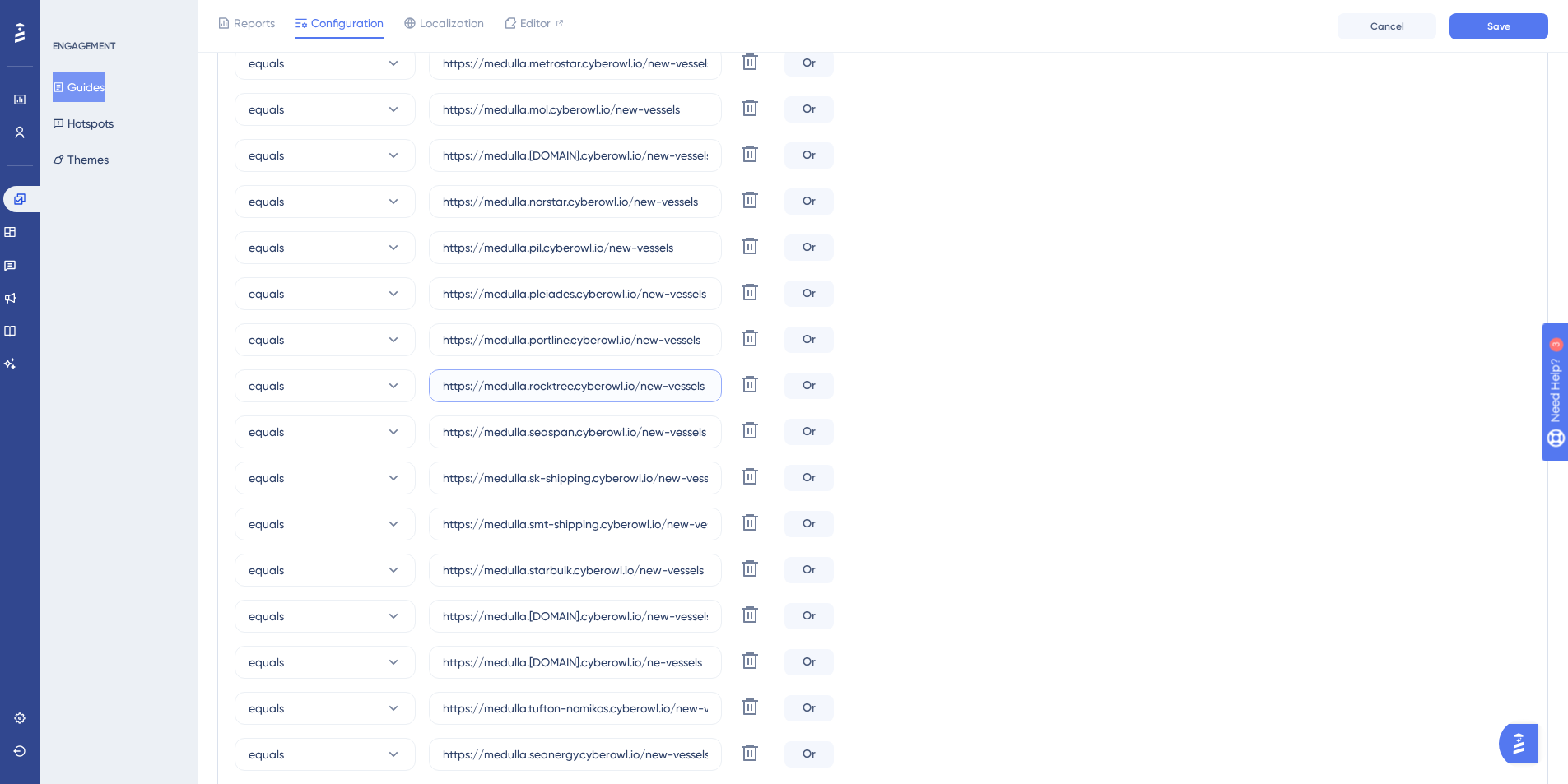click on "https://medulla.rocktree.cyberowl.io/new-vessels" at bounding box center (575, 386) 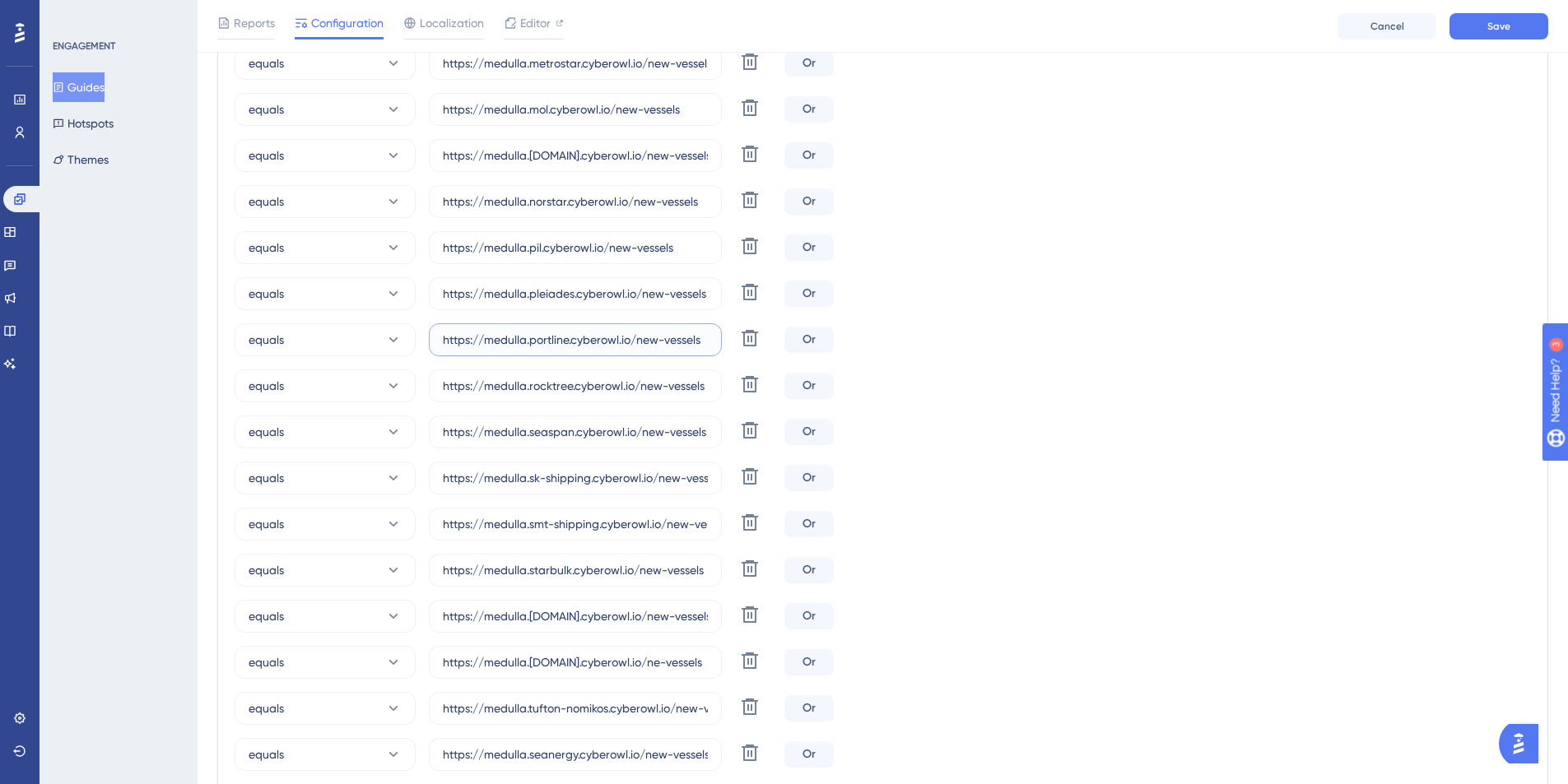 click on "https://medulla.portline.cyberowl.io/new-vessels" at bounding box center (575, 340) 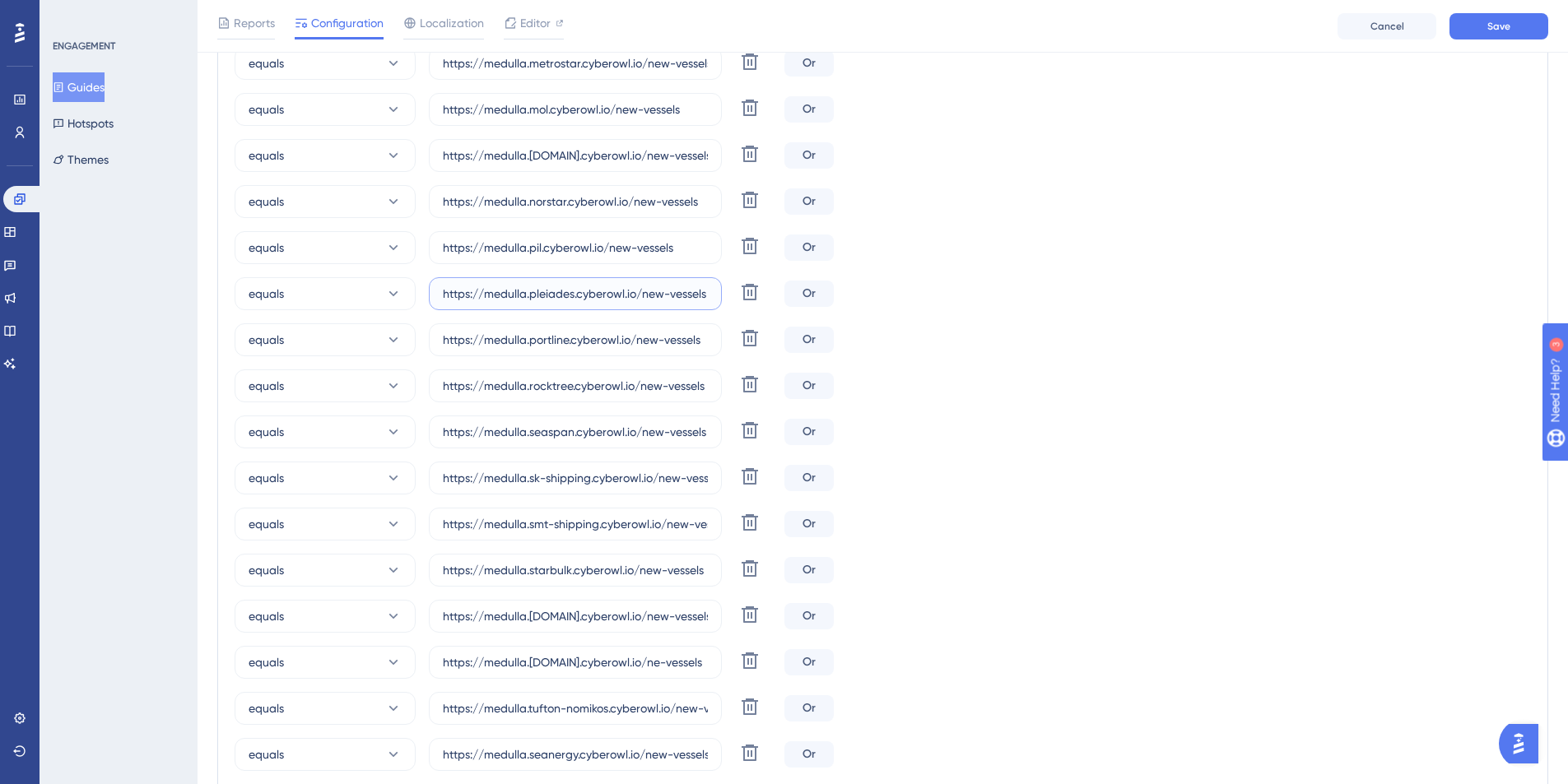 click on "https://medulla.pleiades.cyberowl.io/new-vessels" at bounding box center (575, 294) 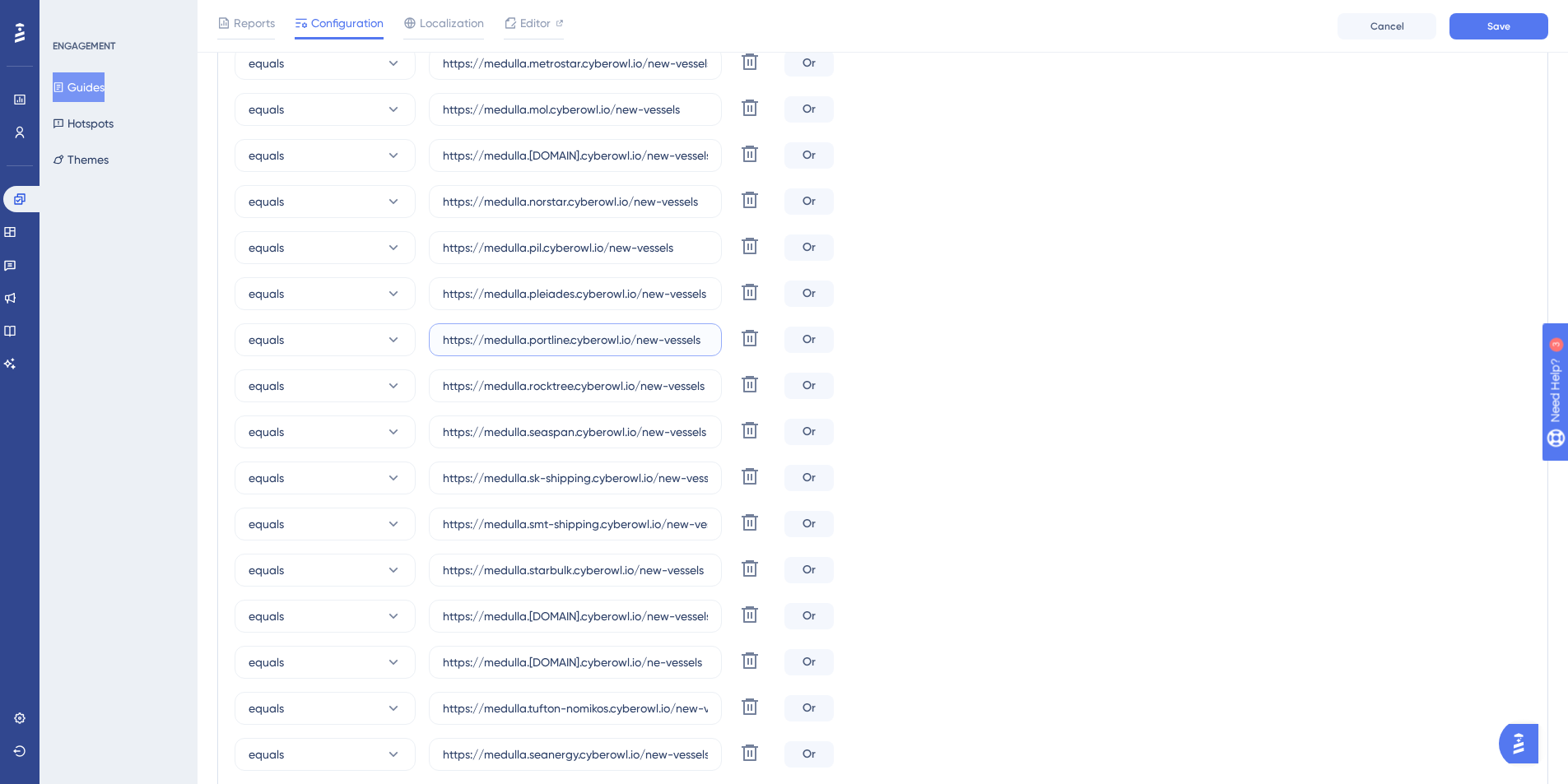 click on "https://medulla.portline.cyberowl.io/new-vessels" at bounding box center [575, 340] 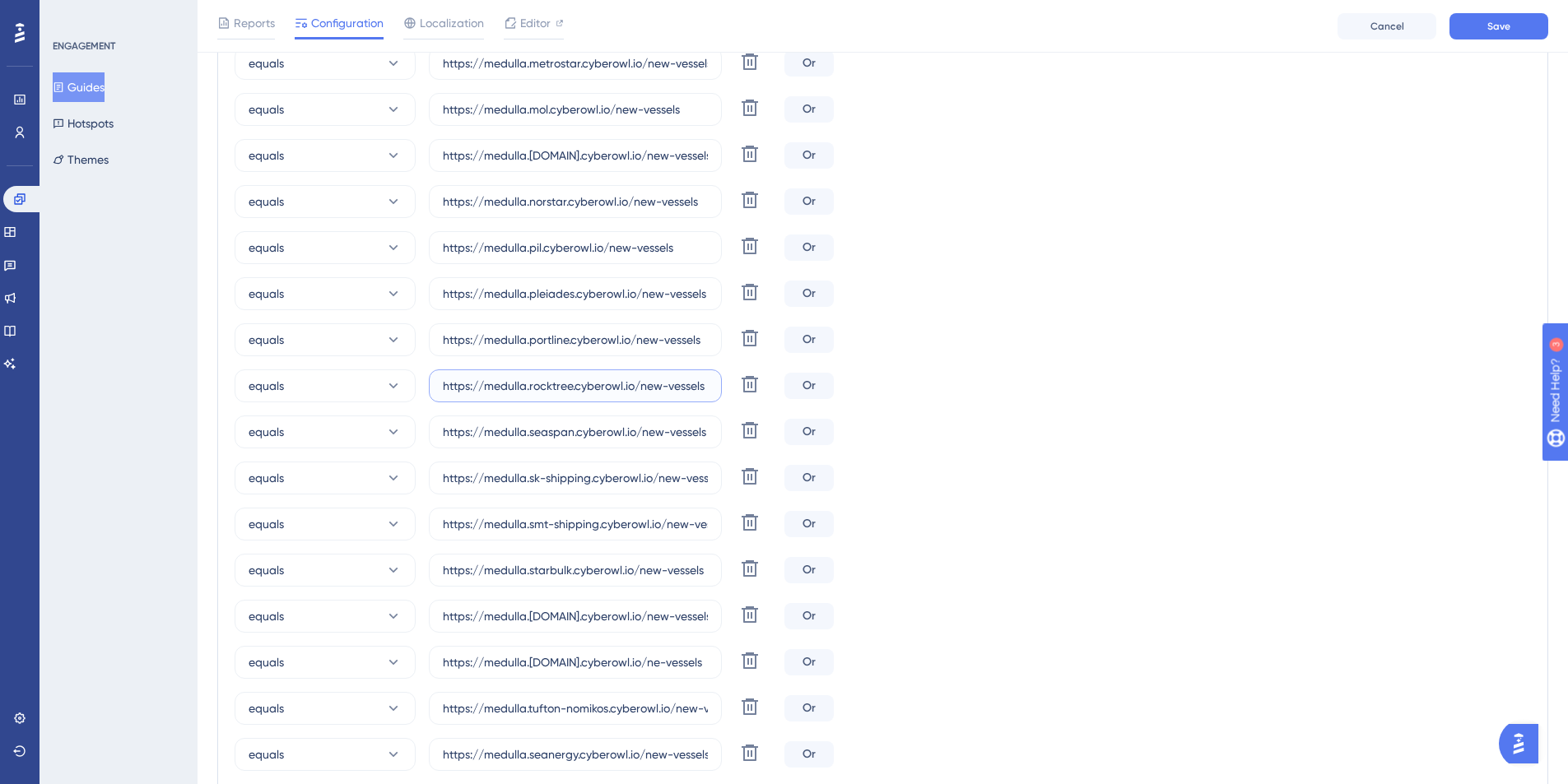 click on "https://medulla.rocktree.cyberowl.io/new-vessels" at bounding box center (575, 386) 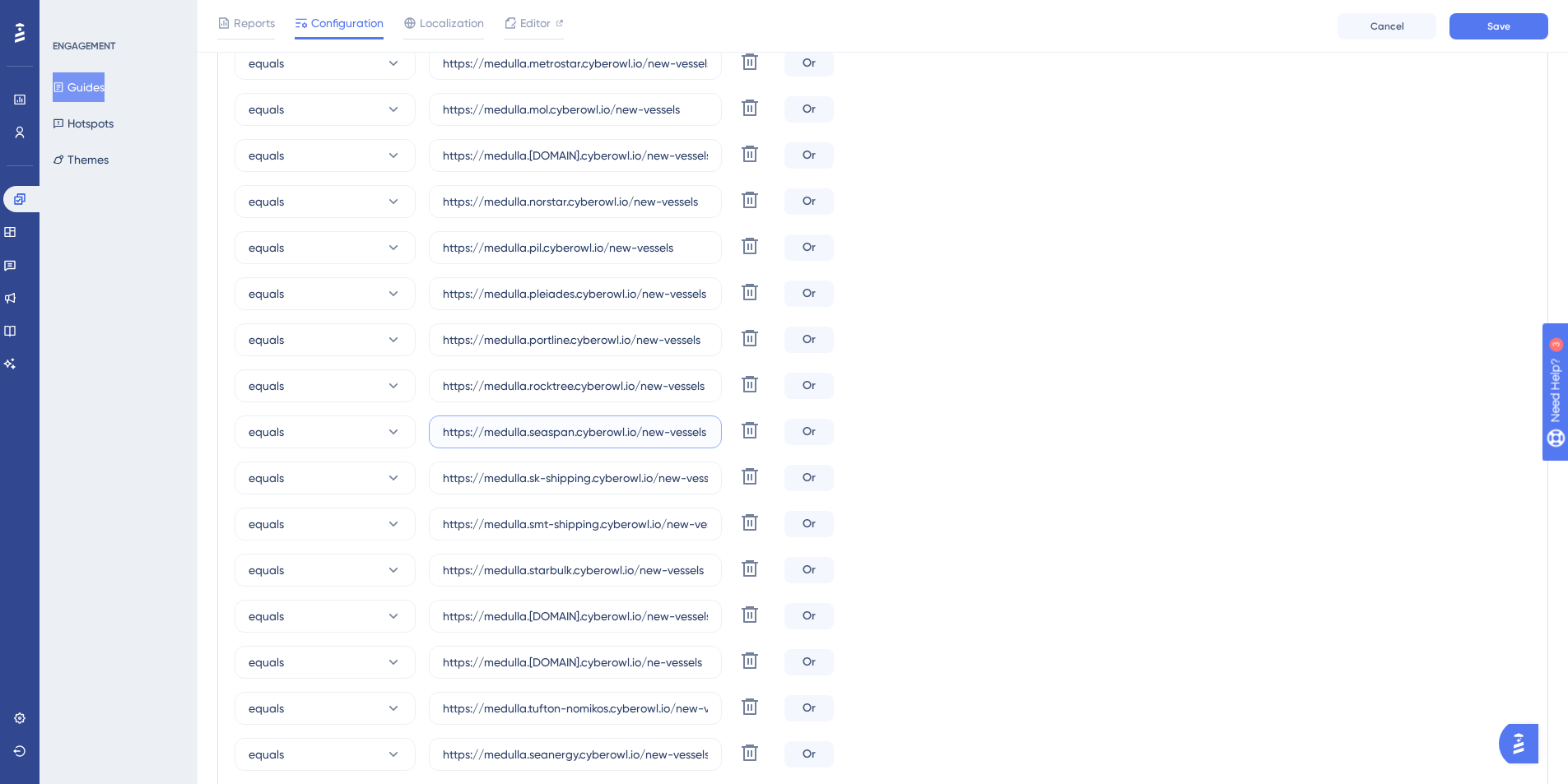 click on "https://medulla.seaspan.cyberowl.io/new-vessels" at bounding box center (575, 432) 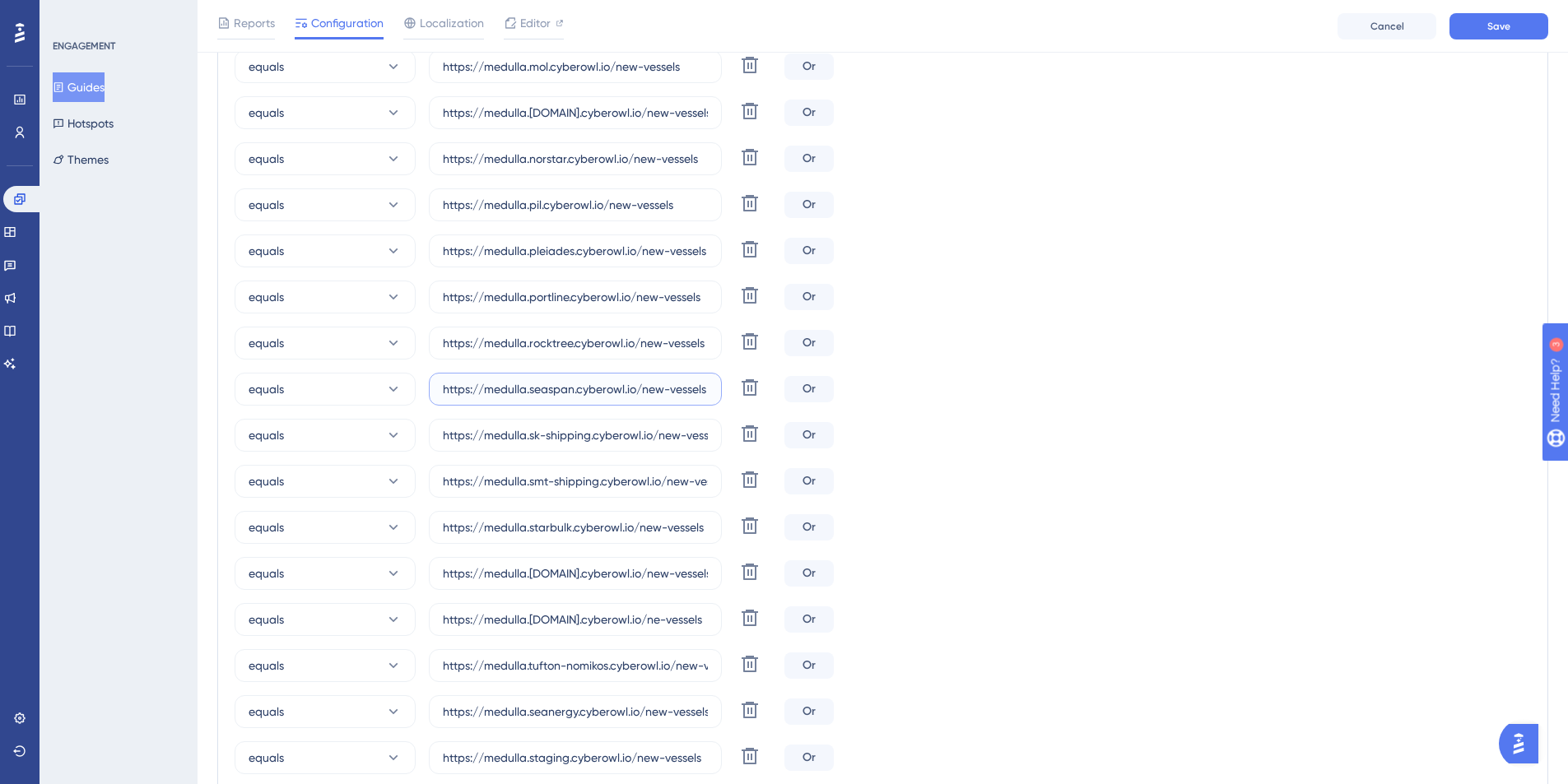 scroll, scrollTop: 1336, scrollLeft: 0, axis: vertical 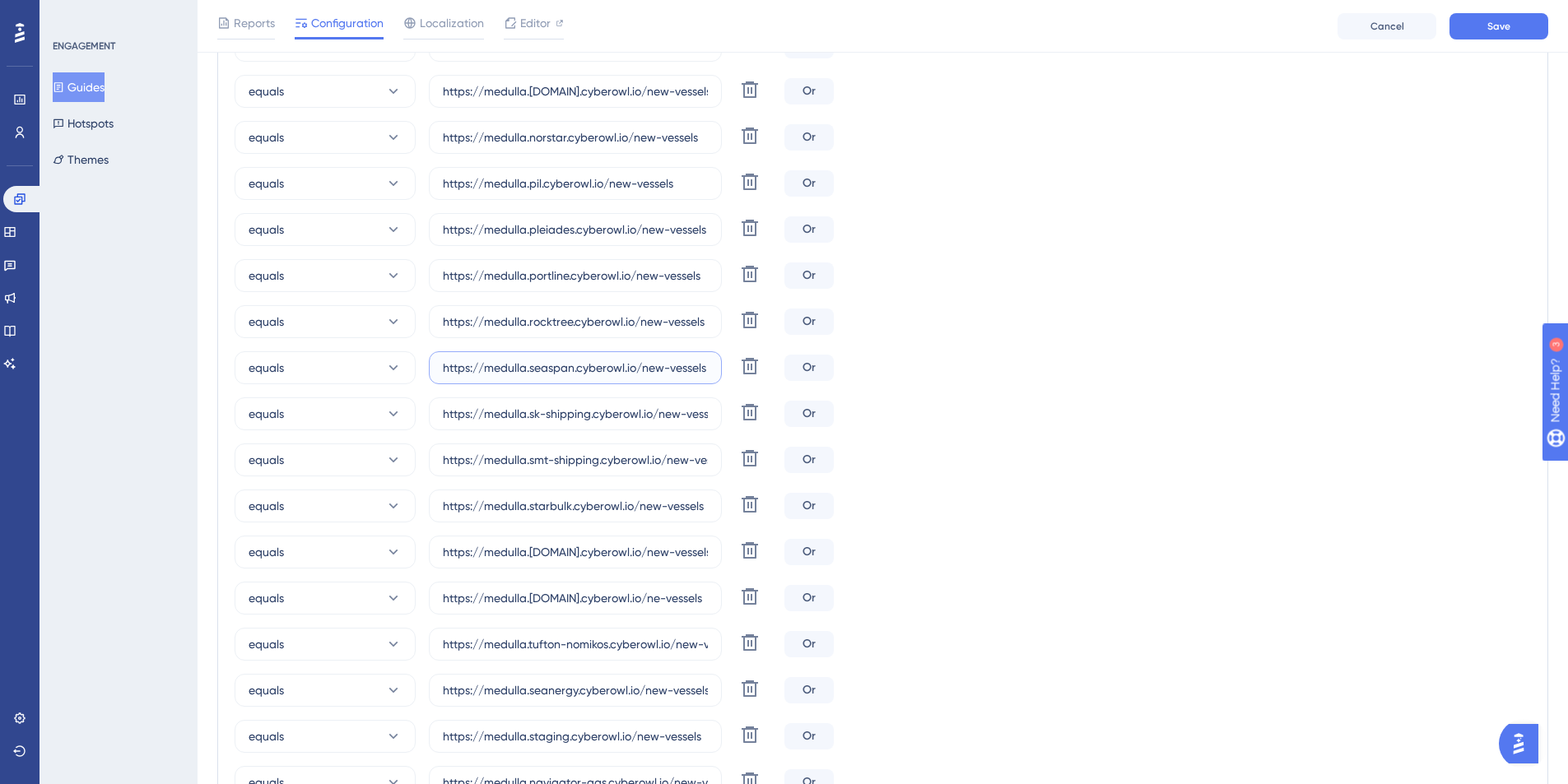 drag, startPoint x: 575, startPoint y: 367, endPoint x: 536, endPoint y: 370, distance: 39.115214 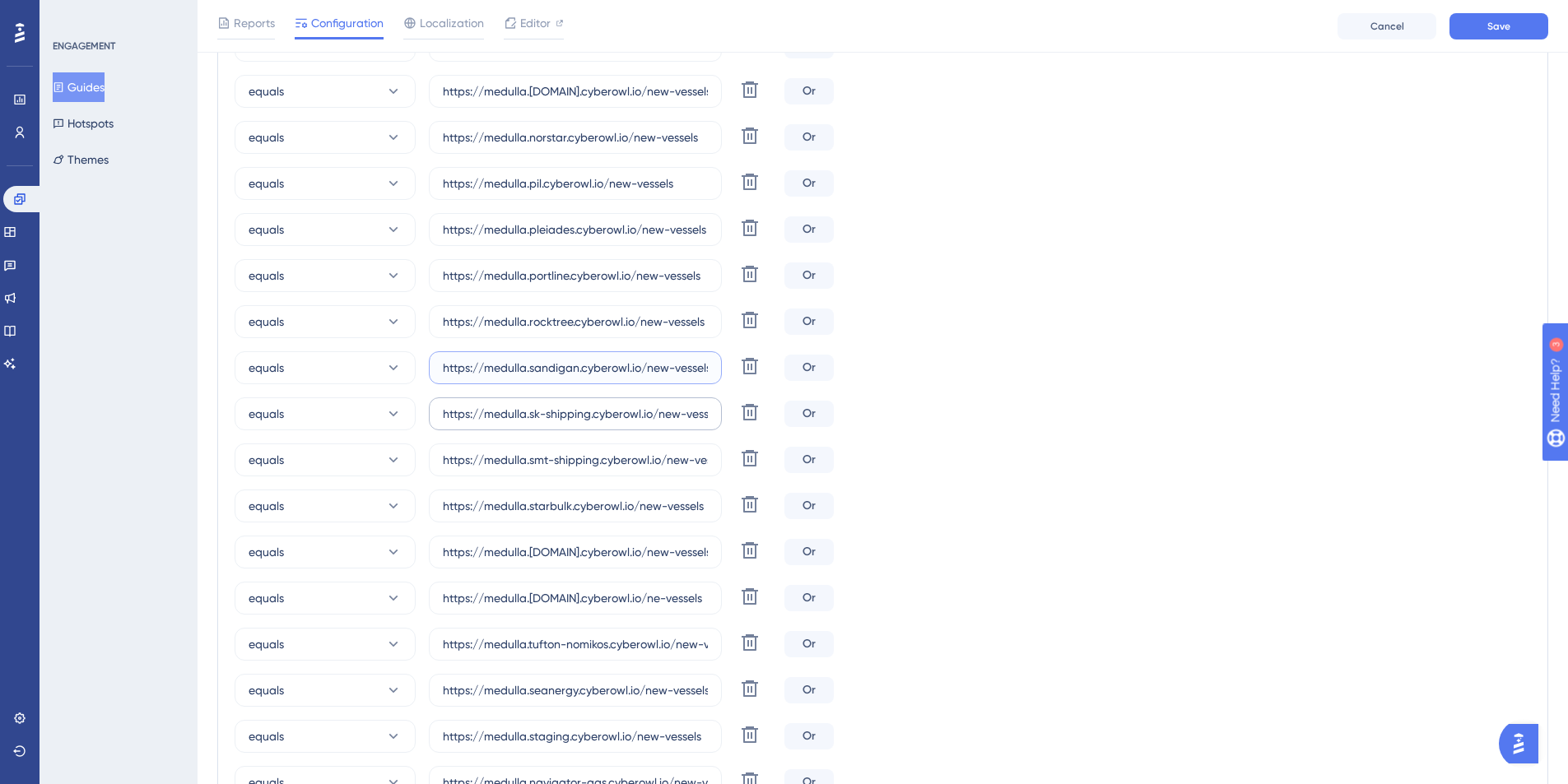 type on "https://medulla.sandigan.cyberowl.io/new-vessels" 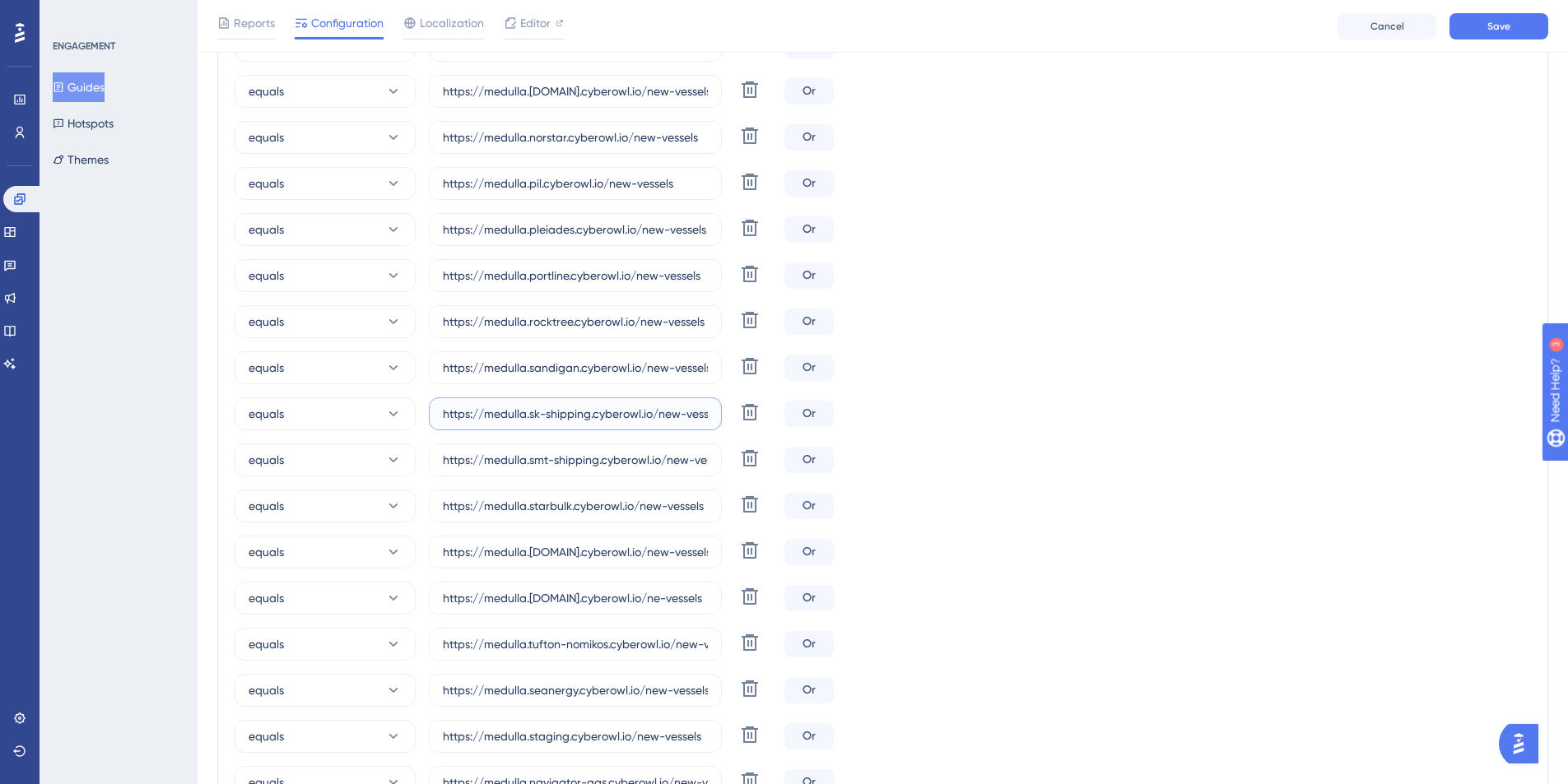 click on "https://medulla.sk-shipping.cyberowl.io/new-vessels" at bounding box center [575, 414] 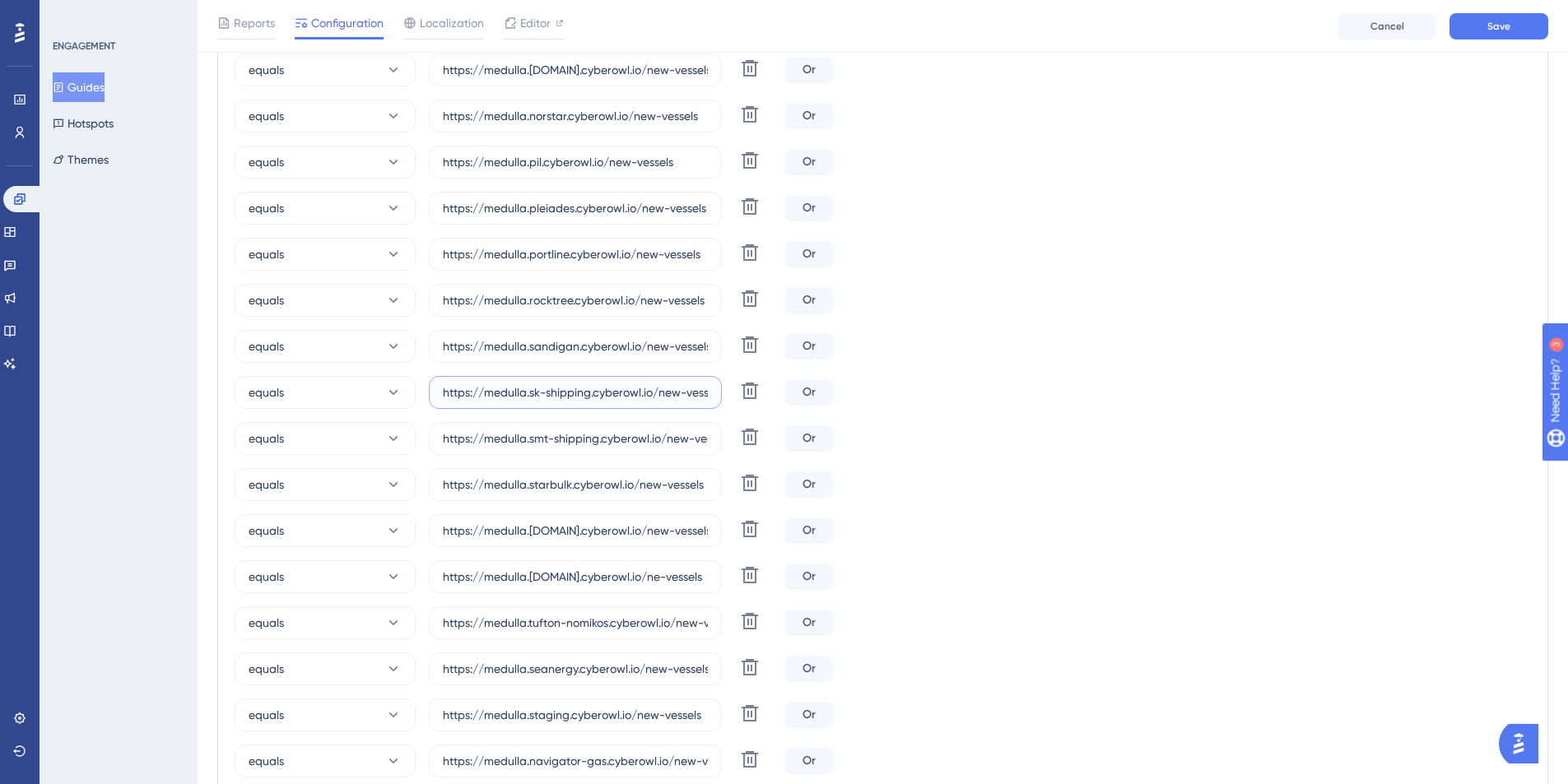 scroll, scrollTop: 1379, scrollLeft: 0, axis: vertical 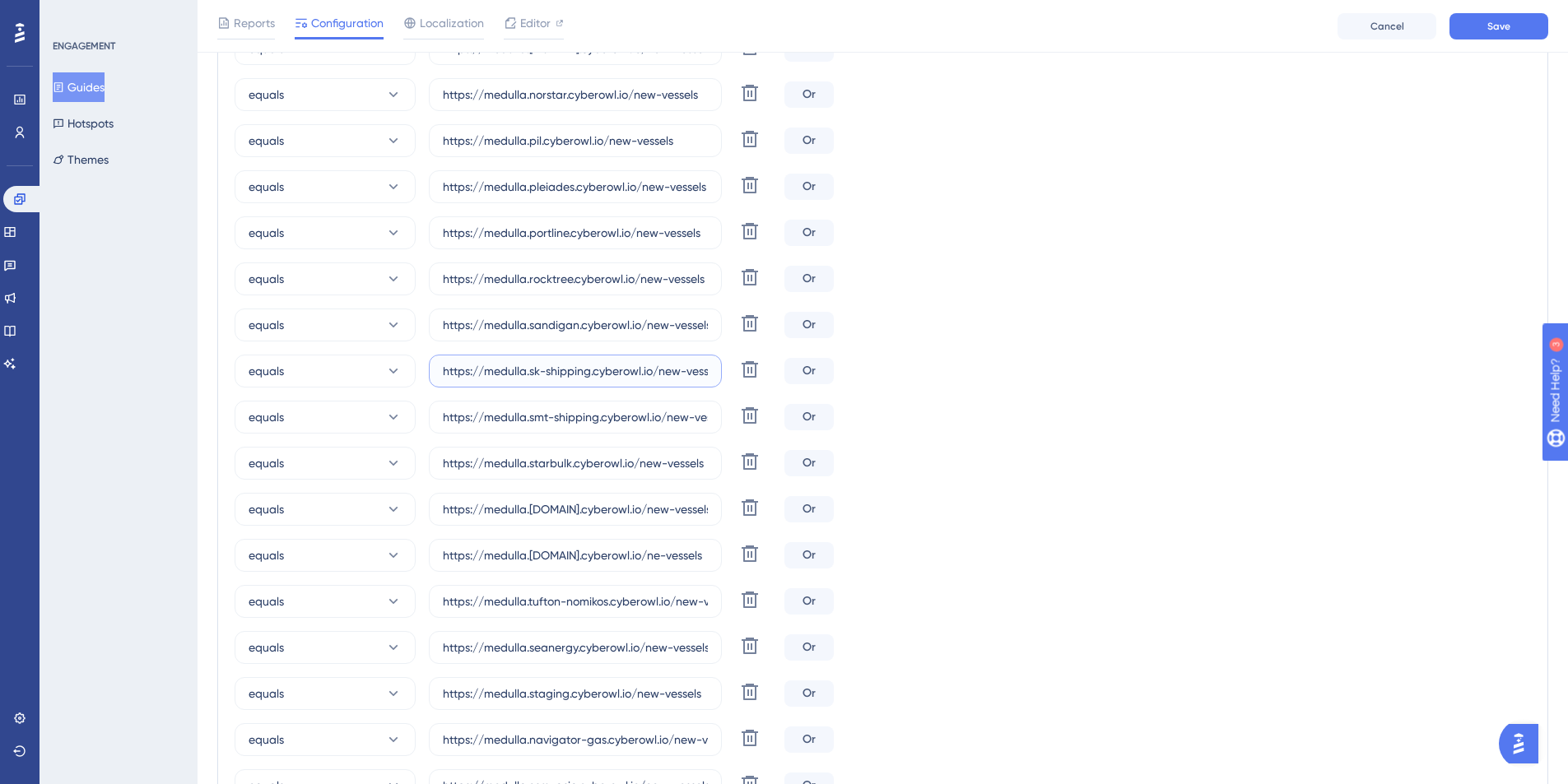 drag, startPoint x: 590, startPoint y: 373, endPoint x: 538, endPoint y: 372, distance: 52.00961 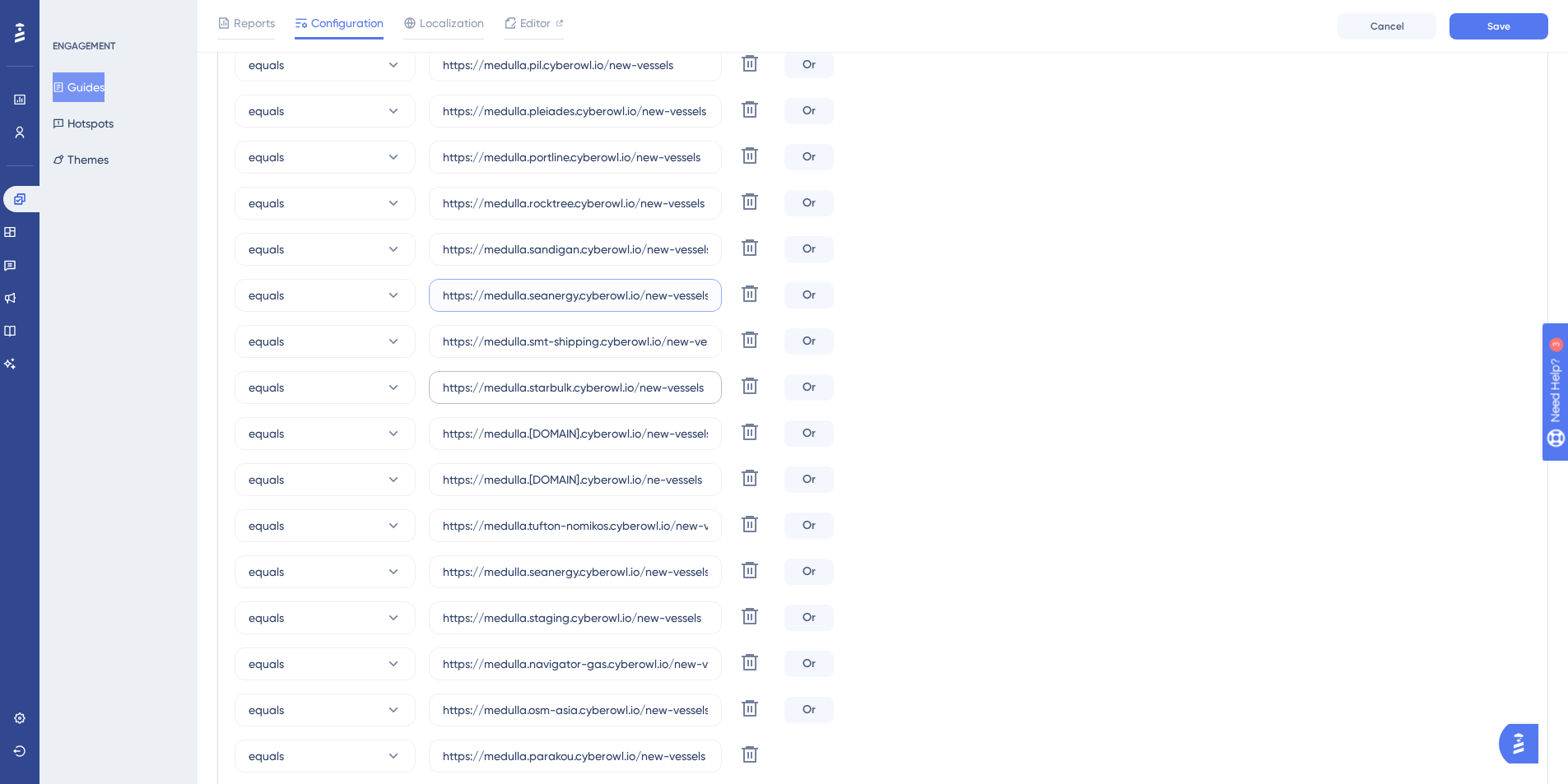 scroll, scrollTop: 1475, scrollLeft: 0, axis: vertical 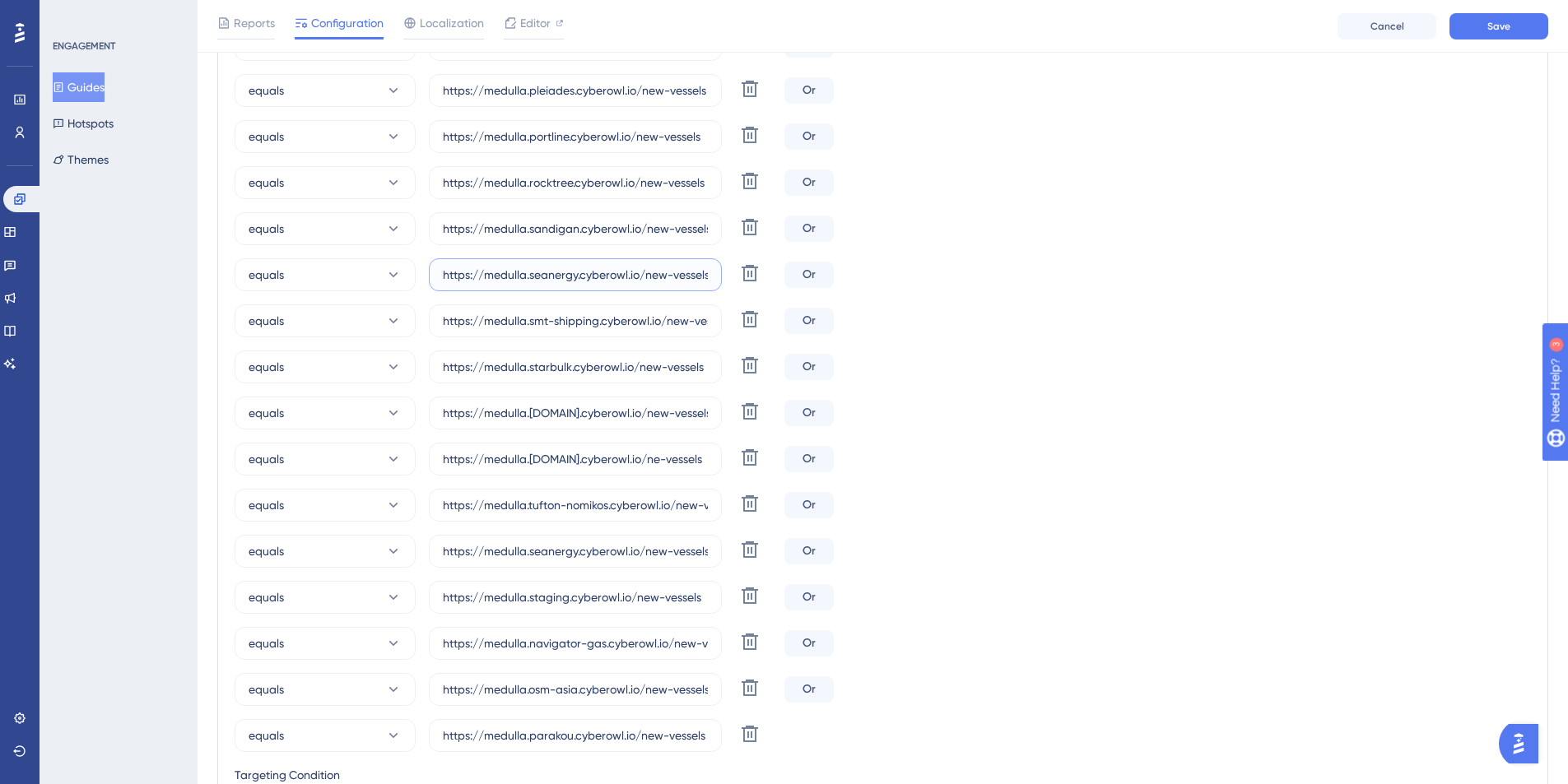 type on "https://medulla.seanergy.cyberowl.io/new-vessels" 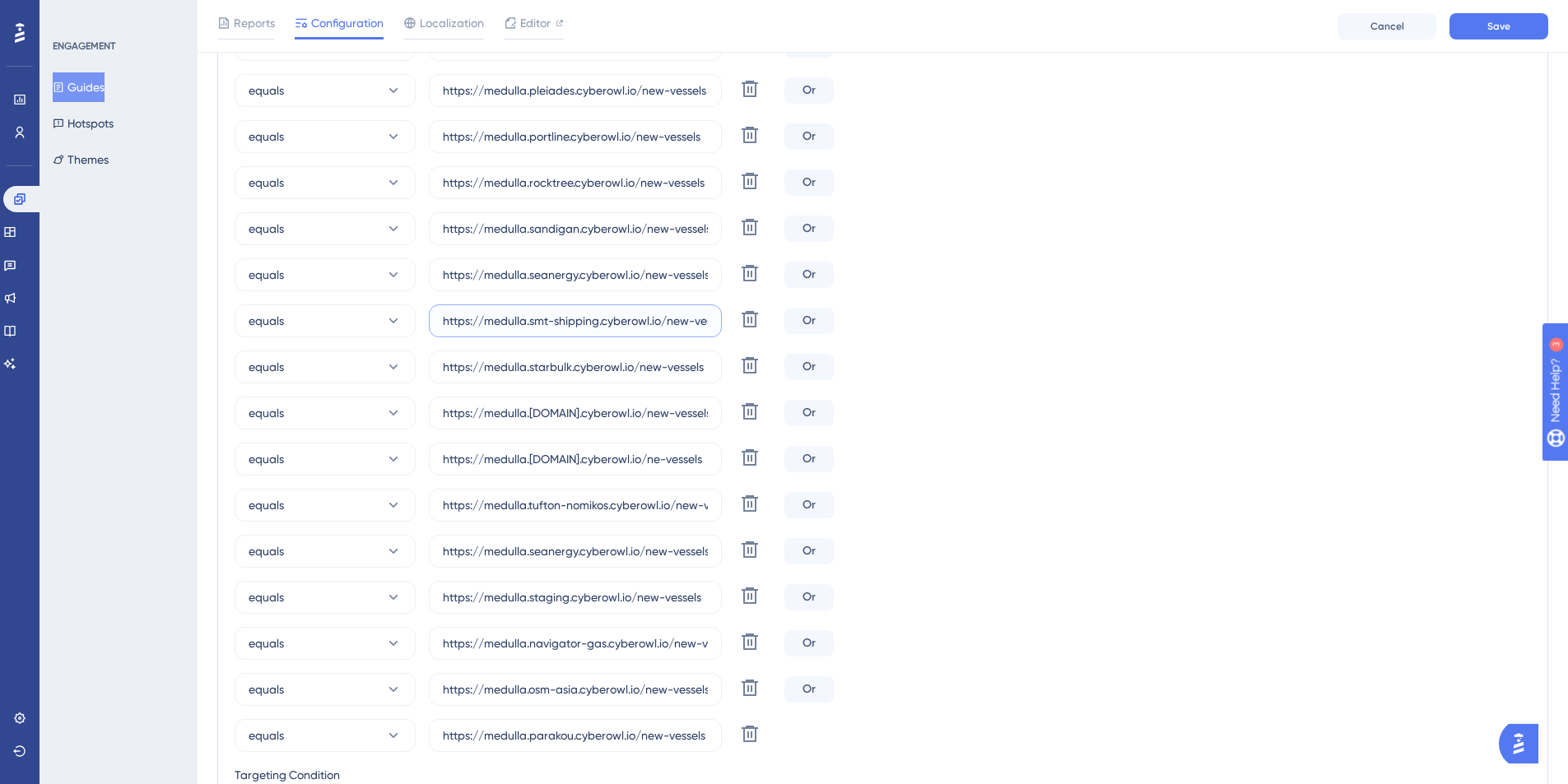 click on "https://medulla.smt-shipping.cyberowl.io/new-vessels" at bounding box center [575, 321] 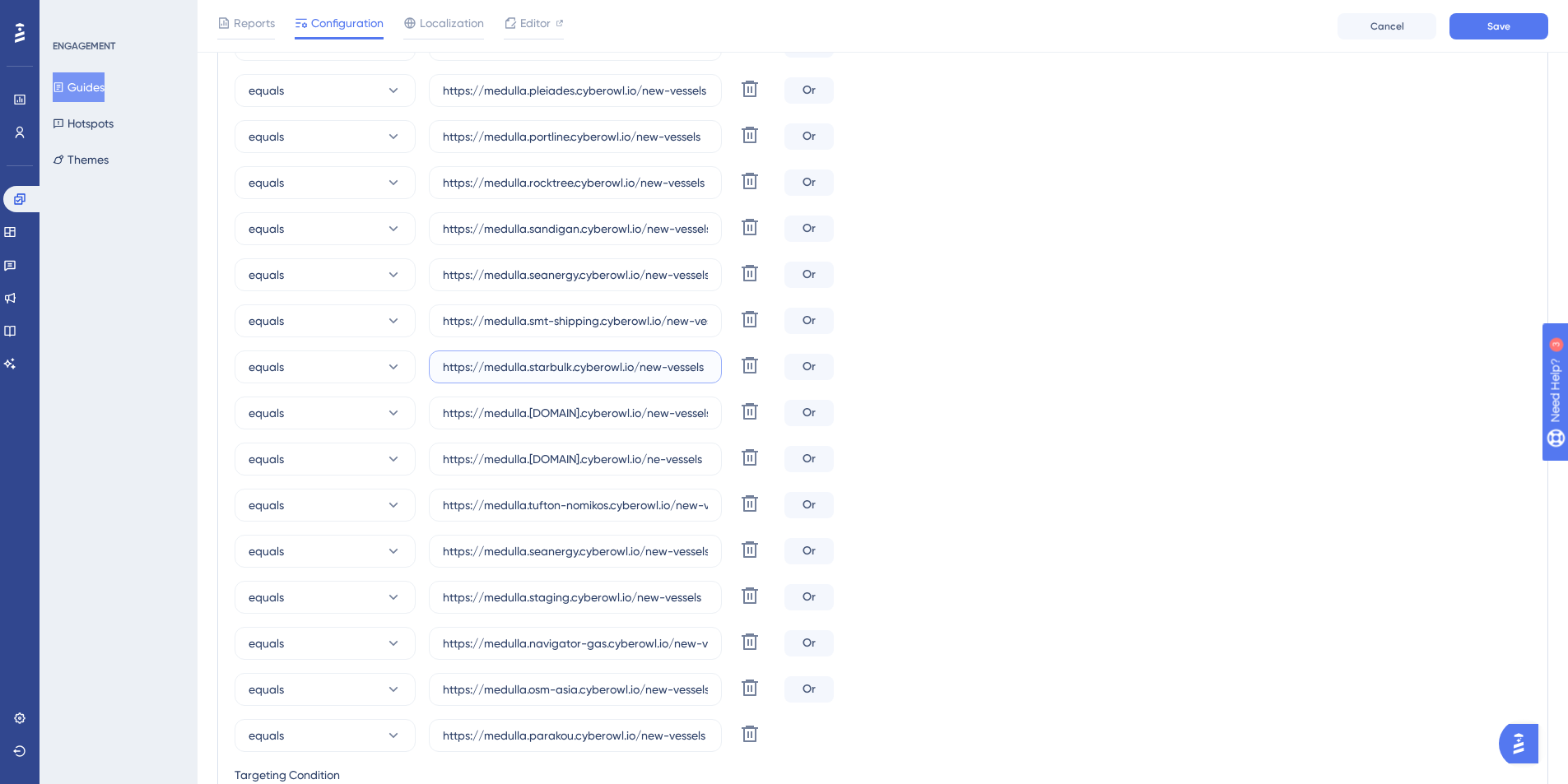 click on "https://medulla.starbulk.cyberowl.io/new-vessels" at bounding box center (575, 367) 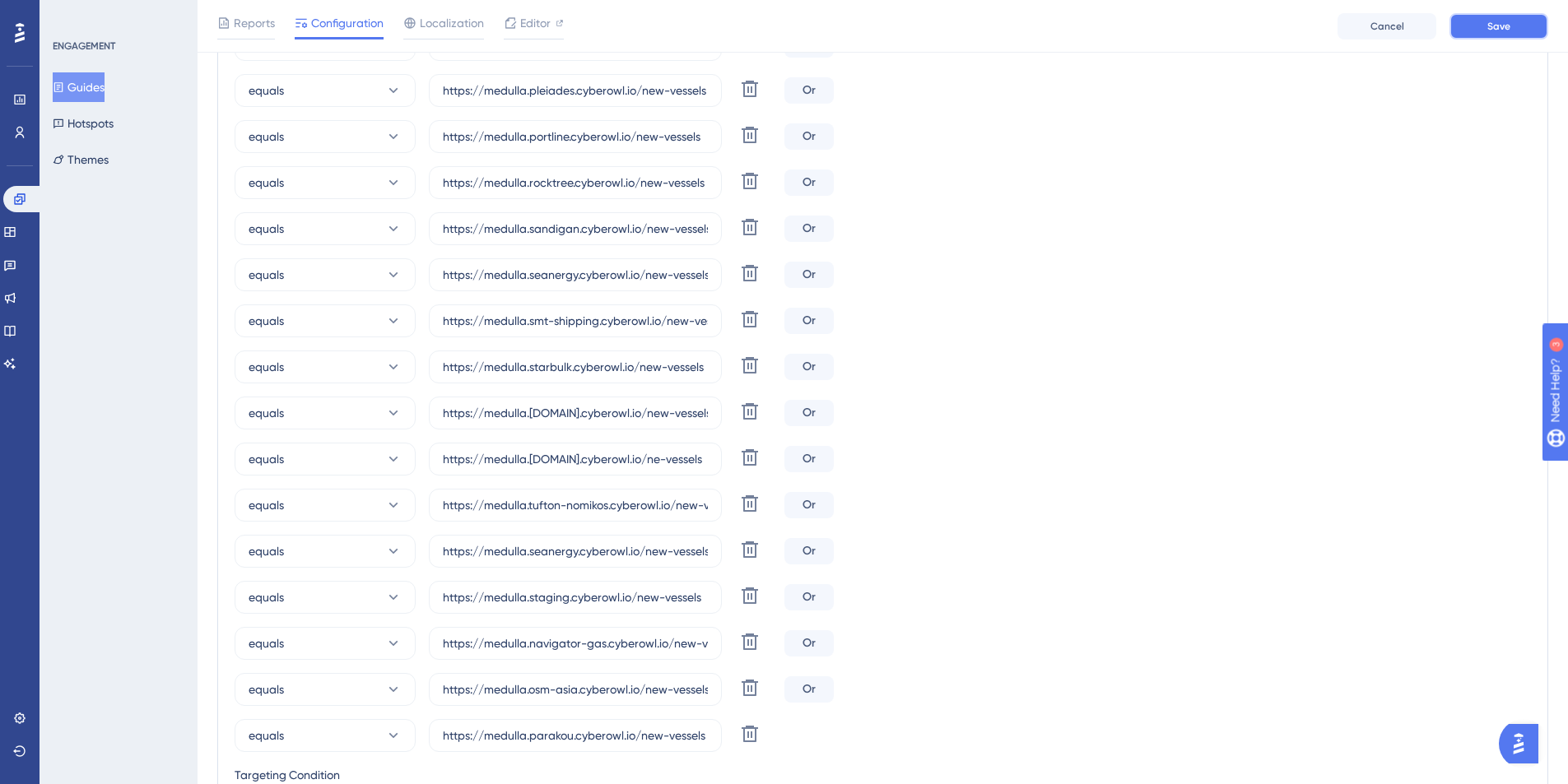 click on "Save" at bounding box center (1499, 26) 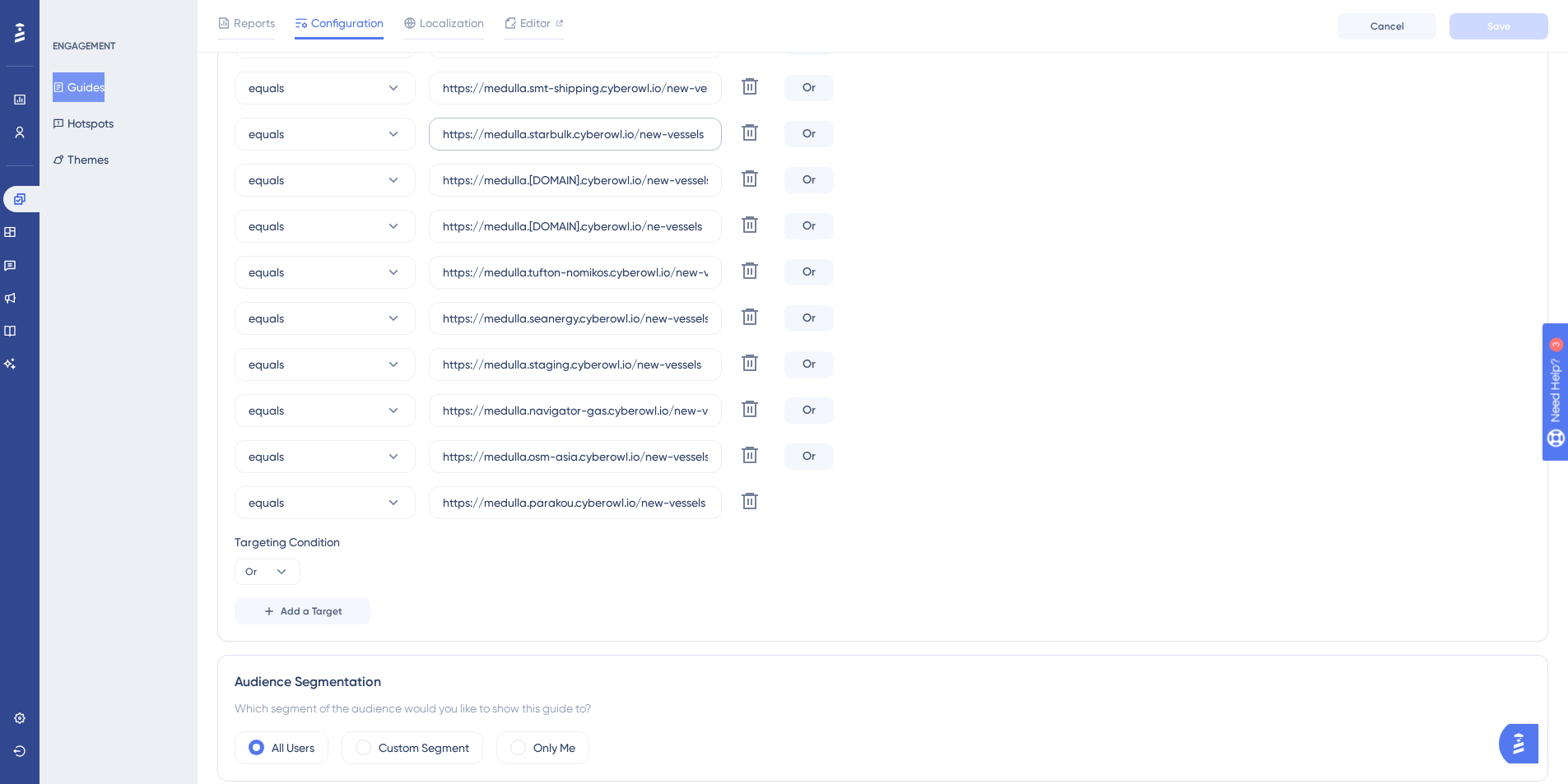 scroll, scrollTop: 1792, scrollLeft: 0, axis: vertical 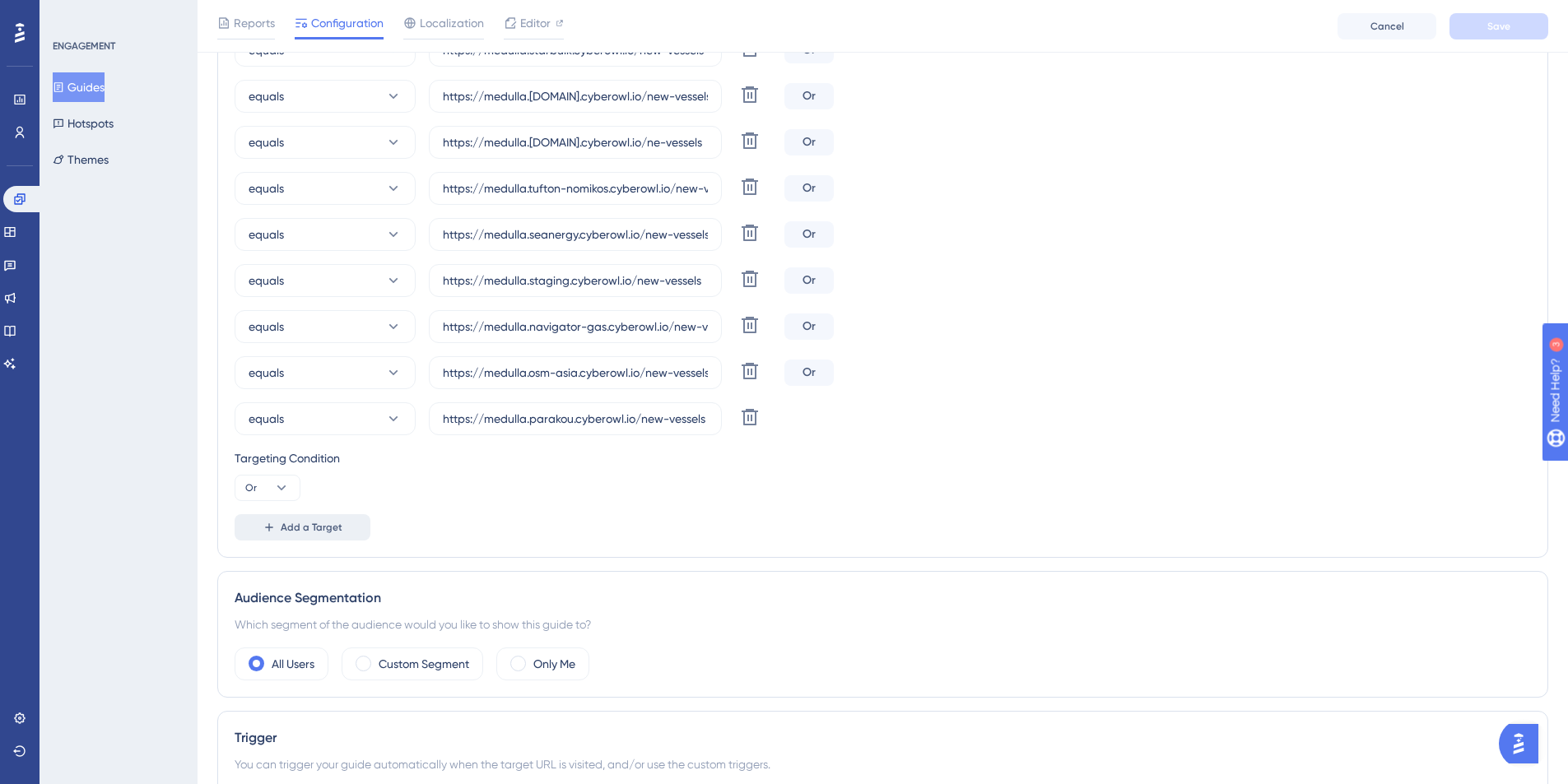 click on "Add a Target" at bounding box center (311, 527) 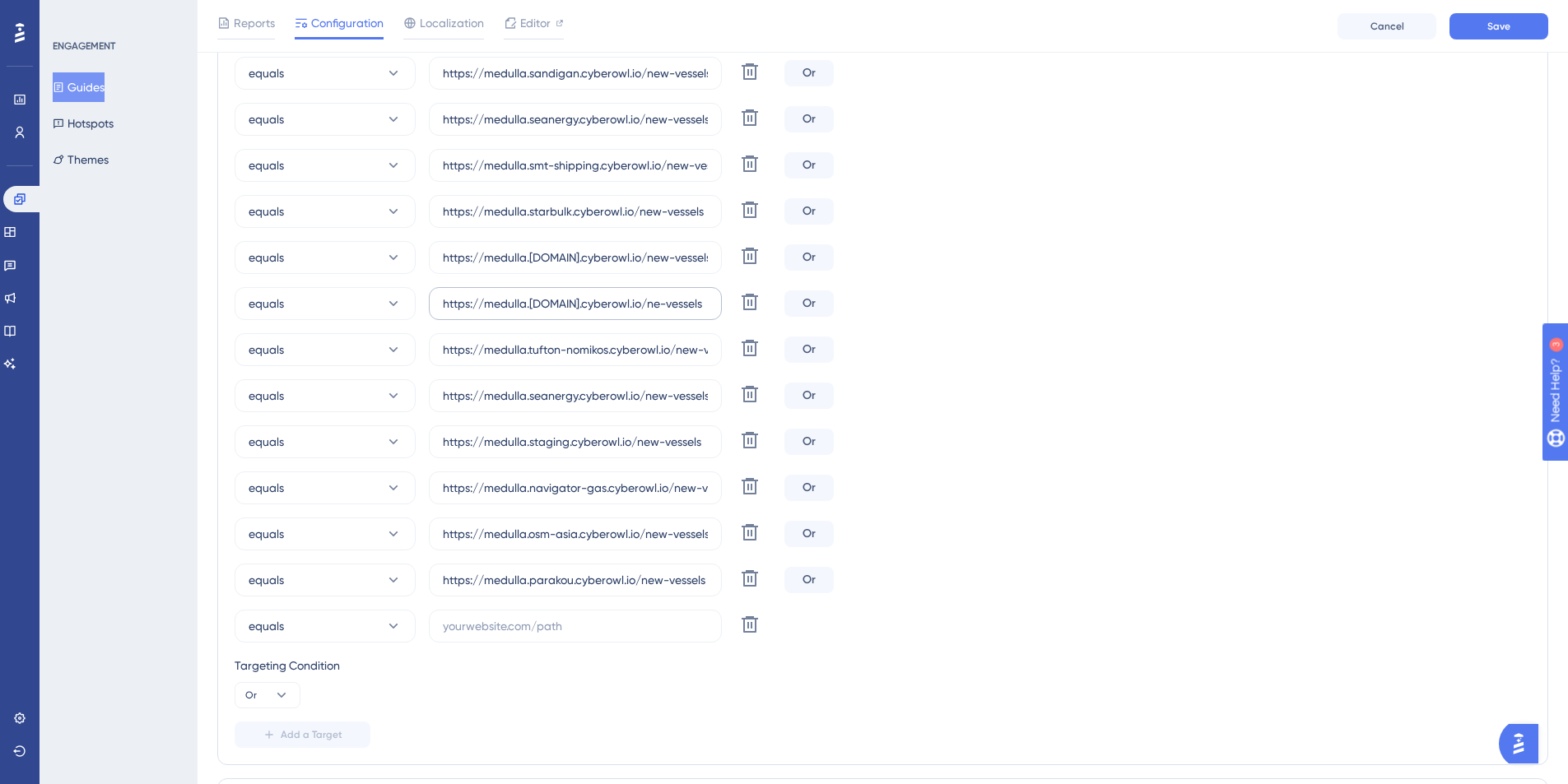 scroll, scrollTop: 1641, scrollLeft: 0, axis: vertical 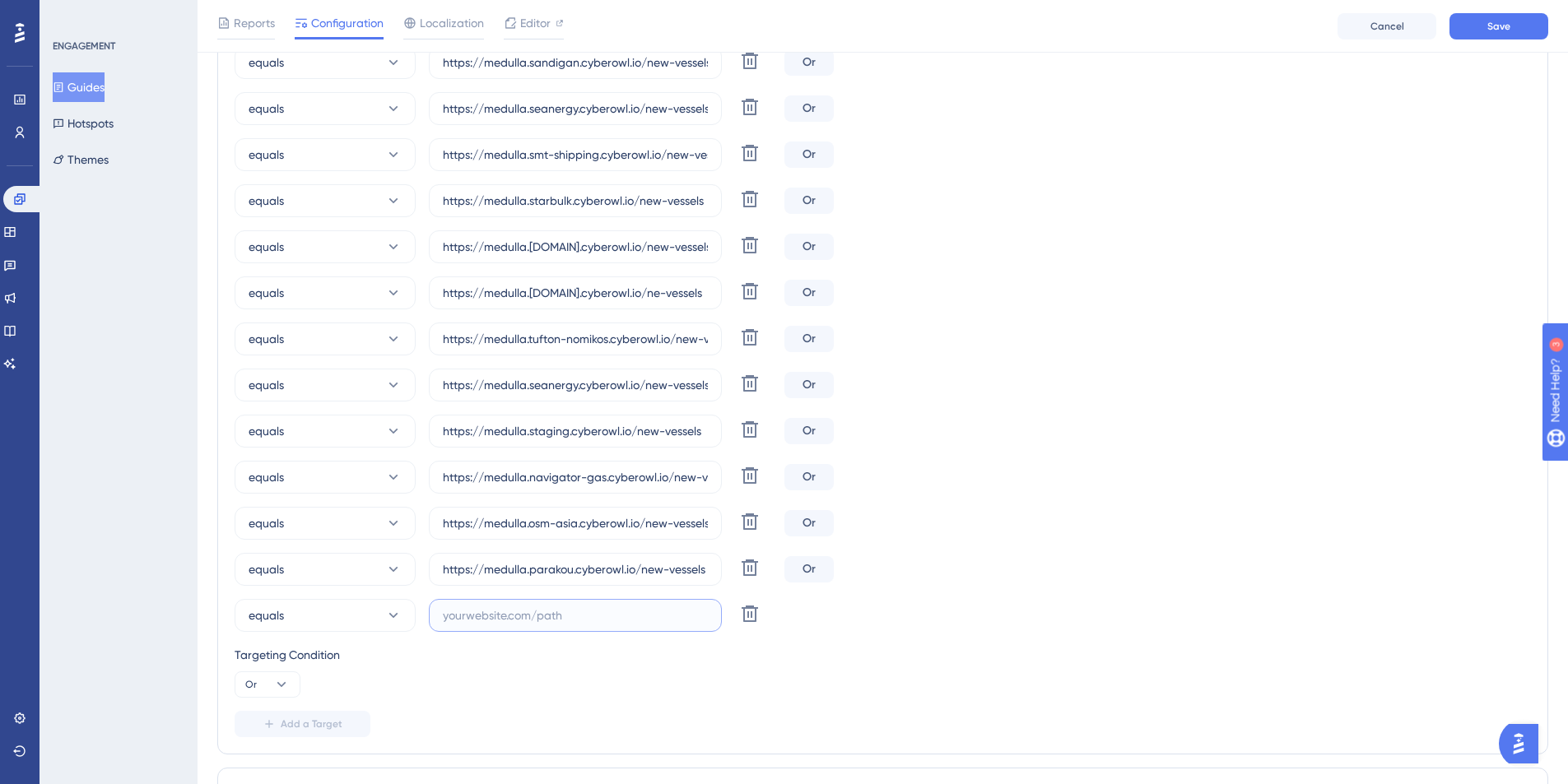 click at bounding box center (575, 615) 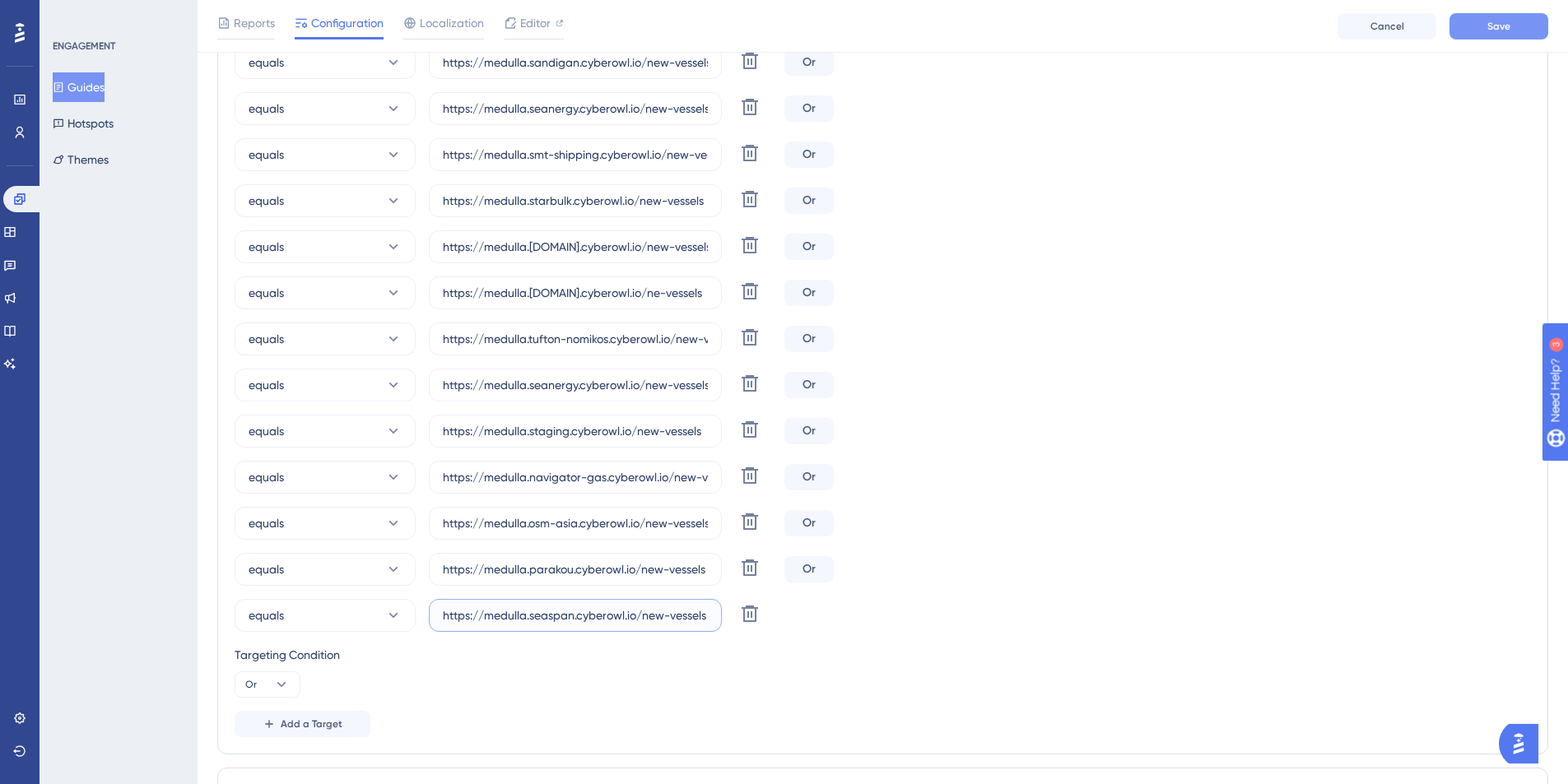 type on "https://medulla.seaspan.cyberowl.io/new-vessels" 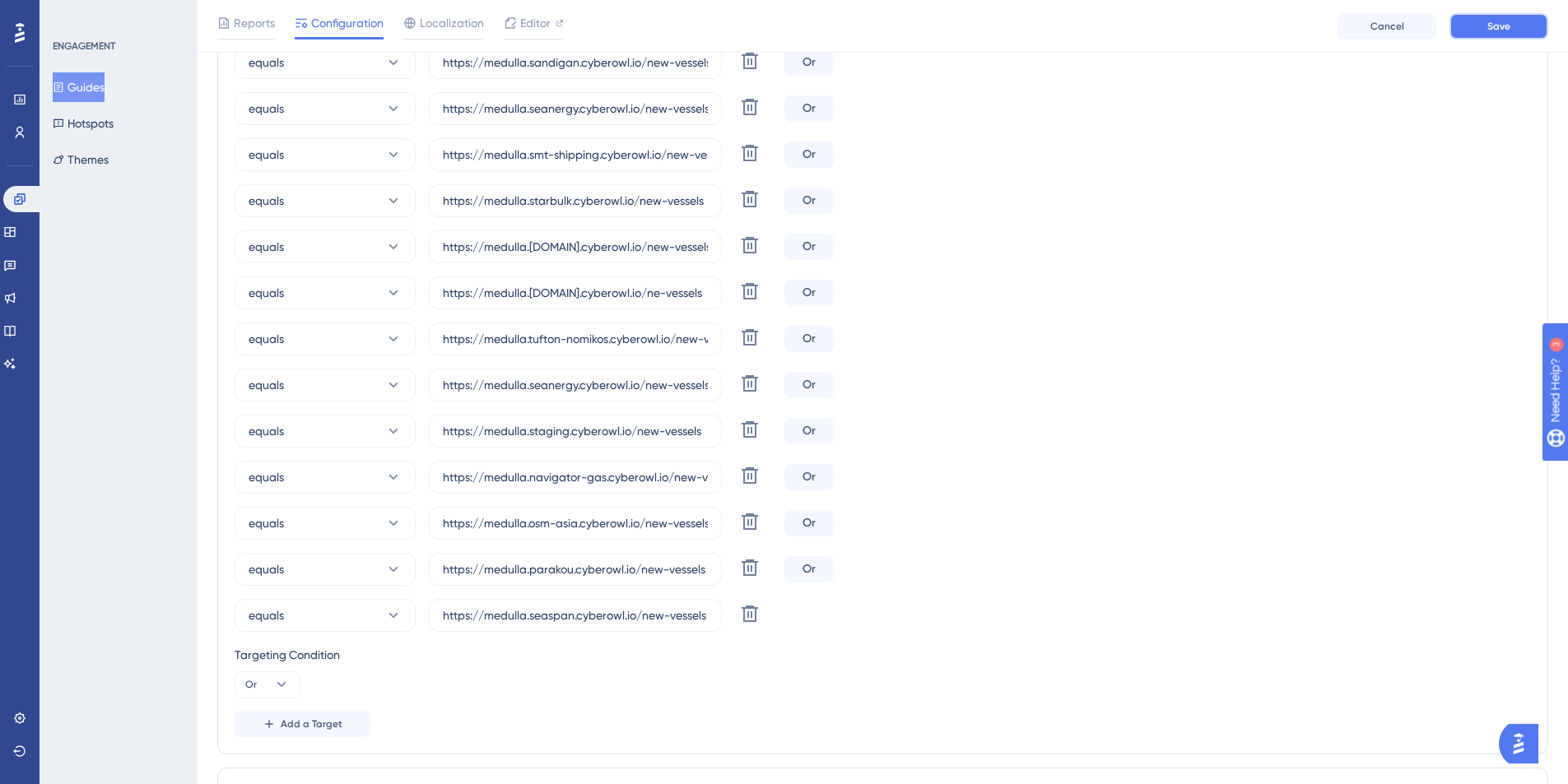 click on "Save" at bounding box center (1499, 26) 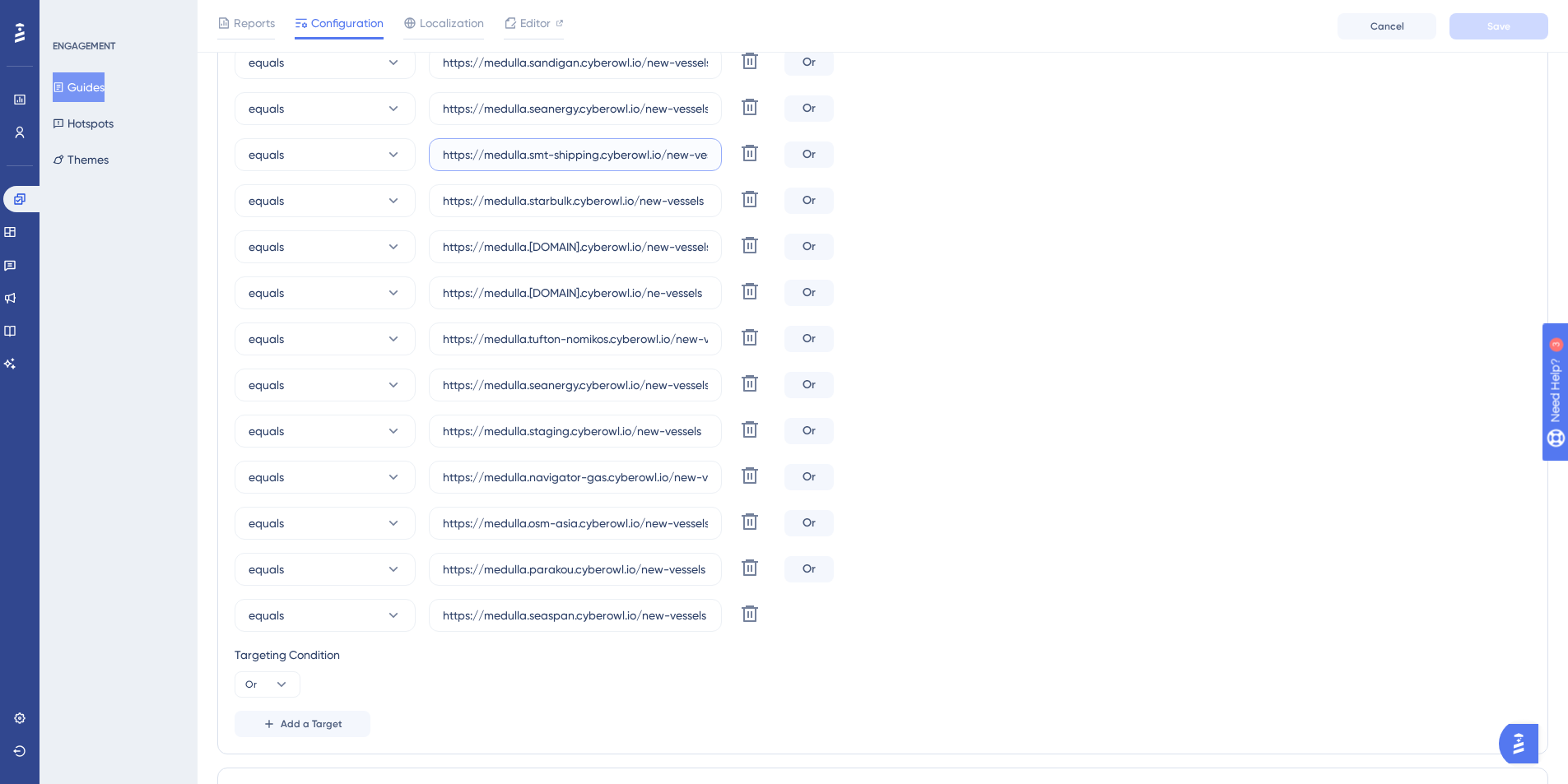 click on "https://medulla.smt-shipping.cyberowl.io/new-vessels" at bounding box center [575, 155] 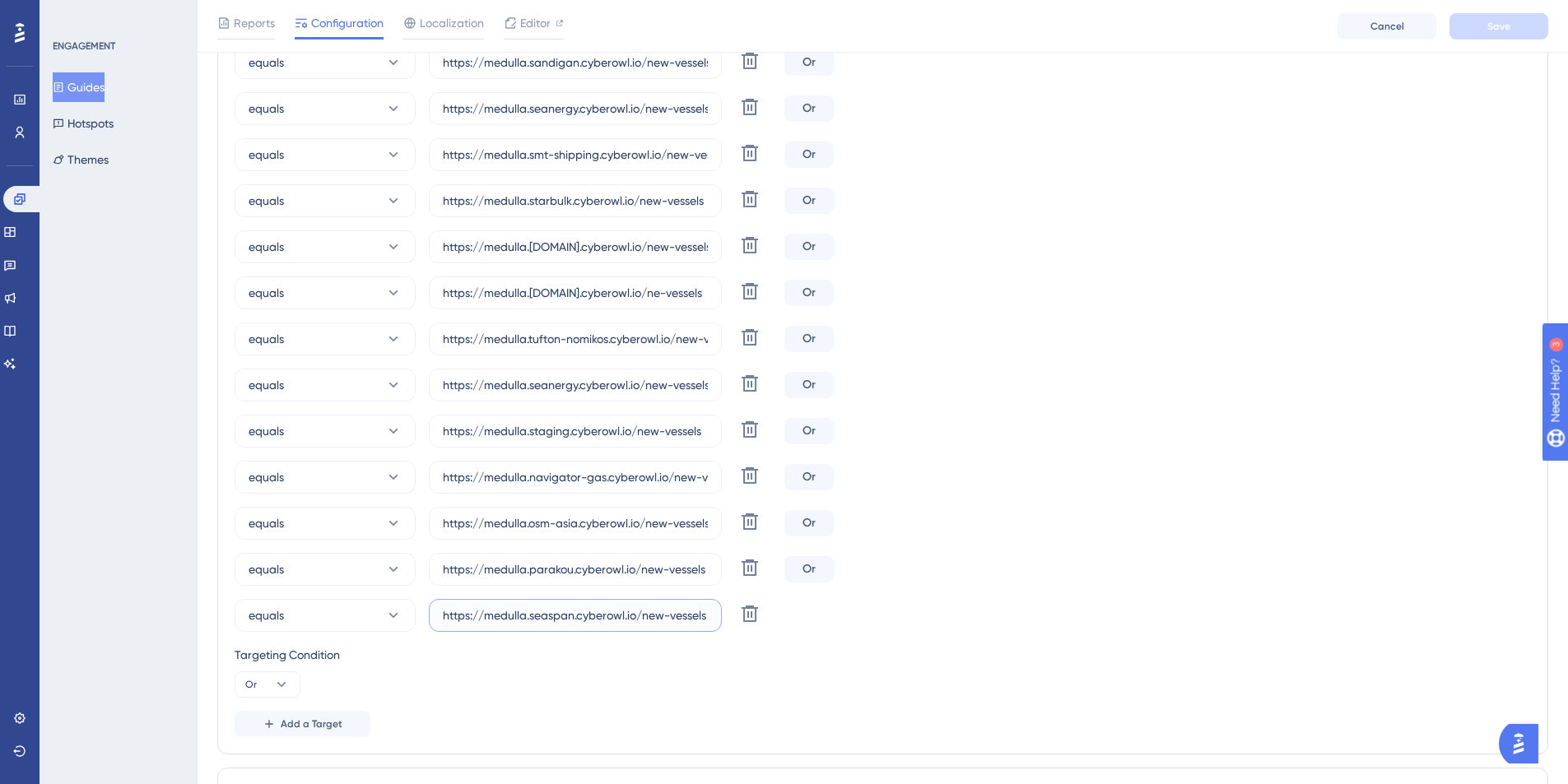 click on "https://medulla.seaspan.cyberowl.io/new-vessels" at bounding box center (575, 615) 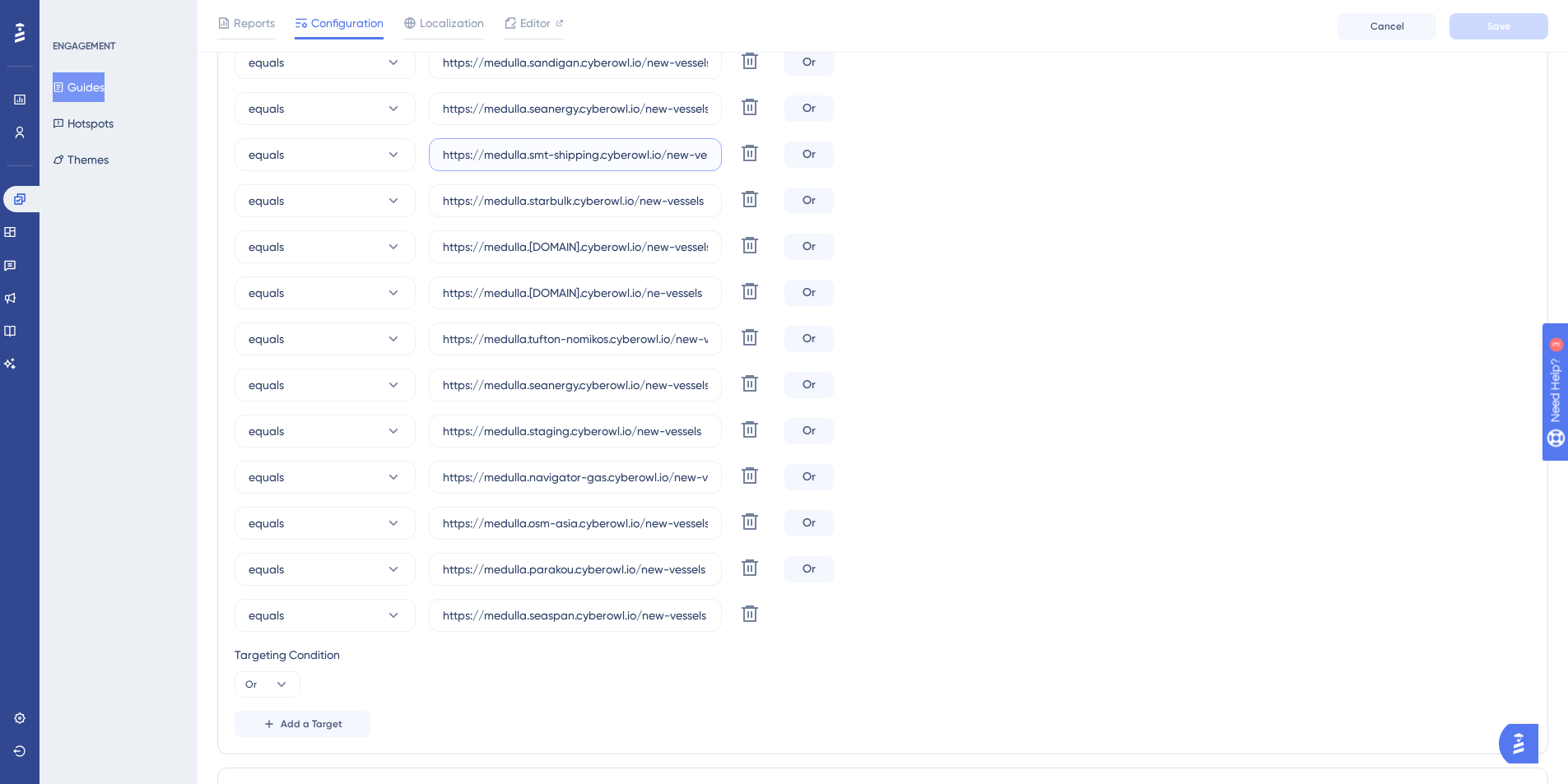 click on "https://medulla.smt-shipping.cyberowl.io/new-vessels" at bounding box center [575, 155] 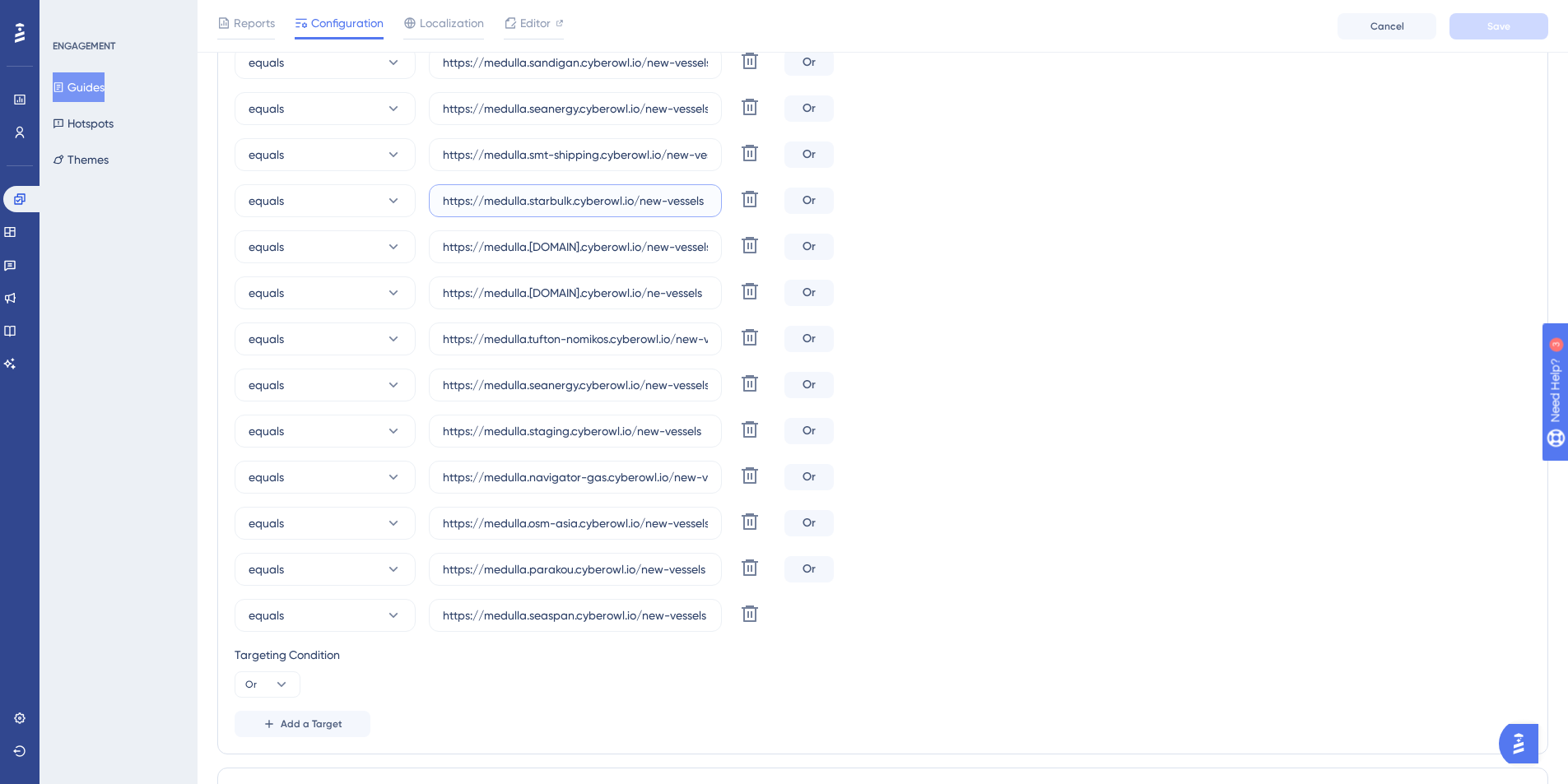 click on "https://medulla.starbulk.cyberowl.io/new-vessels" at bounding box center (575, 201) 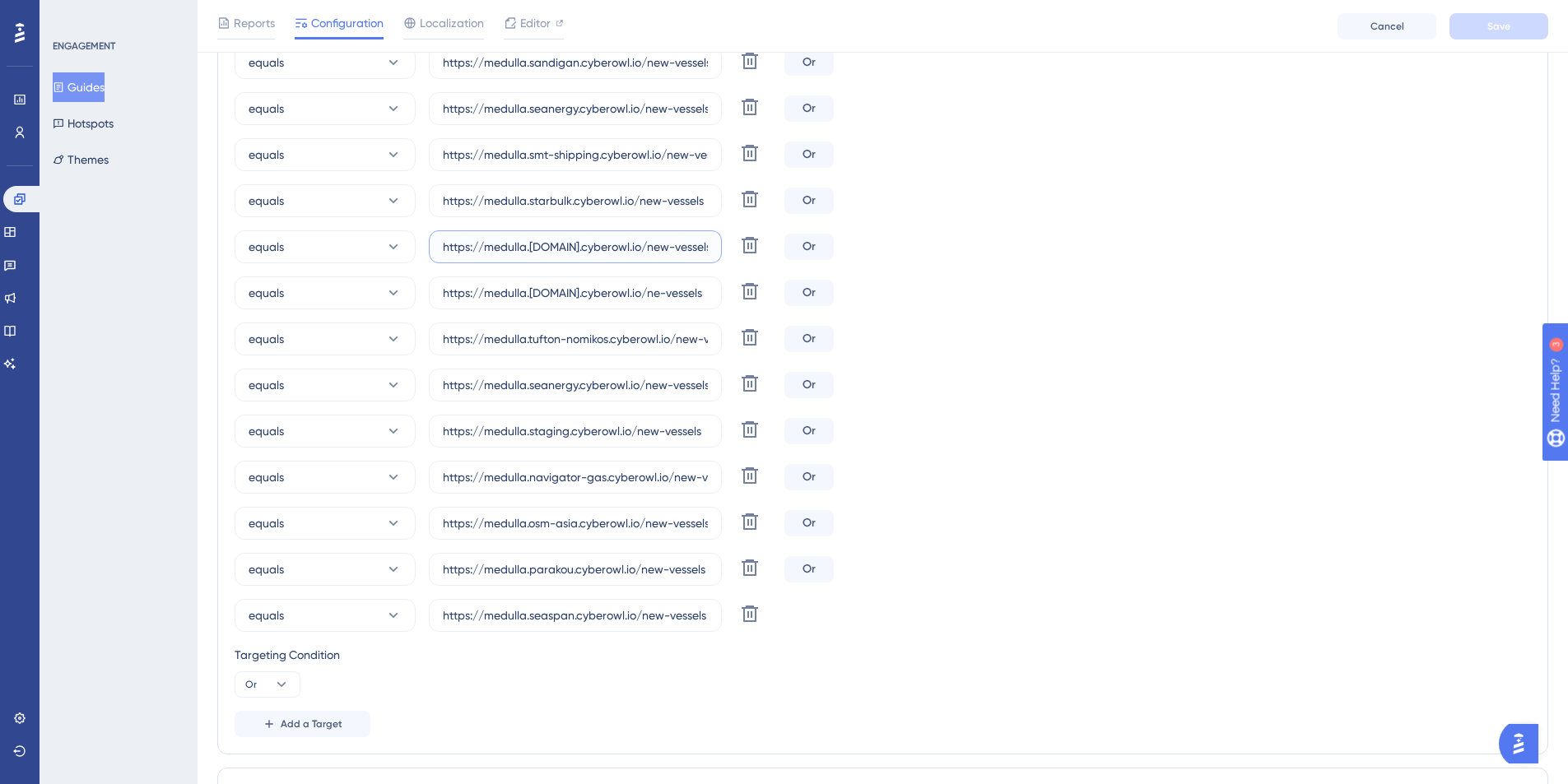 click on "https://medulla.[DOMAIN].cyberowl.io/new-vessels" at bounding box center (575, 247) 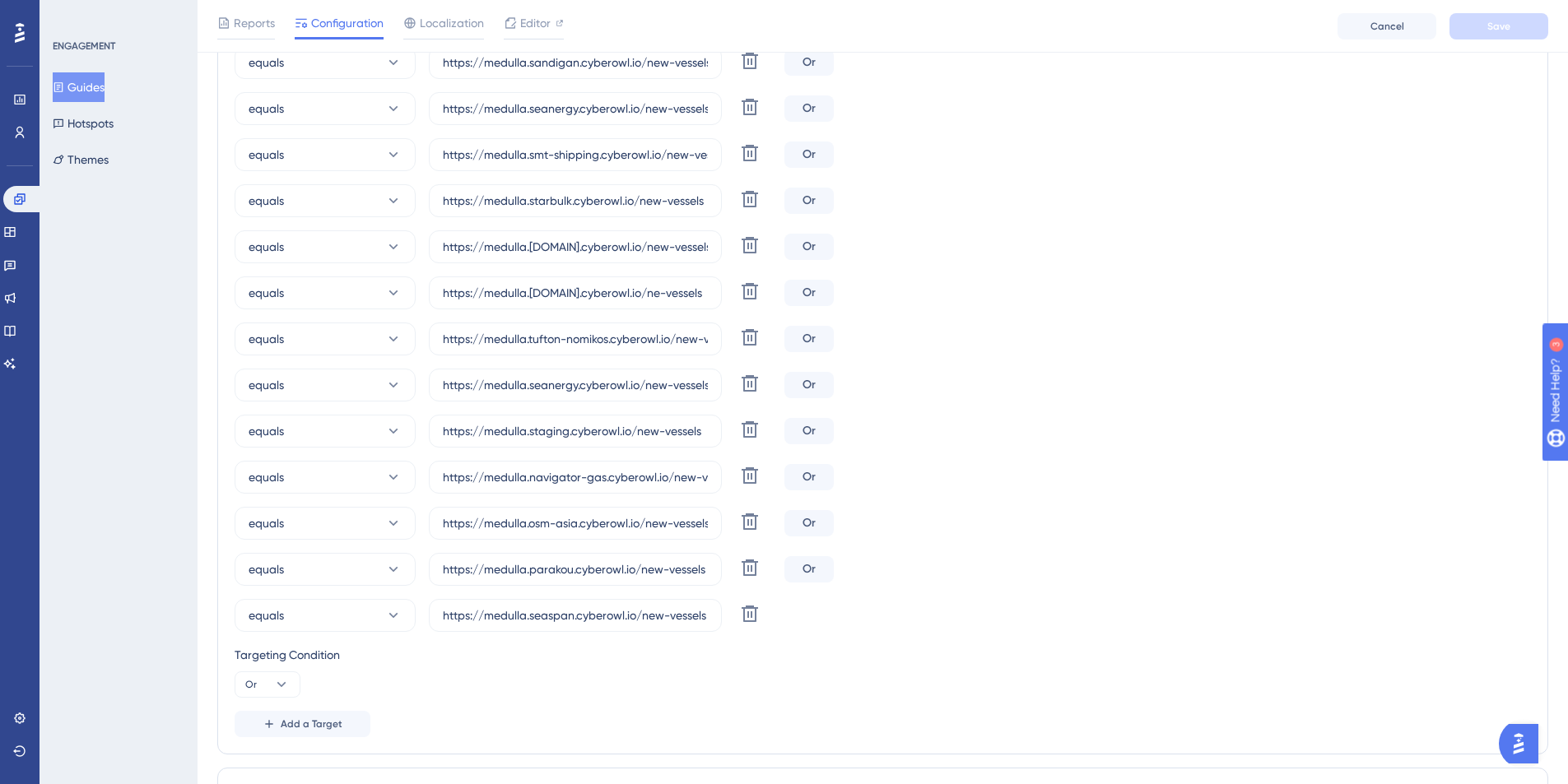 click on "equals https://medulla.[DOMAIN].cyberowl.io/new-vessels Delete Or equals https://medulla.[DOMAIN].cyberowl.io/new-vessels Delete Or equals https://medulla.[DOMAIN].cyberowl.io/new-vessels Delete Or equals https://medulla.[DOMAIN].cyberowl.io/new-vessels Delete Or equals https://medulla.[DOMAIN].cyberowl.io/new-vessels Delete Or equals https://medulla.[DOMAIN].cyberowl.io/new-vessels Delete Or equals https://medulla.[DOMAIN].cyberowl.io/new-vessels Delete Or equals https://medulla.[DOMAIN].cyberowl.io/new-vessels Delete Or equals https://medulla.[DOMAIN].cyberowl.io/new-vessels Delete Or equals https://medulla.[DOMAIN].cyberowl.io/new-vessels Delete Or equals https://medulla.[DOMAIN].cyberowl.io/new-vessels Delete Or equals https://medulla.[DOMAIN].cyberowl.io/new-vessels Delete Or equals https://medulla.[DOMAIN].cyberowl.io/new-vessels Delete Or equals https://medulla.[DOMAIN].cyberowl.io/new-vessels Delete Or equals https://medulla.[DOMAIN].cyberowl.io/new-vessels Delete Or equals https://medulla.[DOMAIN].cyberowl.io/new-vessels Delete Or equals Delete Or equals Delete Or equals Delete" at bounding box center [882, -237] 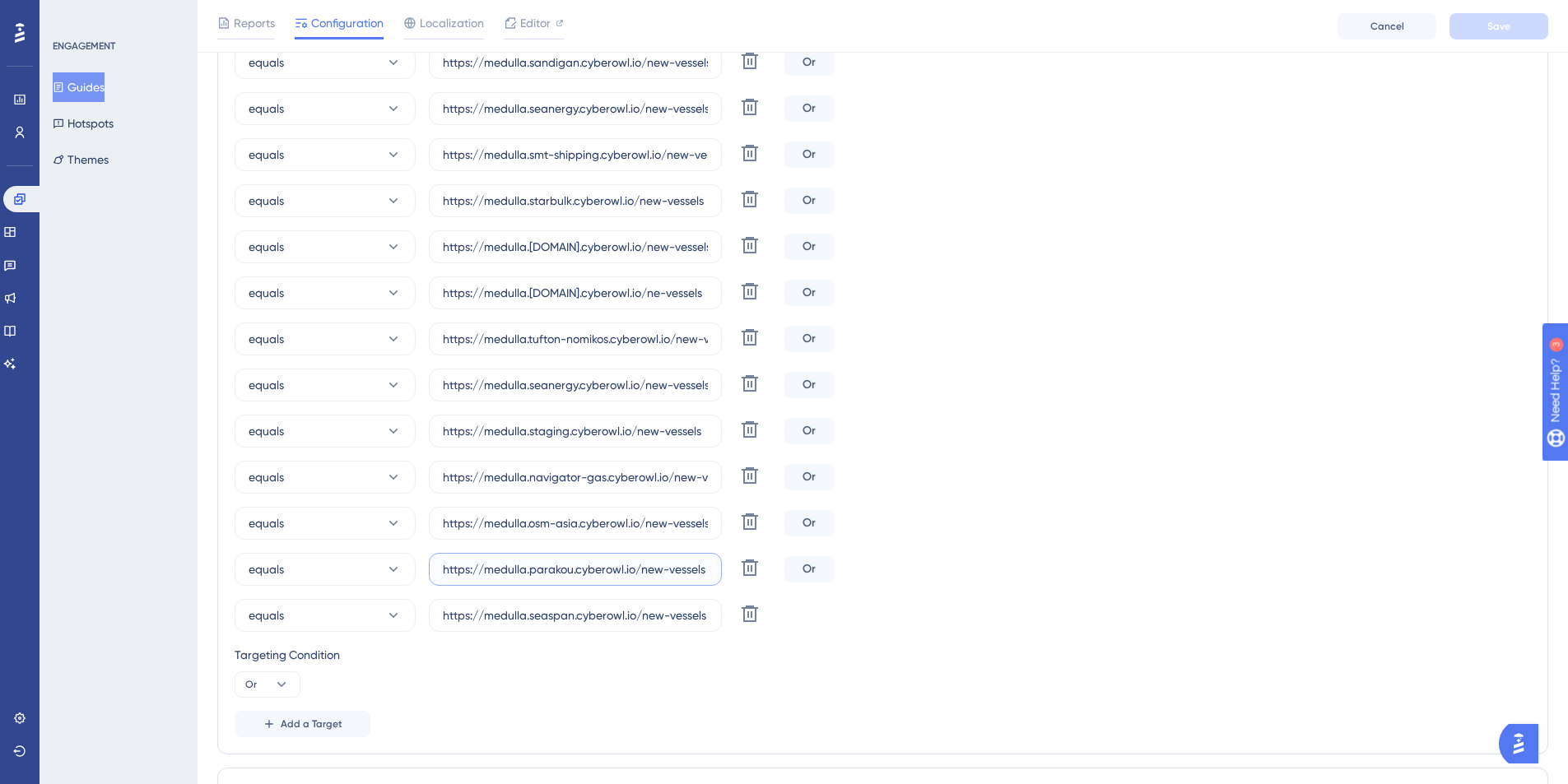 click on "https://medulla.parakou.cyberowl.io/new-vessels" at bounding box center [575, 569] 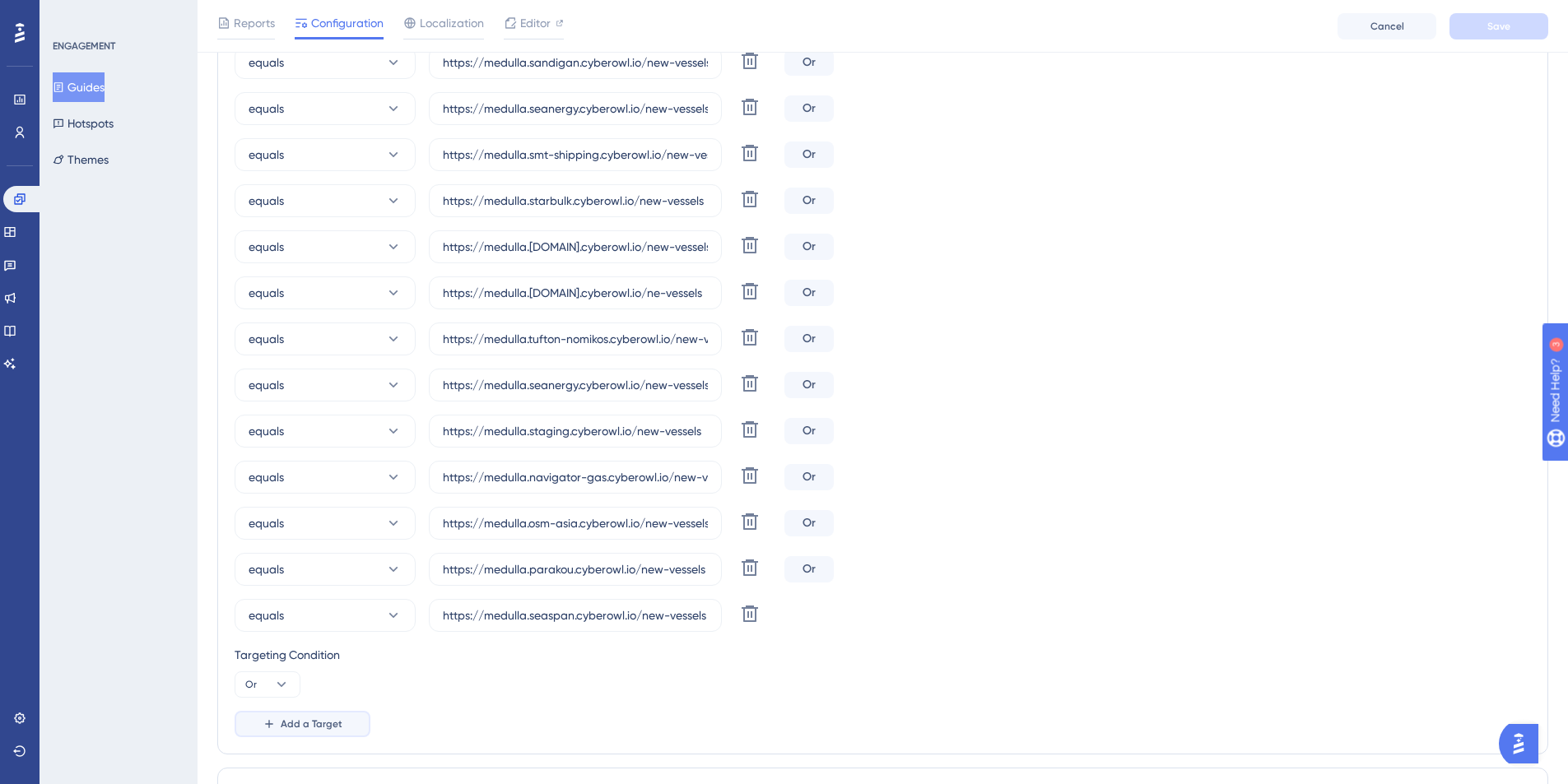 click on "Add a Target" at bounding box center (311, 724) 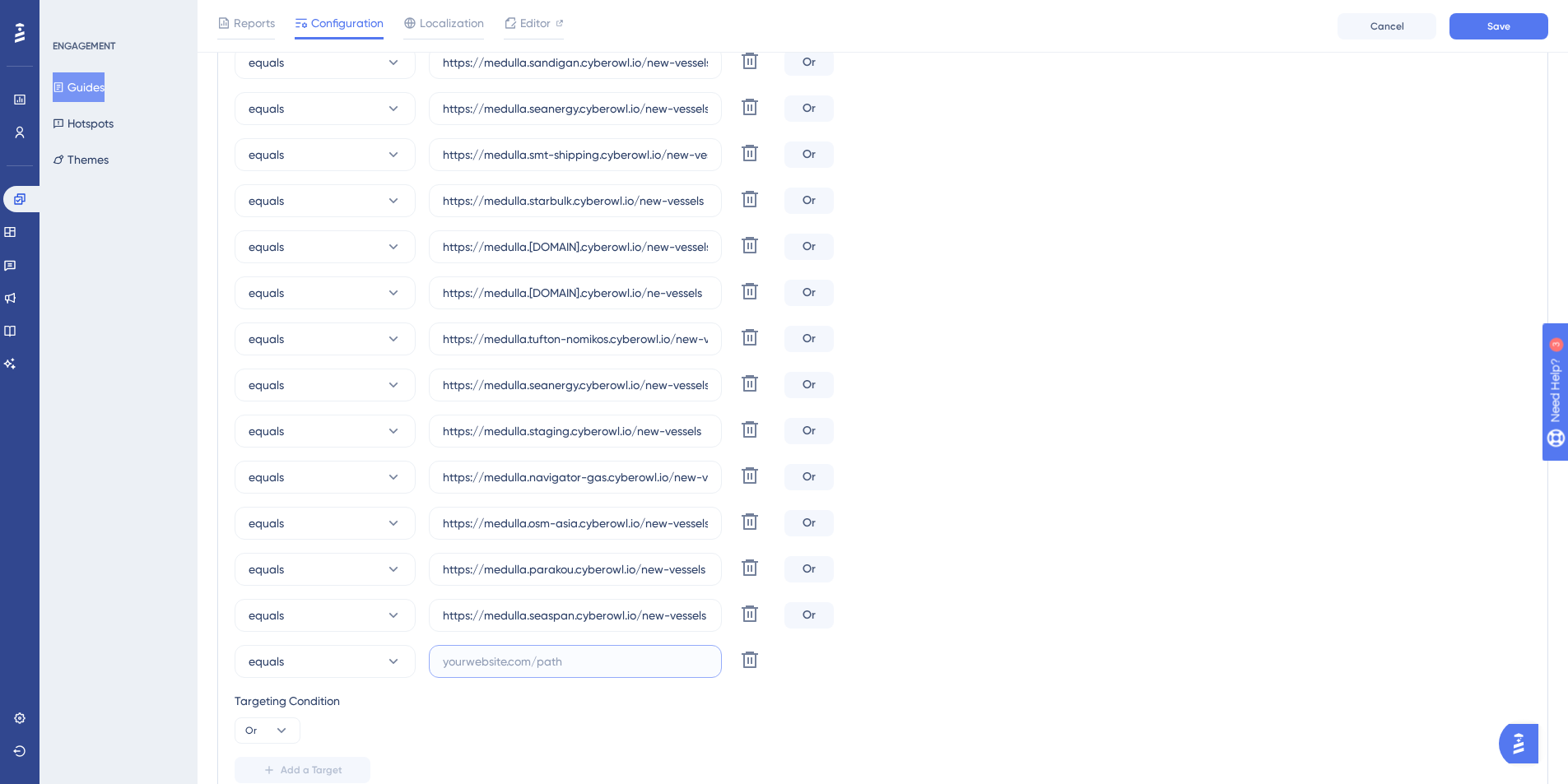 click at bounding box center (575, 661) 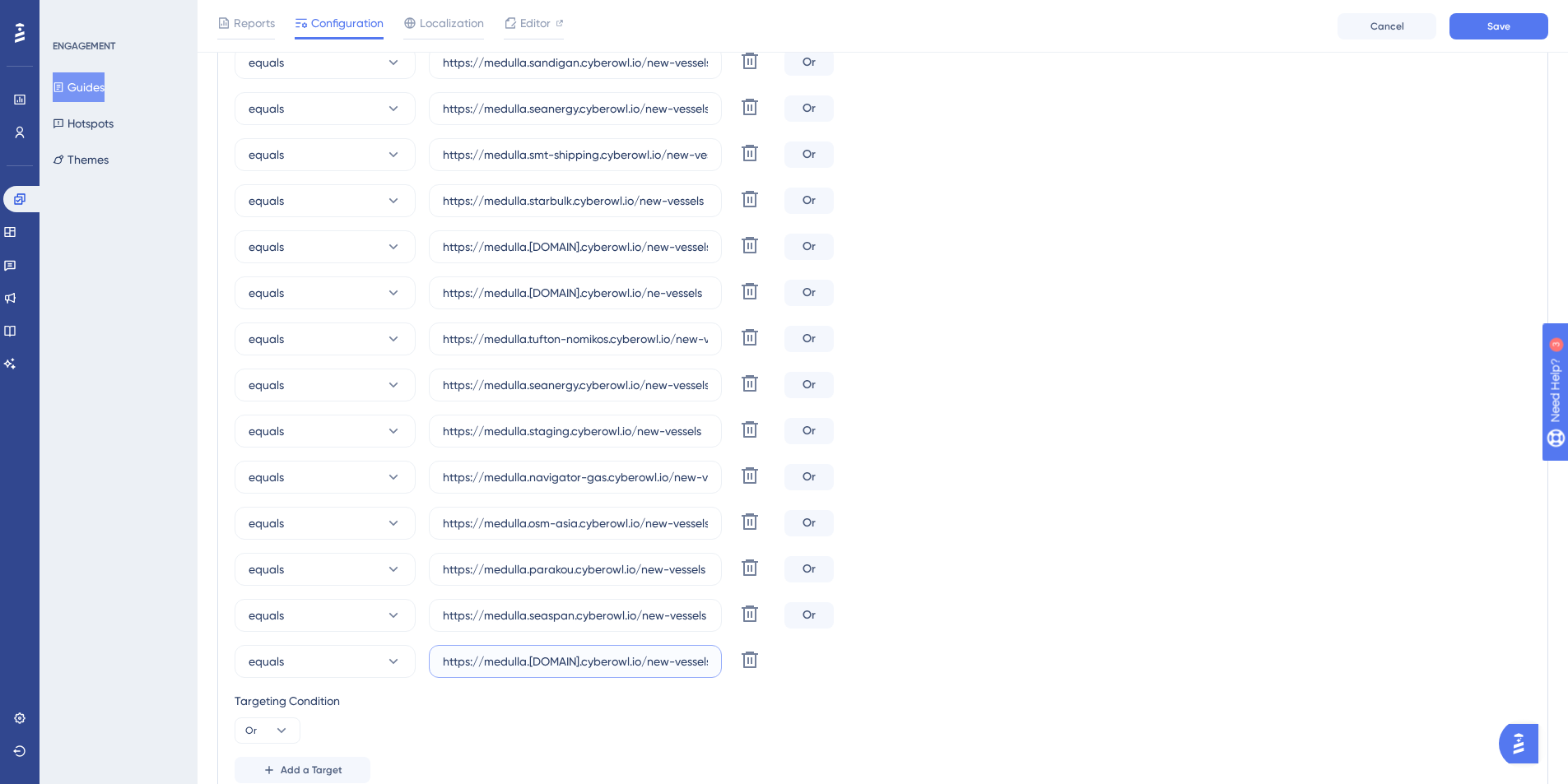 type on "https://medulla.[DOMAIN].cyberowl.io/new-vessels" 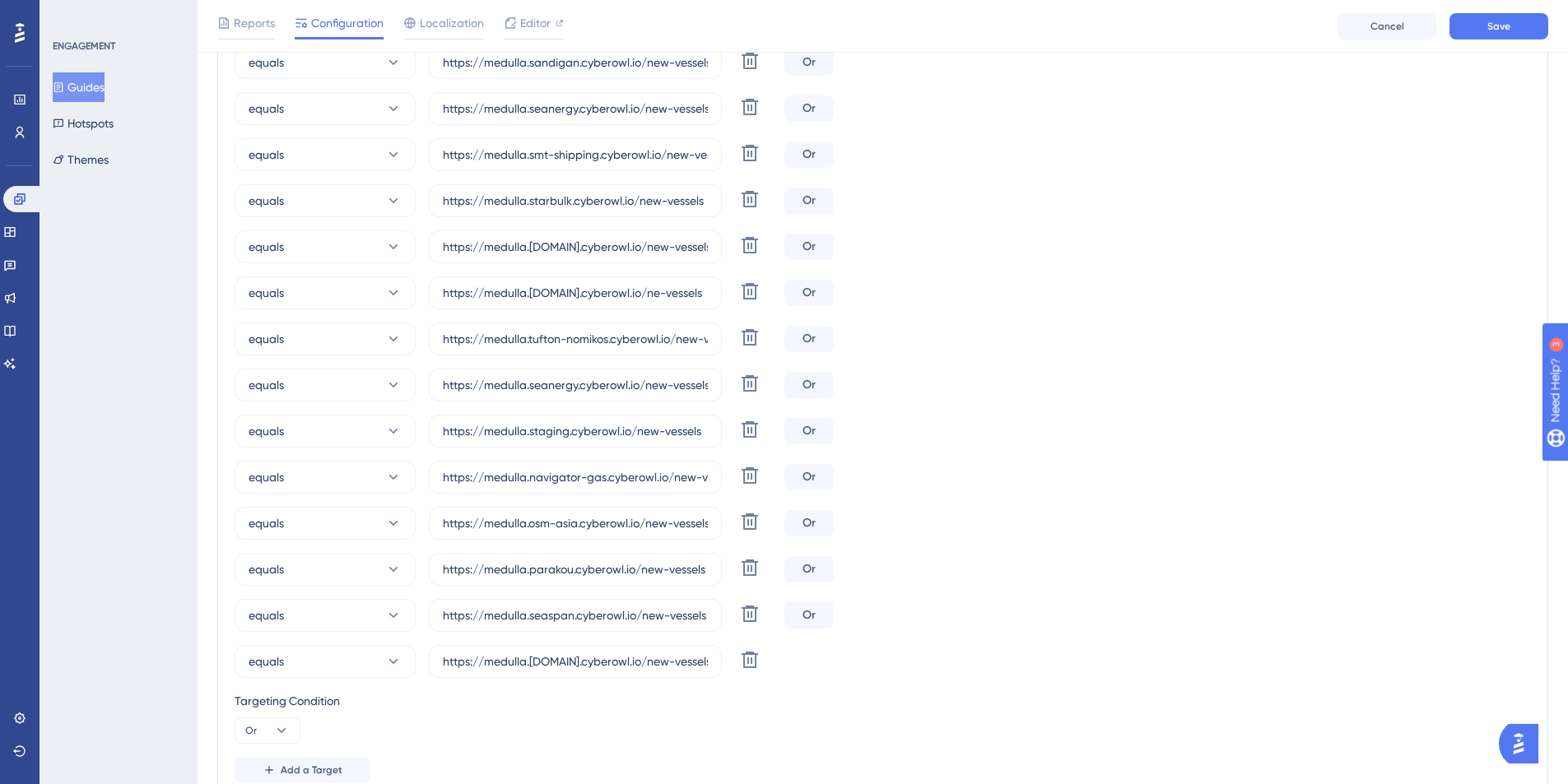 click on "equals https://medulla.[DOMAIN].cyberowl.io/new-vessels Delete Or" at bounding box center [882, 615] 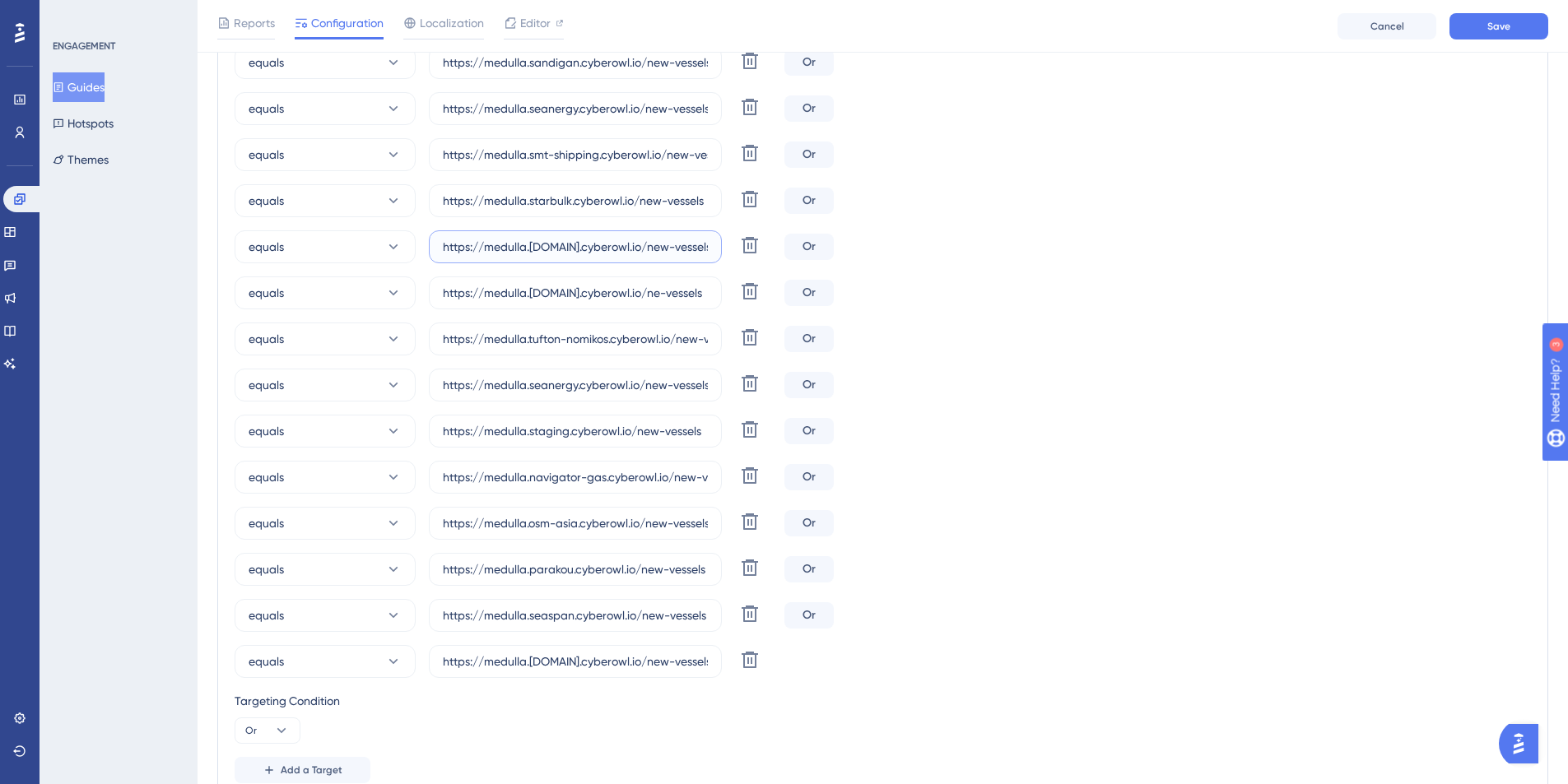 click on "https://medulla.[DOMAIN].cyberowl.io/new-vessels" at bounding box center [575, 247] 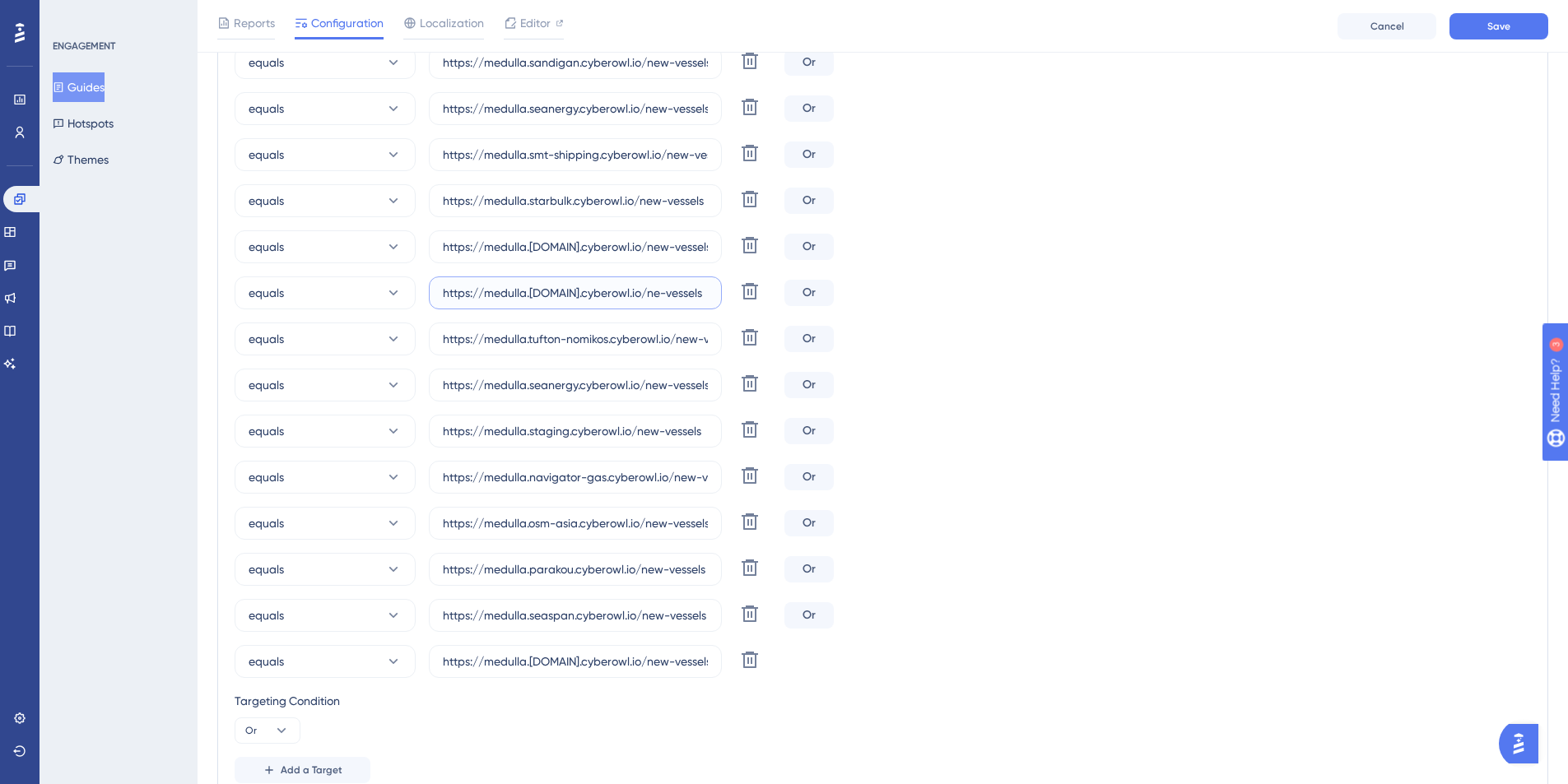 click on "https://medulla.[DOMAIN].cyberowl.io/ne-vessels" at bounding box center (575, 293) 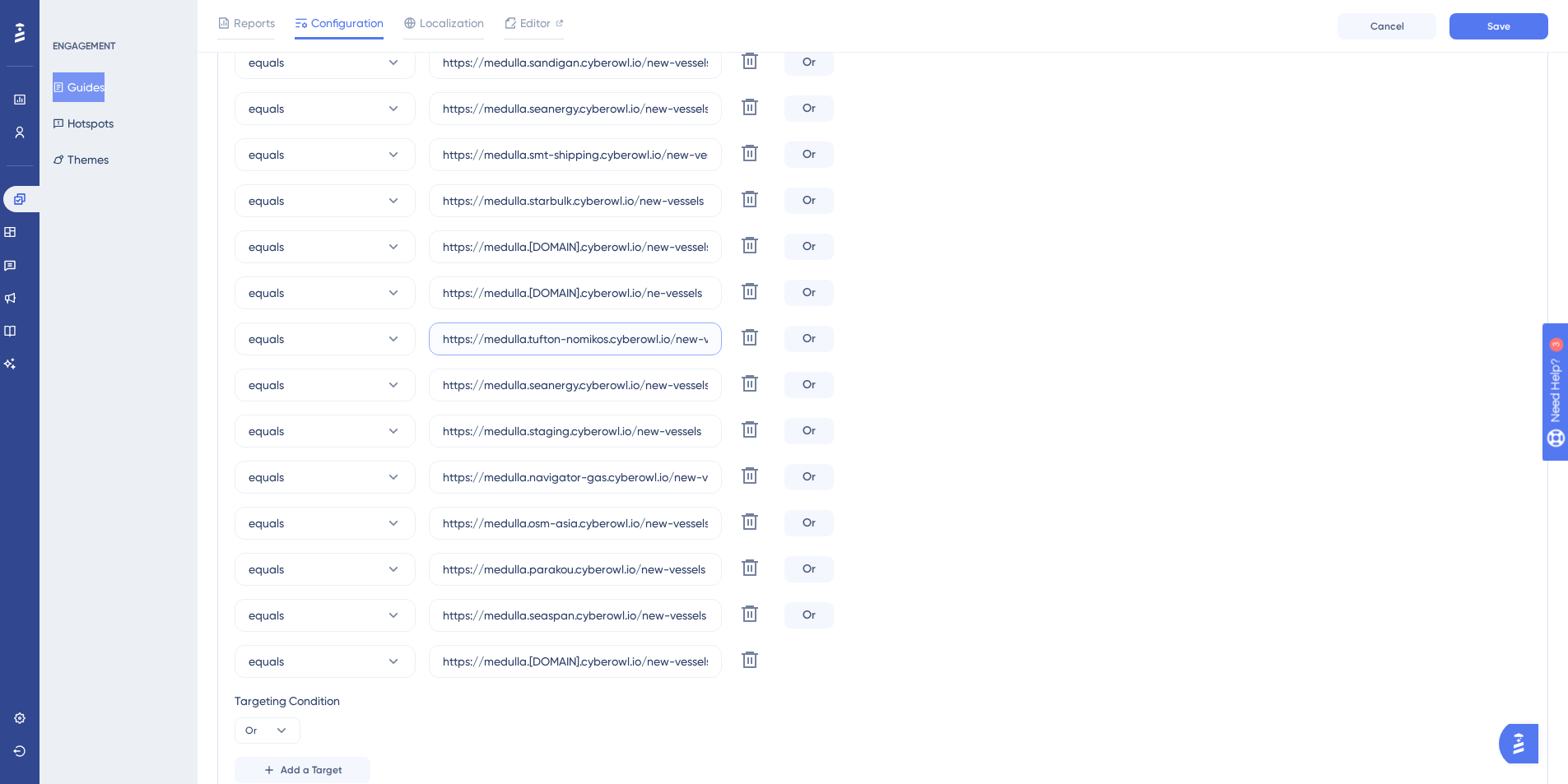 click on "https://medulla.tufton-nomikos.cyberowl.io/new-vessels" at bounding box center (575, 339) 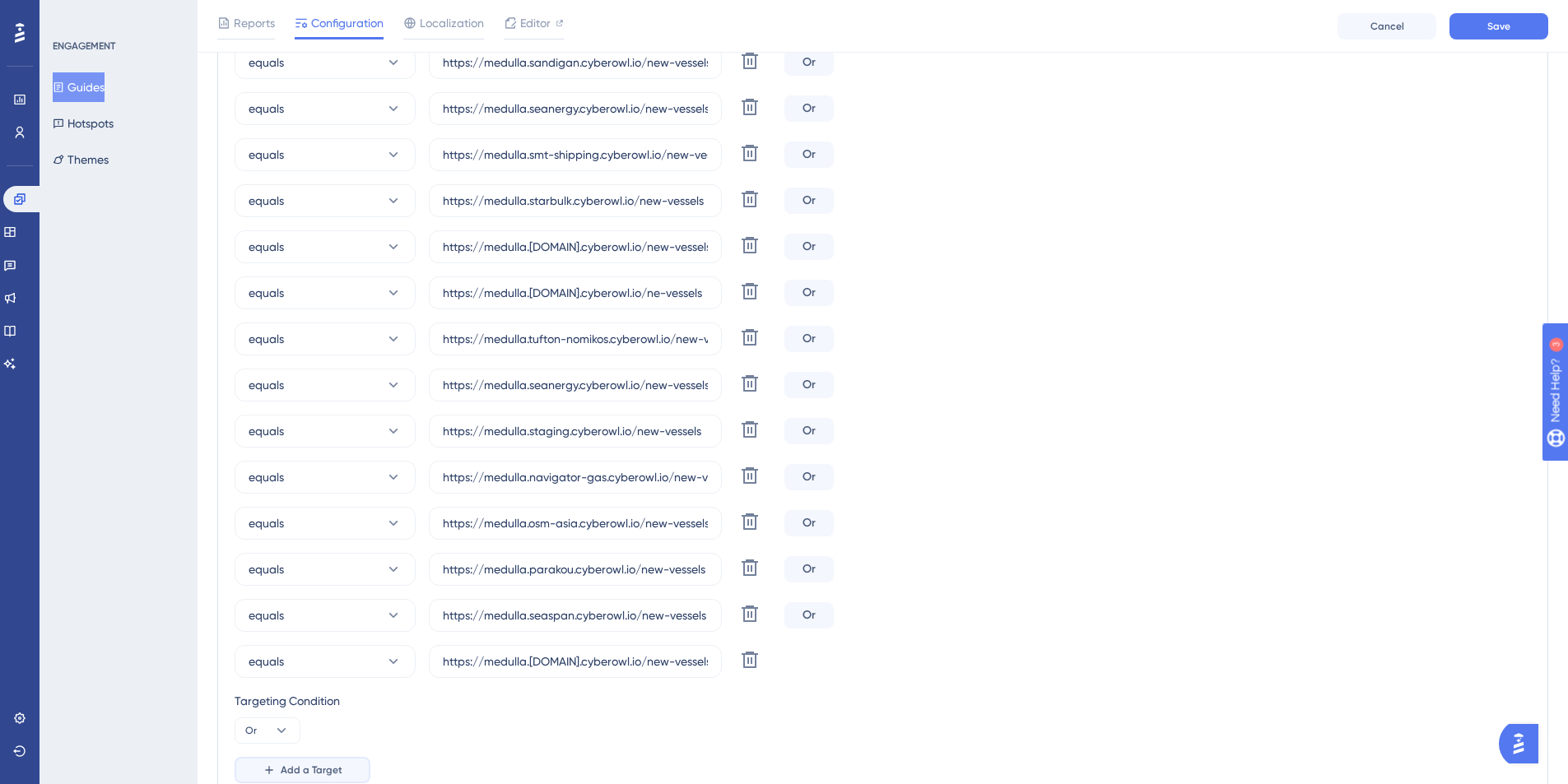 click on "Add a Target" at bounding box center (311, 770) 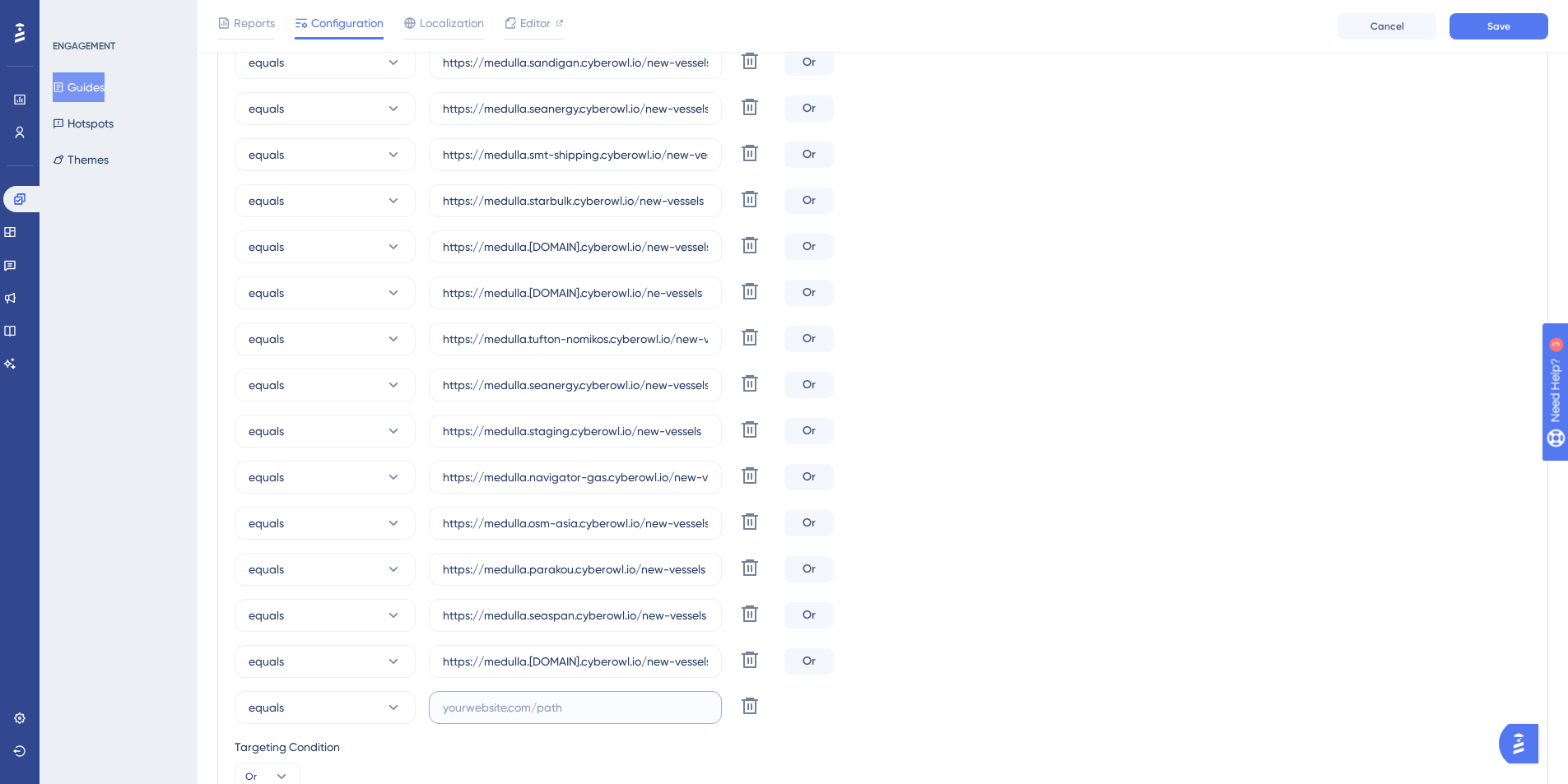 click at bounding box center (575, 707) 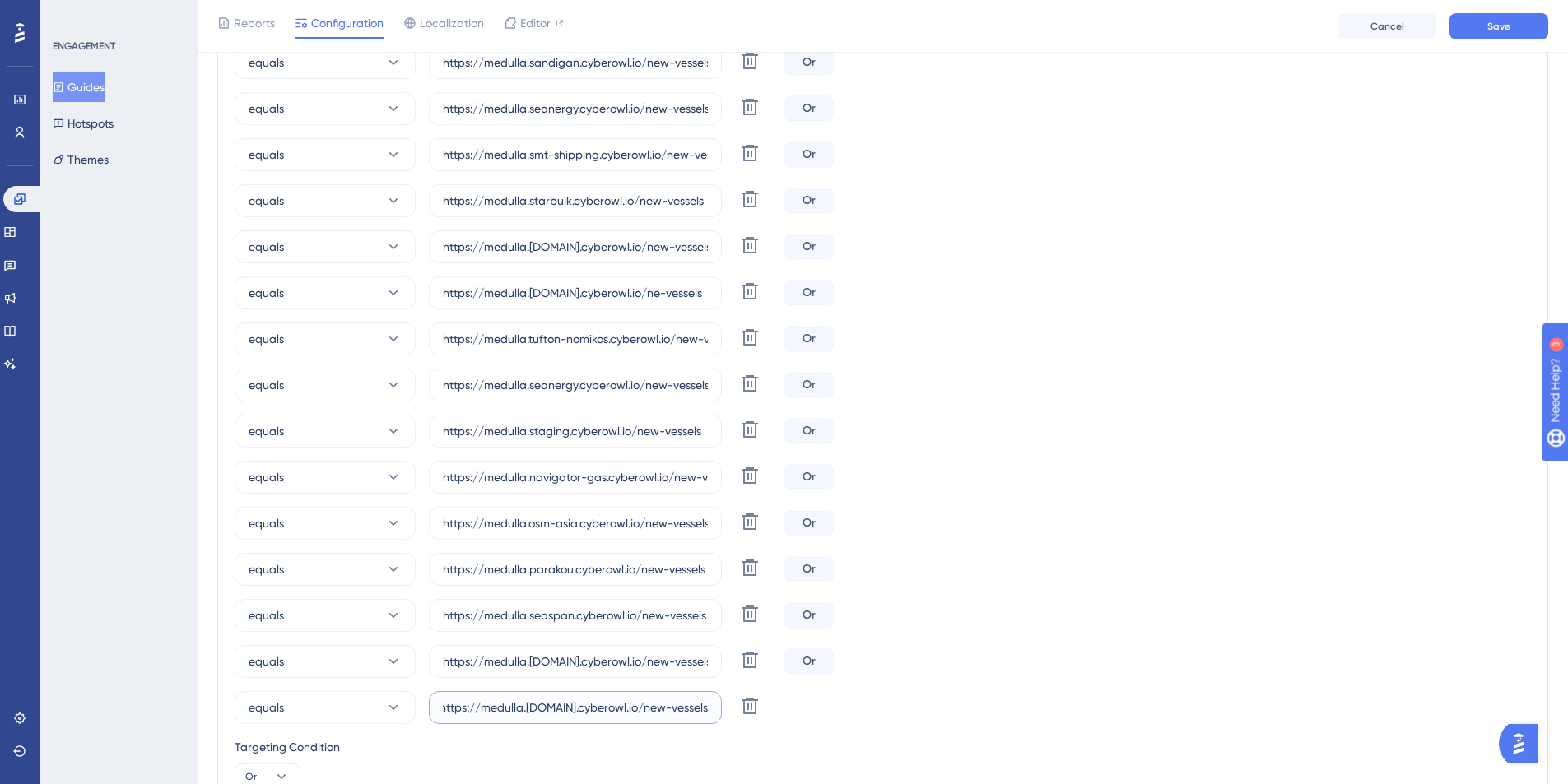 scroll, scrollTop: 0, scrollLeft: 8, axis: horizontal 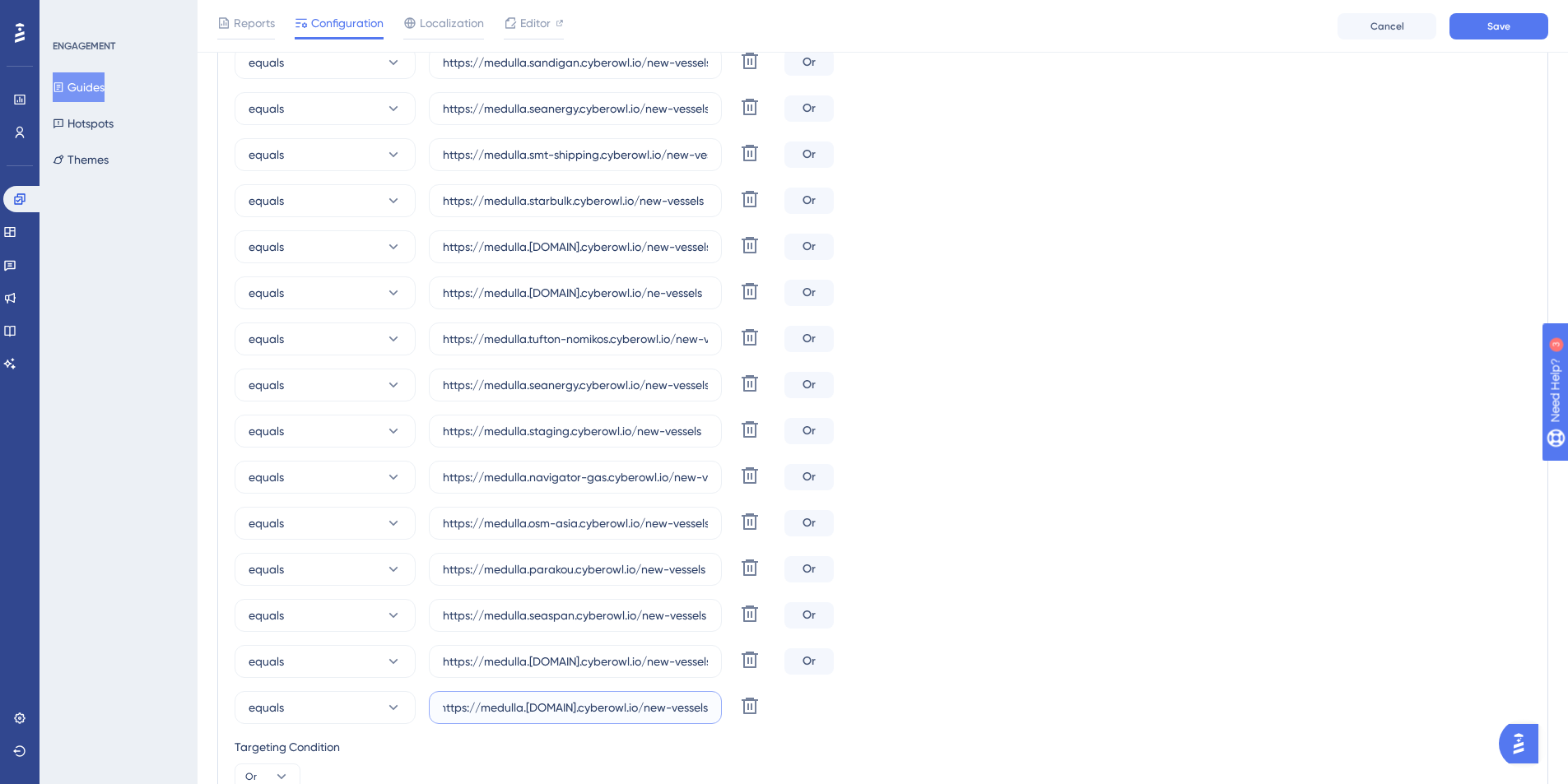 type on "https://medulla.[DOMAIN].cyberowl.io/new-vessels" 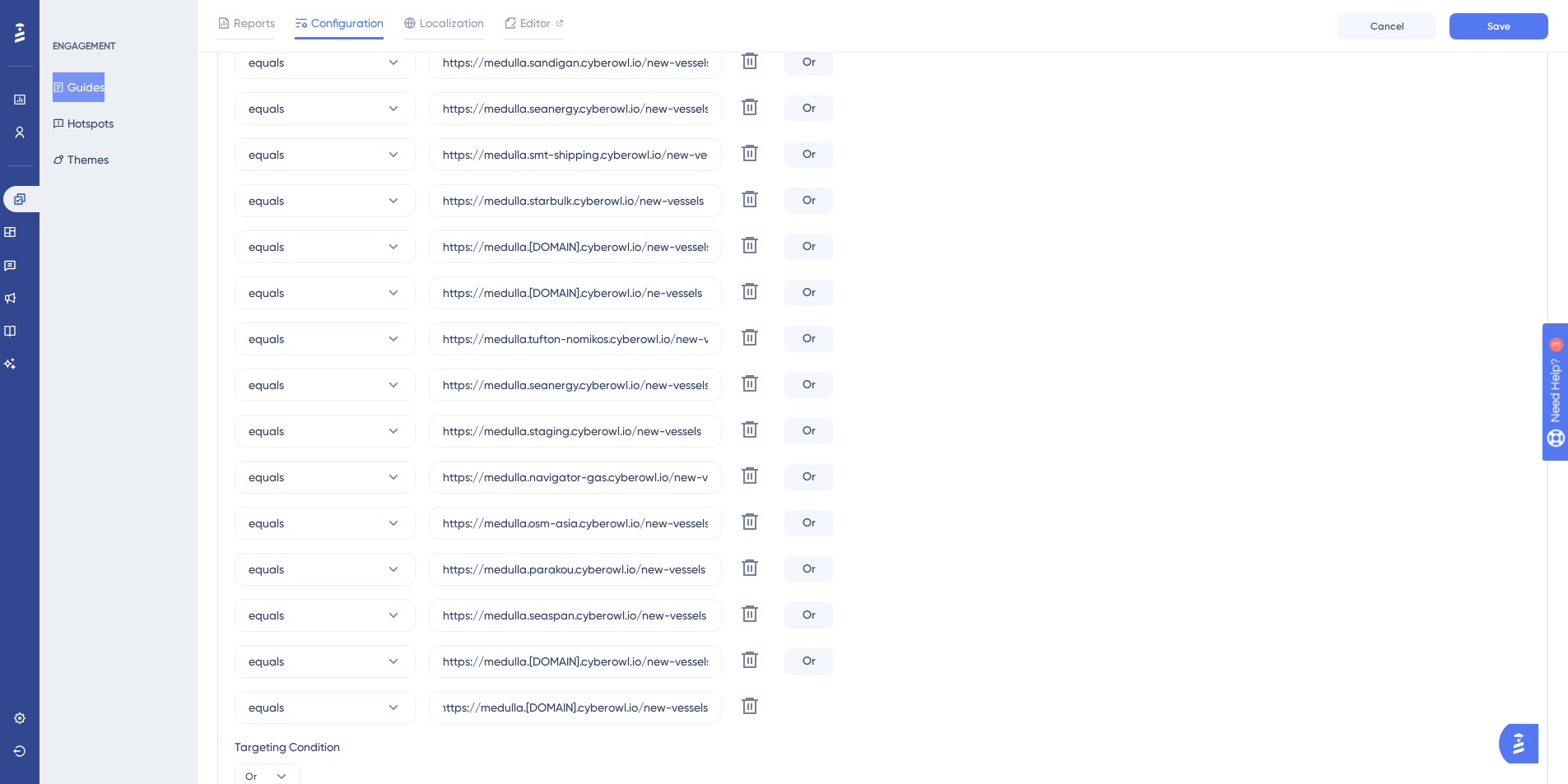 click on "equals https://medulla.[DOMAIN].cyberowl.io/new-vessels Delete Or" at bounding box center (882, 431) 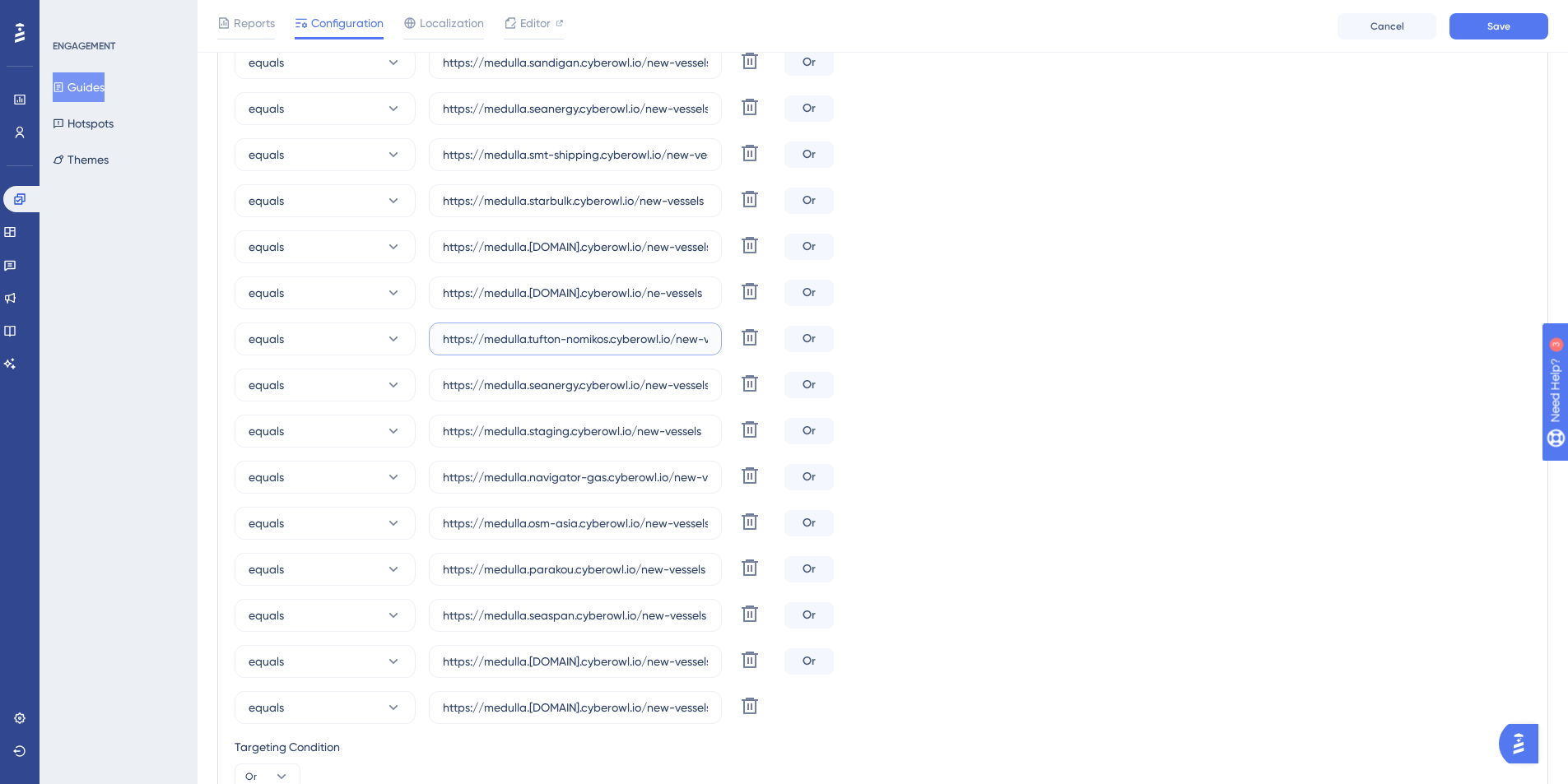 click on "https://medulla.tufton-nomikos.cyberowl.io/new-vessels" at bounding box center [575, 339] 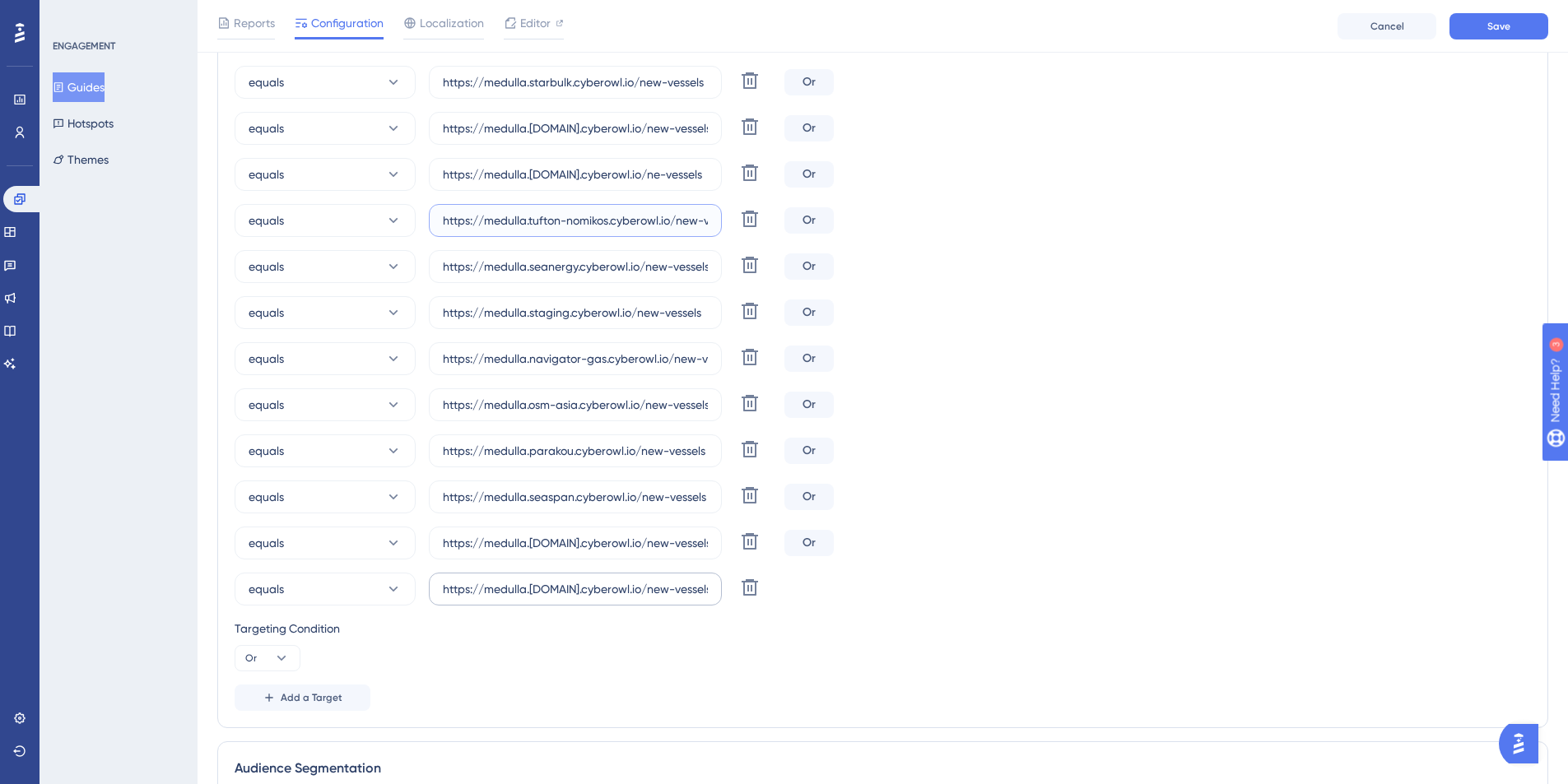 scroll, scrollTop: 1770, scrollLeft: 0, axis: vertical 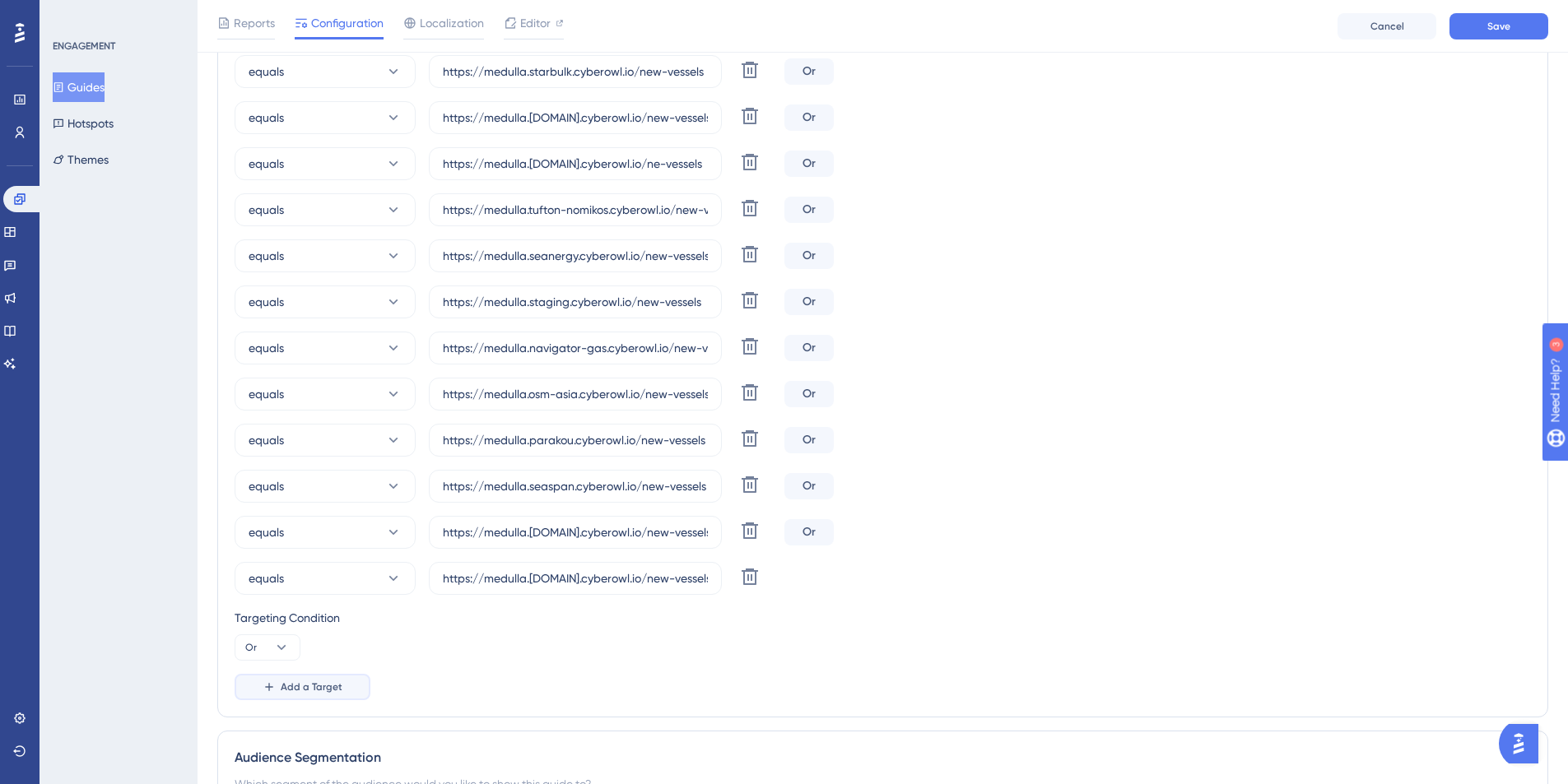 click on "Add a Target" at bounding box center [311, 687] 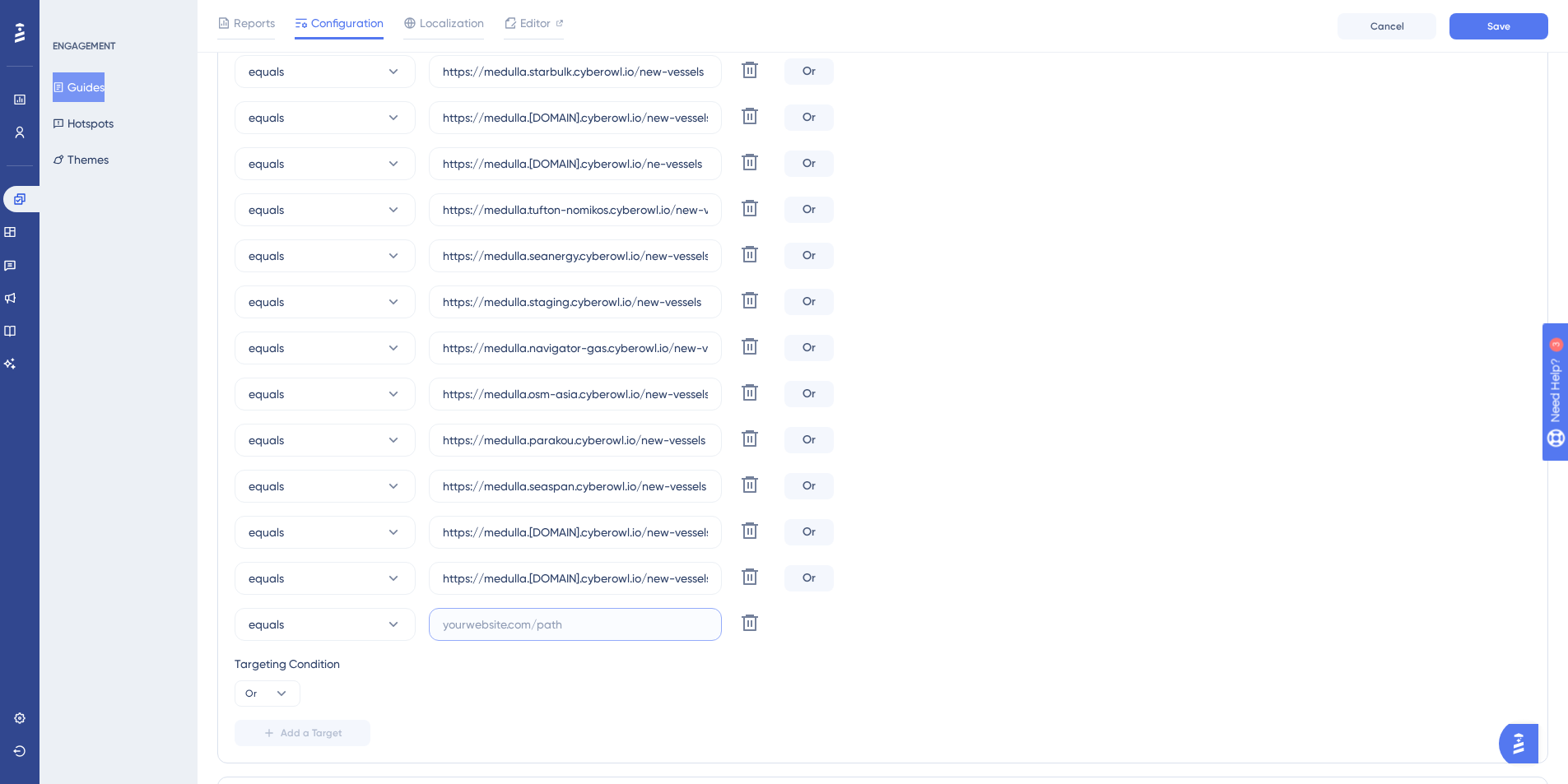 click at bounding box center (575, 624) 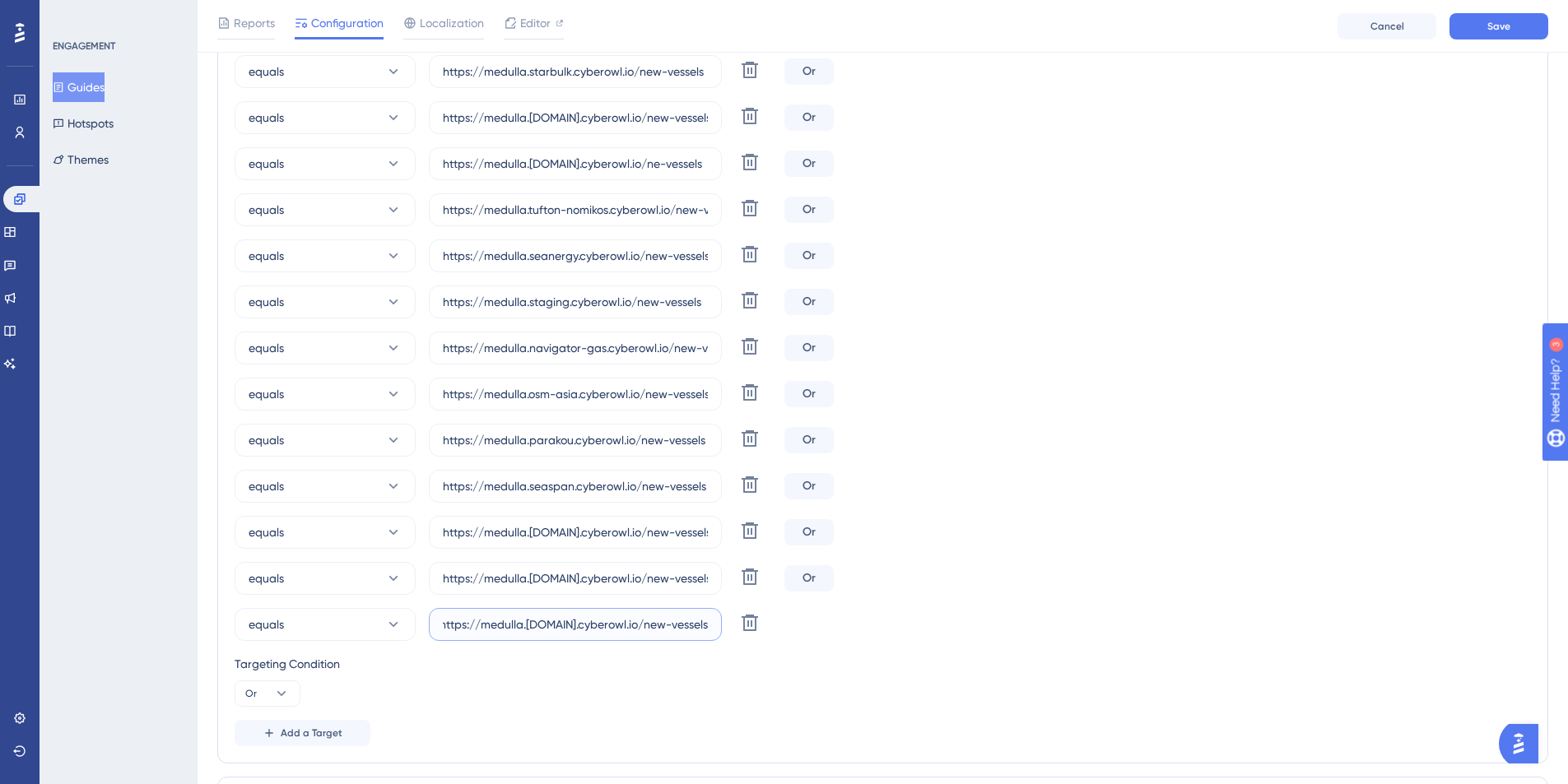 scroll, scrollTop: 0, scrollLeft: 32, axis: horizontal 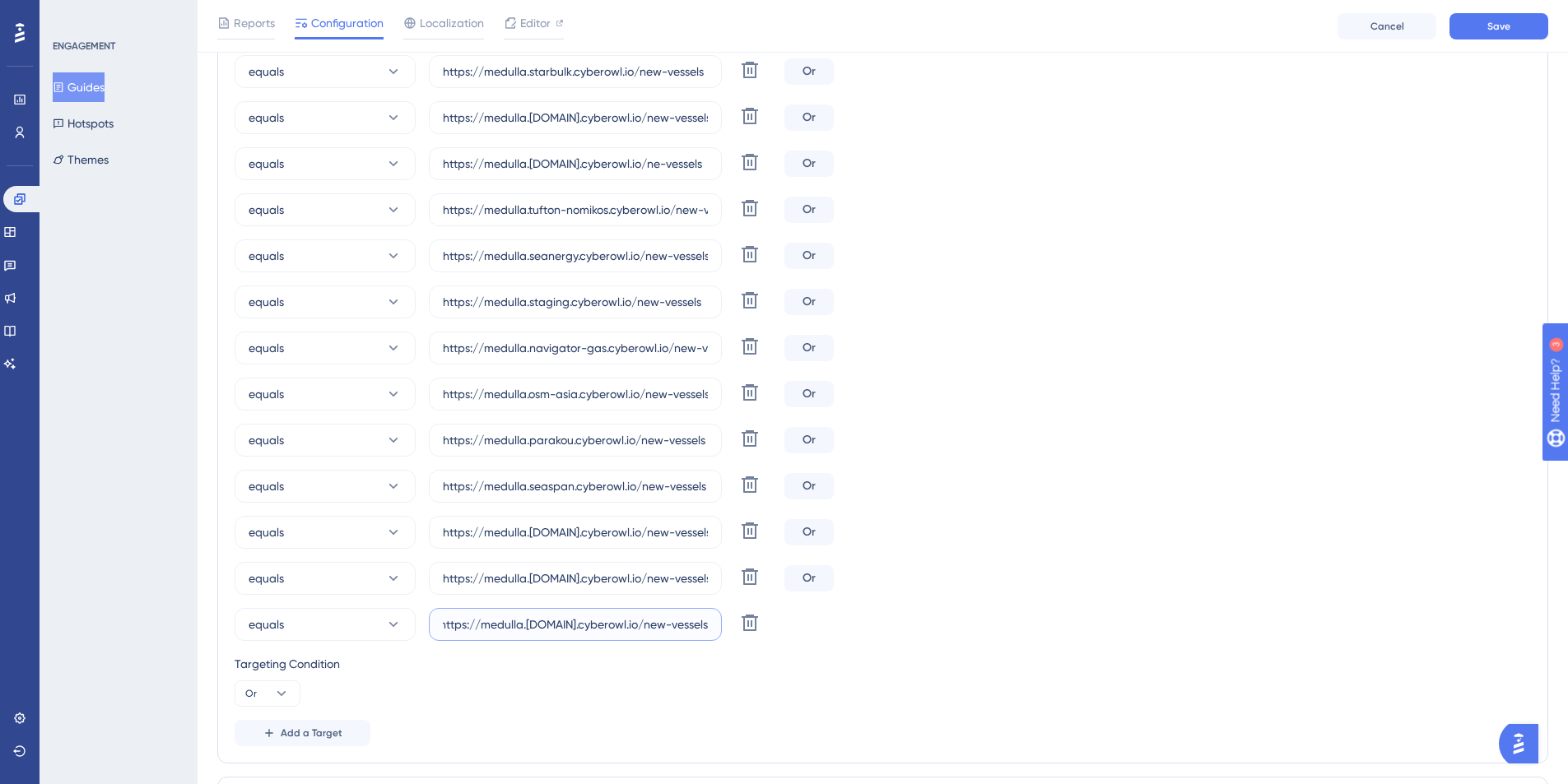 type on "https://medulla.[DOMAIN].cyberowl.io/new-vessels" 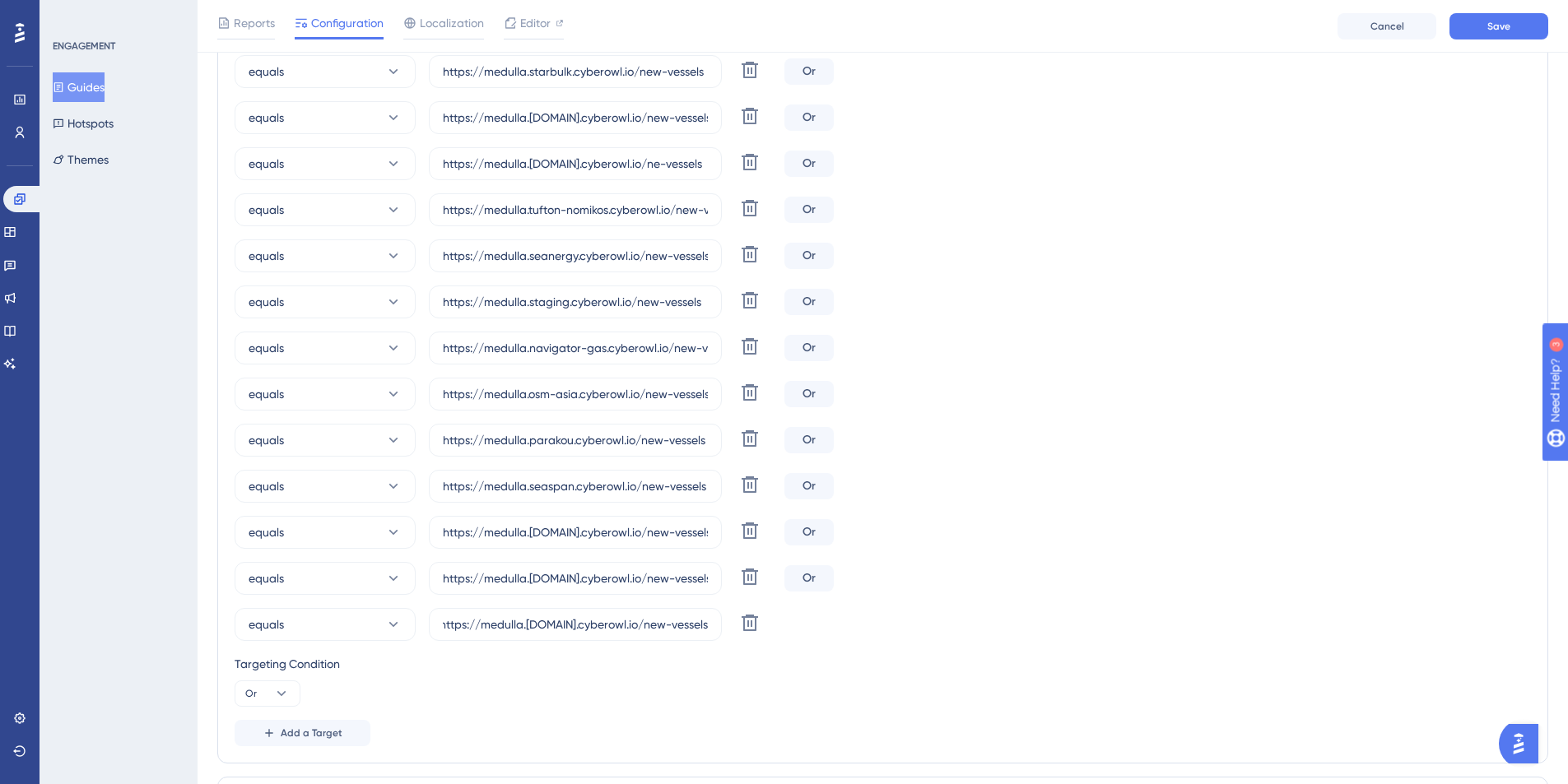 click on "equals https://medulla.[DOMAIN].cyberowl.io/new-vessels Delete Or equals https://medulla.[DOMAIN].cyberowl.io/new-vessels Delete Or equals https://medulla.[DOMAIN].cyberowl.io/new-vessels Delete Or equals https://medulla.[DOMAIN].cyberowl.io/new-vessels Delete Or equals https://medulla.[DOMAIN].cyberowl.io/new-vessels Delete Or equals https://medulla.[DOMAIN].cyberowl.io/new-vessels Delete Or equals https://medulla.[DOMAIN].cyberowl.io/new-vessels Delete Or equals https://medulla.[DOMAIN].cyberowl.io/new-vessels Delete Or equals https://medulla.[DOMAIN].cyberowl.io/new-vessels Delete Or equals https://medulla.[DOMAIN].cyberowl.io/new-vessels Delete Or equals https://medulla.[DOMAIN].cyberowl.io/new-vessels Delete Or equals https://medulla.[DOMAIN].cyberowl.io/new-vessels Delete Or equals https://medulla.[DOMAIN].cyberowl.io/new-vessels Delete Or equals https://medulla.[DOMAIN].cyberowl.io/new-vessels Delete Or equals https://medulla.[DOMAIN].cyberowl.io/new-vessels Delete Or equals https://medulla.[DOMAIN].cyberowl.io/new-vessels Delete Or equals Delete Or equals Delete Or equals Delete" at bounding box center [882, -297] 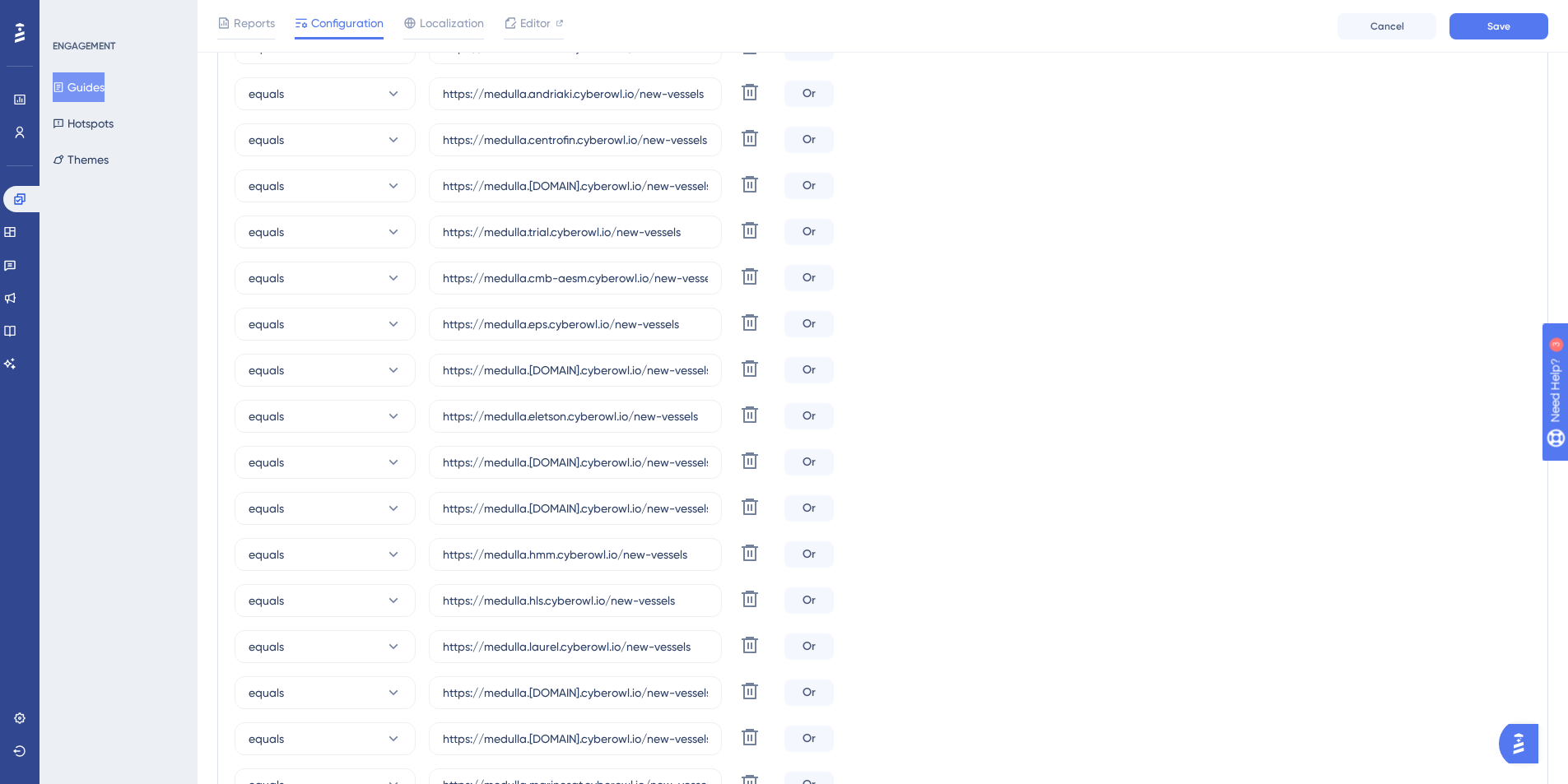 scroll, scrollTop: 637, scrollLeft: 0, axis: vertical 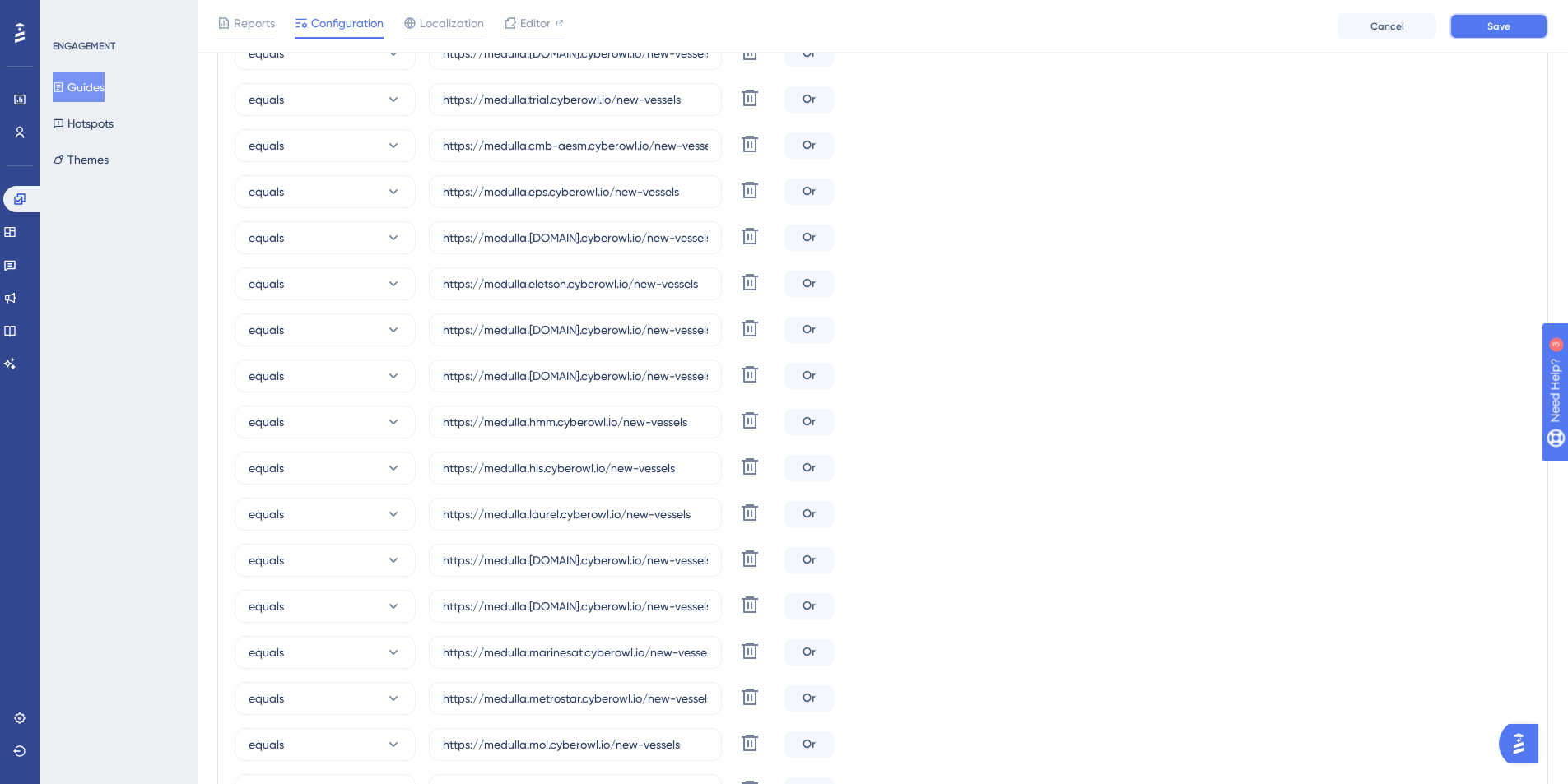 click on "Save" at bounding box center [1499, 26] 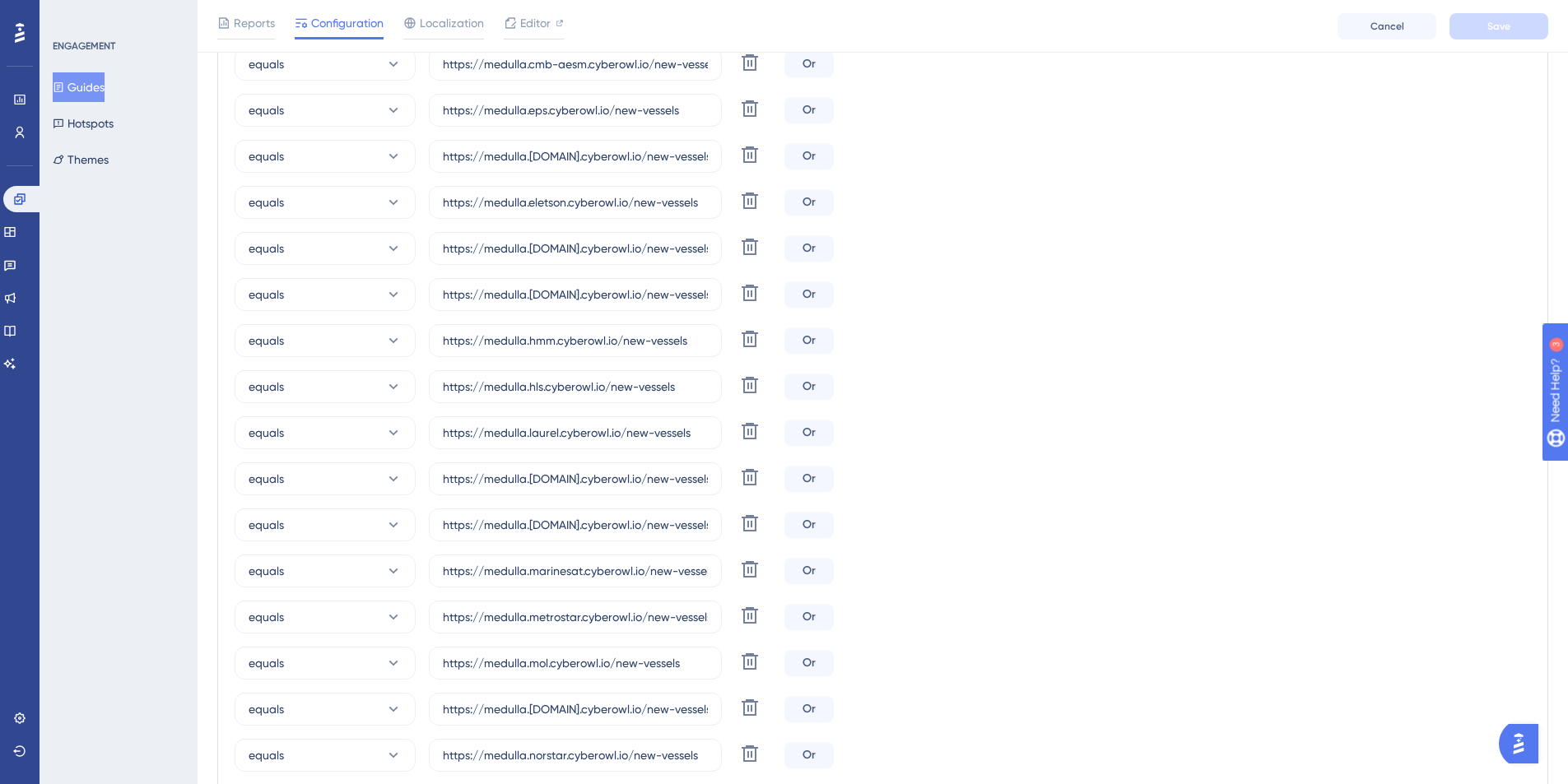 scroll, scrollTop: 742, scrollLeft: 0, axis: vertical 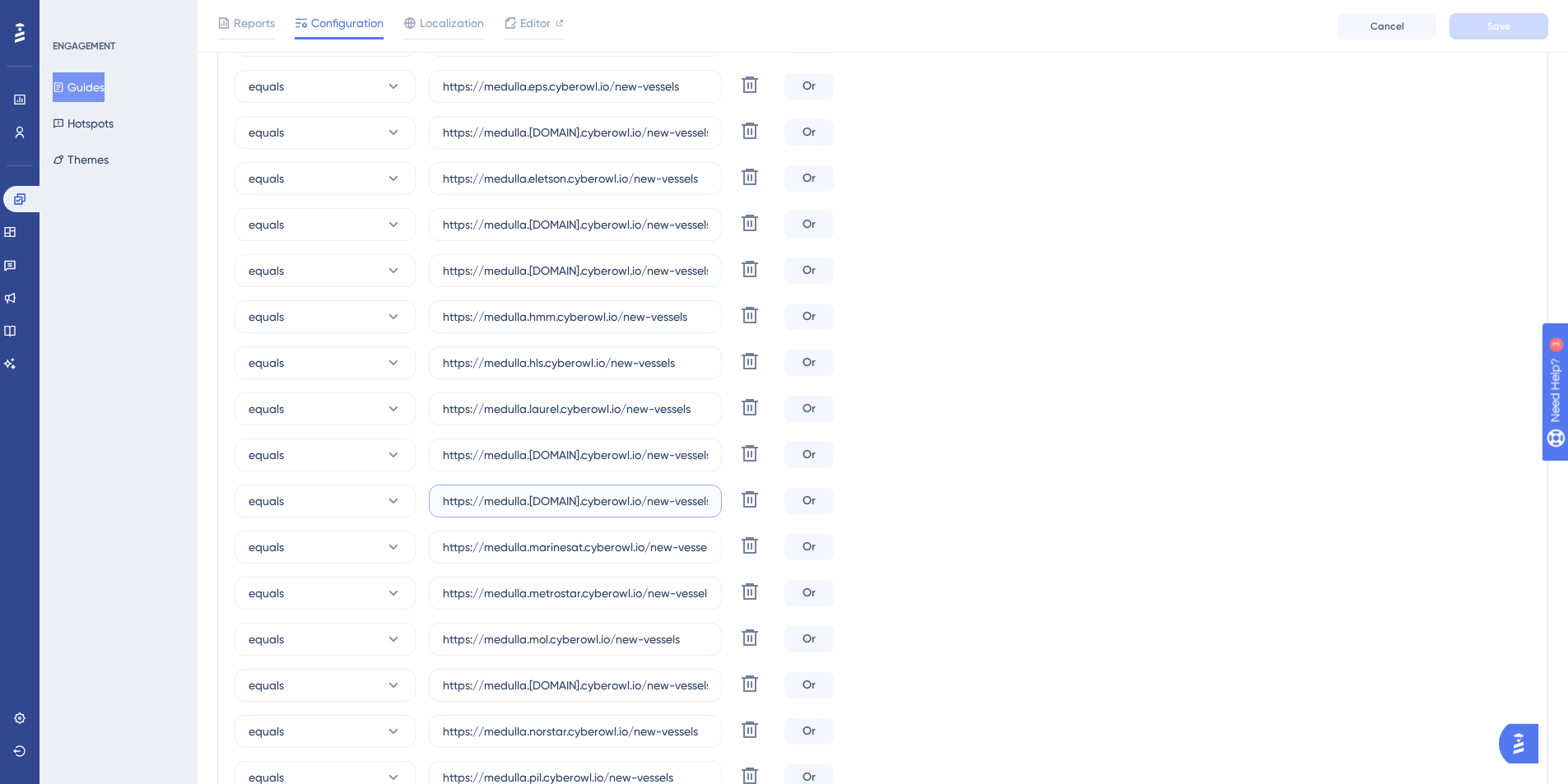 click on "https://medulla.[DOMAIN].cyberowl.io/new-vessels" at bounding box center (575, 501) 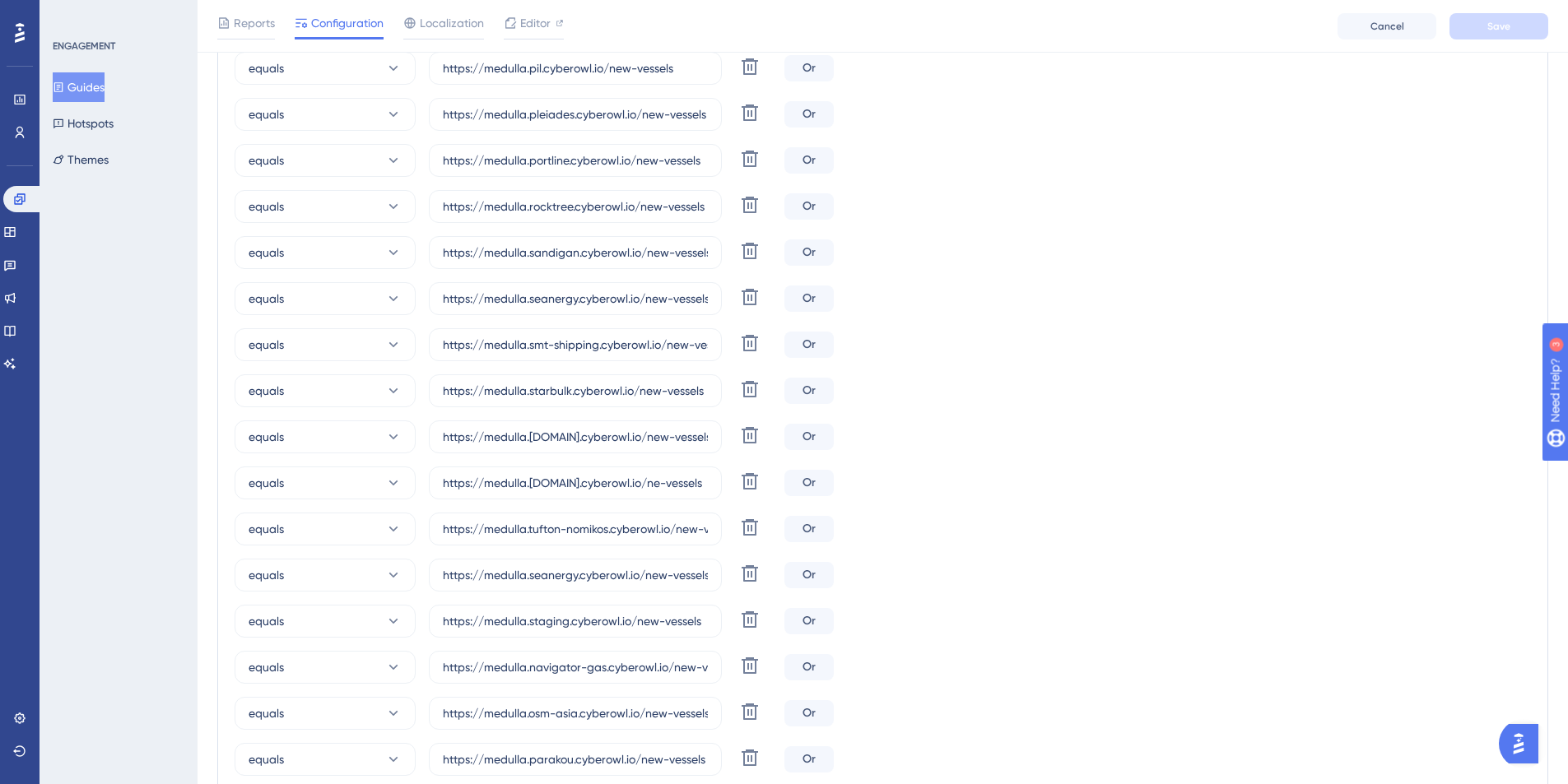 scroll, scrollTop: 0, scrollLeft: 0, axis: both 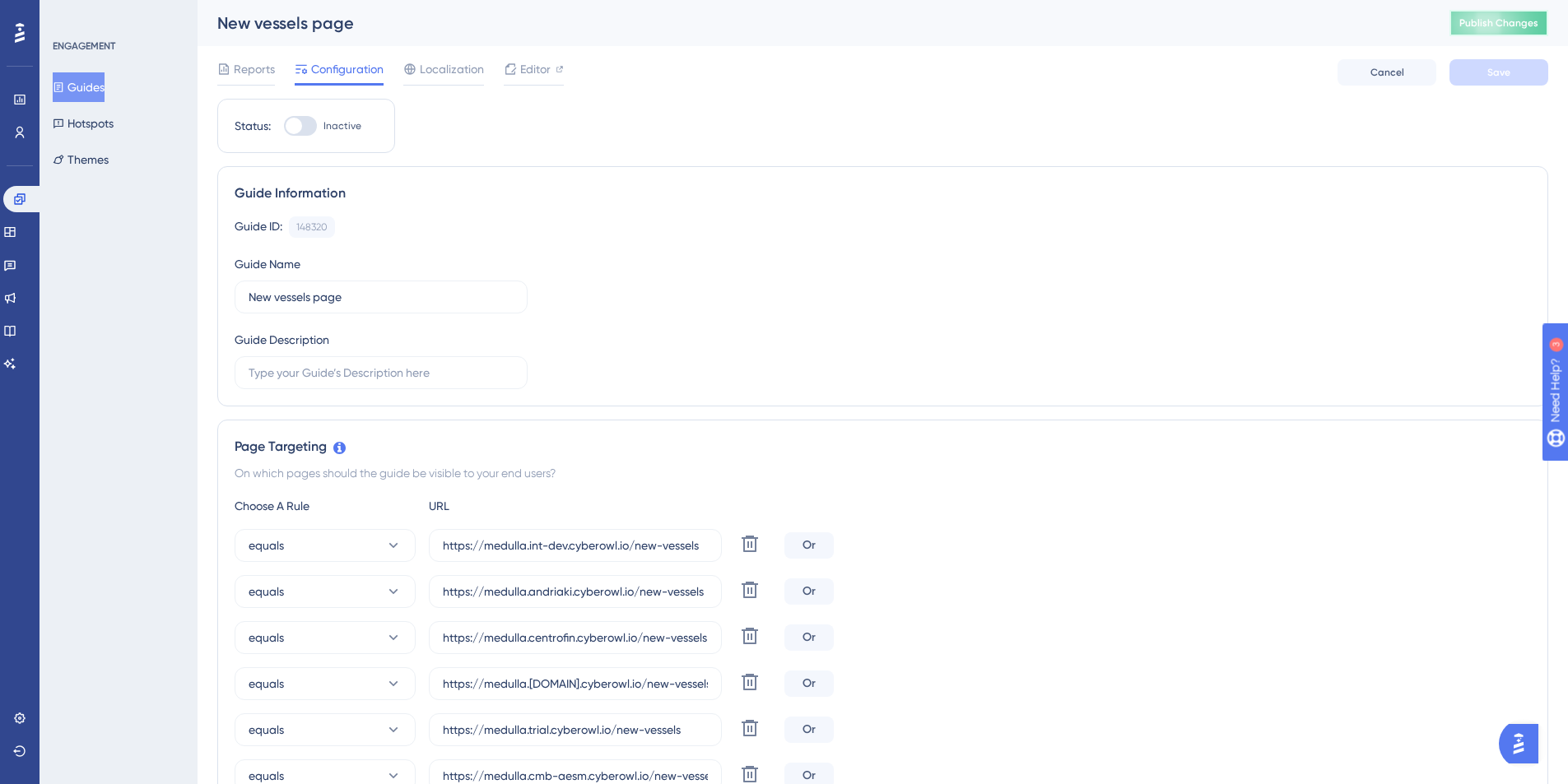 click on "Publish Changes" at bounding box center (1499, 23) 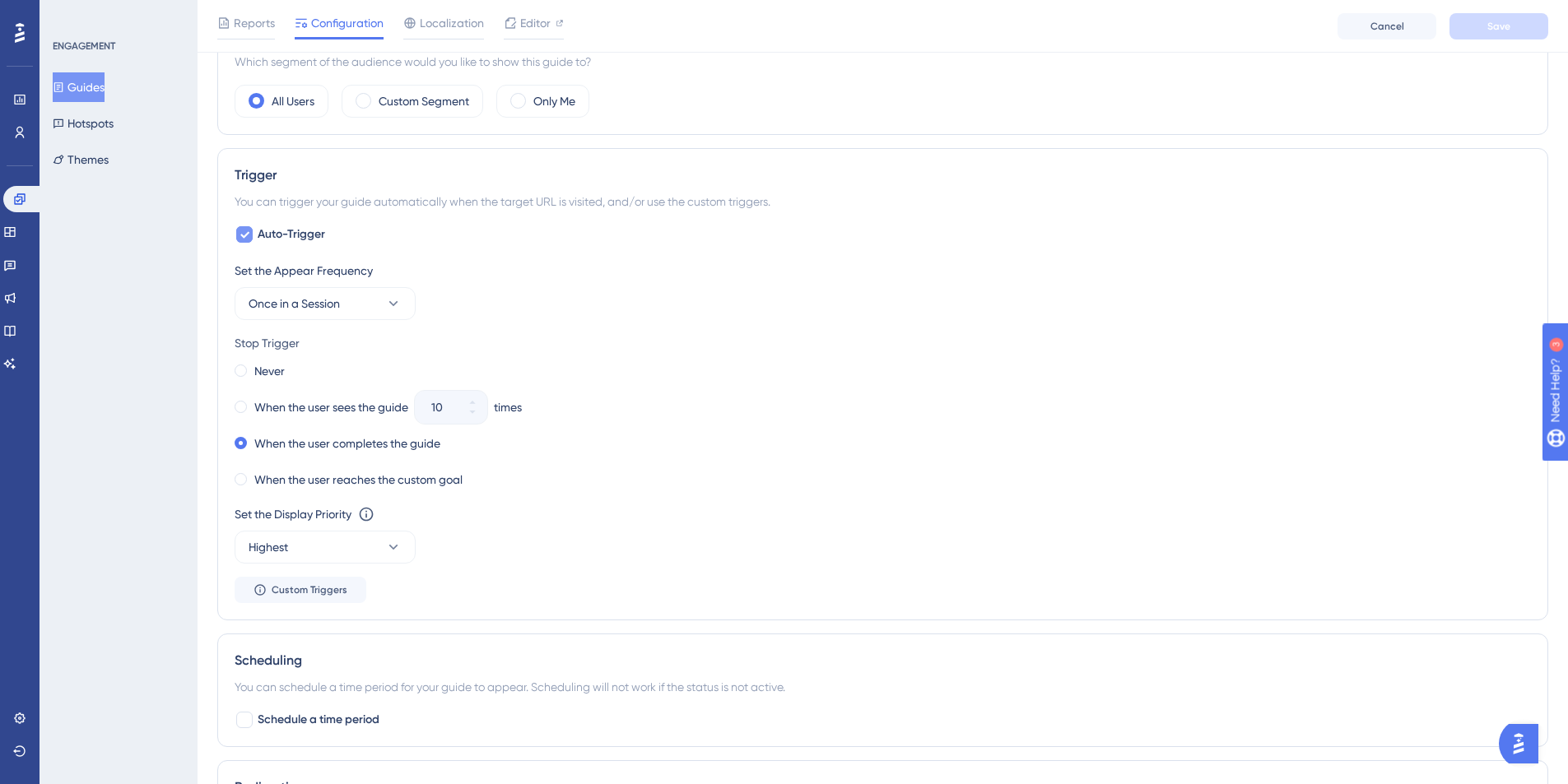 scroll, scrollTop: 2454, scrollLeft: 0, axis: vertical 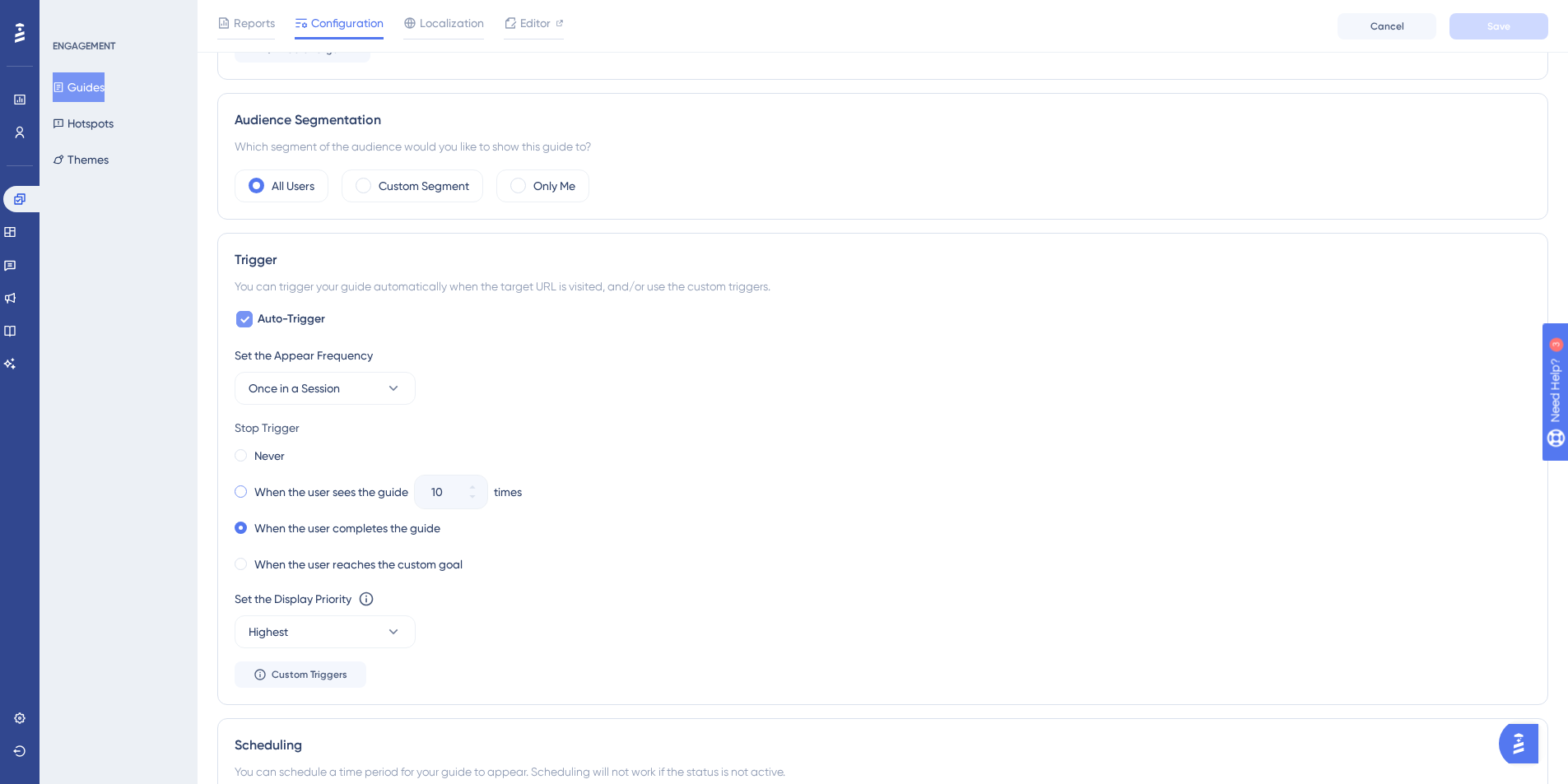 click at bounding box center (240, 491) 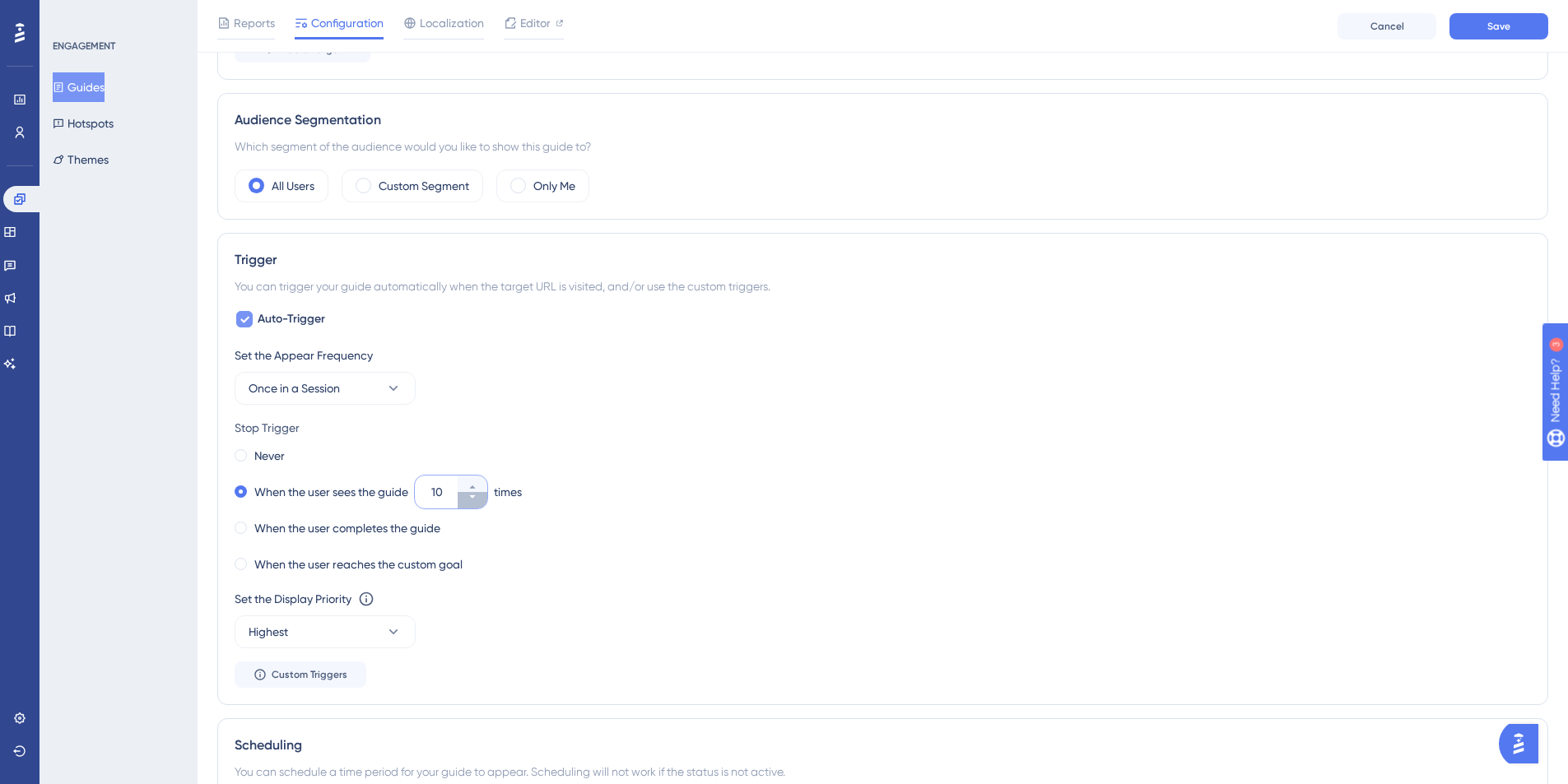 click on "10" at bounding box center [472, 500] 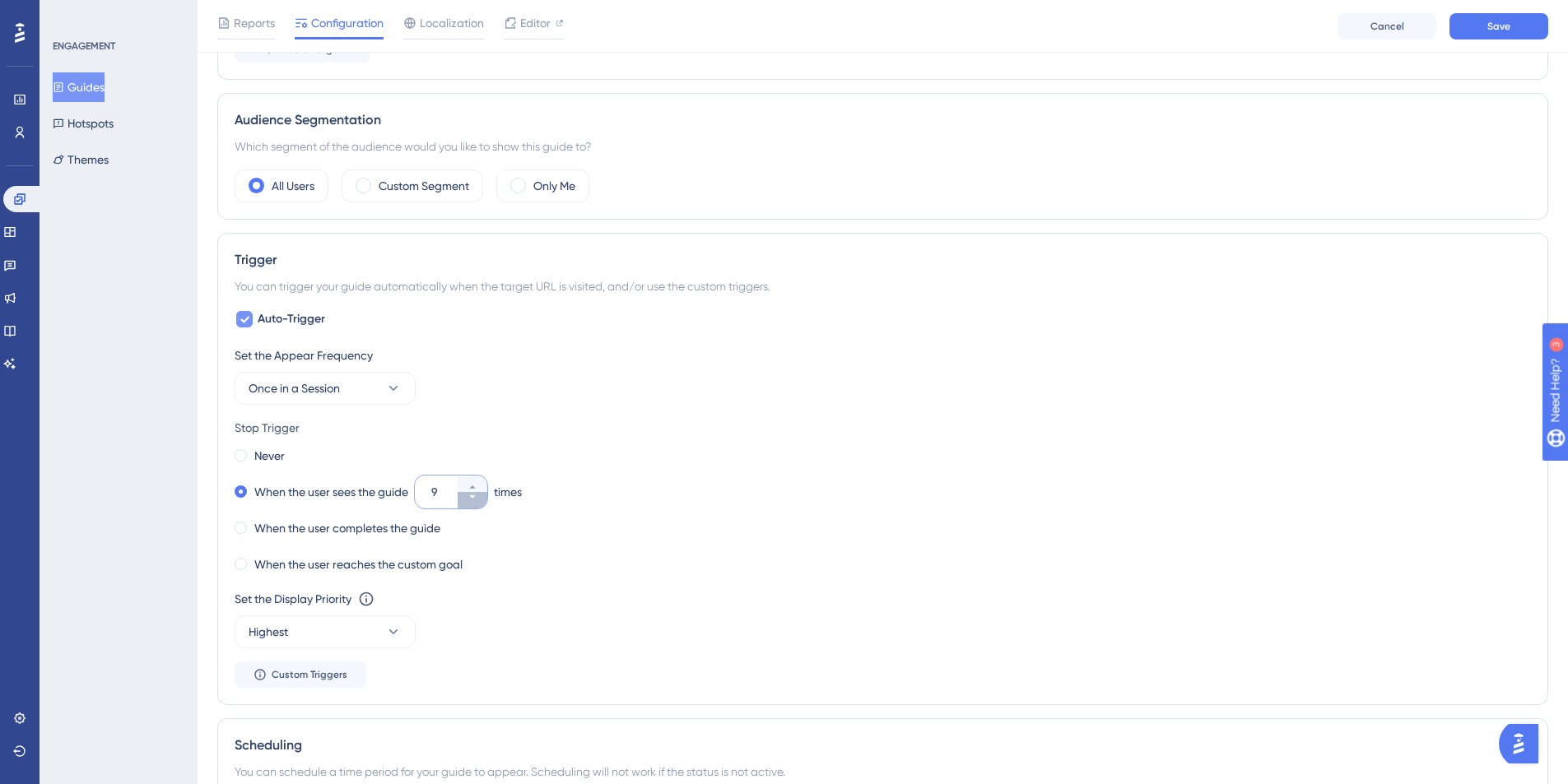 click on "9" at bounding box center (472, 500) 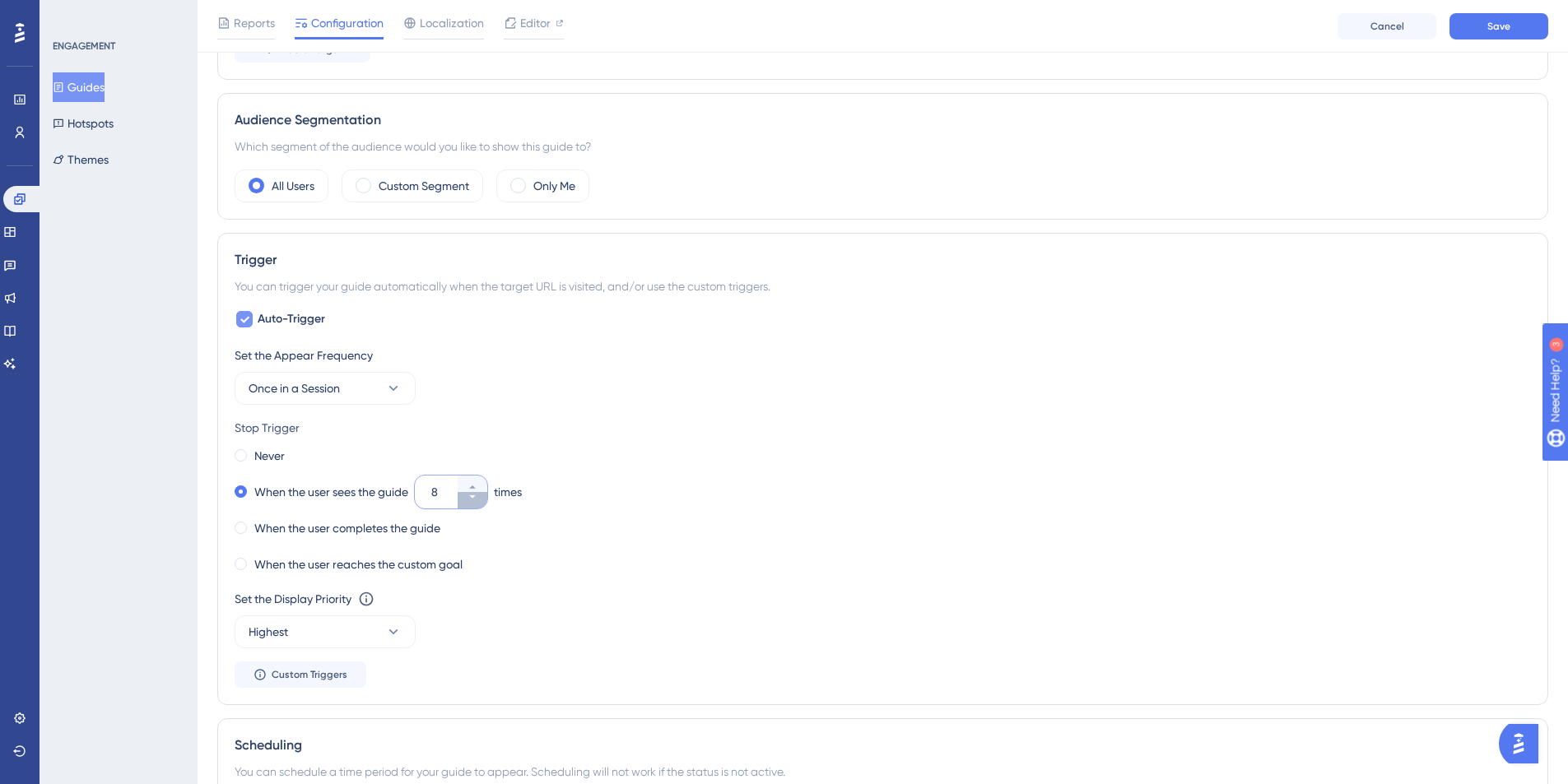 click on "8" at bounding box center [472, 500] 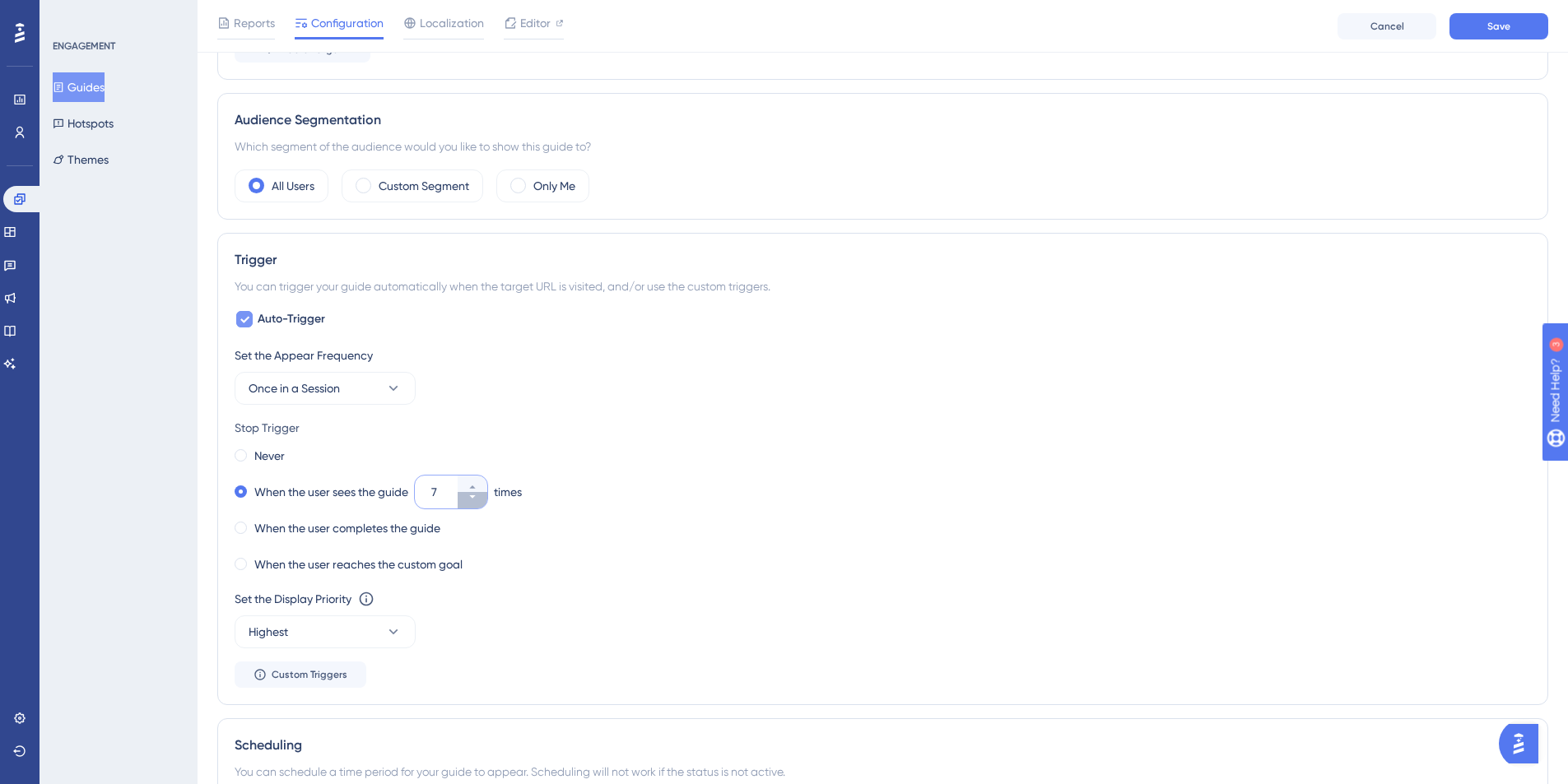 click on "7" at bounding box center (472, 500) 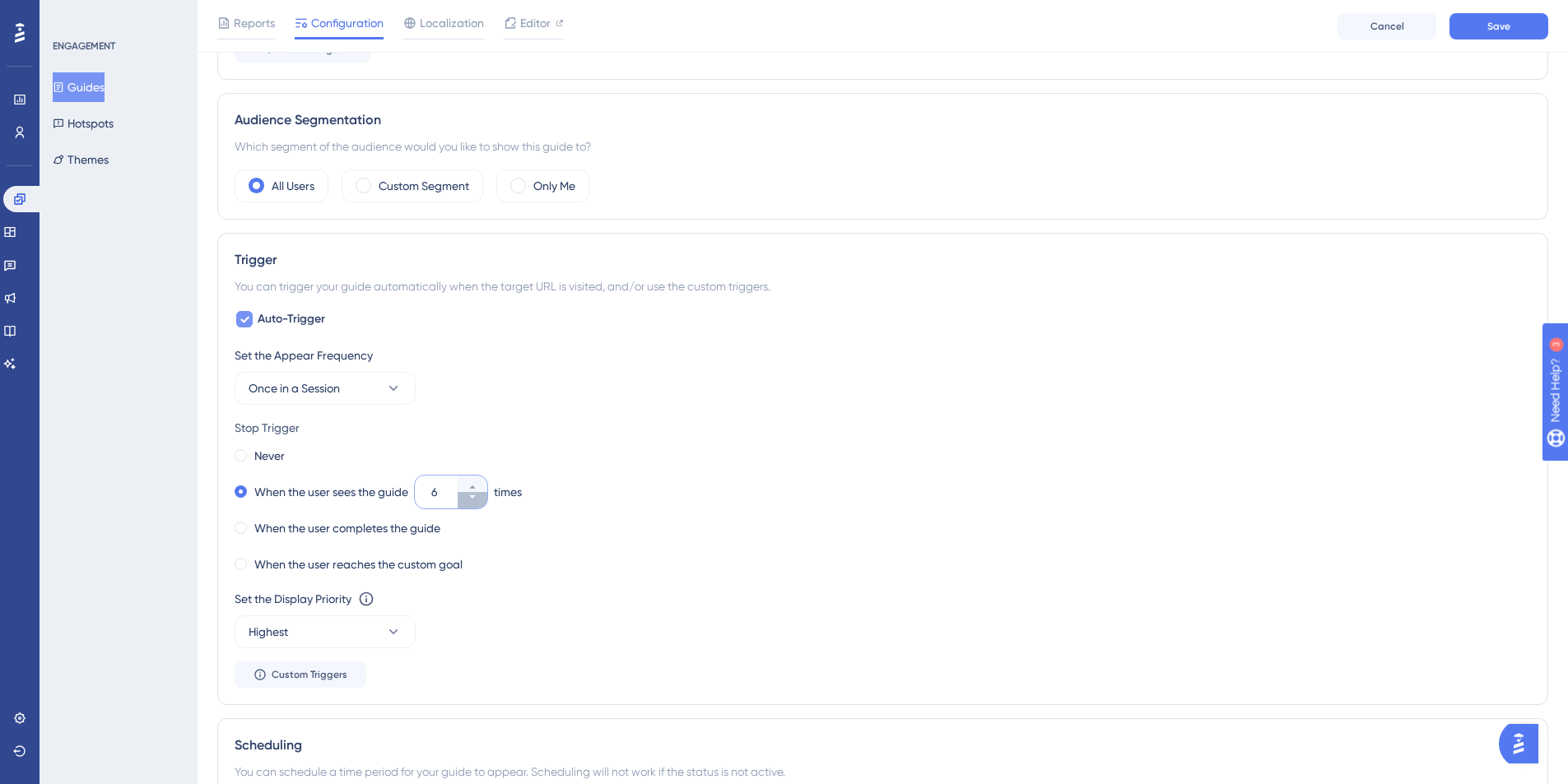 click on "6" at bounding box center (472, 500) 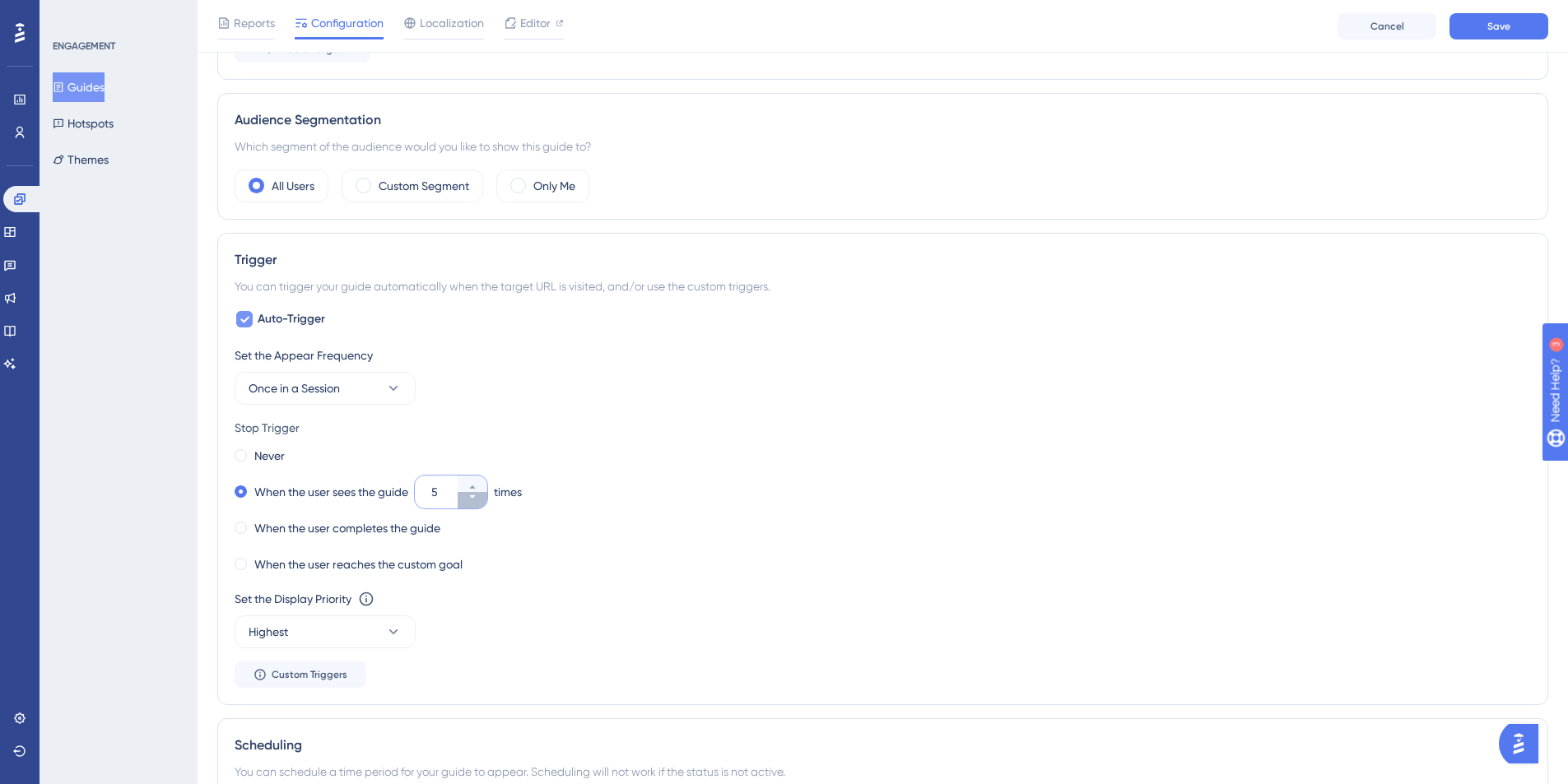 click on "5" at bounding box center (472, 500) 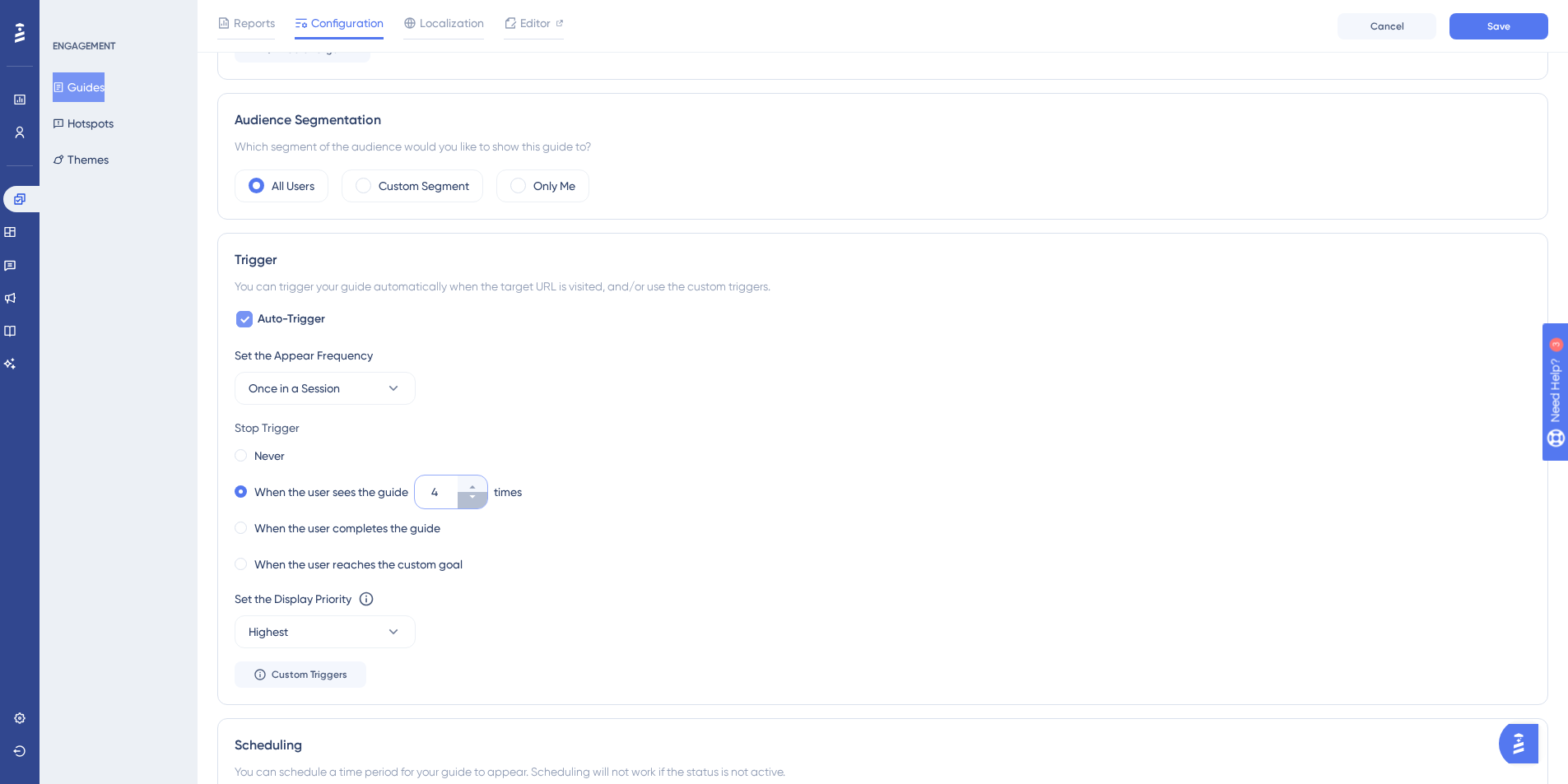click on "4" at bounding box center (472, 500) 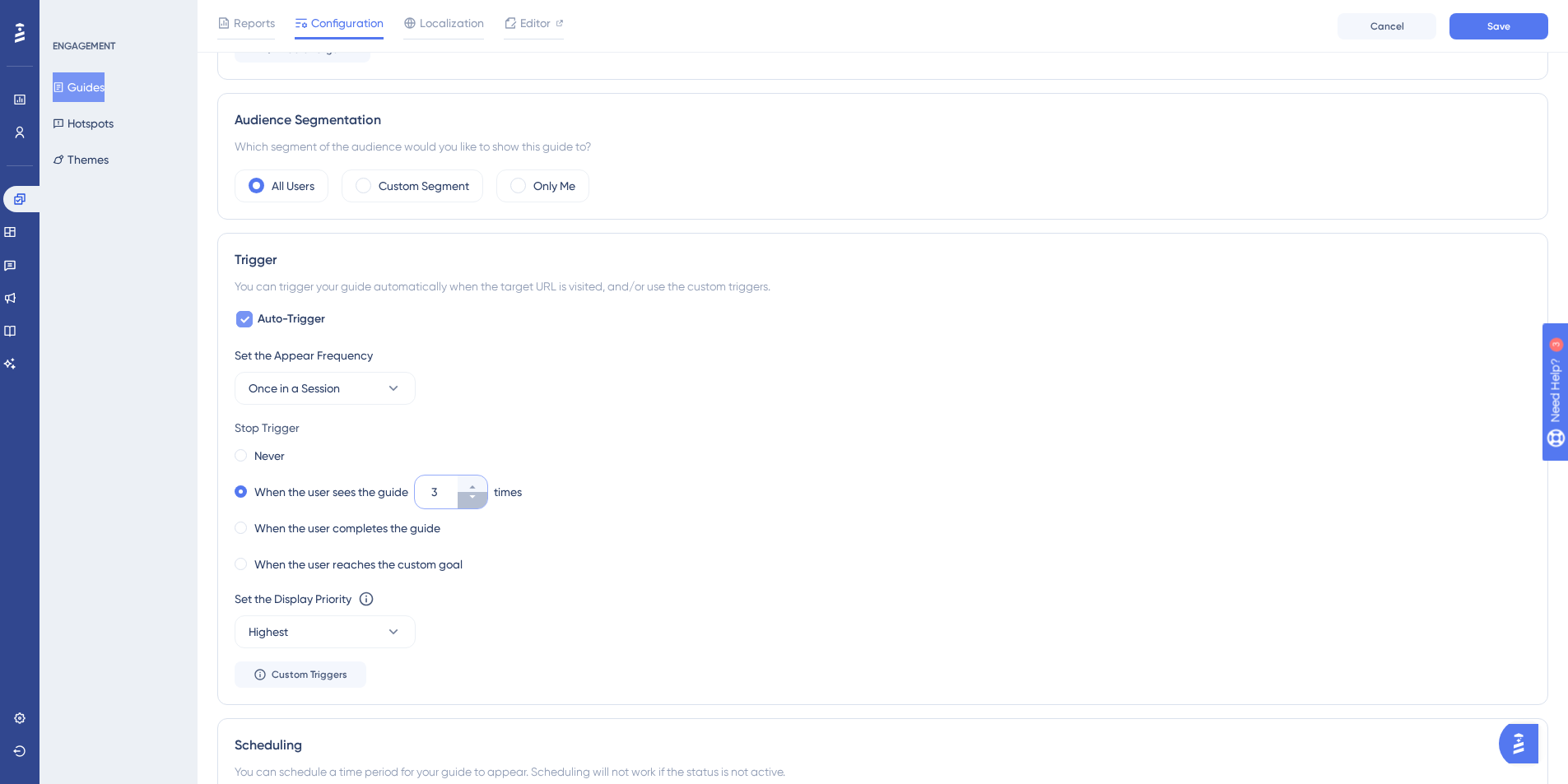 click on "3" at bounding box center (472, 500) 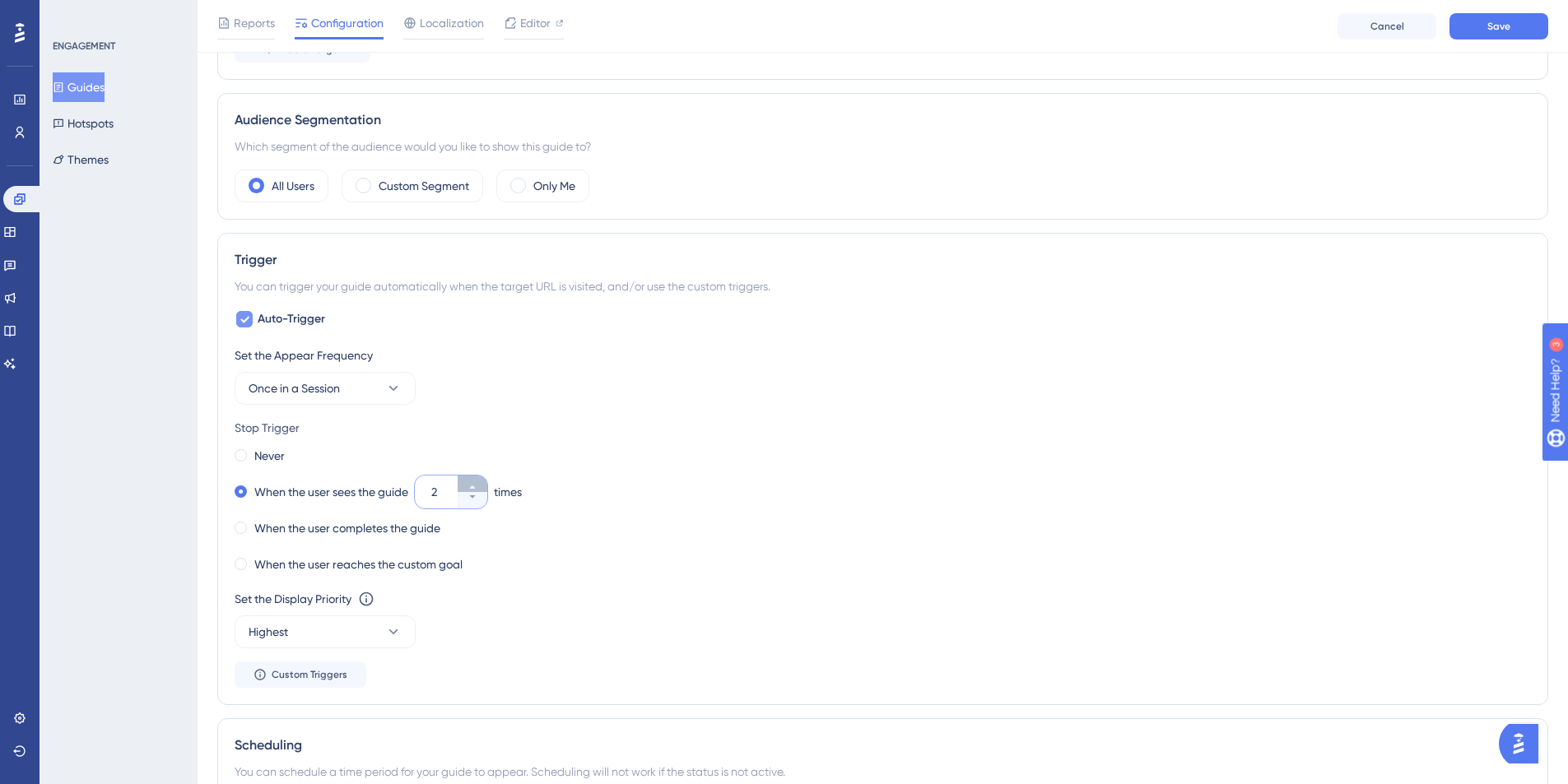 click 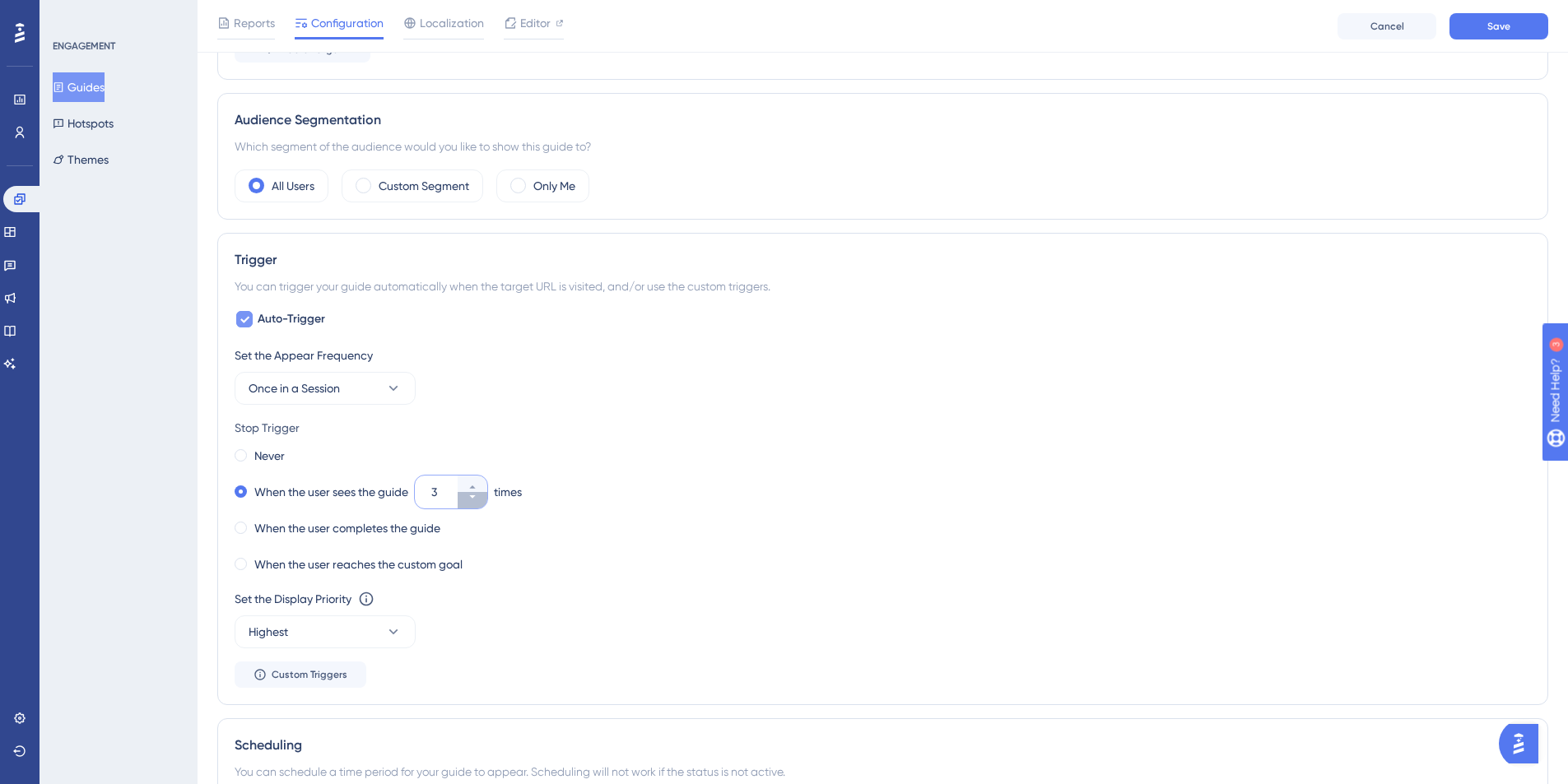 click on "3" at bounding box center [472, 500] 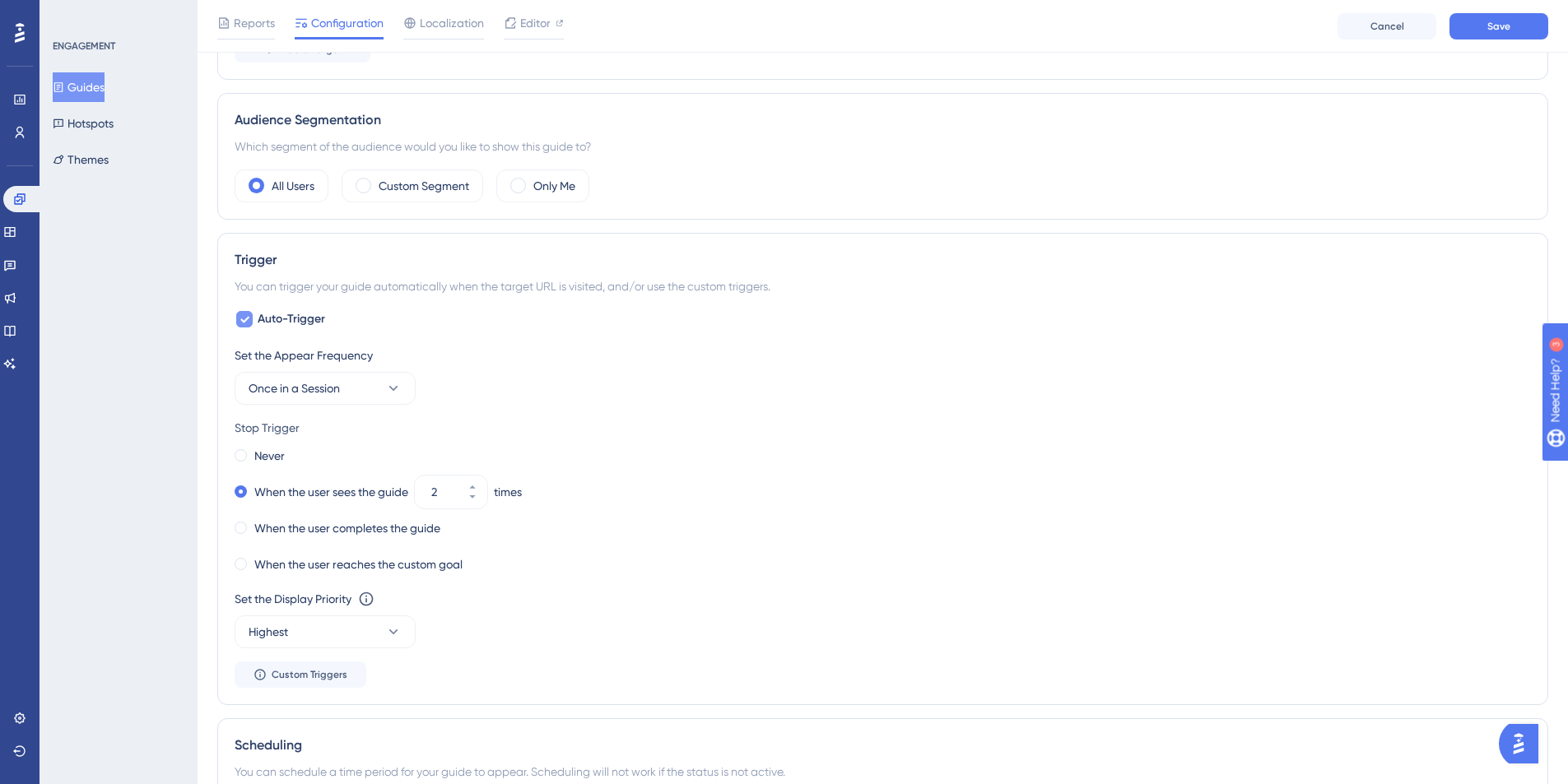click on "When the user reaches the custom goal" at bounding box center (882, 564) 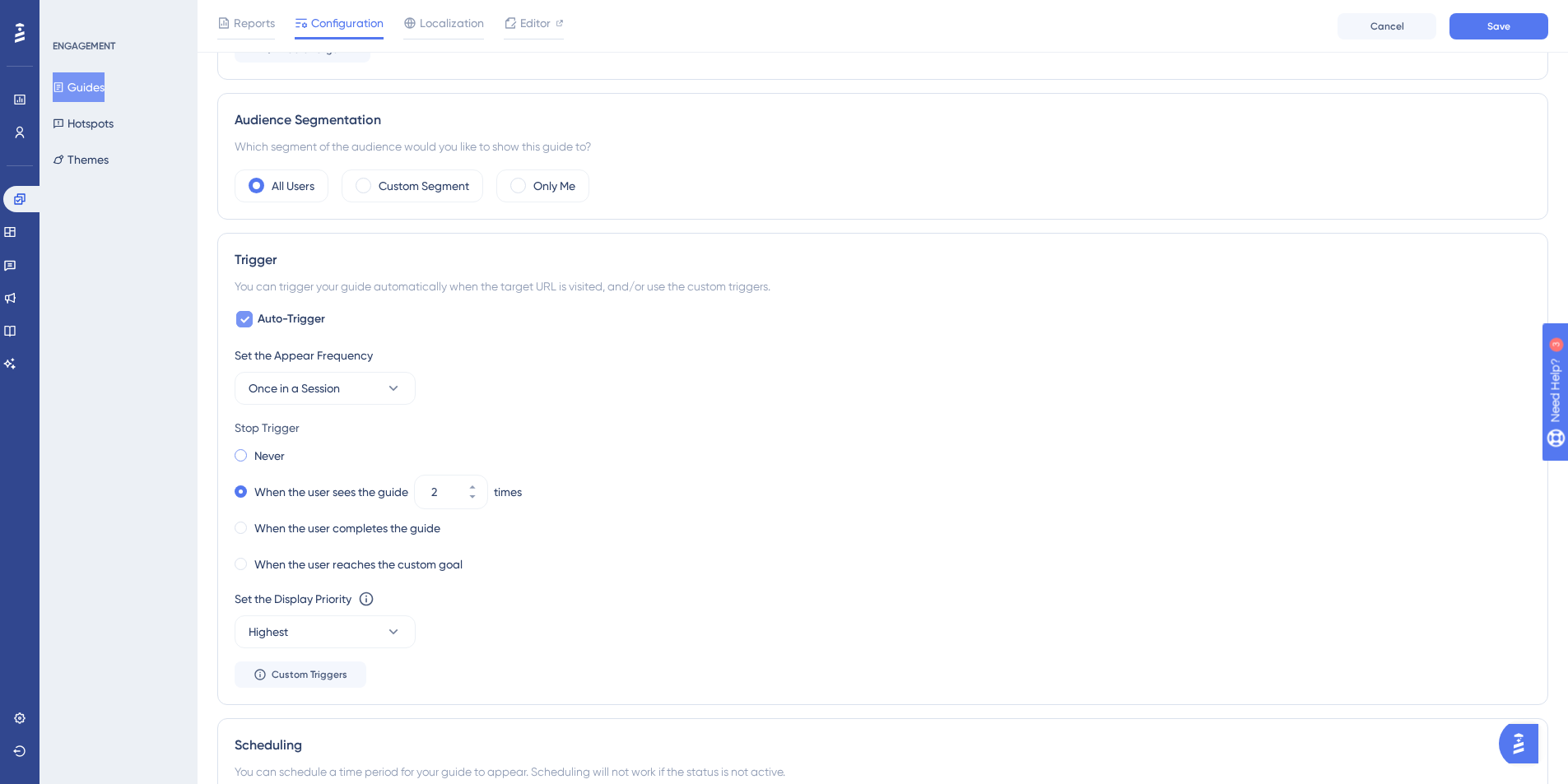click at bounding box center [240, 455] 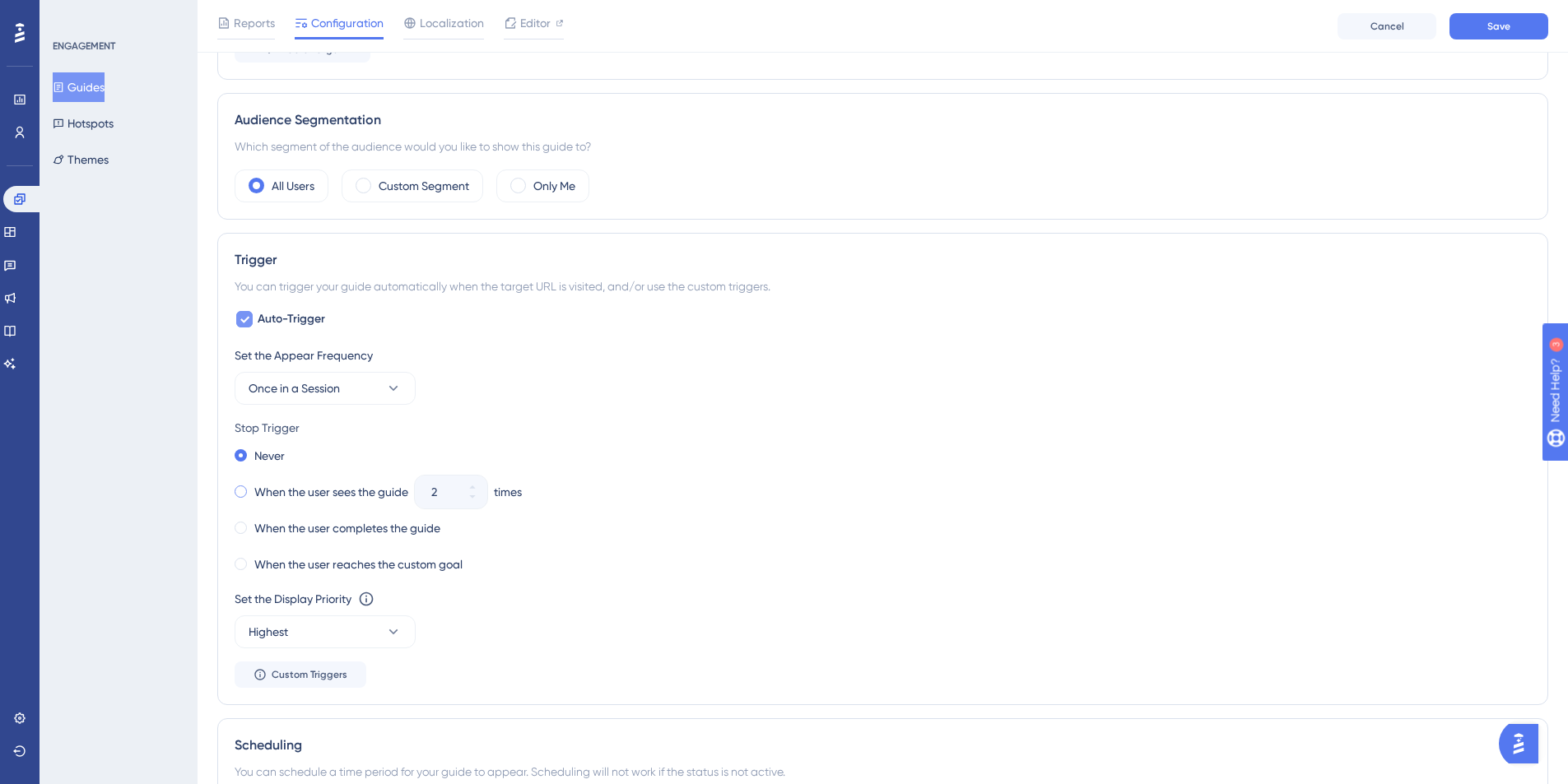 click at bounding box center (240, 491) 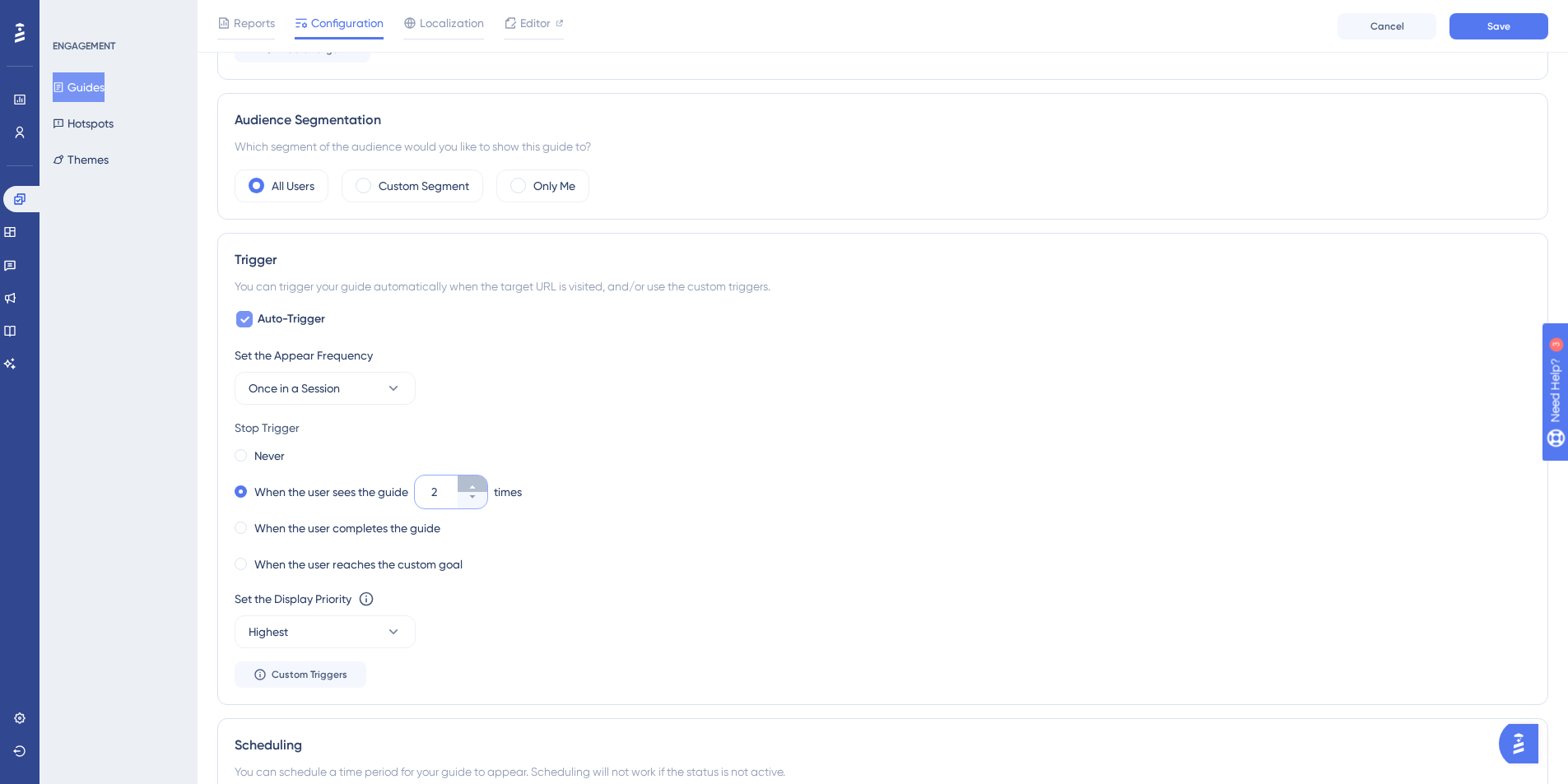 click on "2" at bounding box center [472, 484] 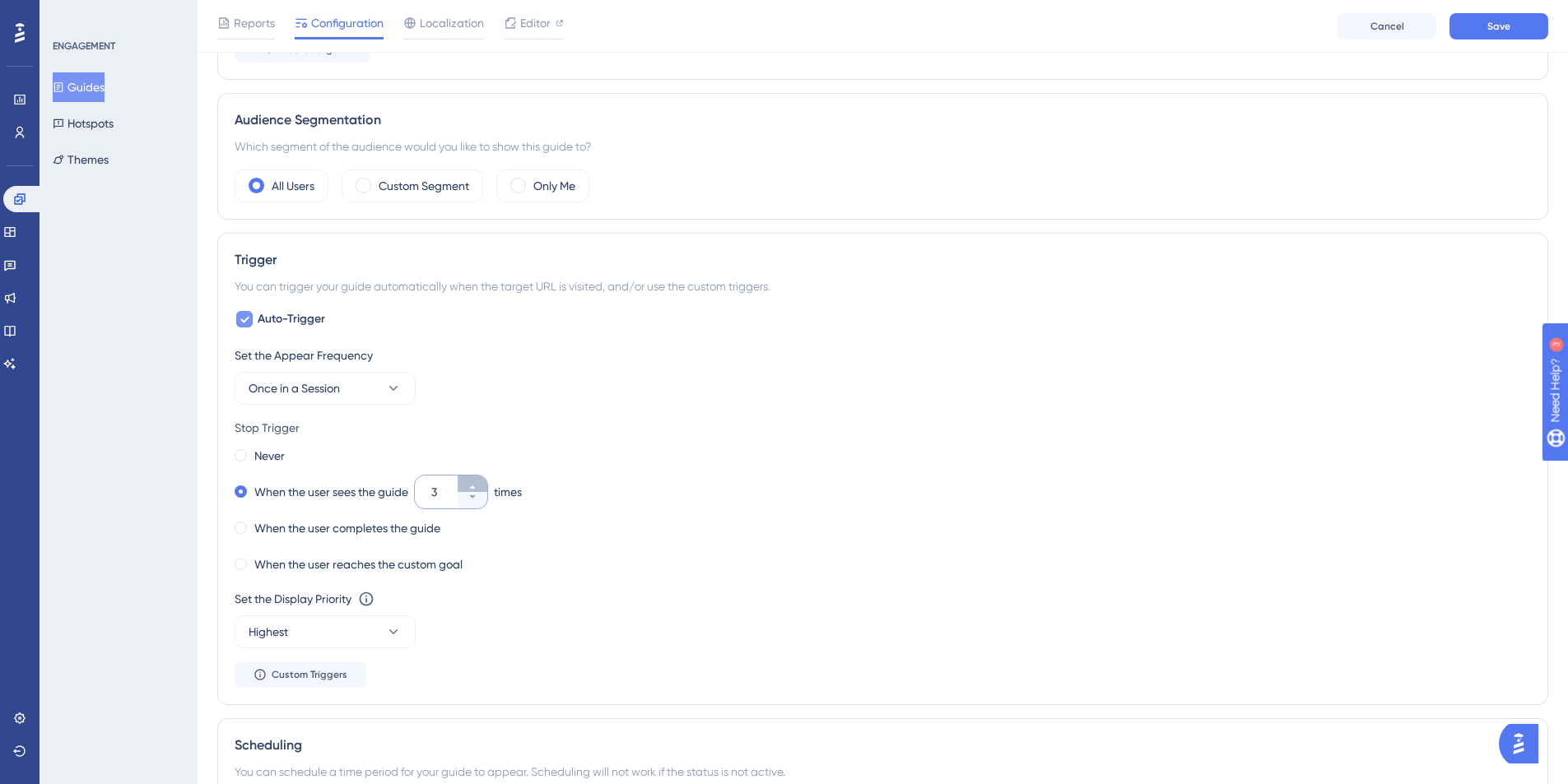 click on "3" at bounding box center [472, 484] 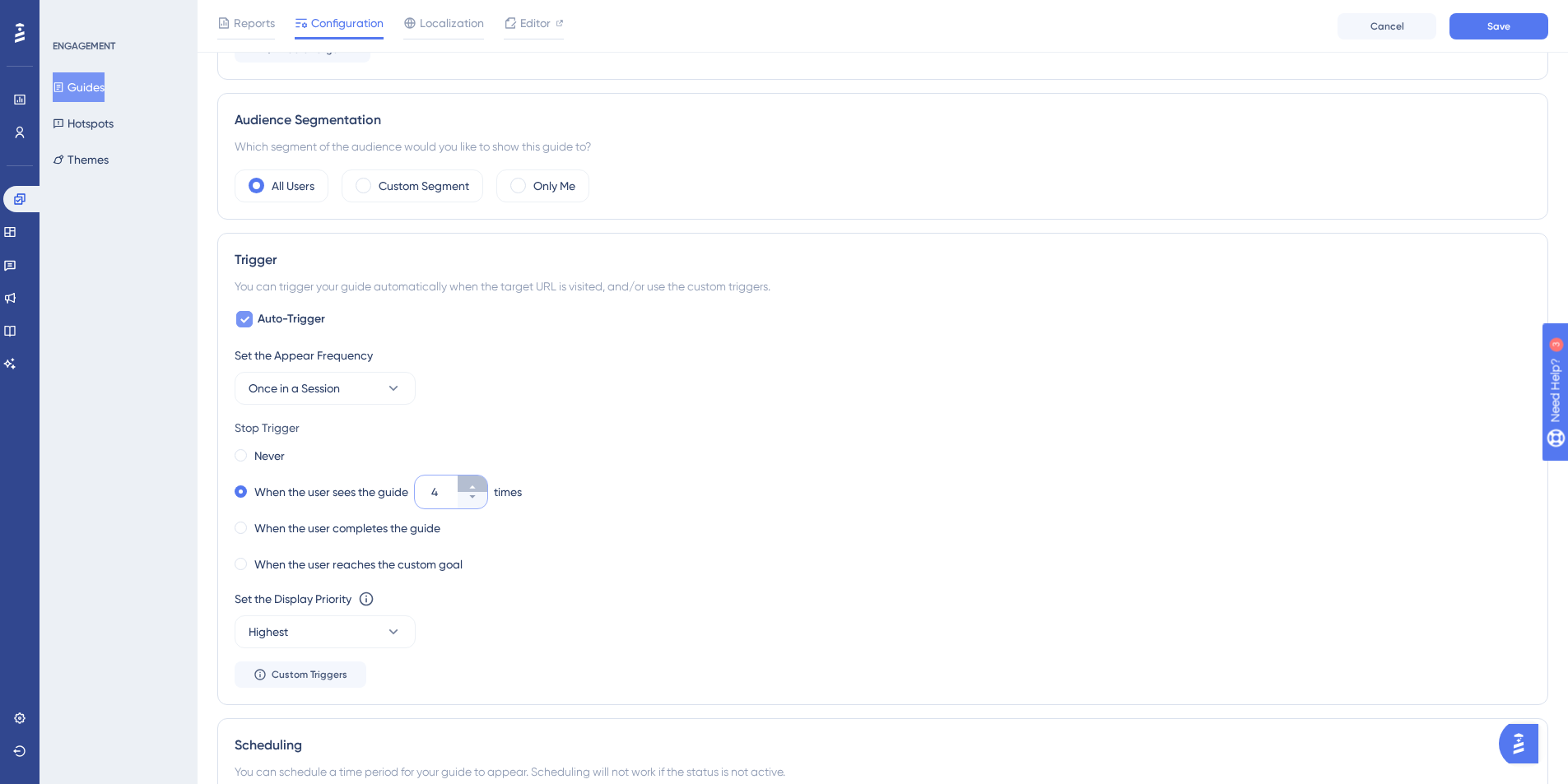 click on "4" at bounding box center [472, 484] 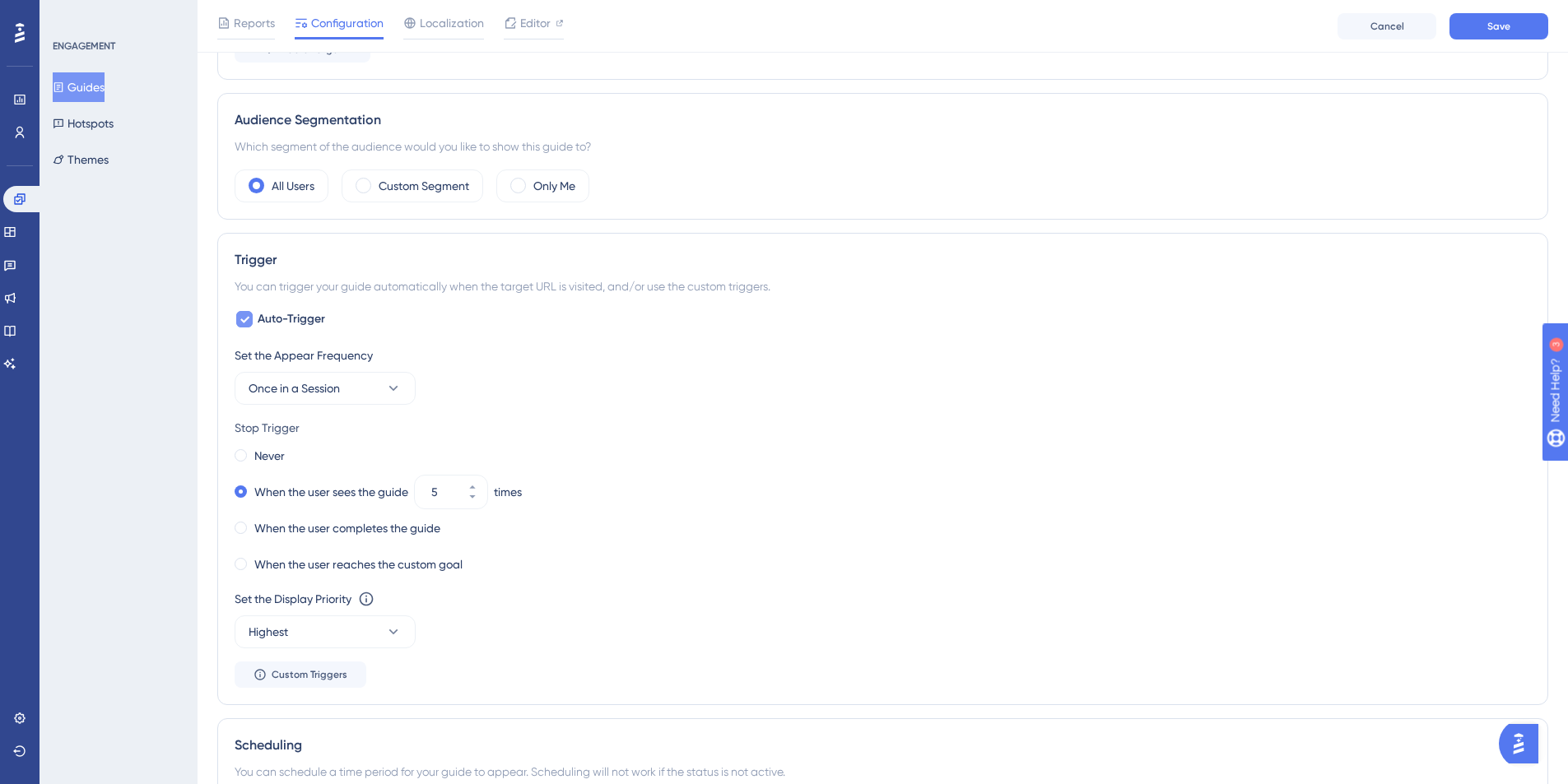 click on "Set the Appear Frequency Once in a Session Stop Trigger Never When the user sees the guide 5 times When the user completes the guide When the user reaches the custom goal Set the Display Priority This option will set the display priority between
auto-triggered materials in cases of conflicts between multiple materials Highest Custom Triggers" at bounding box center [882, 517] 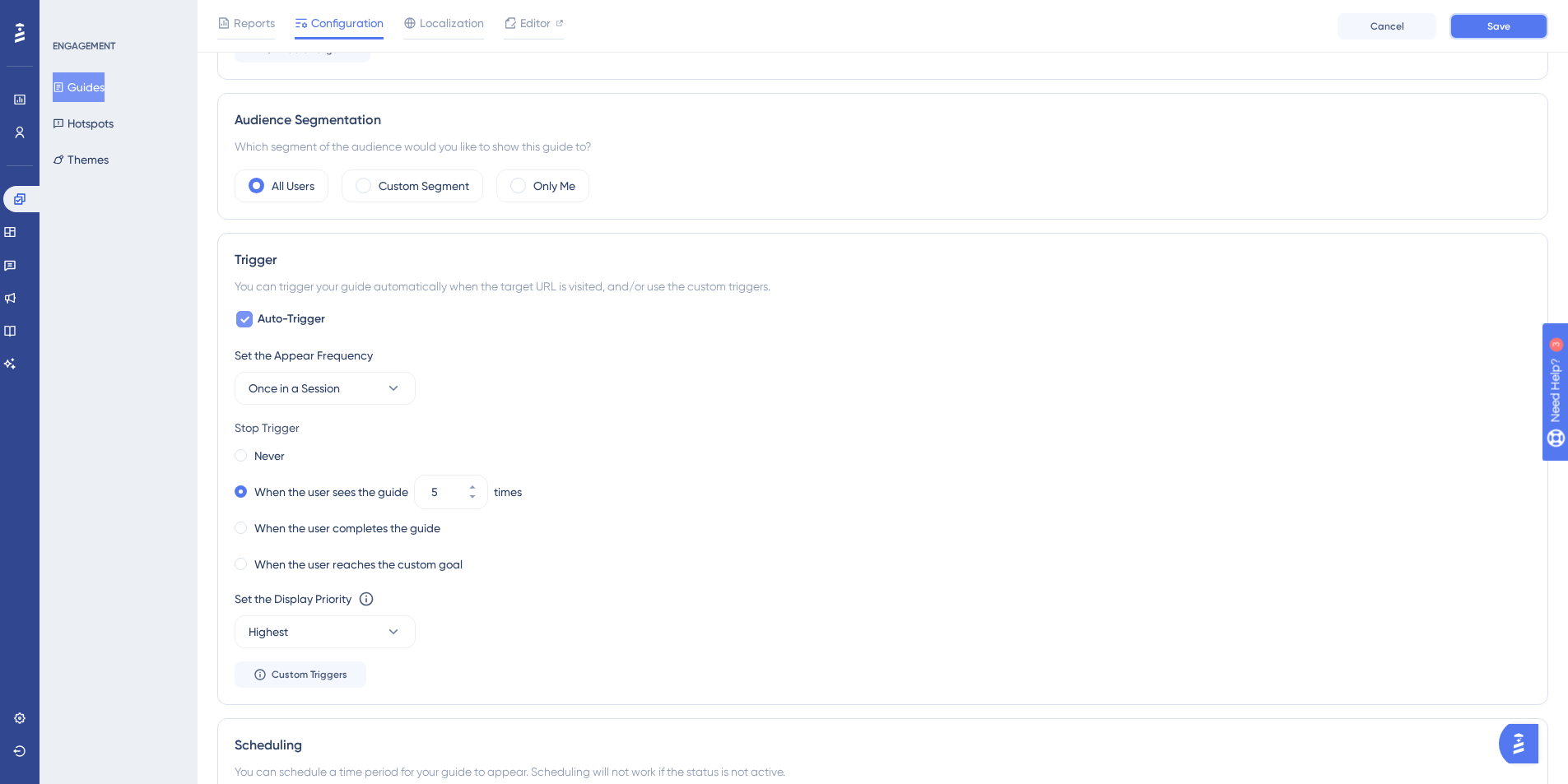 click on "Save" at bounding box center [1499, 26] 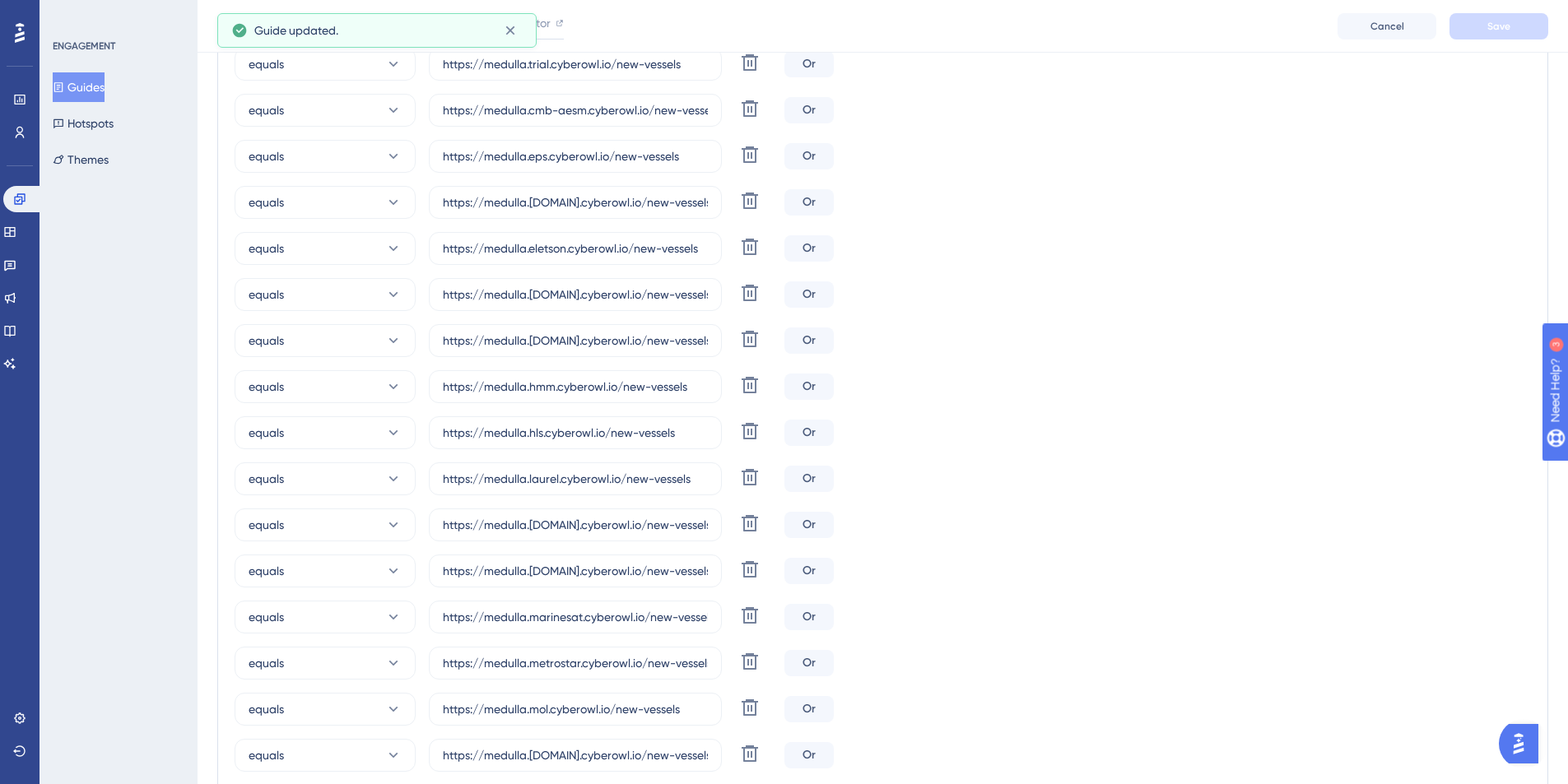 scroll, scrollTop: 0, scrollLeft: 0, axis: both 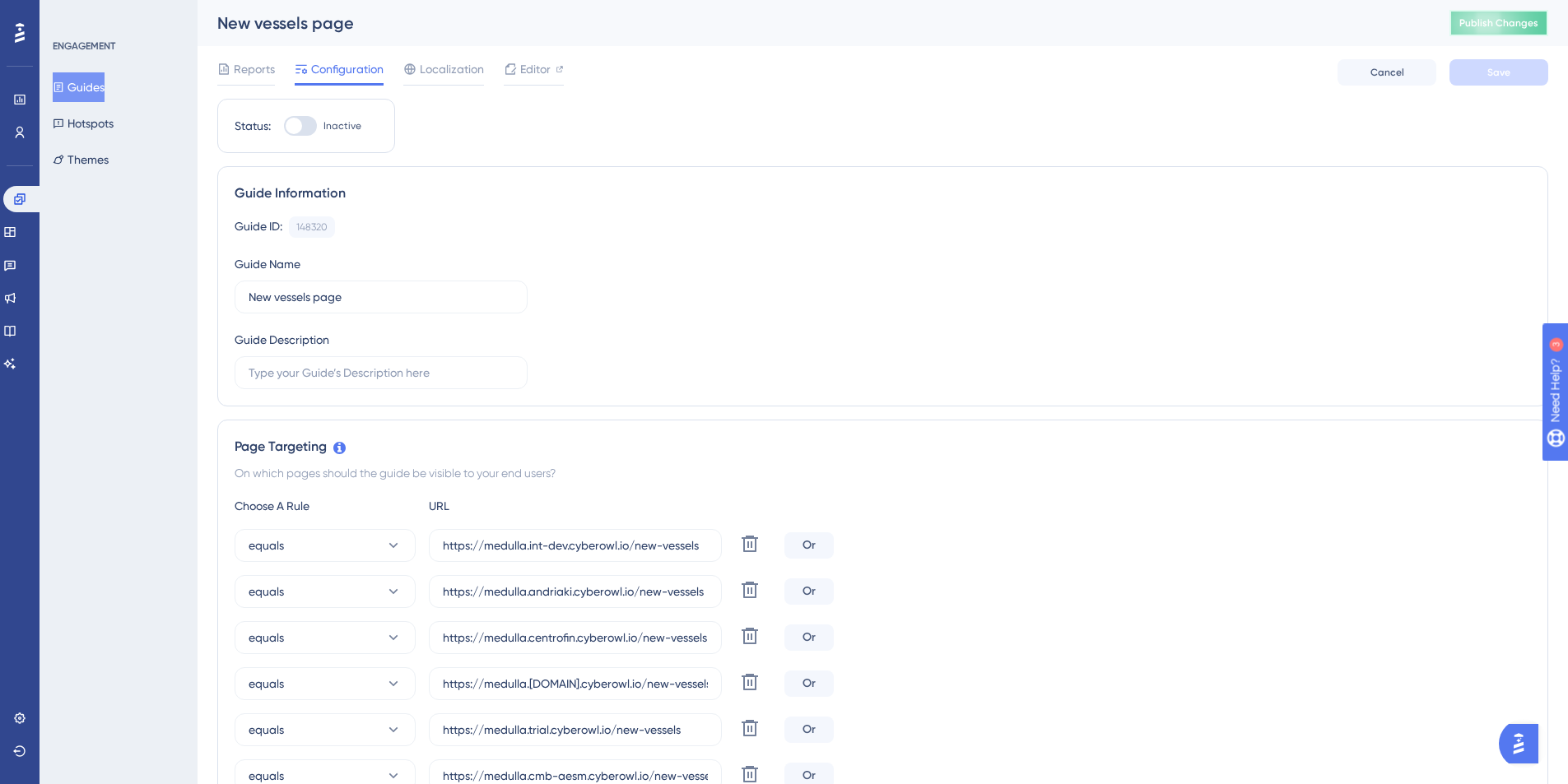 click on "Publish Changes" at bounding box center [1499, 23] 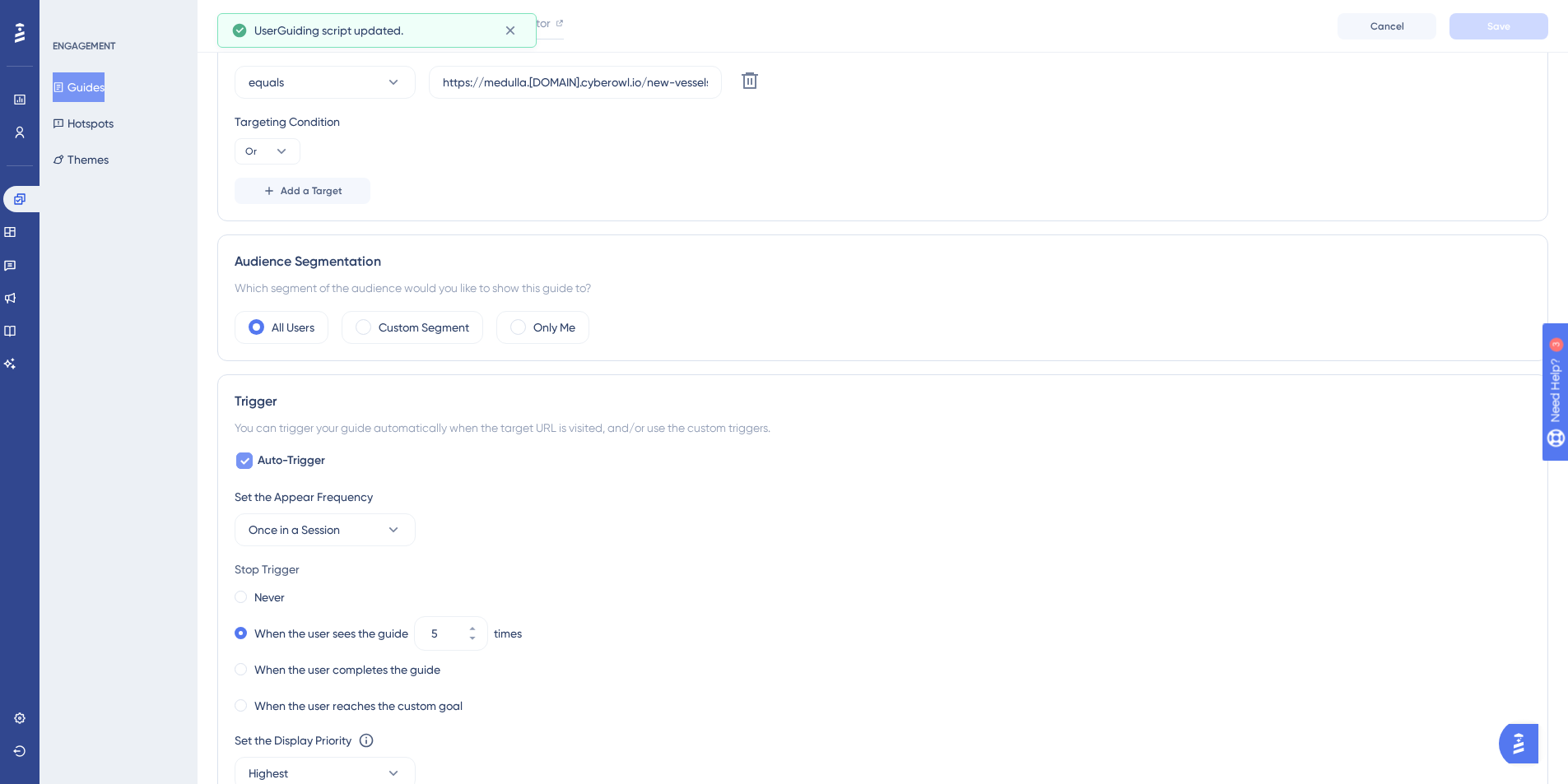 scroll, scrollTop: 2397, scrollLeft: 0, axis: vertical 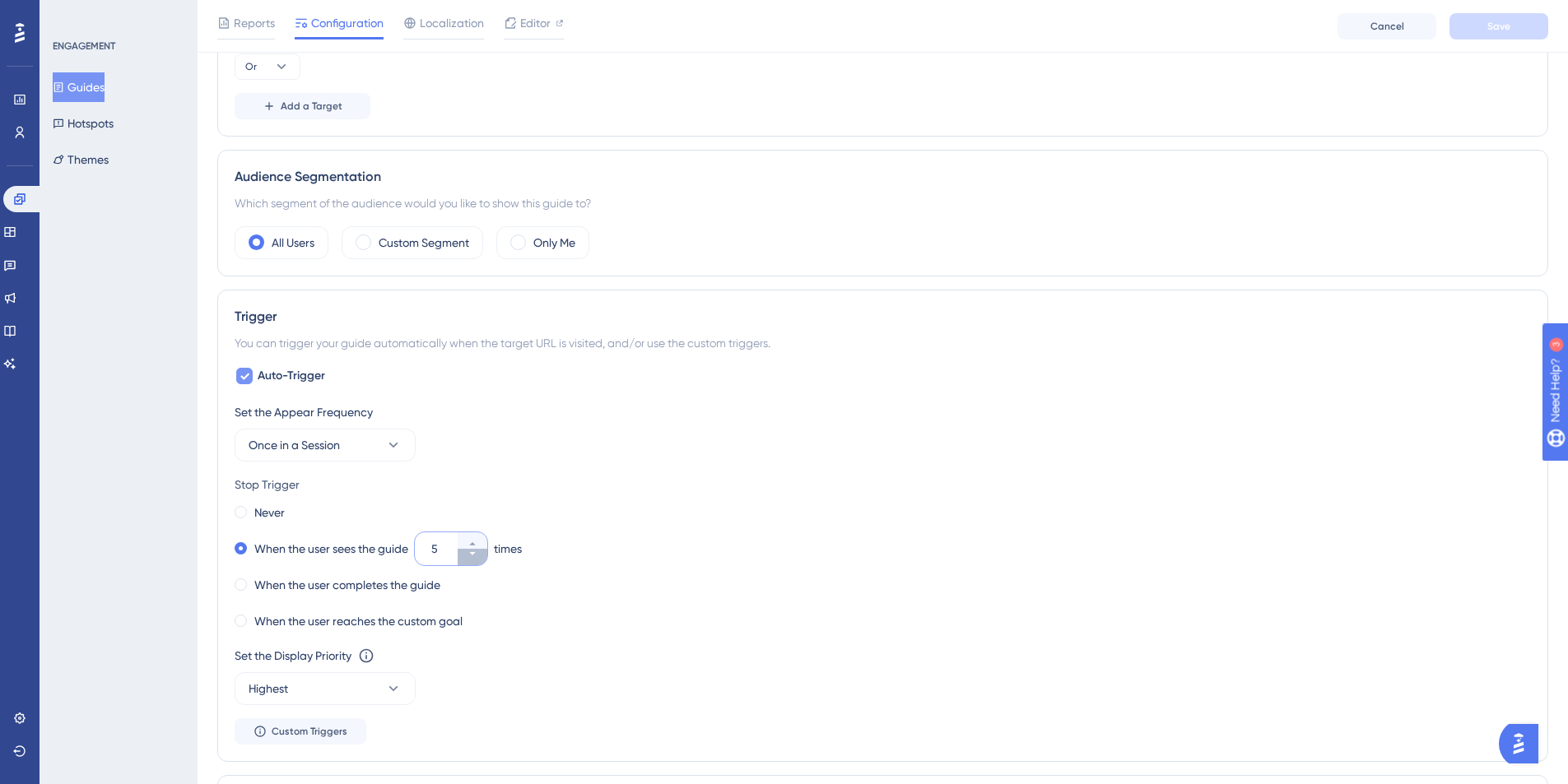 click 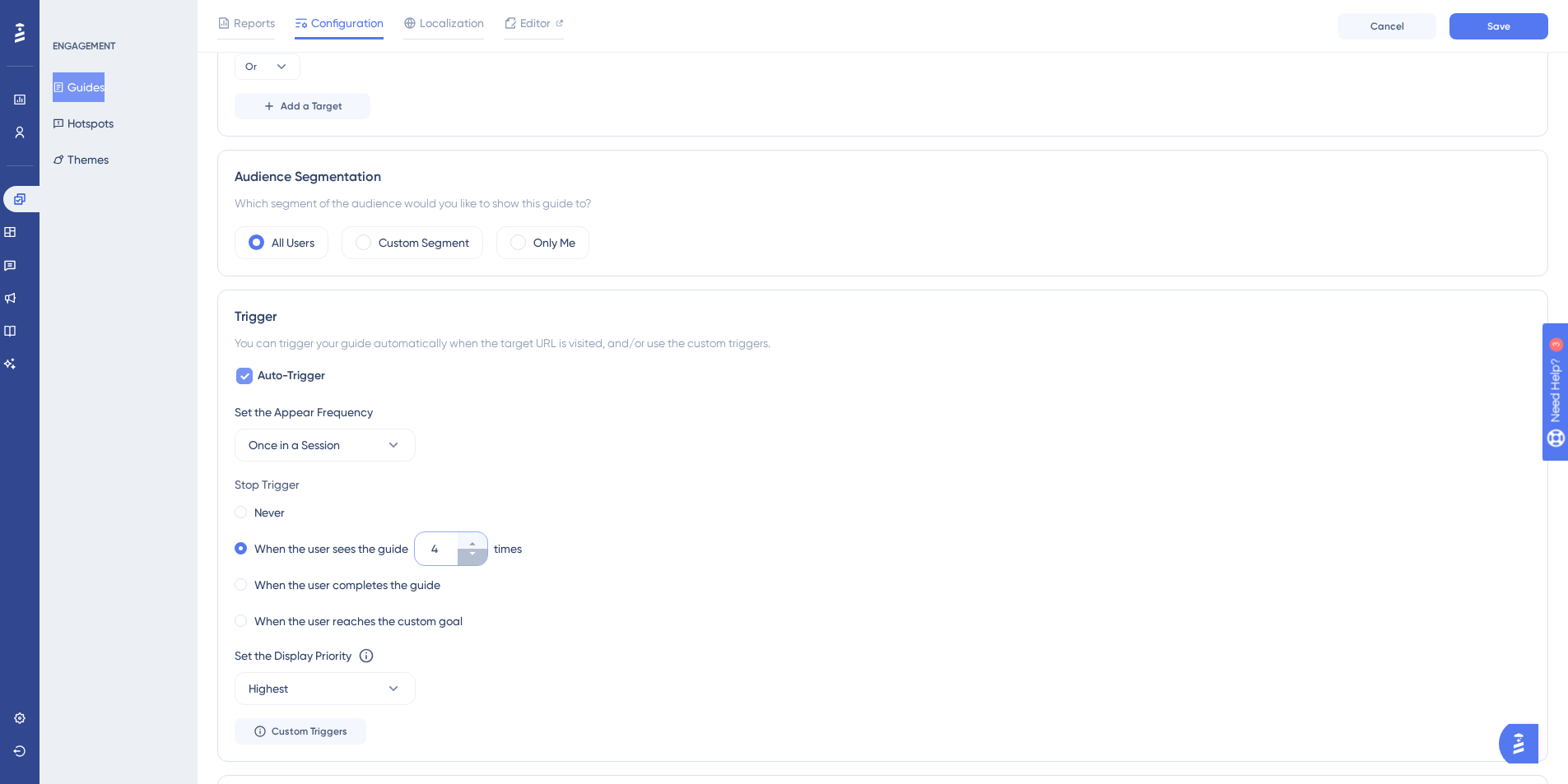click 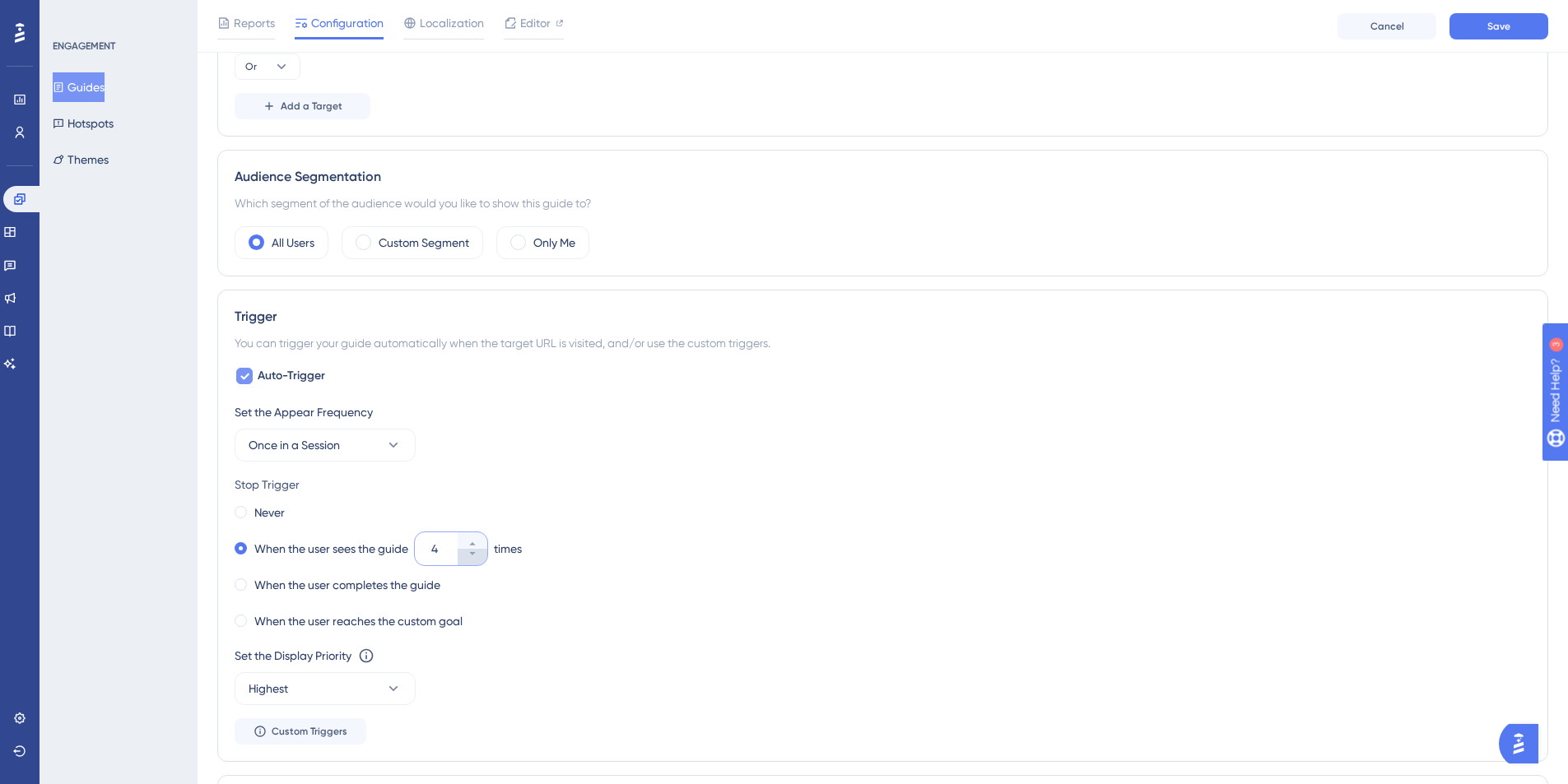 type on "3" 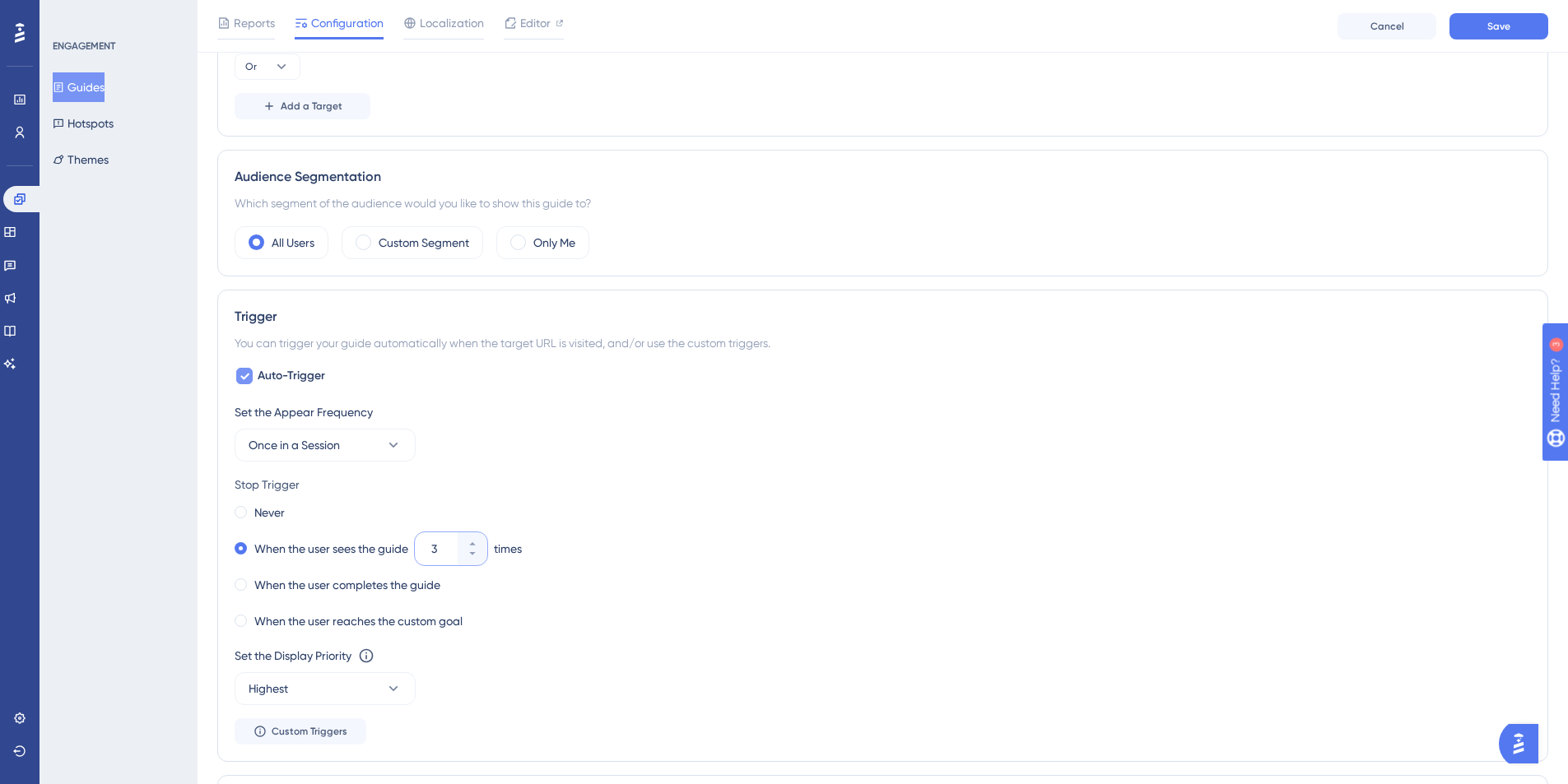 scroll, scrollTop: 0, scrollLeft: 0, axis: both 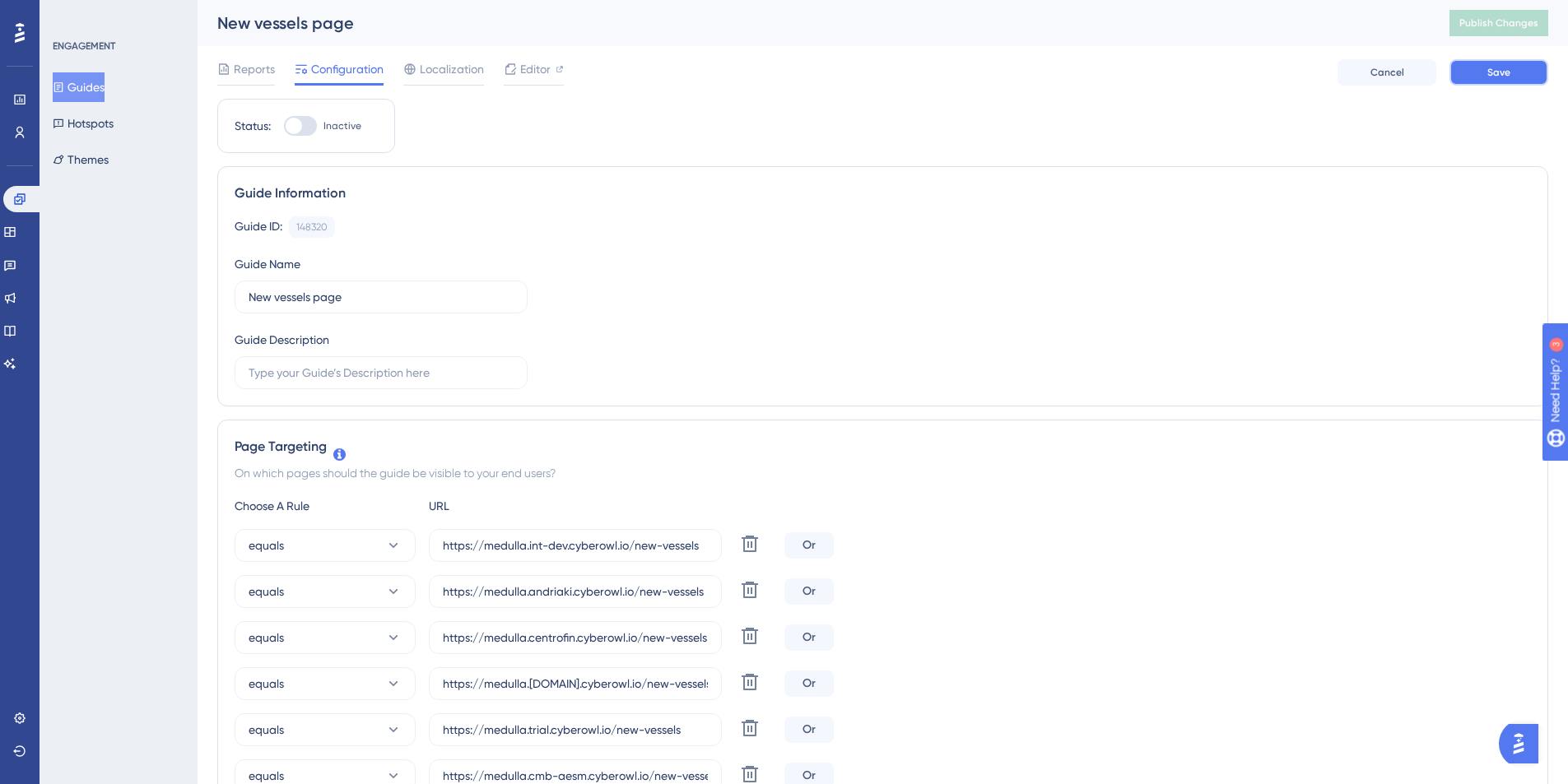 click on "Save" at bounding box center (1499, 72) 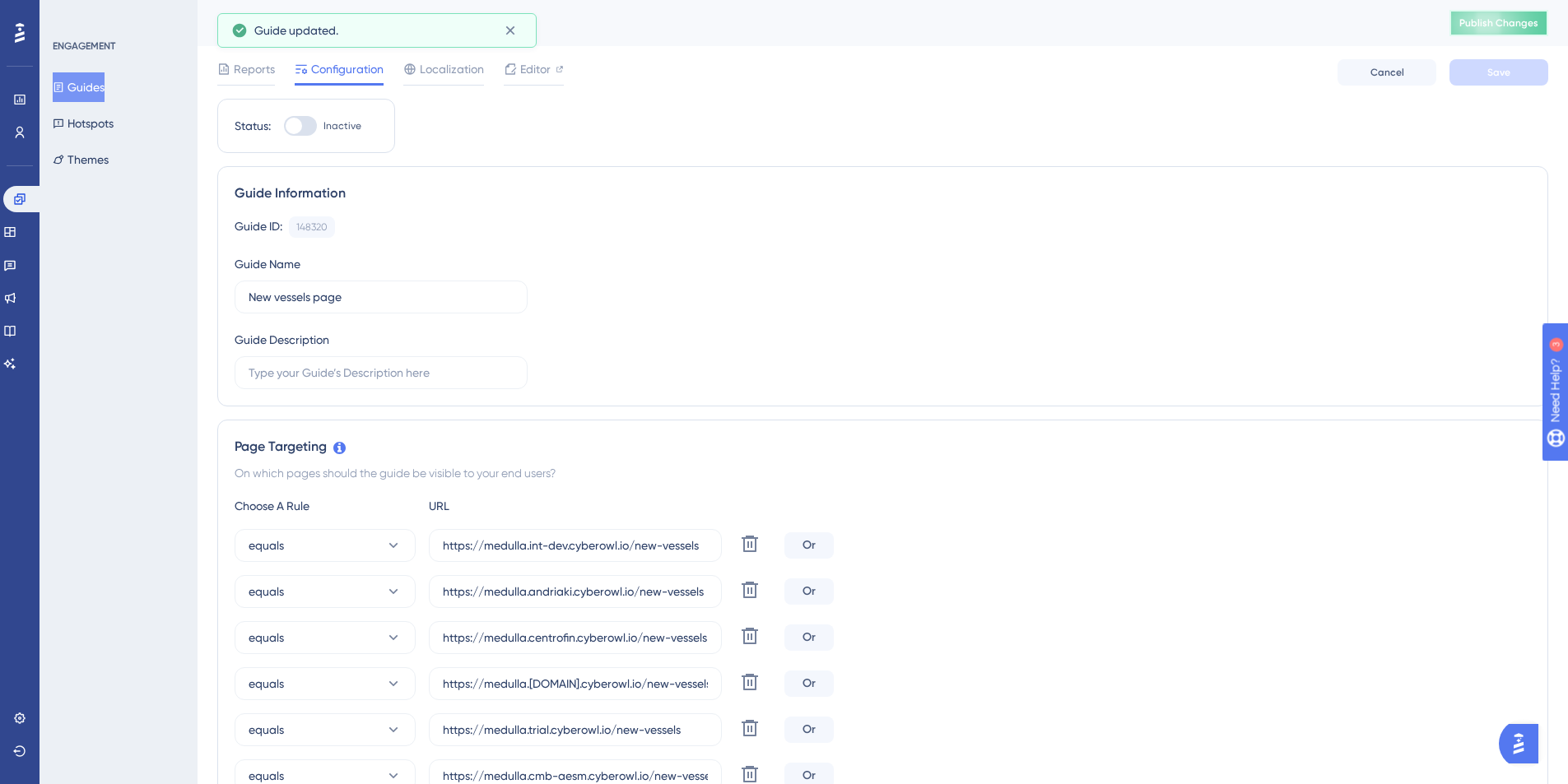 click on "Publish Changes" at bounding box center (1499, 23) 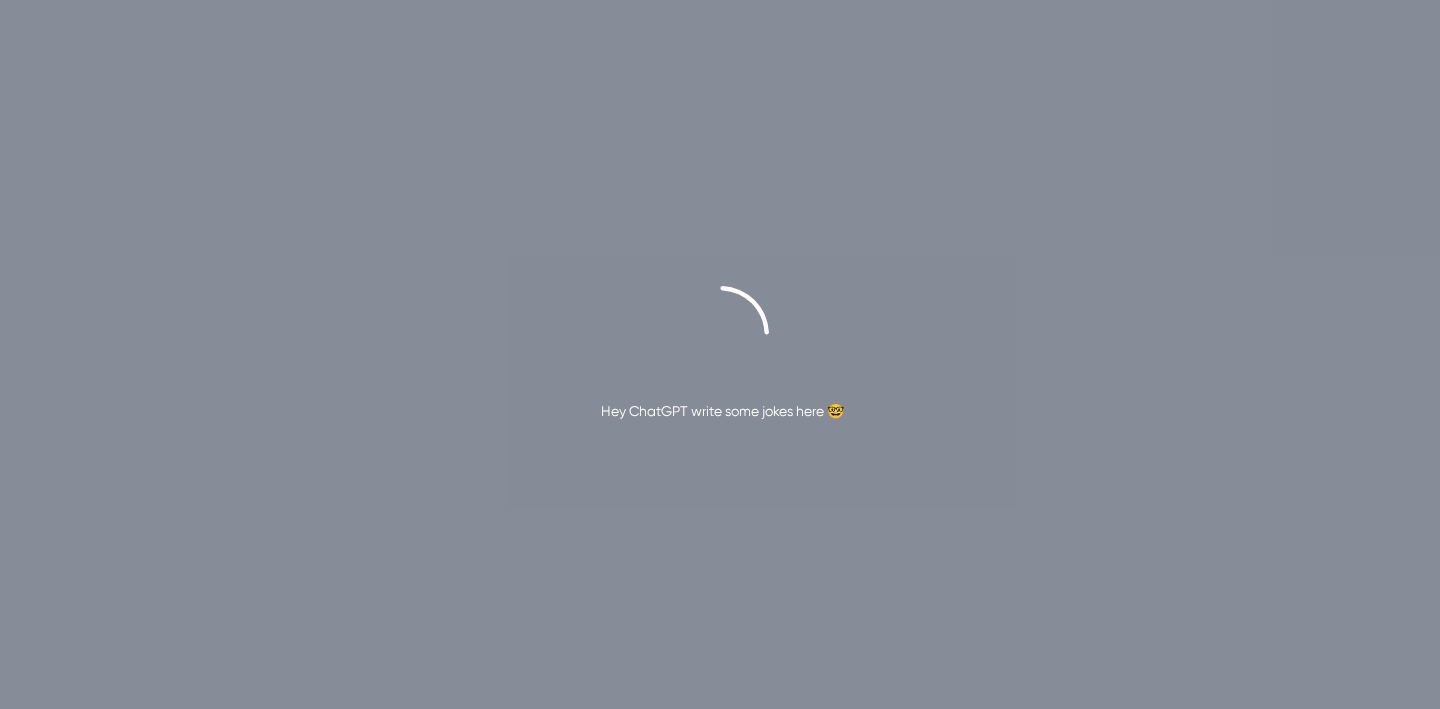 scroll, scrollTop: 0, scrollLeft: 0, axis: both 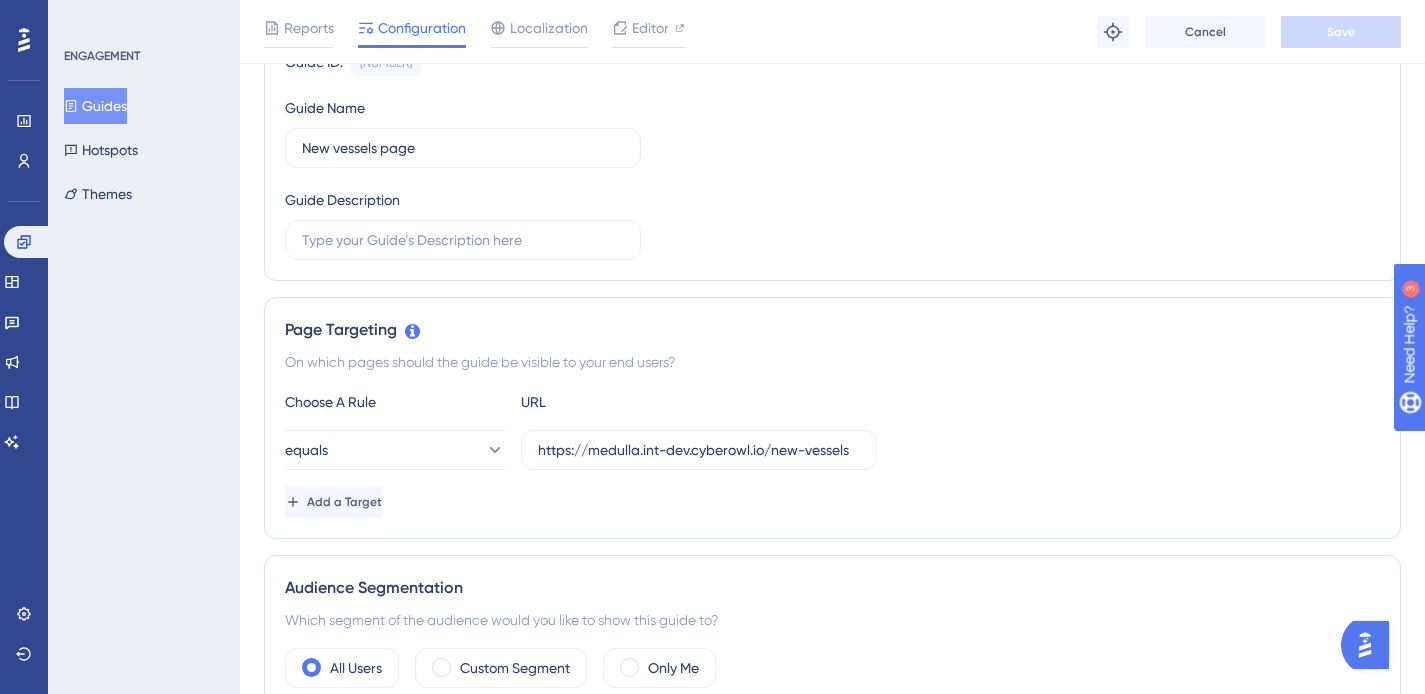 click on "Guides" at bounding box center (95, 106) 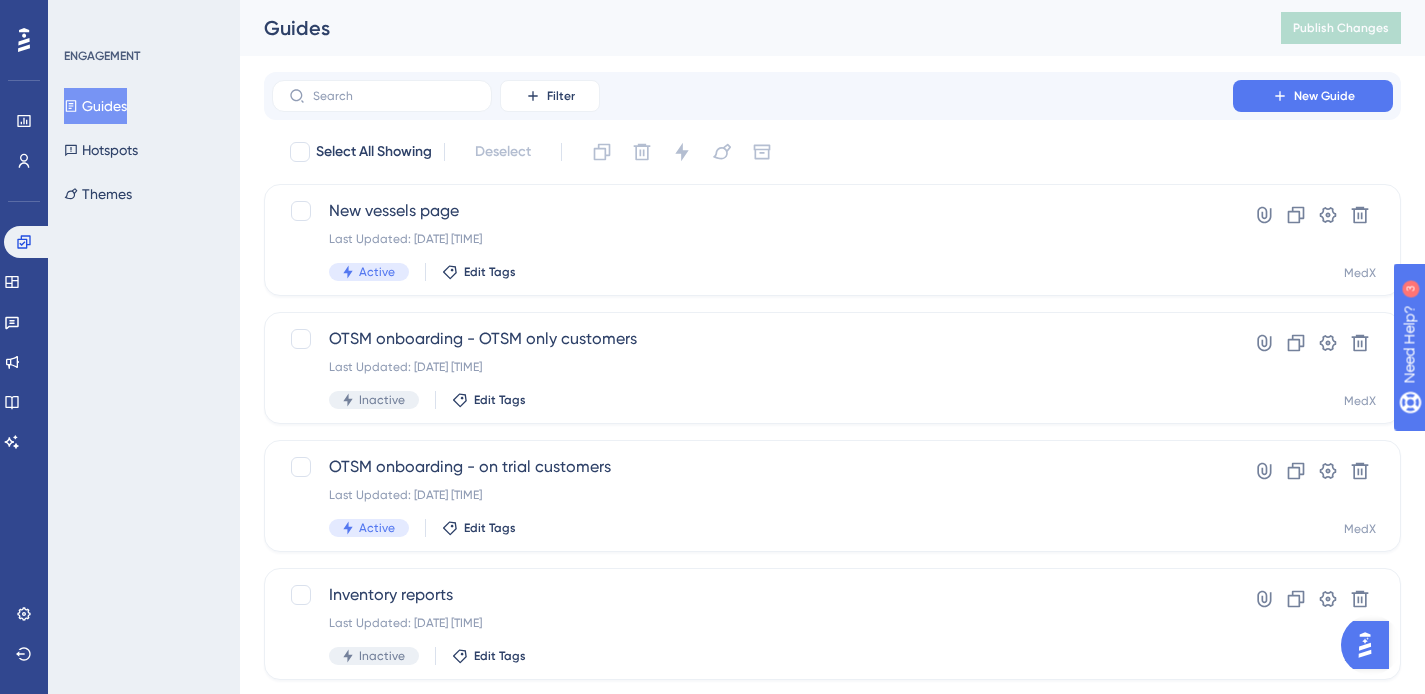 click on "Guides" at bounding box center [95, 106] 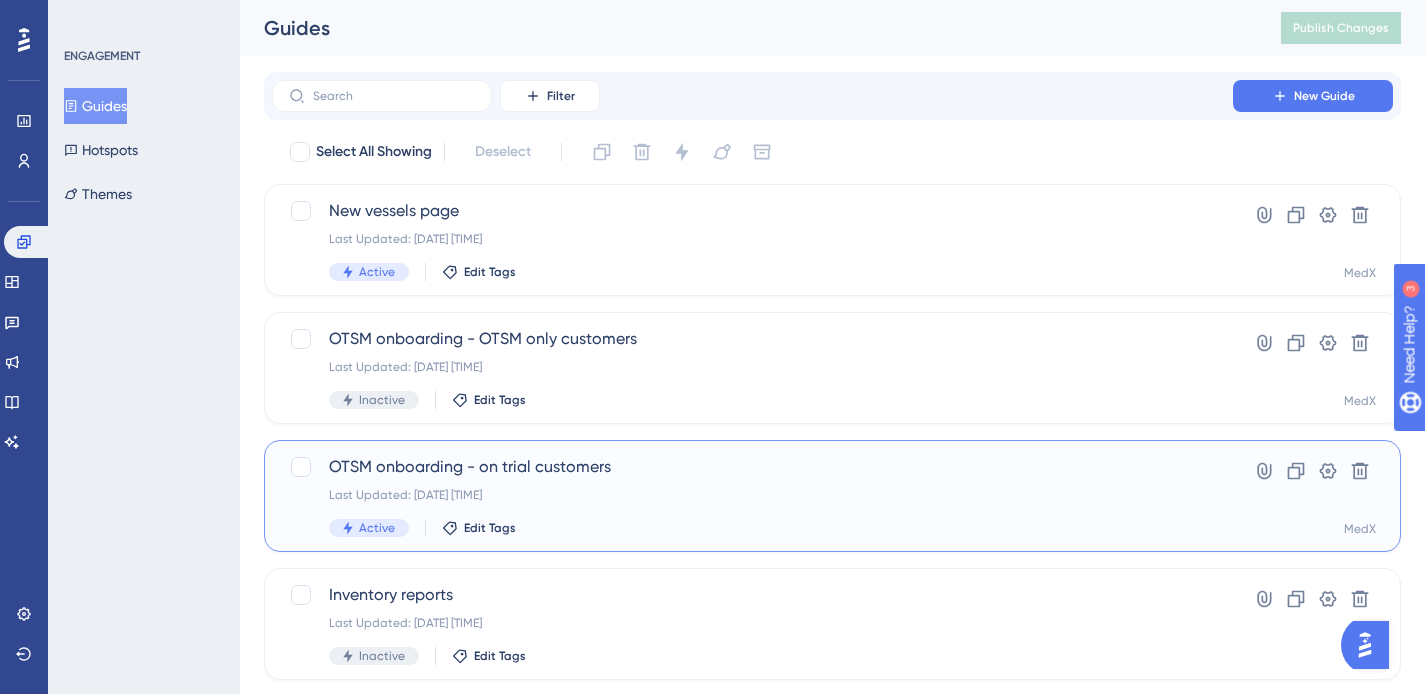 click on "Last Updated: [DATE] [TIME]" at bounding box center (752, 495) 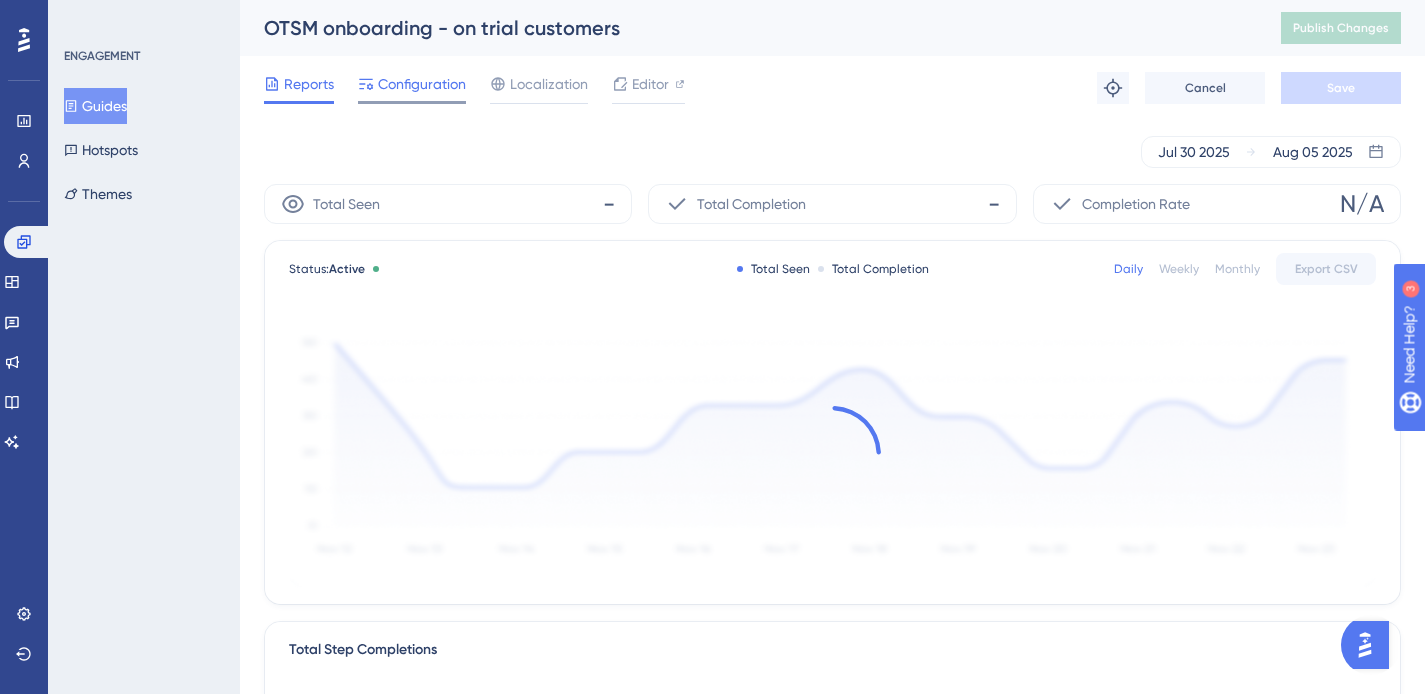 click on "Configuration" at bounding box center (422, 84) 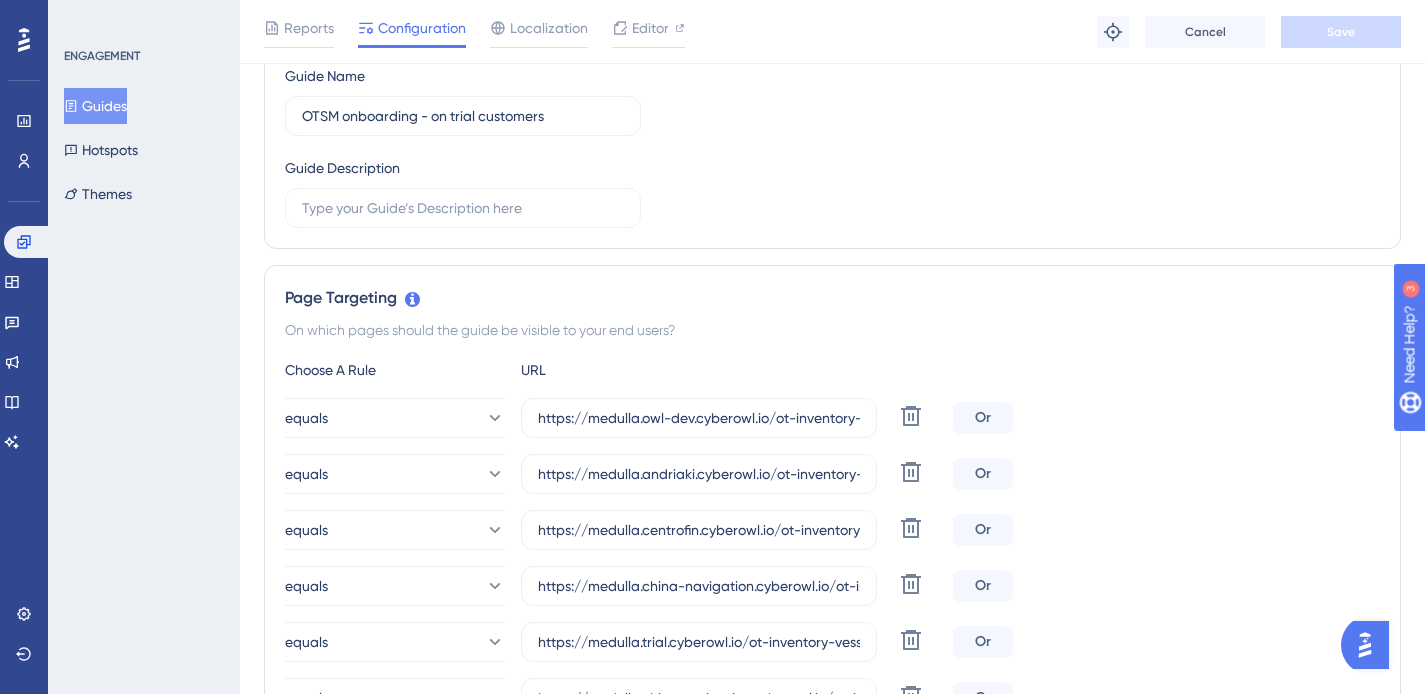 scroll, scrollTop: 459, scrollLeft: 0, axis: vertical 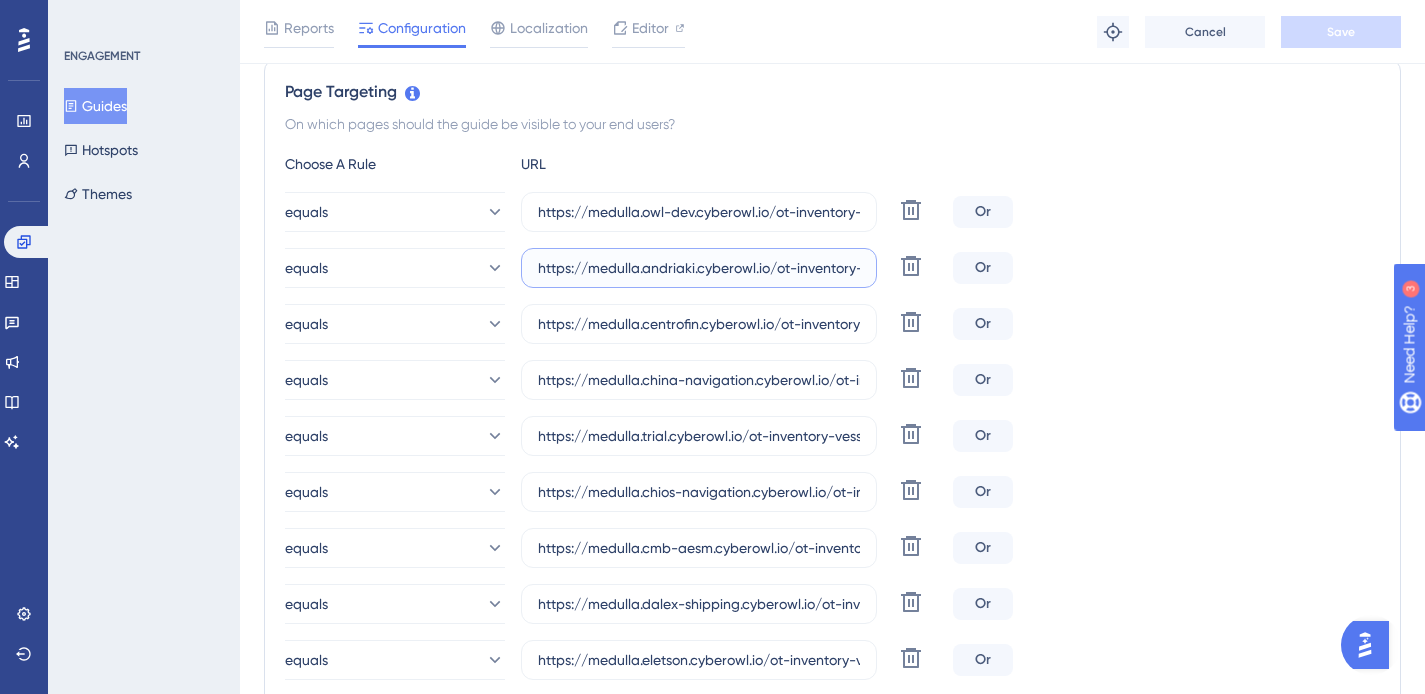 click on "https://medulla.andriaki.cyberowl.io/ot-inventory-vessels" at bounding box center (699, 268) 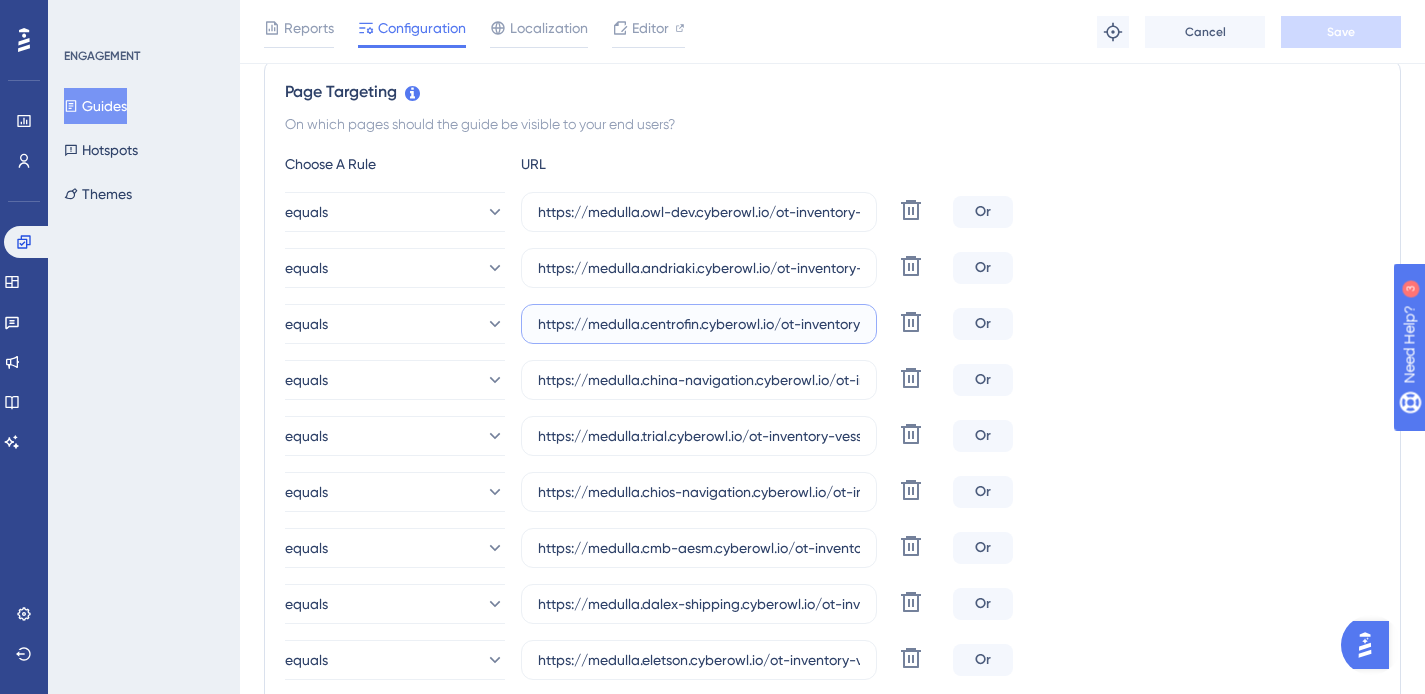 click on "https://medulla.centrofin.cyberowl.io/ot-inventory-vessels" at bounding box center [699, 324] 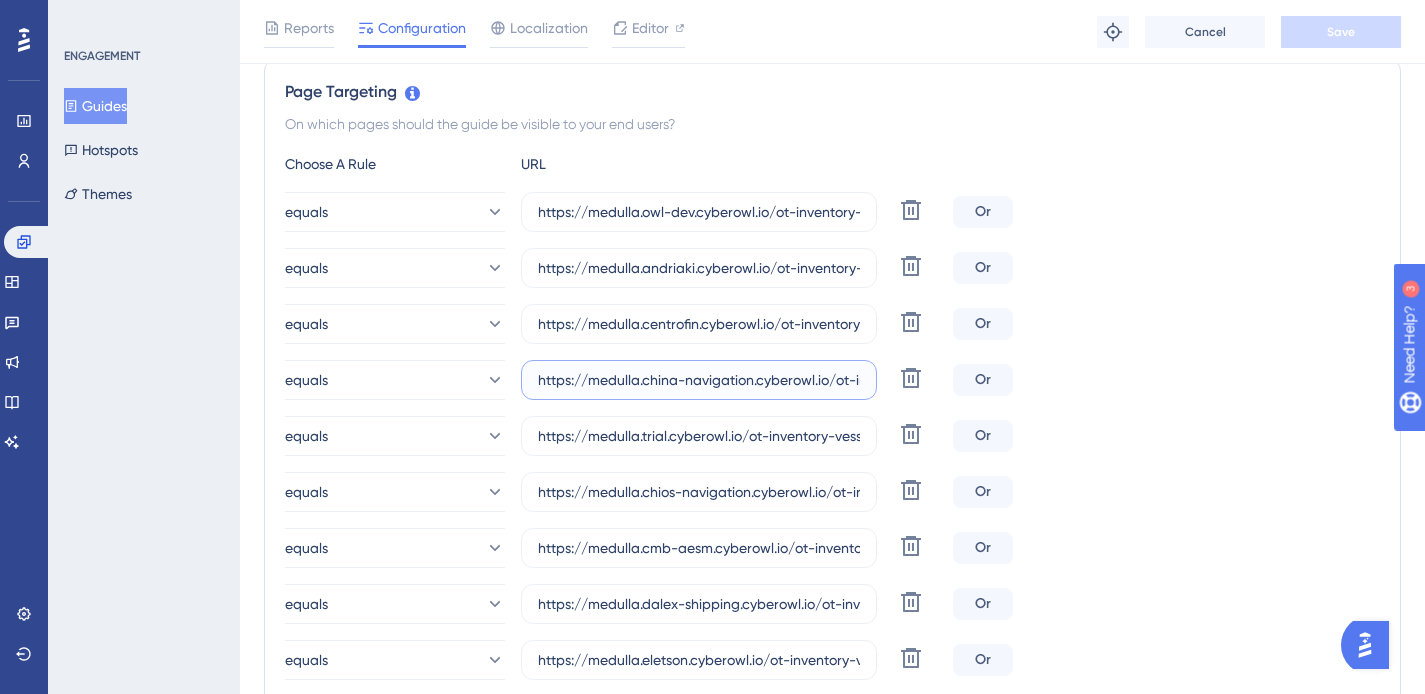 click on "https://medulla.china-navigation.cyberowl.io/ot-inventory-vessels" at bounding box center [699, 380] 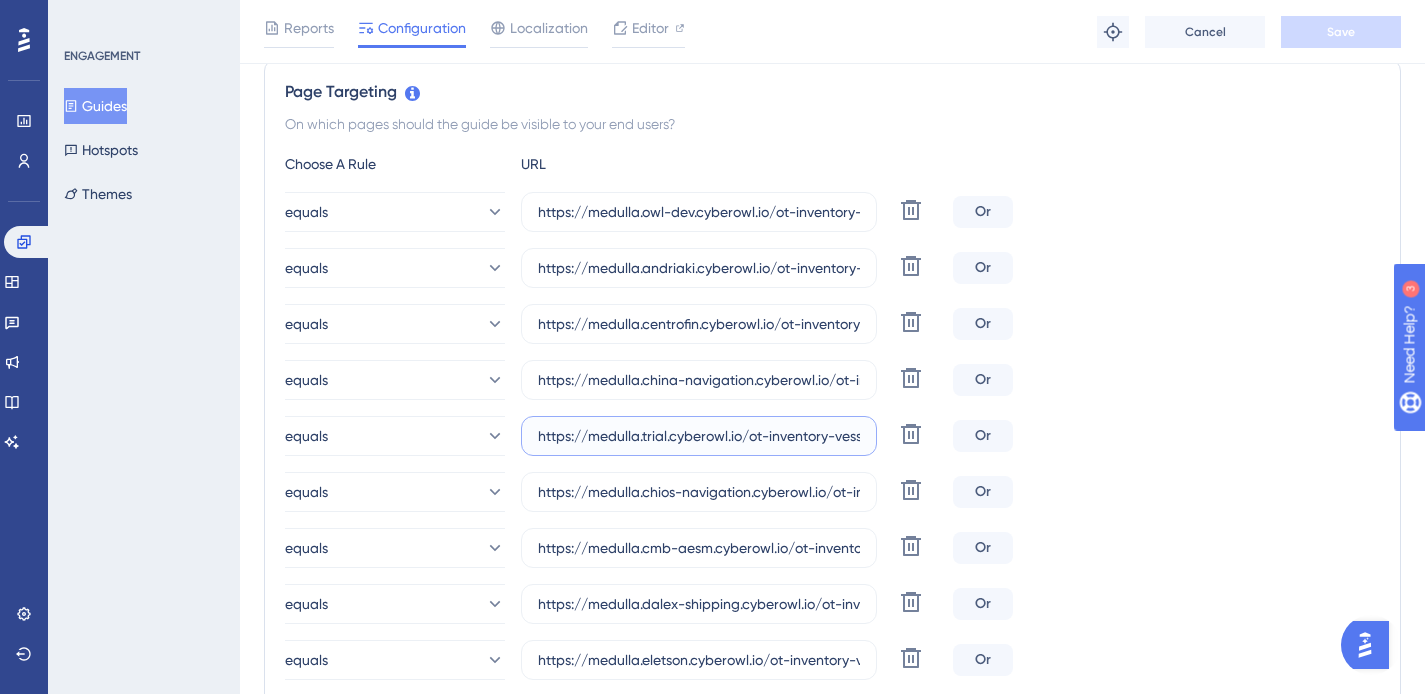 click on "https://medulla.trial.cyberowl.io/ot-inventory-vessels" at bounding box center (699, 436) 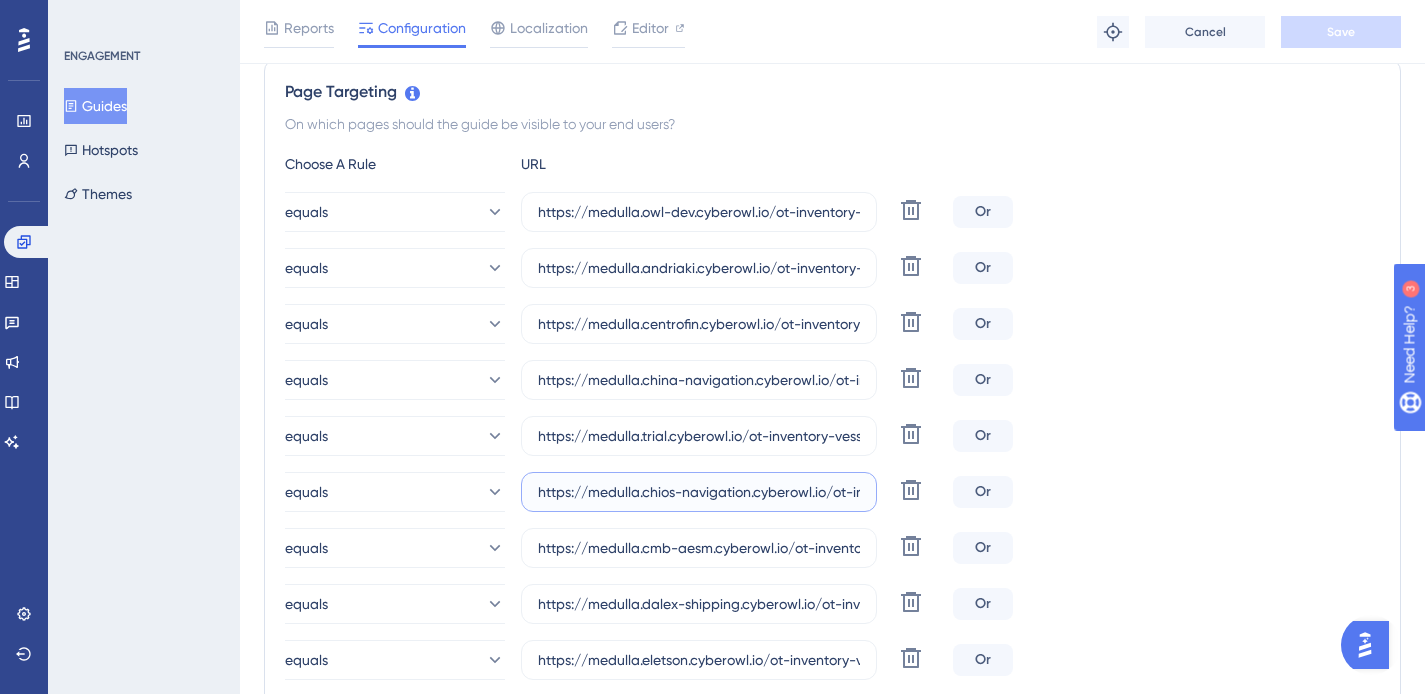 click on "https://medulla.chios-navigation.cyberowl.io/ot-inventory-vessels" at bounding box center [699, 492] 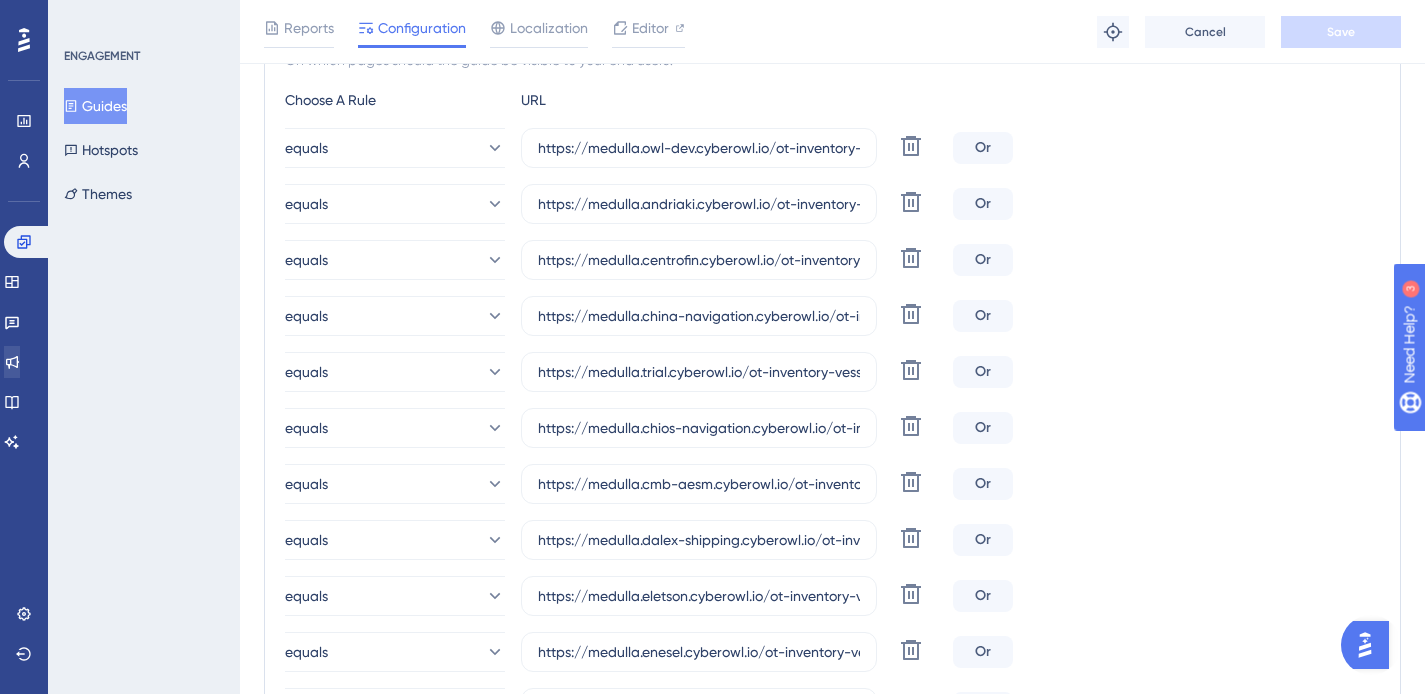 scroll, scrollTop: 536, scrollLeft: 0, axis: vertical 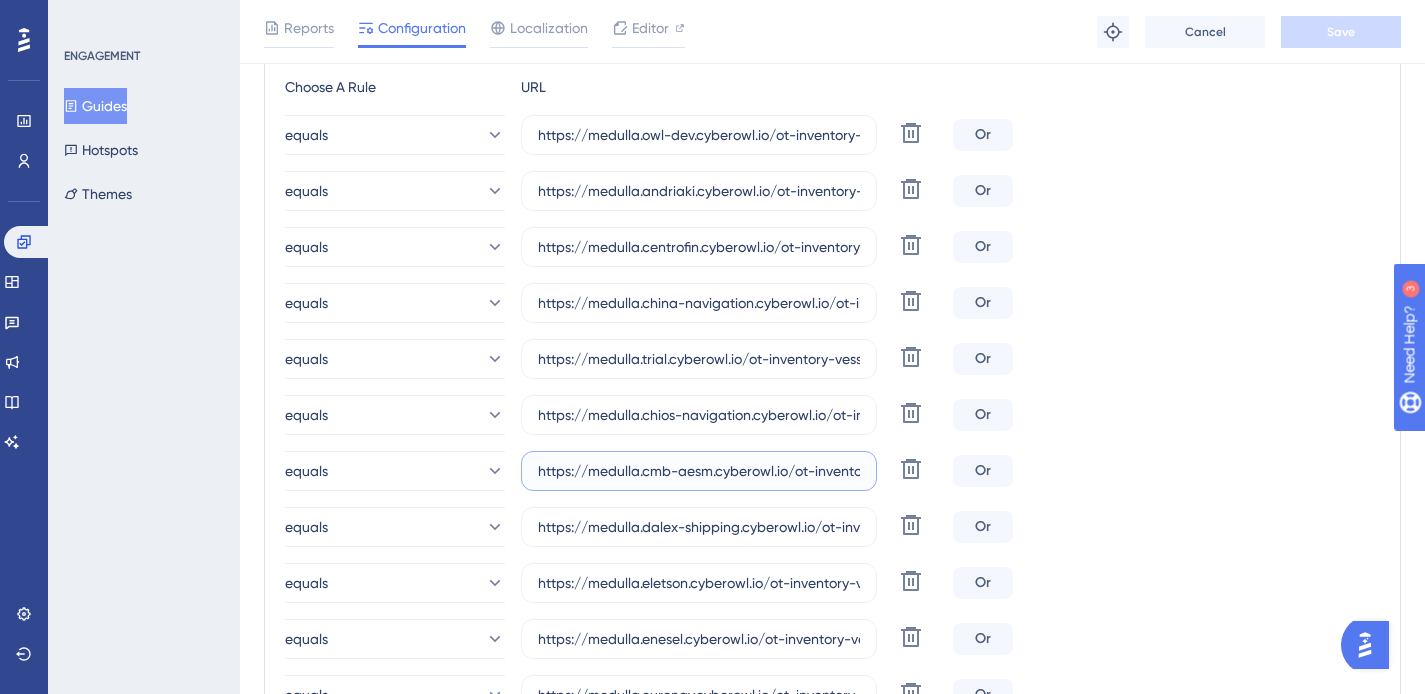 click on "https://medulla.cmb-aesm.cyberowl.io/ot-inventory-vessels" at bounding box center [699, 471] 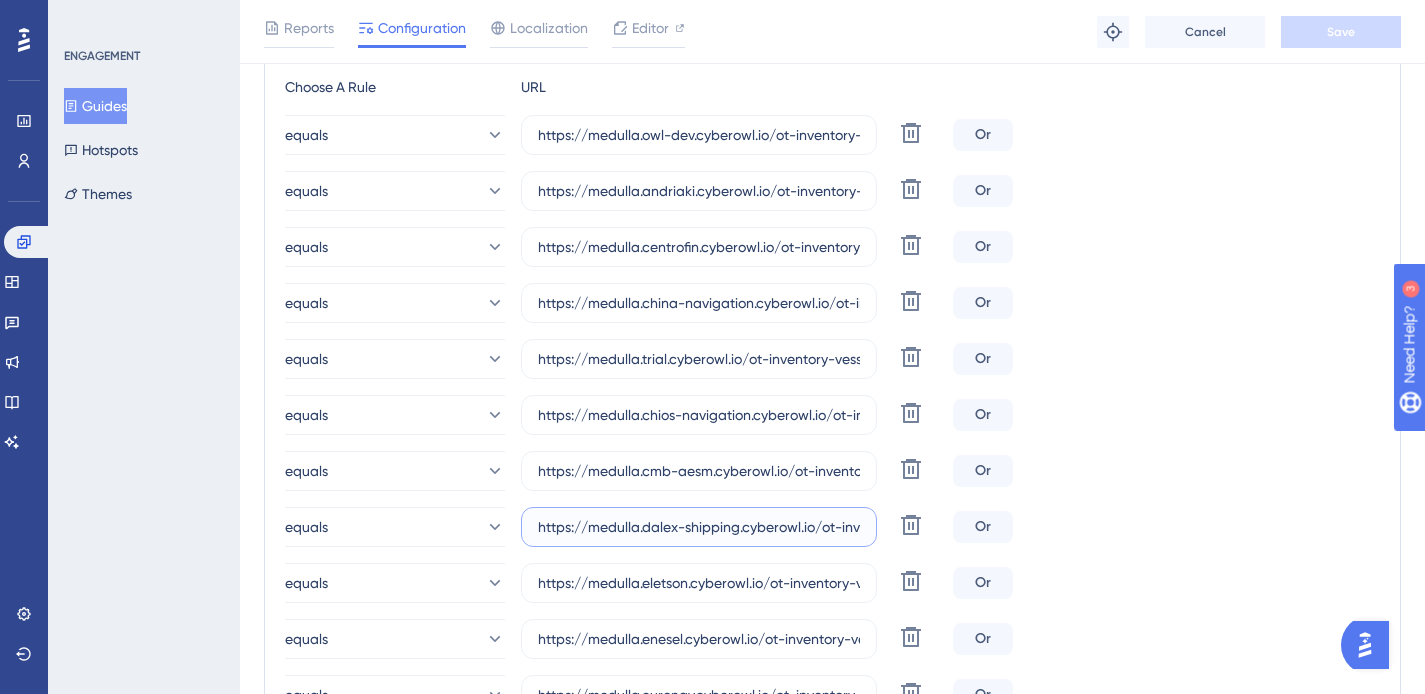 click on "https://medulla.dalex-shipping.cyberowl.io/ot-inventory-vessels" at bounding box center (699, 527) 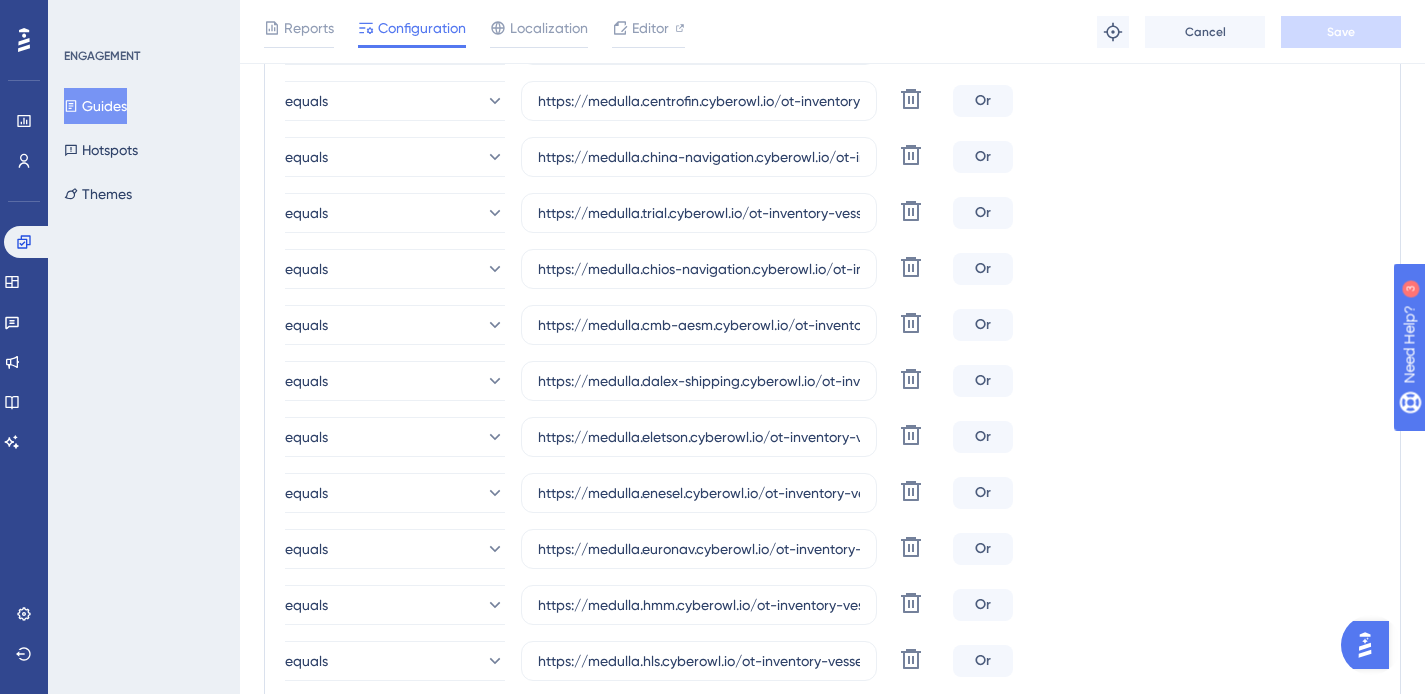 scroll, scrollTop: 695, scrollLeft: 0, axis: vertical 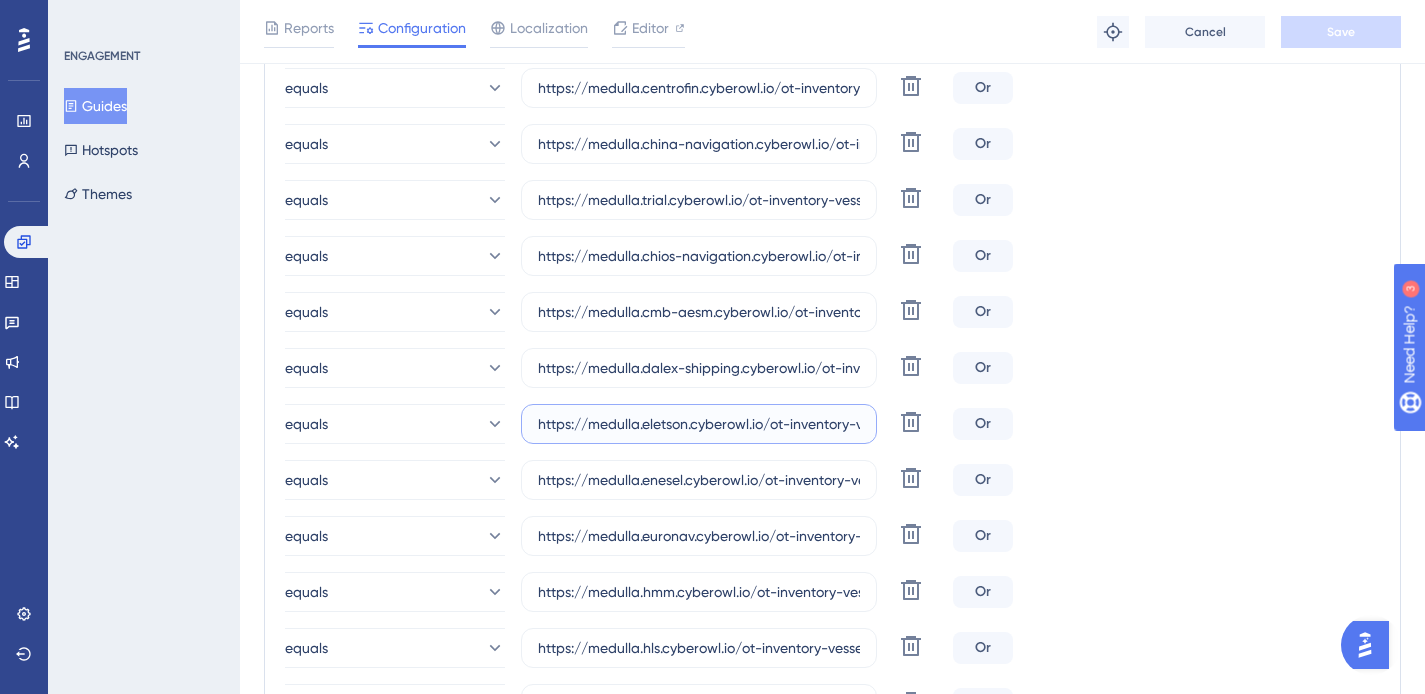 click on "https://medulla.eletson.cyberowl.io/ot-inventory-vessels" at bounding box center [699, 424] 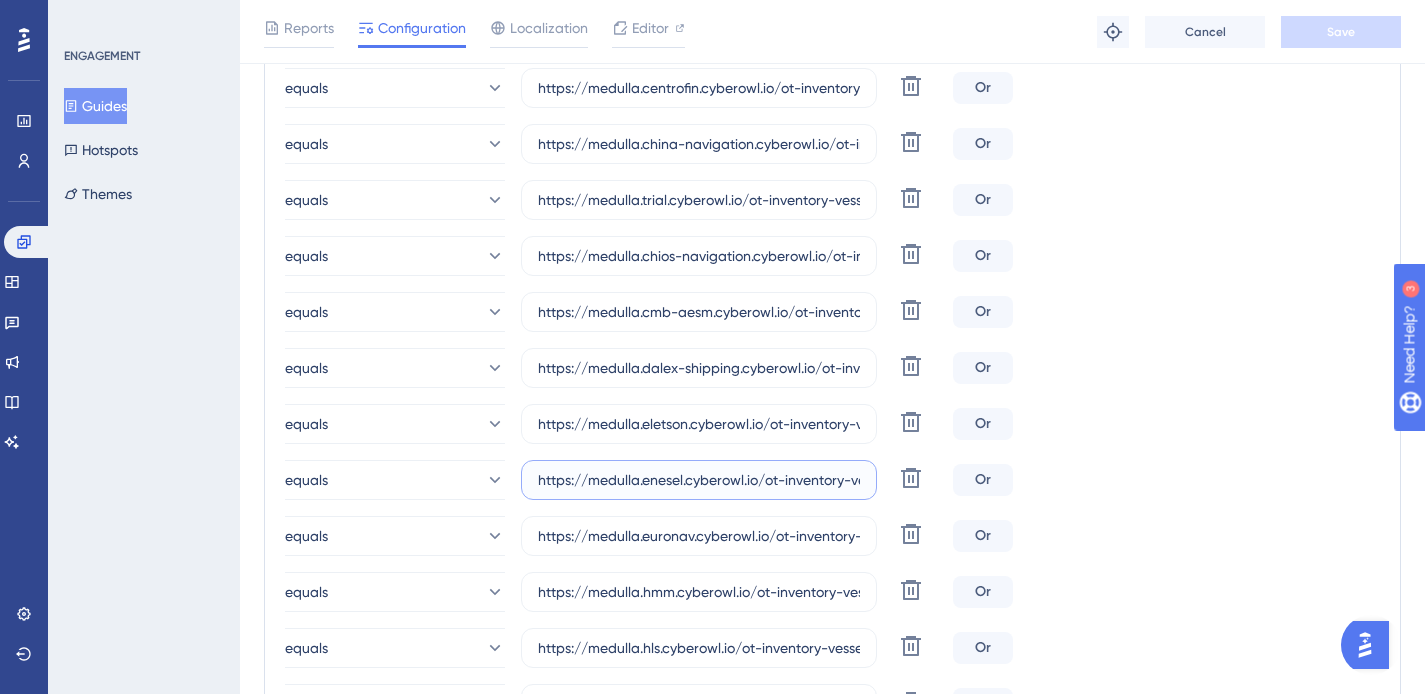 click on "https://medulla.enesel.cyberowl.io/ot-inventory-vessels" at bounding box center (699, 480) 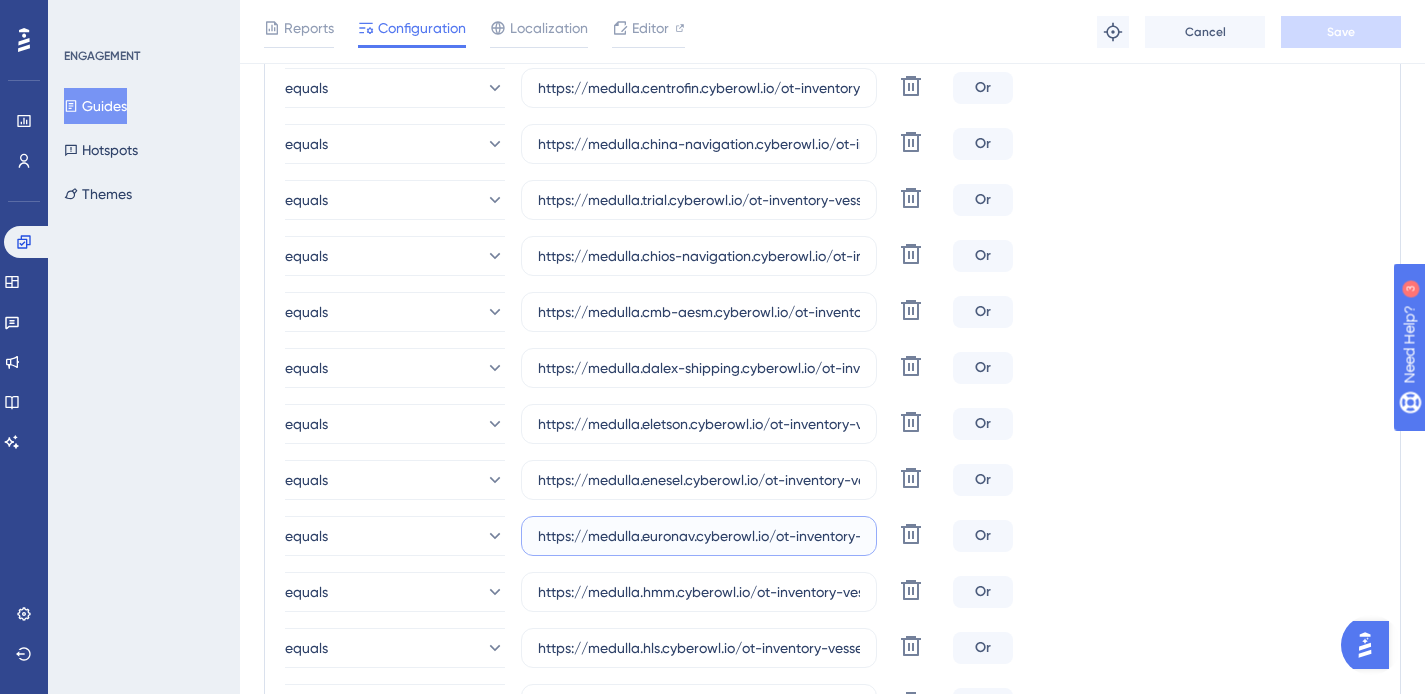 click on "https://medulla.euronav.cyberowl.io/ot-inventory-vessels" at bounding box center [699, 536] 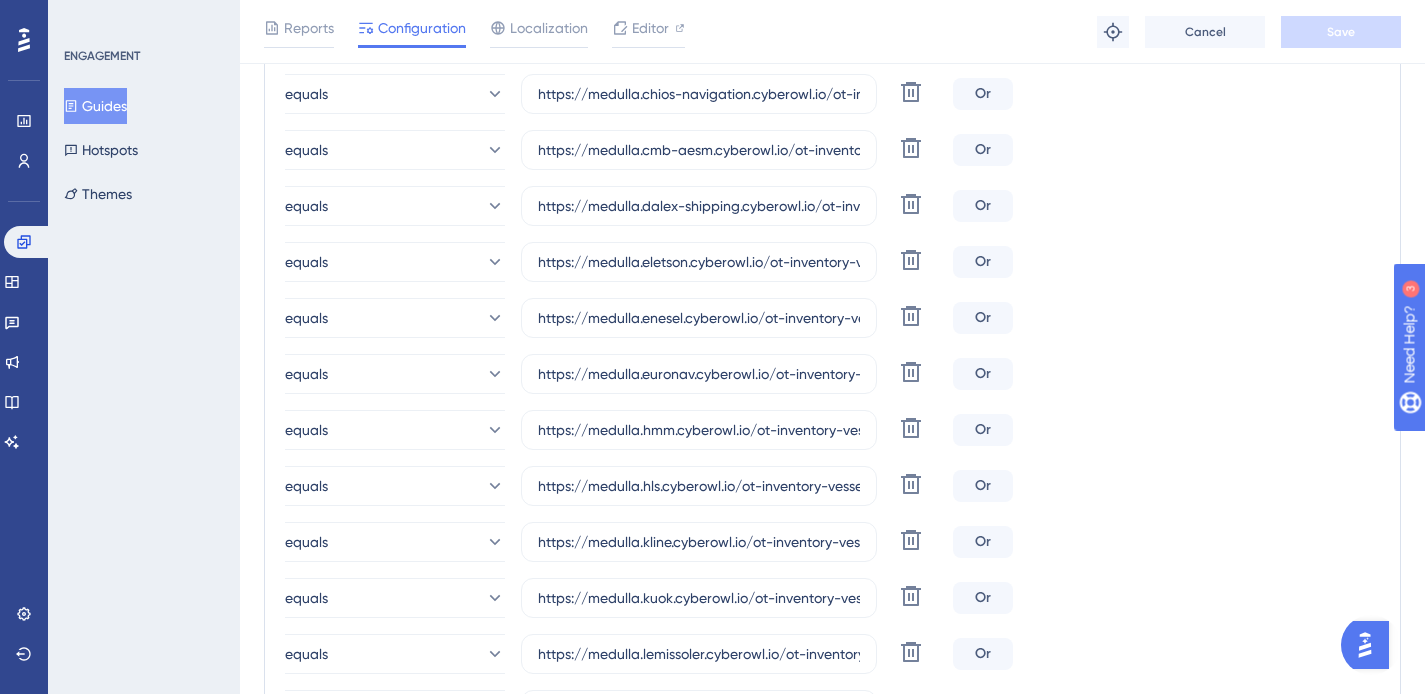scroll, scrollTop: 952, scrollLeft: 0, axis: vertical 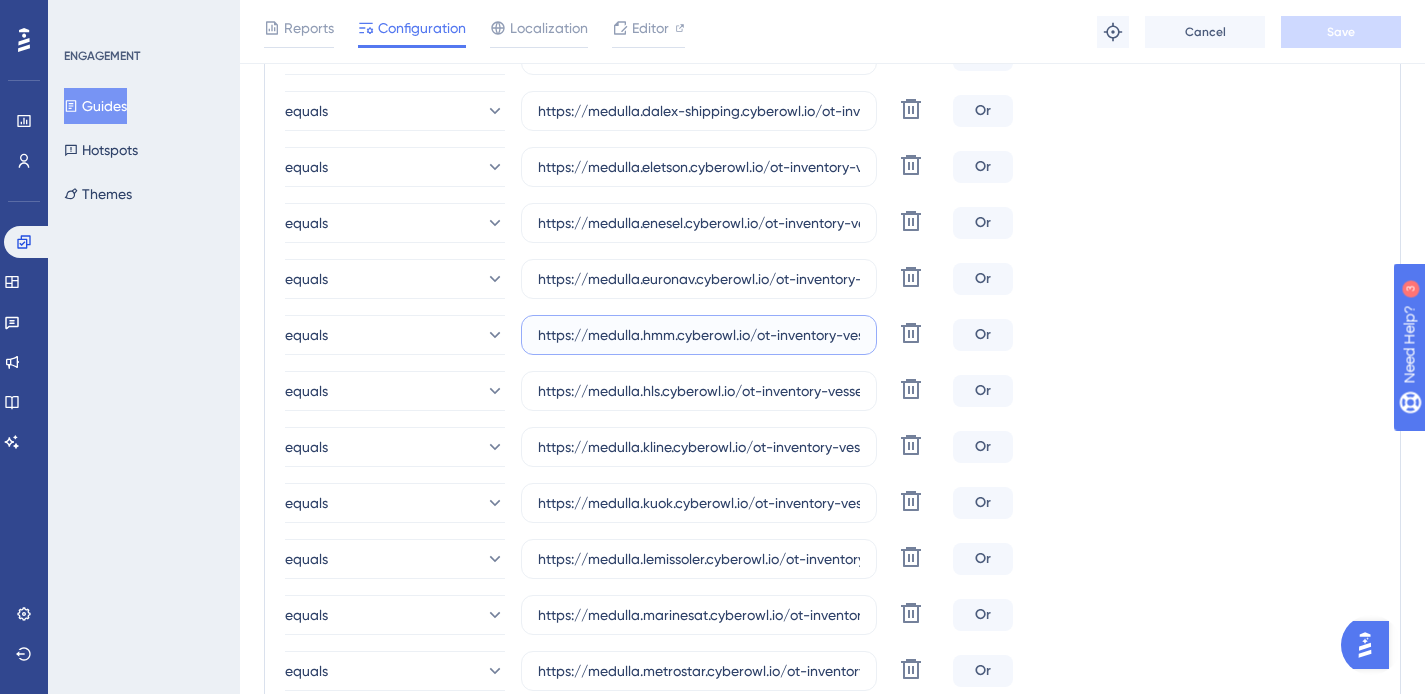 click on "https://medulla.hmm.cyberowl.io/ot-inventory-vessels" at bounding box center (699, 335) 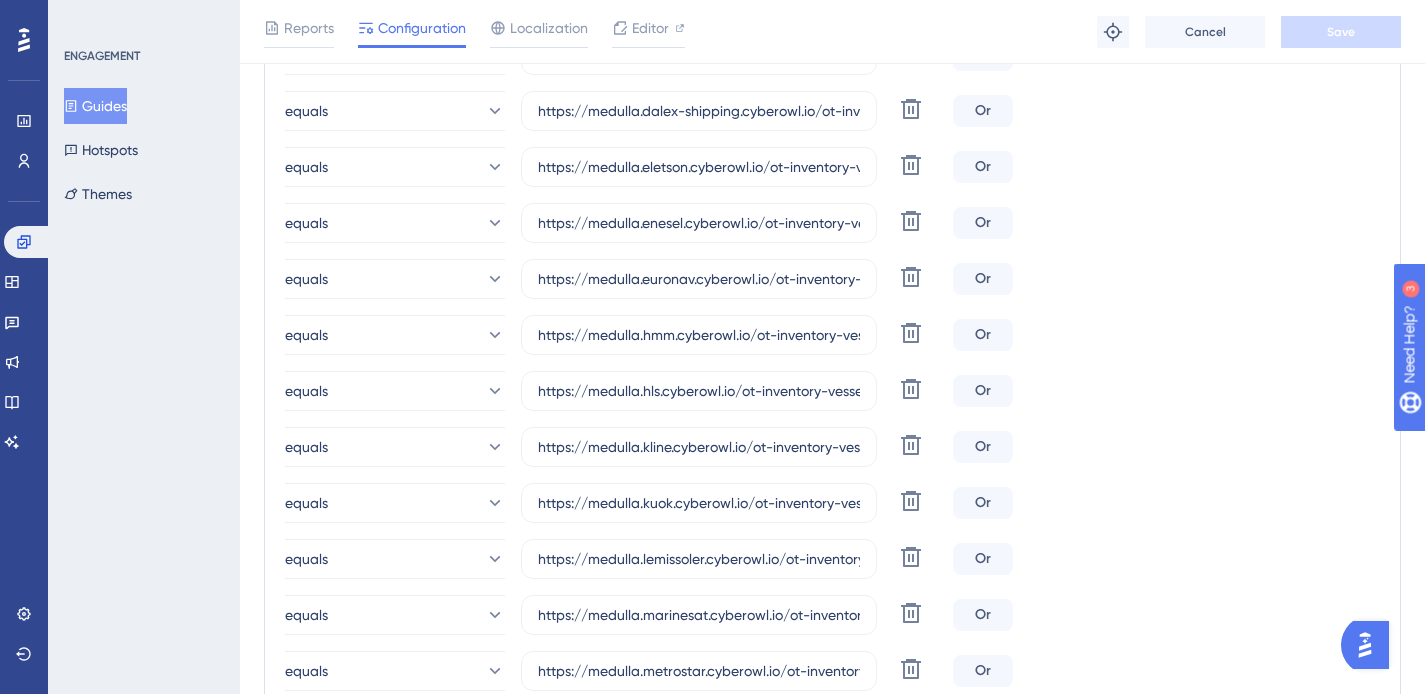 scroll, scrollTop: 1005, scrollLeft: 0, axis: vertical 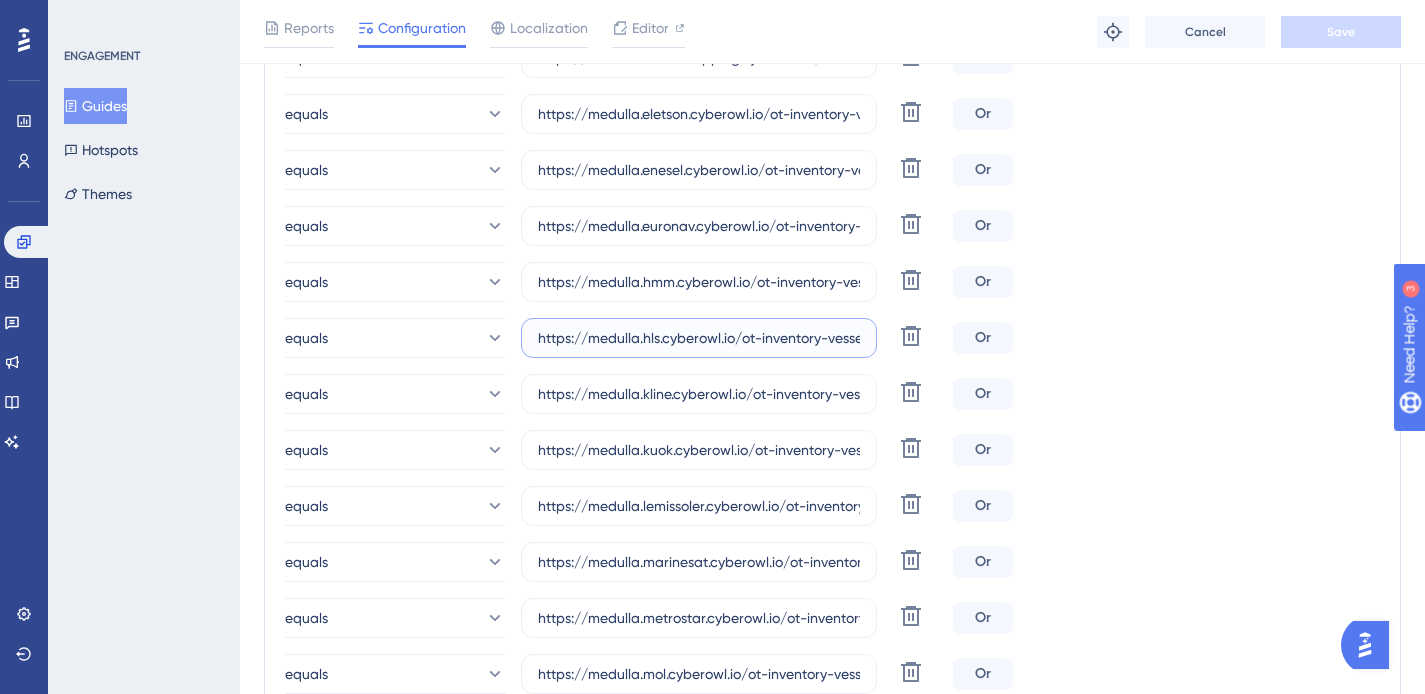 click on "https://medulla.hls.cyberowl.io/ot-inventory-vessels" at bounding box center (699, 338) 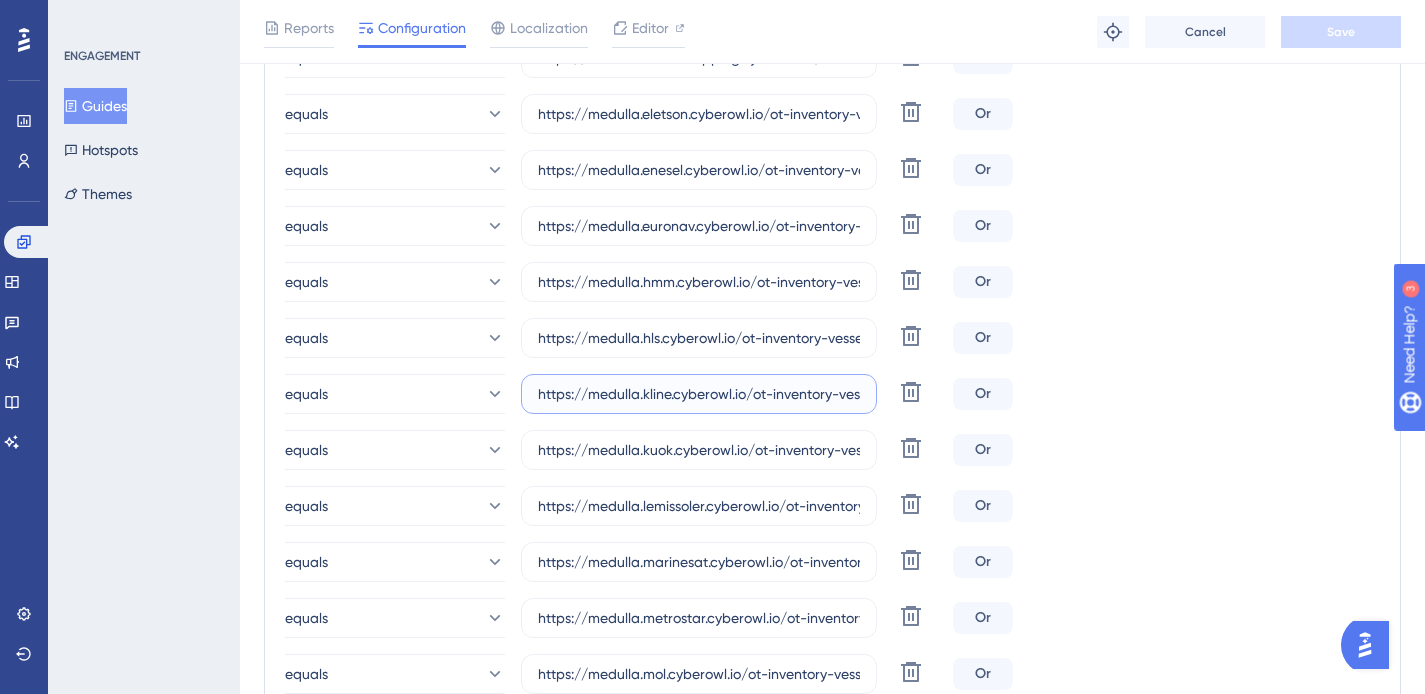 click on "https://medulla.kline.cyberowl.io/ot-inventory-vessels" at bounding box center [699, 394] 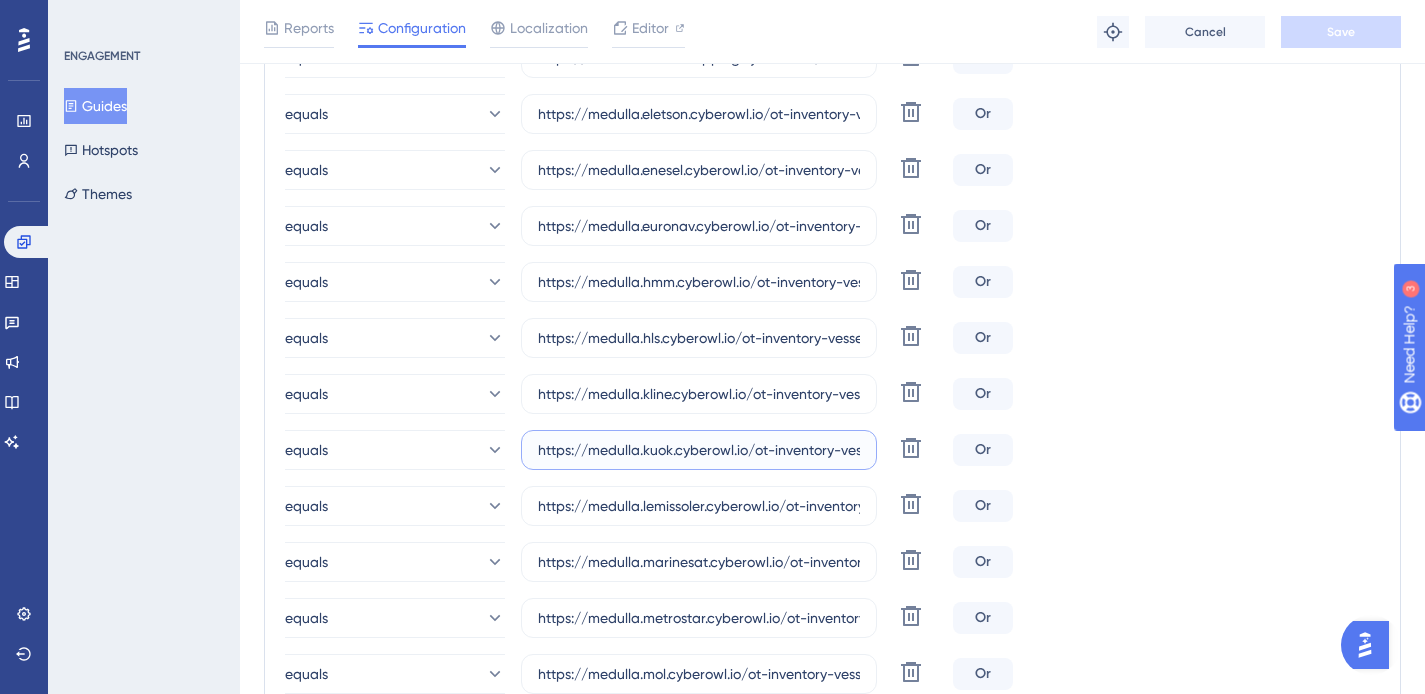 click on "https://medulla.kuok.cyberowl.io/ot-inventory-vessels" at bounding box center (699, 450) 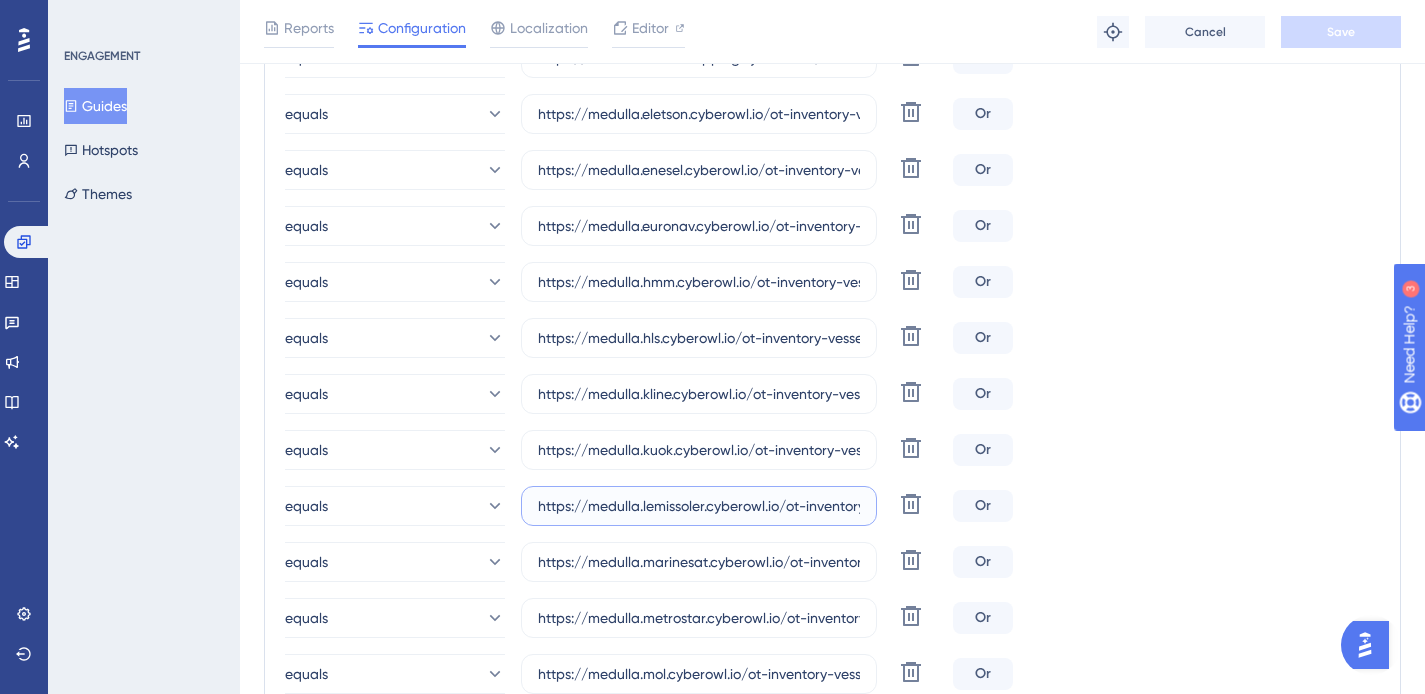 click on "https://medulla.lemissoler.cyberowl.io/ot-inventory-vessels" at bounding box center (699, 506) 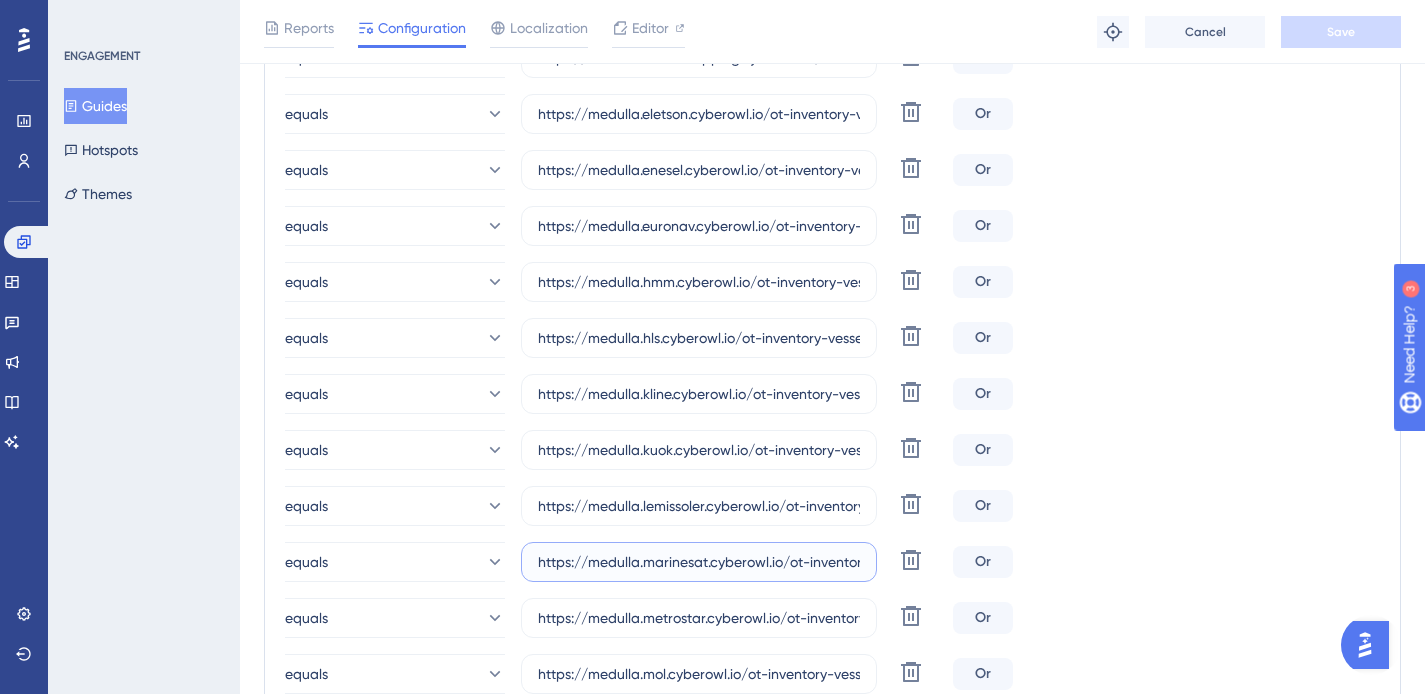 click on "https://medulla.marinesat.cyberowl.io/ot-inventory-vessels" at bounding box center [699, 562] 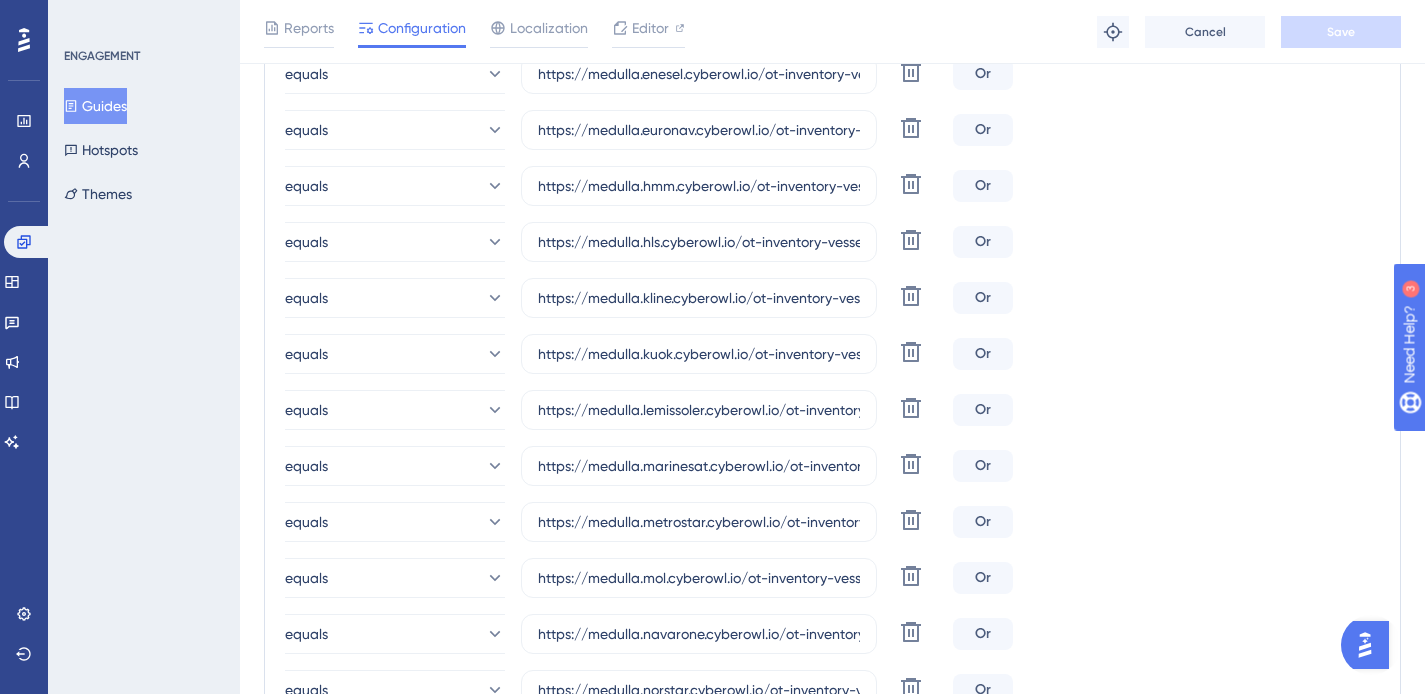 scroll, scrollTop: 1127, scrollLeft: 0, axis: vertical 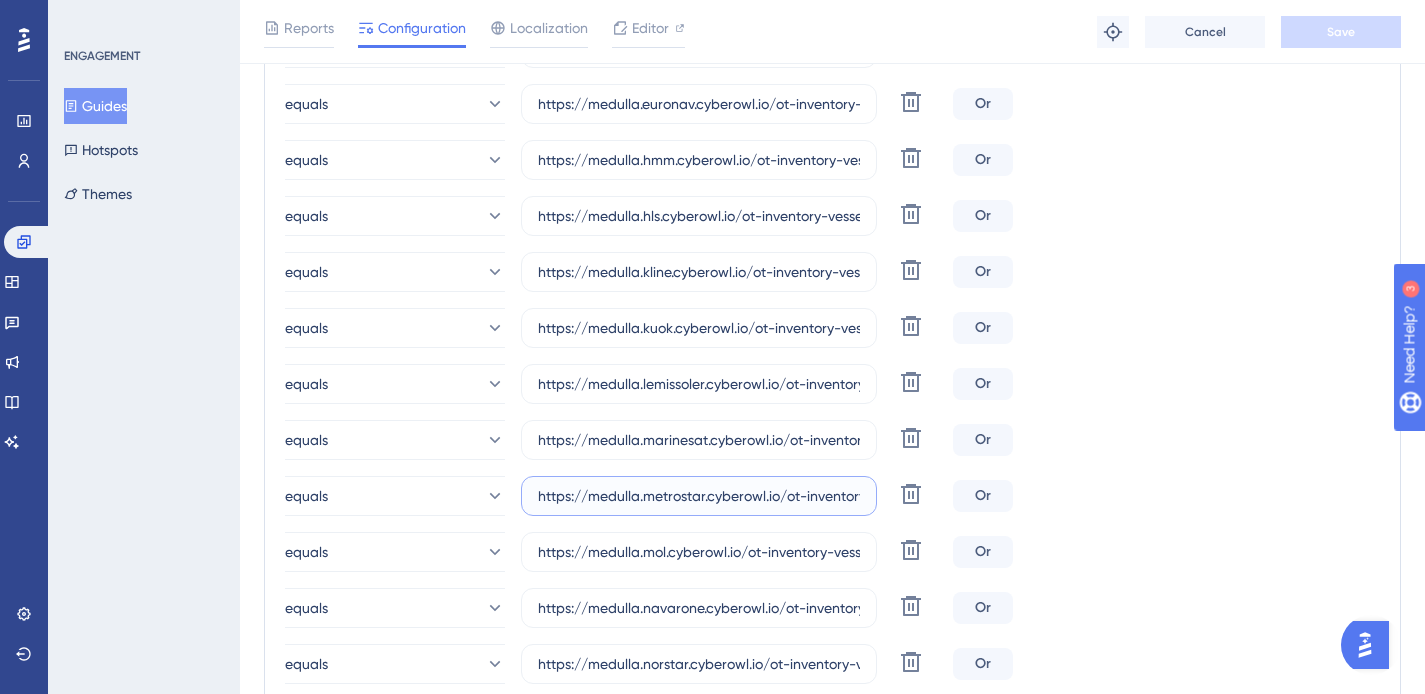 click on "https://medulla.metrostar.cyberowl.io/ot-inventory-vessels" at bounding box center [699, 496] 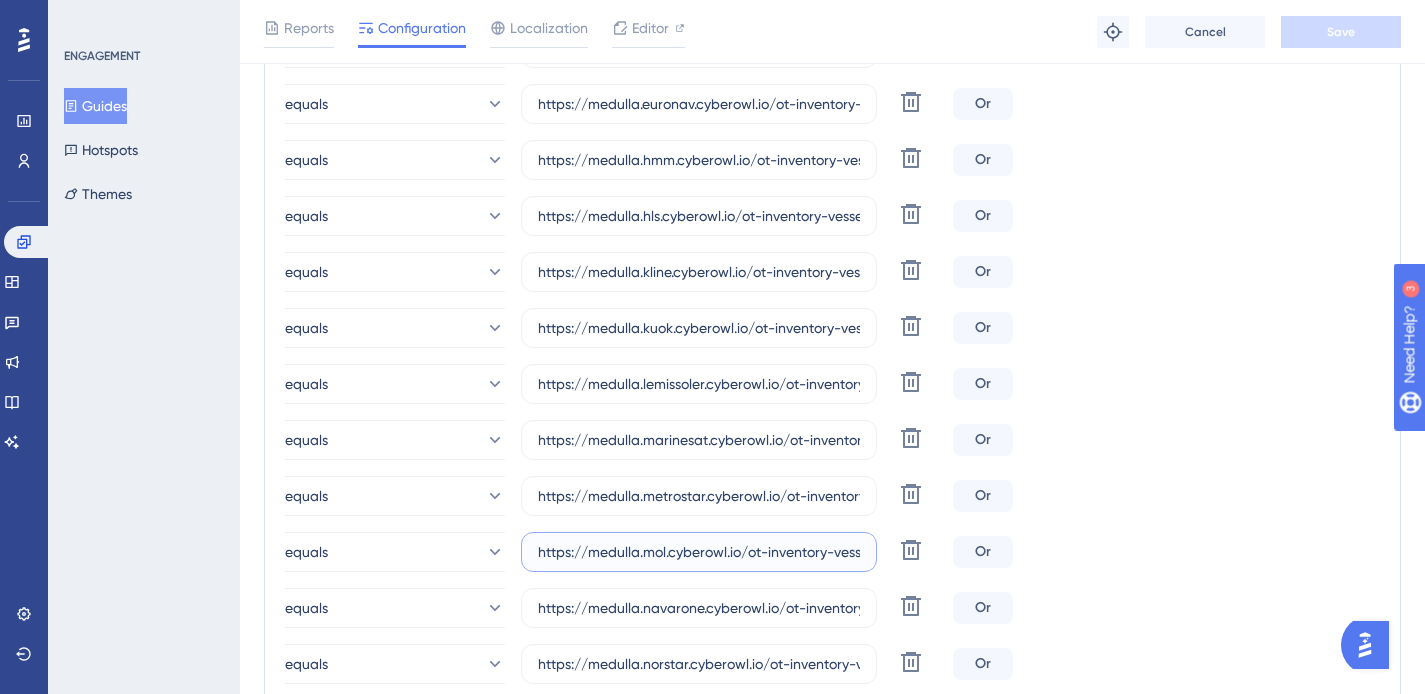 click on "https://medulla.mol.cyberowl.io/ot-inventory-vessels" at bounding box center [699, 552] 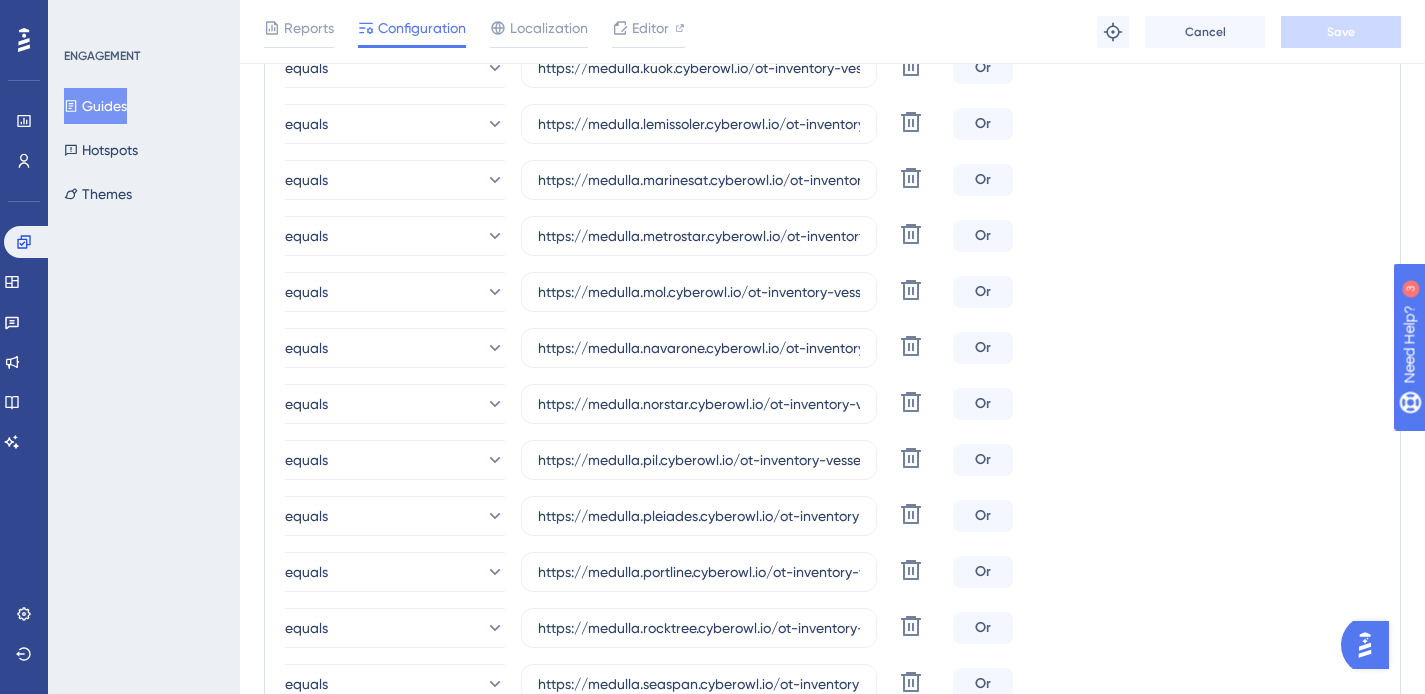 scroll, scrollTop: 1400, scrollLeft: 0, axis: vertical 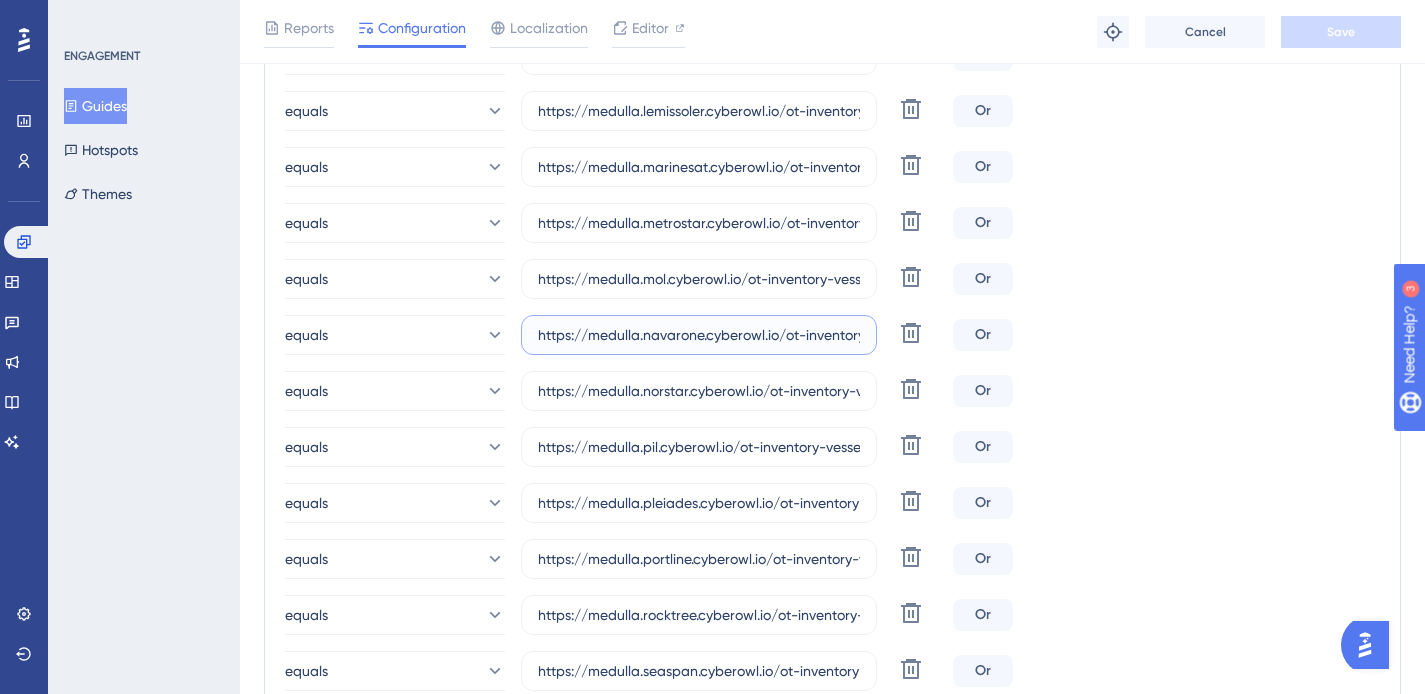 click on "https://medulla.navarone.cyberowl.io/ot-inventory-vessels" at bounding box center (699, 335) 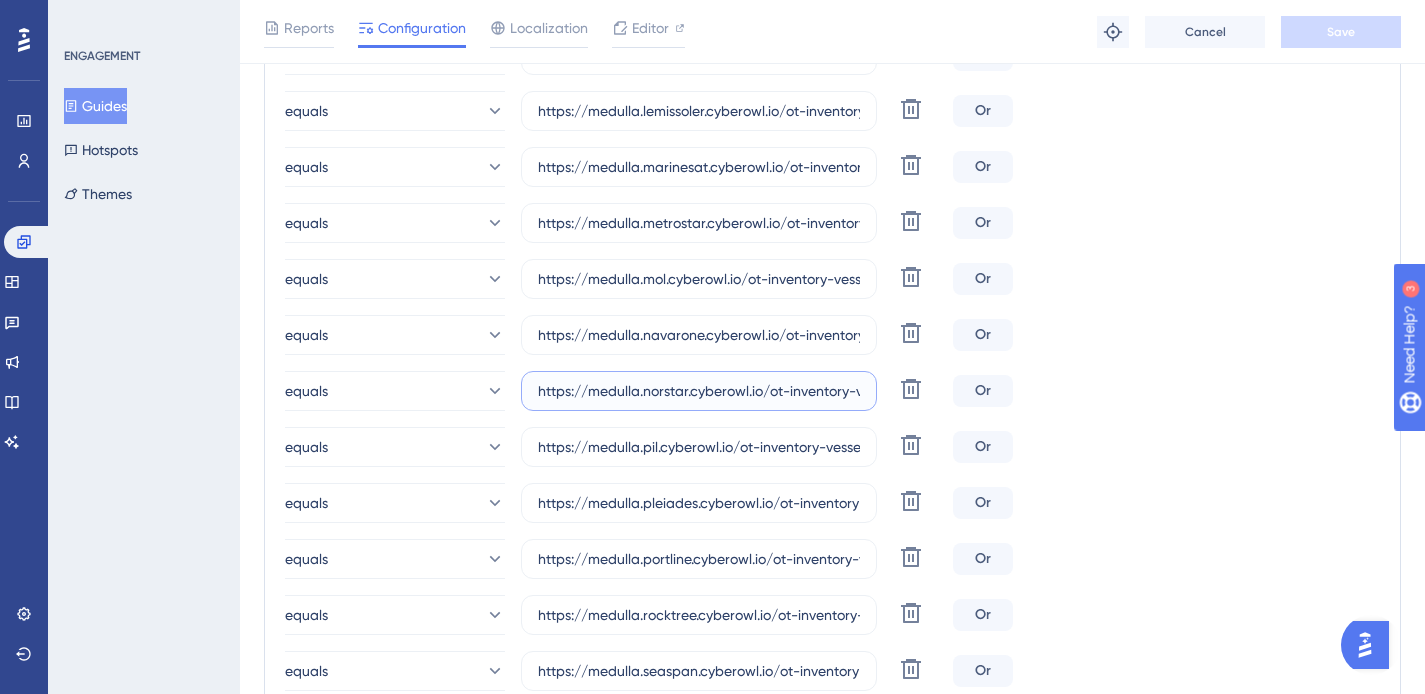 click on "https://medulla.norstar.cyberowl.io/ot-inventory-vessels" at bounding box center (699, 391) 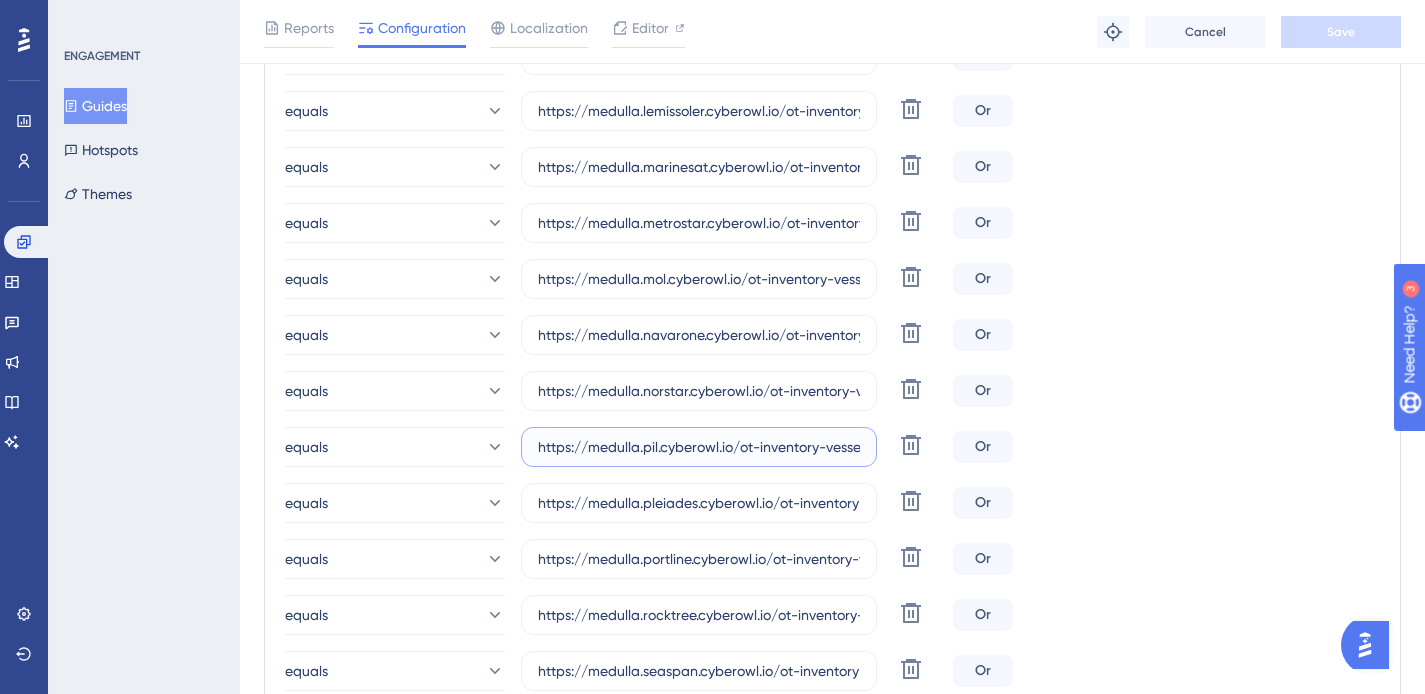 click on "https://medulla.pil.cyberowl.io/ot-inventory-vessels" at bounding box center [699, 447] 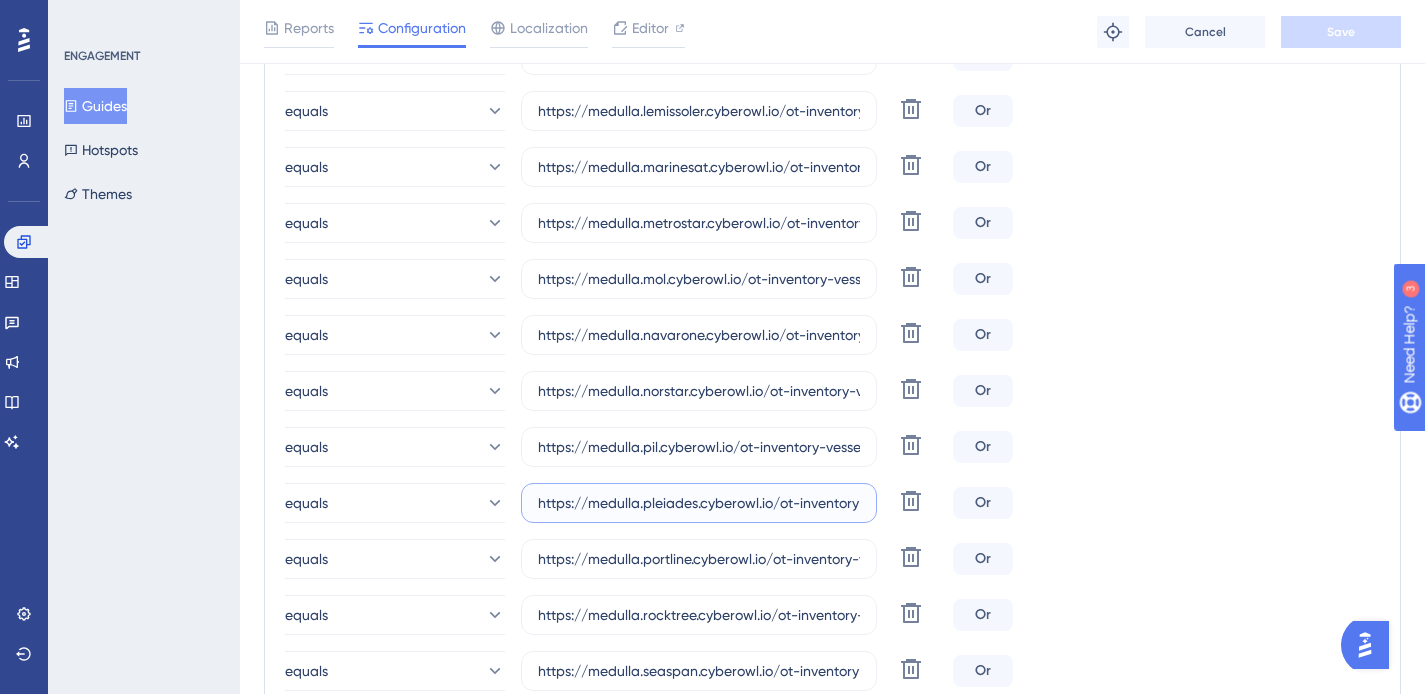 click on "https://medulla.pleiades.cyberowl.io/ot-inventory-vessels" at bounding box center (699, 503) 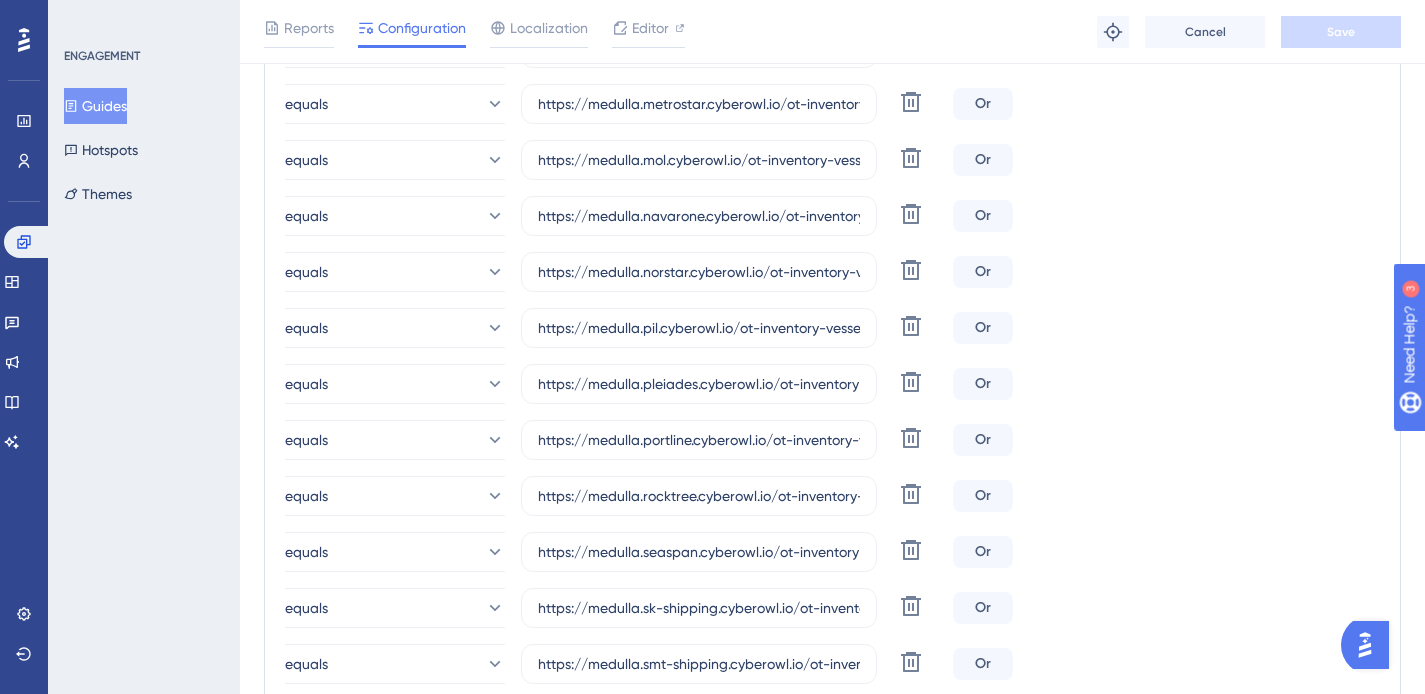 scroll, scrollTop: 1622, scrollLeft: 0, axis: vertical 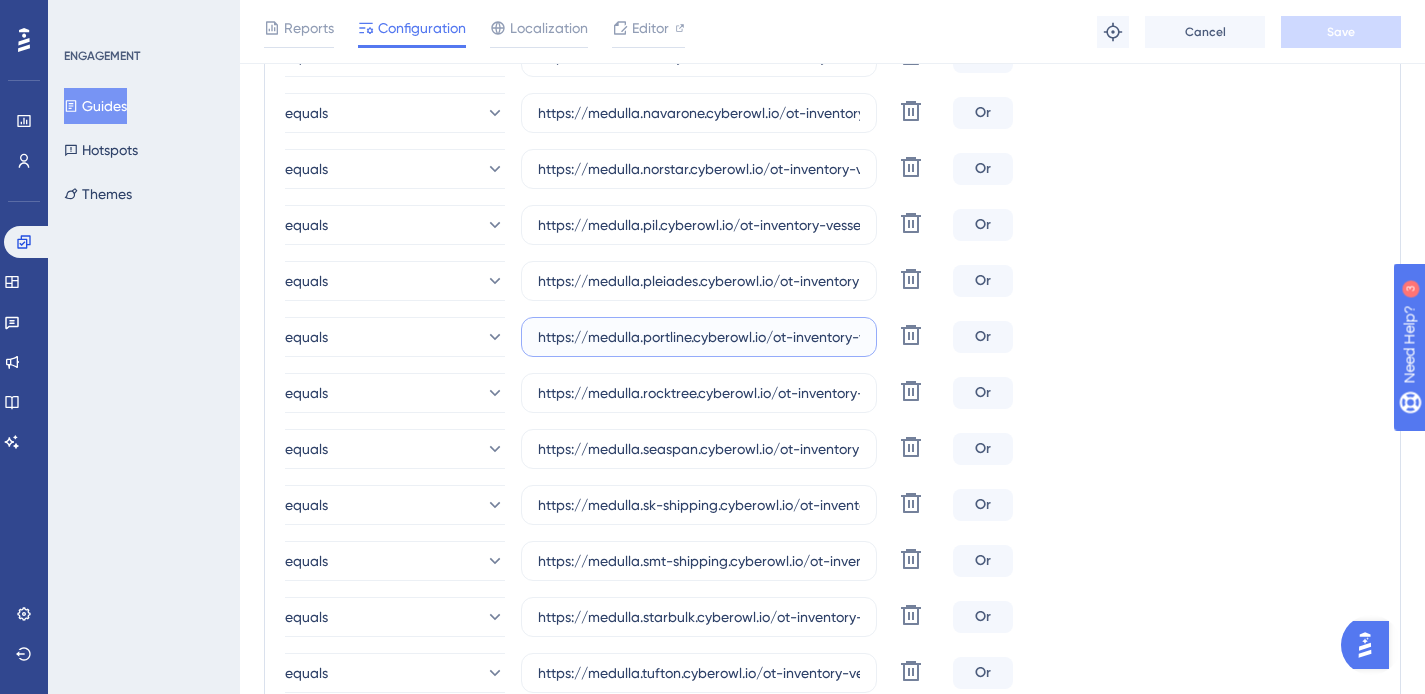 click on "https://medulla.portline.cyberowl.io/ot-inventory-vessels" at bounding box center [699, 337] 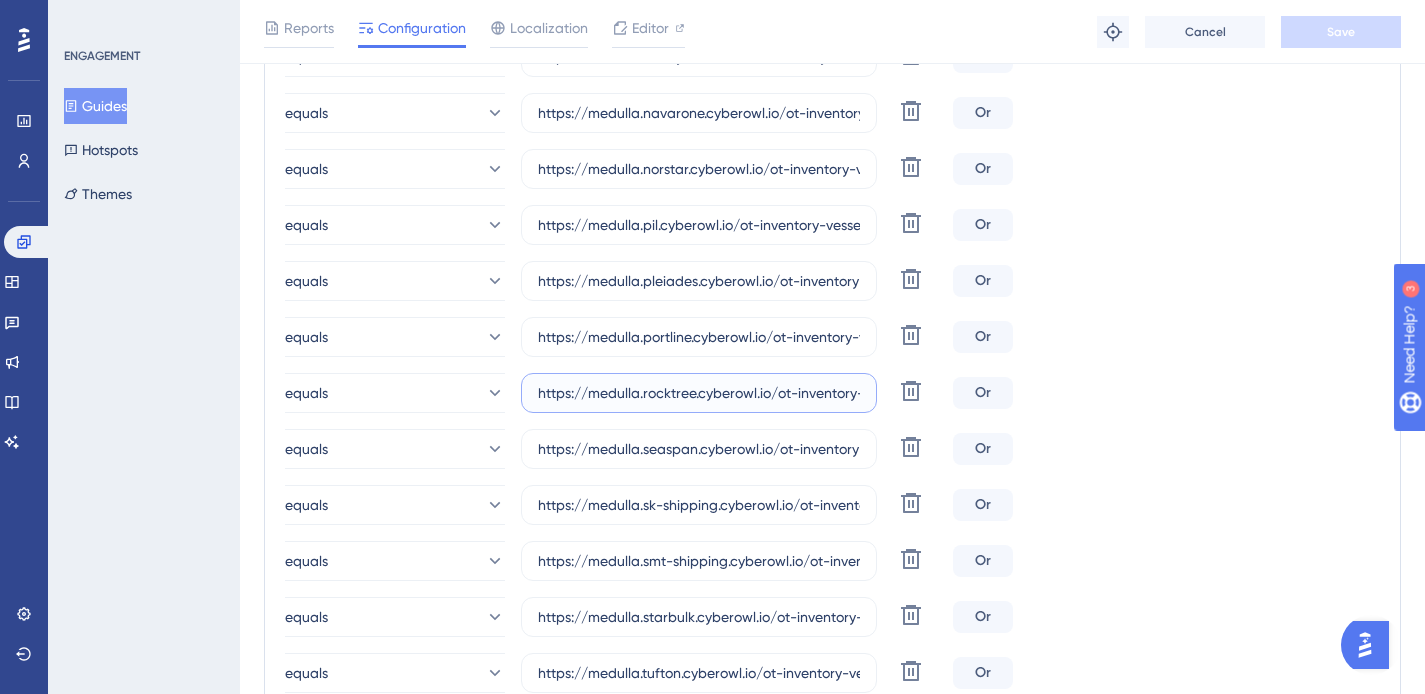 click on "https://medulla.rocktree.cyberowl.io/ot-inventory-vessels" at bounding box center (699, 393) 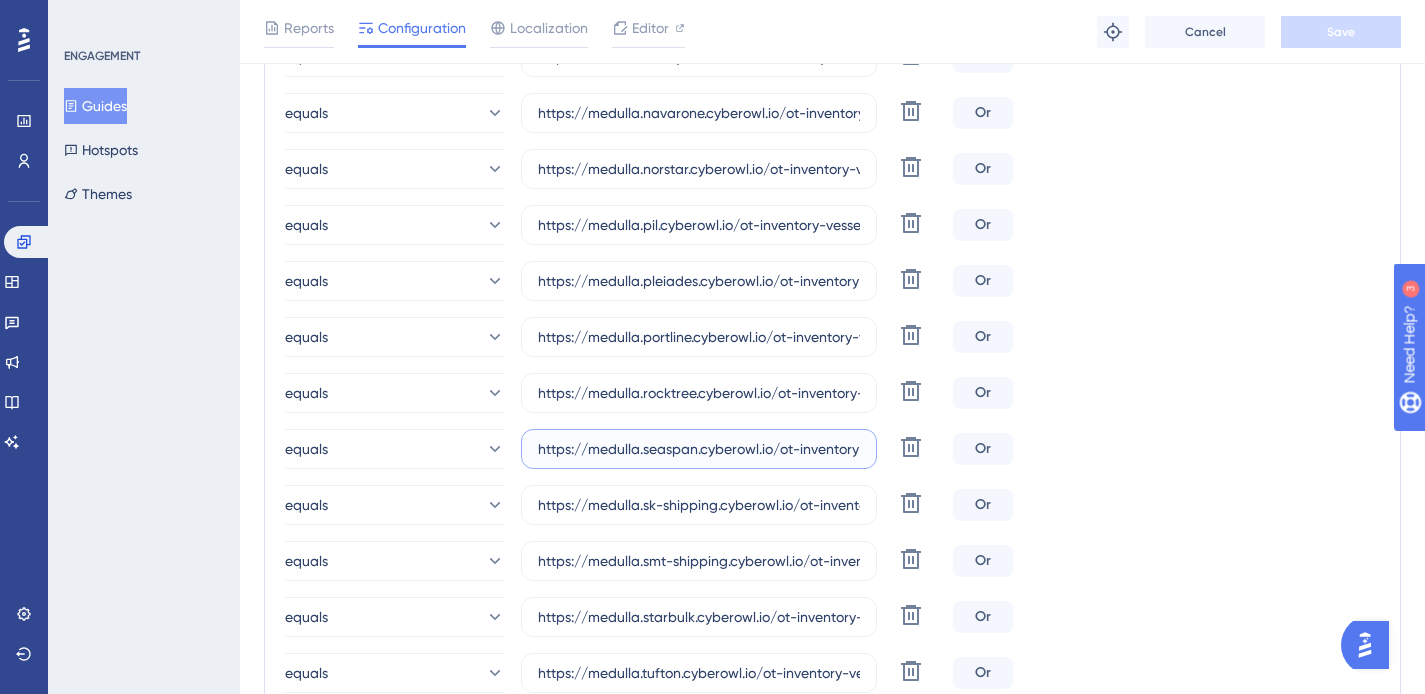 click on "https://medulla.seaspan.cyberowl.io/ot-inventory-vessels" at bounding box center [699, 449] 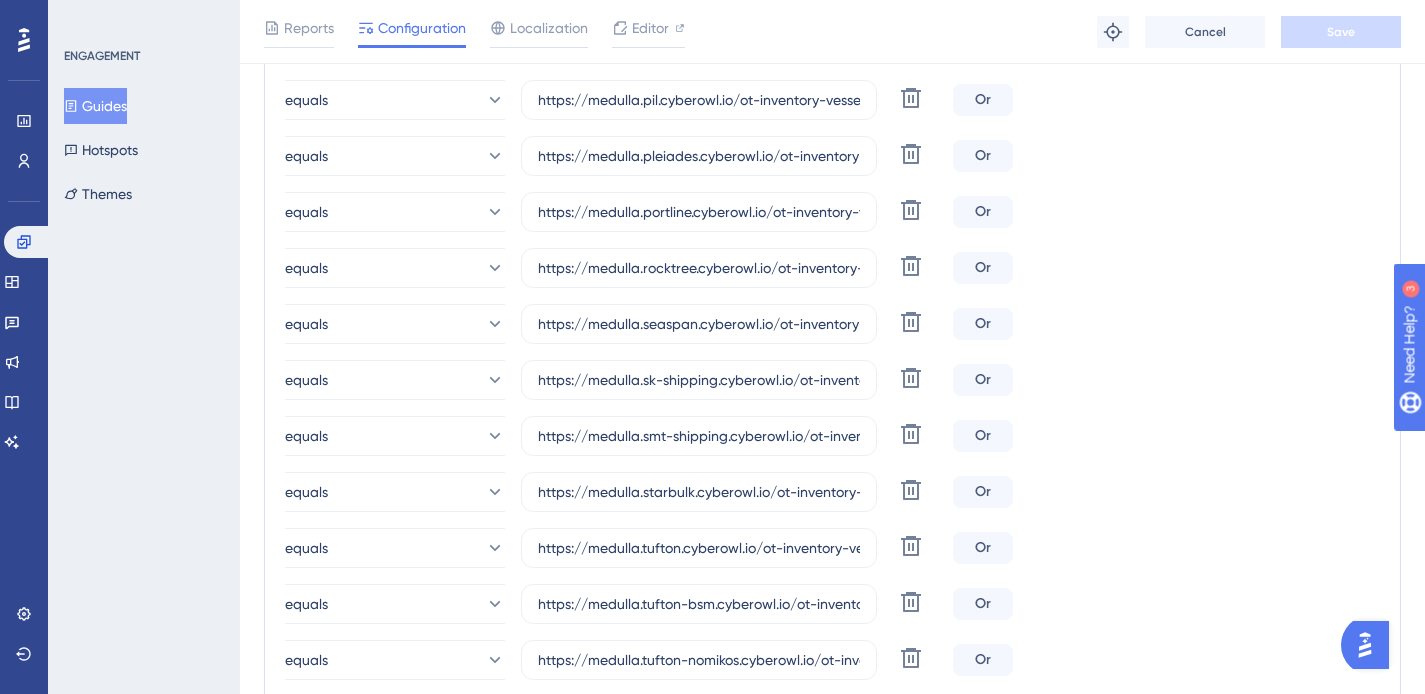 scroll, scrollTop: 1760, scrollLeft: 0, axis: vertical 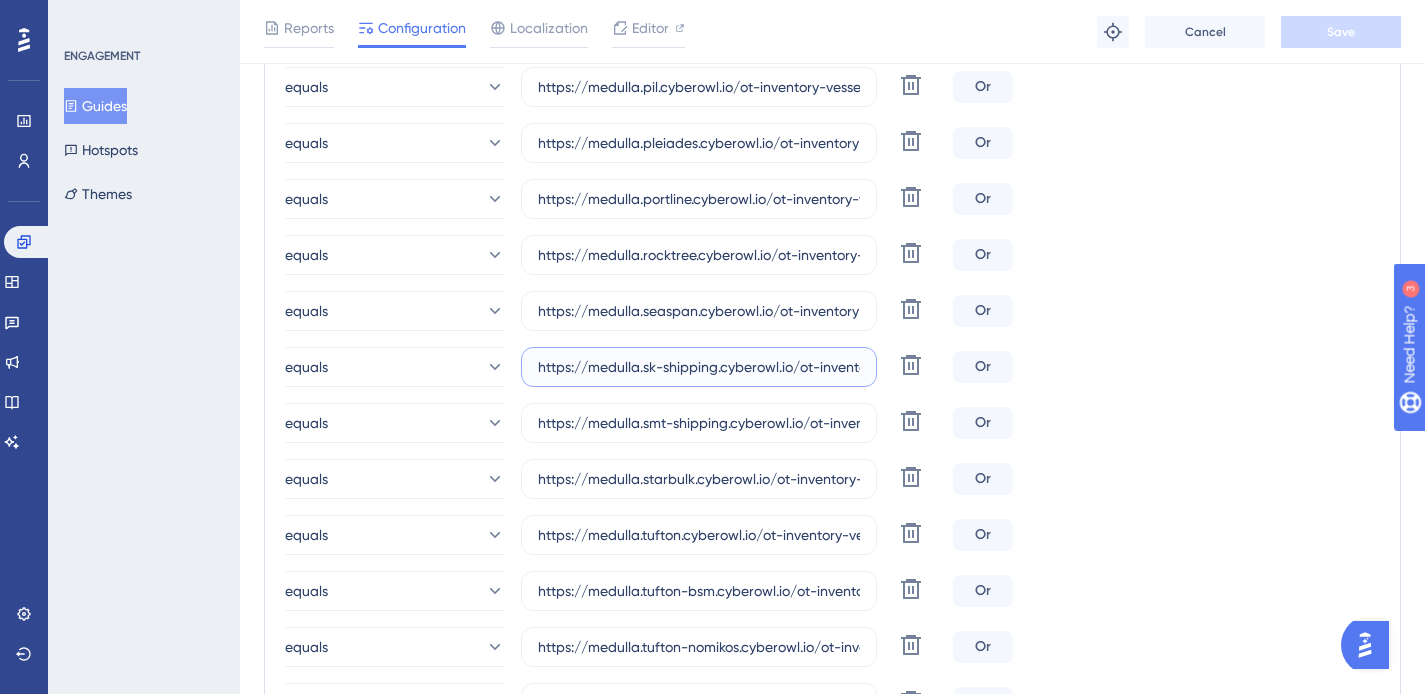 click on "https://medulla.sk-shipping.cyberowl.io/ot-inventory-vessels" at bounding box center (699, 367) 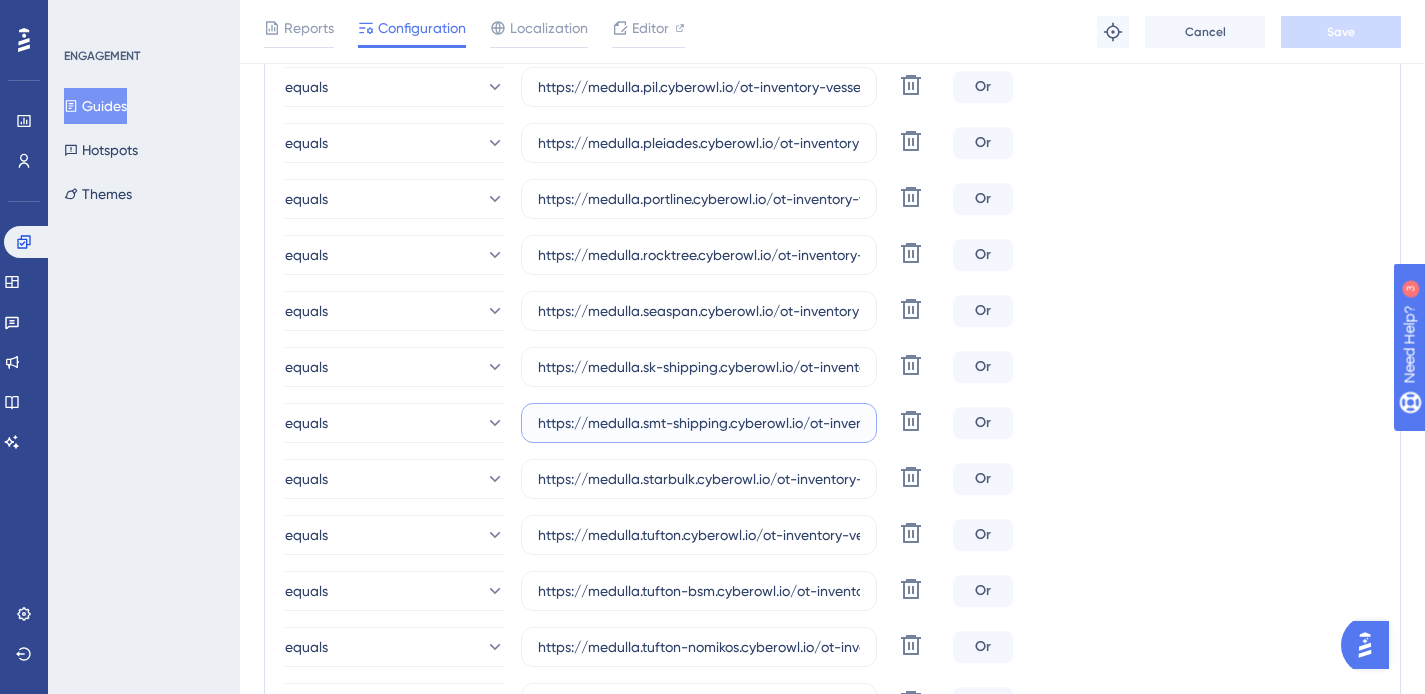 click on "https://medulla.smt-shipping.cyberowl.io/ot-inventory-vessels" at bounding box center [699, 423] 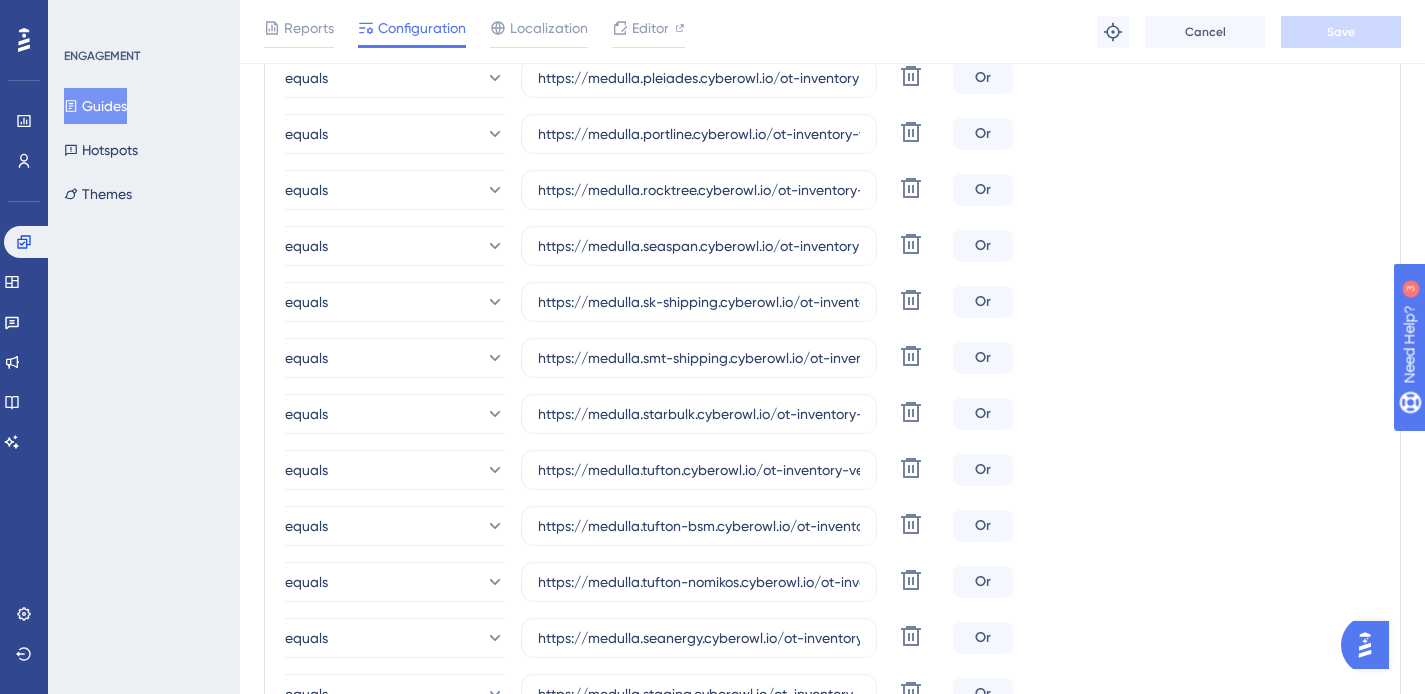 scroll, scrollTop: 1838, scrollLeft: 0, axis: vertical 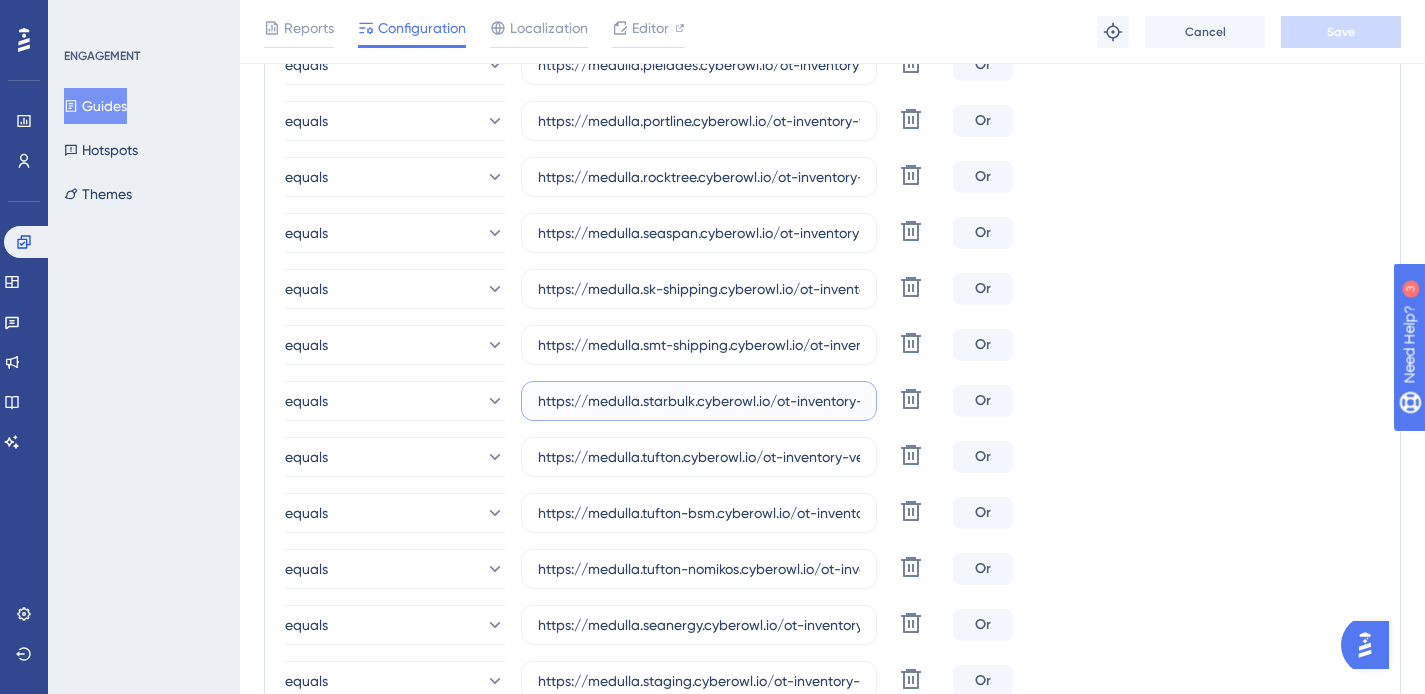 click on "https://medulla.starbulk.cyberowl.io/ot-inventory-vessels" at bounding box center [699, 401] 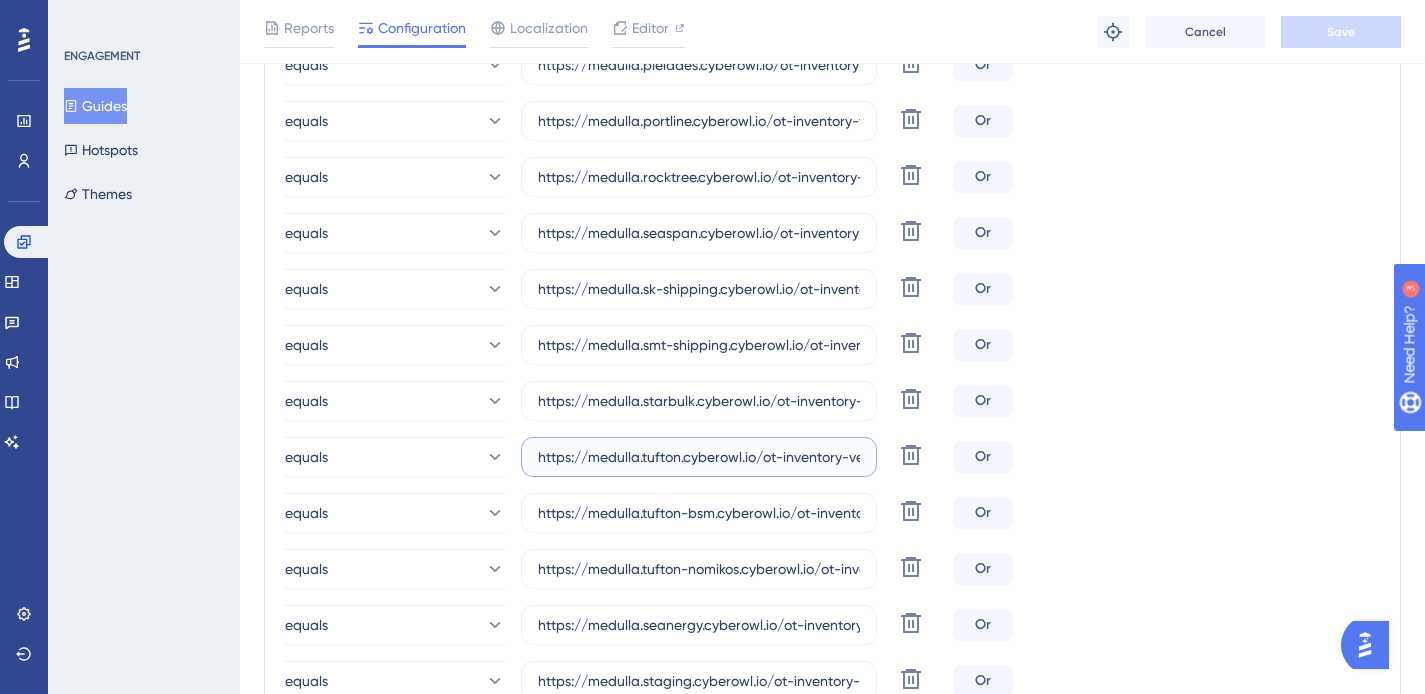 click on "https://medulla.tufton.cyberowl.io/ot-inventory-vessels" at bounding box center [699, 457] 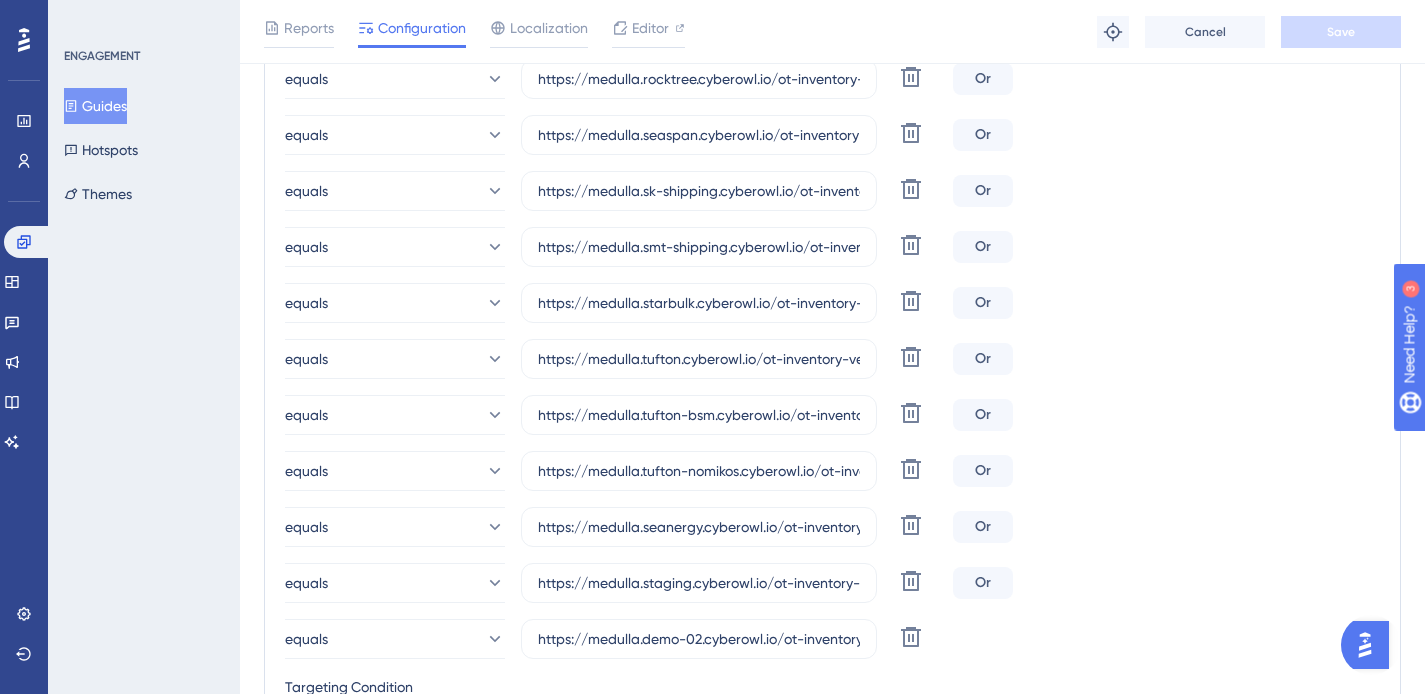 scroll, scrollTop: 1949, scrollLeft: 0, axis: vertical 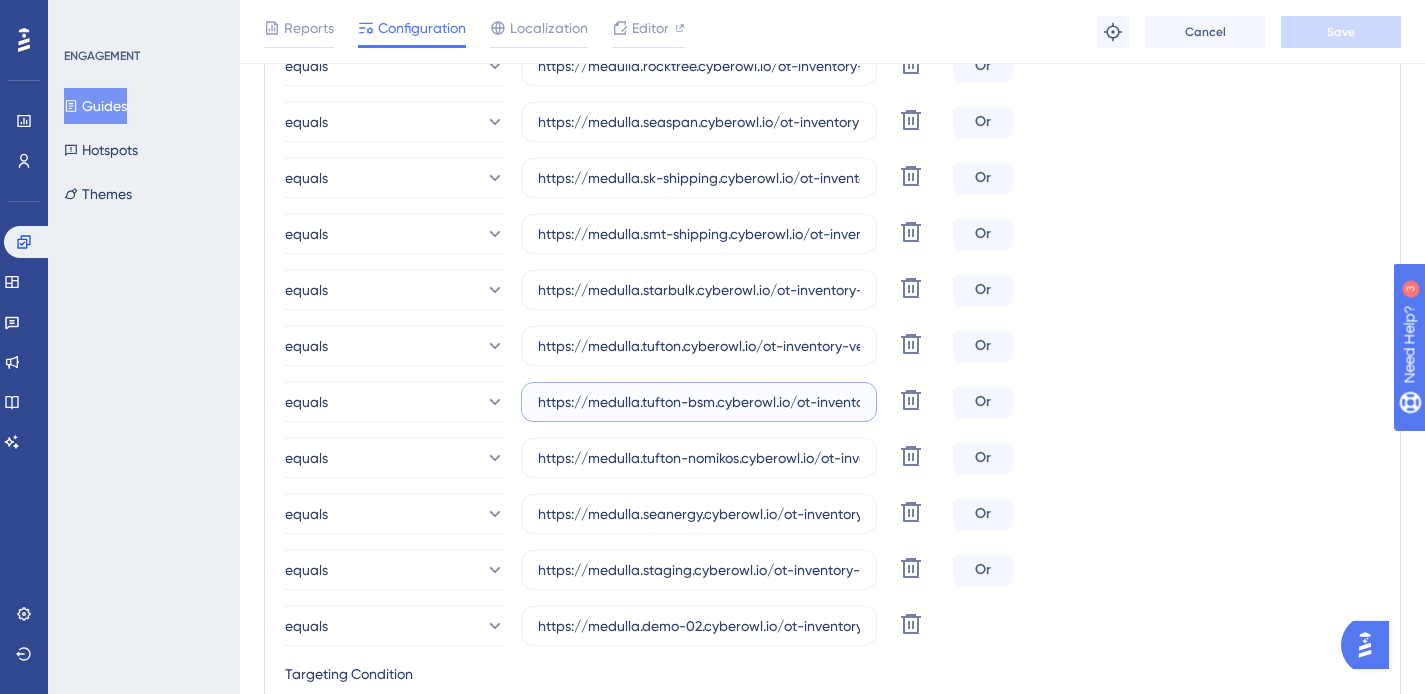 click on "https://medulla.tufton-bsm.cyberowl.io/ot-inventory-vessels" at bounding box center (699, 402) 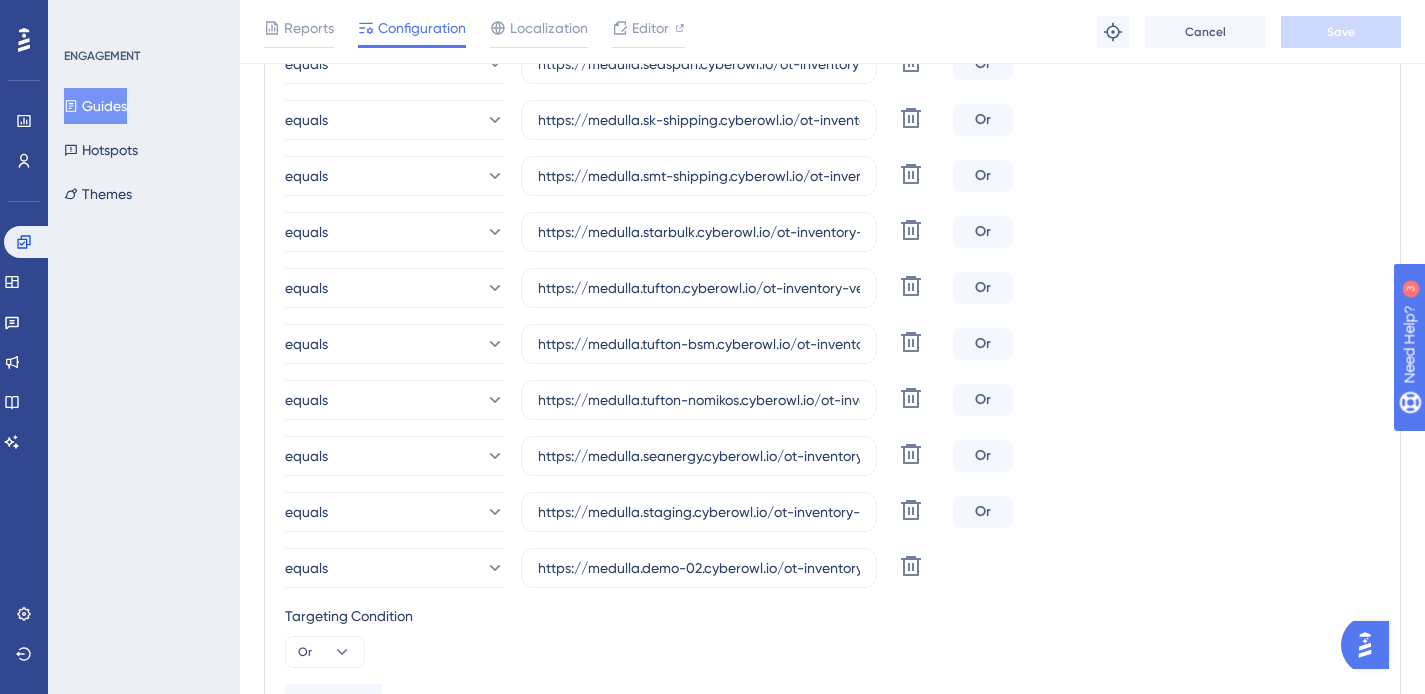 scroll, scrollTop: 2020, scrollLeft: 0, axis: vertical 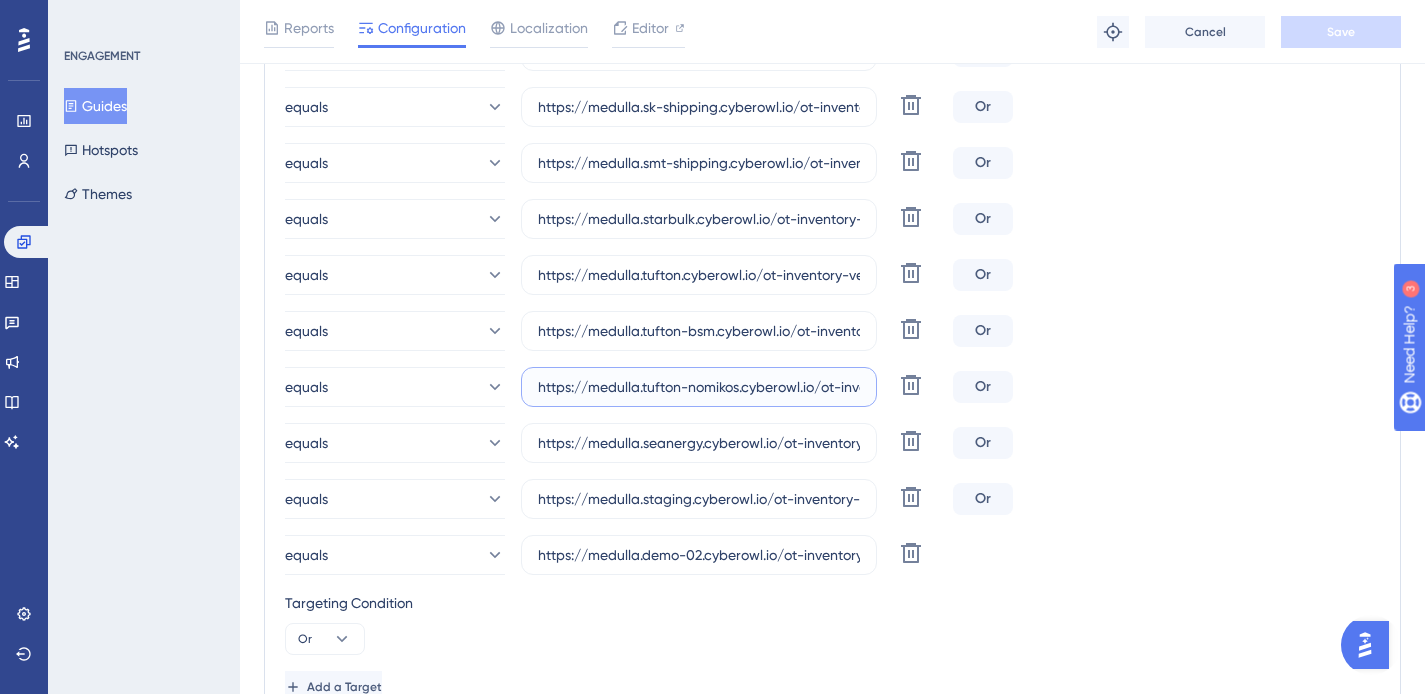 click on "https://medulla.tufton-nomikos.cyberowl.io/ot-inventory-vessels" at bounding box center (699, 387) 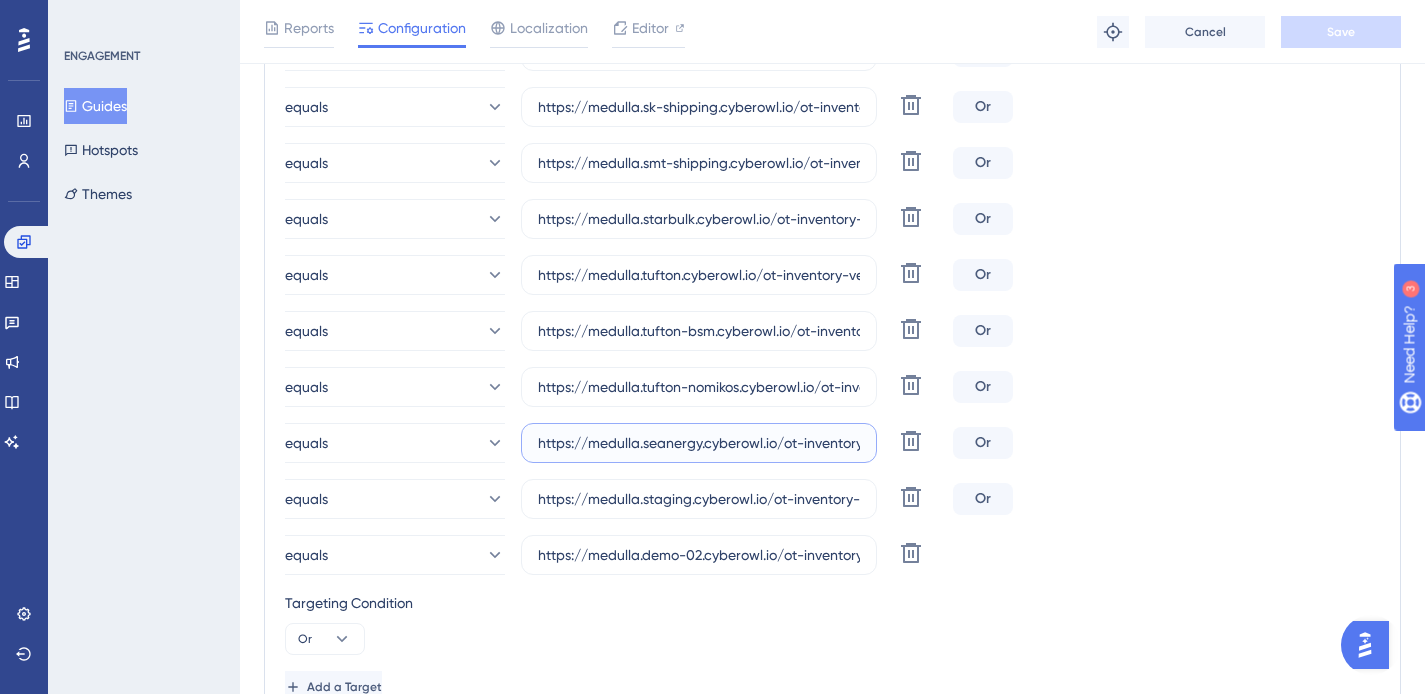 click on "https://medulla.seanergy.cyberowl.io/ot-inventory-vessels" at bounding box center (699, 443) 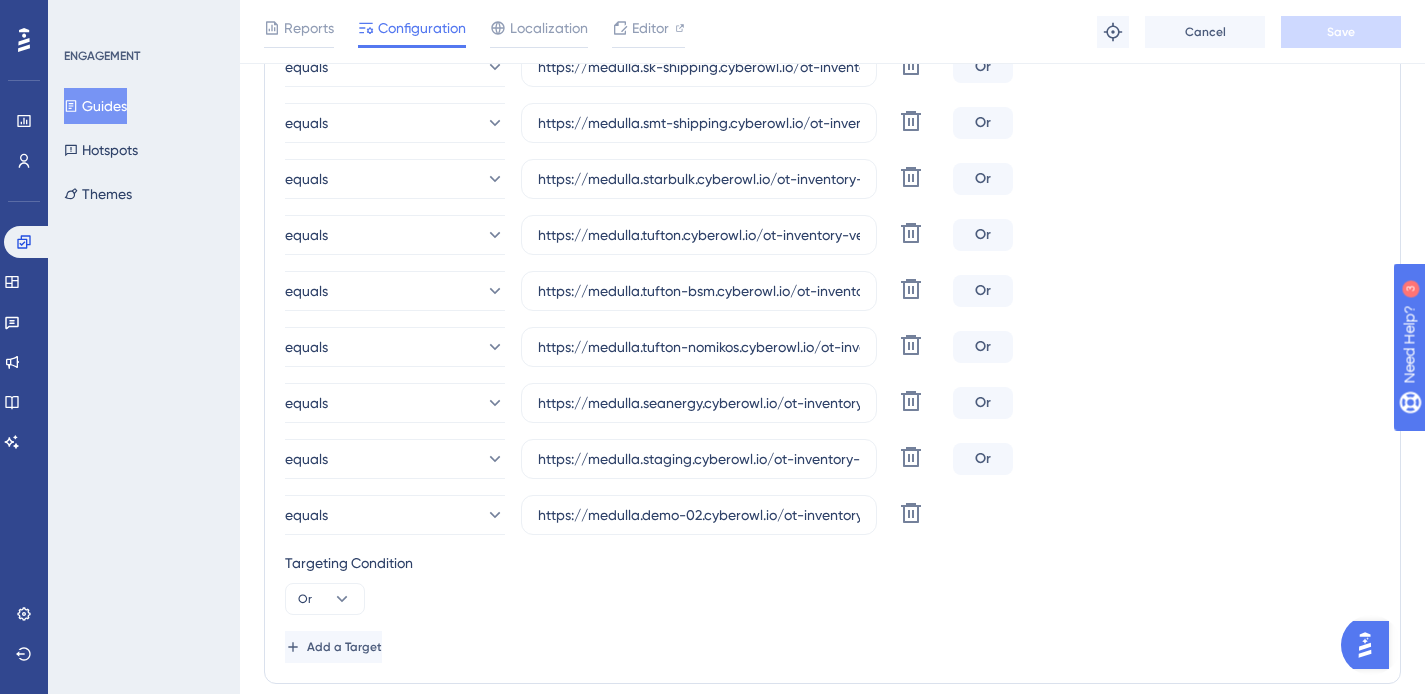 scroll, scrollTop: 2169, scrollLeft: 0, axis: vertical 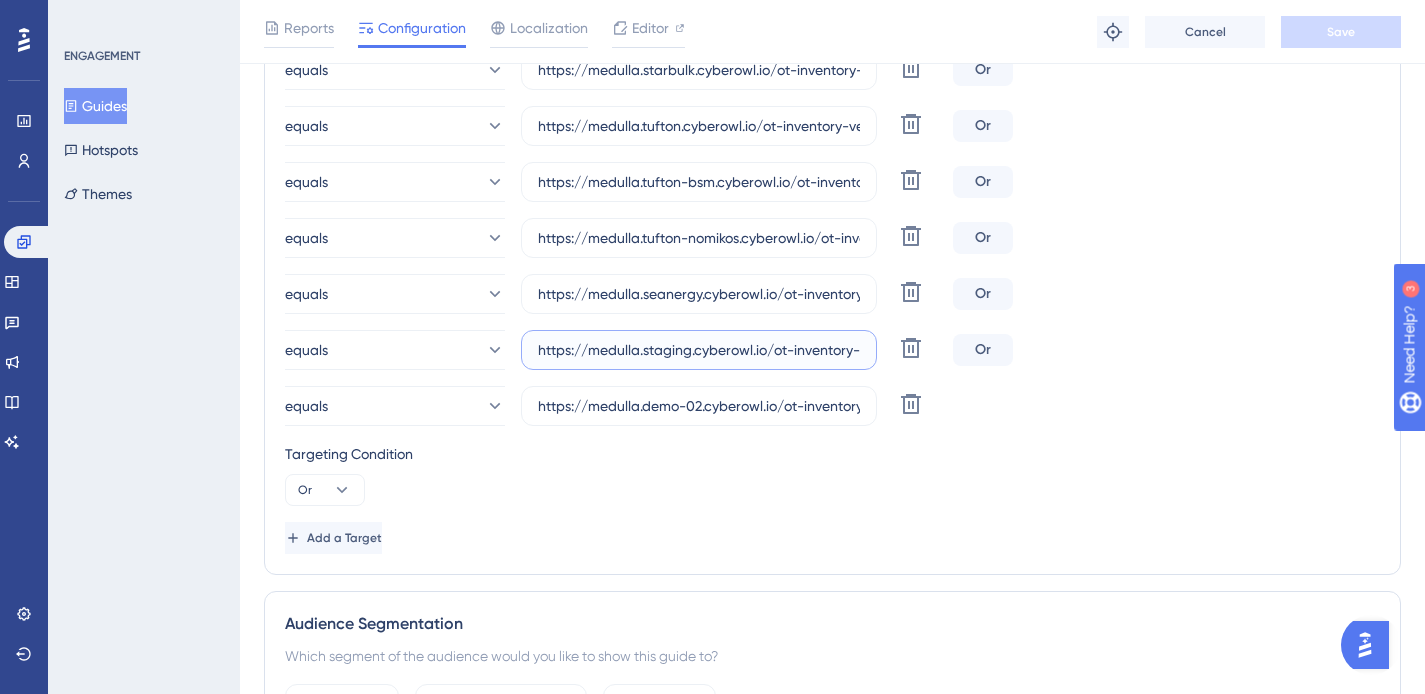 click on "https://medulla.staging.cyberowl.io/ot-inventory-vessels" at bounding box center [699, 350] 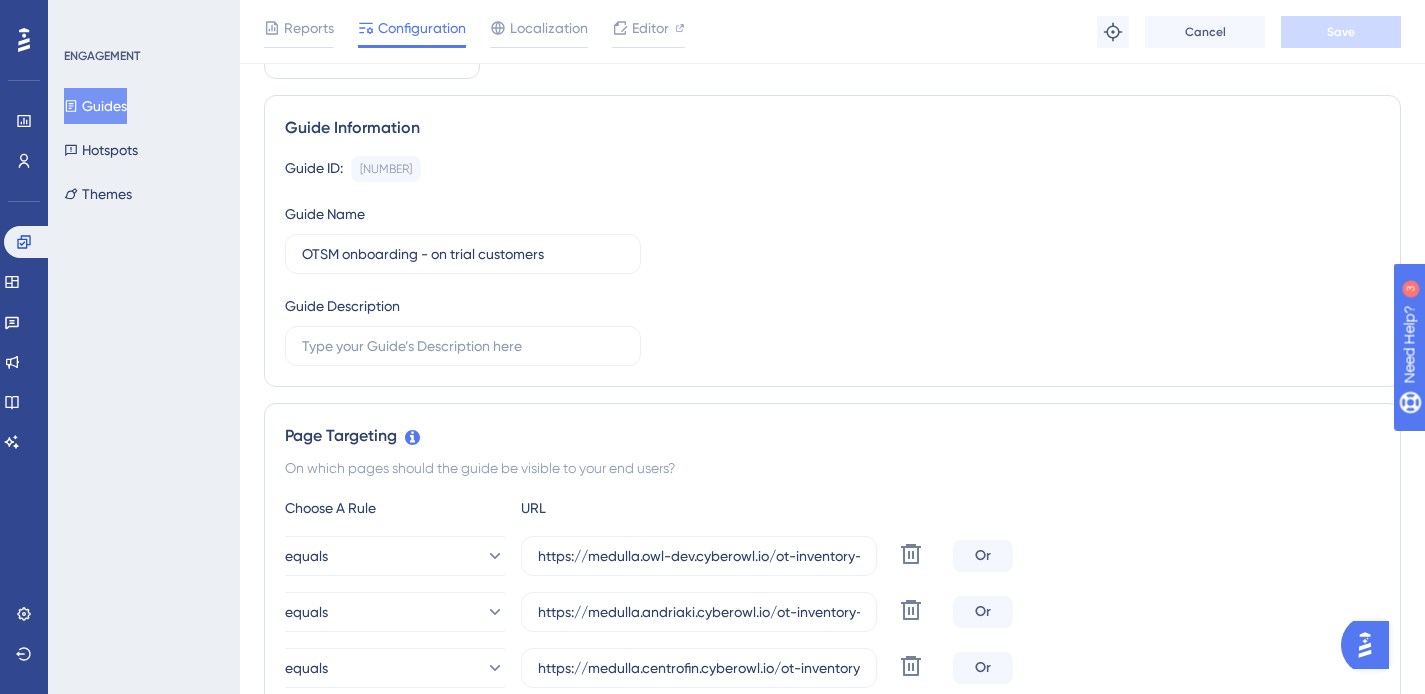 scroll, scrollTop: 128, scrollLeft: 0, axis: vertical 